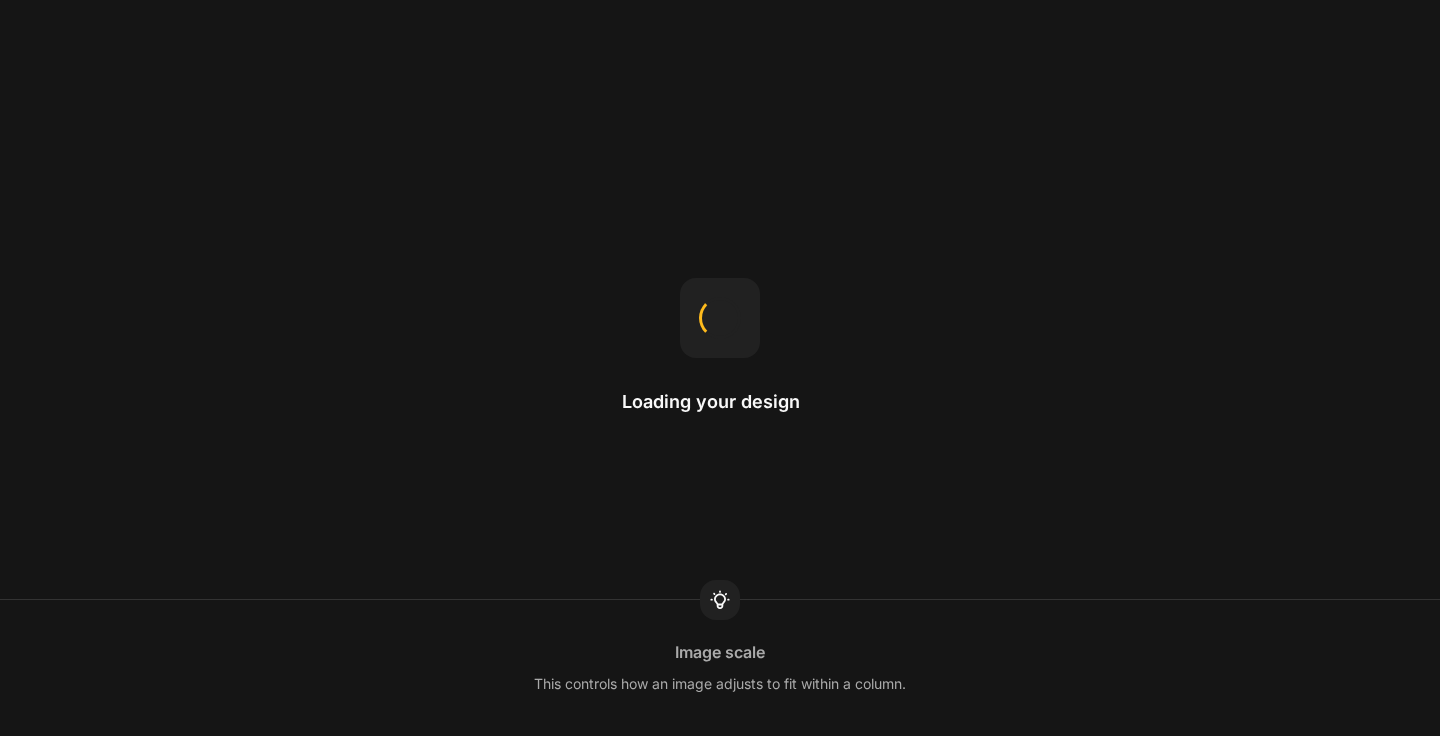 scroll, scrollTop: 0, scrollLeft: 0, axis: both 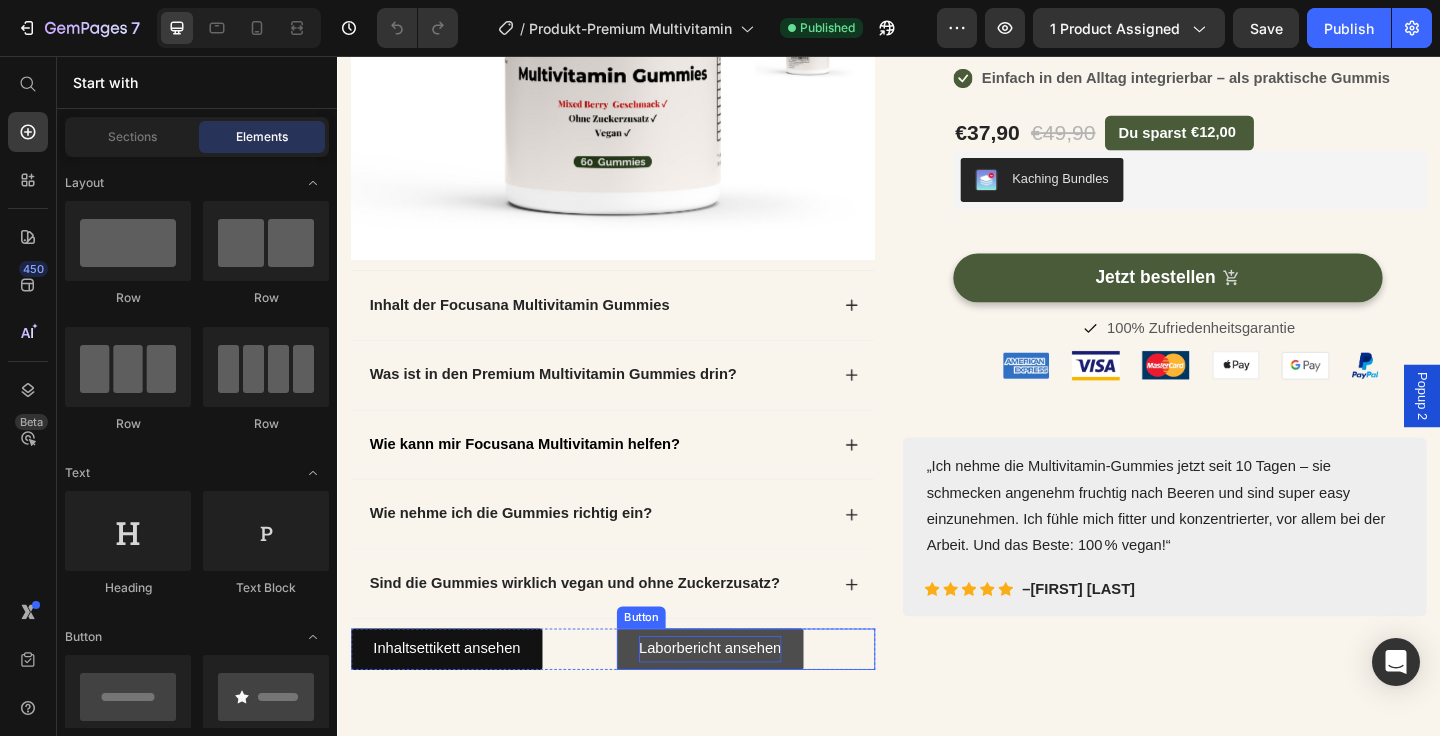 click on "Laborbericht ansehen" at bounding box center (742, 701) 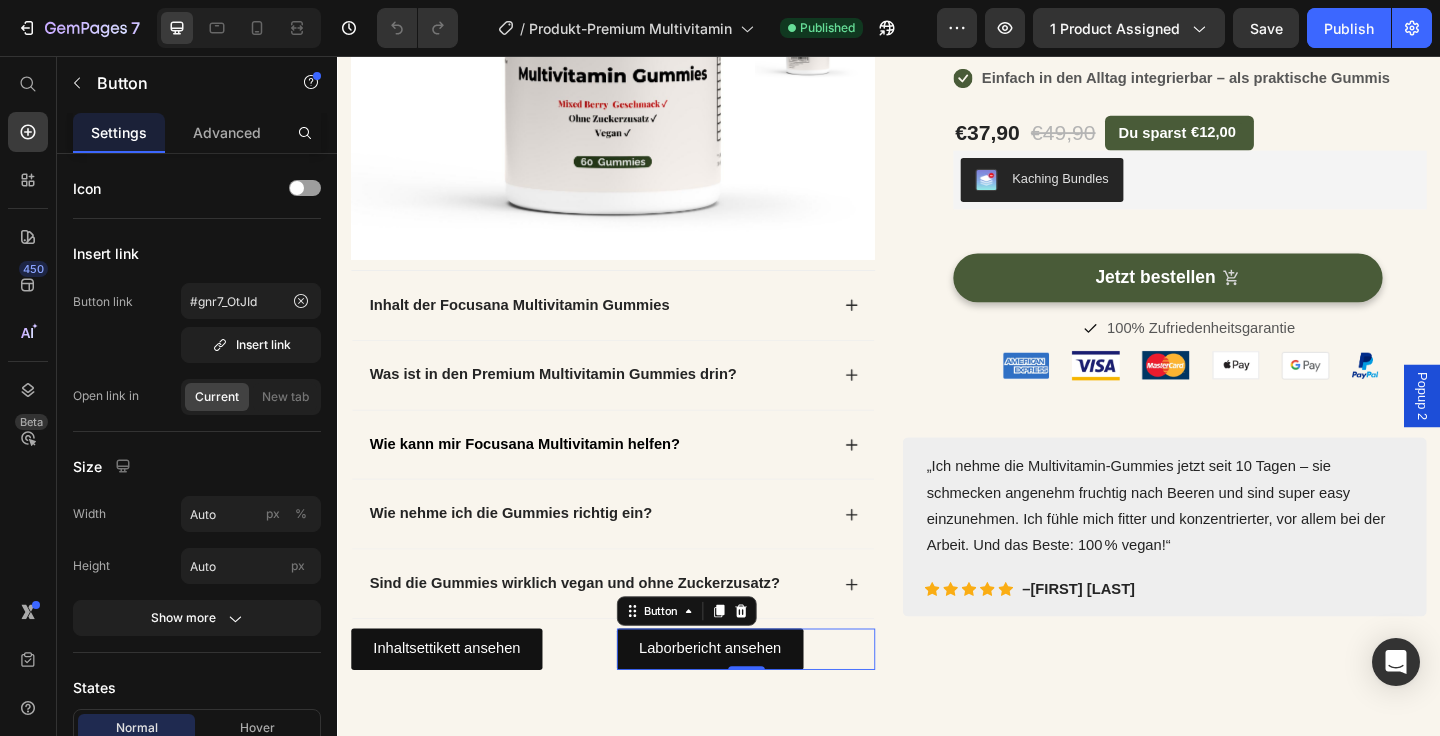 click on "450 Beta" at bounding box center (28, 328) 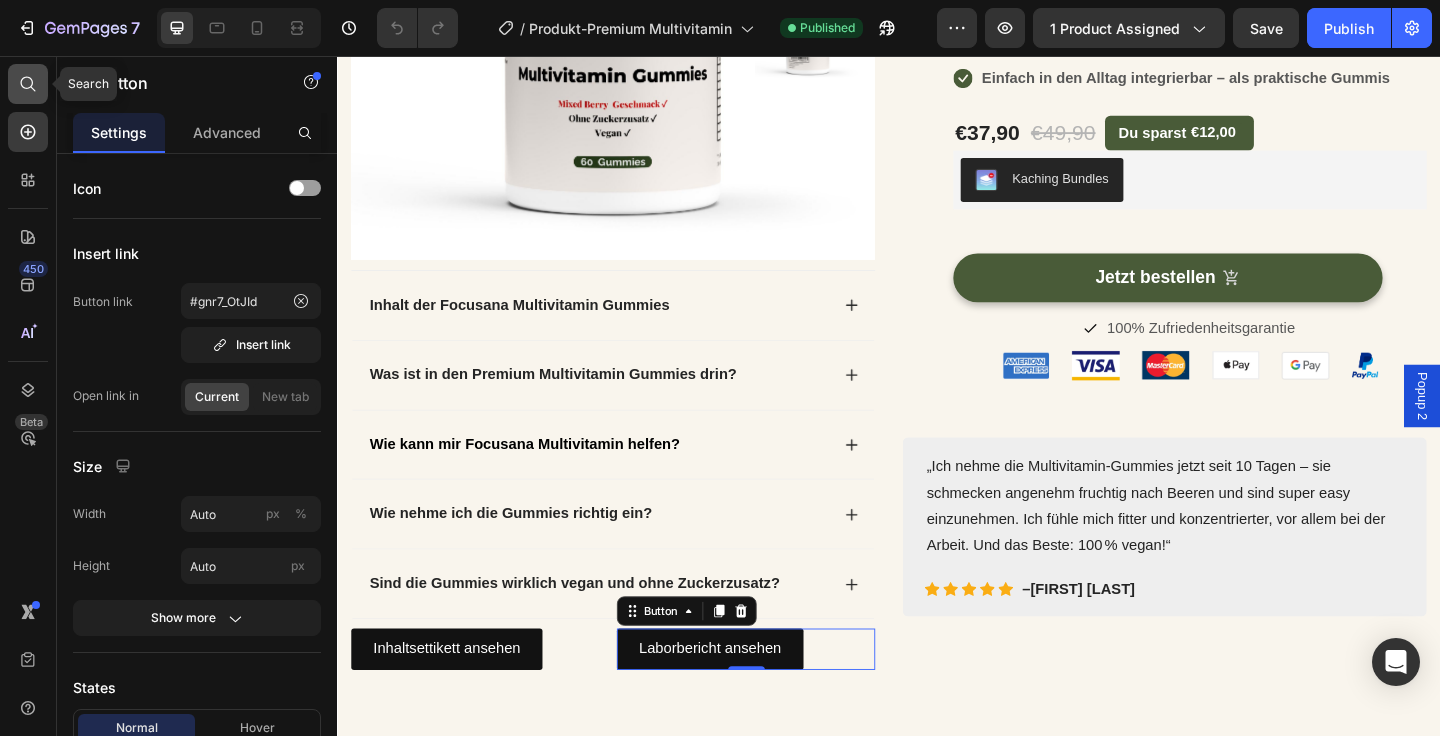 click 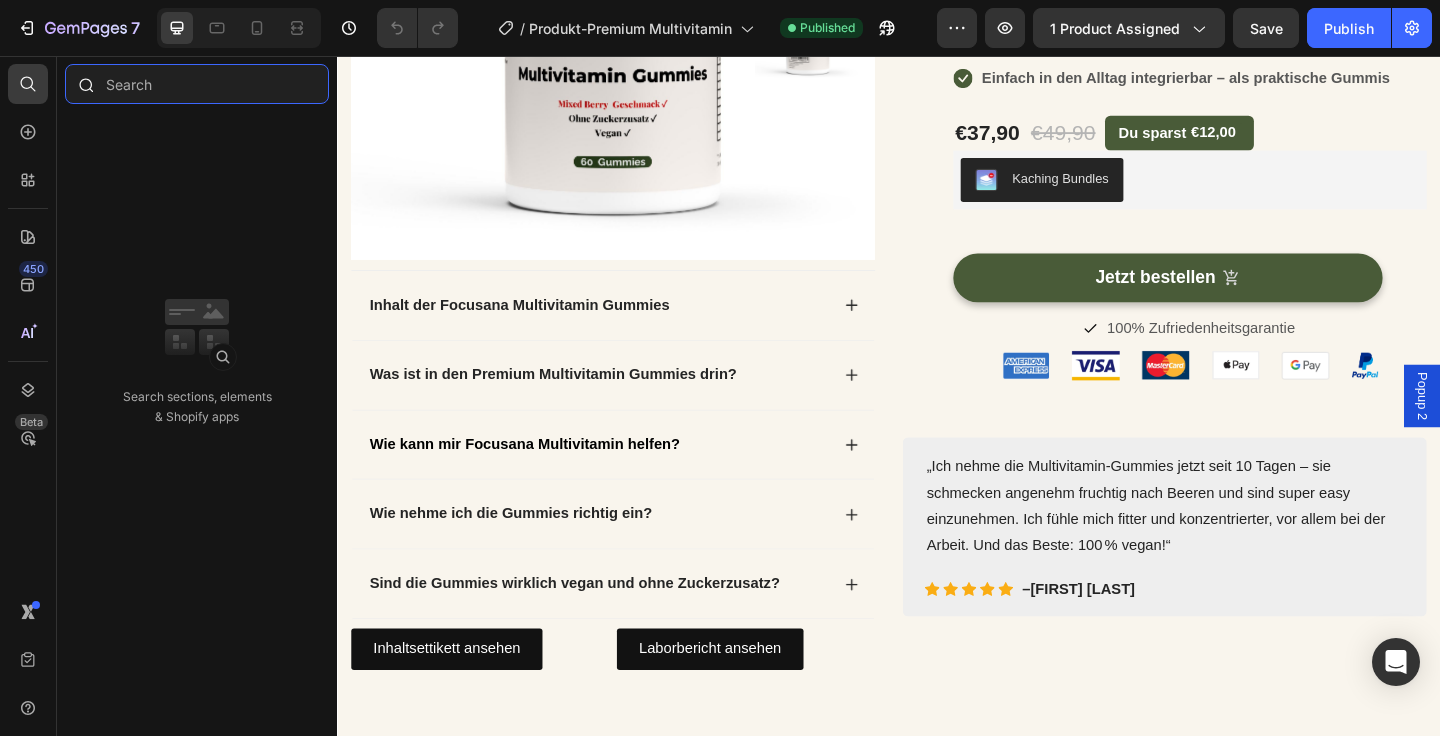 click at bounding box center [197, 84] 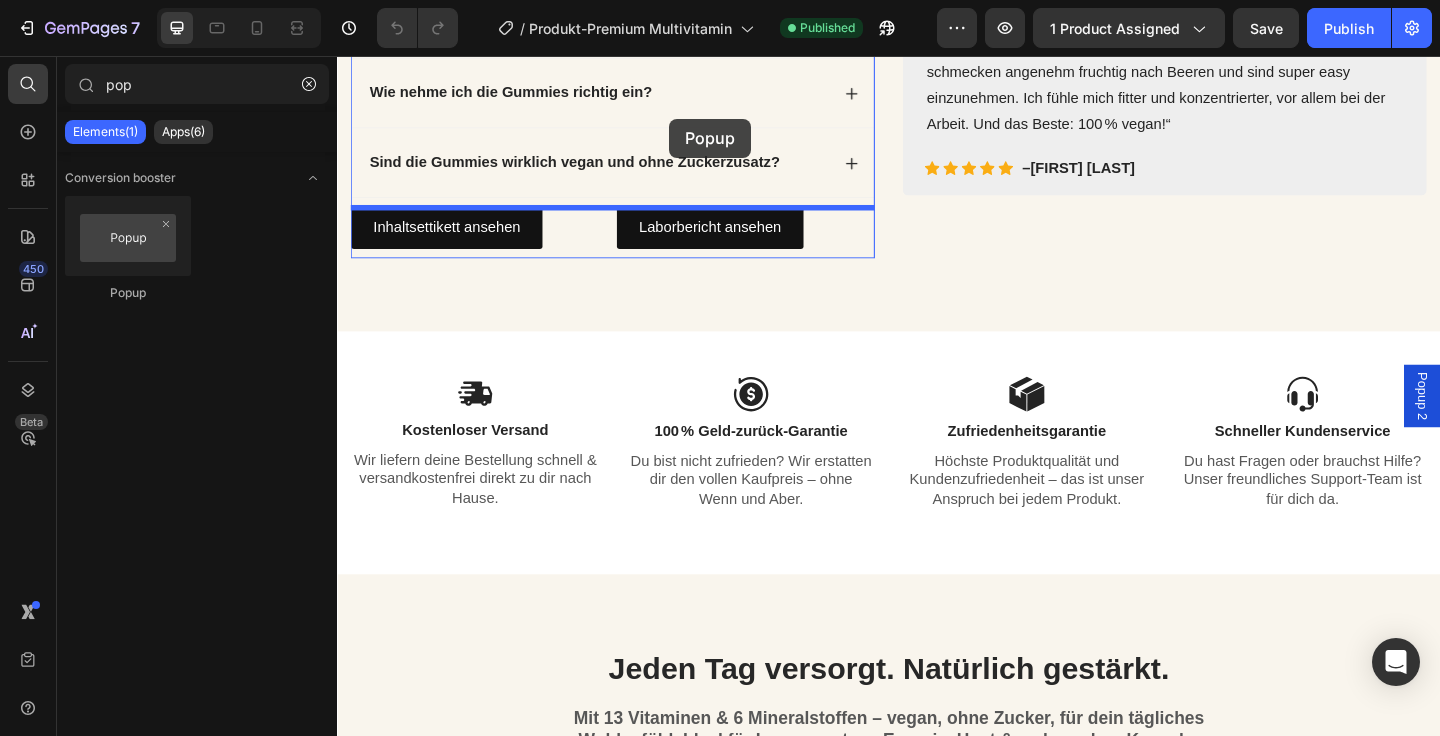 scroll, scrollTop: 913, scrollLeft: 0, axis: vertical 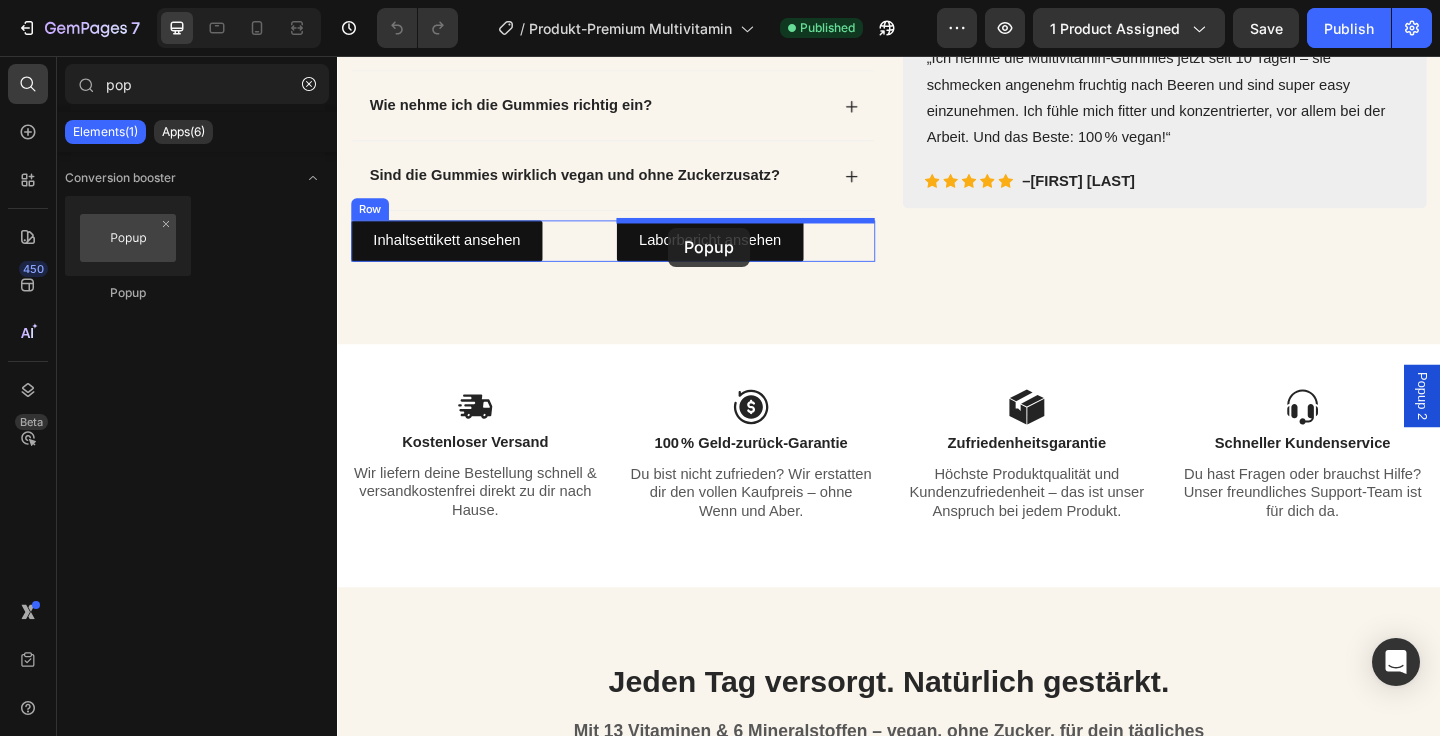 drag, startPoint x: 486, startPoint y: 300, endPoint x: 697, endPoint y: 243, distance: 218.56349 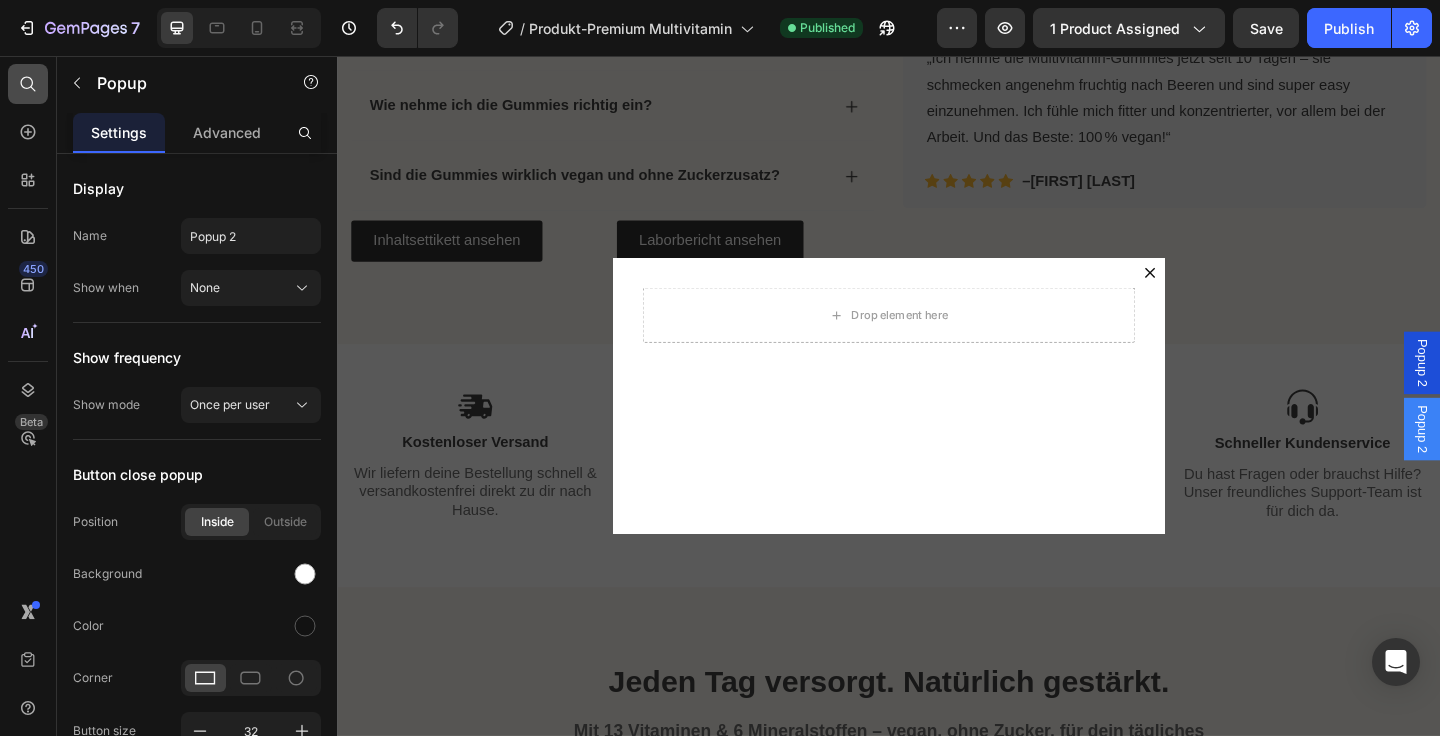 click 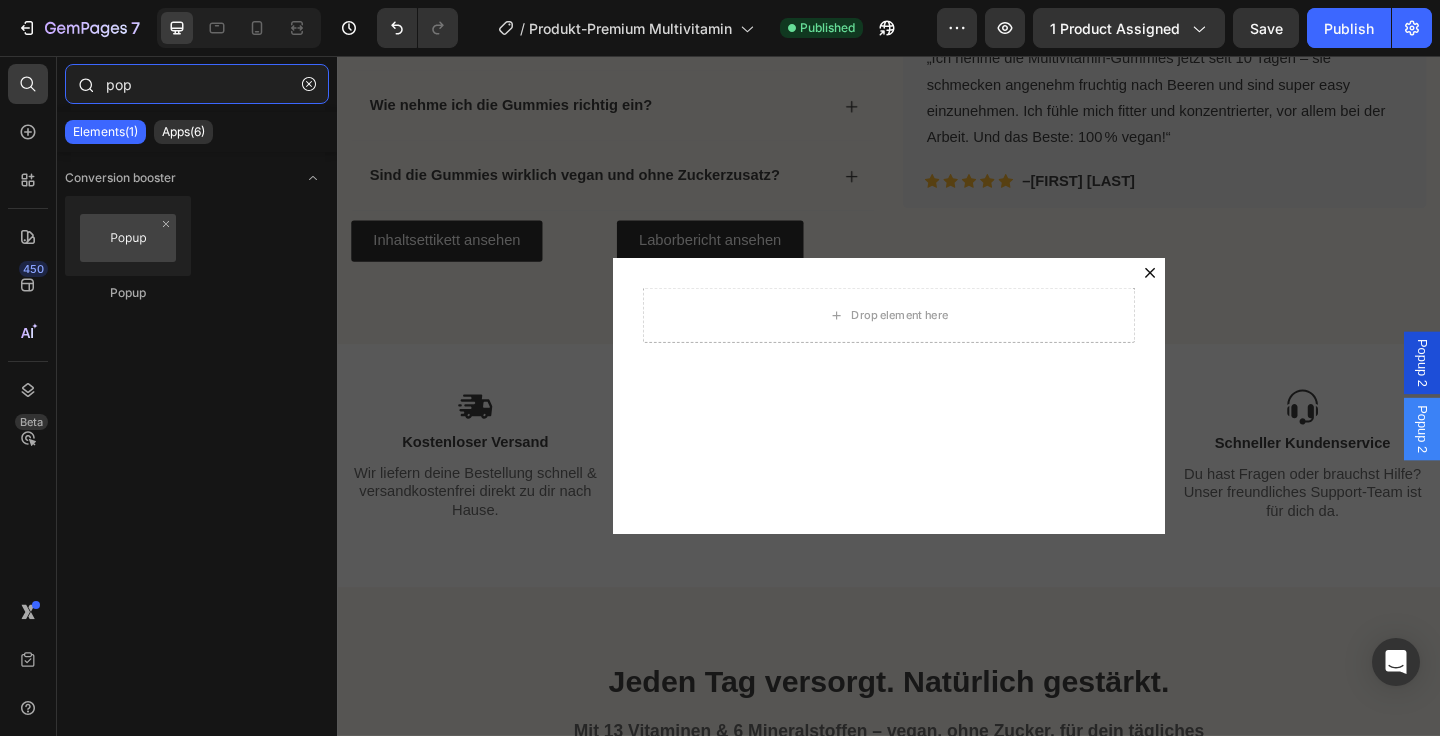 click on "pop" at bounding box center (197, 84) 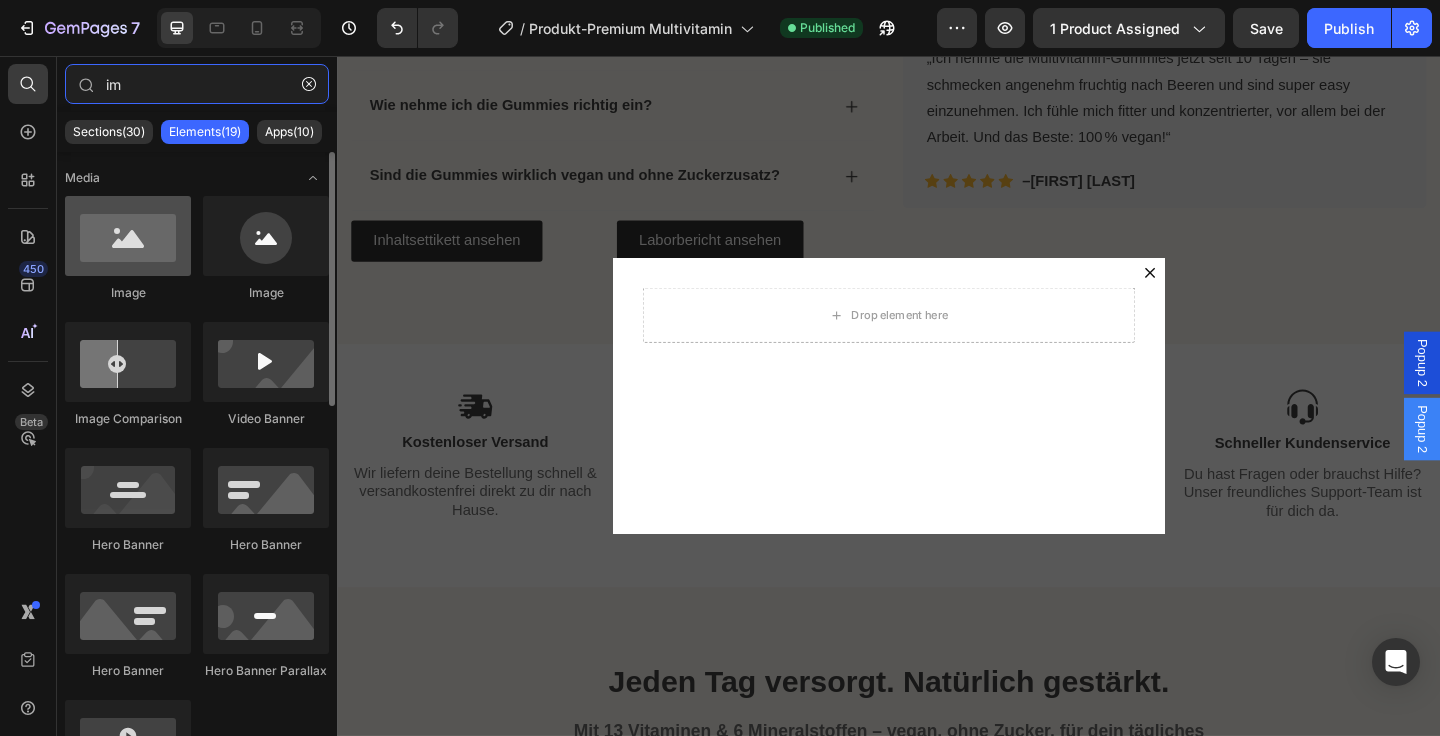type on "im" 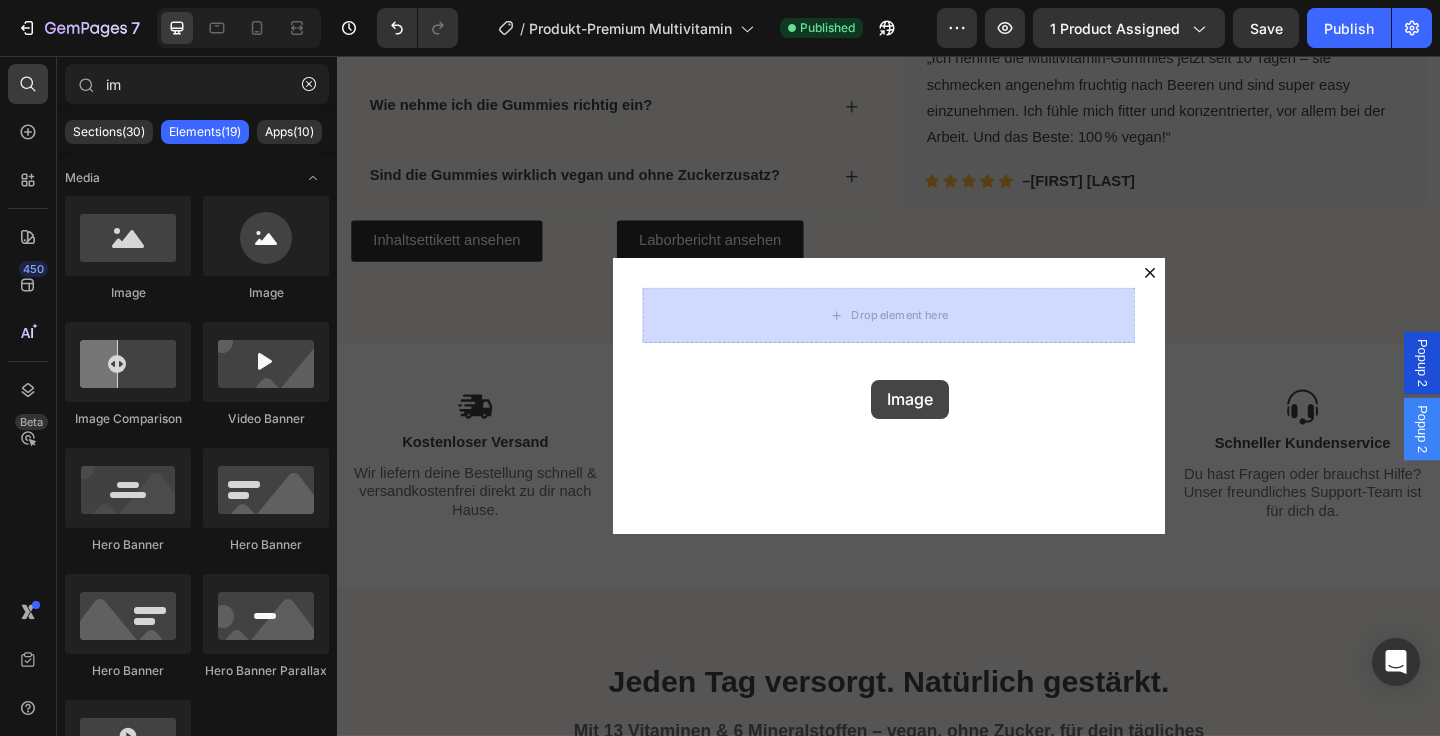 drag, startPoint x: 469, startPoint y: 282, endPoint x: 918, endPoint y: 408, distance: 466.3443 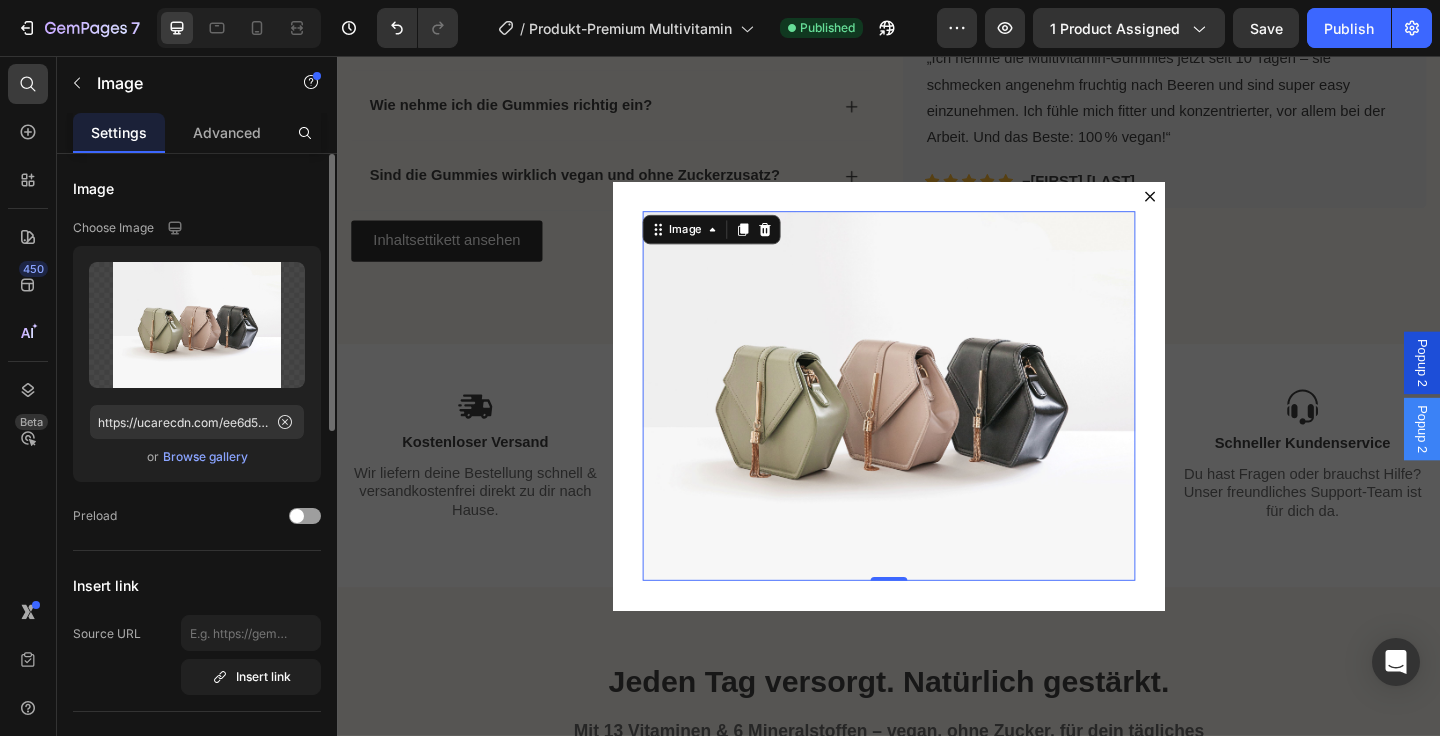 click on "Browse gallery" at bounding box center (205, 457) 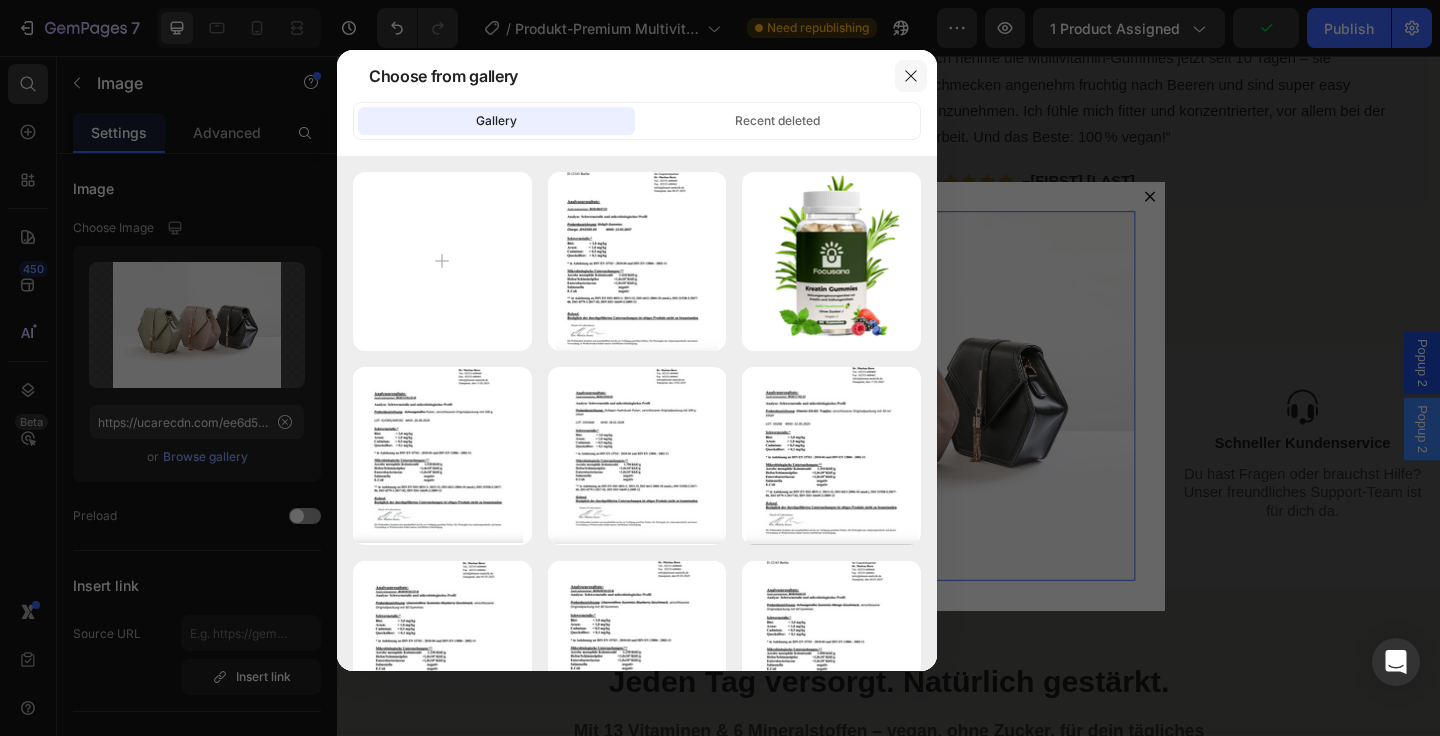 click 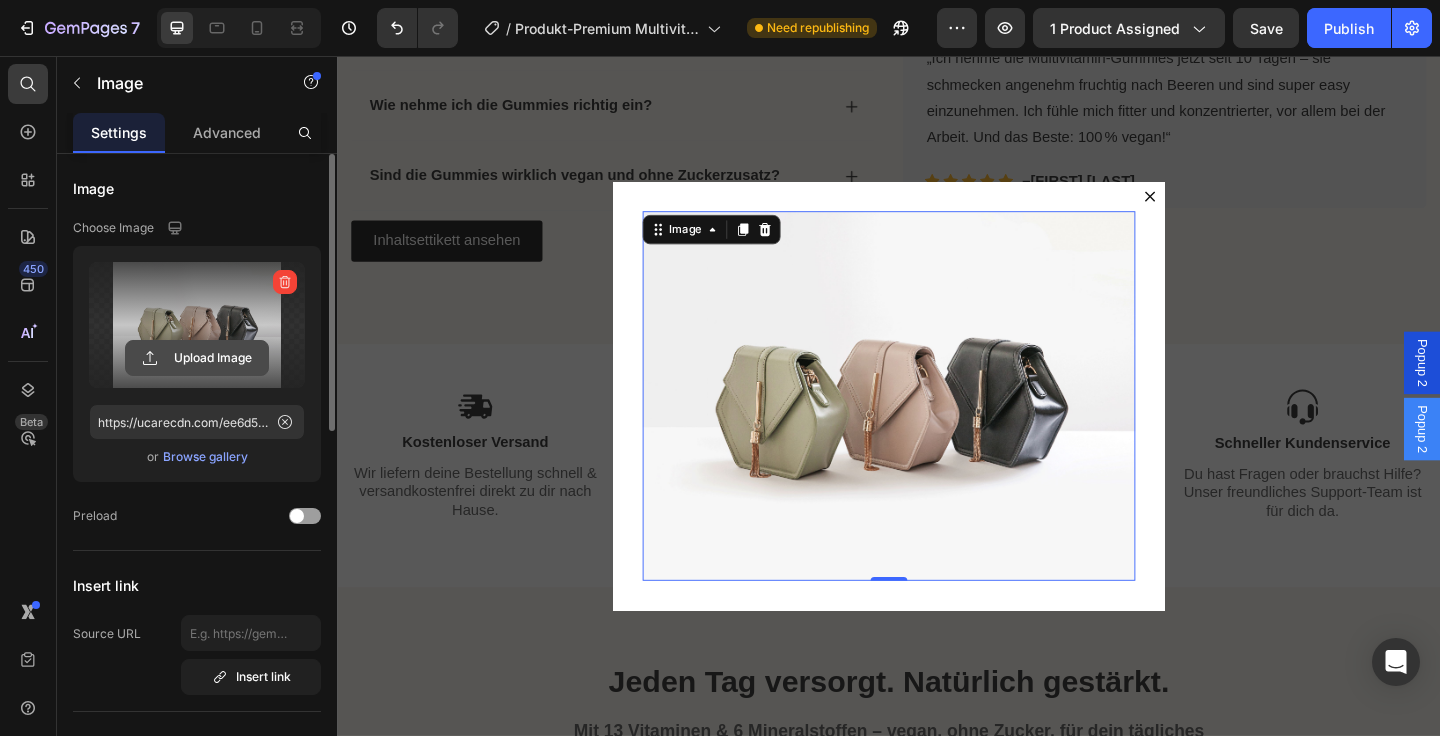 click 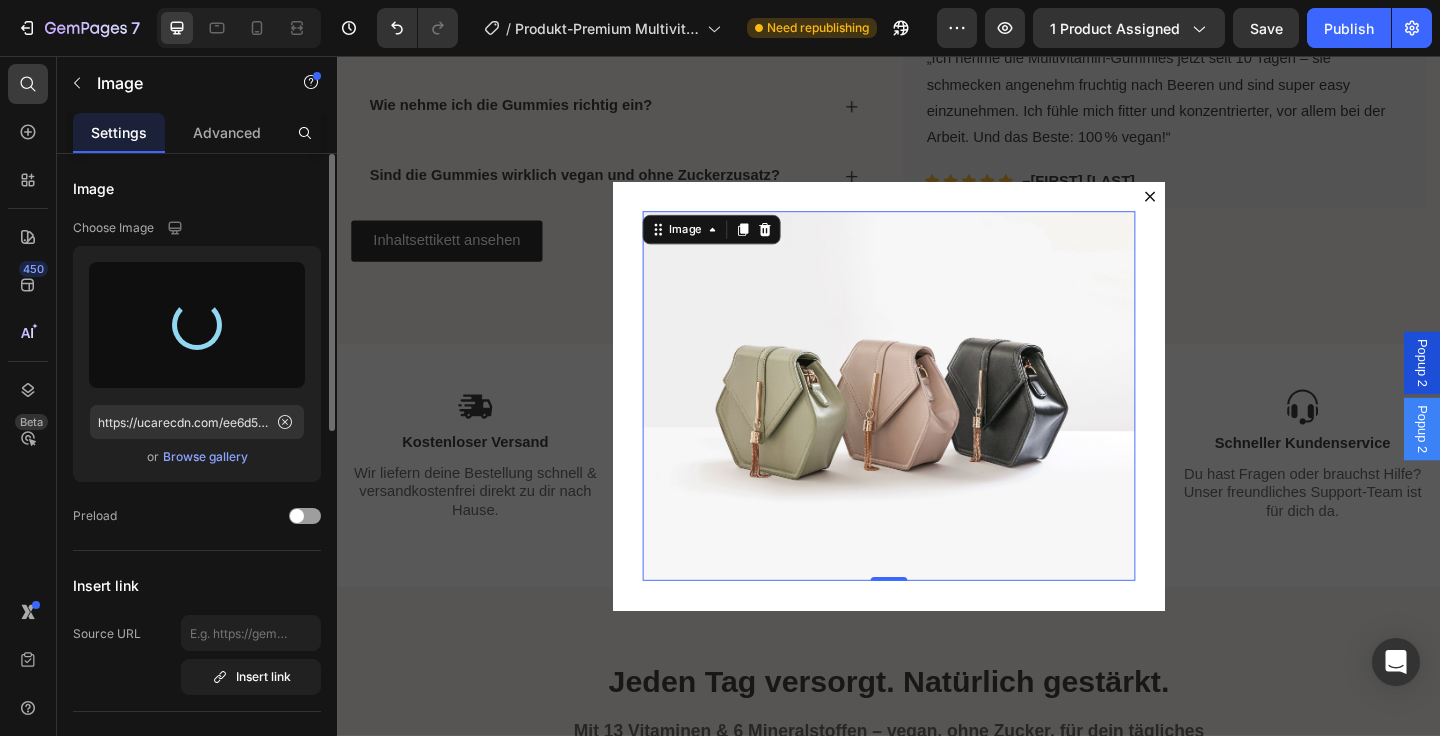 type on "https://cdn.shopify.com/s/files/1/0914/5971/5416/files/gempages_566325962250126361-33d790a2-abf7-4472-acbc-146b0be64e95.png" 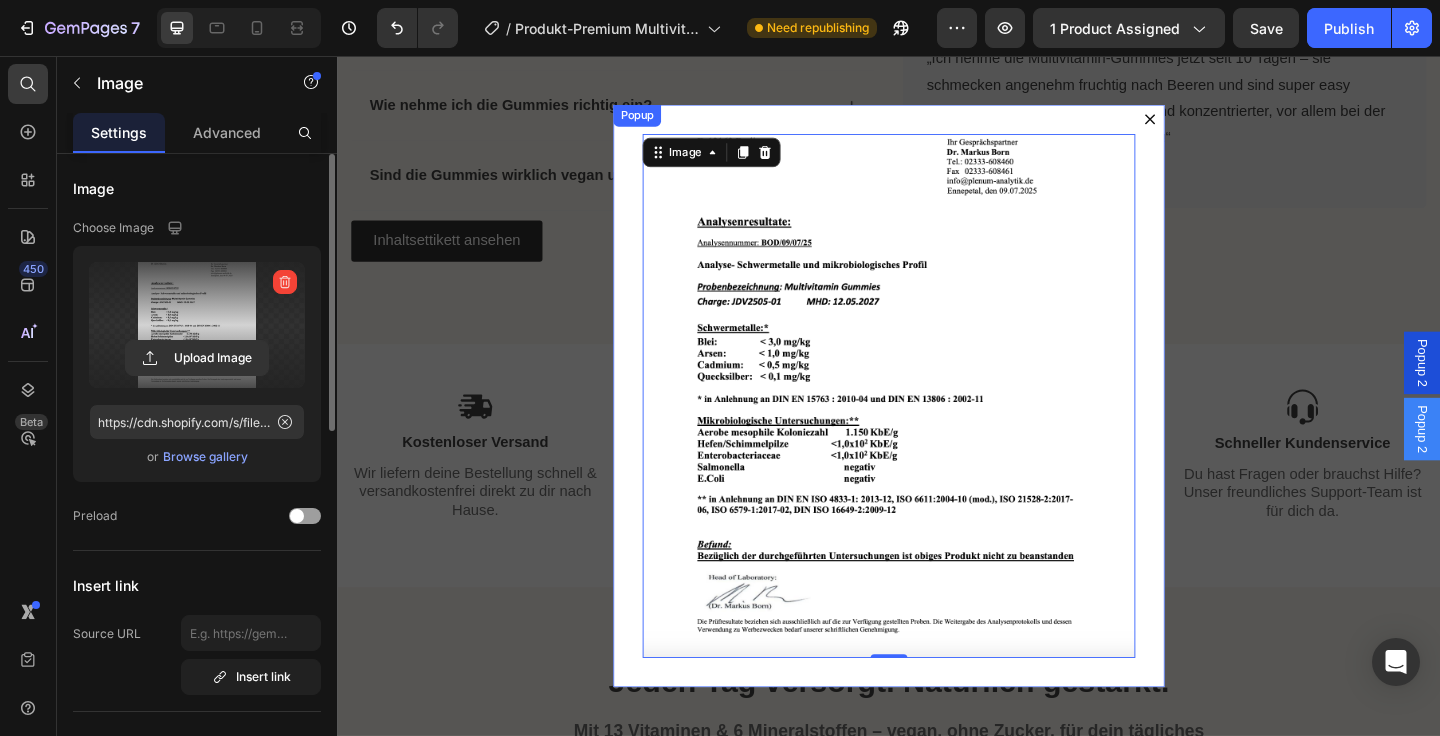 click 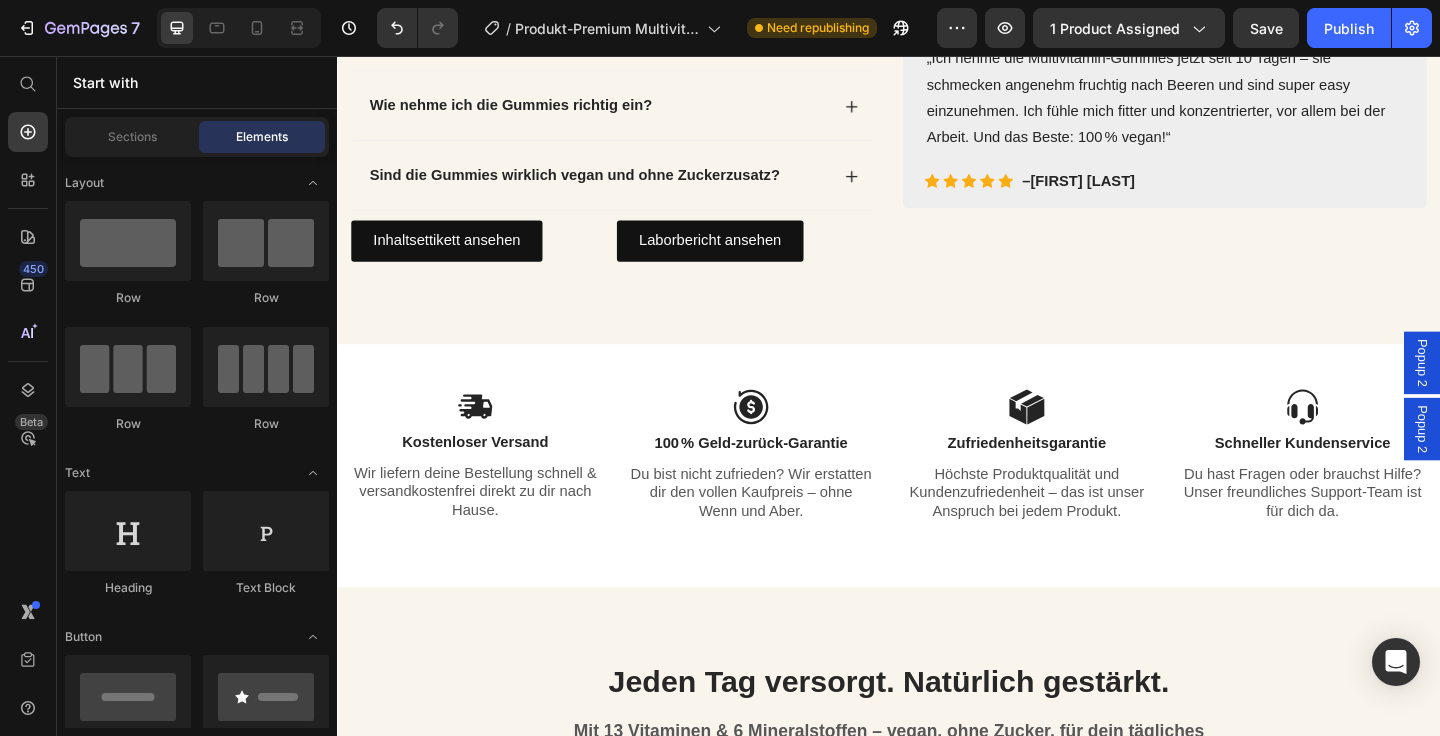 click on "Popup 2" at bounding box center (1517, 390) 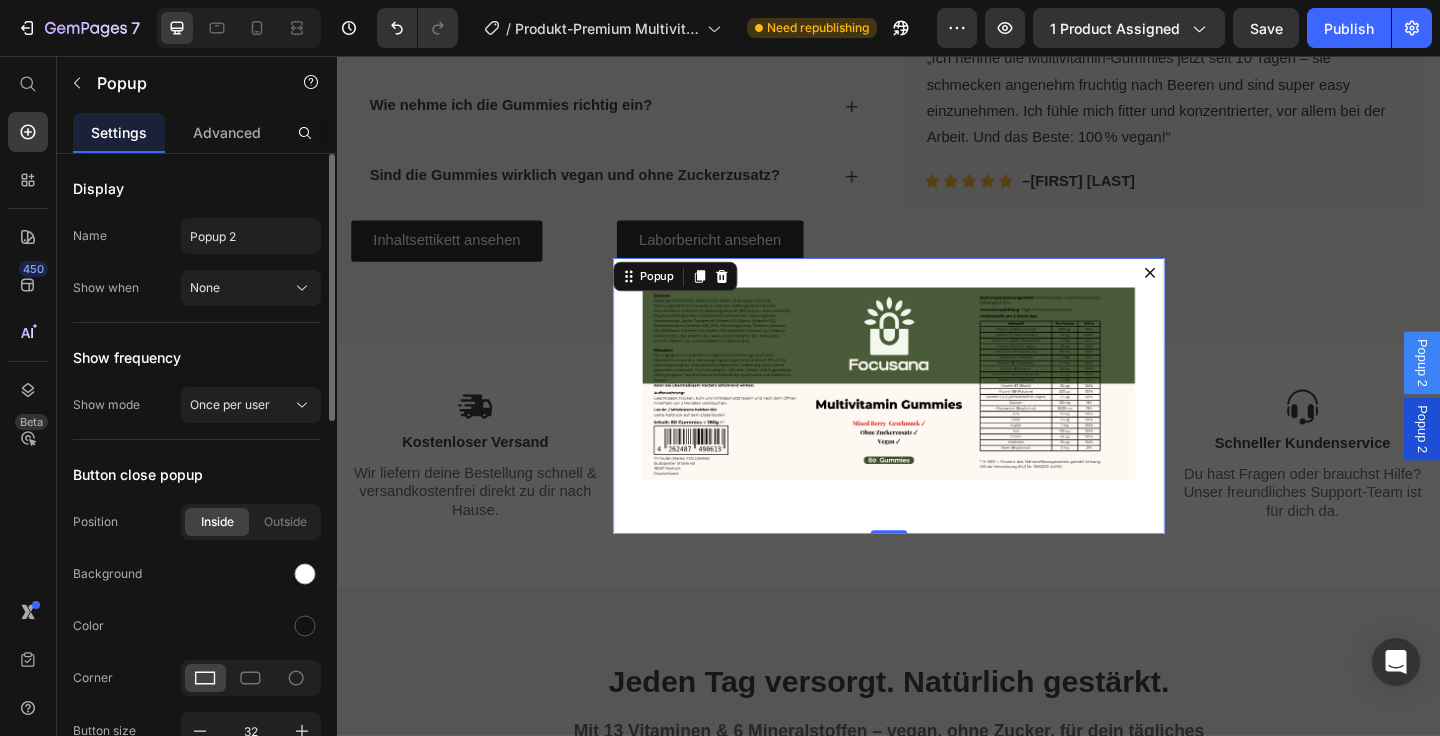 click on "Popup 2" at bounding box center (1517, 462) 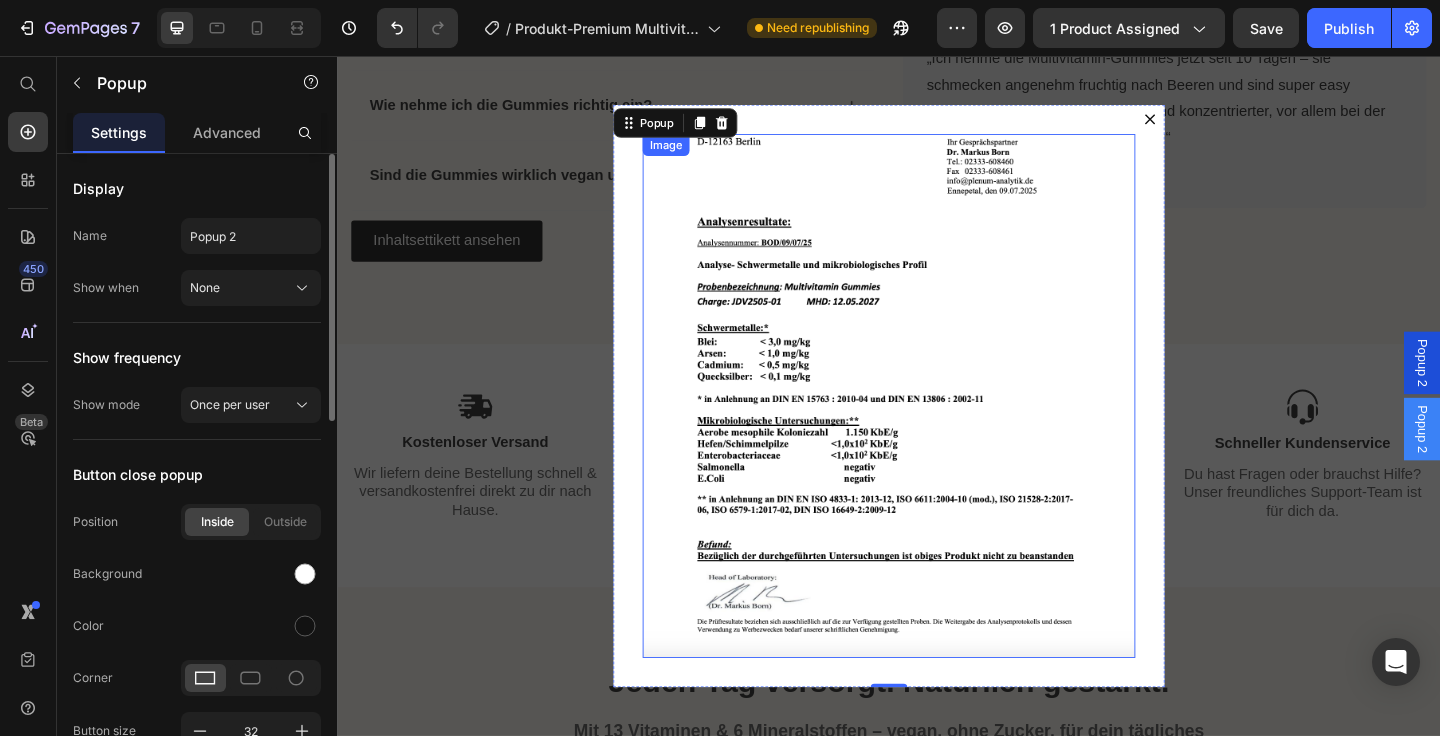 click at bounding box center (937, 426) 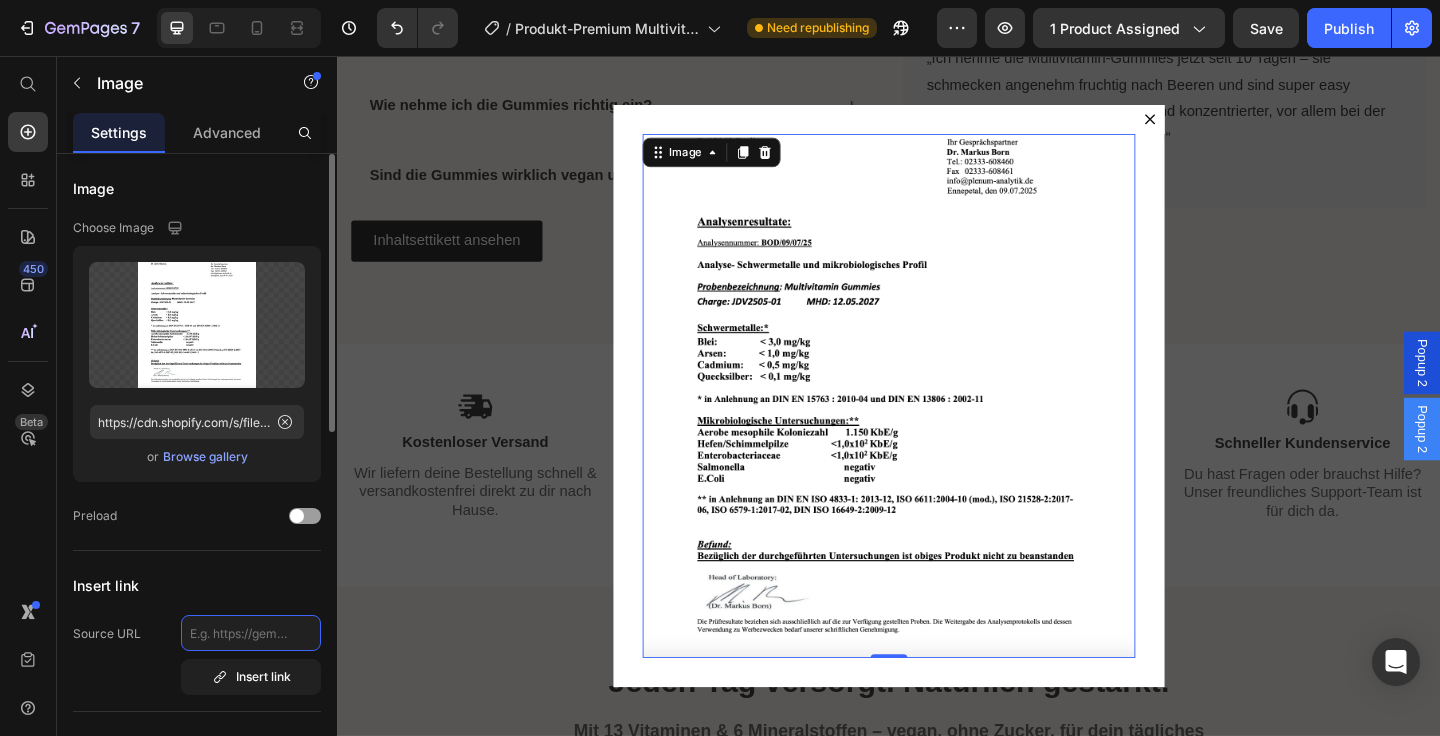 click 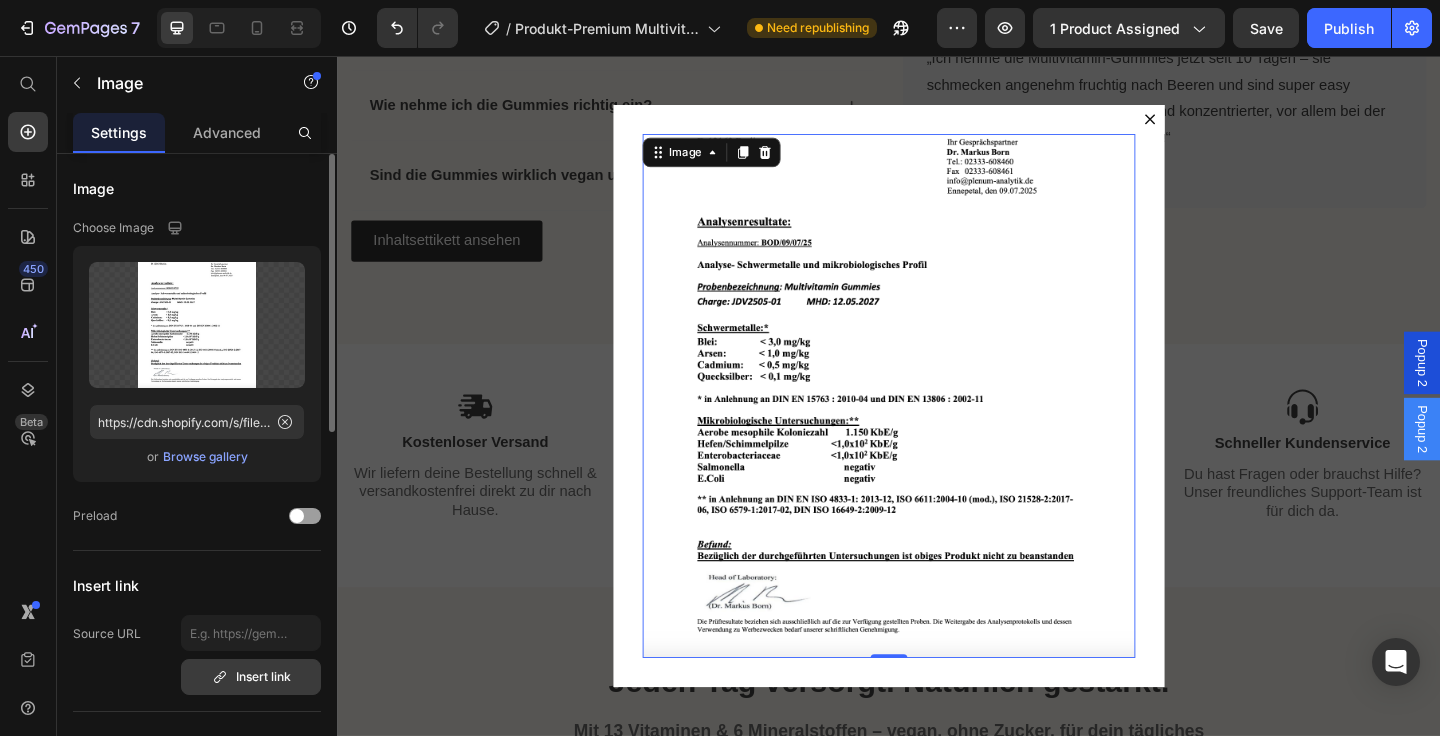 click on "Insert link" at bounding box center [251, 677] 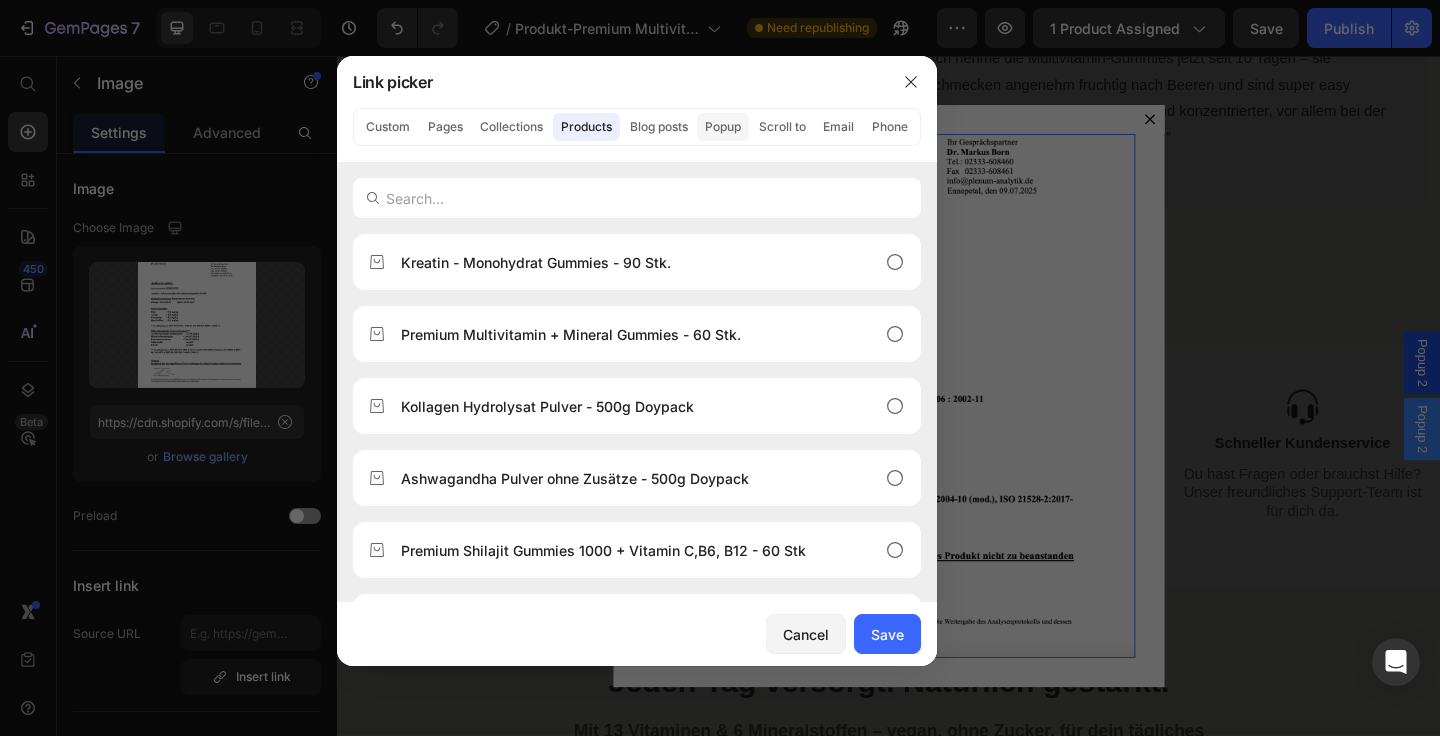 click on "Popup" 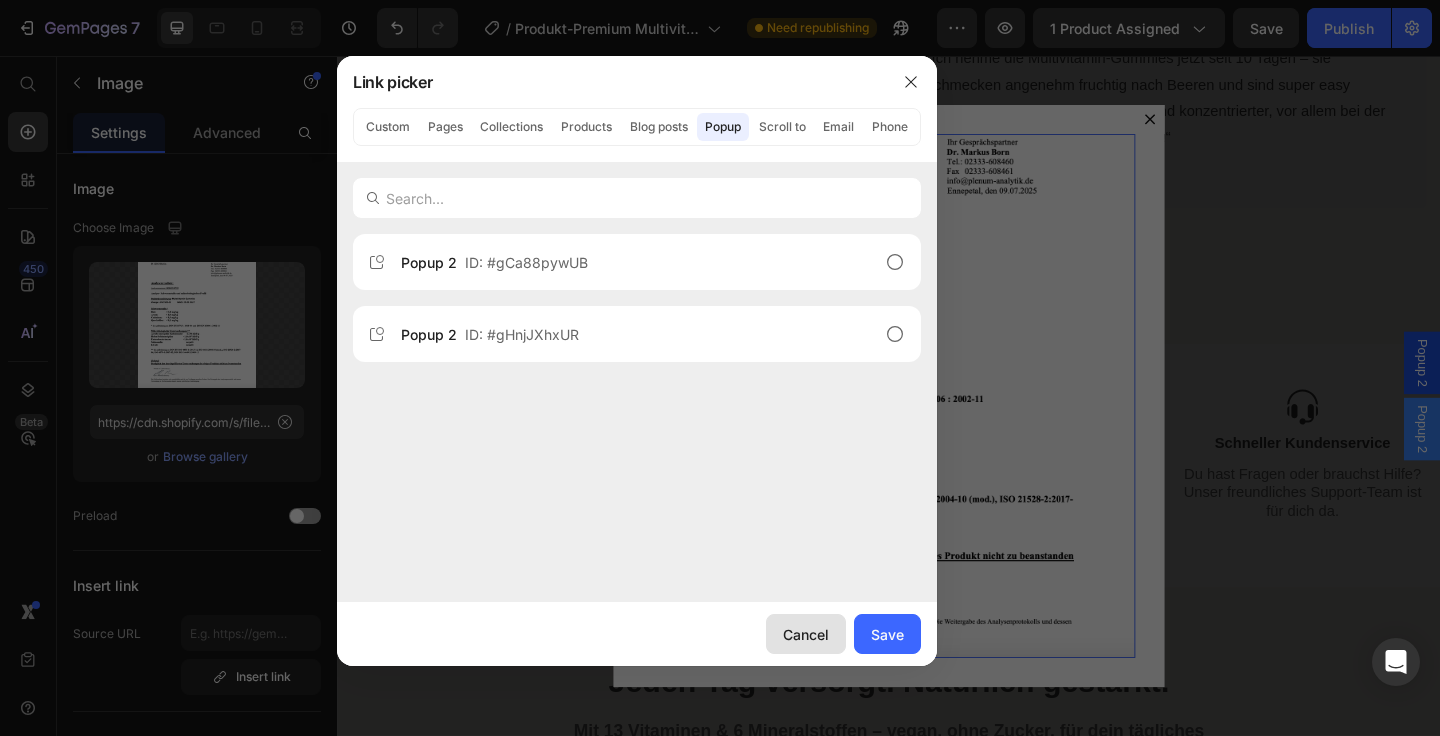 click on "Cancel" at bounding box center [806, 634] 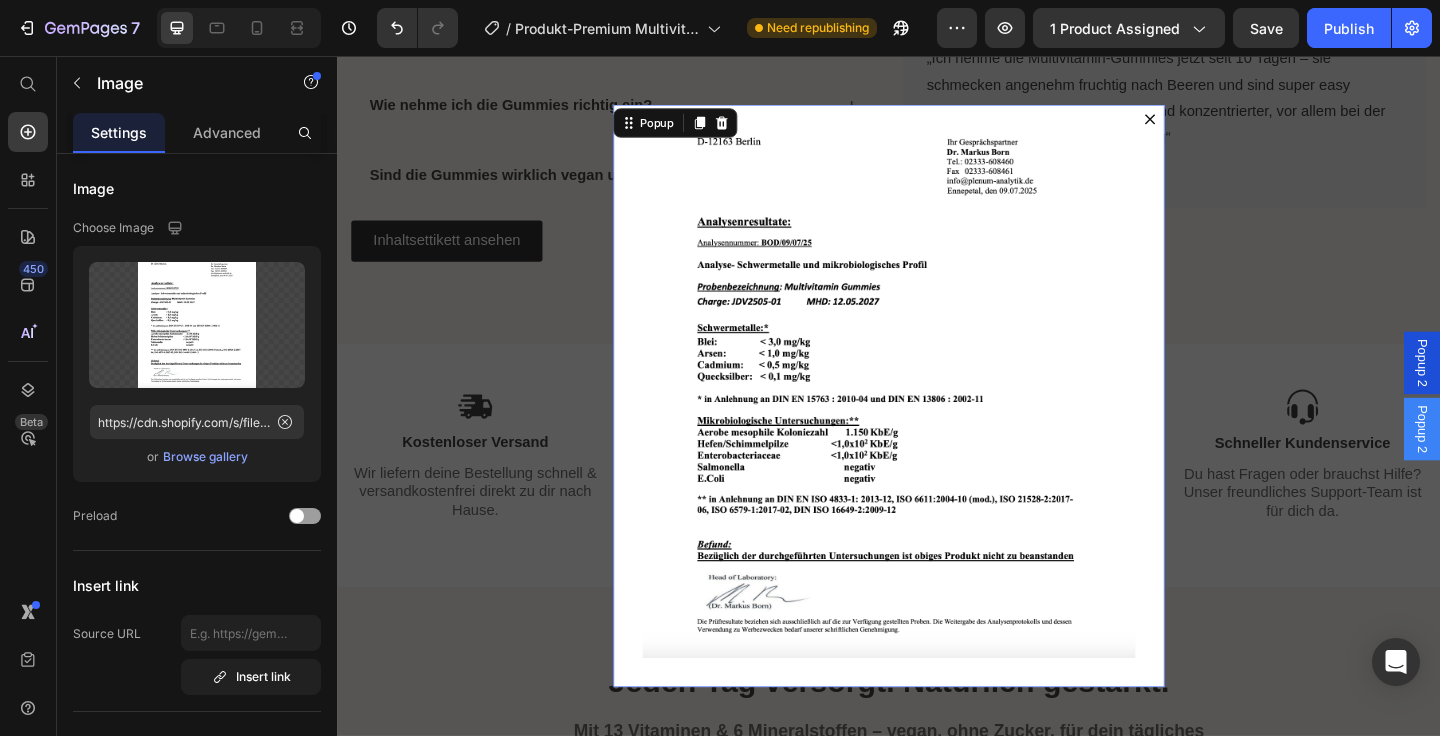 click at bounding box center (1221, 125) 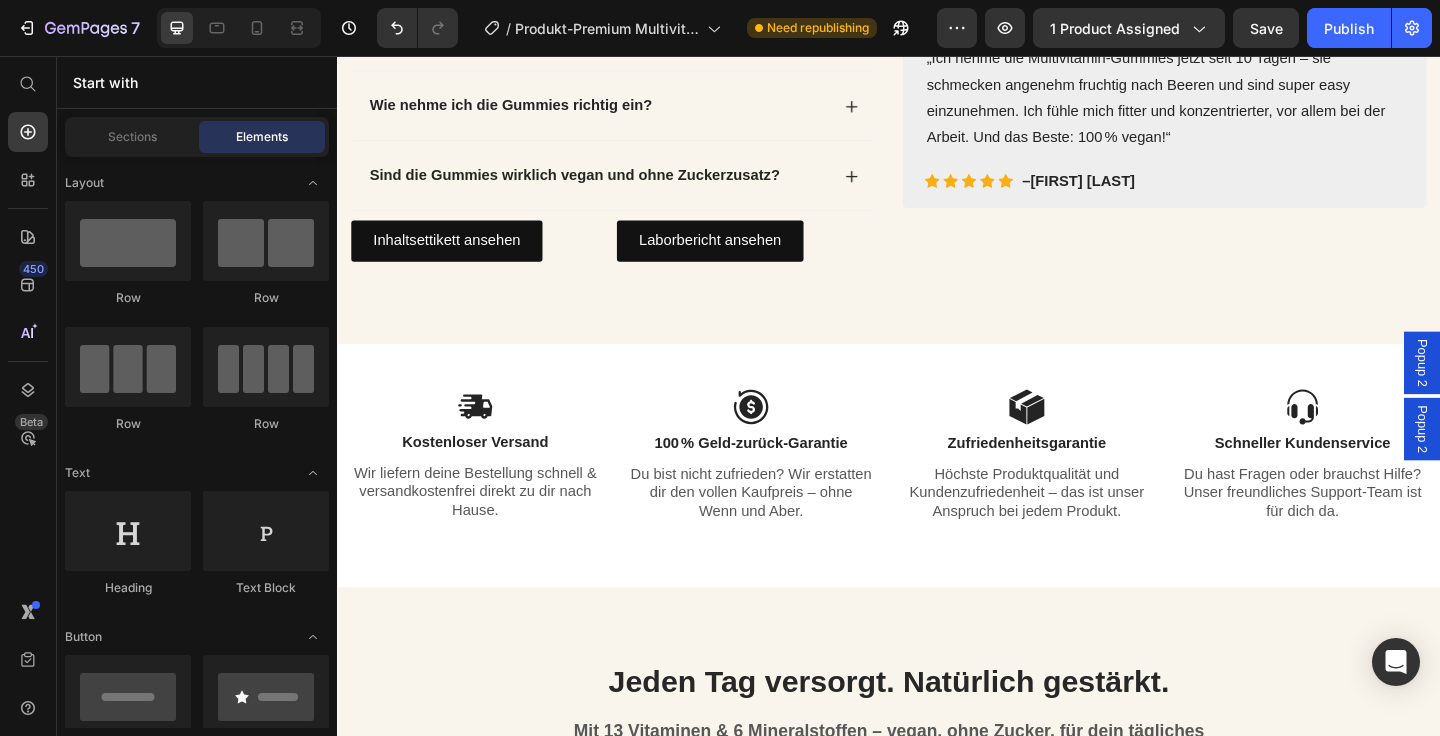 click on "Popup 2" at bounding box center [1517, 462] 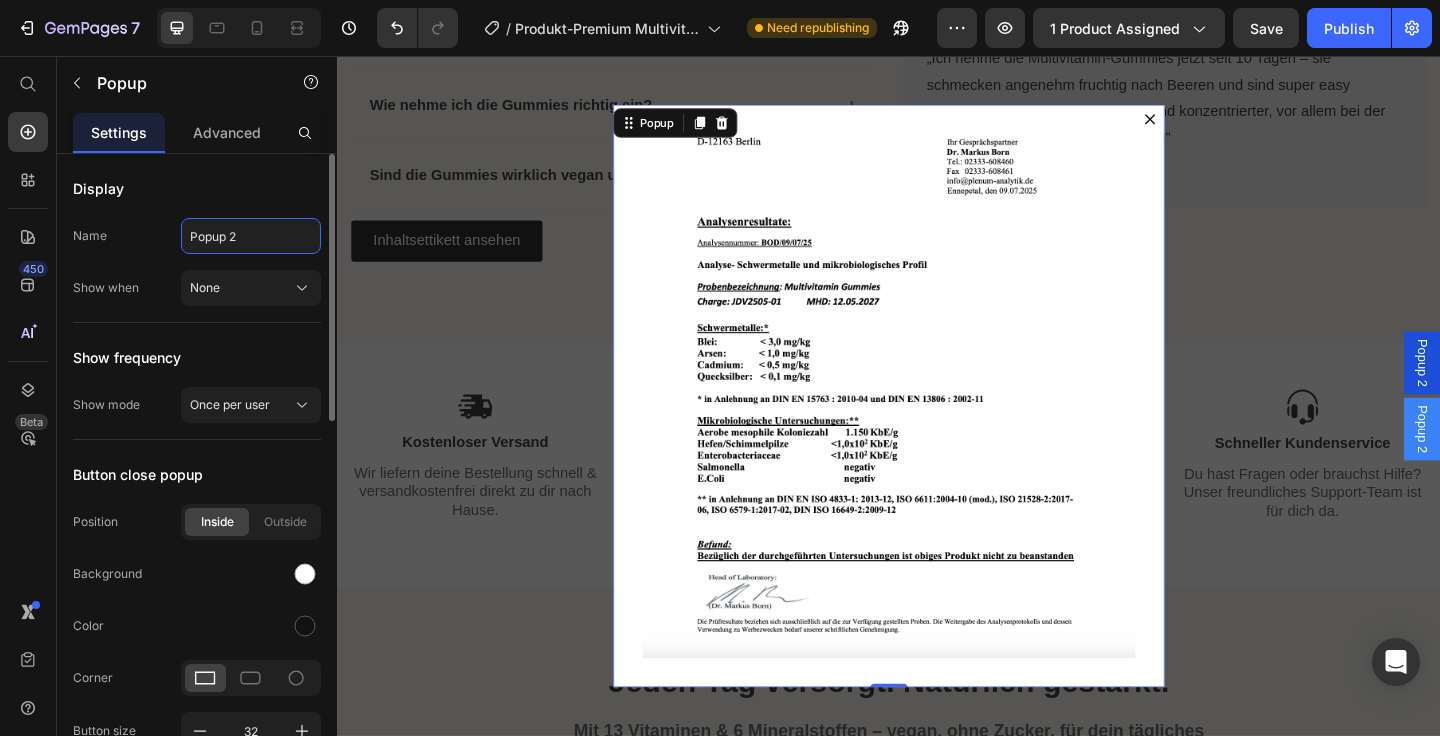 click on "Popup 2" 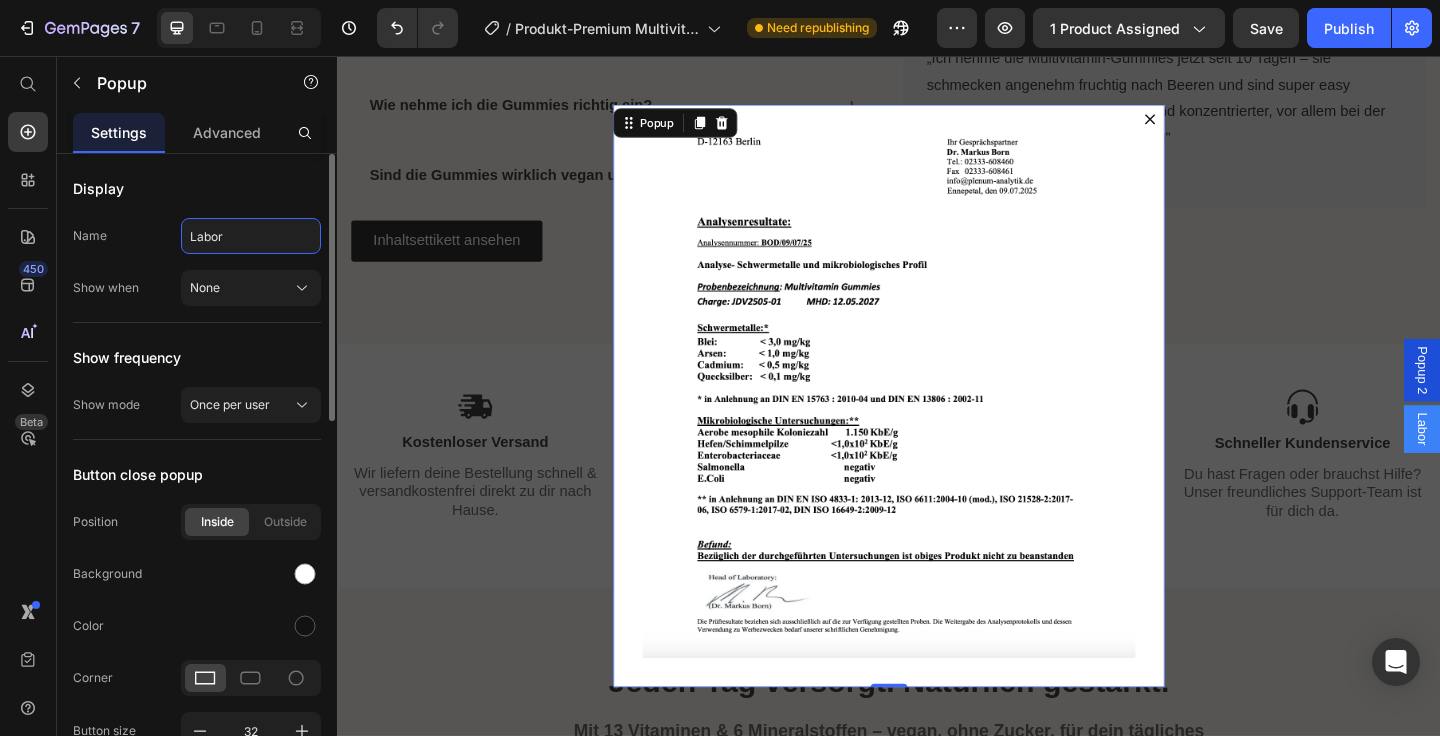 type on "Labor" 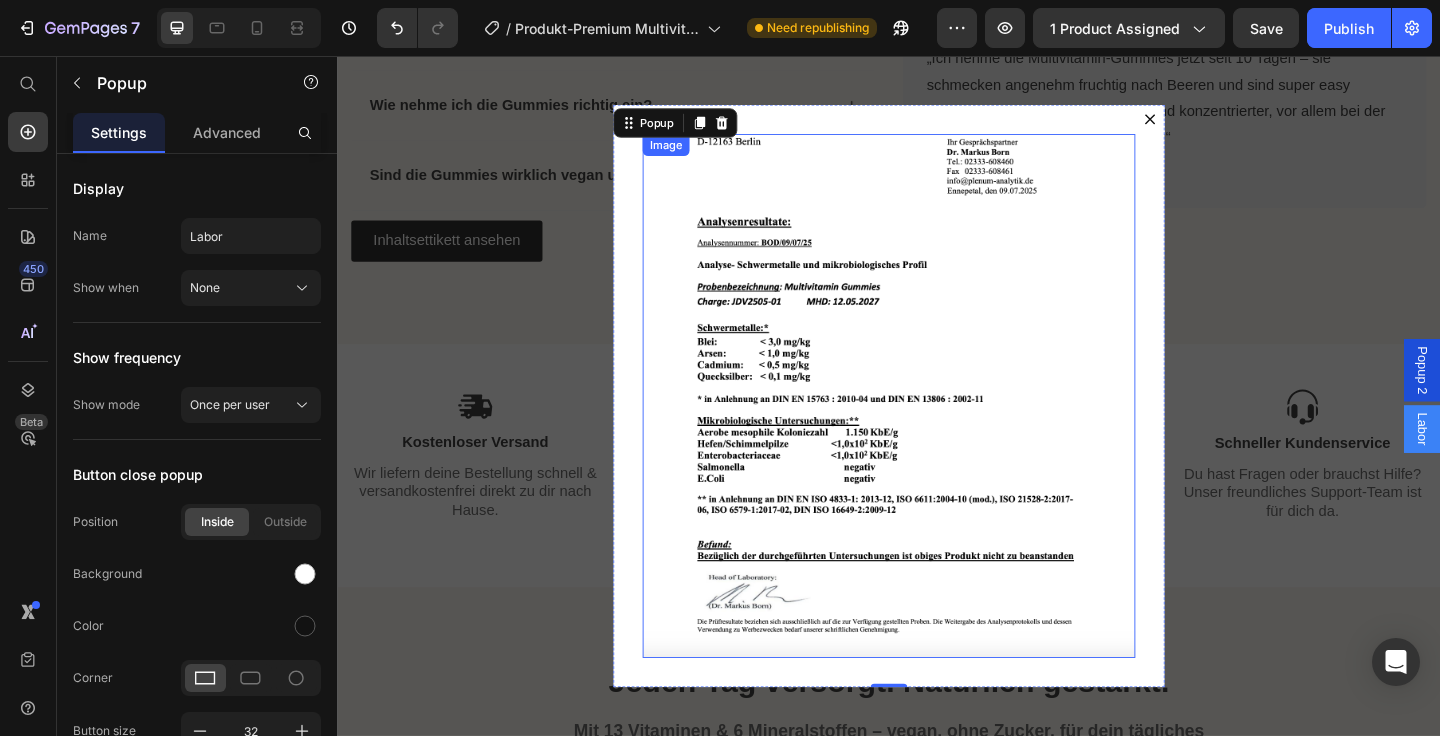 click at bounding box center (937, 426) 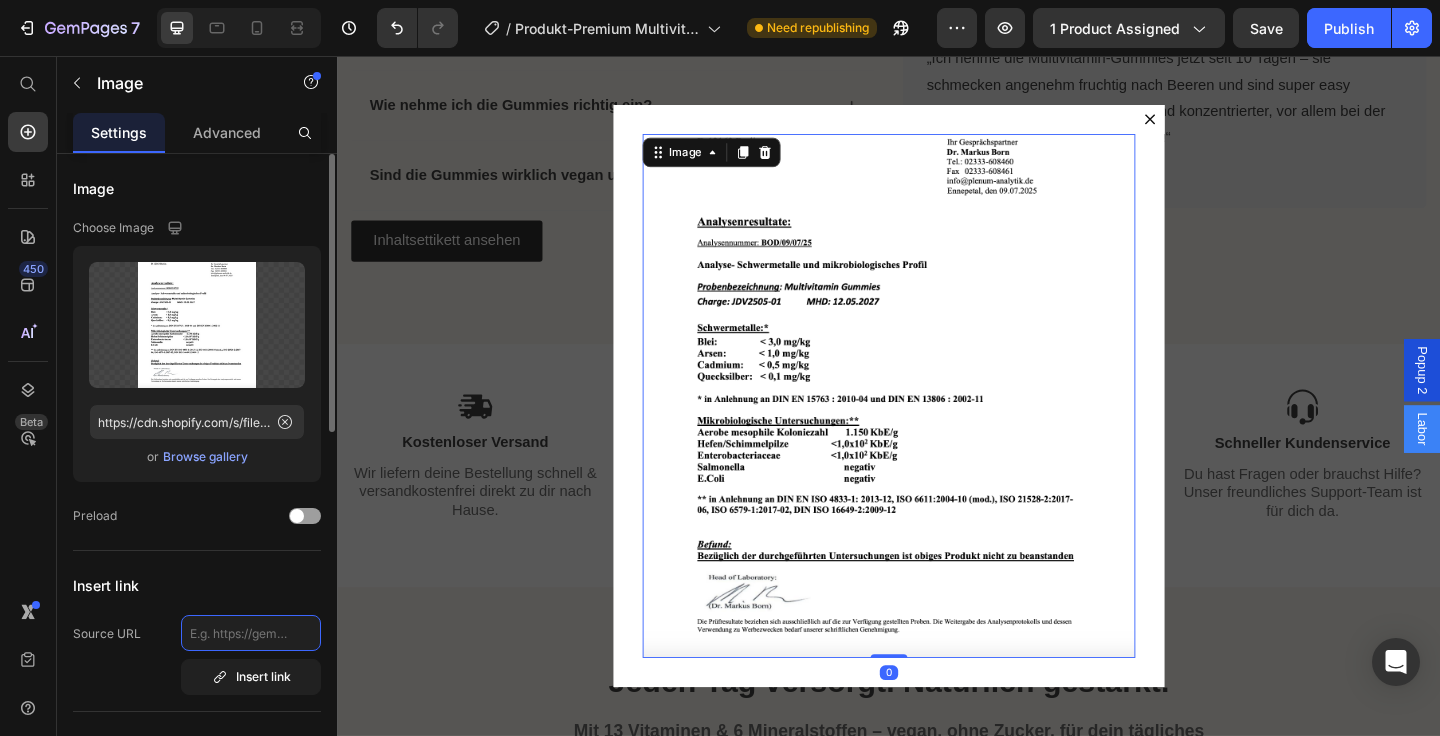 click 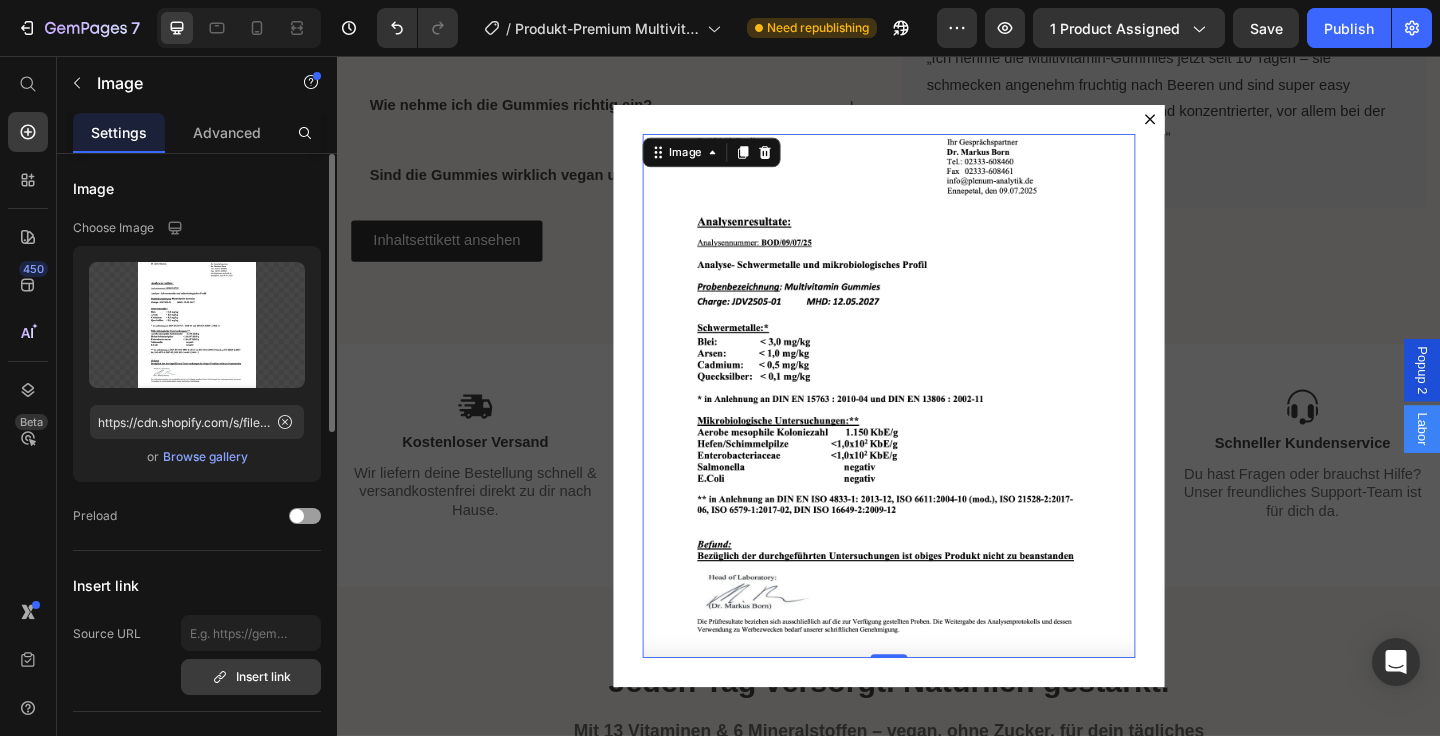 click on "Insert link" at bounding box center (251, 677) 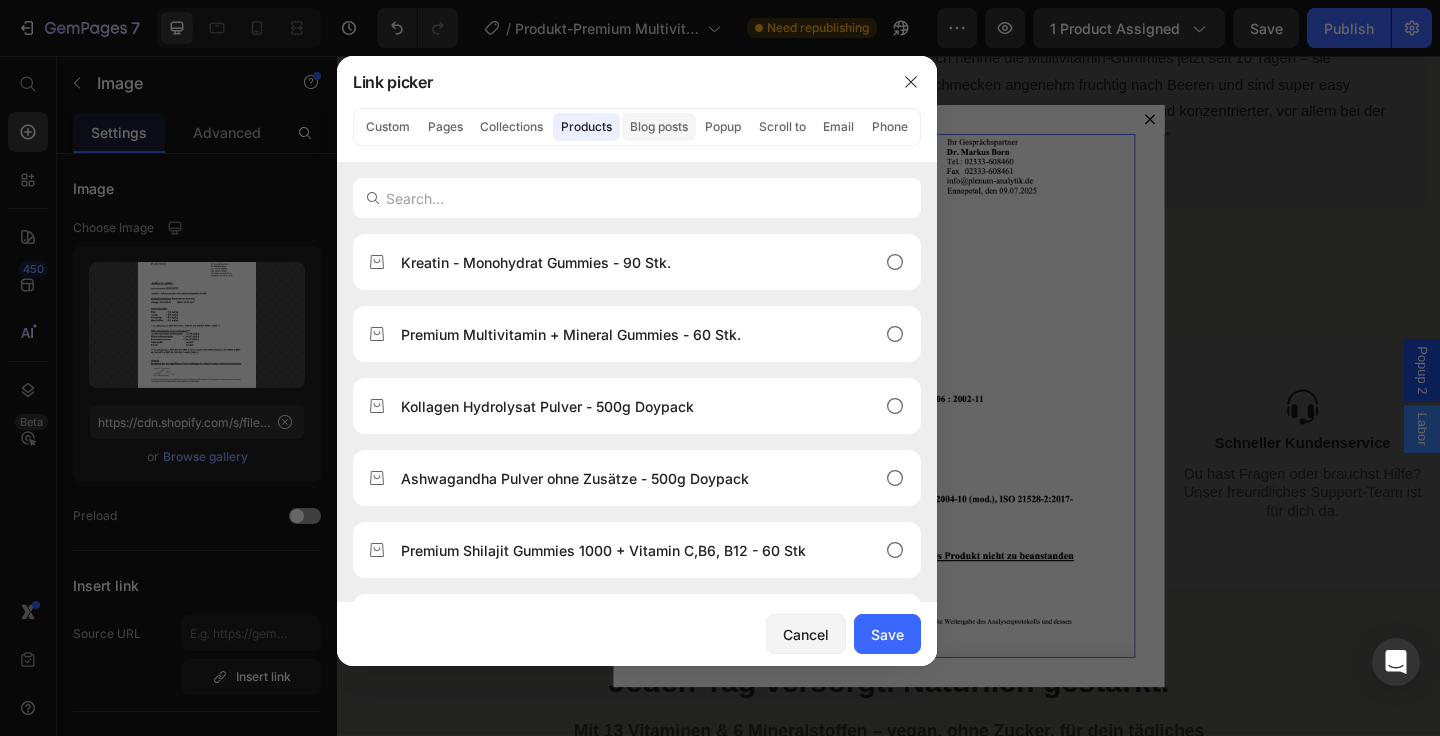 click on "Blog posts" 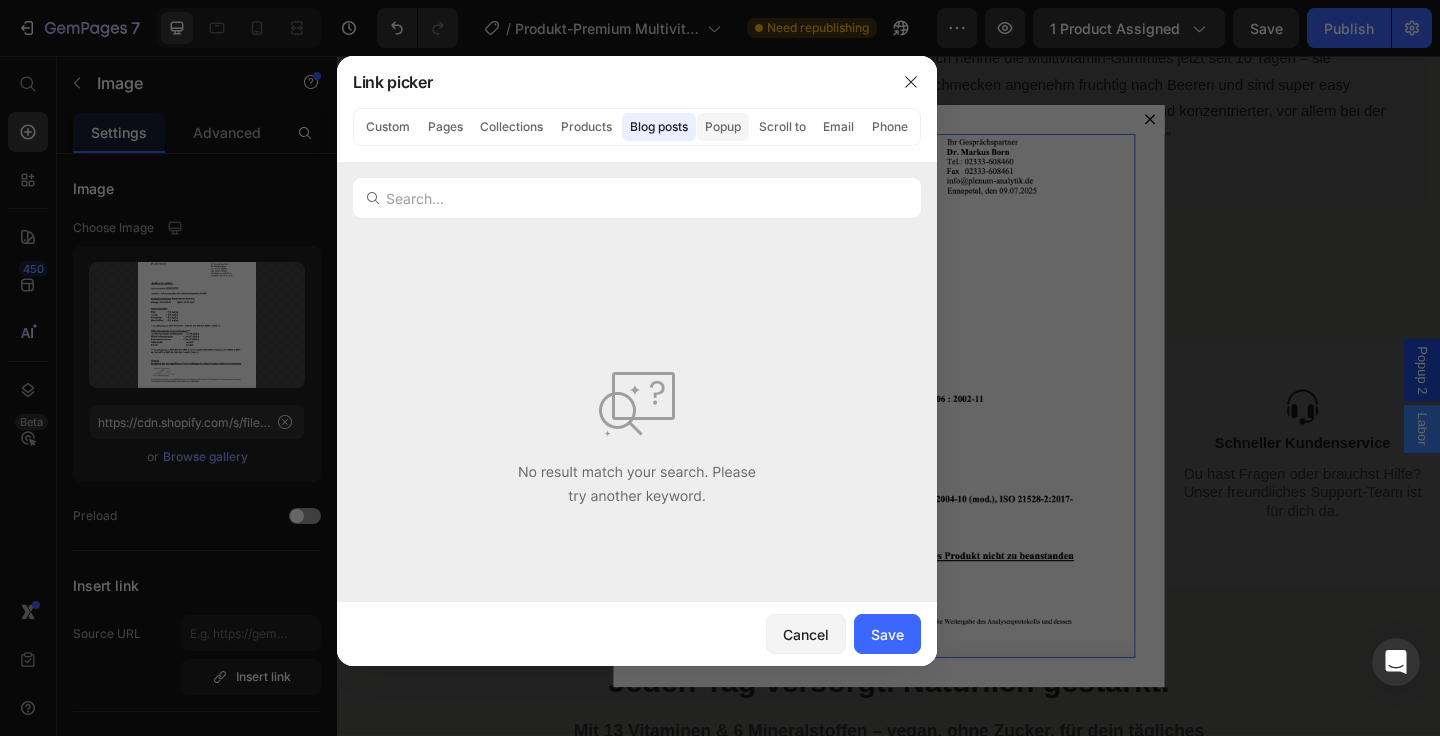click on "Popup" 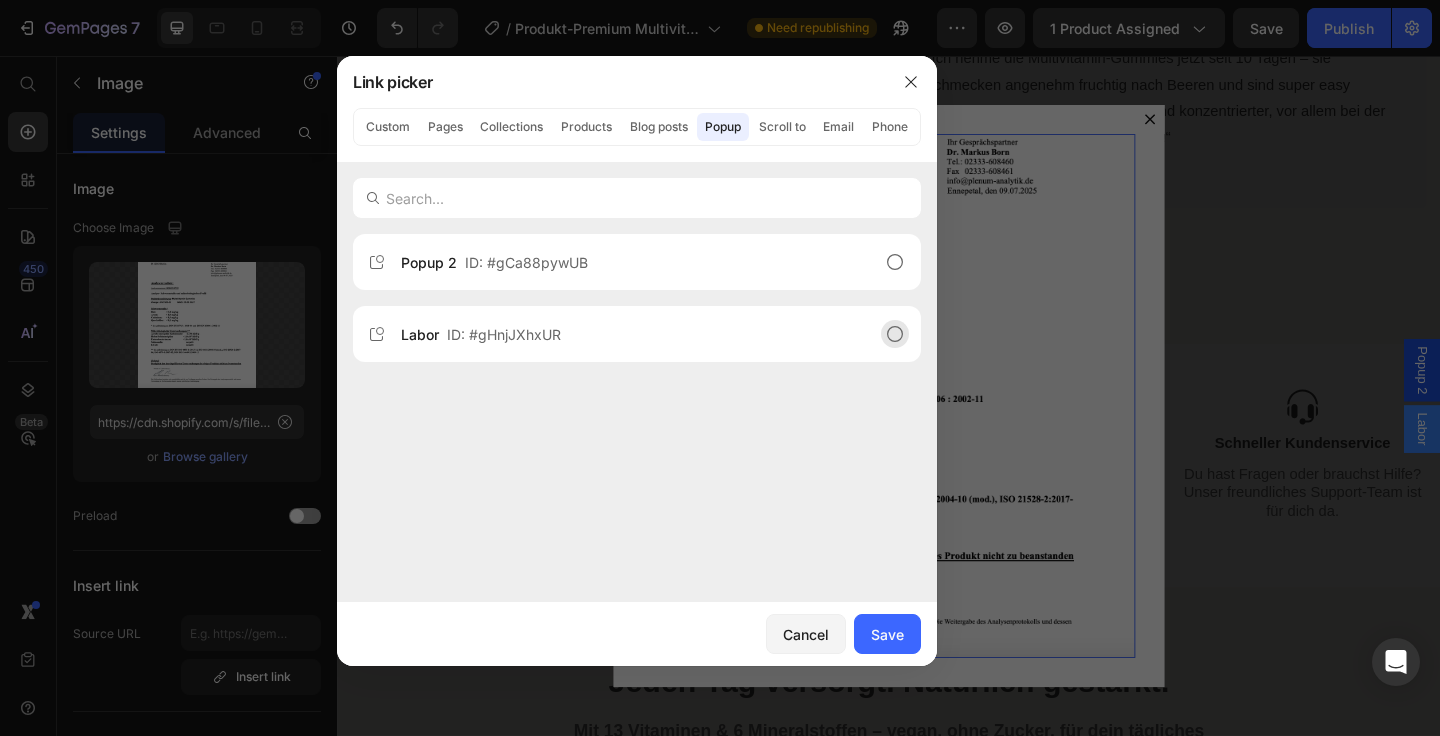click on "Labor  ID: #gHnjJXhxUR" 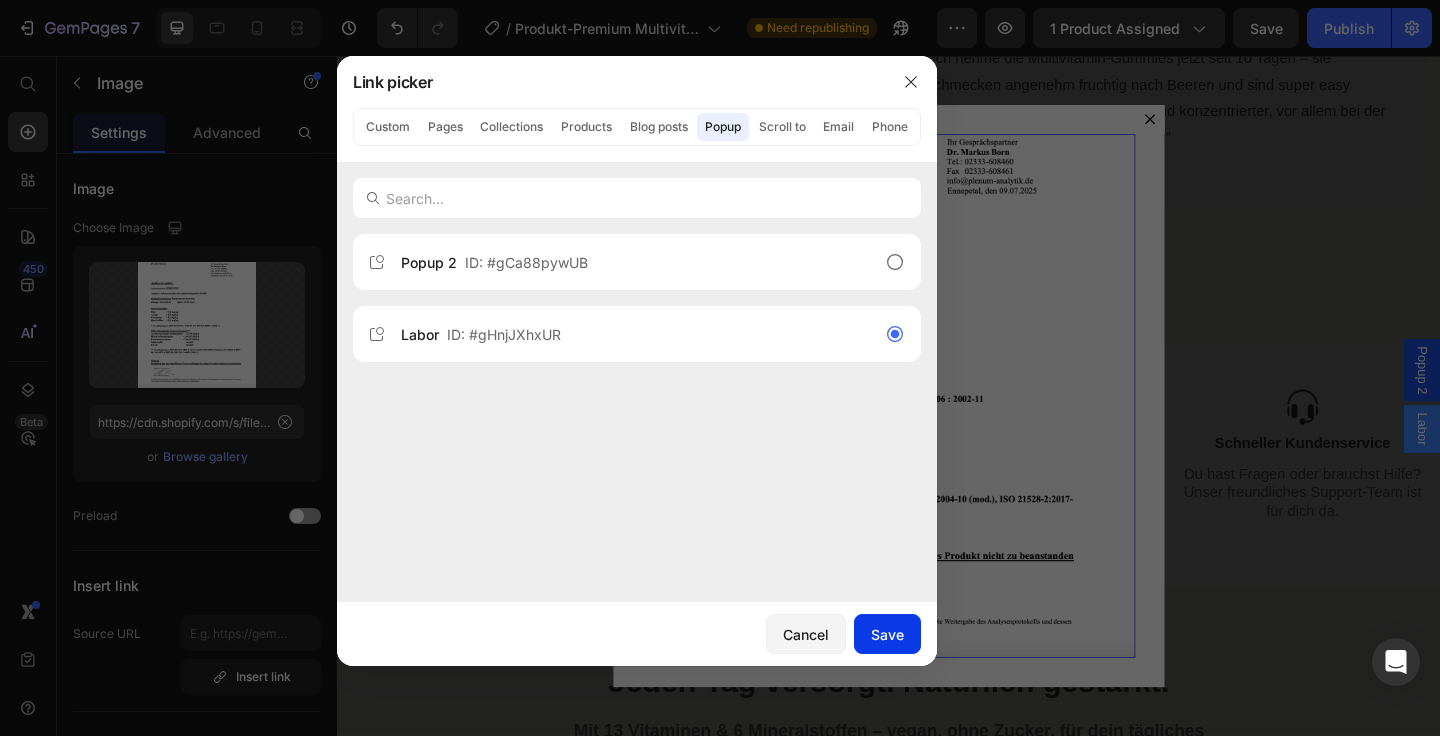 click on "Save" at bounding box center [887, 634] 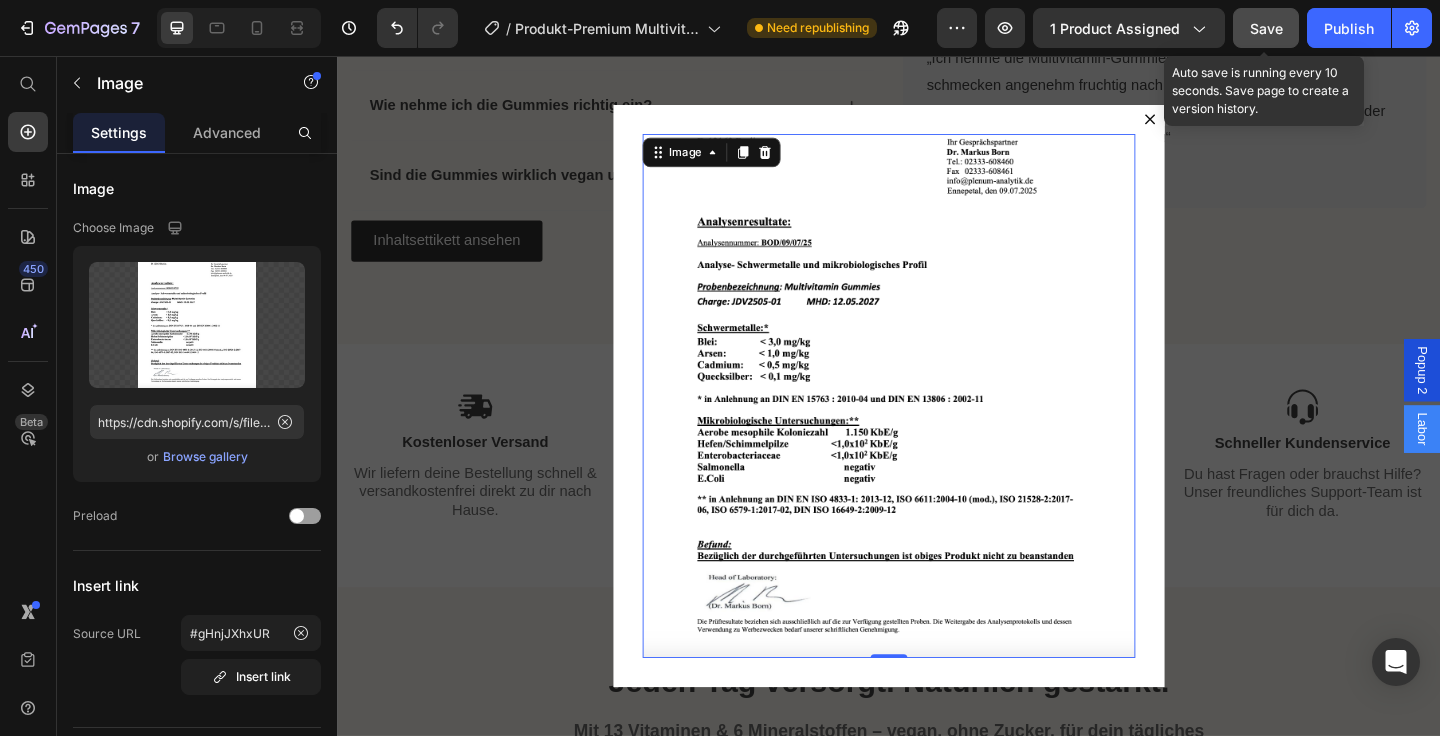 click on "Save" 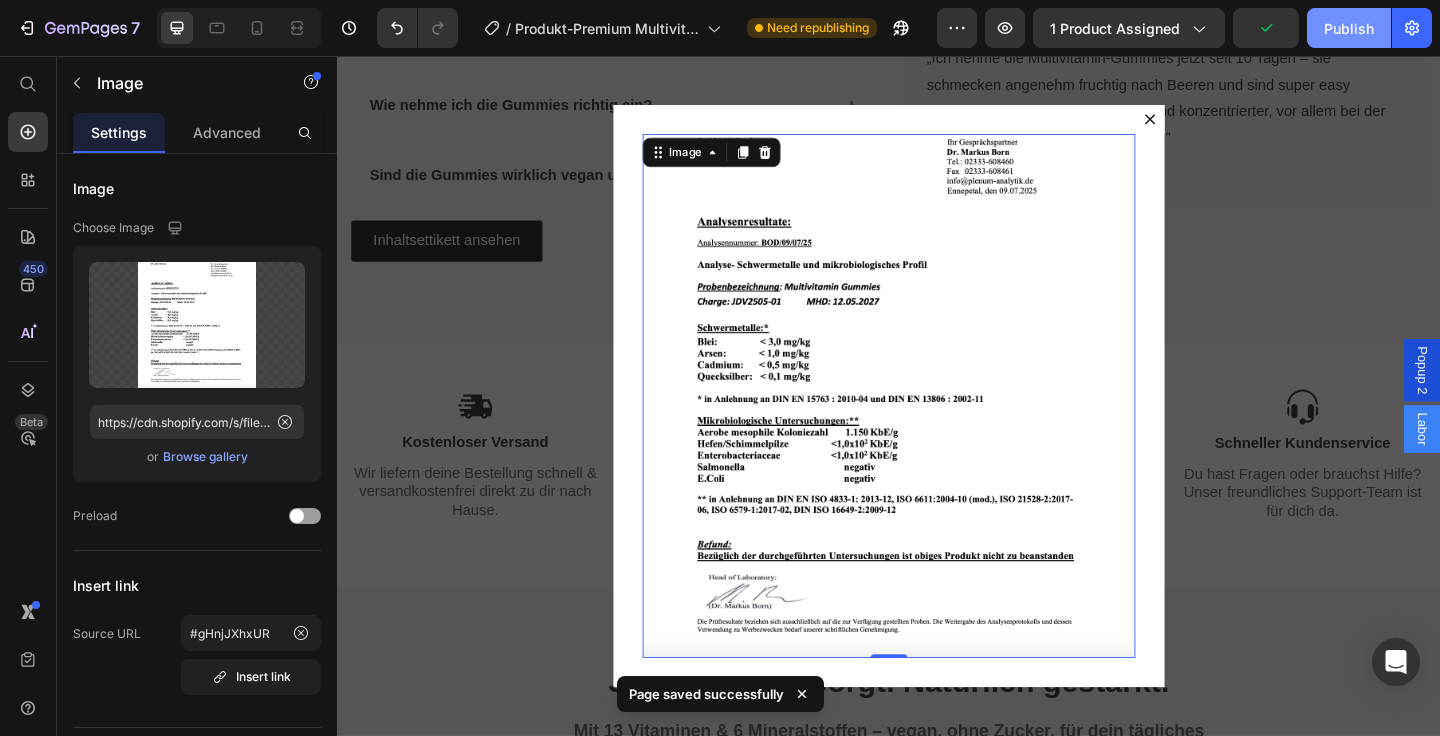 click on "Publish" at bounding box center [1349, 28] 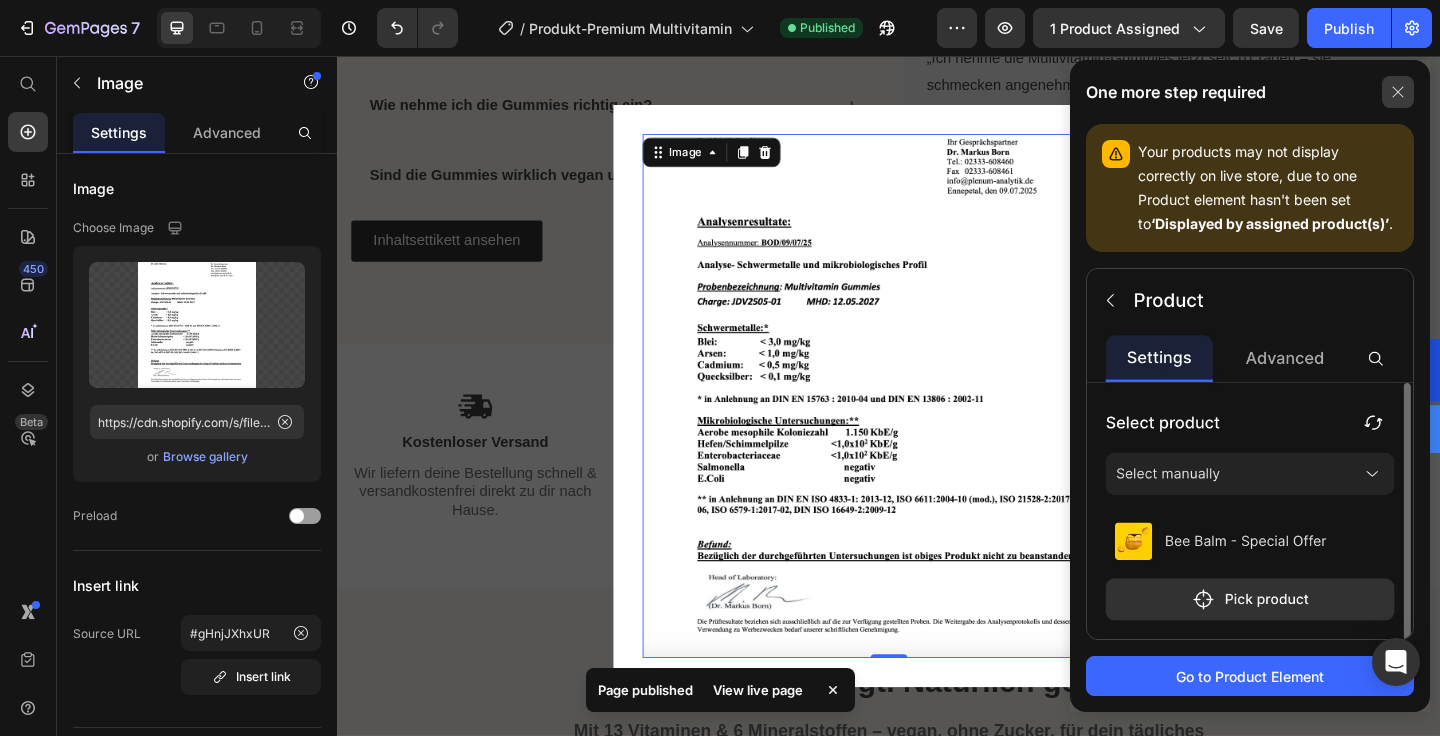 click 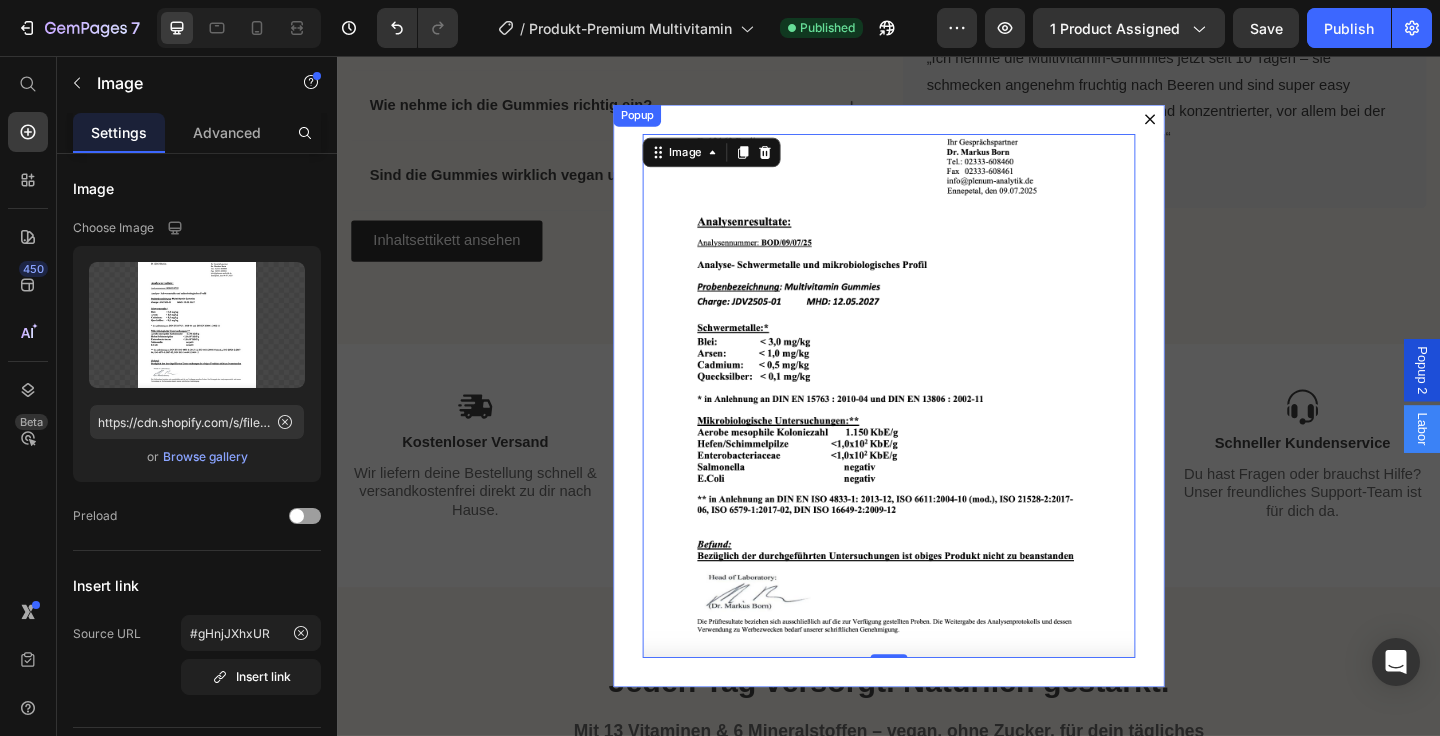 click at bounding box center (1221, 125) 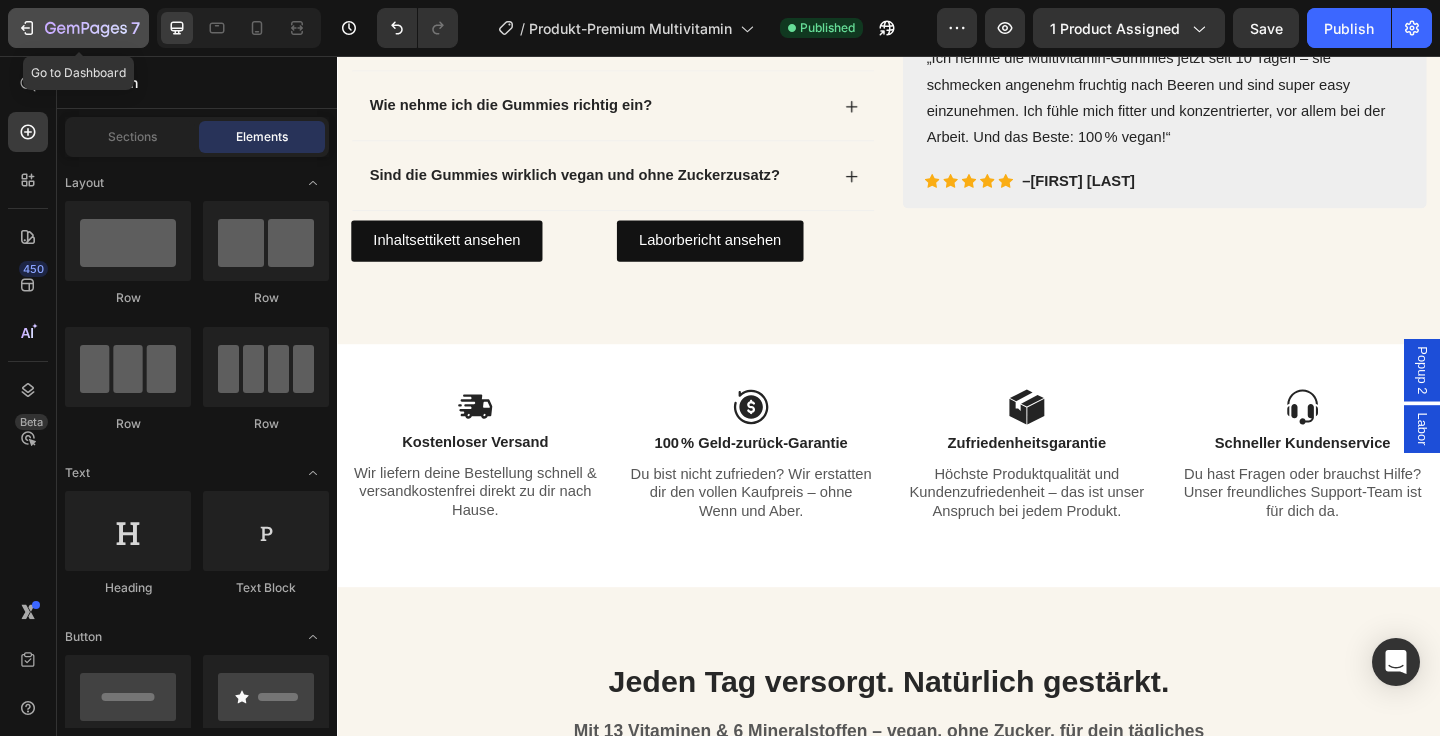 click on "7" 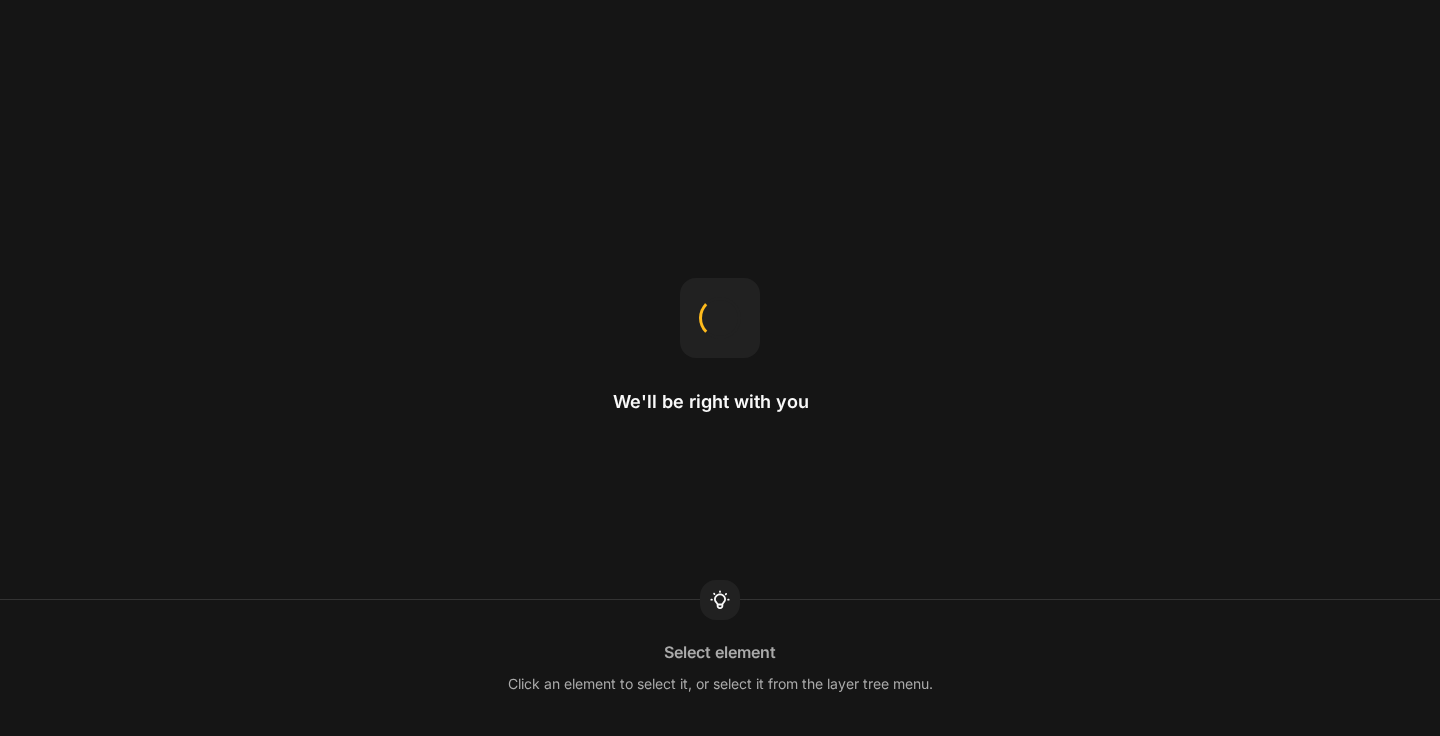 scroll, scrollTop: 0, scrollLeft: 0, axis: both 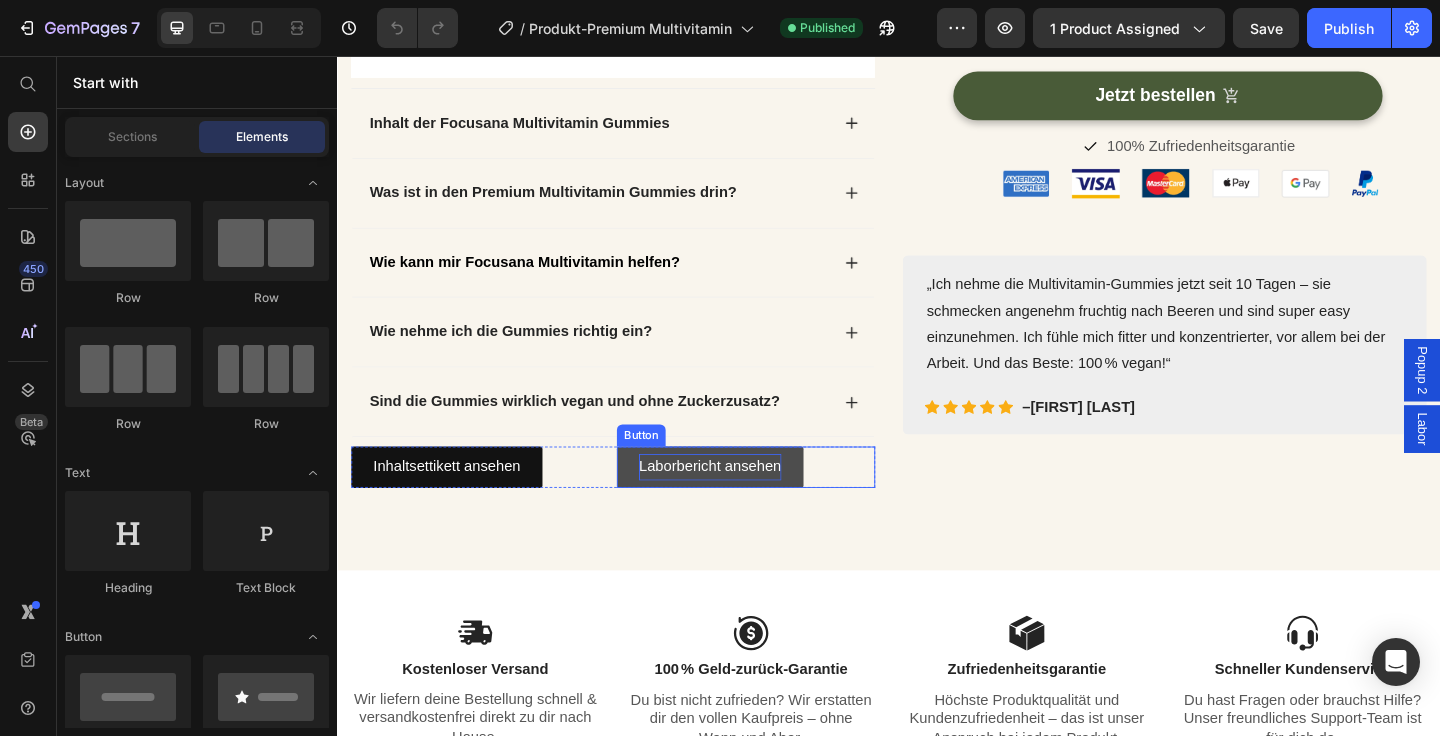 click on "Laborbericht ansehen" at bounding box center (742, 503) 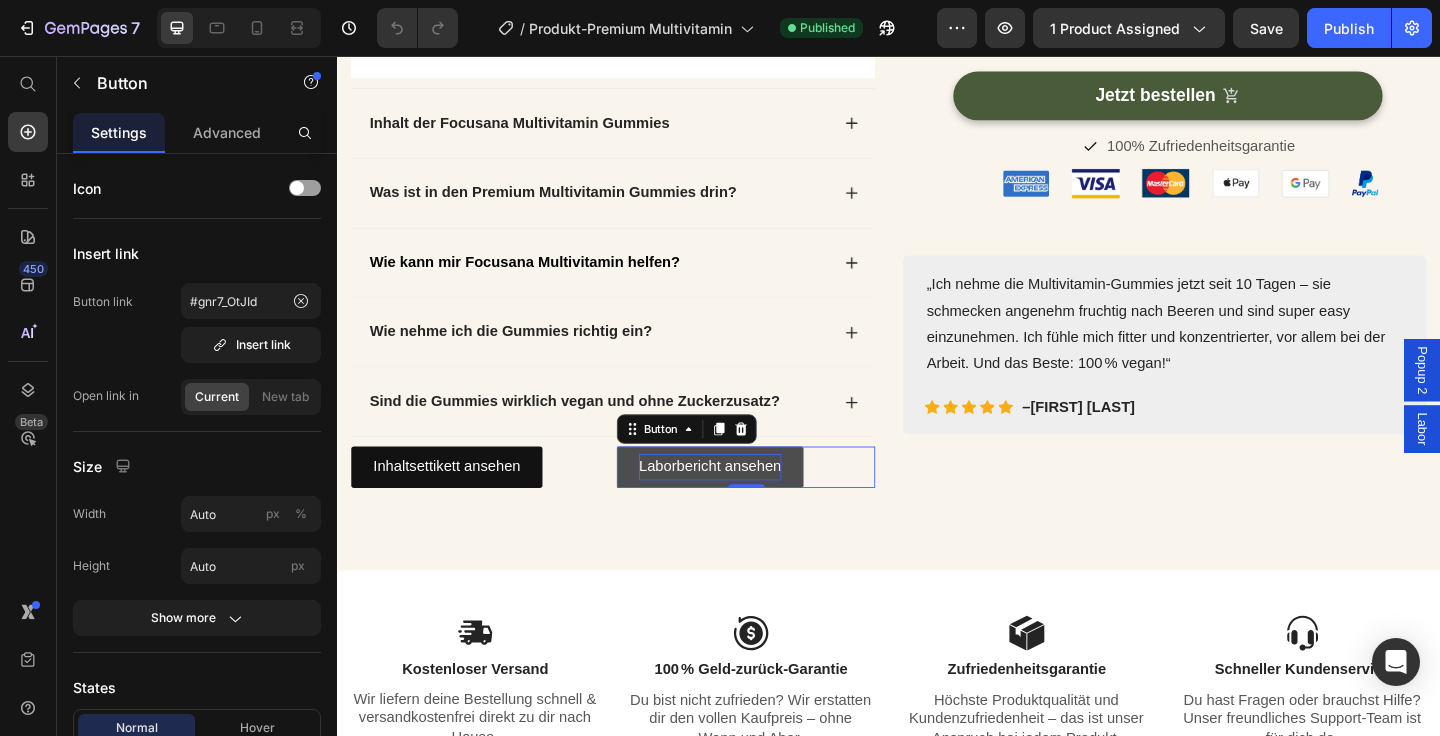 click on "Laborbericht ansehen" at bounding box center (742, 503) 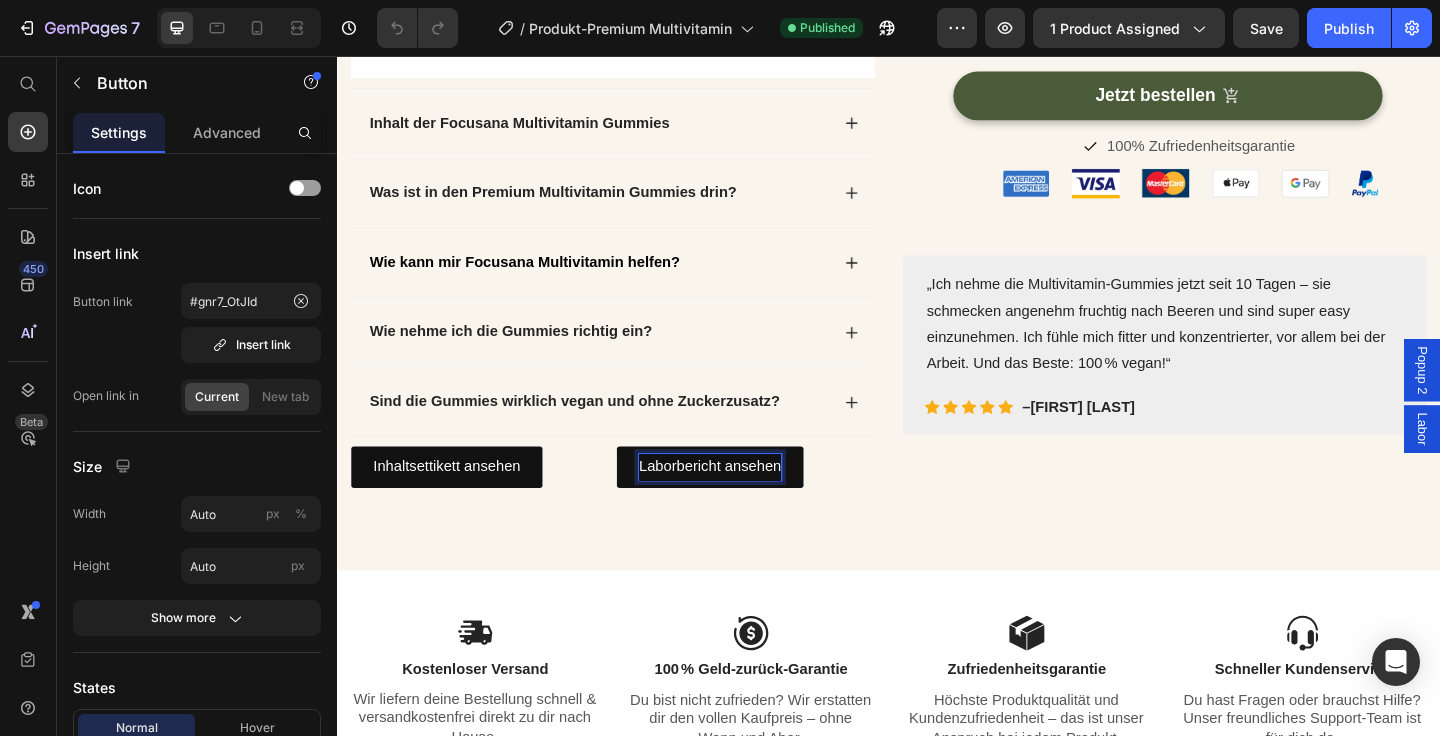 click on "Labor" at bounding box center [1517, 462] 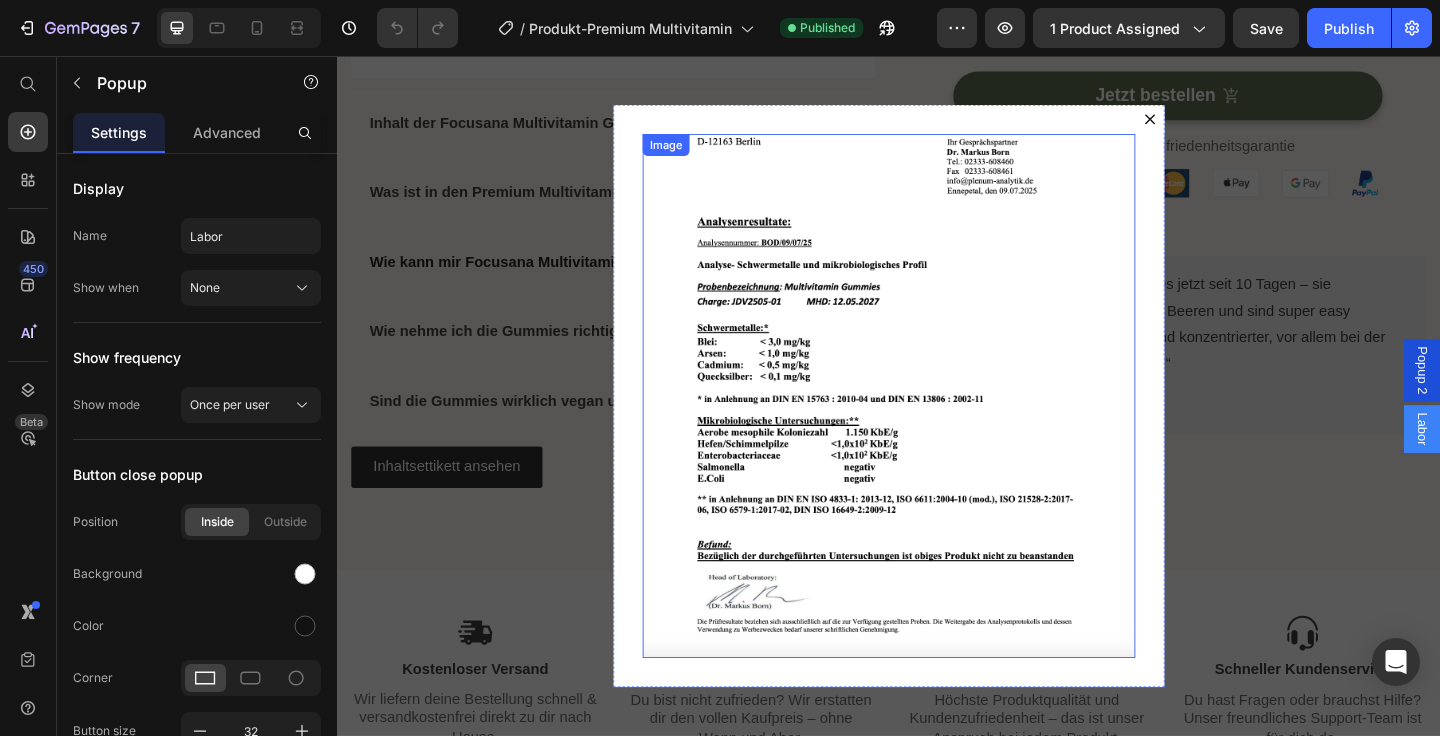 click at bounding box center [937, 426] 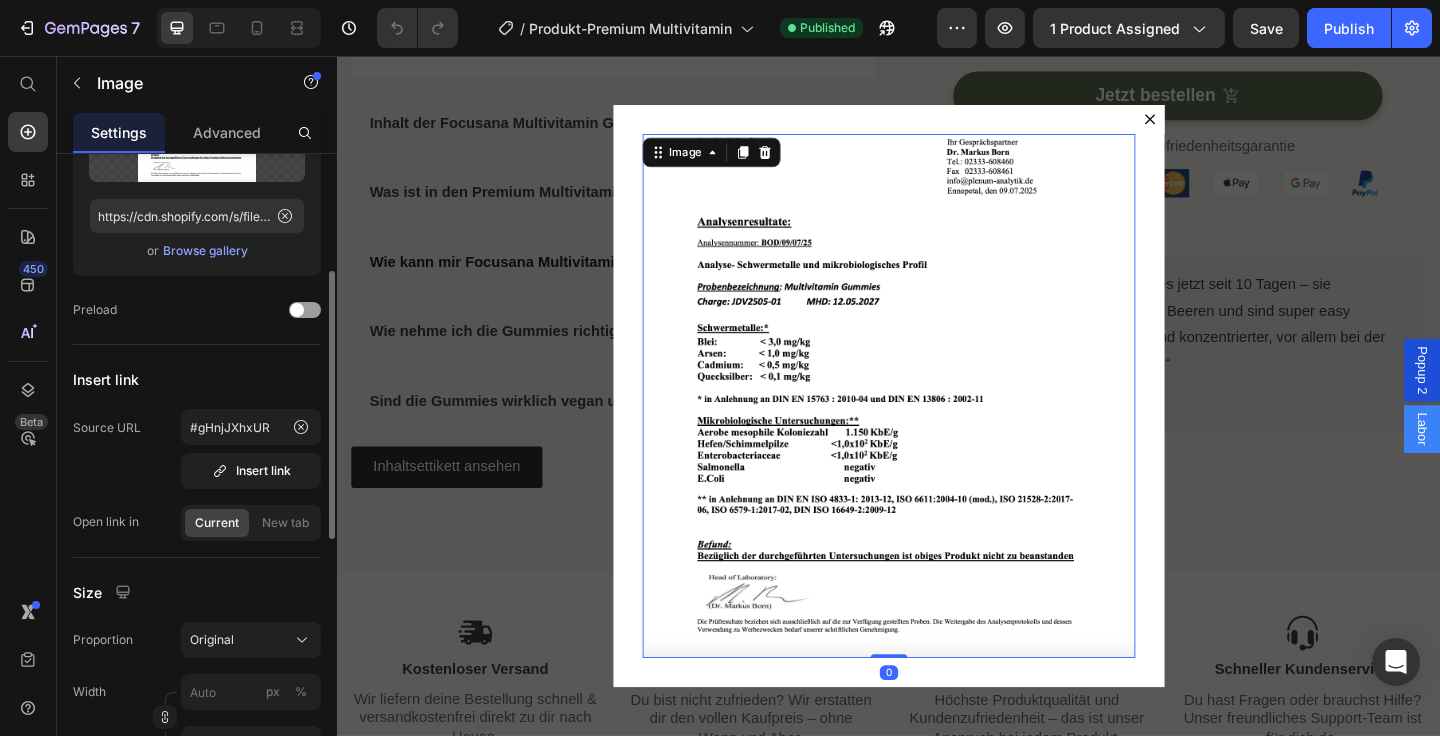 scroll, scrollTop: 228, scrollLeft: 0, axis: vertical 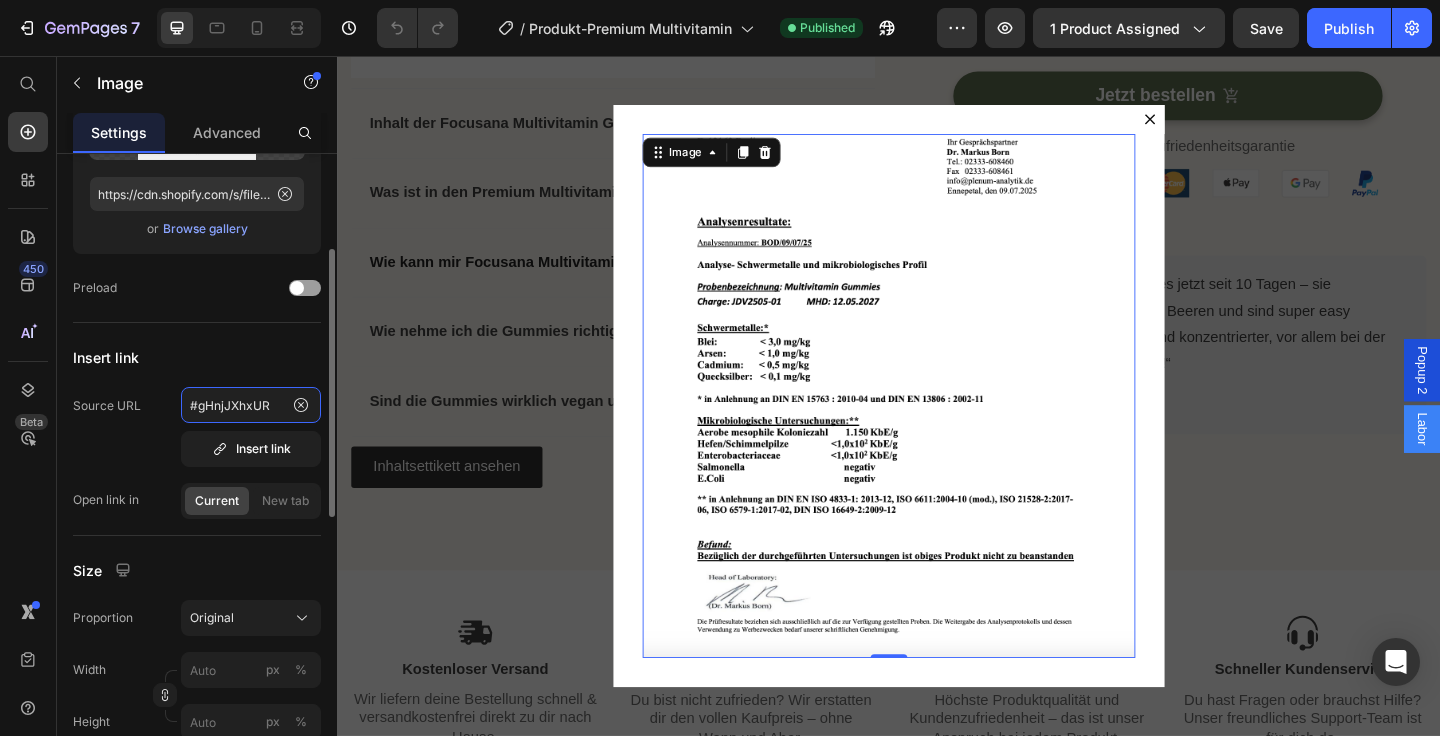 click on "#gHnjJXhxUR" 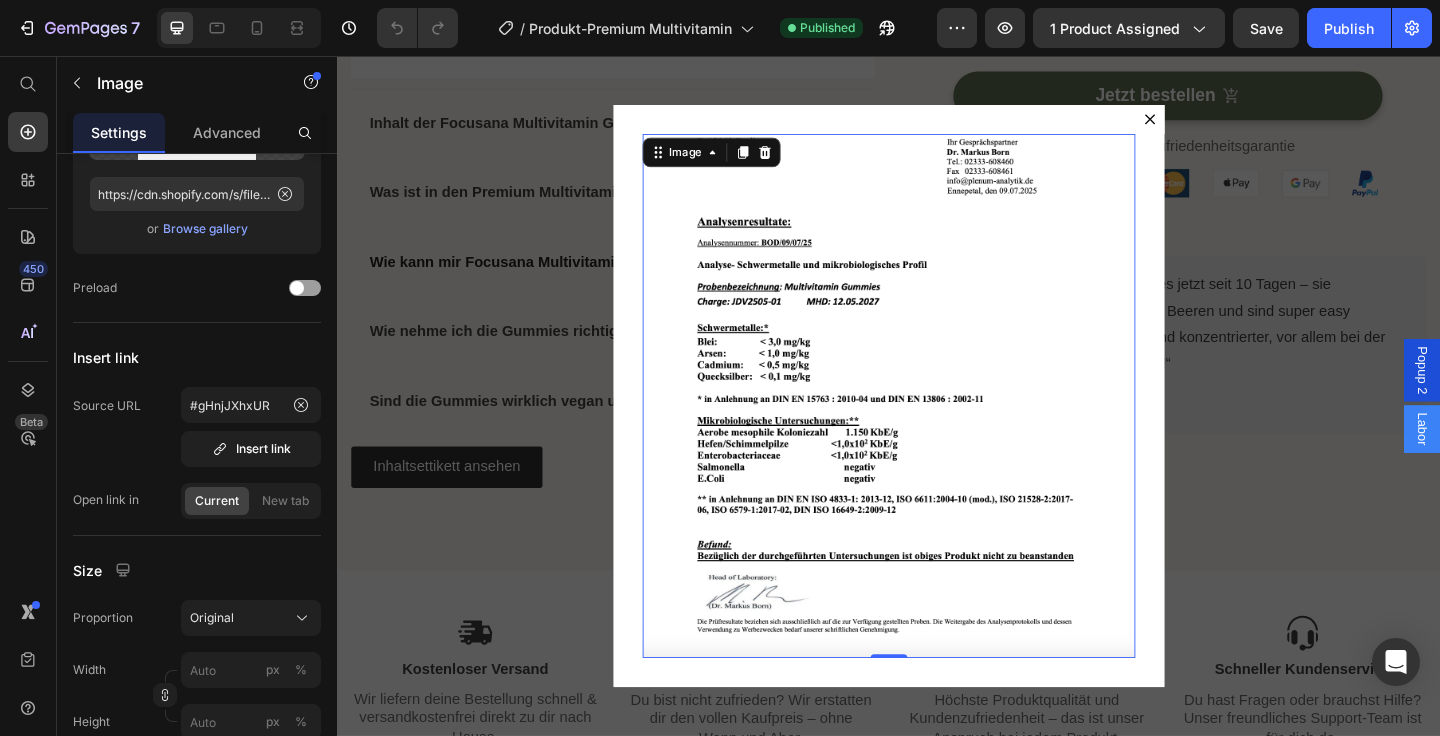 click at bounding box center (937, 426) 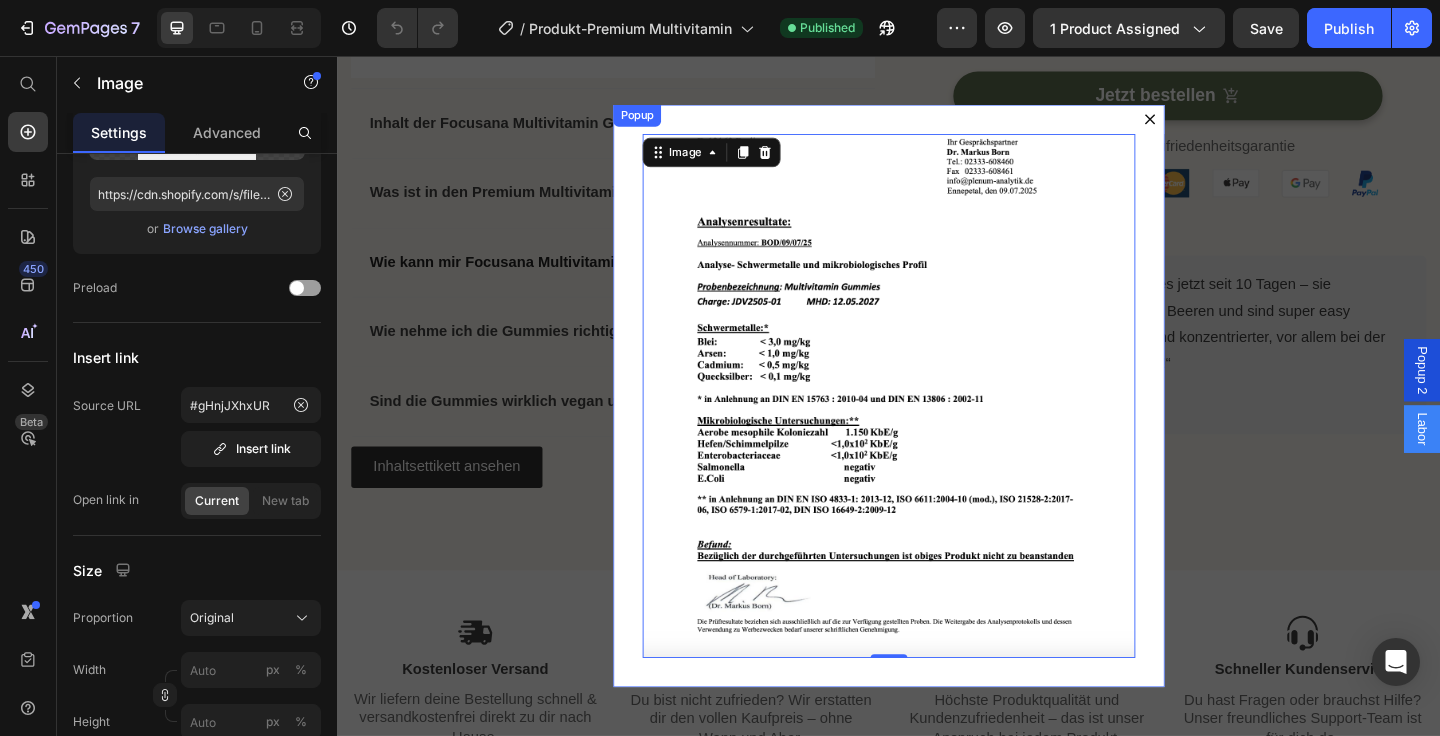 click on "Image   0" at bounding box center (937, 426) 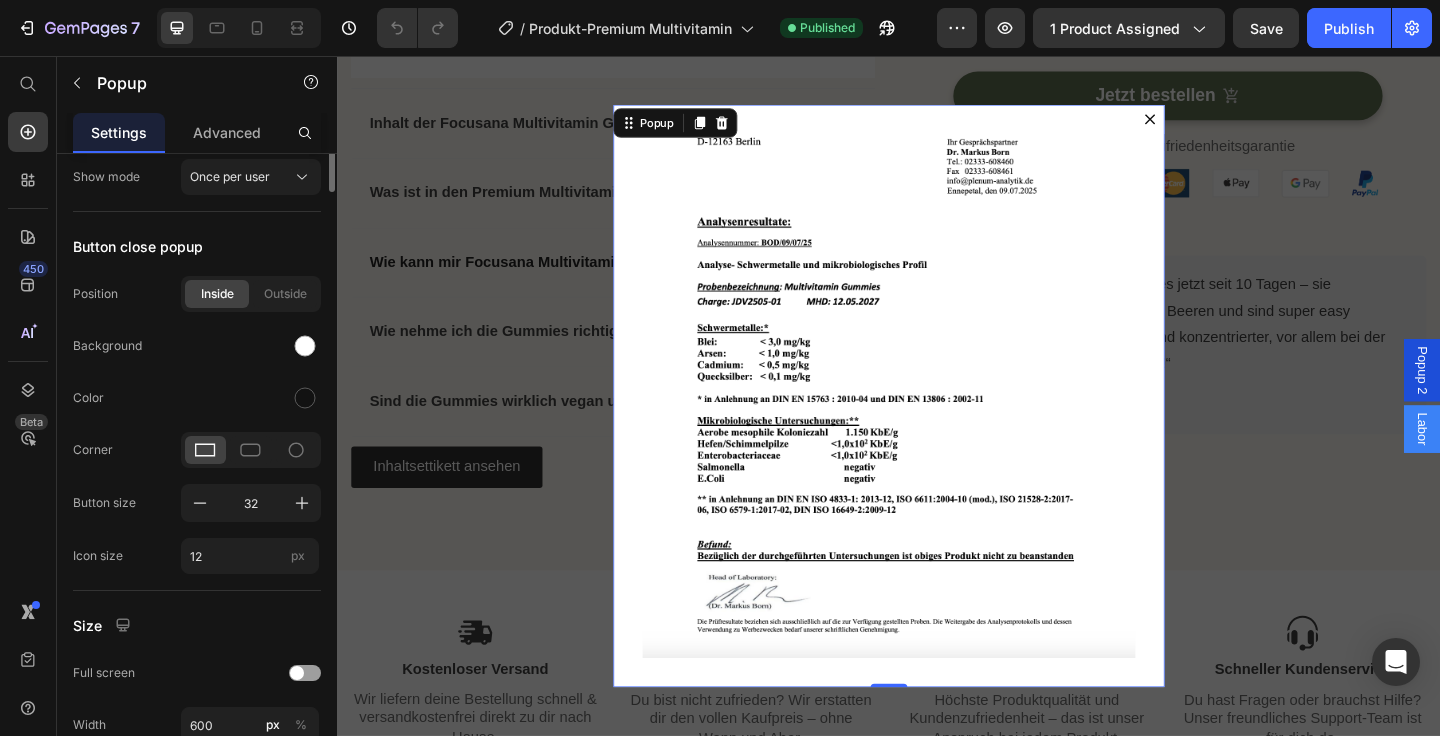 scroll, scrollTop: 0, scrollLeft: 0, axis: both 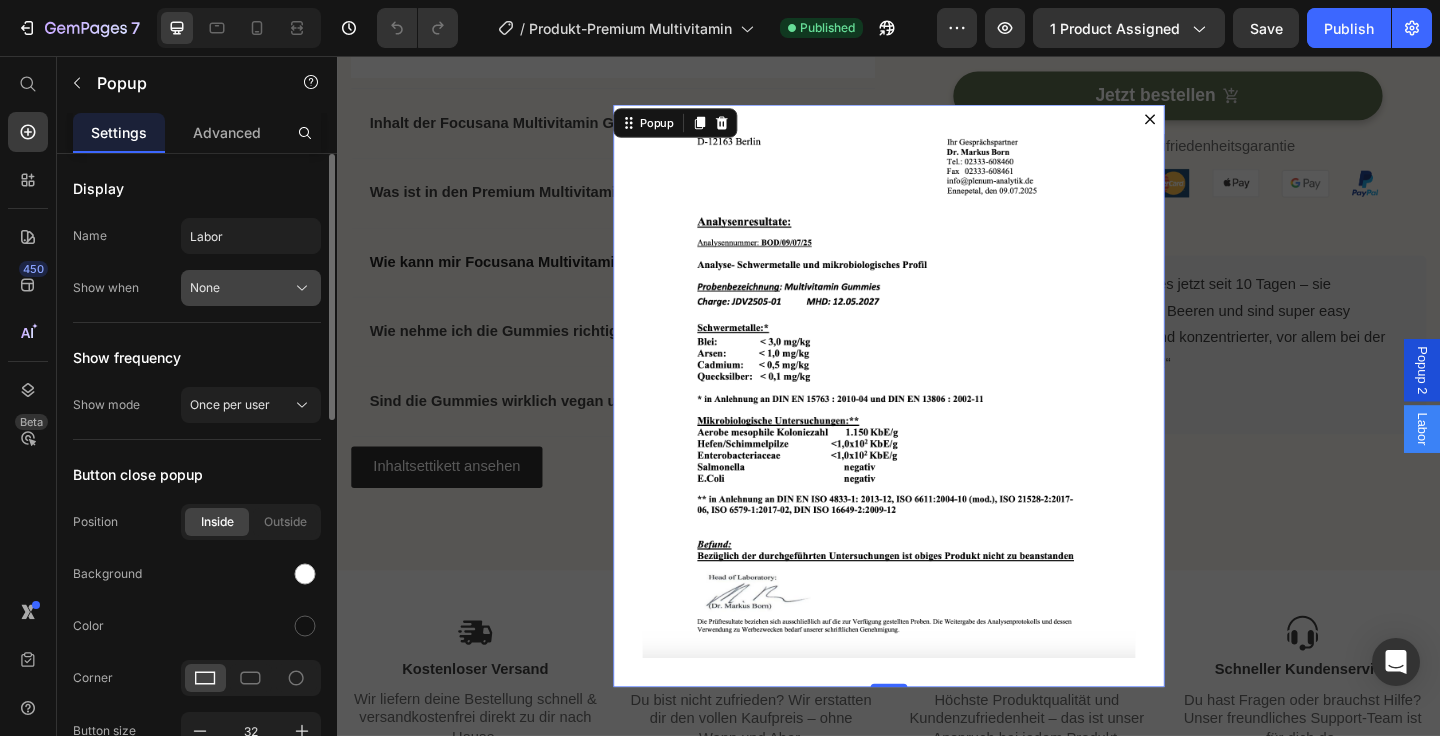 click on "None" 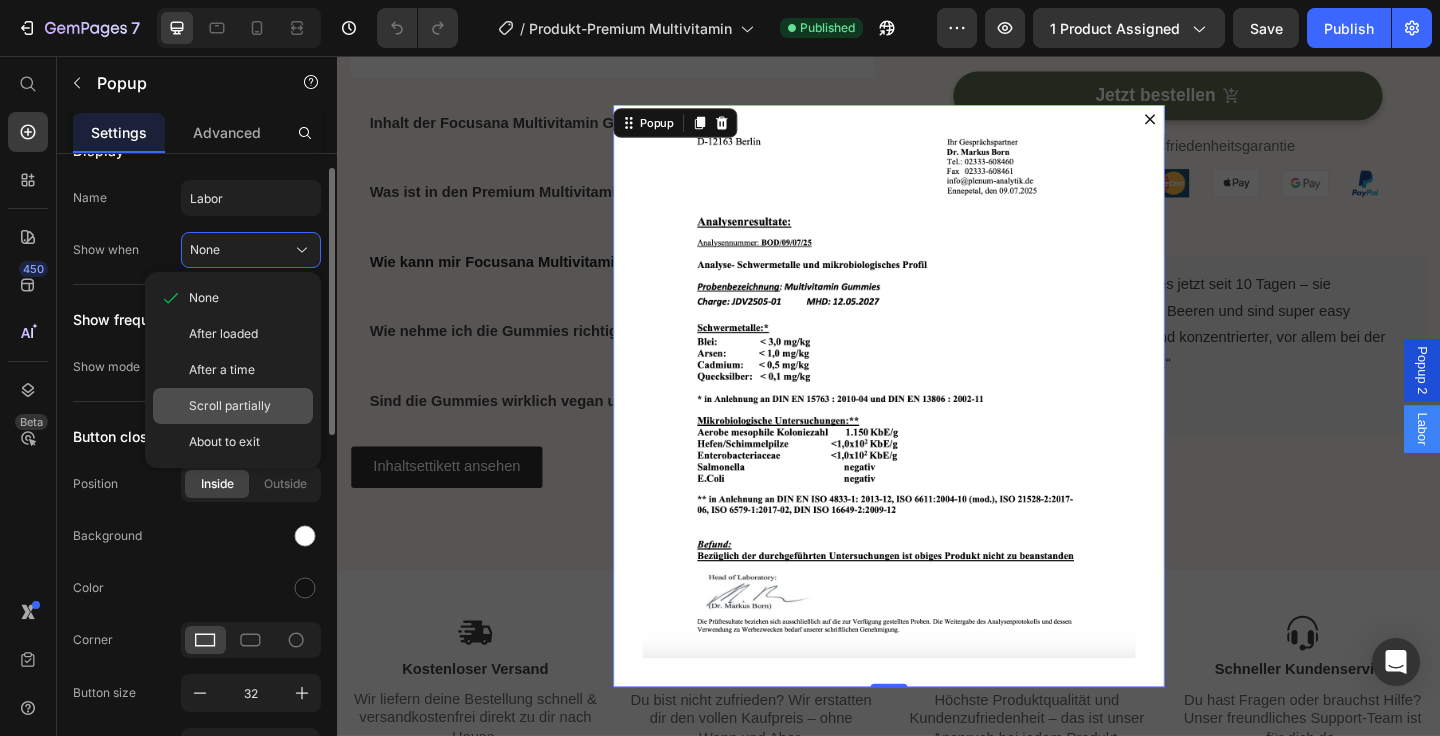 scroll, scrollTop: 0, scrollLeft: 0, axis: both 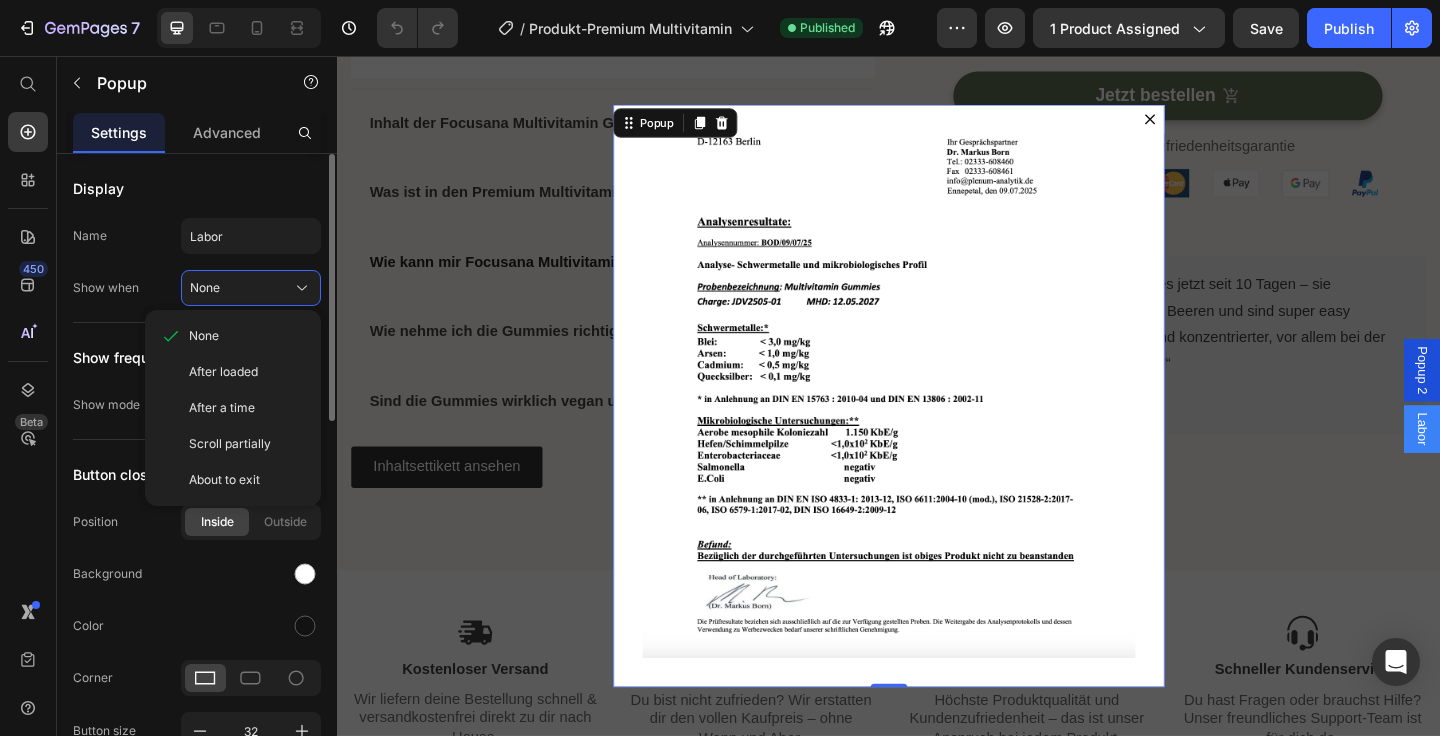 click on "Display" at bounding box center [197, 188] 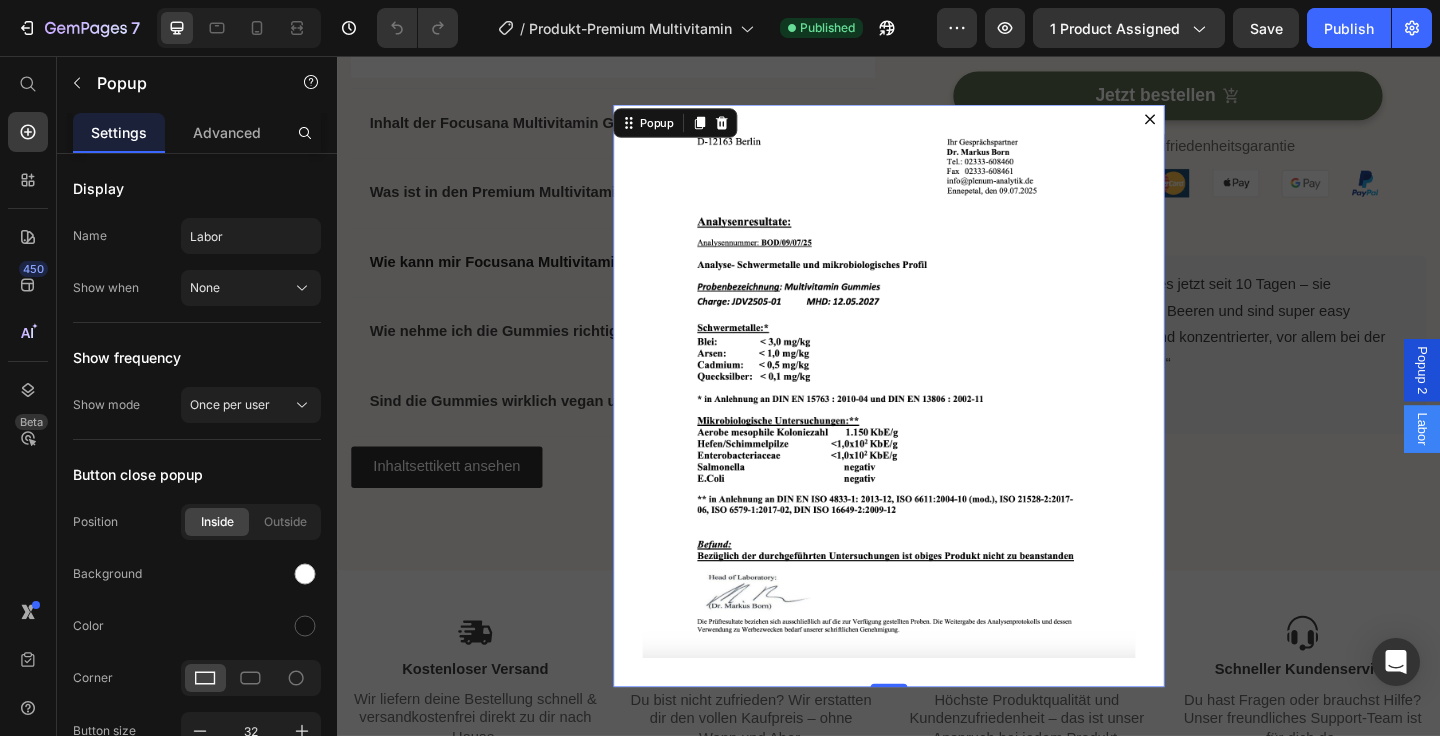 click 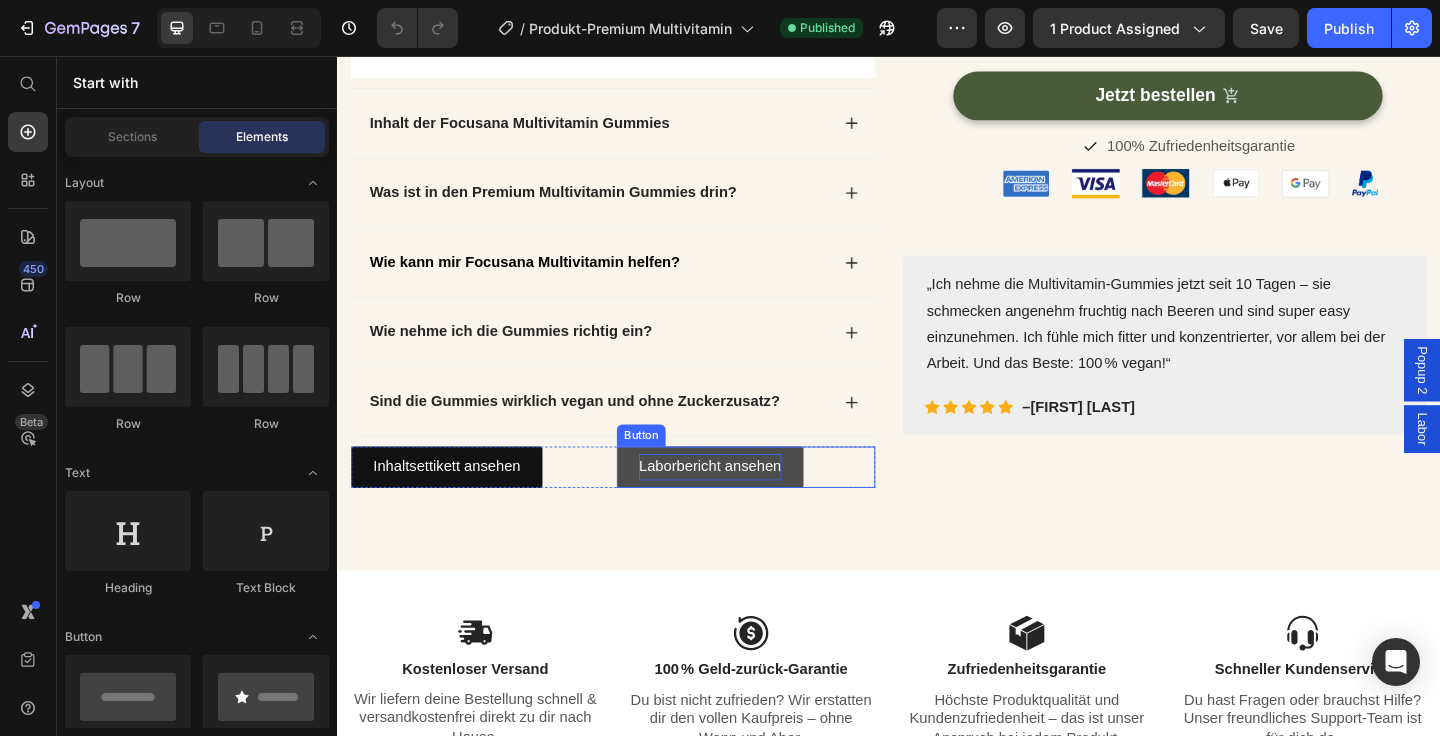 click on "Laborbericht ansehen" at bounding box center [742, 503] 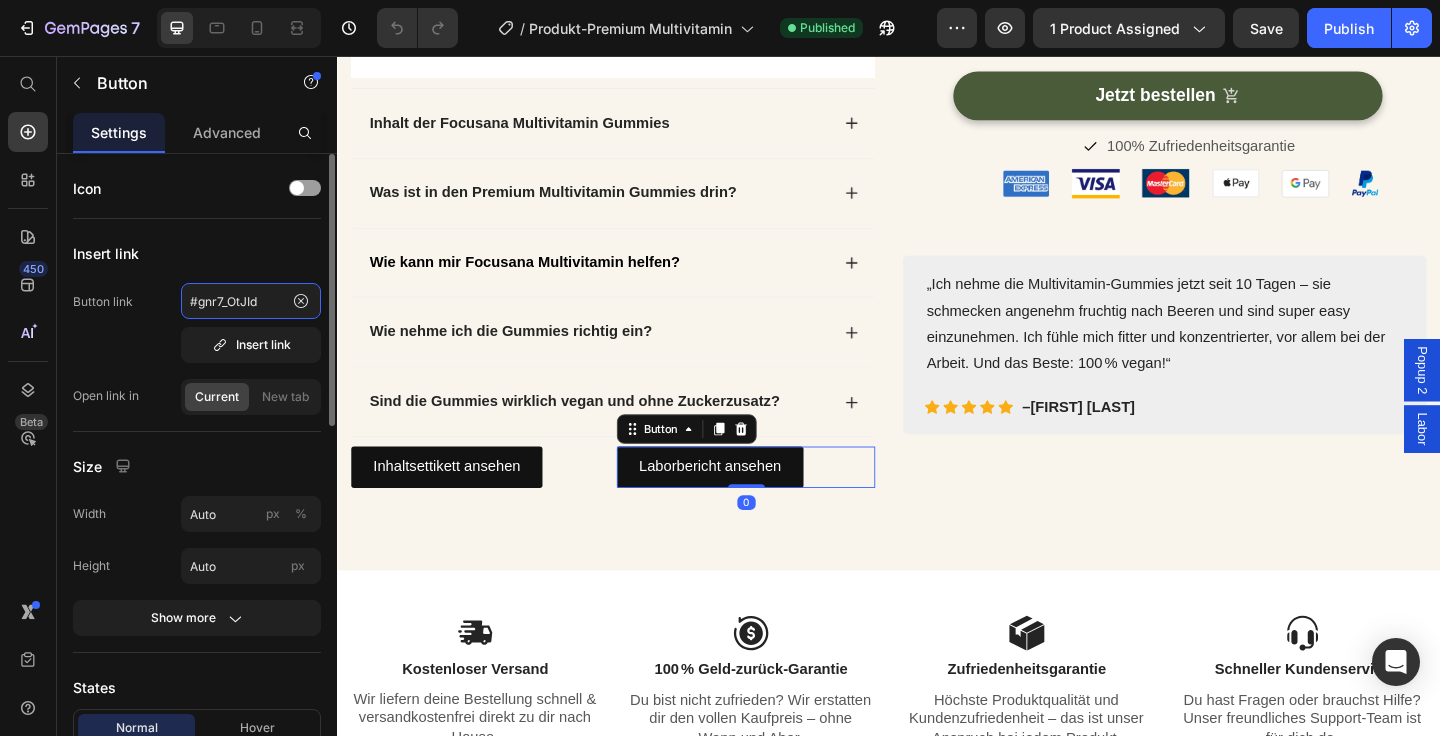 click on "#gnr7_OtJId" 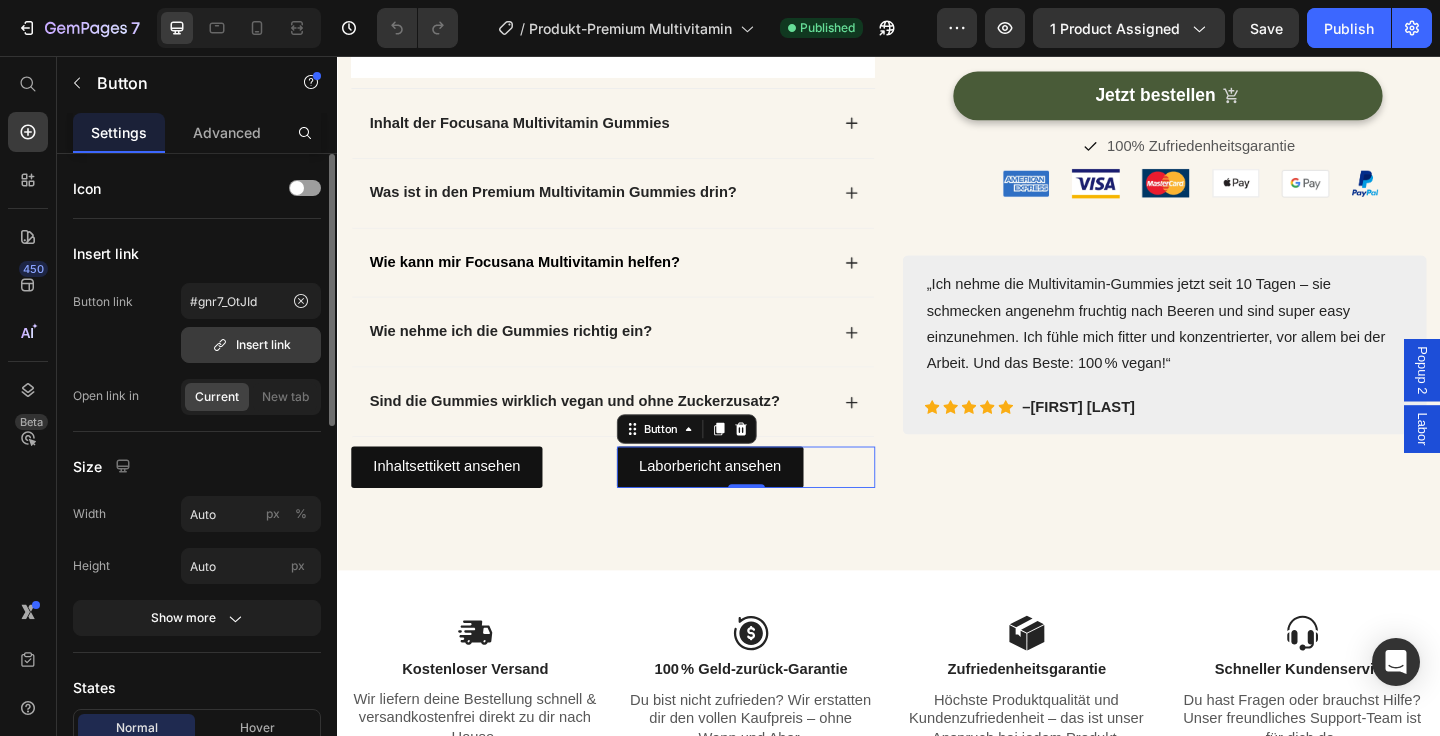click on "Insert link" at bounding box center (251, 345) 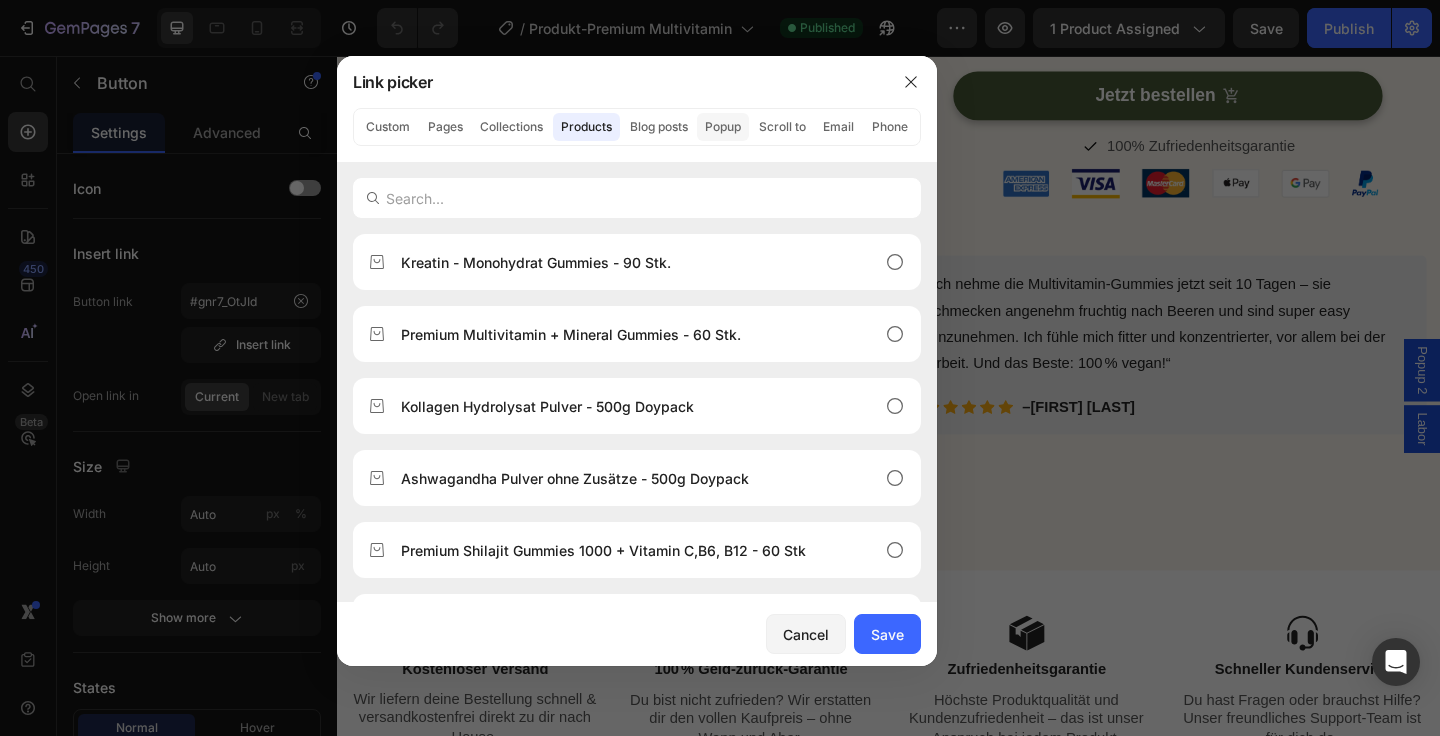 click on "Popup" 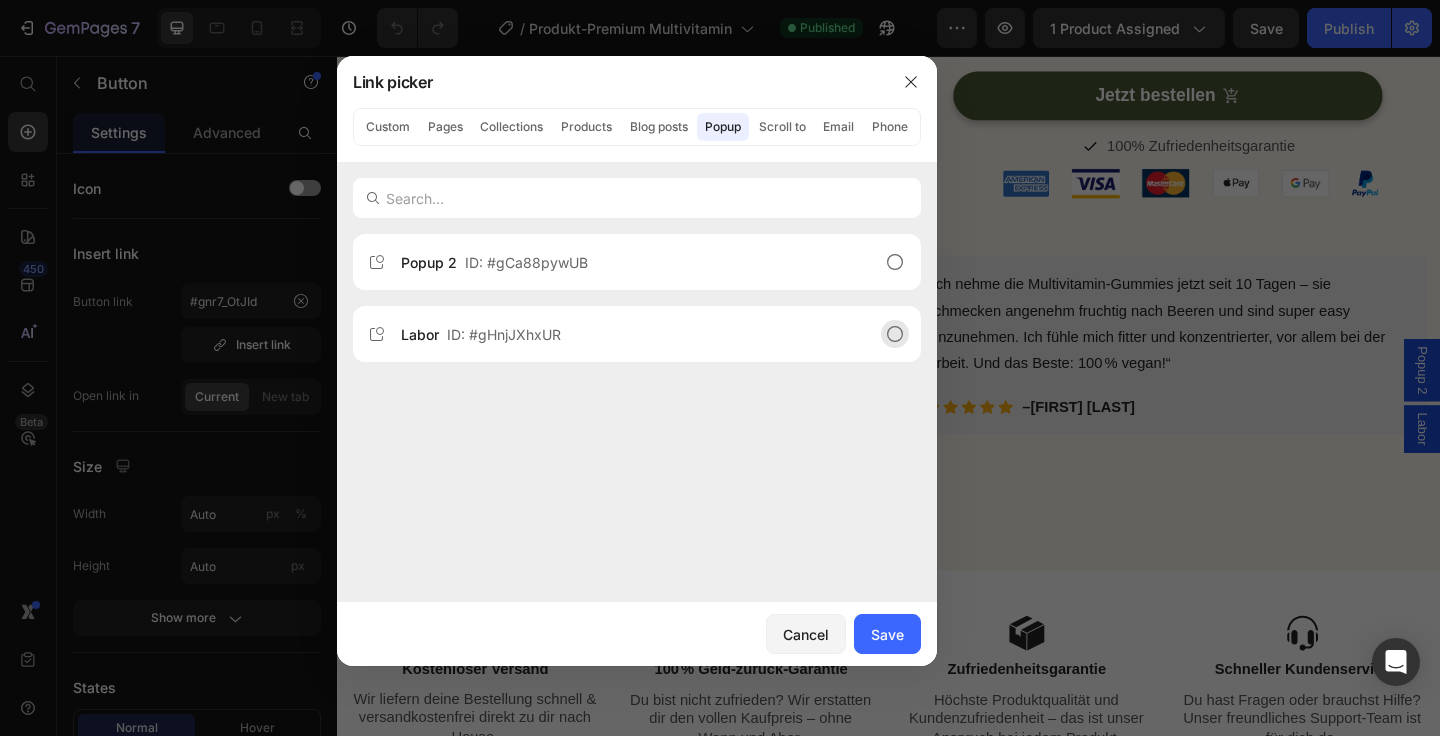 click on "Labor  ID: #gHnjJXhxUR" at bounding box center [621, 334] 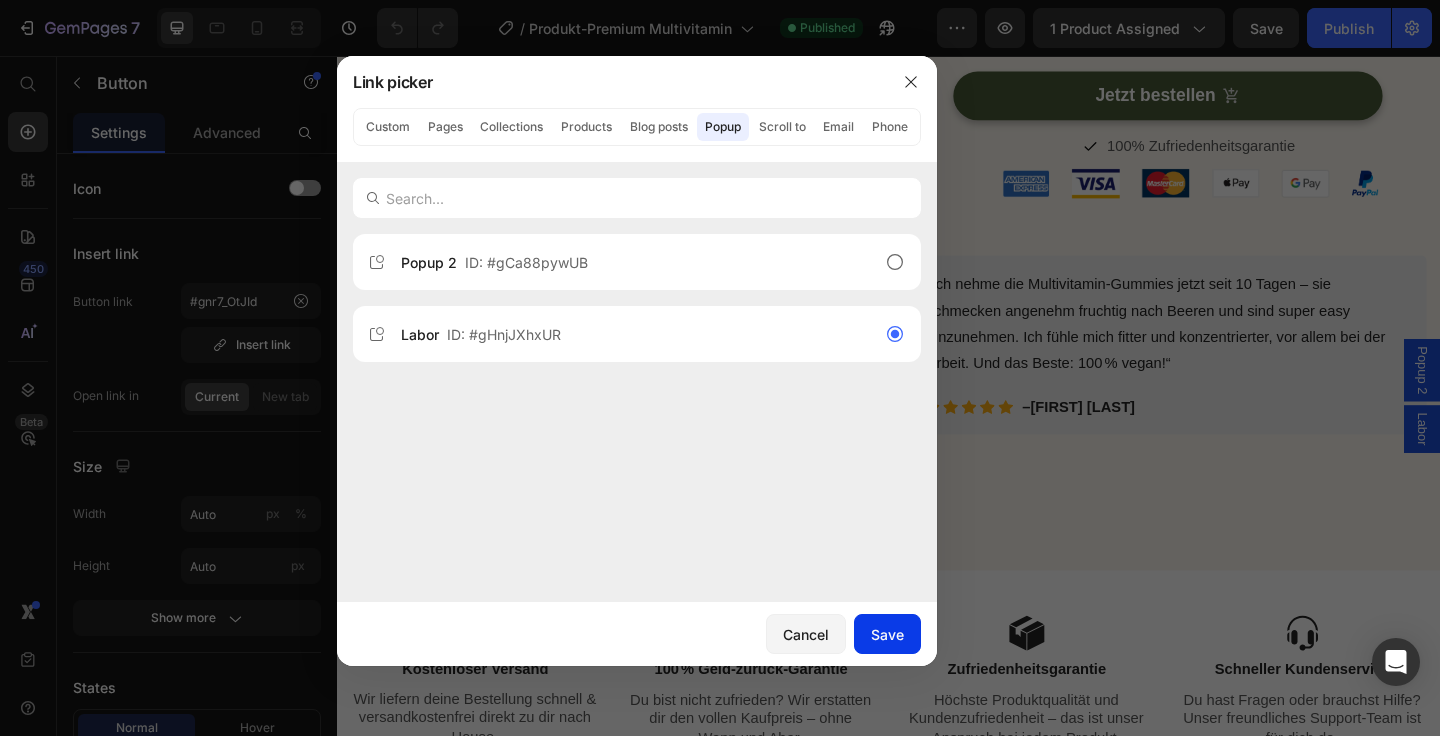 click on "Save" at bounding box center (887, 634) 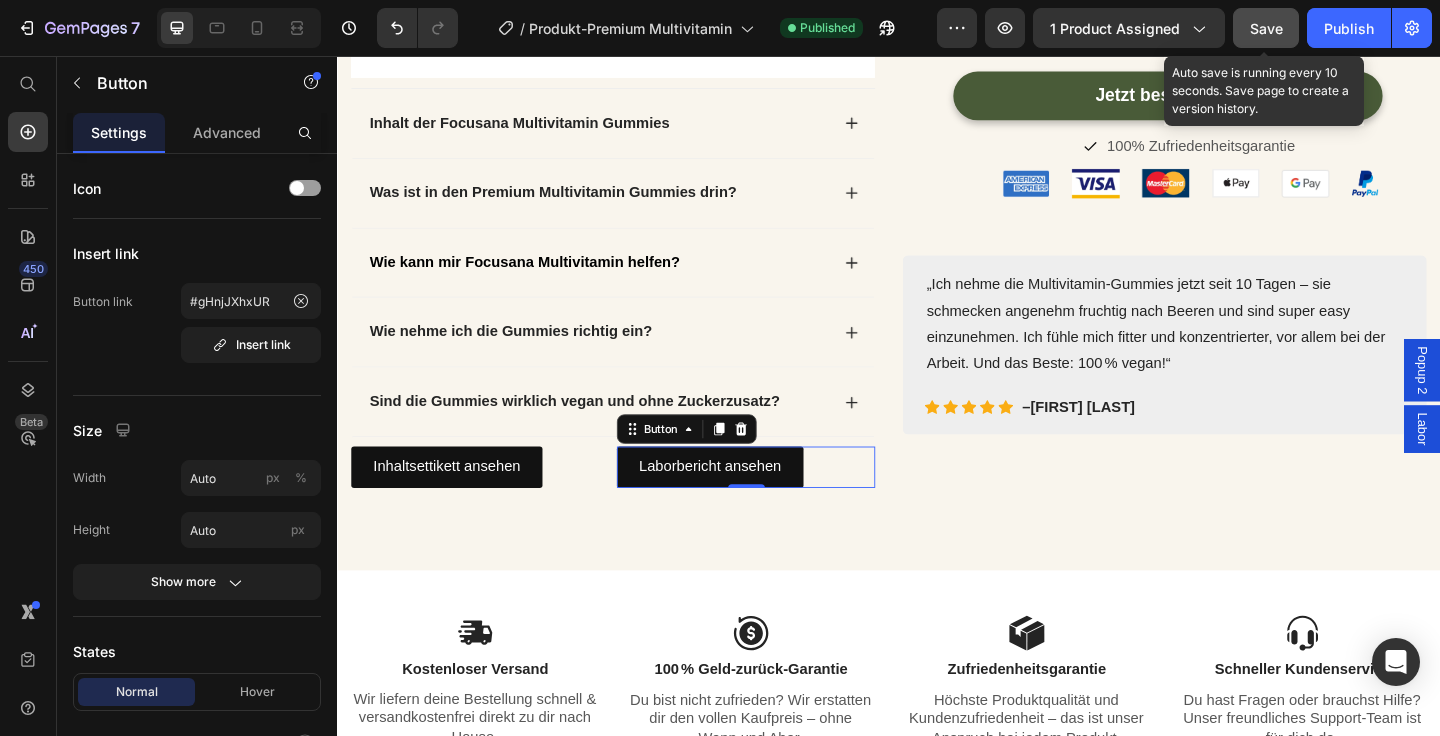 click on "Save" 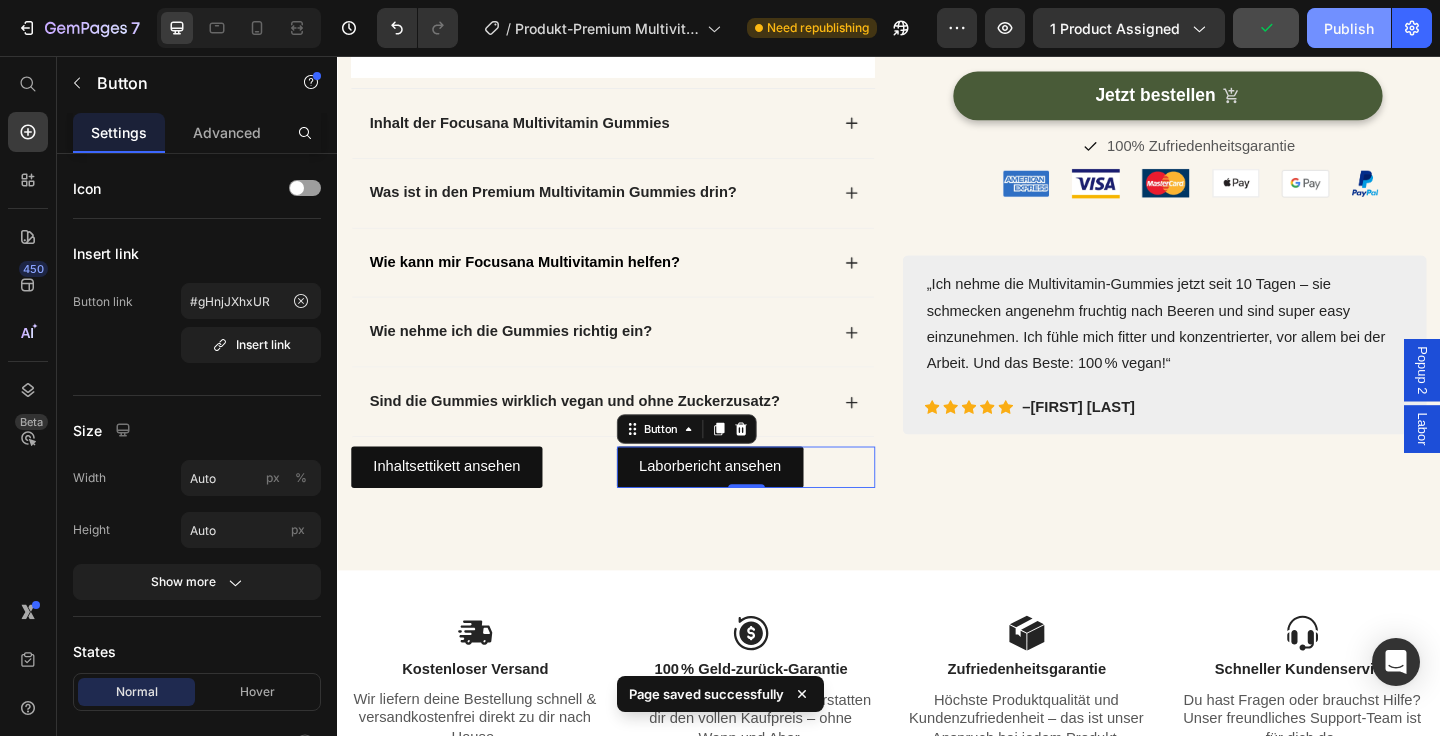 click on "Publish" at bounding box center (1349, 28) 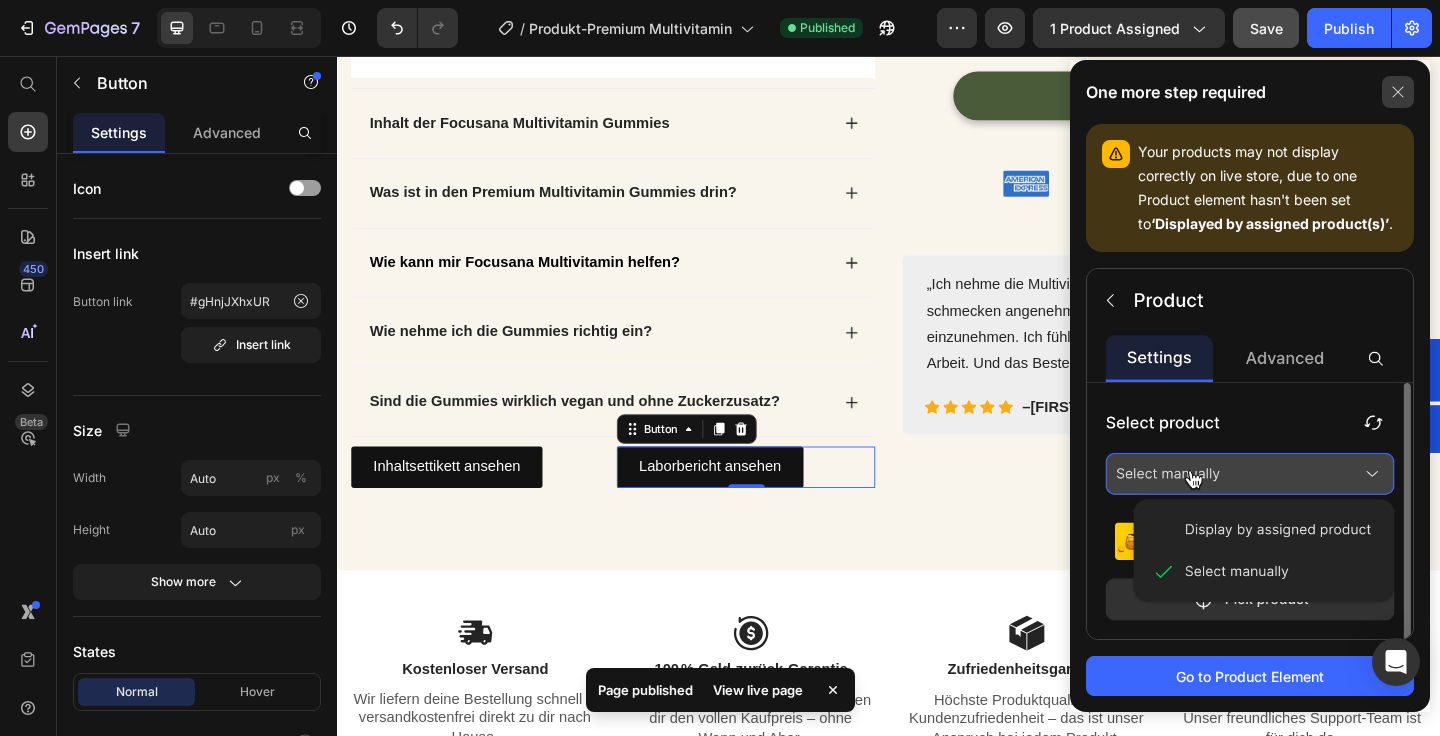 click 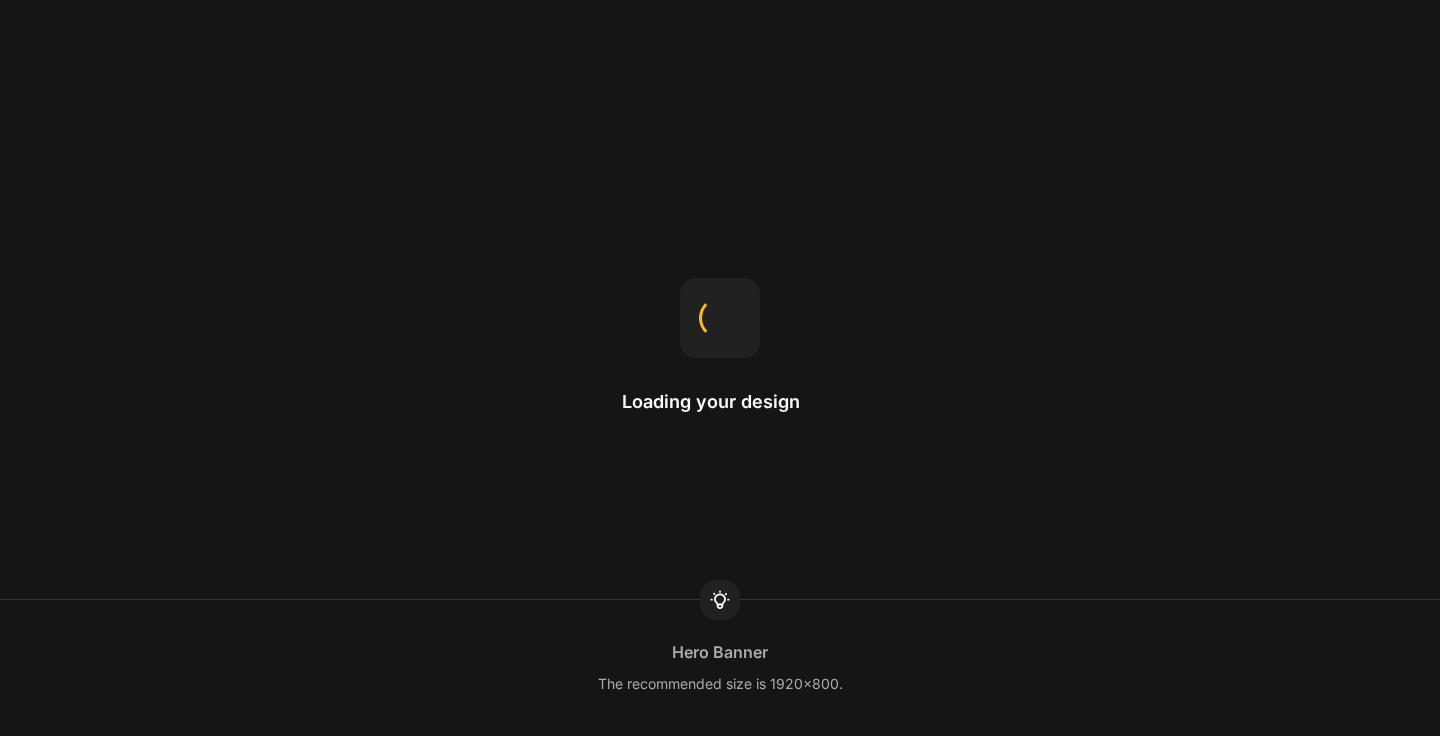 scroll, scrollTop: 0, scrollLeft: 0, axis: both 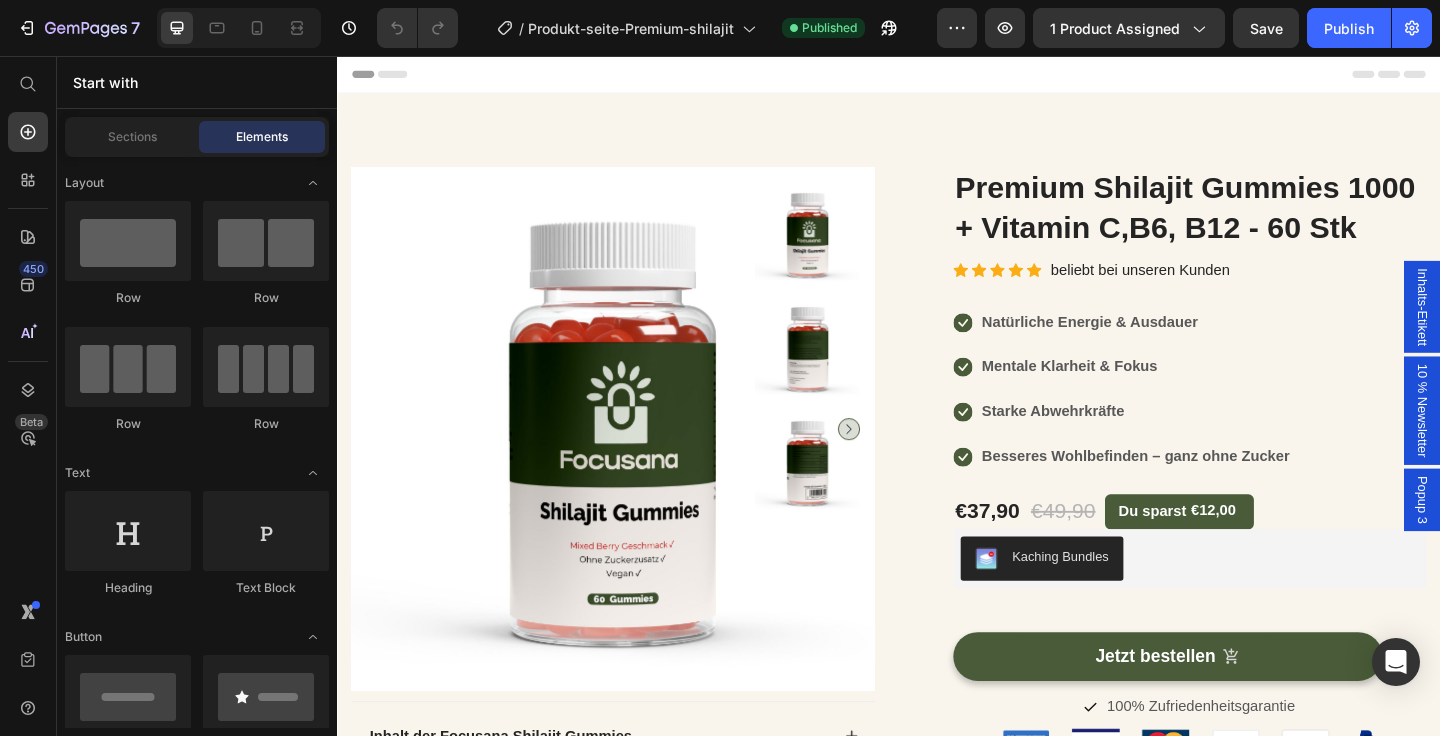 click on "10 % Newsletter" at bounding box center [1517, 442] 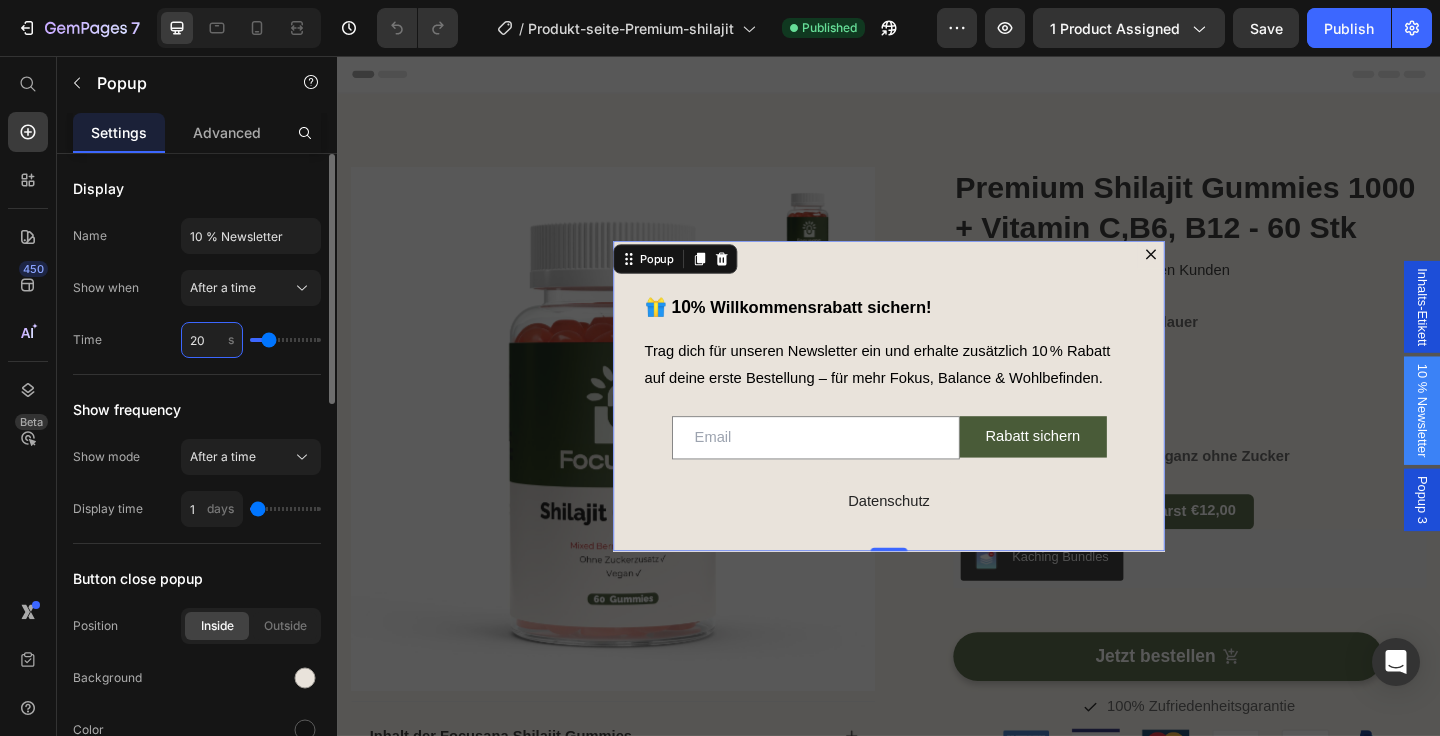 click on "20" at bounding box center (212, 340) 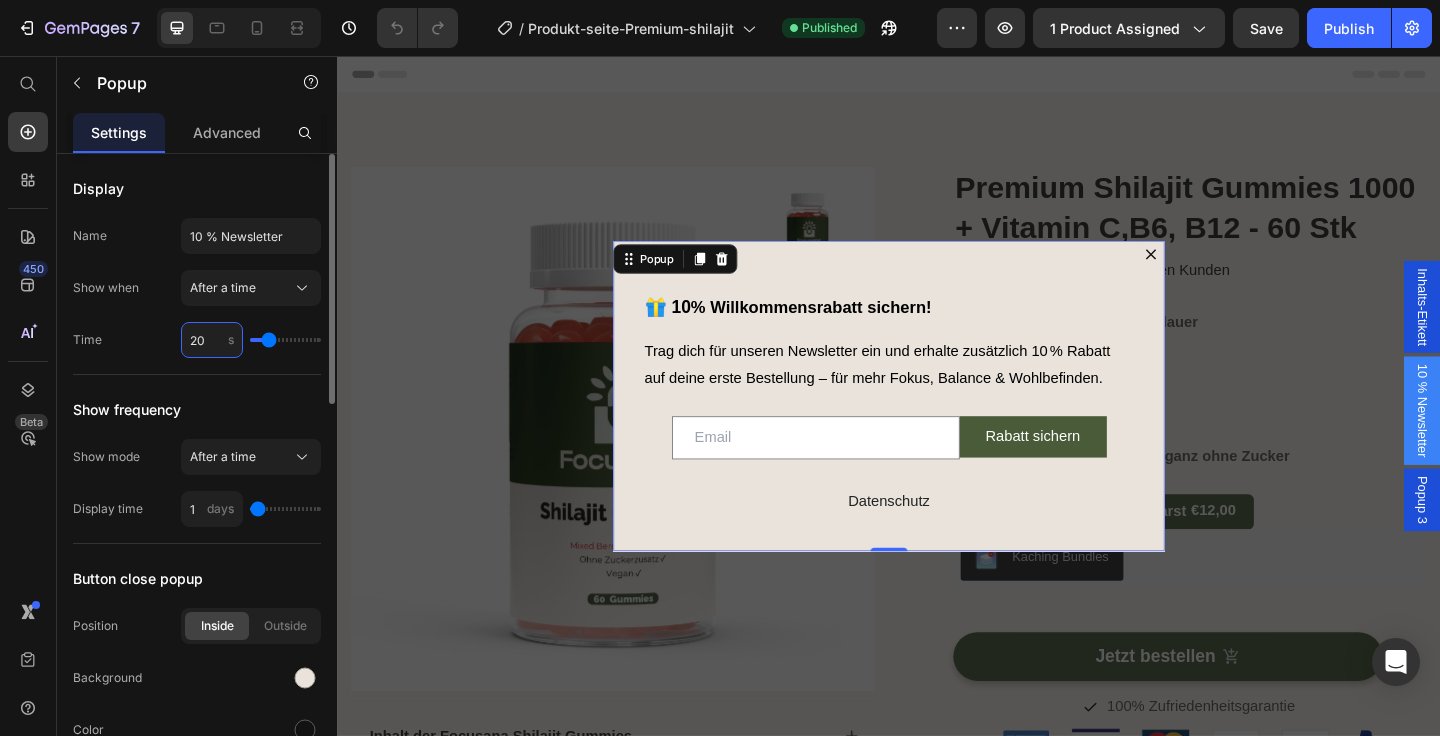 type on "4" 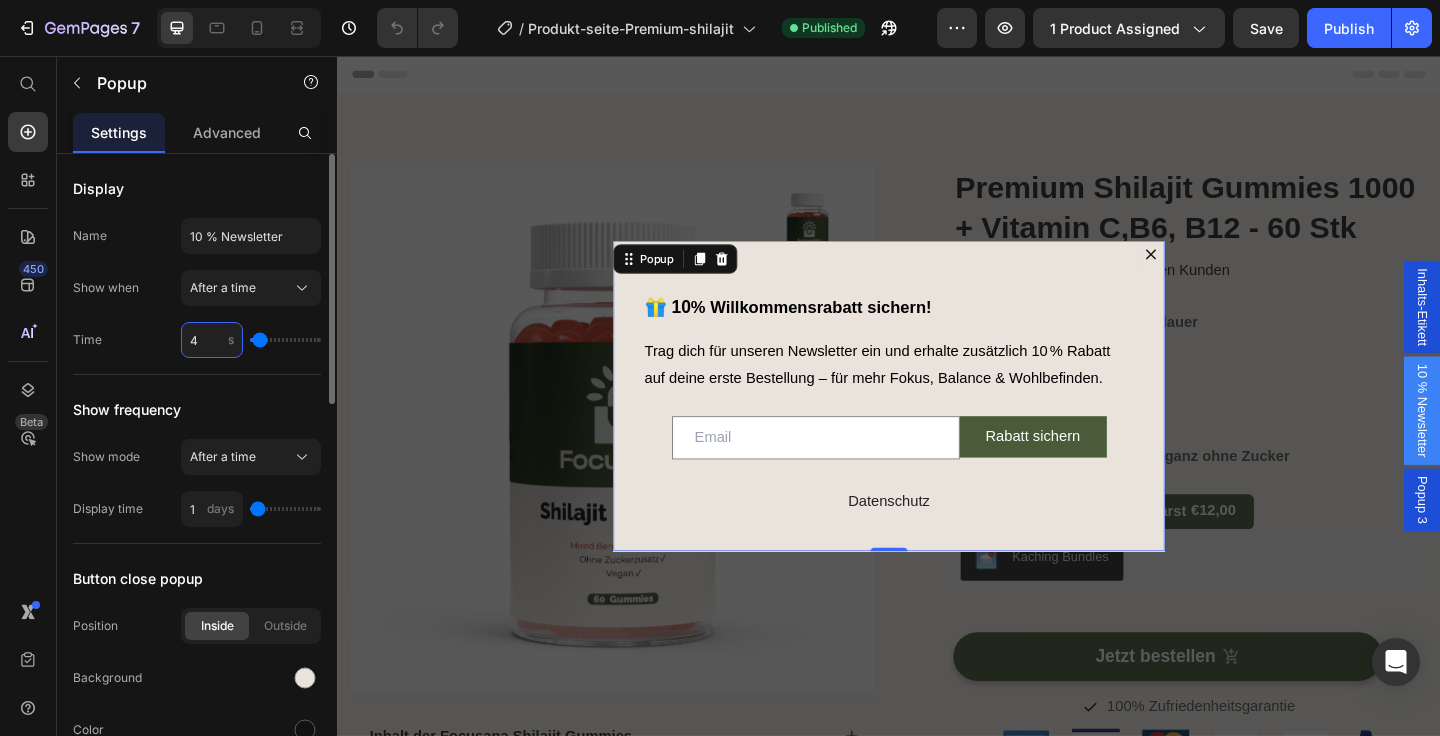 type on "40" 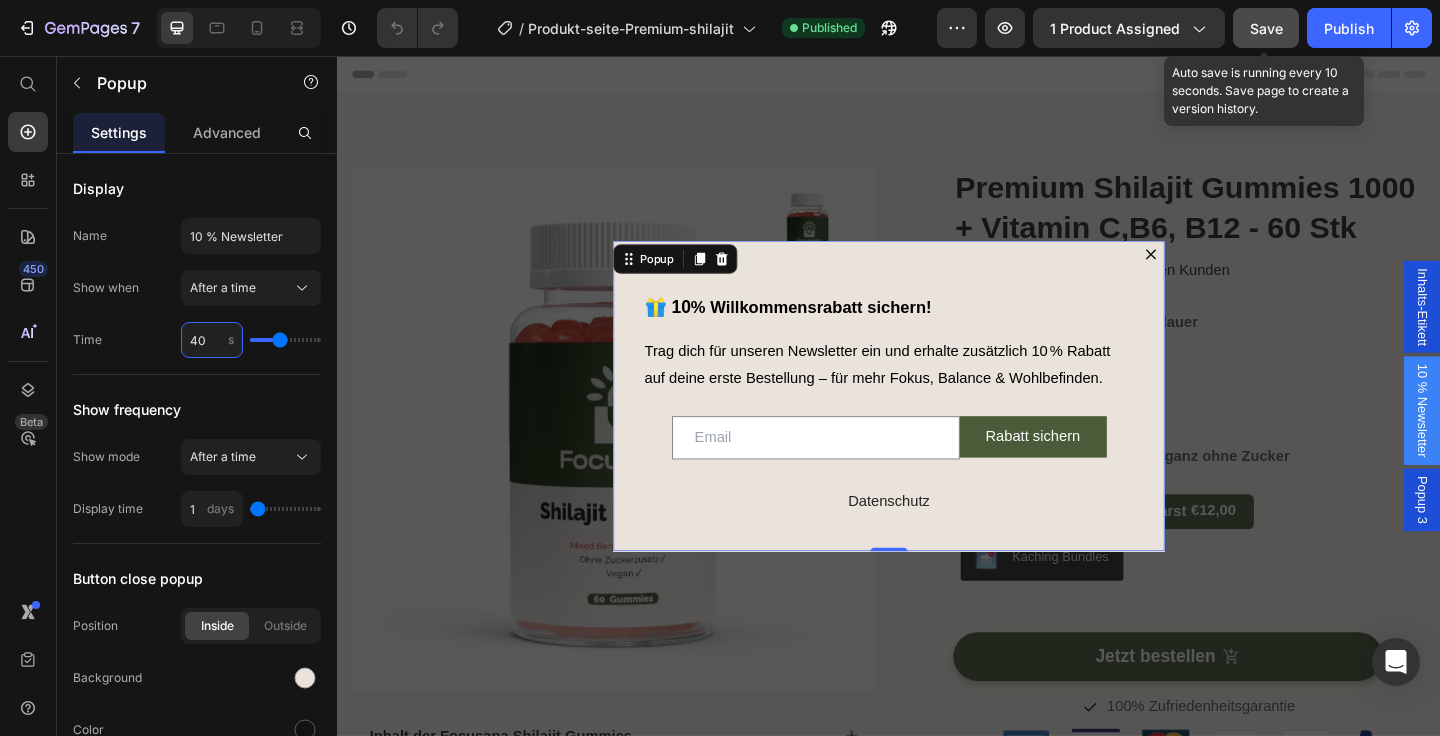 type on "40" 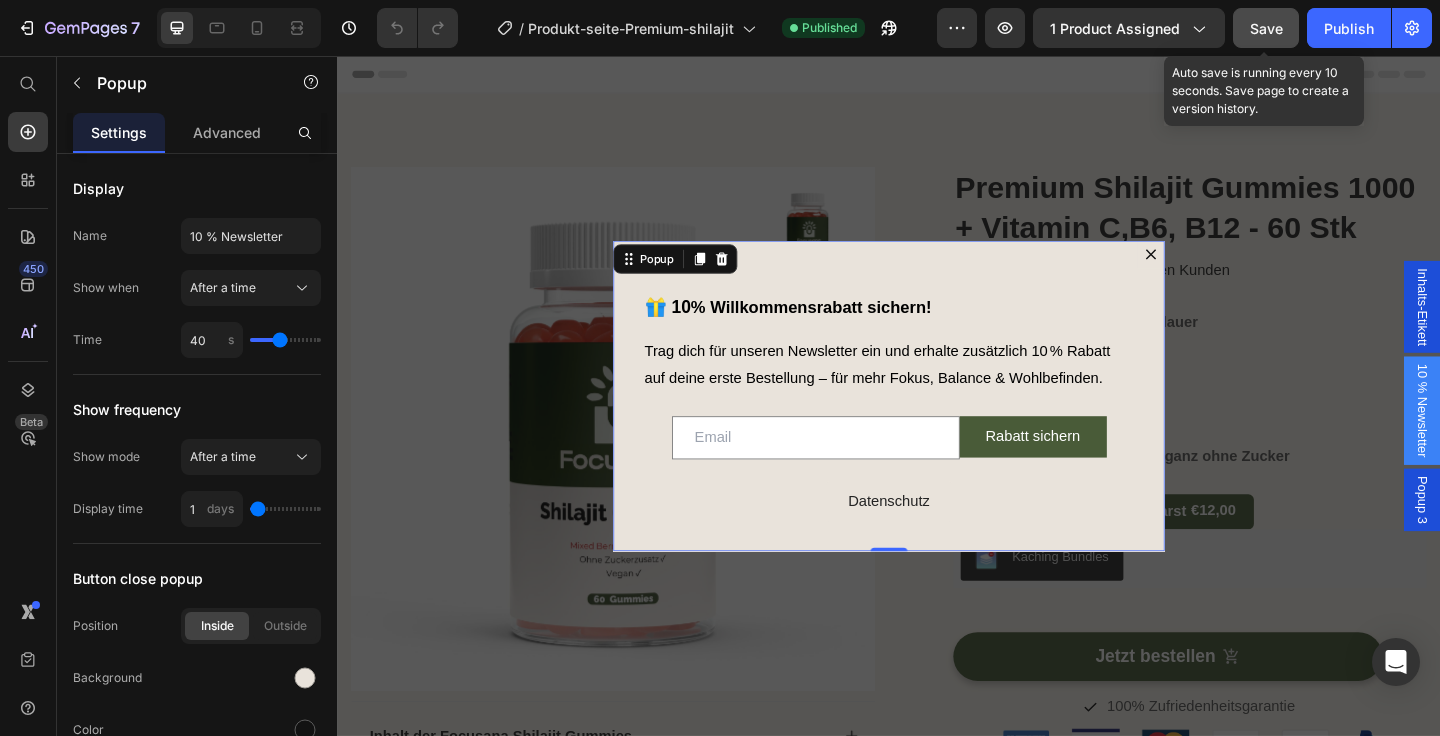 click on "Save" at bounding box center [1266, 28] 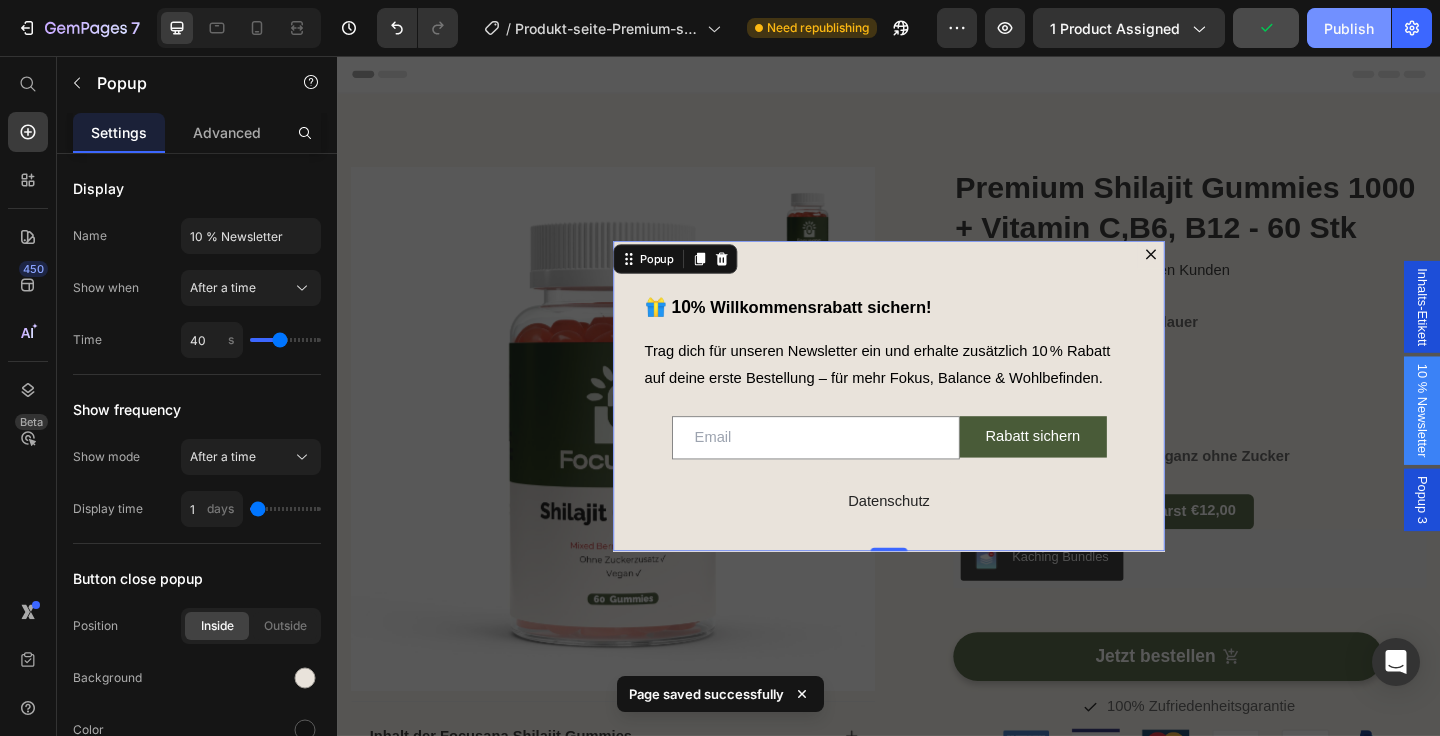 click on "Publish" 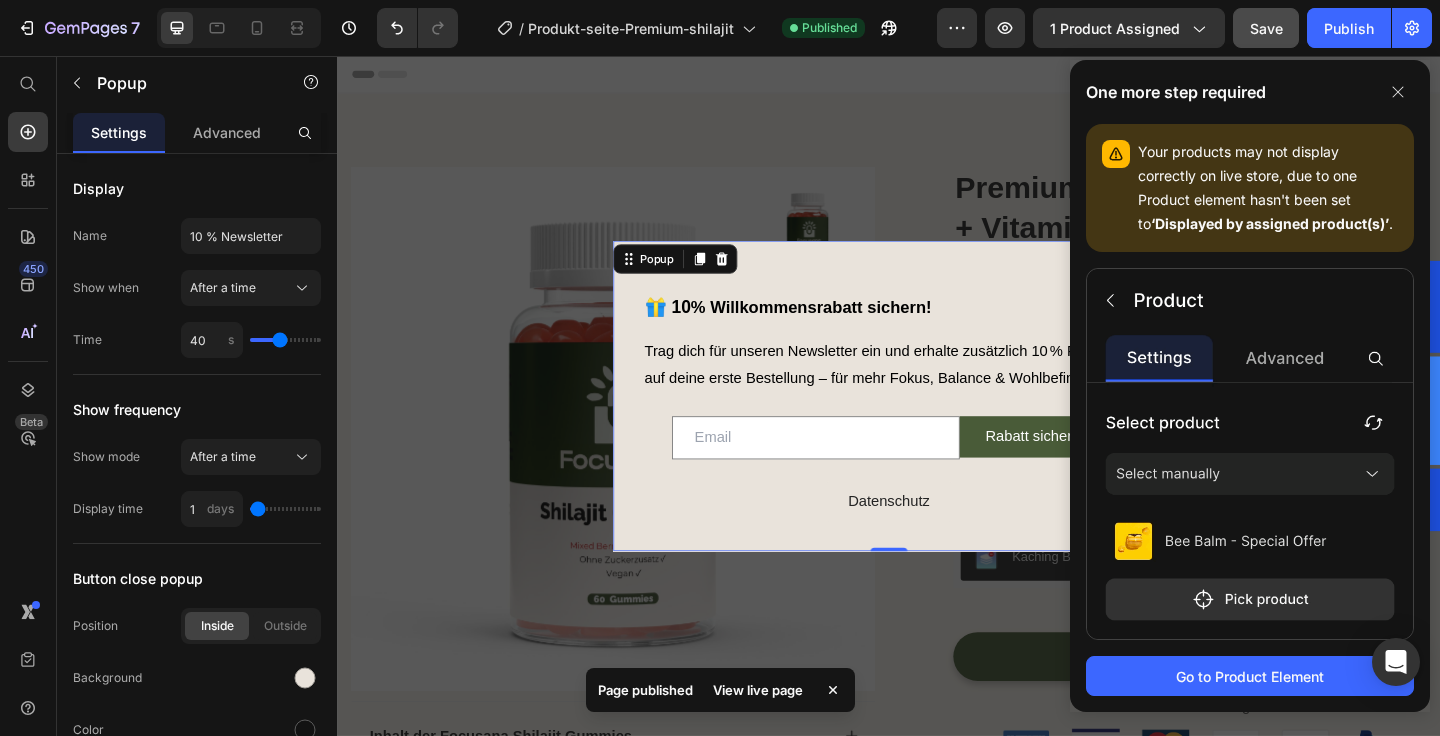 click at bounding box center [937, 426] 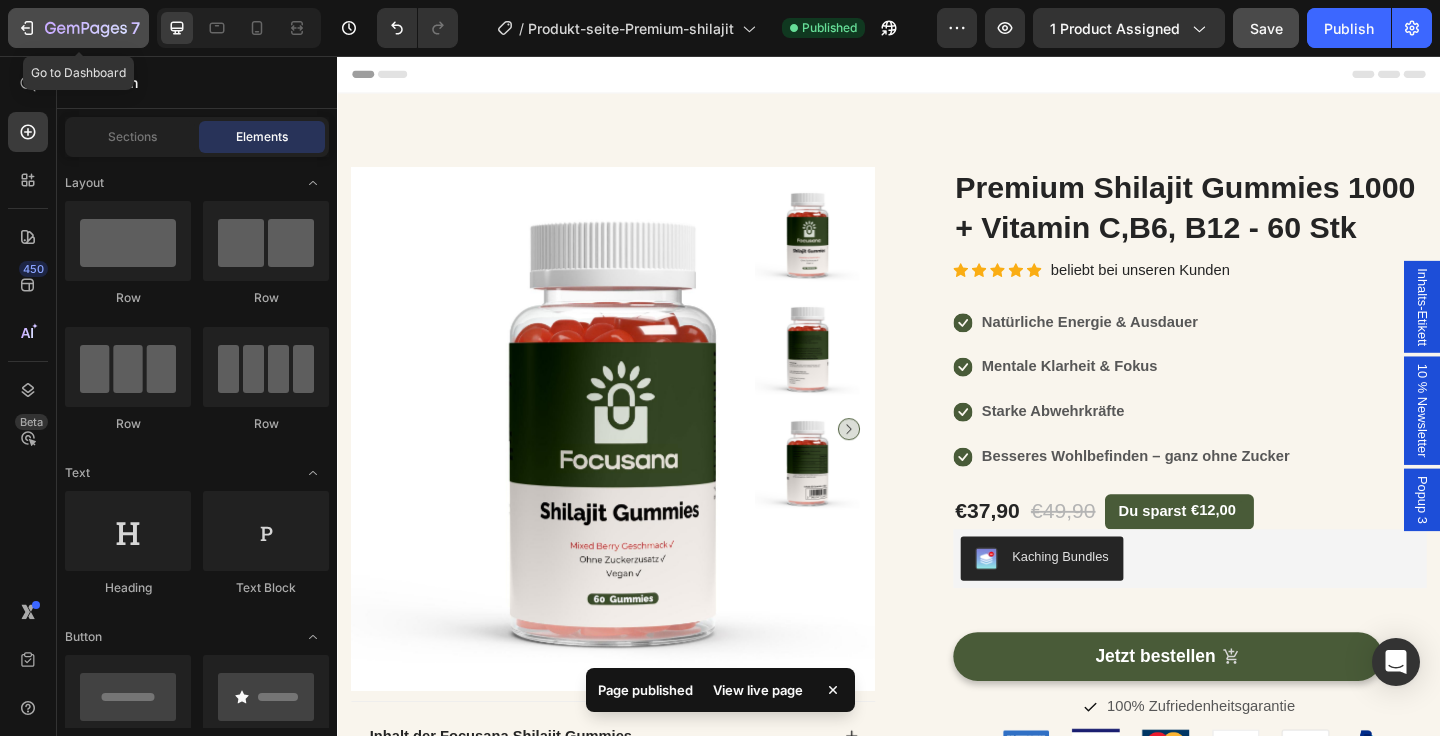 click on "7" at bounding box center (78, 28) 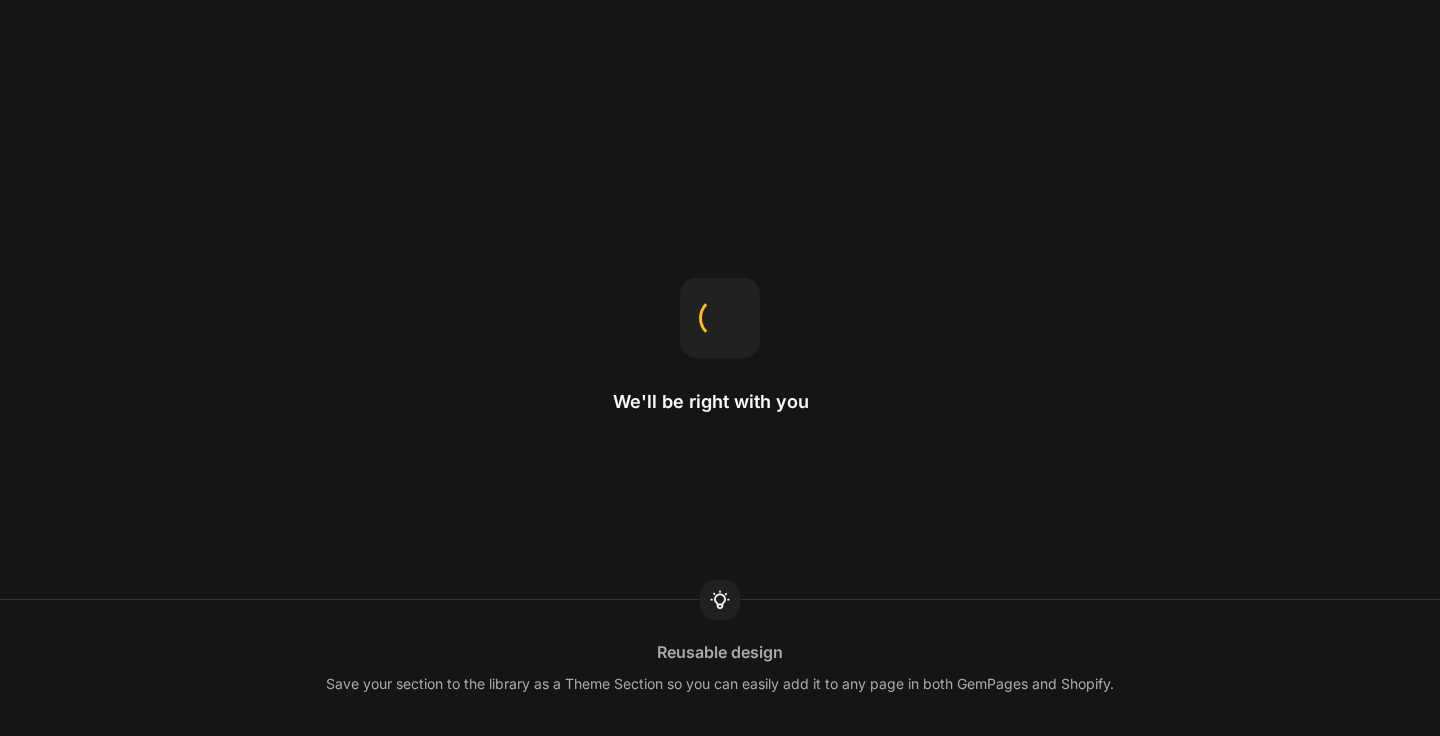scroll, scrollTop: 0, scrollLeft: 0, axis: both 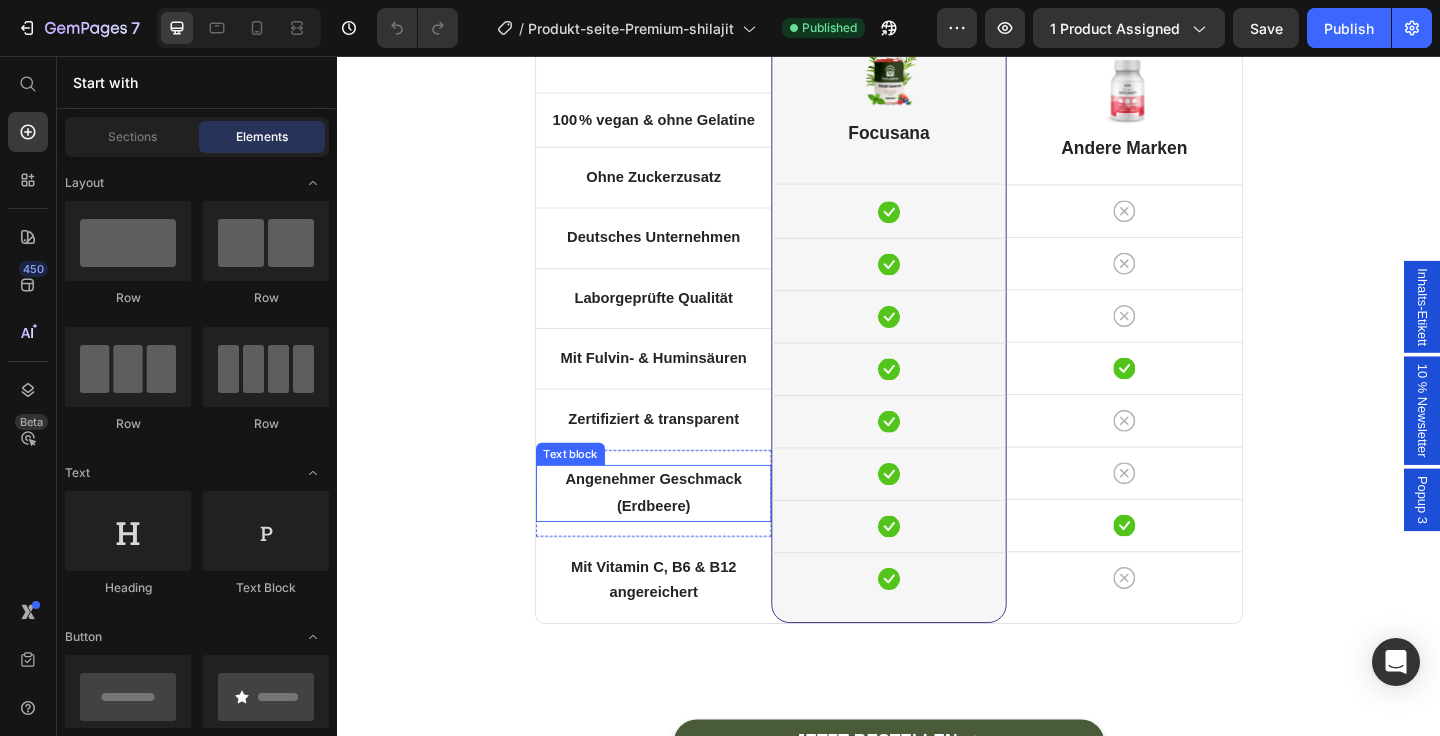 click on "Angenehmer Geschmack (Erdbeere)" at bounding box center [681, 532] 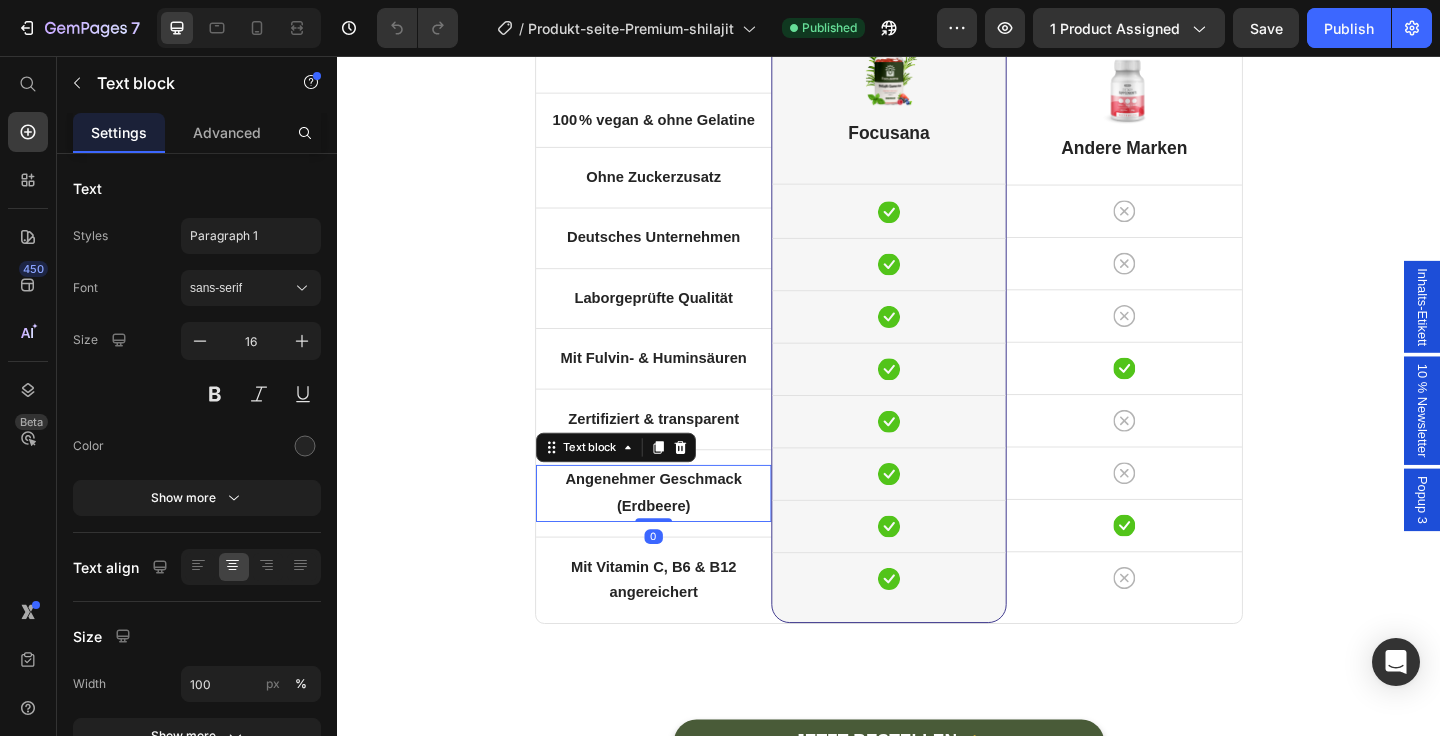 click on "Angenehmer Geschmack (Erdbeere)" at bounding box center (681, 531) 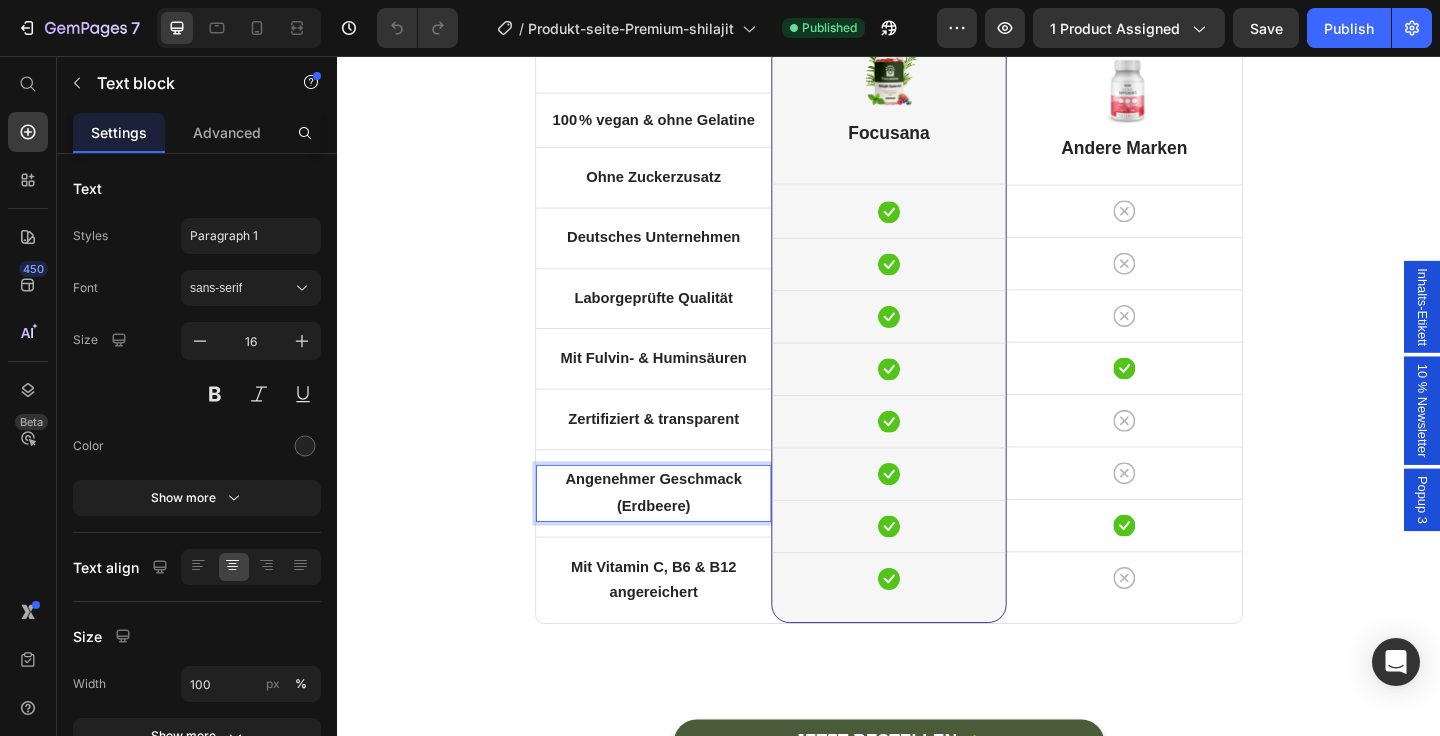 click on "Angenehmer Geschmack (Erdbeere)" at bounding box center [681, 531] 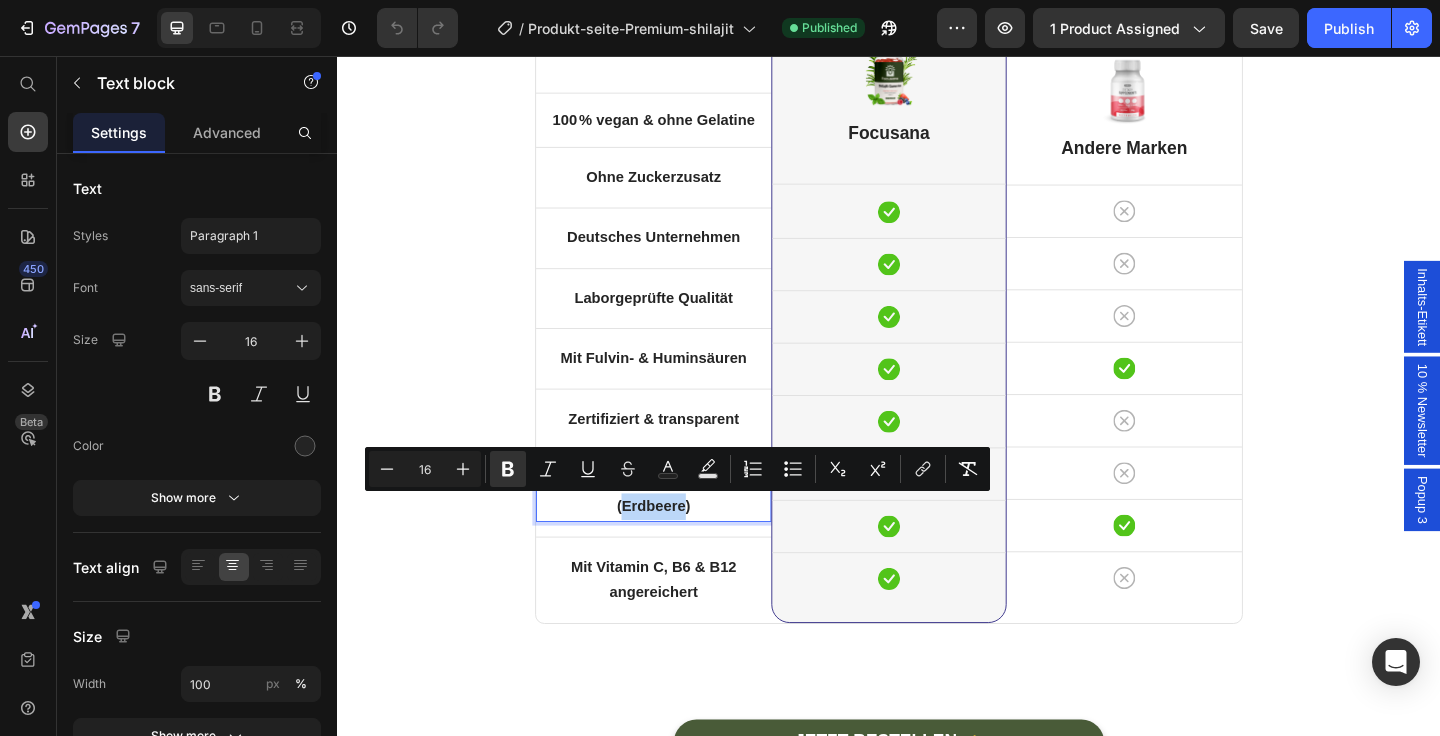 click on "Angenehmer Geschmack (Erdbeere)" at bounding box center [681, 532] 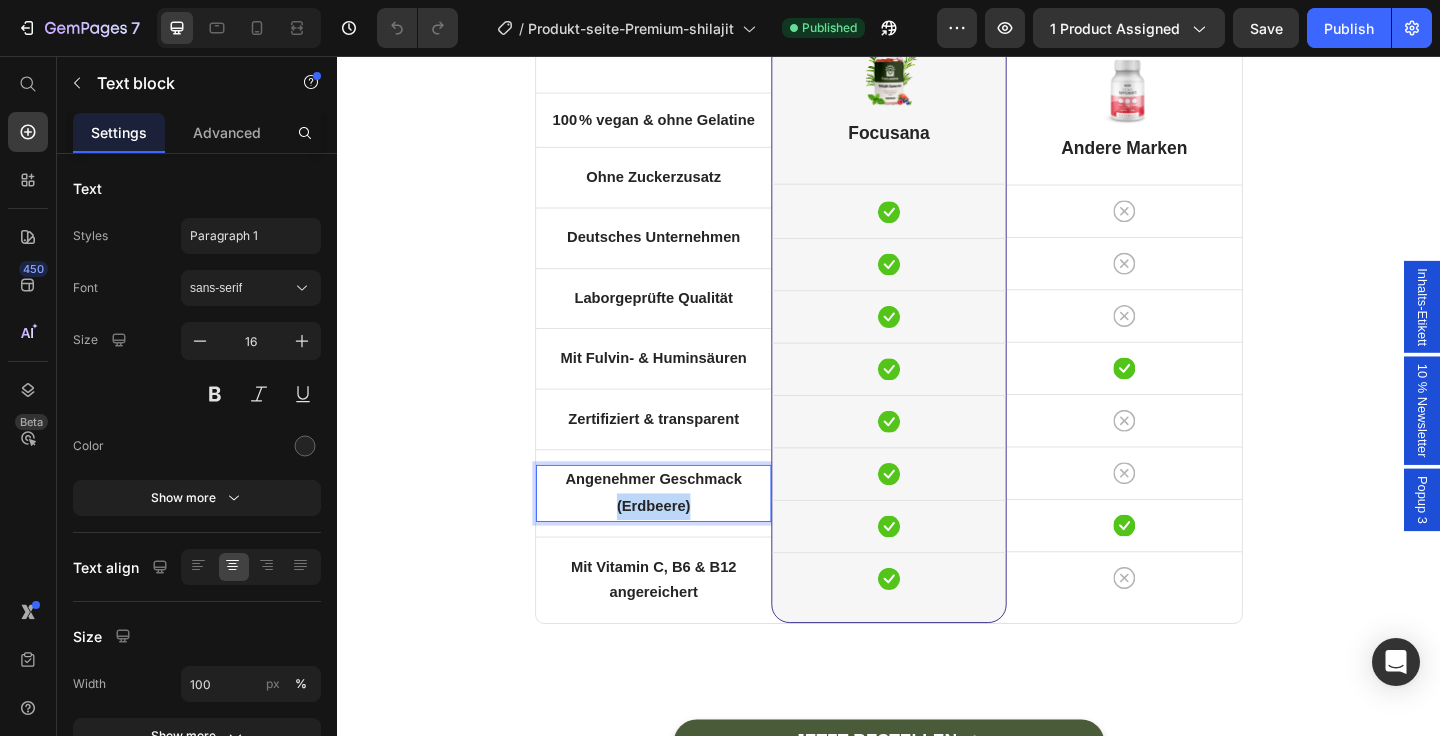 drag, startPoint x: 743, startPoint y: 545, endPoint x: 630, endPoint y: 550, distance: 113.110565 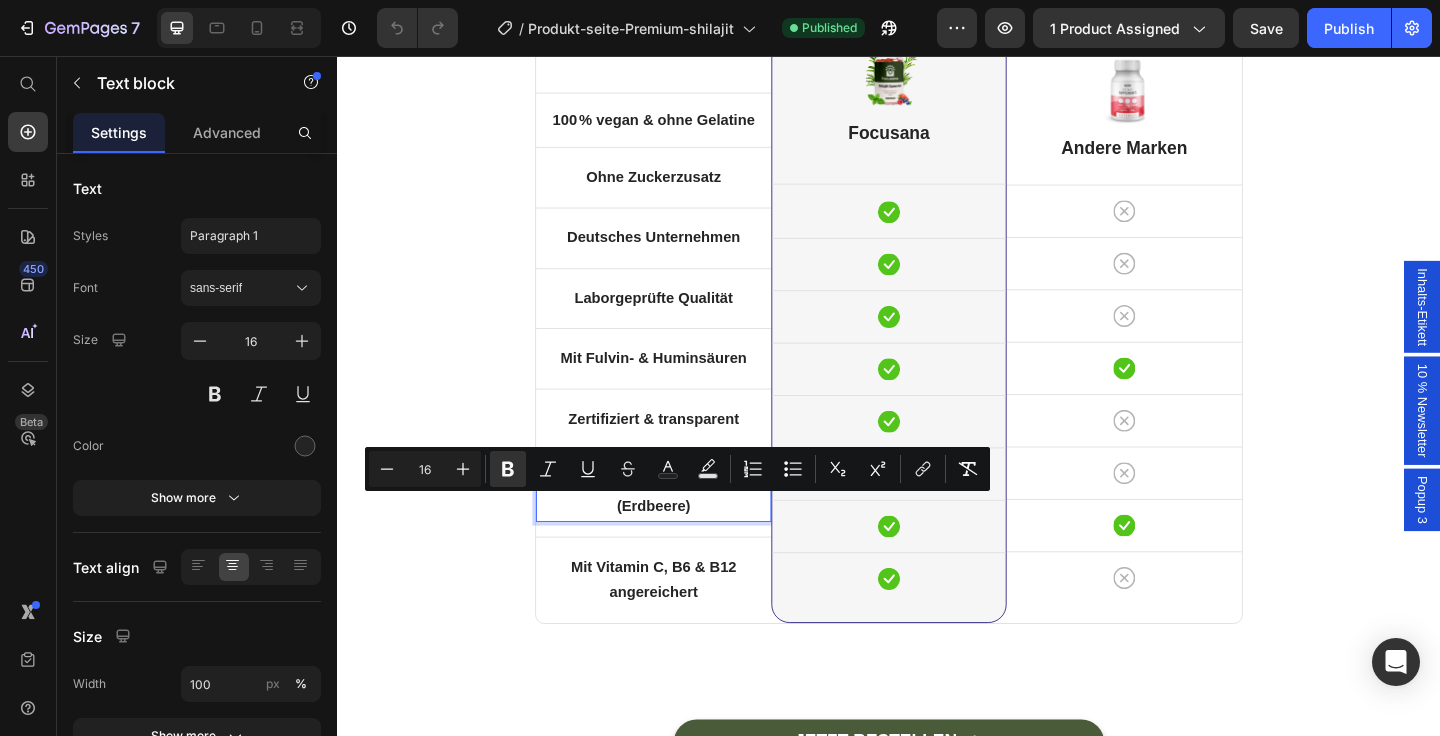 scroll, scrollTop: 6526, scrollLeft: 0, axis: vertical 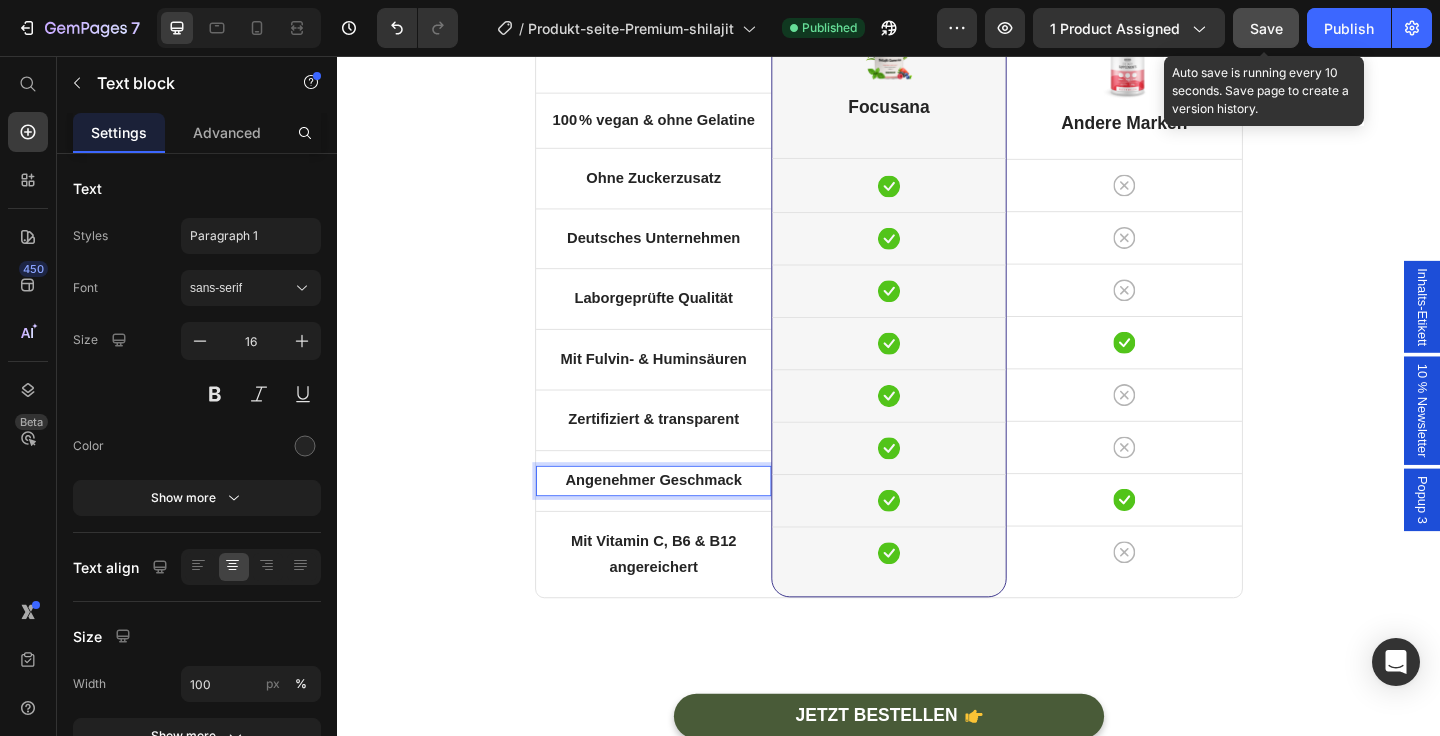 click on "Save" at bounding box center (1266, 28) 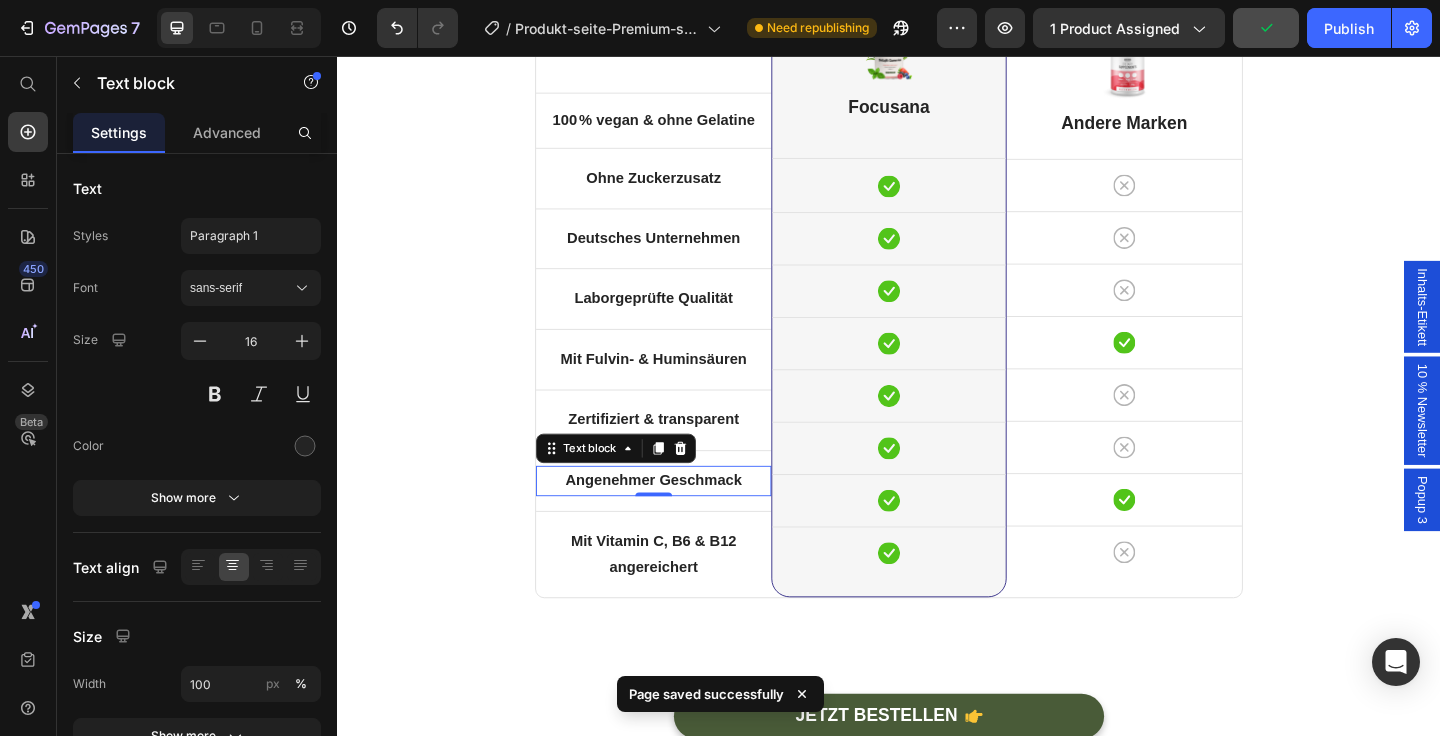 click on "Angenehmer Geschmack" at bounding box center (681, 517) 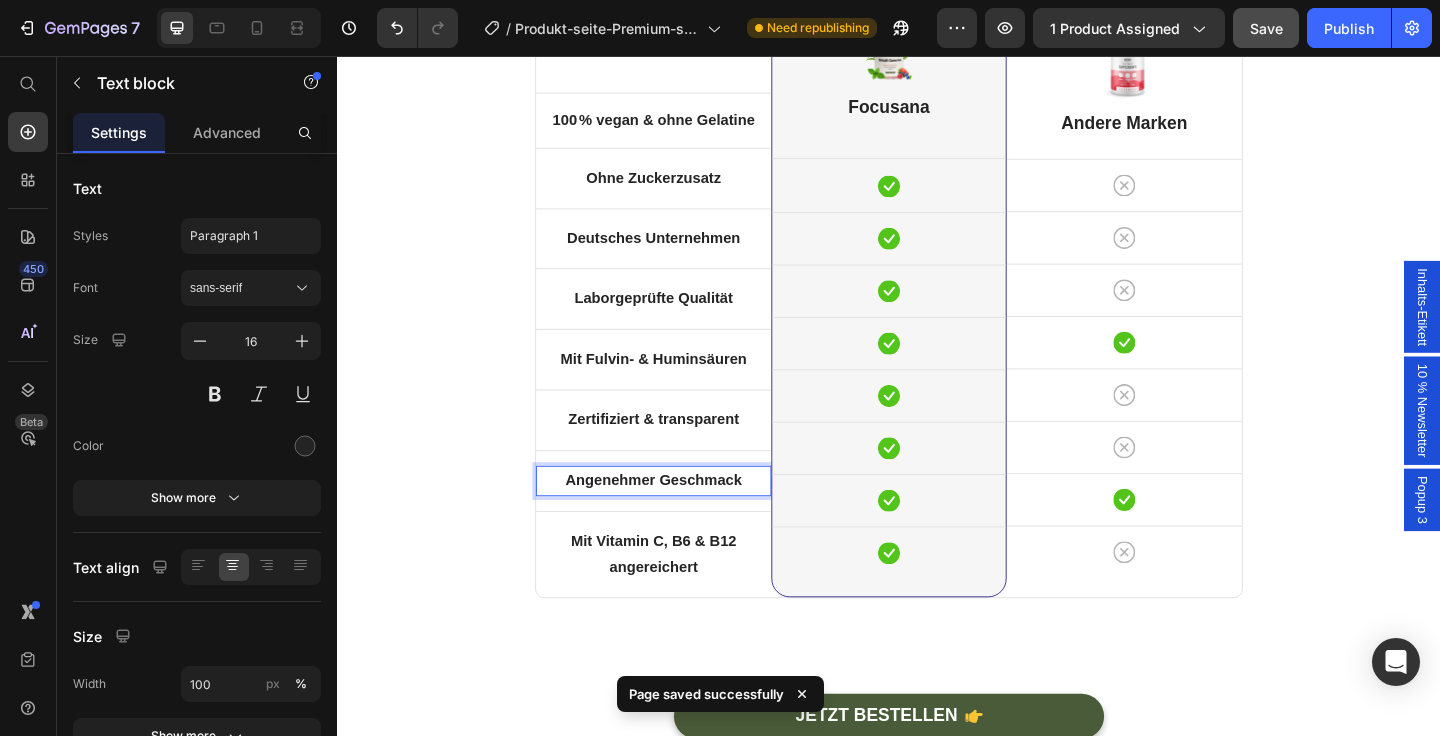 scroll, scrollTop: 6498, scrollLeft: 0, axis: vertical 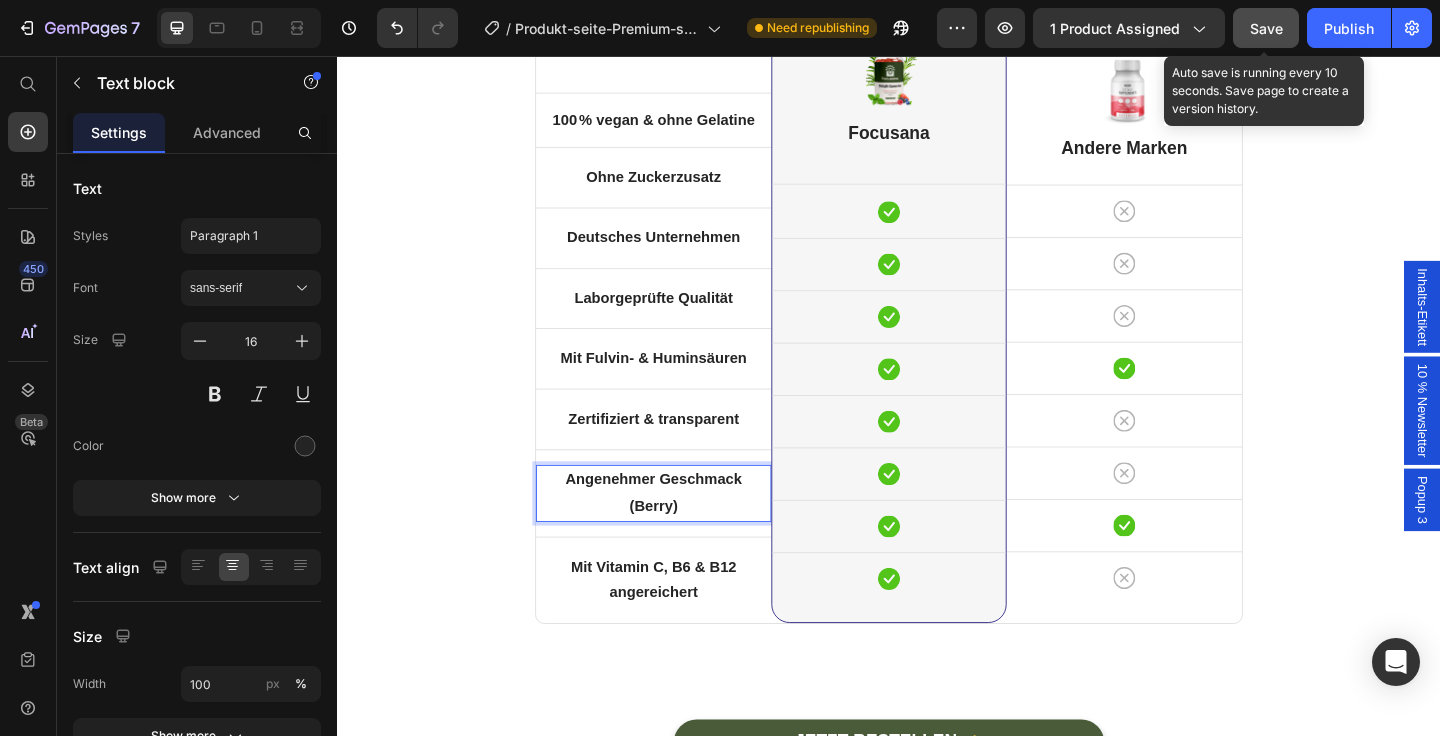 click on "Save" 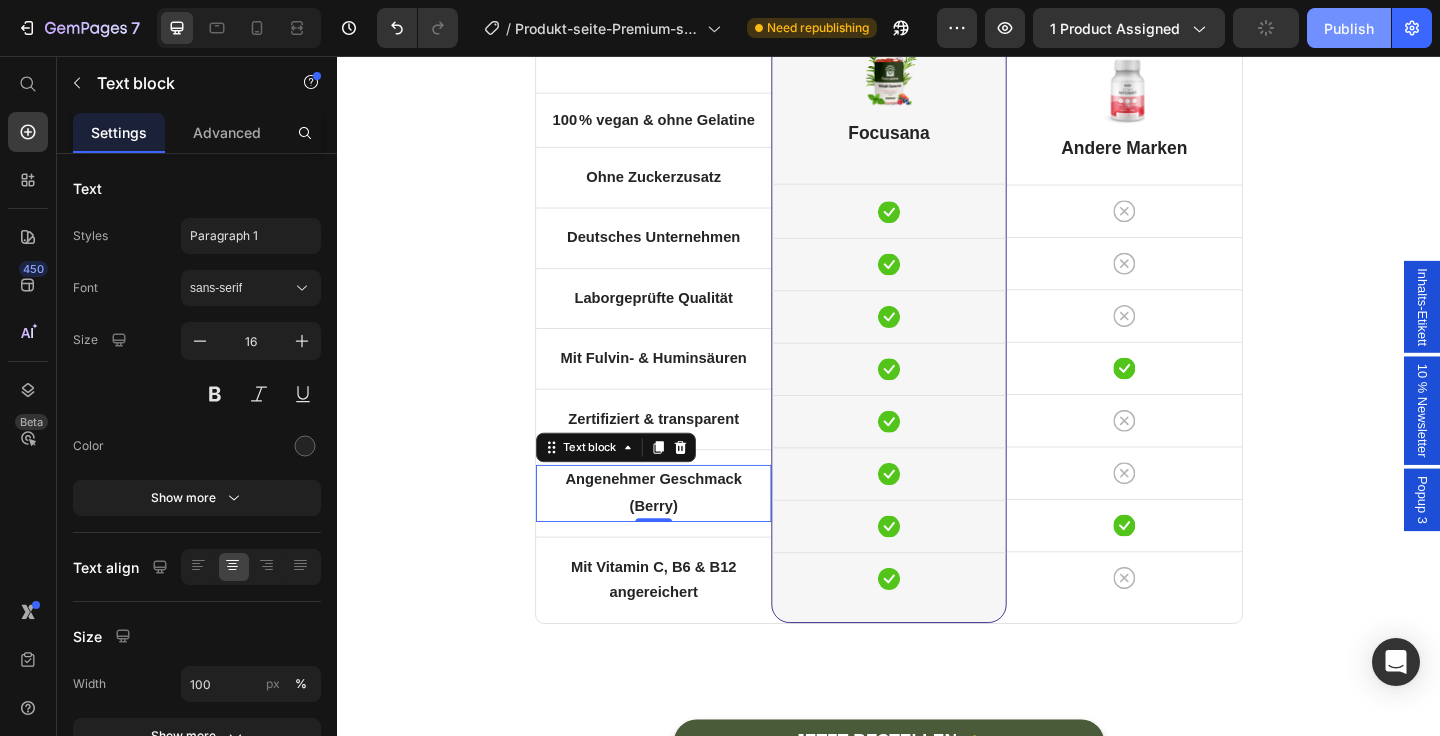 click on "Publish" at bounding box center [1349, 28] 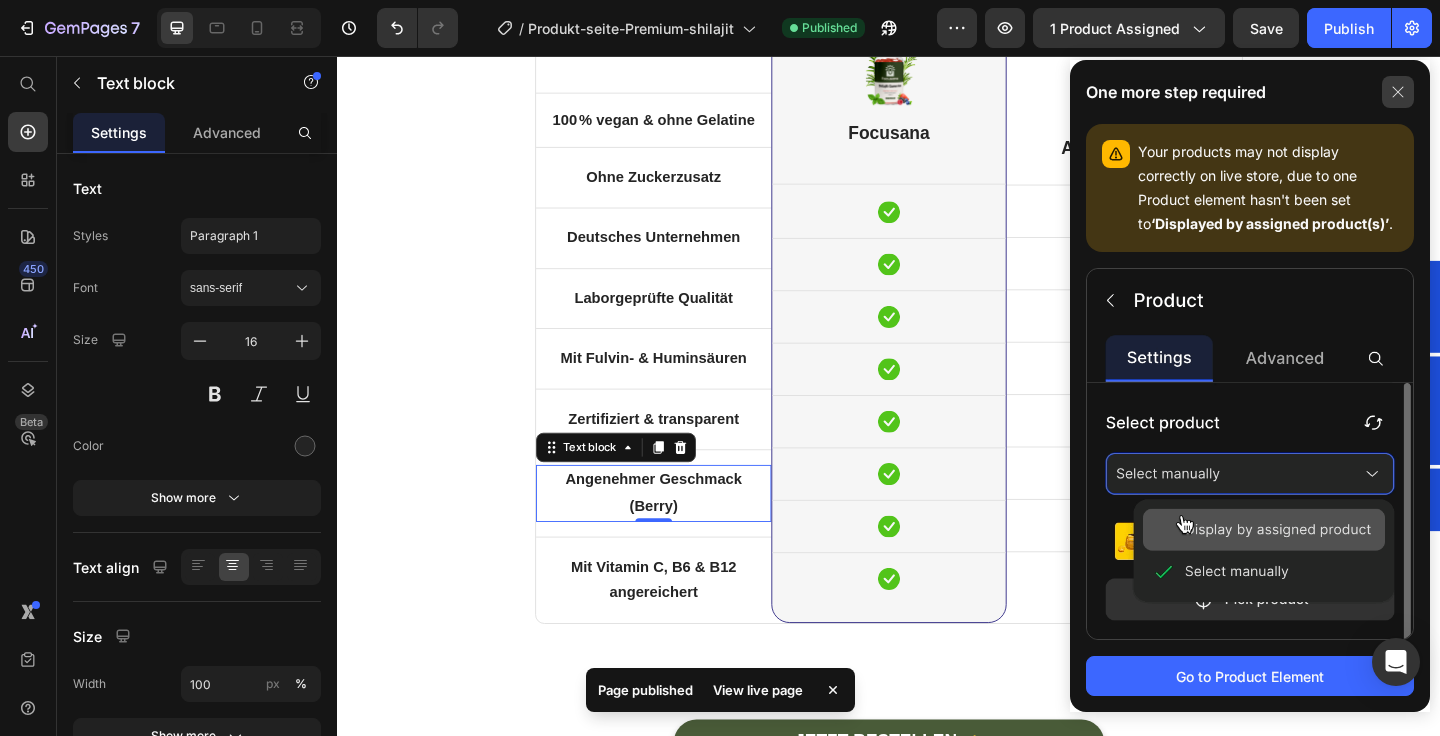 click 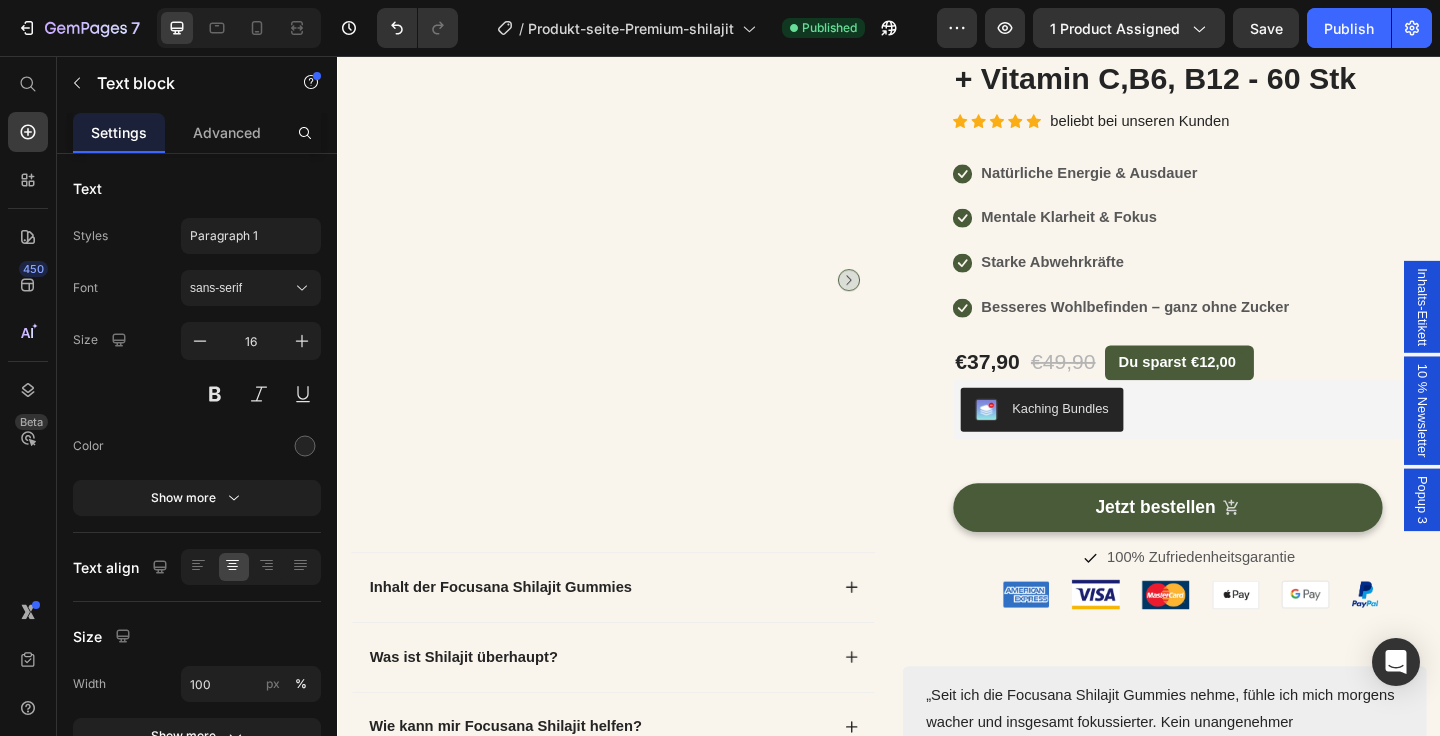 scroll, scrollTop: 0, scrollLeft: 0, axis: both 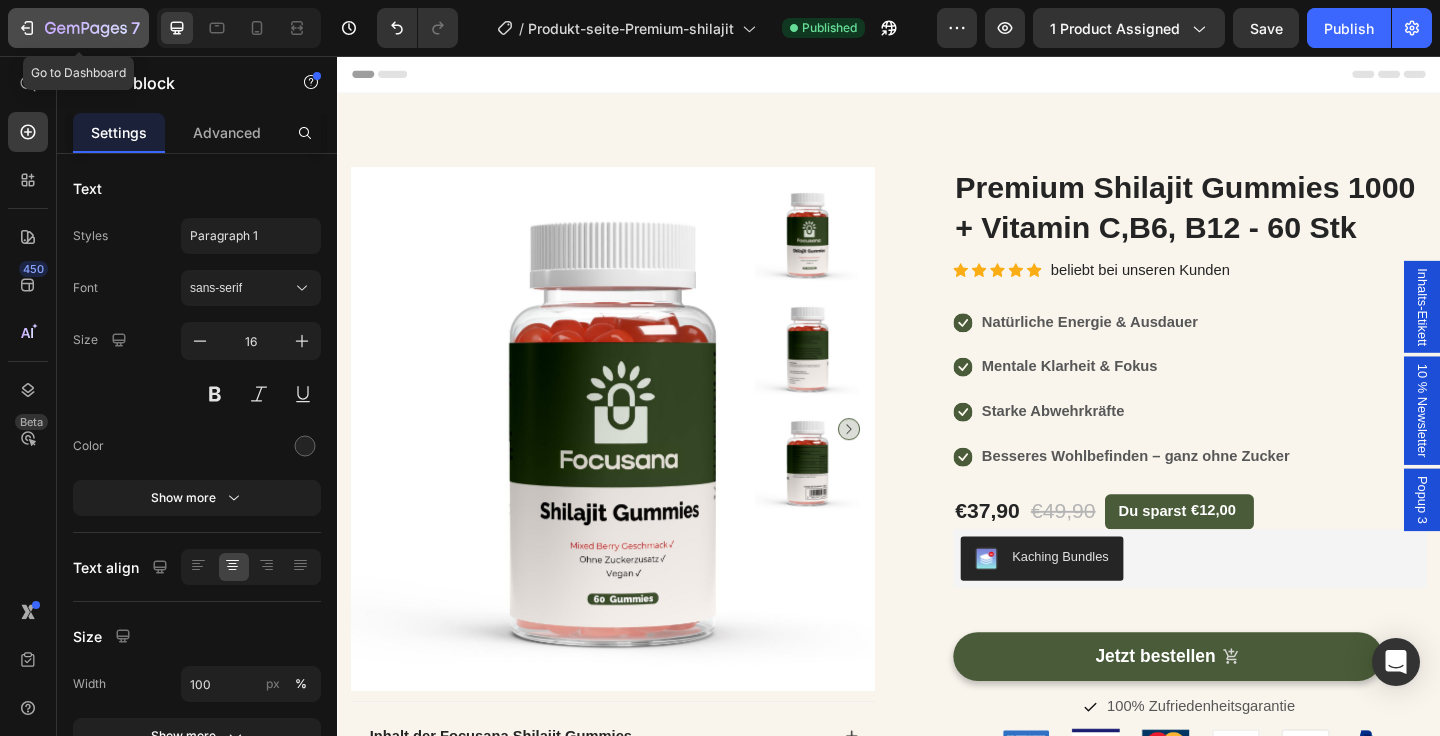 click on "7" at bounding box center [78, 28] 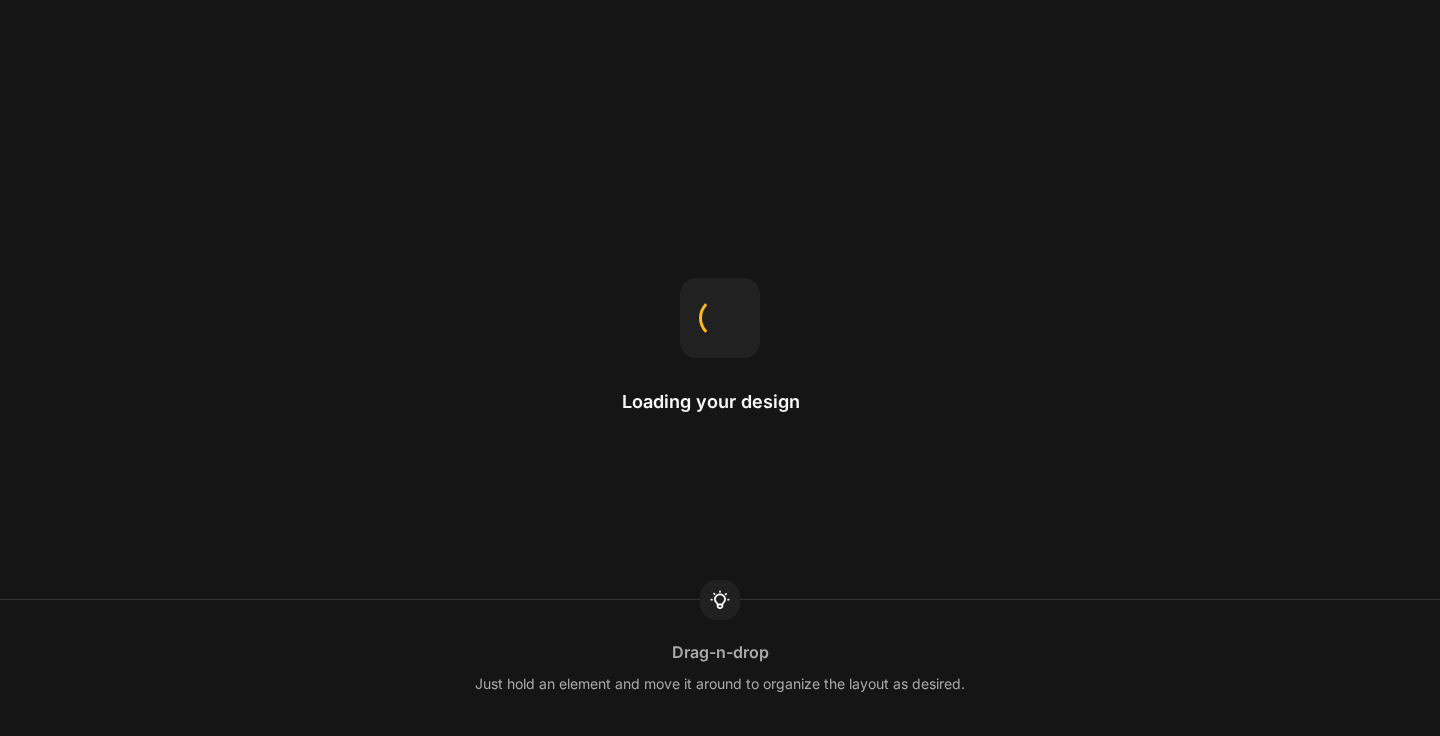 scroll, scrollTop: 0, scrollLeft: 0, axis: both 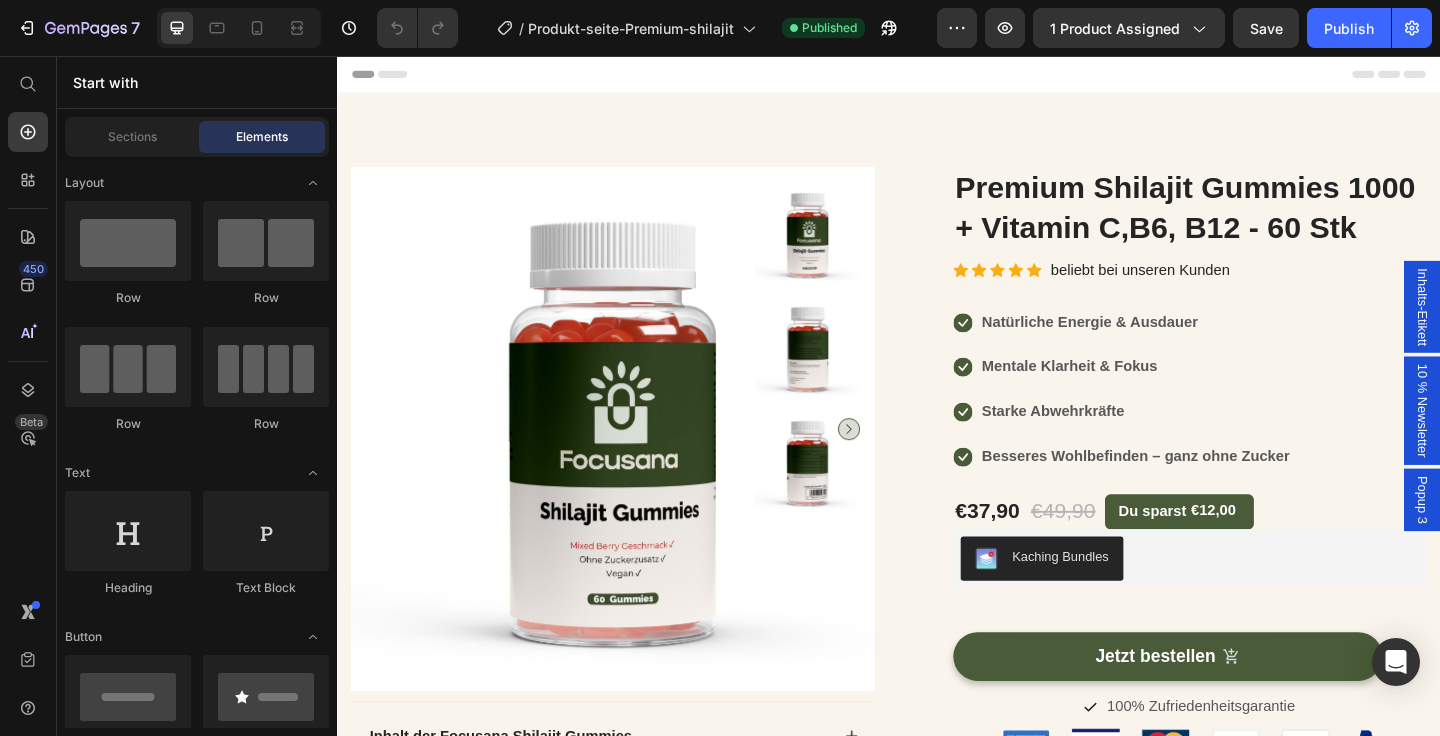 click on "10 % Newsletter" at bounding box center [1517, 442] 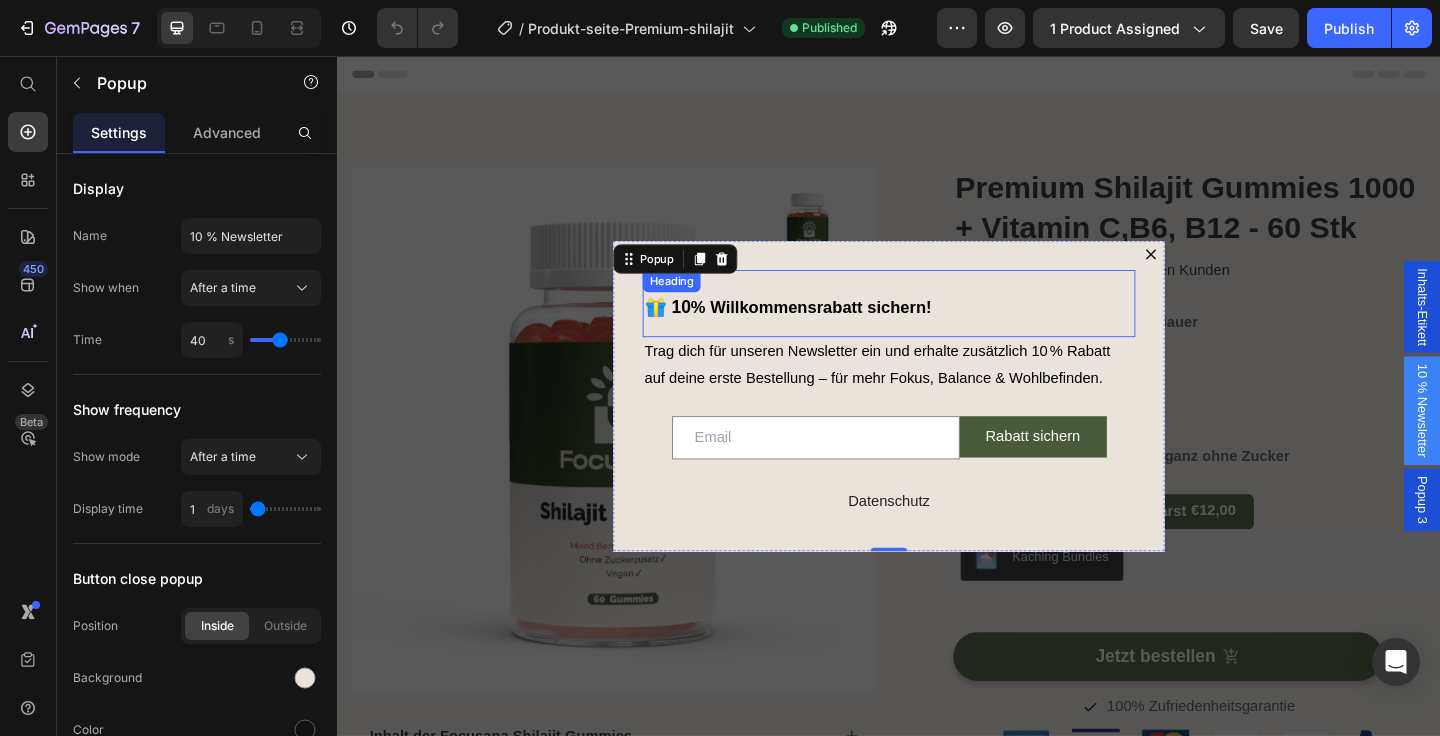 click on "% Willkommensrabatt sichern!" at bounding box center [852, 330] 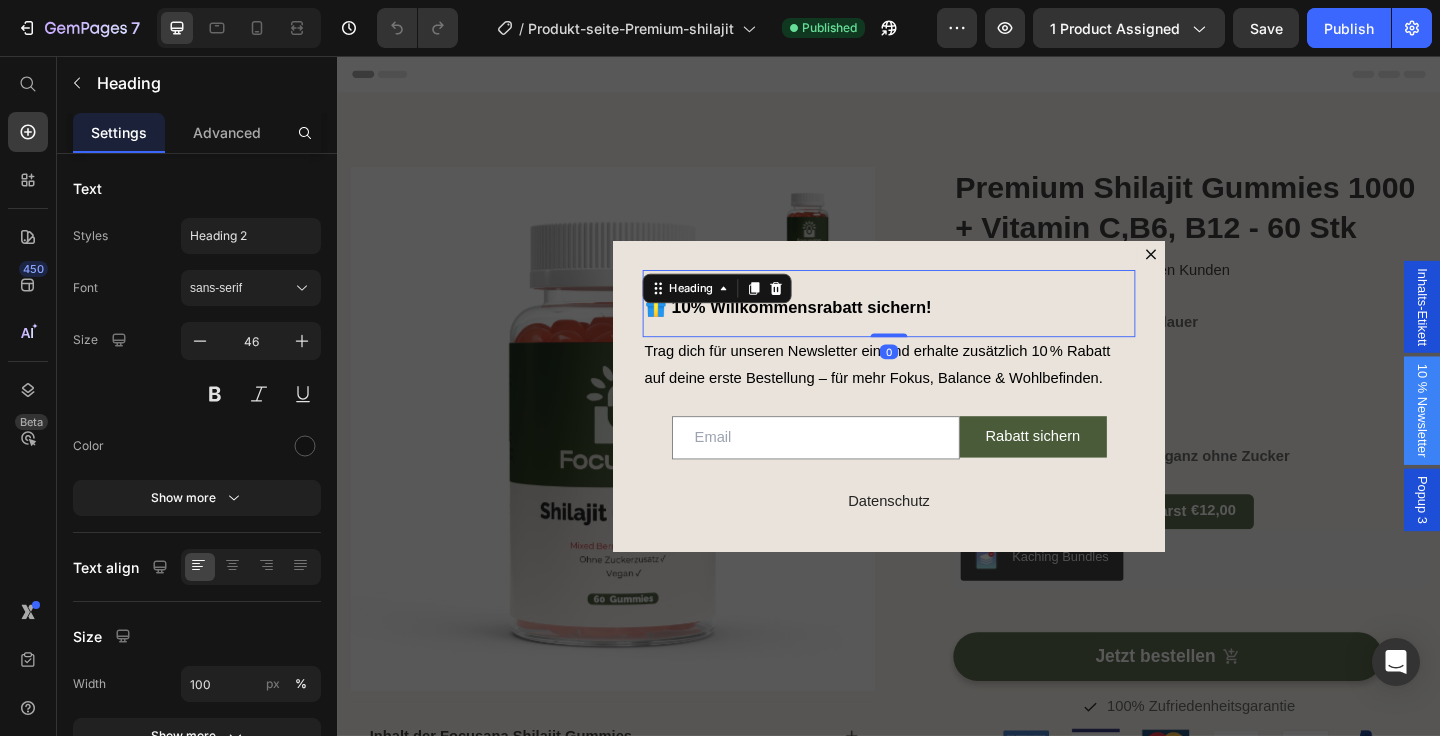 click on "🎁 10  % Willkommensrabatt sichern!" at bounding box center [937, 326] 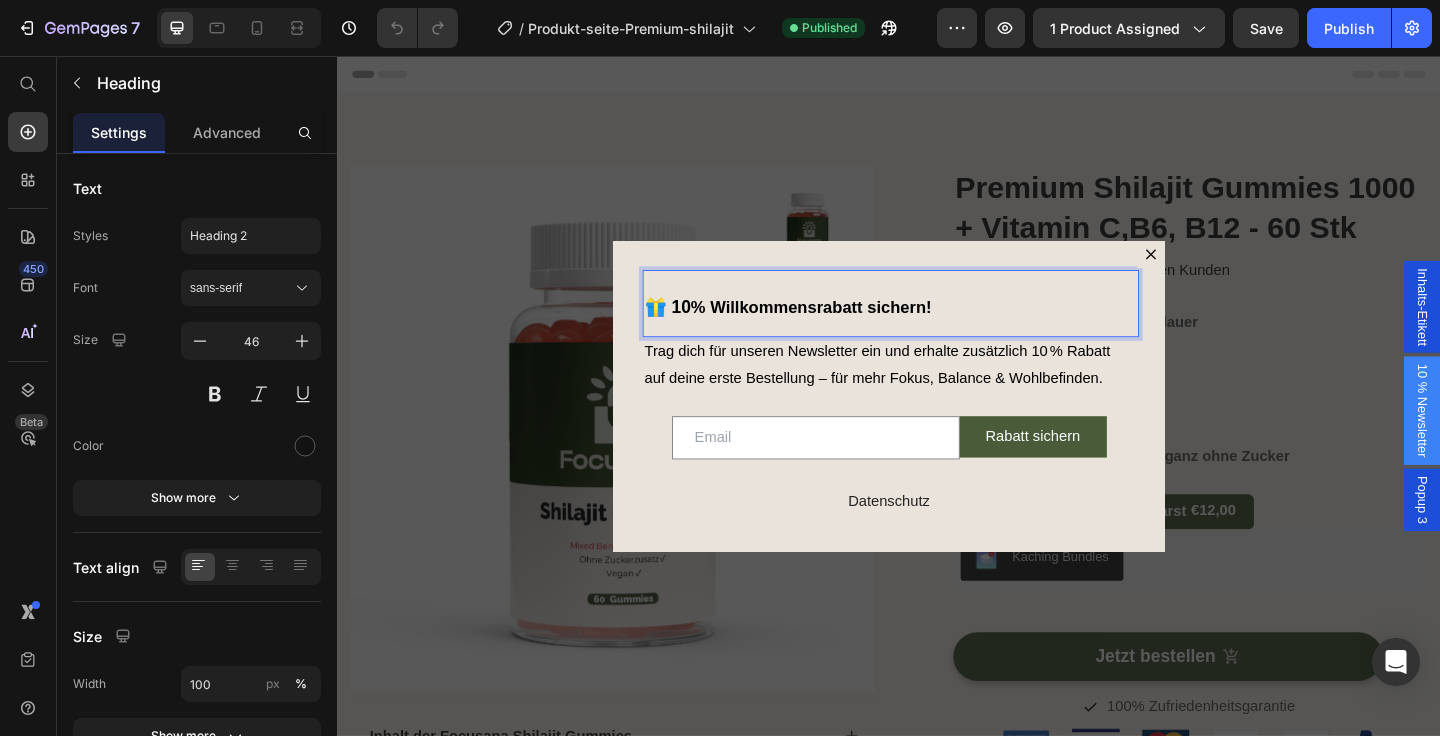 click on "% Willkommensrabatt sichern!" at bounding box center (852, 330) 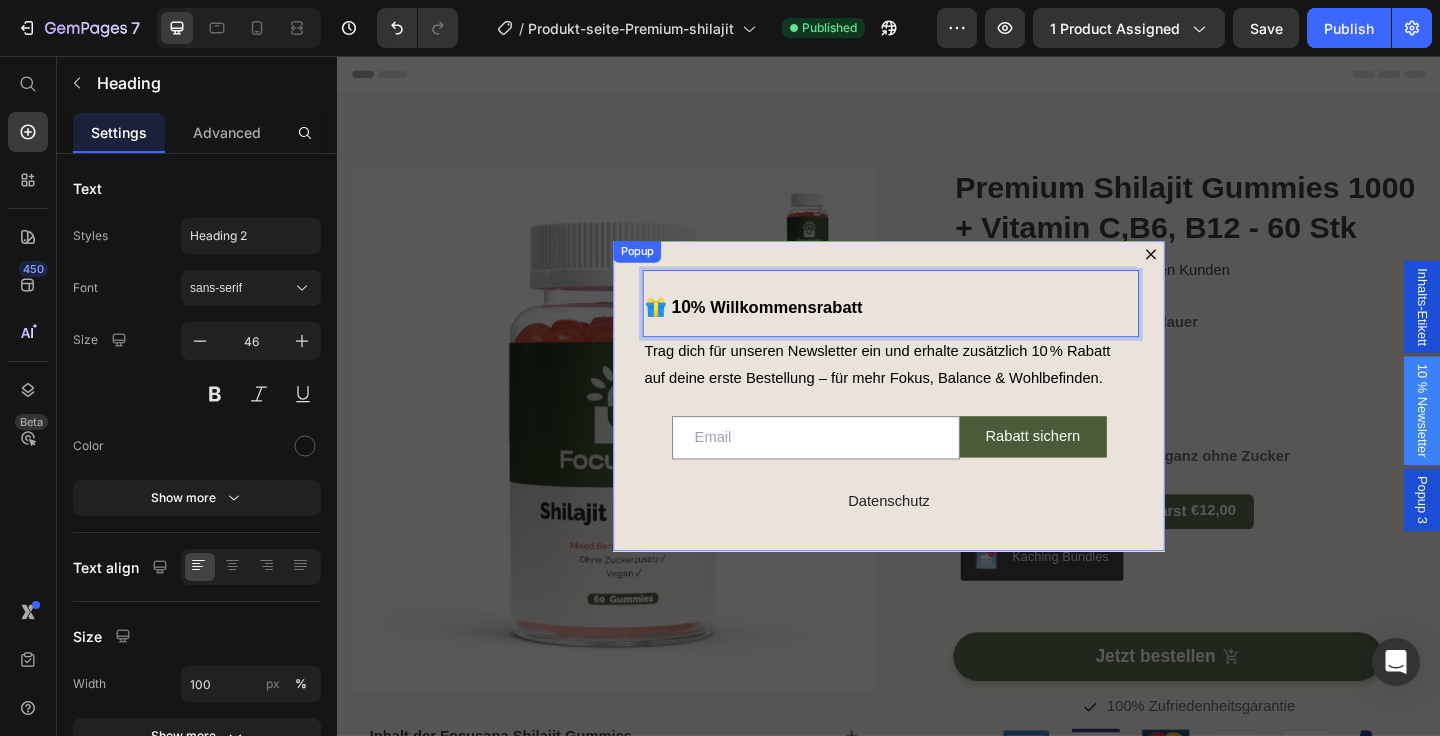 click on "🎁 10  % Willkommensrabatt Heading   0 Trag dich für unseren Newsletter ein und erhalte zusätzlich 10 % Rabatt auf deine erste Bestellung – für mehr Fokus, Balance & Wohlbefinden. Text Block Email Field Rabatt sichern Submit Button Row Newsletter Datenschutz Button" at bounding box center (937, 426) 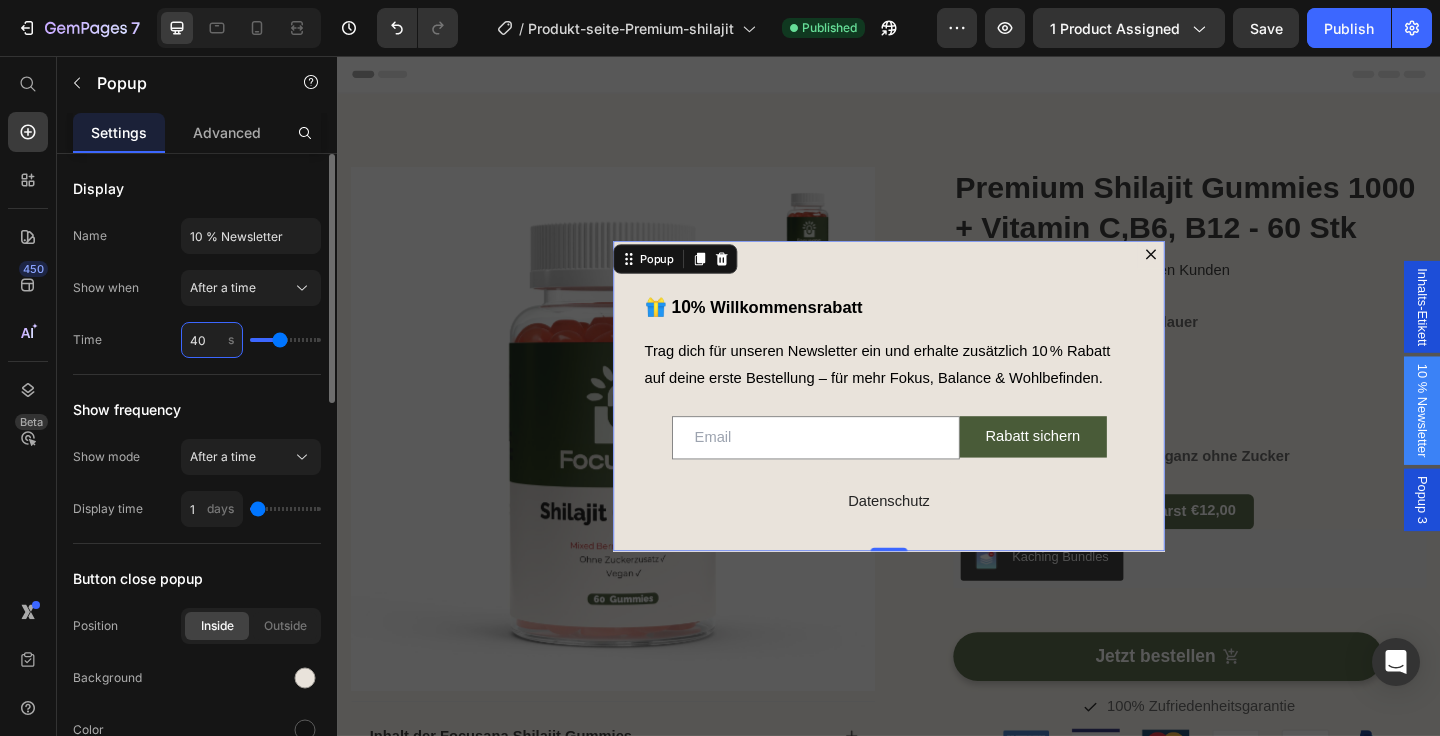 click on "40" at bounding box center [212, 340] 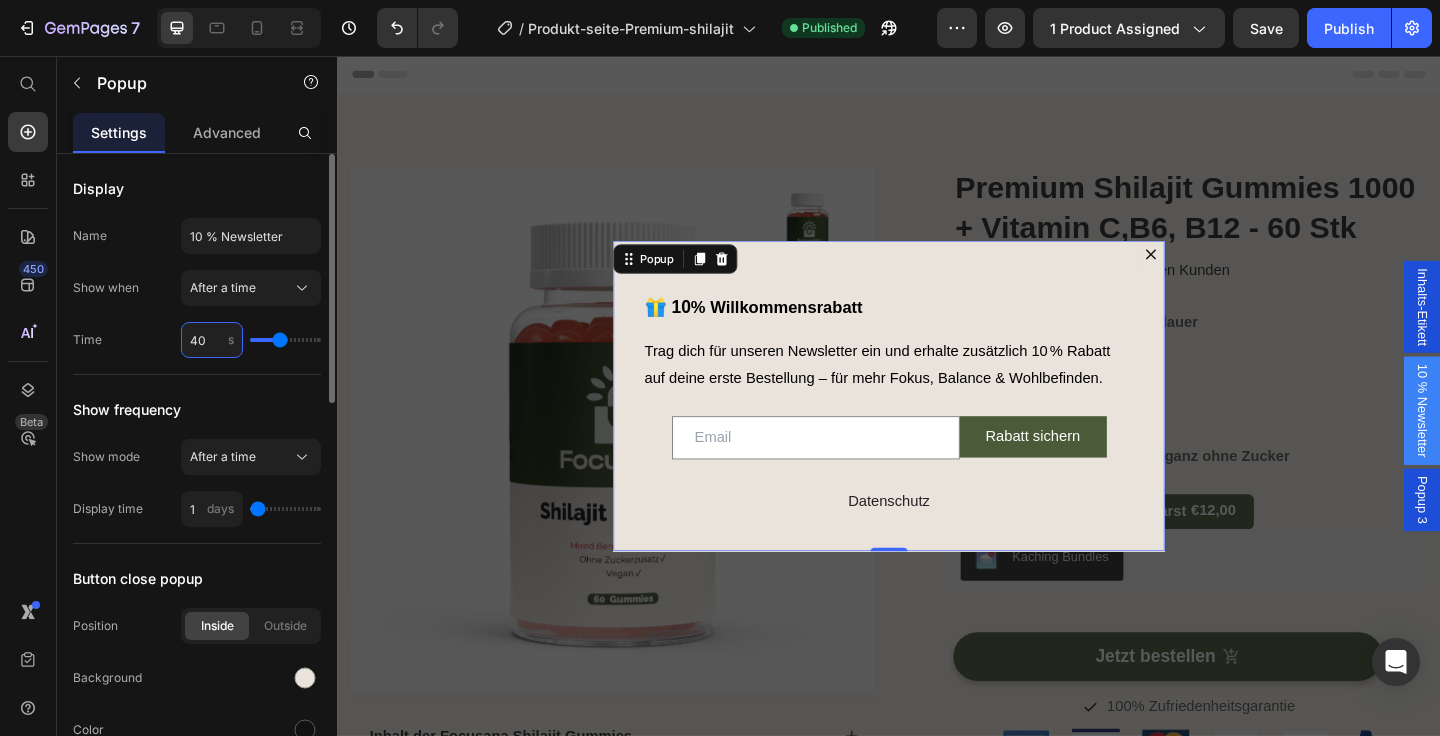 type on "5" 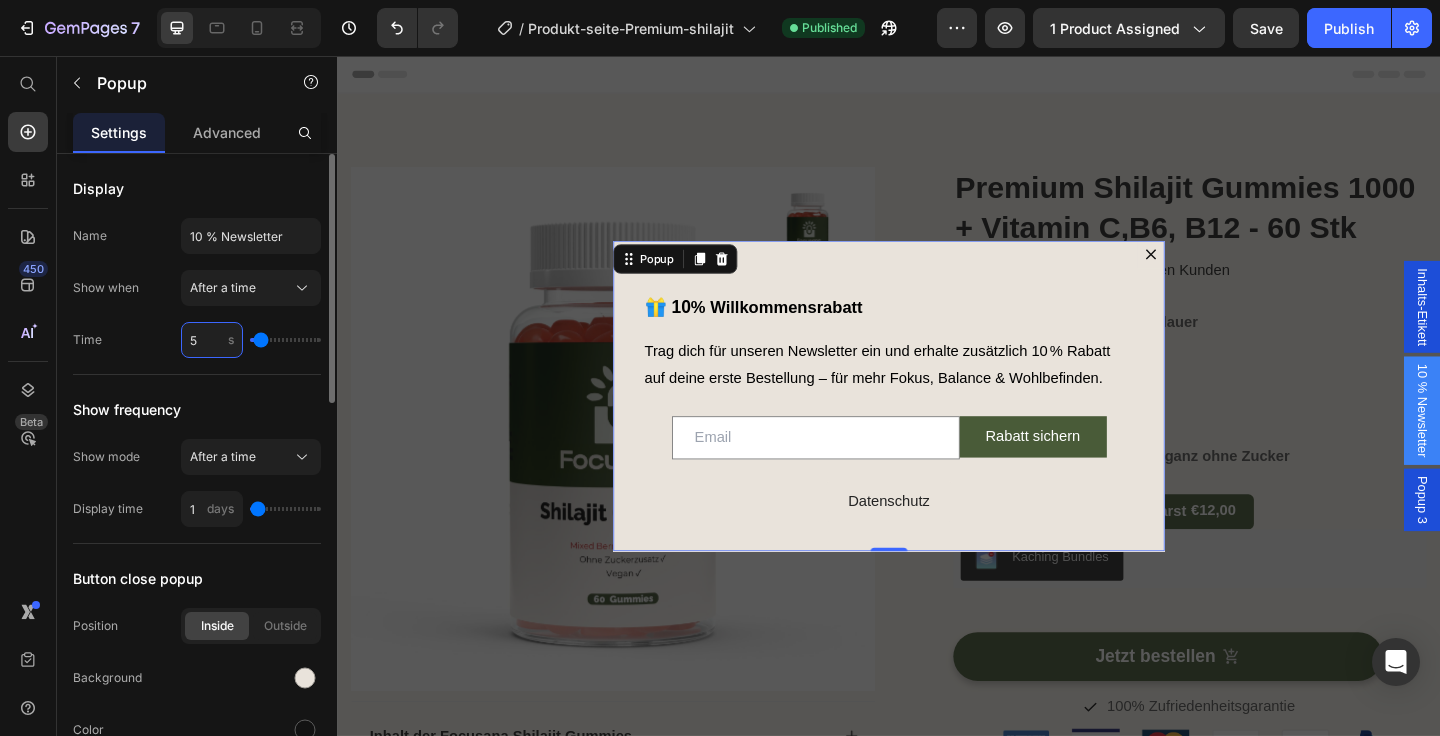 type on "50" 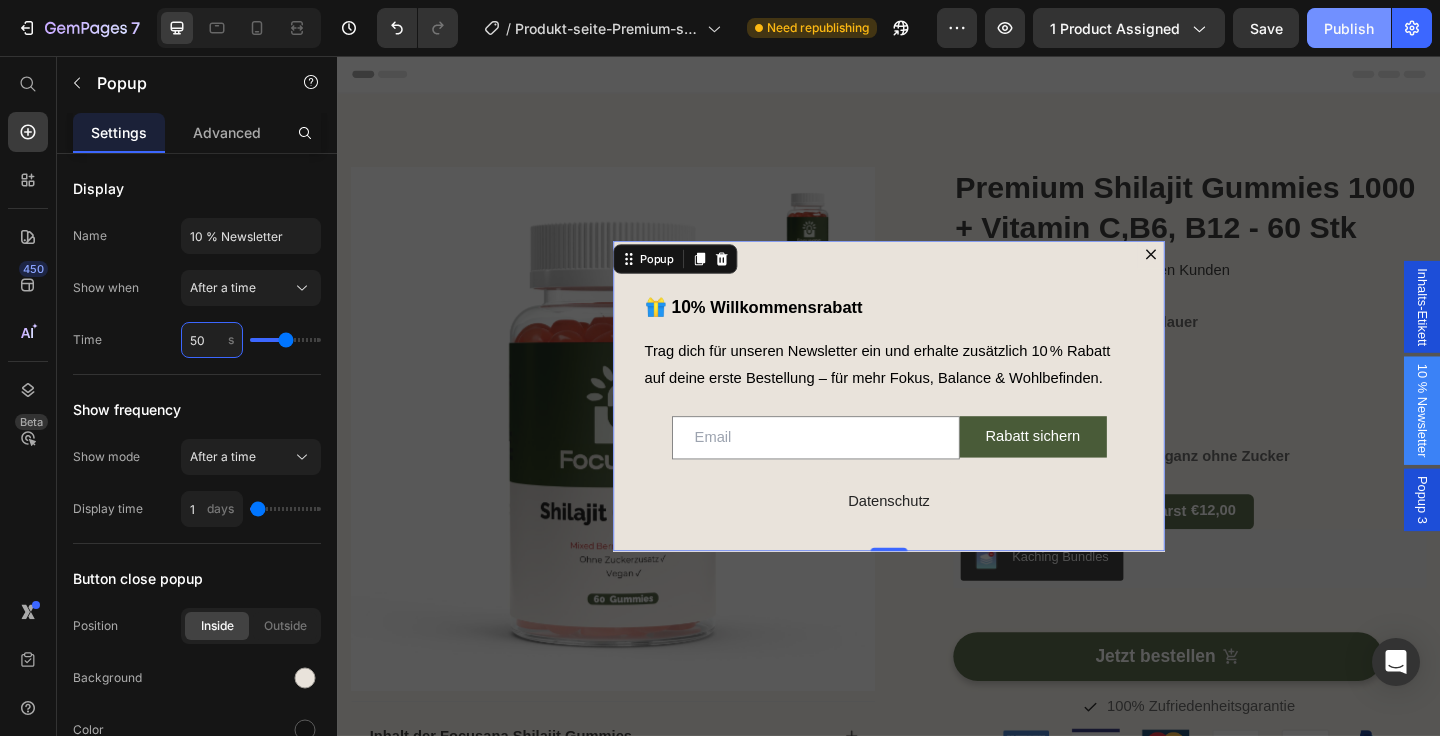 type on "50" 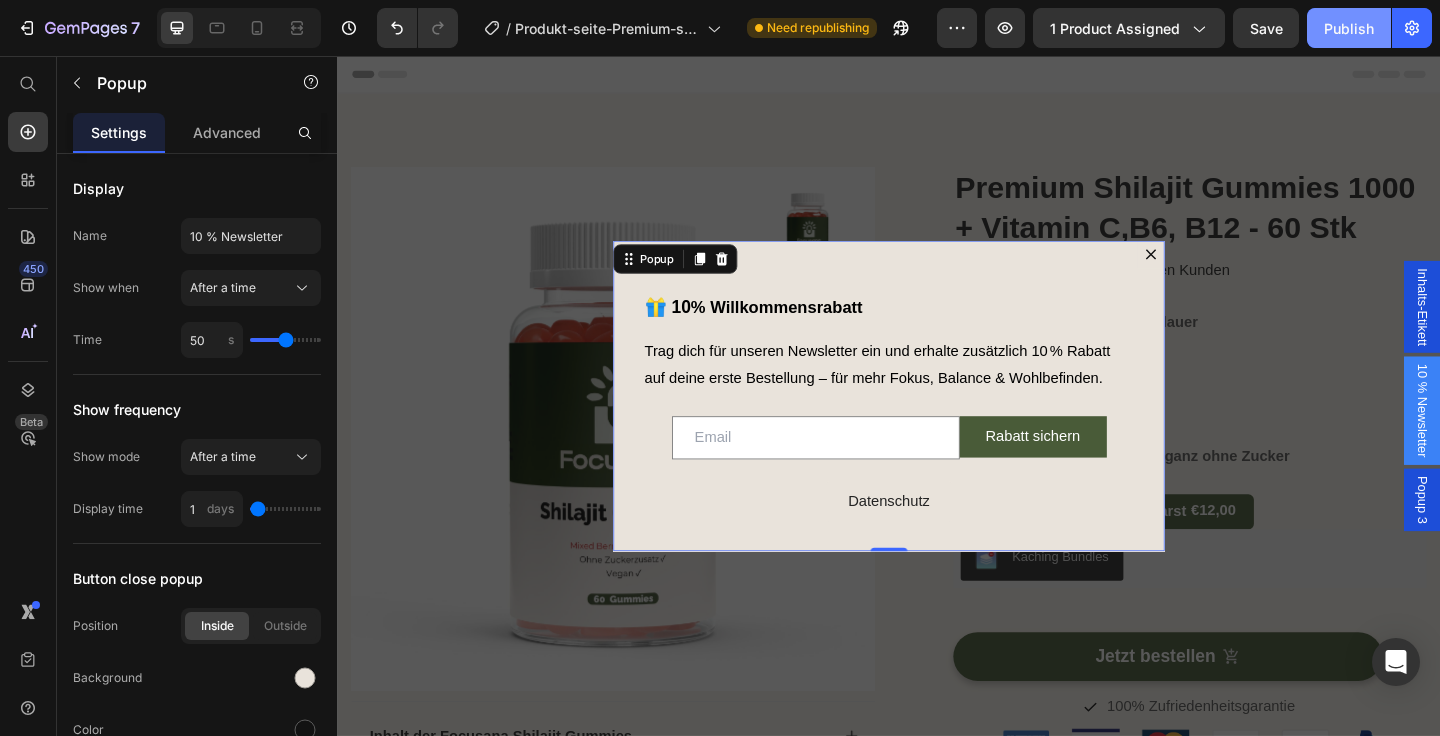 click on "Publish" at bounding box center (1349, 28) 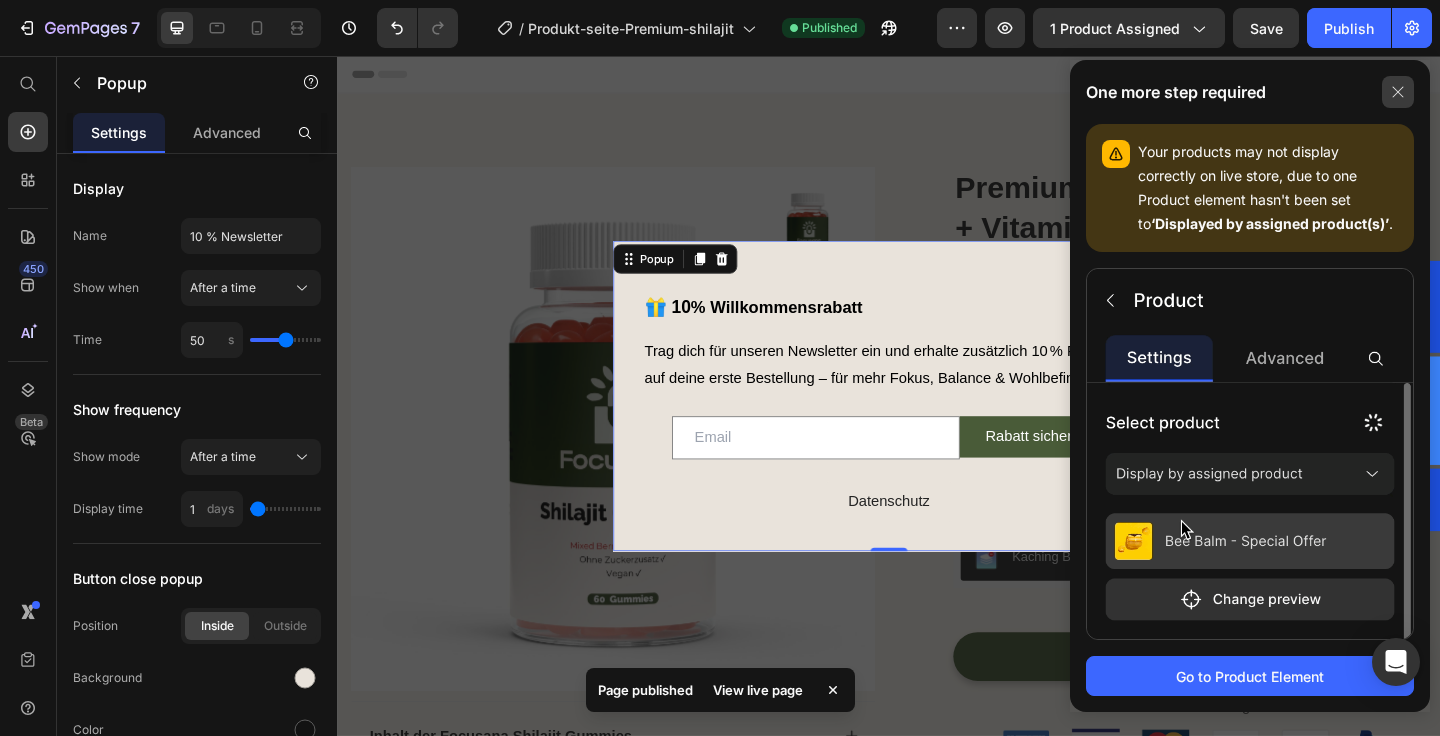 click 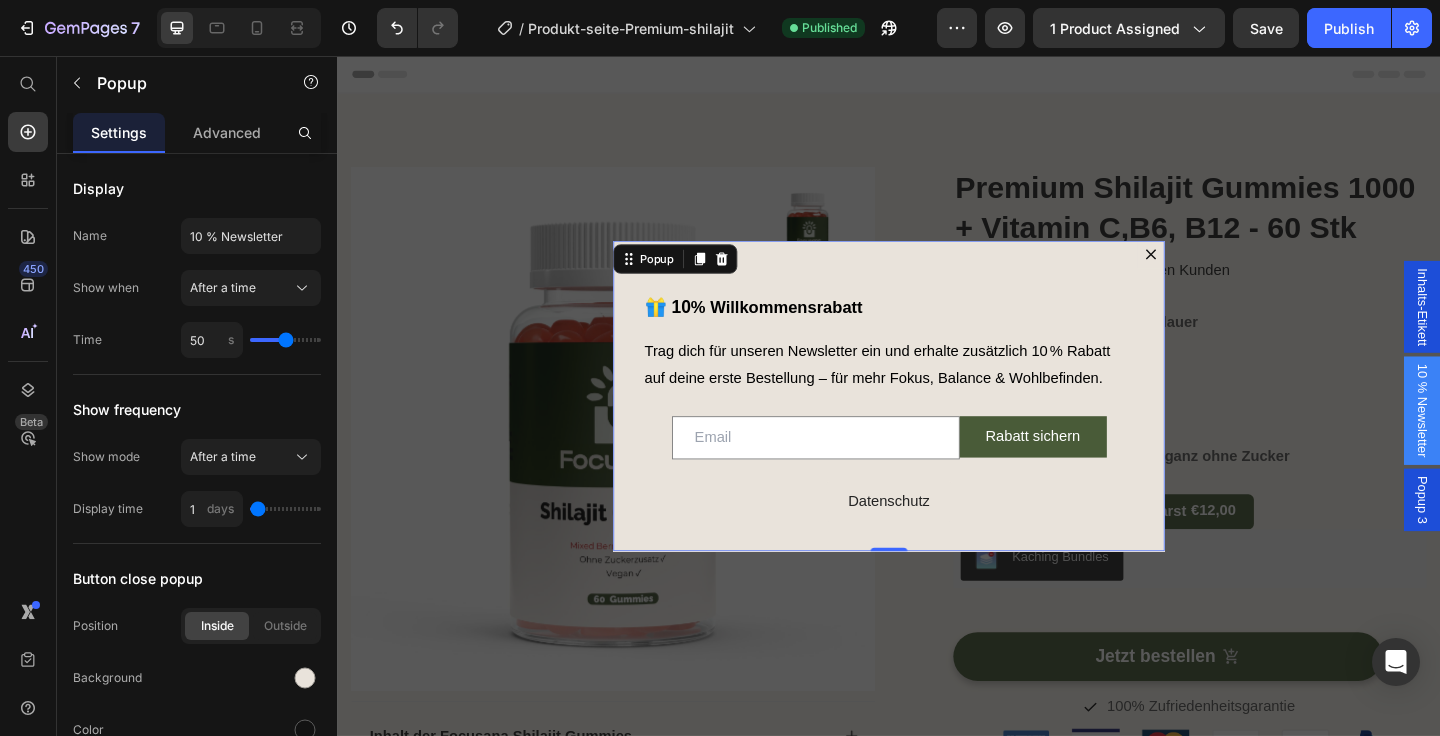 click 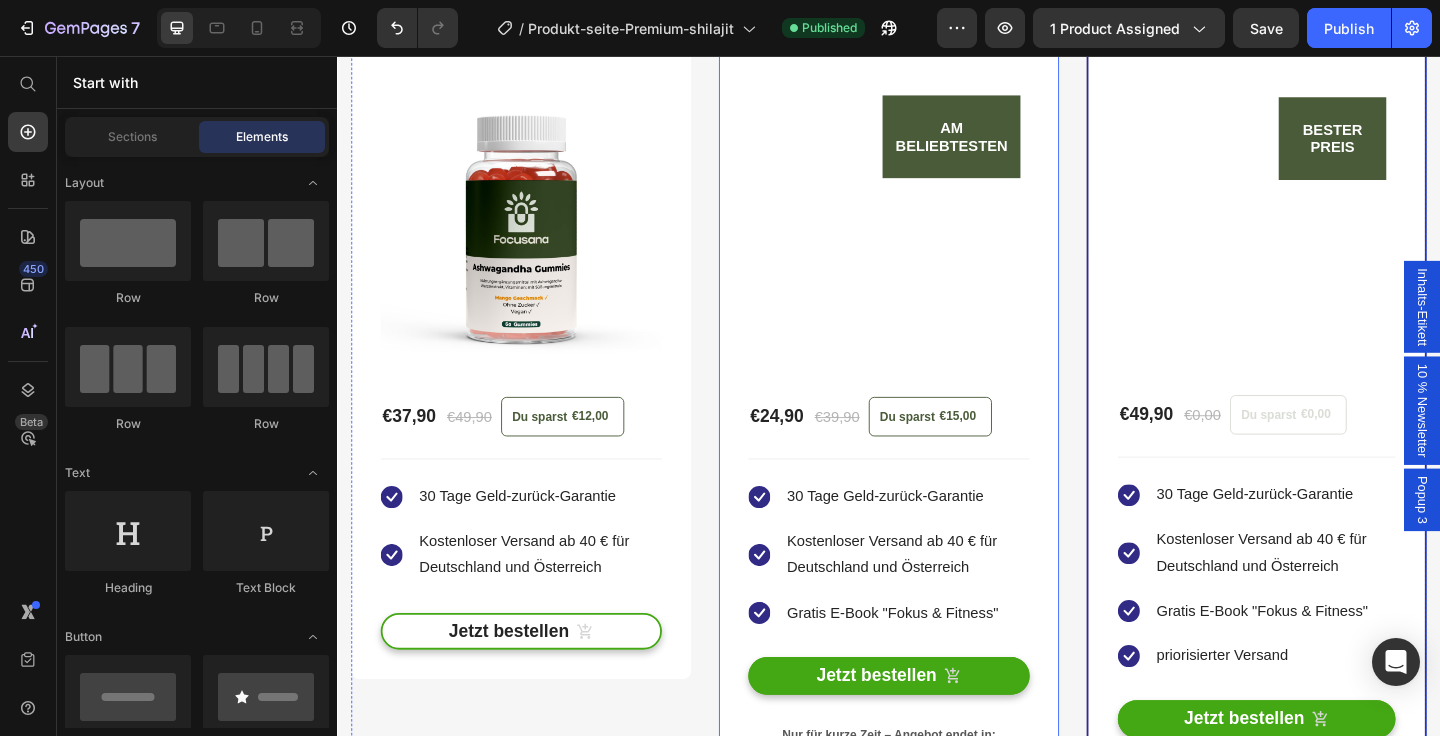 scroll, scrollTop: 5202, scrollLeft: 0, axis: vertical 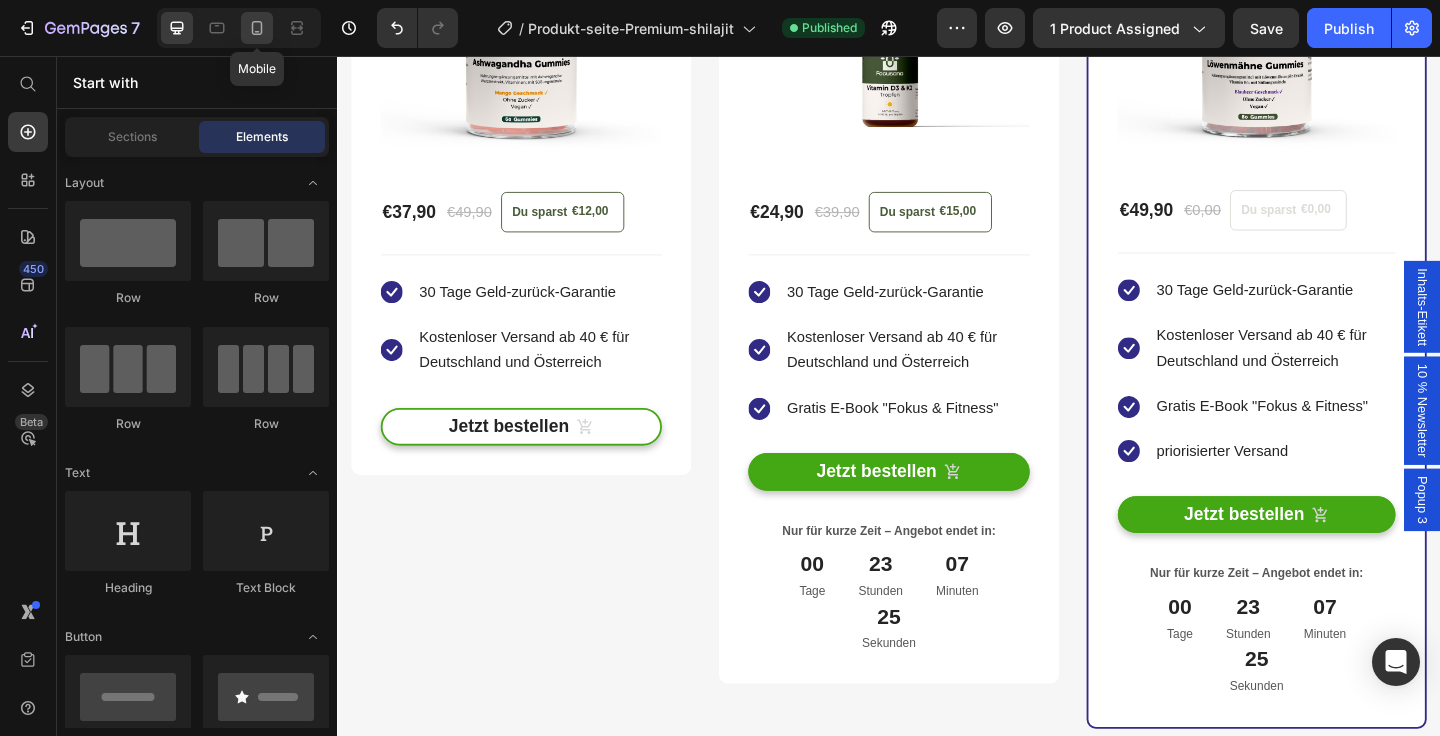 click 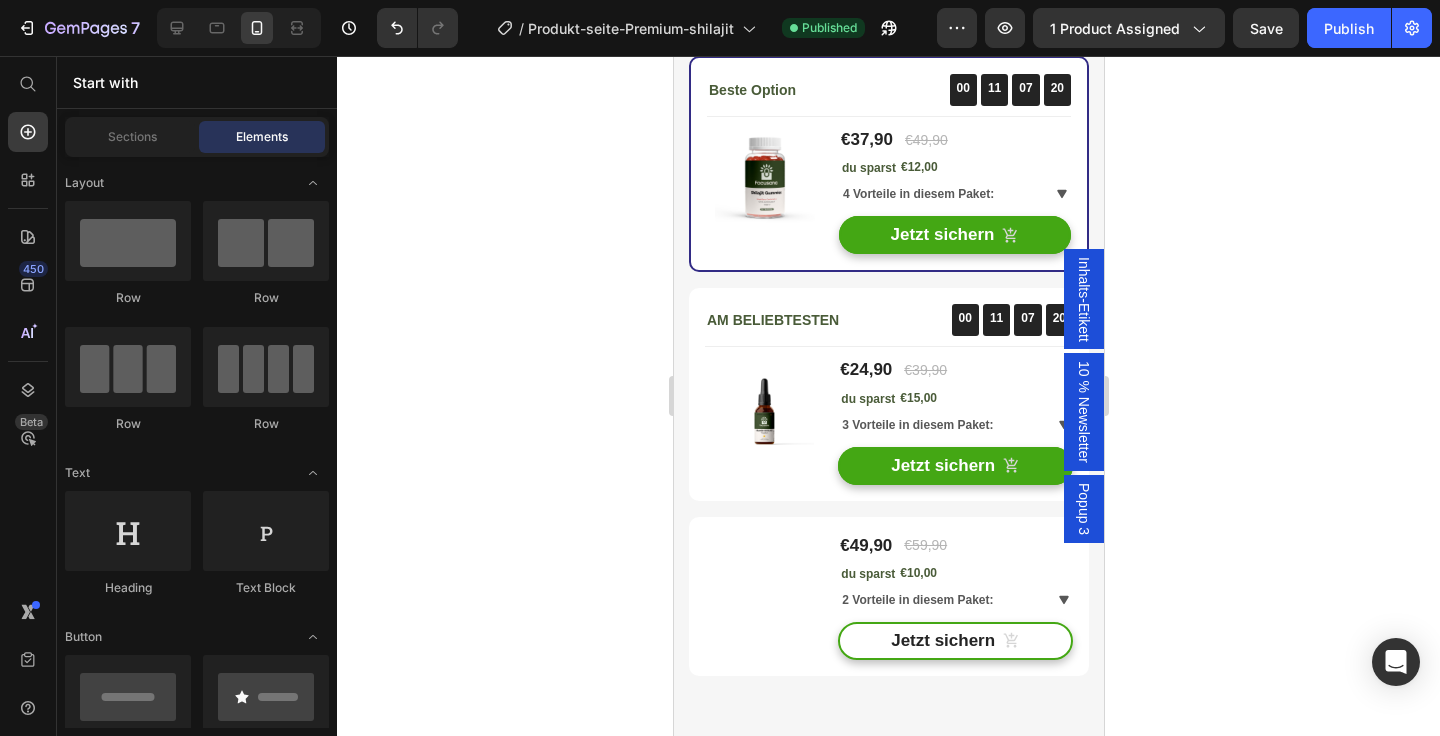 scroll, scrollTop: 5370, scrollLeft: 0, axis: vertical 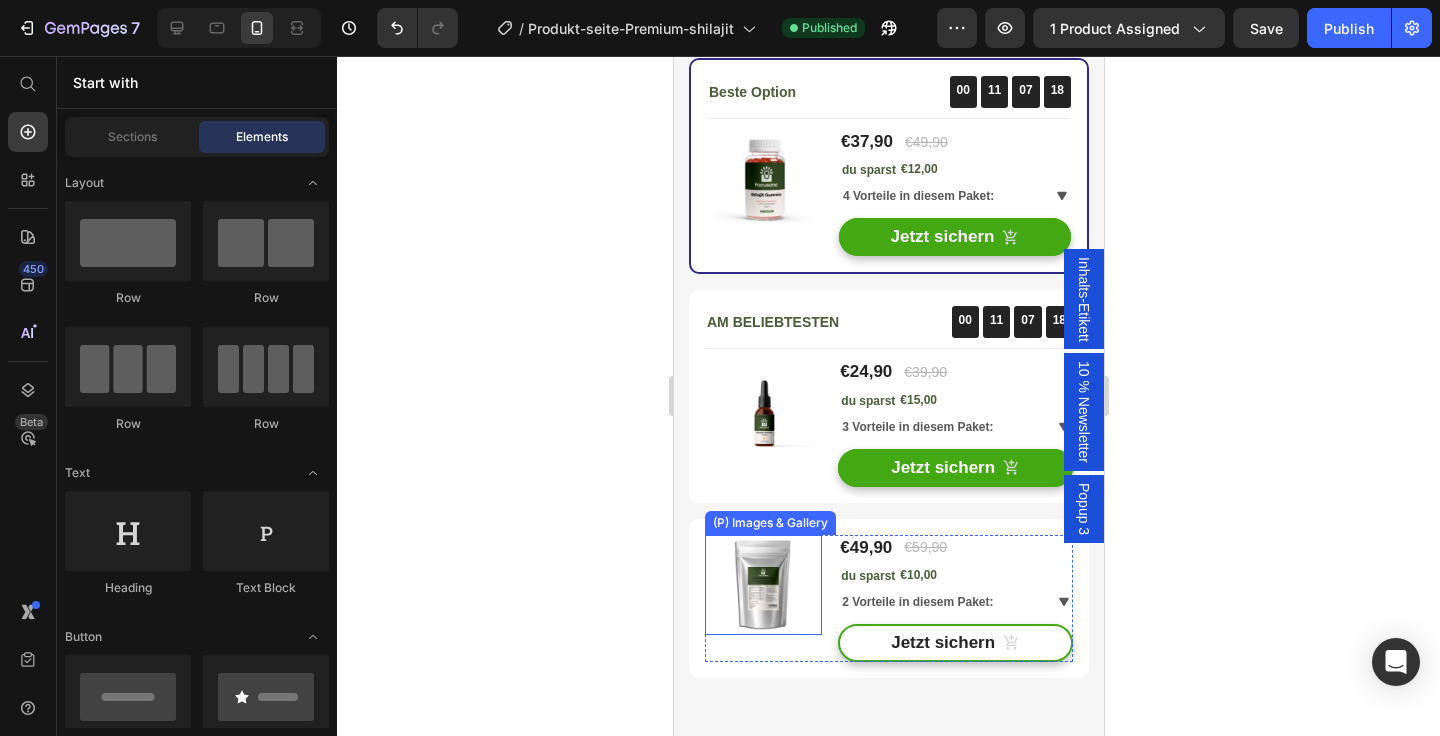 click at bounding box center (763, 585) 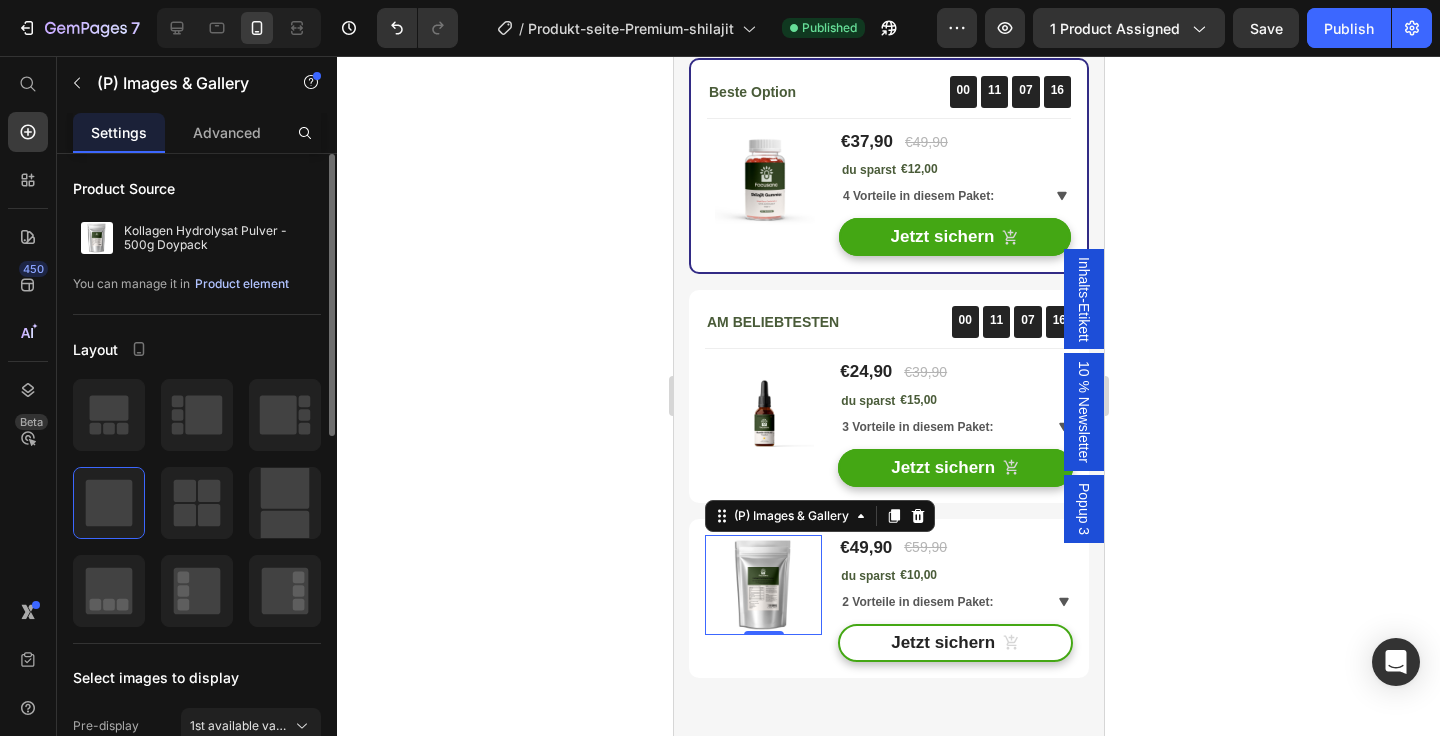 click on "Product element" at bounding box center [242, 284] 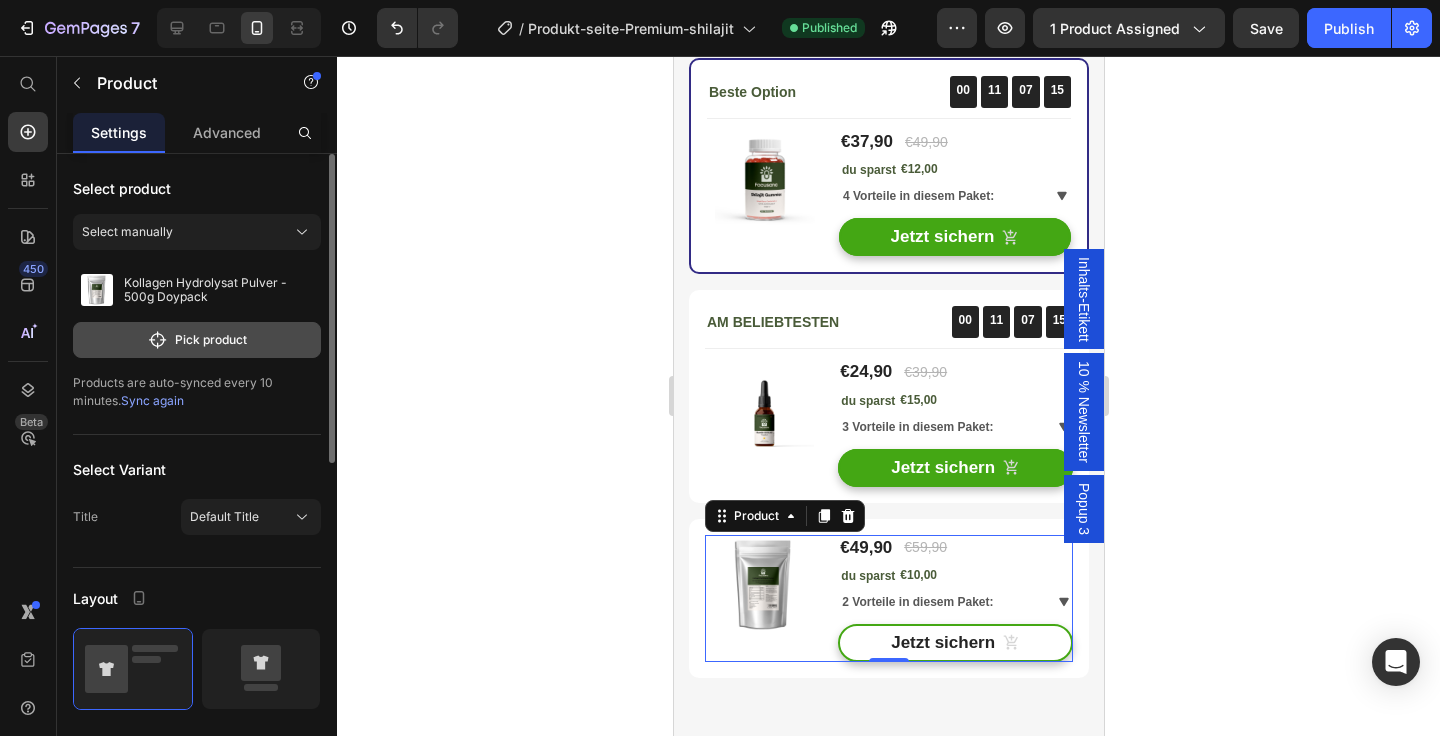 click on "Pick product" at bounding box center [197, 340] 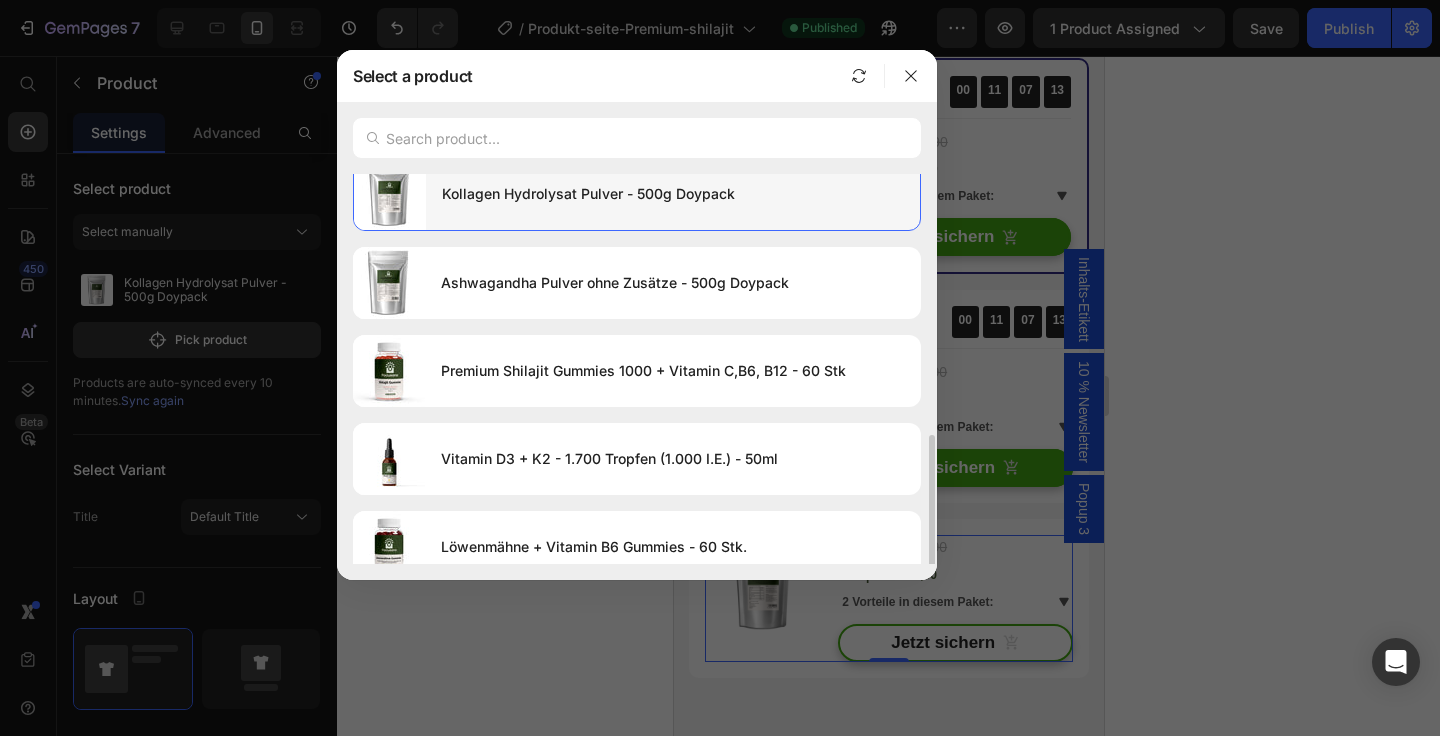 scroll, scrollTop: 0, scrollLeft: 0, axis: both 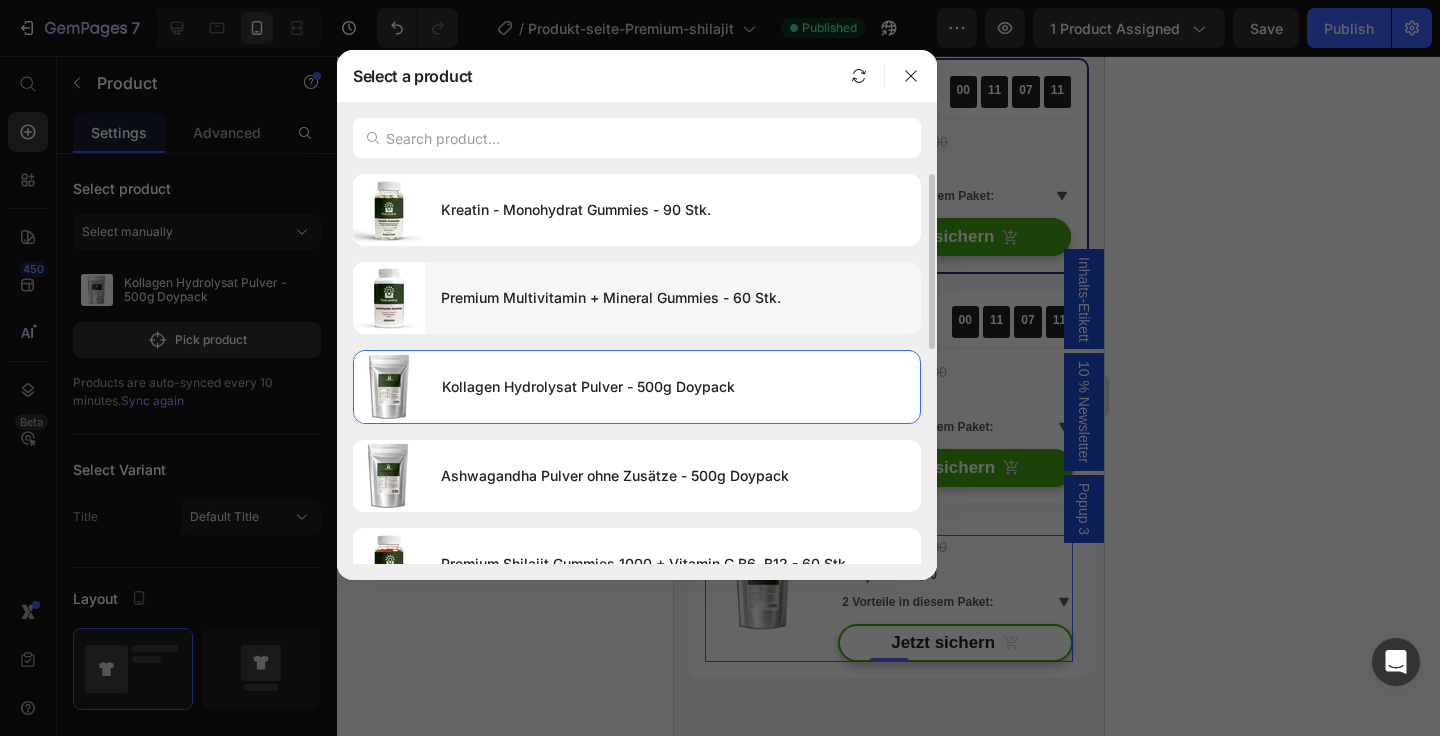 click on "Premium Multivitamin + Mineral Gummies - 60 Stk." at bounding box center [673, 298] 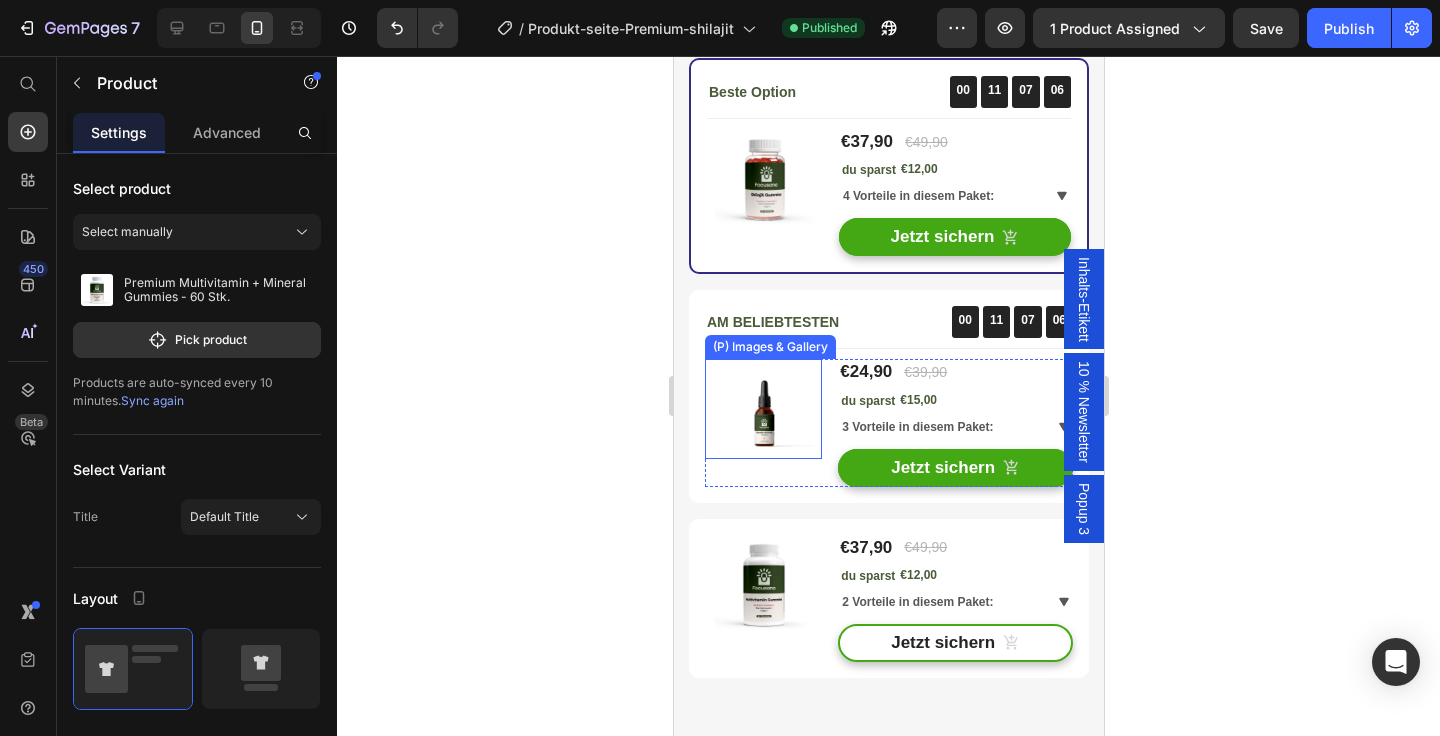 click at bounding box center [763, 409] 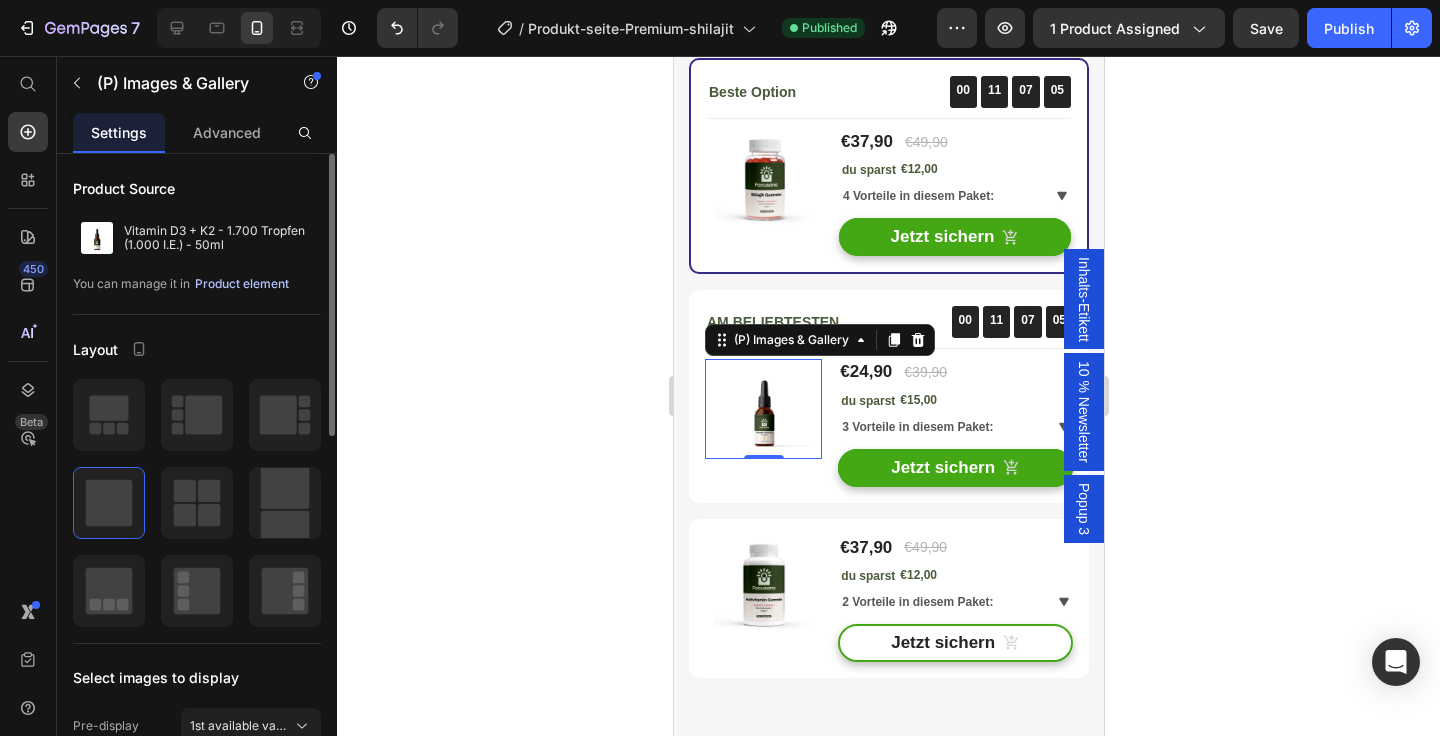 click on "Product element" at bounding box center [242, 284] 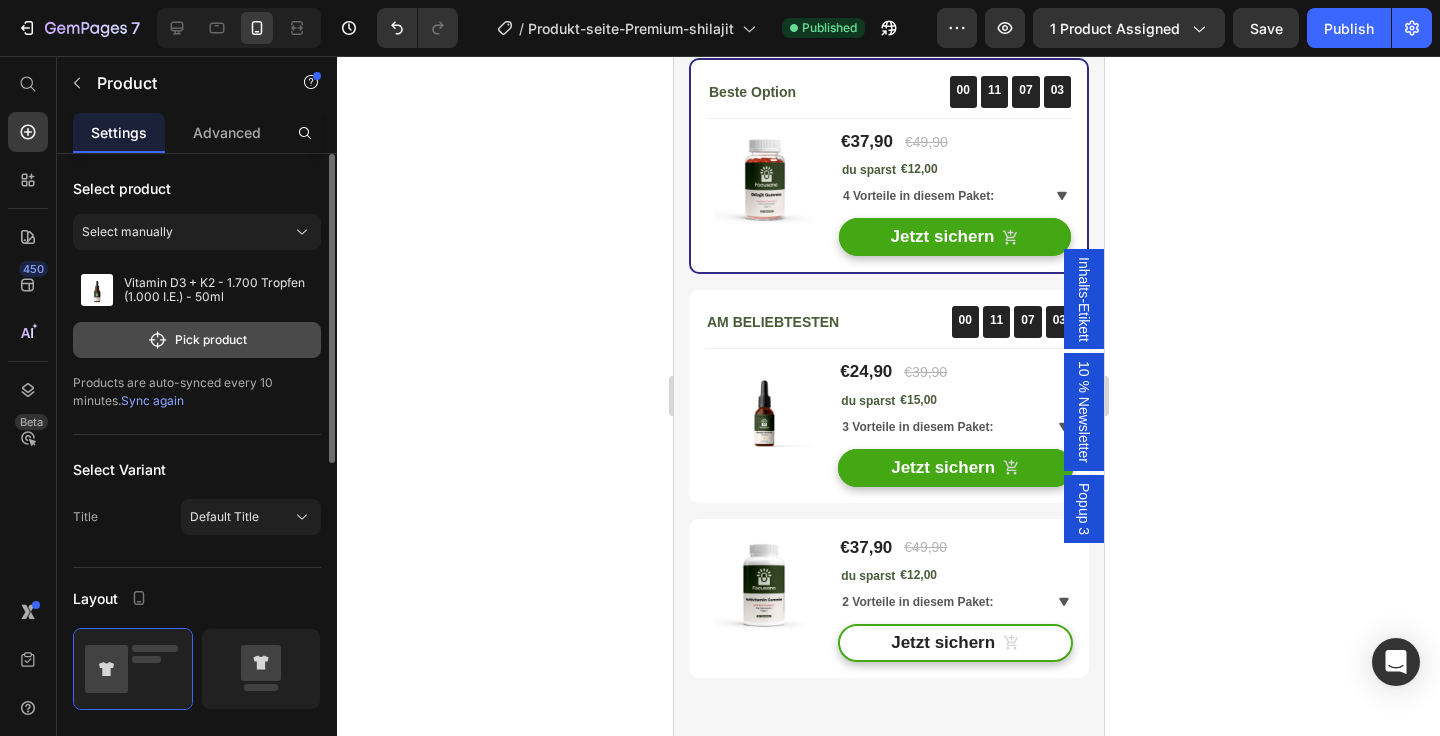 click on "Pick product" 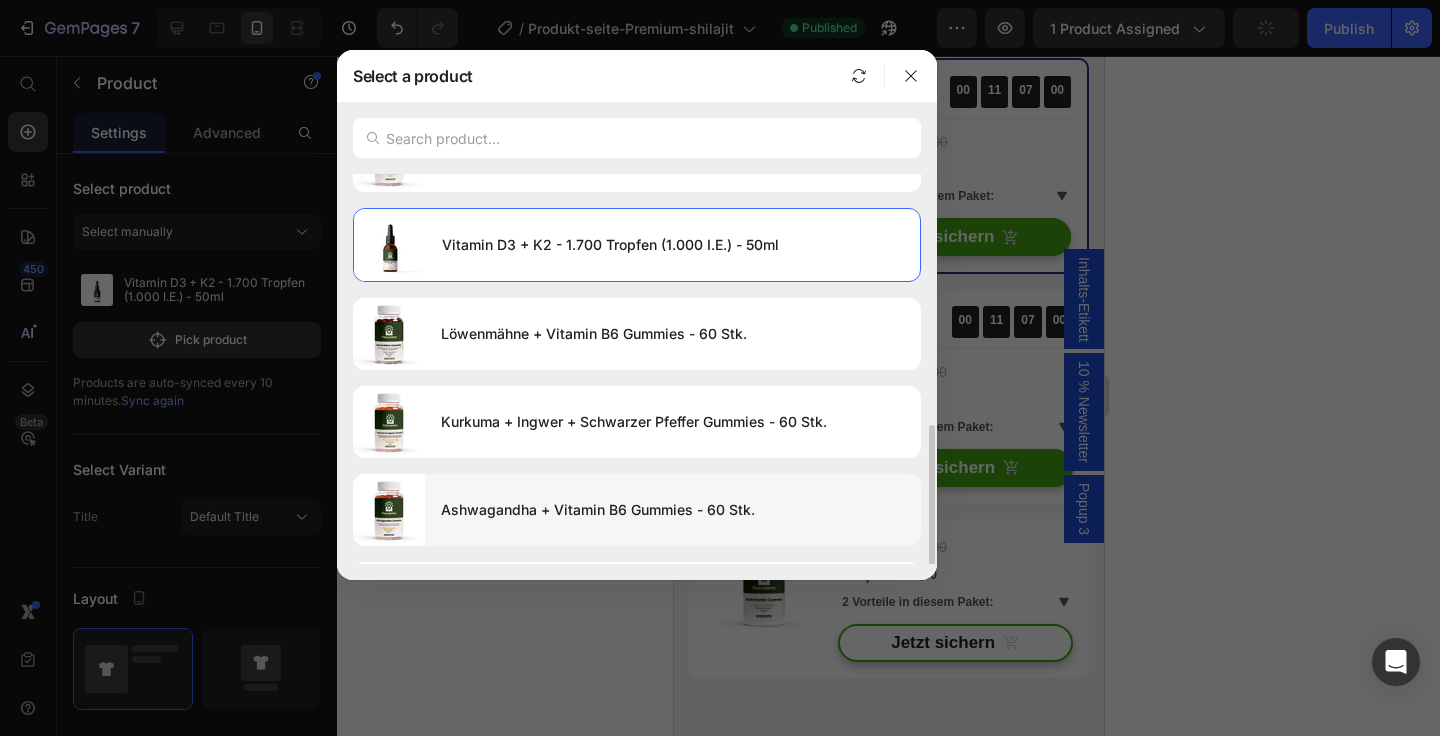 scroll, scrollTop: 476, scrollLeft: 0, axis: vertical 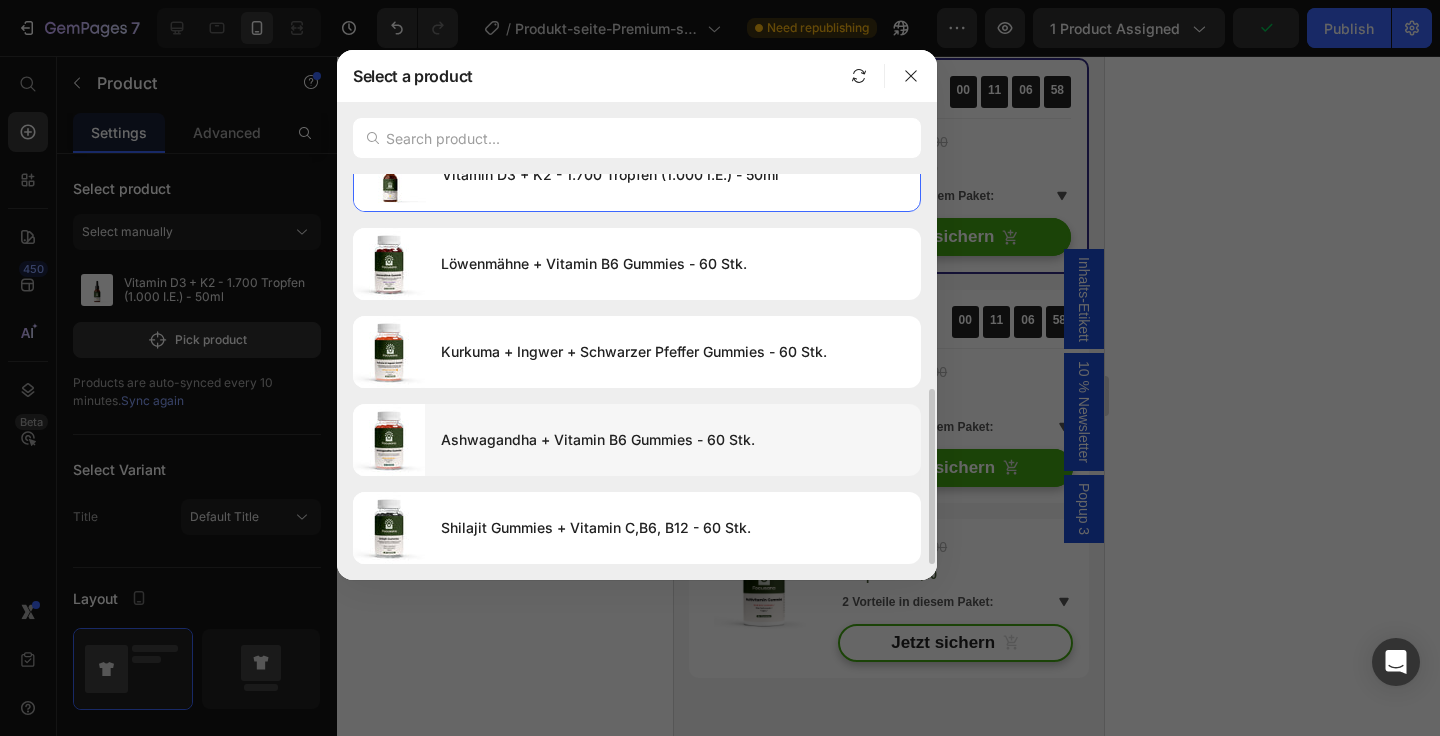 click on "Ashwagandha + Vitamin B6 Gummies - 60 Stk." at bounding box center [673, 440] 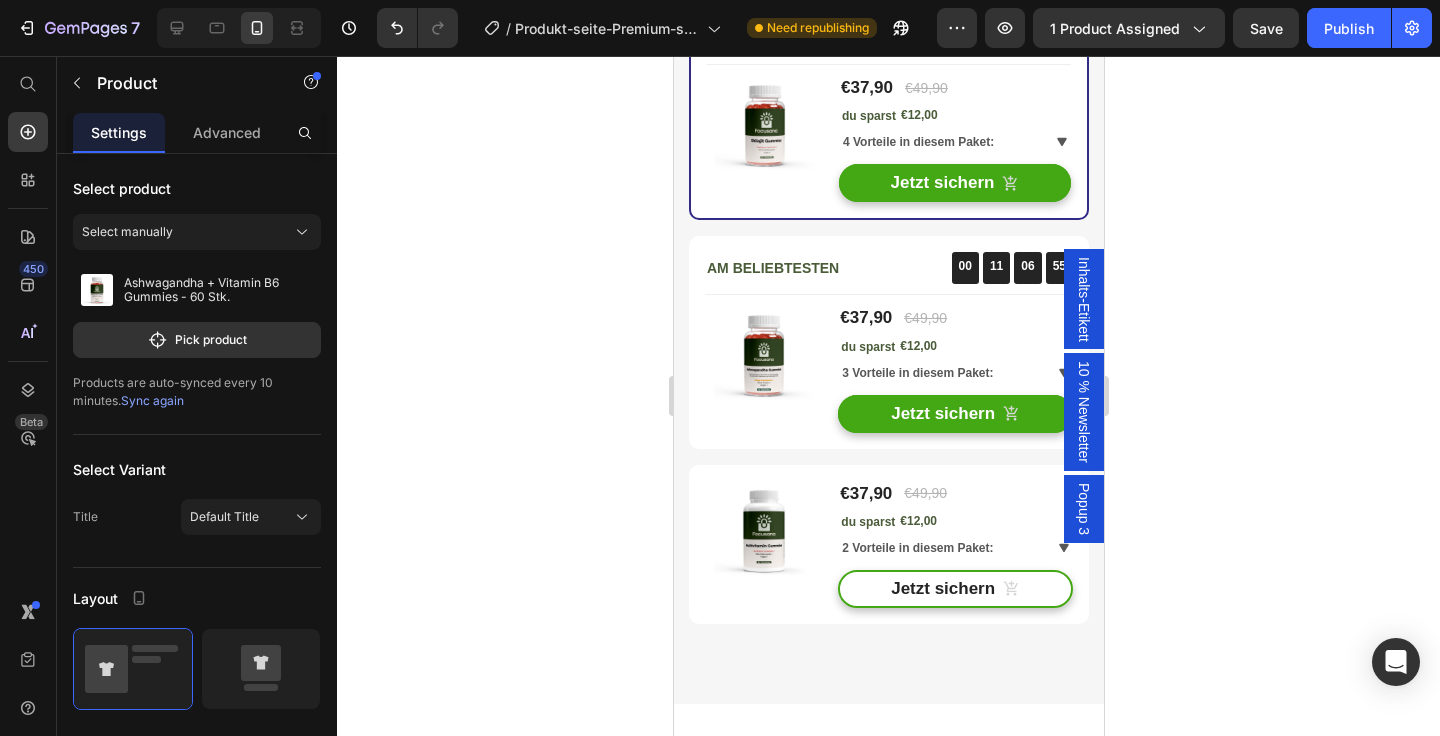 scroll, scrollTop: 5425, scrollLeft: 0, axis: vertical 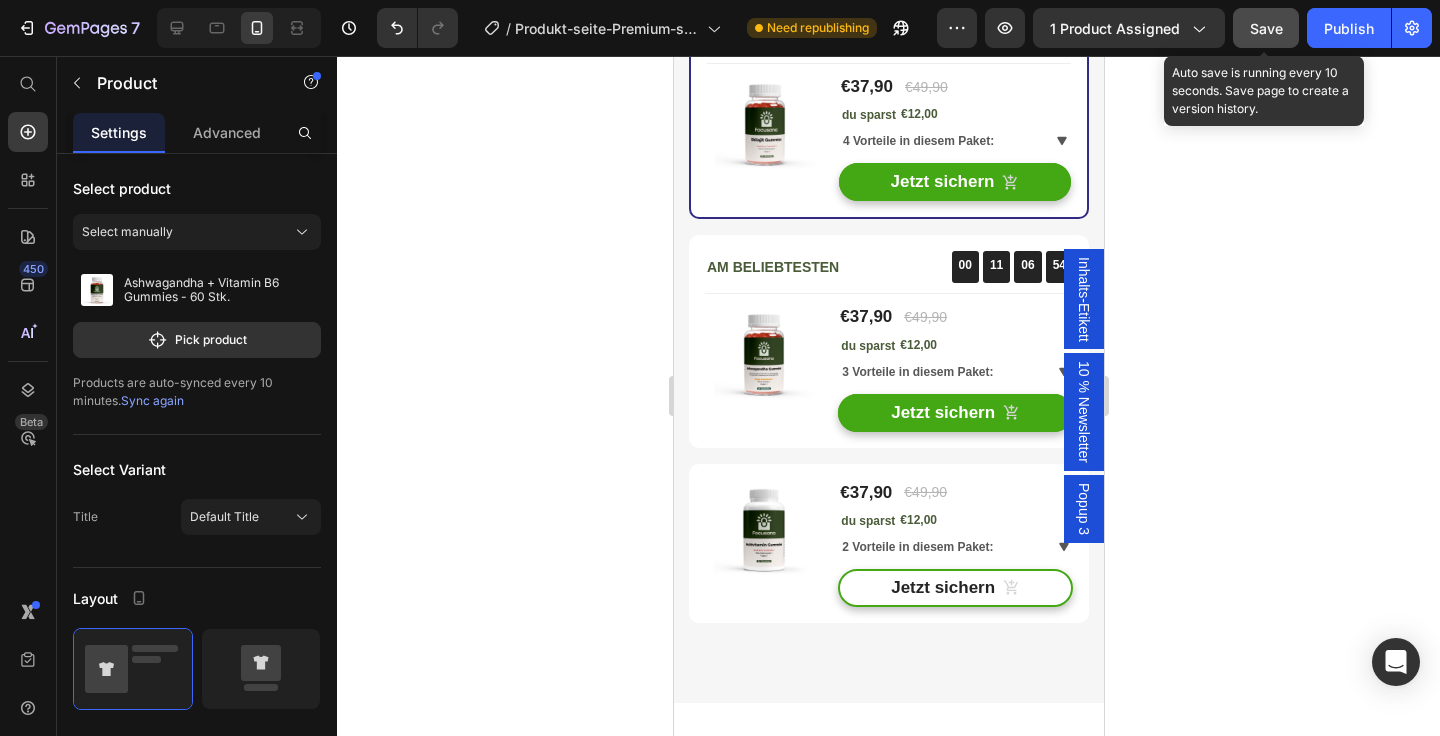 click on "Save" at bounding box center [1266, 28] 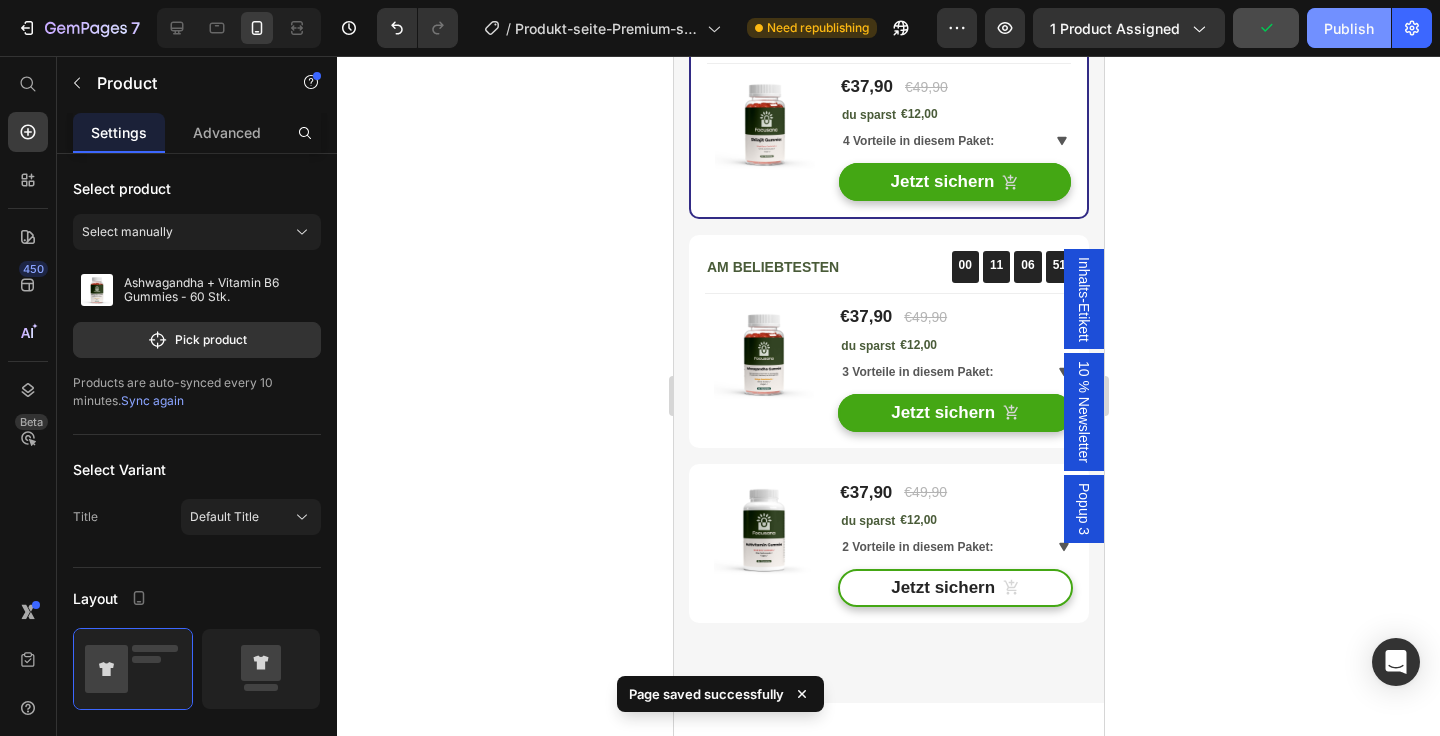 click on "Publish" at bounding box center [1349, 28] 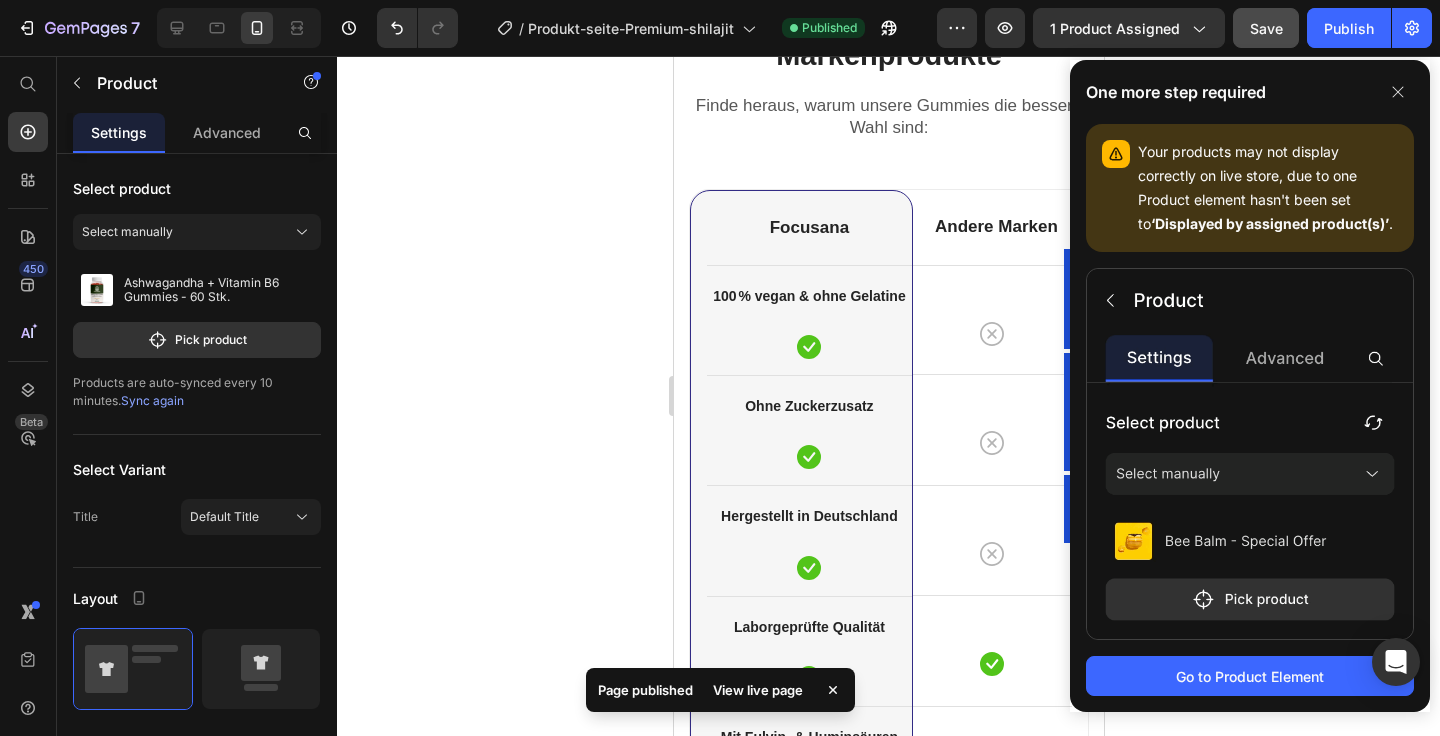 scroll, scrollTop: 6297, scrollLeft: 0, axis: vertical 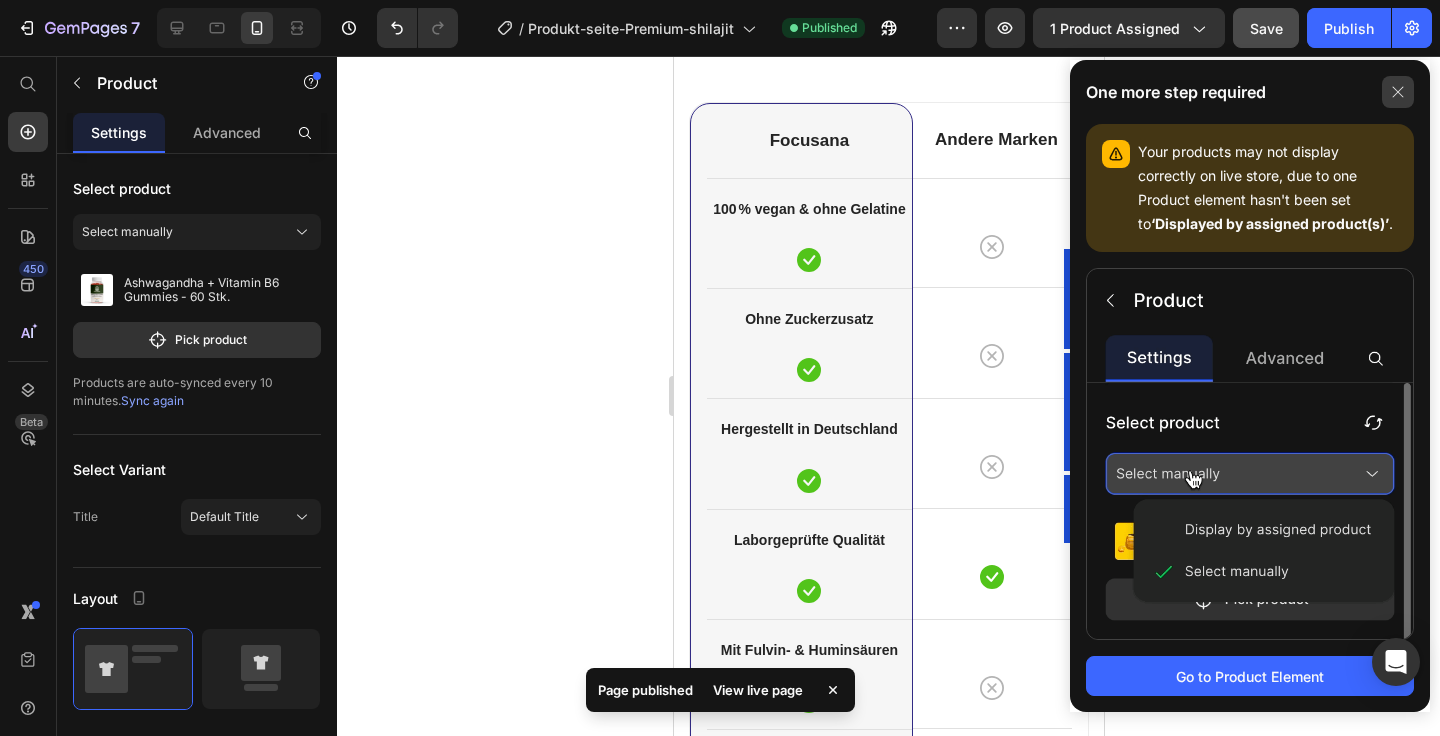 click 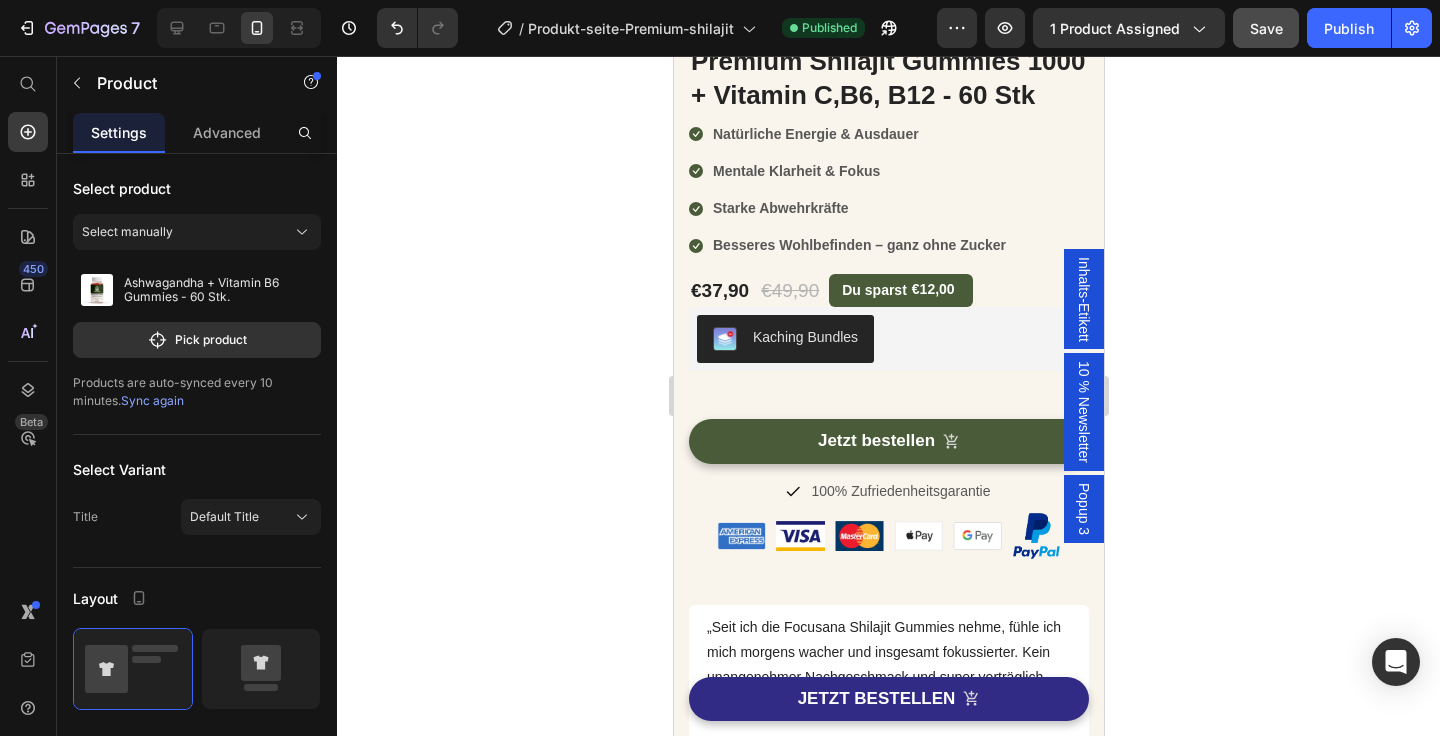scroll, scrollTop: 0, scrollLeft: 0, axis: both 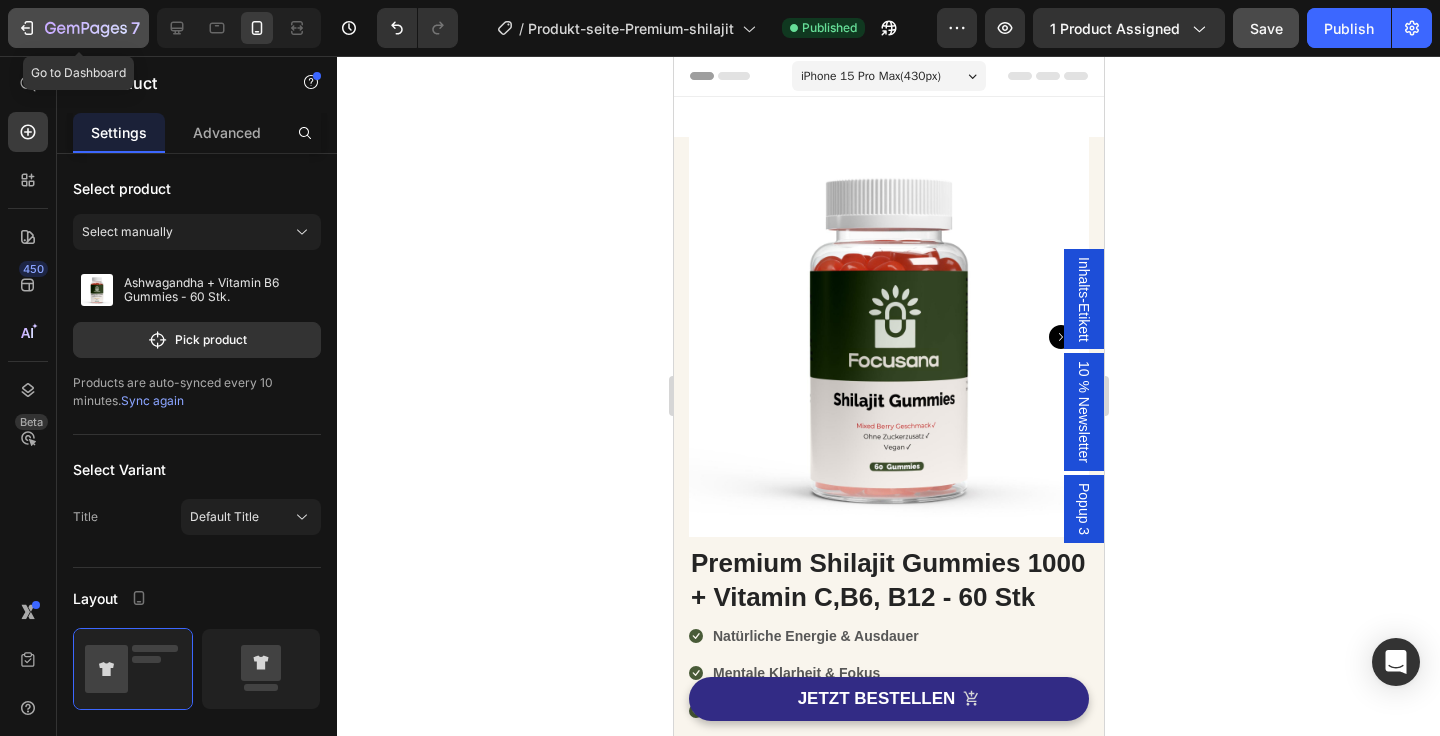 click 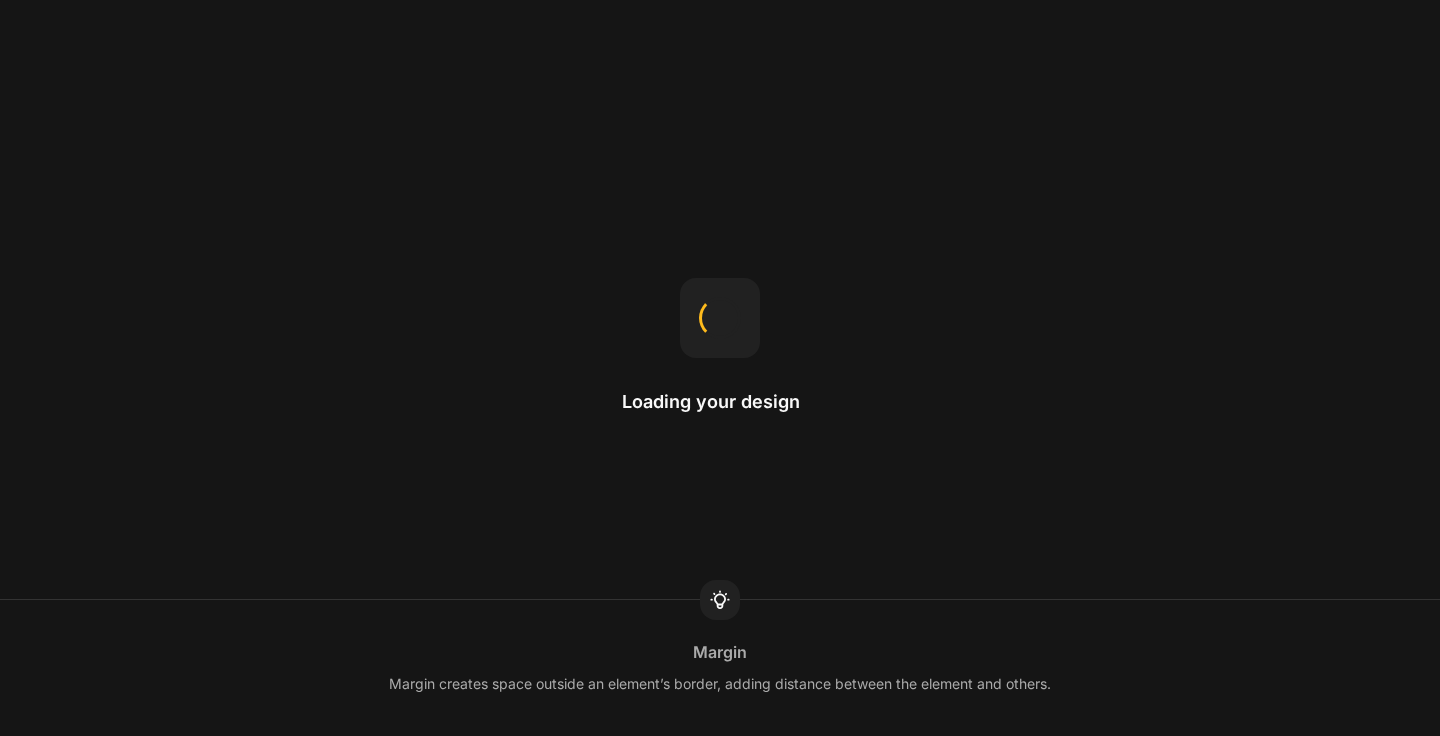 scroll, scrollTop: 0, scrollLeft: 0, axis: both 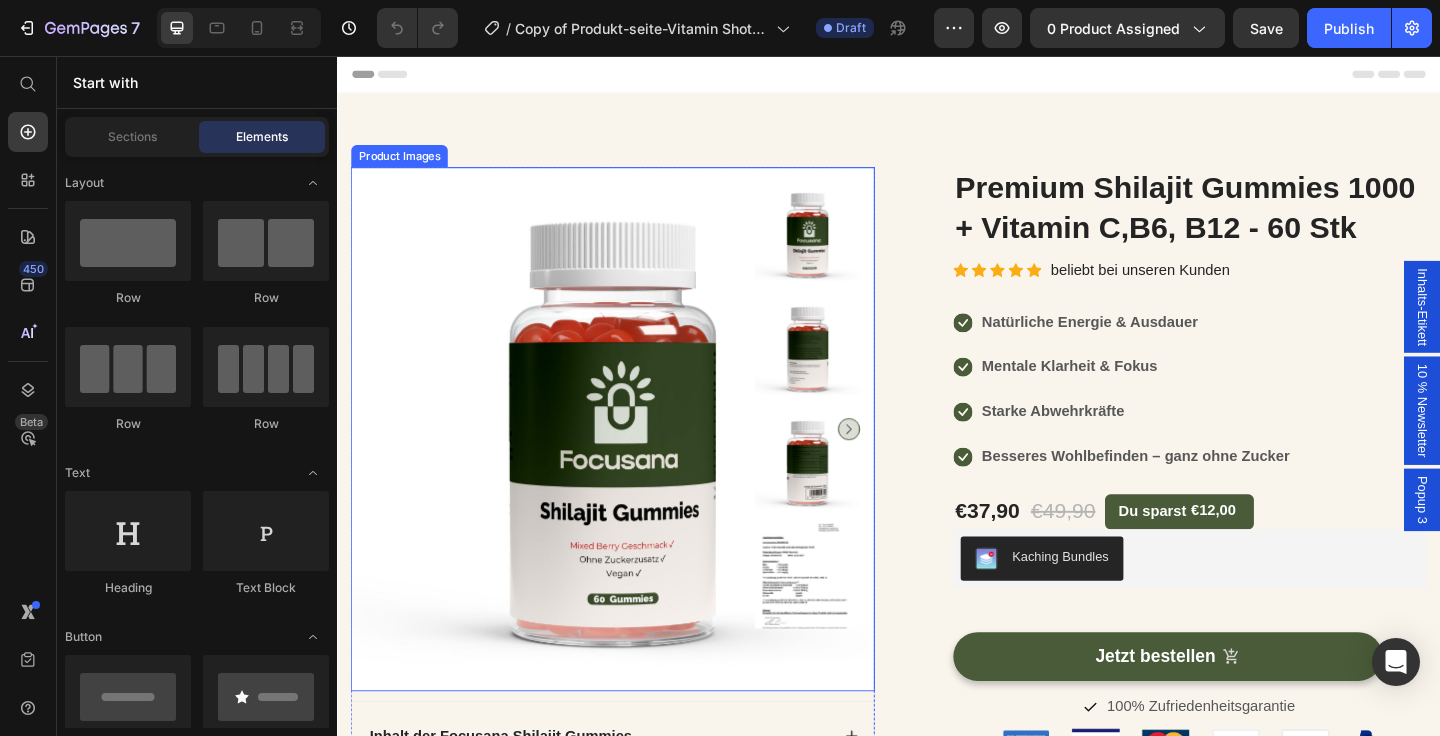 click at bounding box center (637, 462) 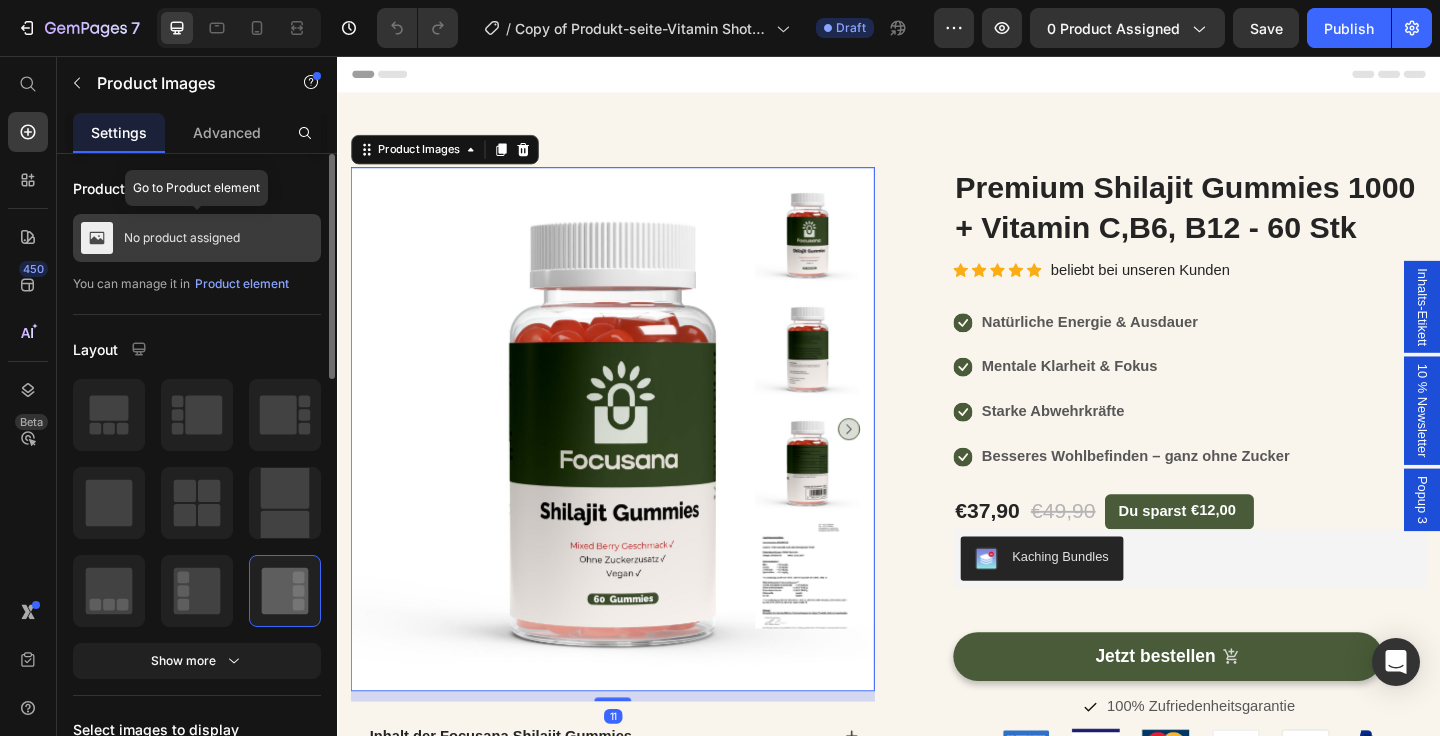 click on "No product assigned" at bounding box center [182, 238] 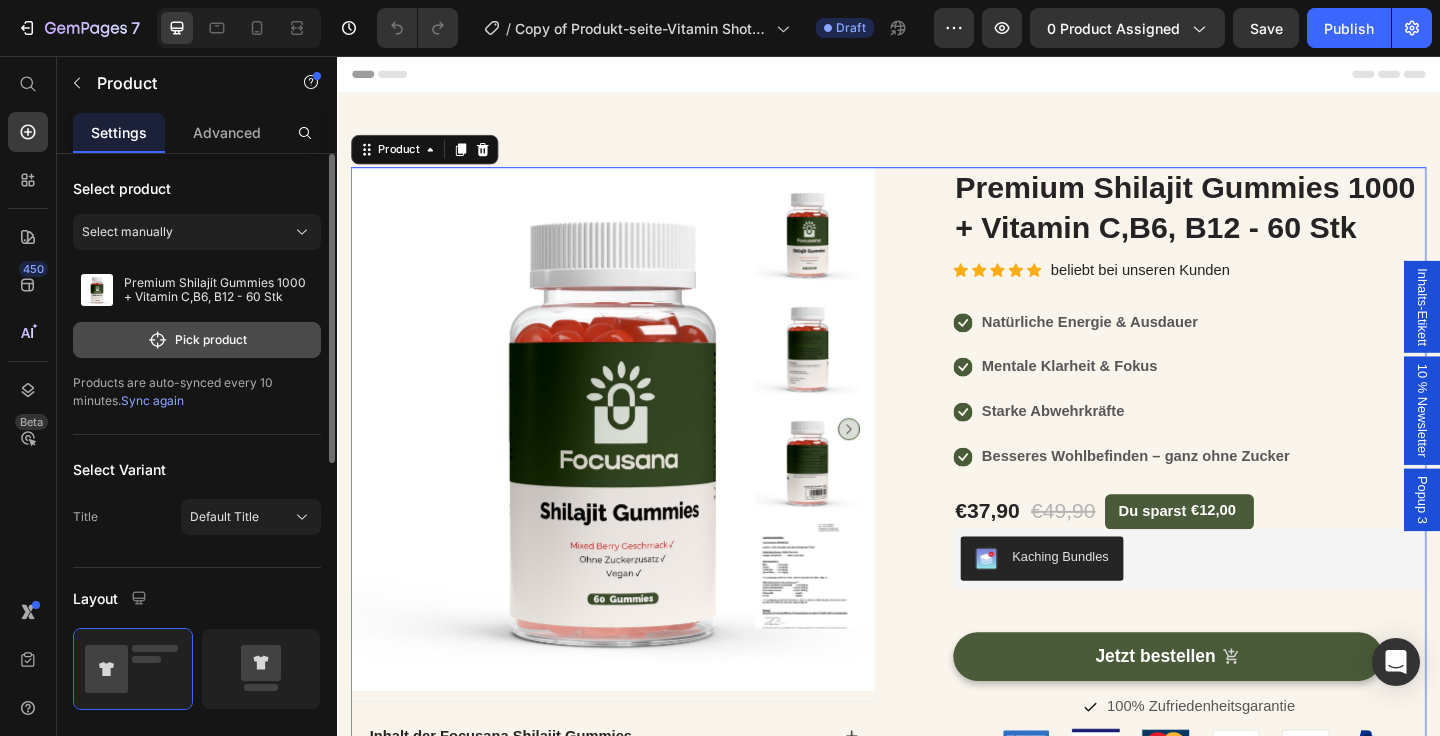 click on "Pick product" at bounding box center [197, 340] 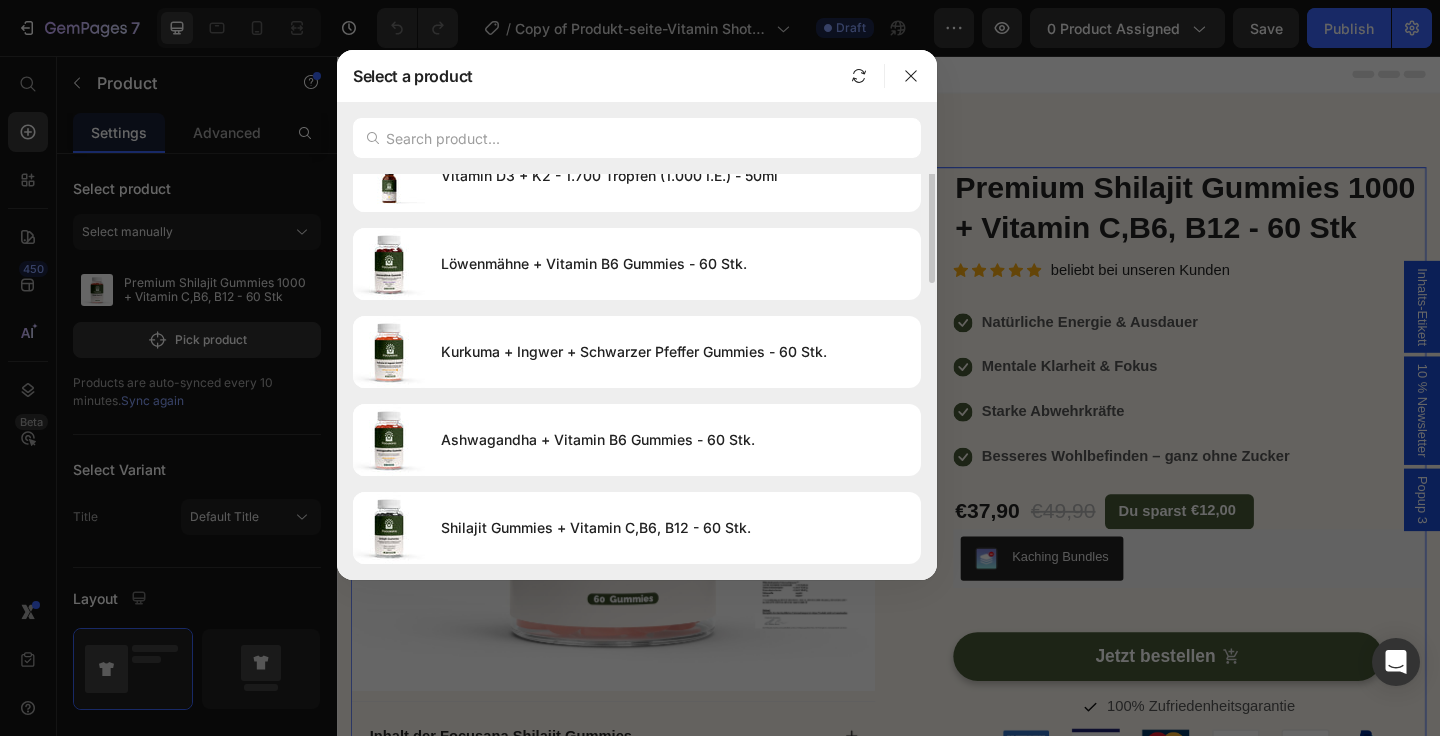 scroll, scrollTop: 0, scrollLeft: 0, axis: both 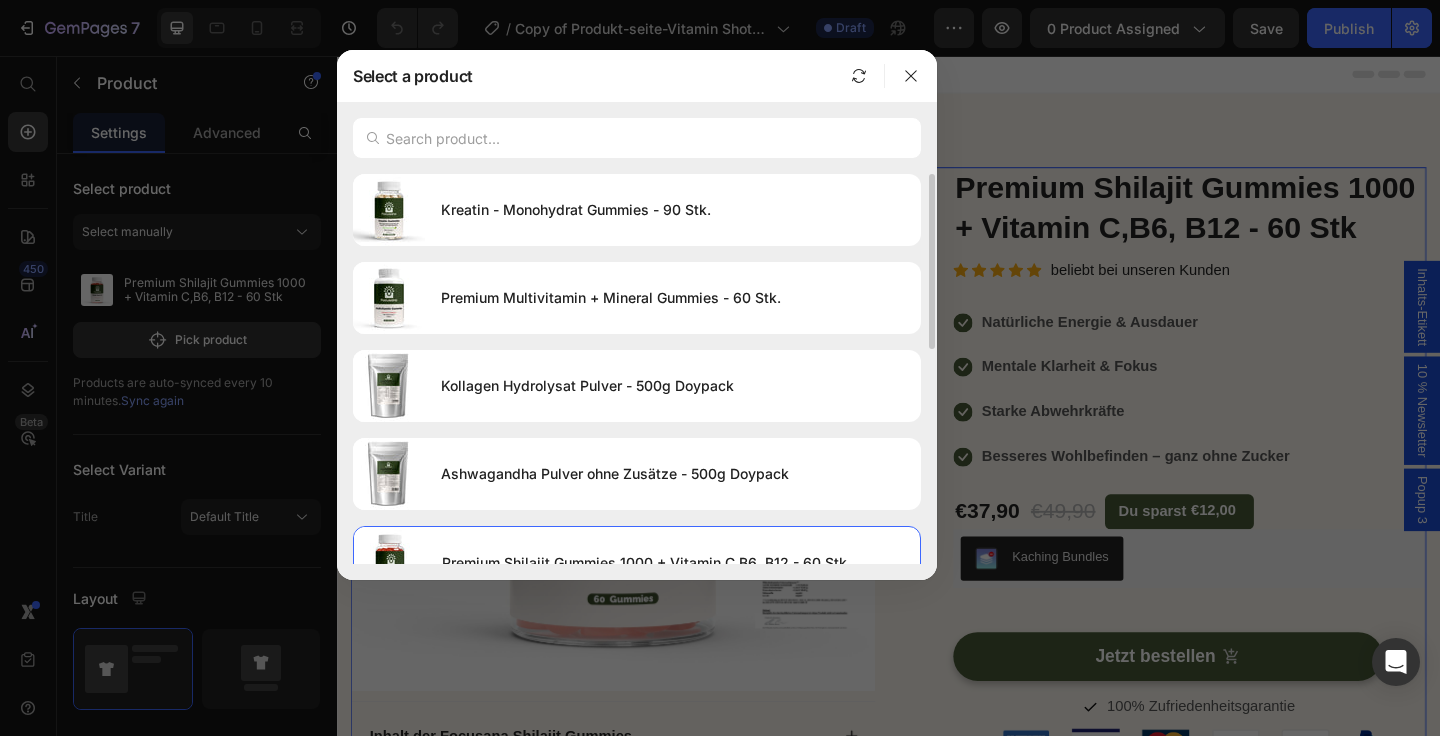 click at bounding box center [720, 368] 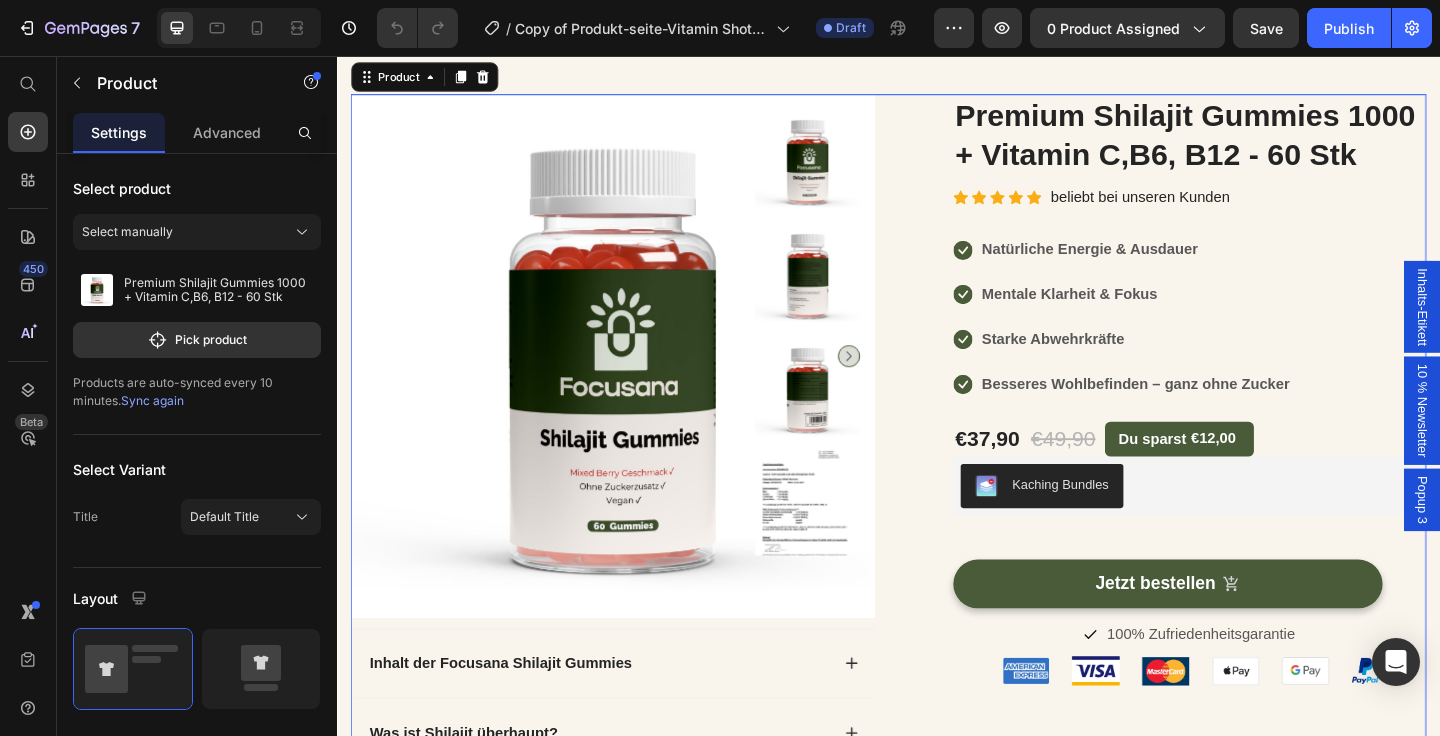 scroll, scrollTop: 0, scrollLeft: 0, axis: both 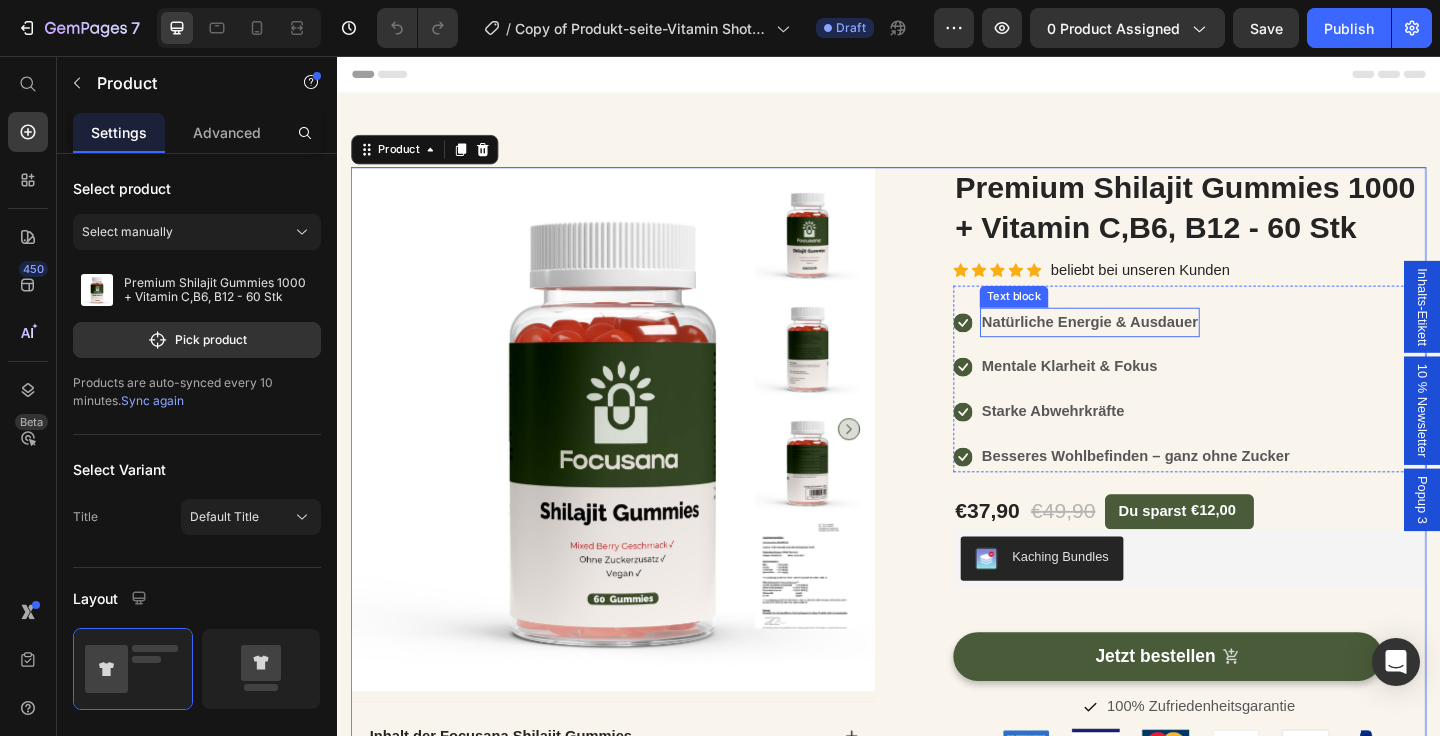 click on "Natürliche Energie & Ausdauer" at bounding box center (1155, 345) 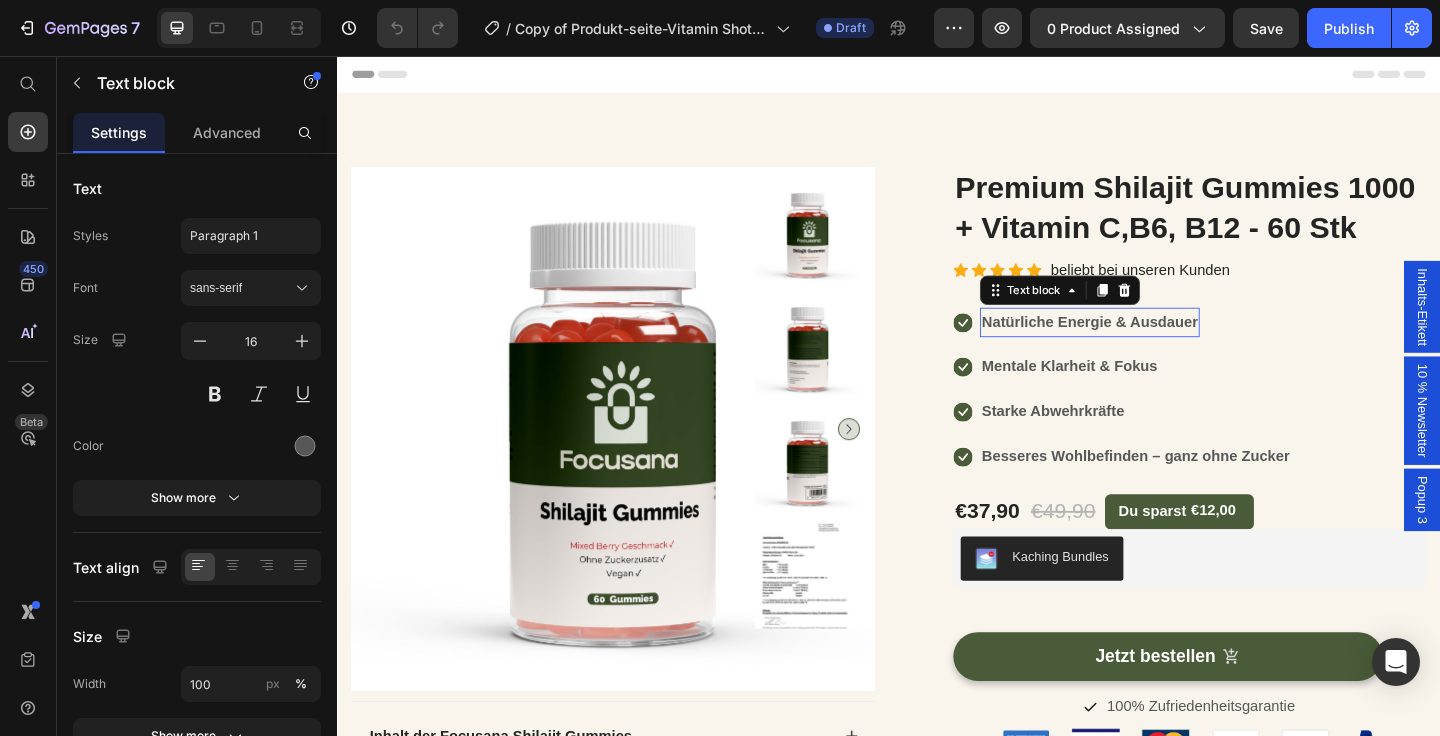 click on "Natürliche Energie & Ausdauer" at bounding box center (1155, 345) 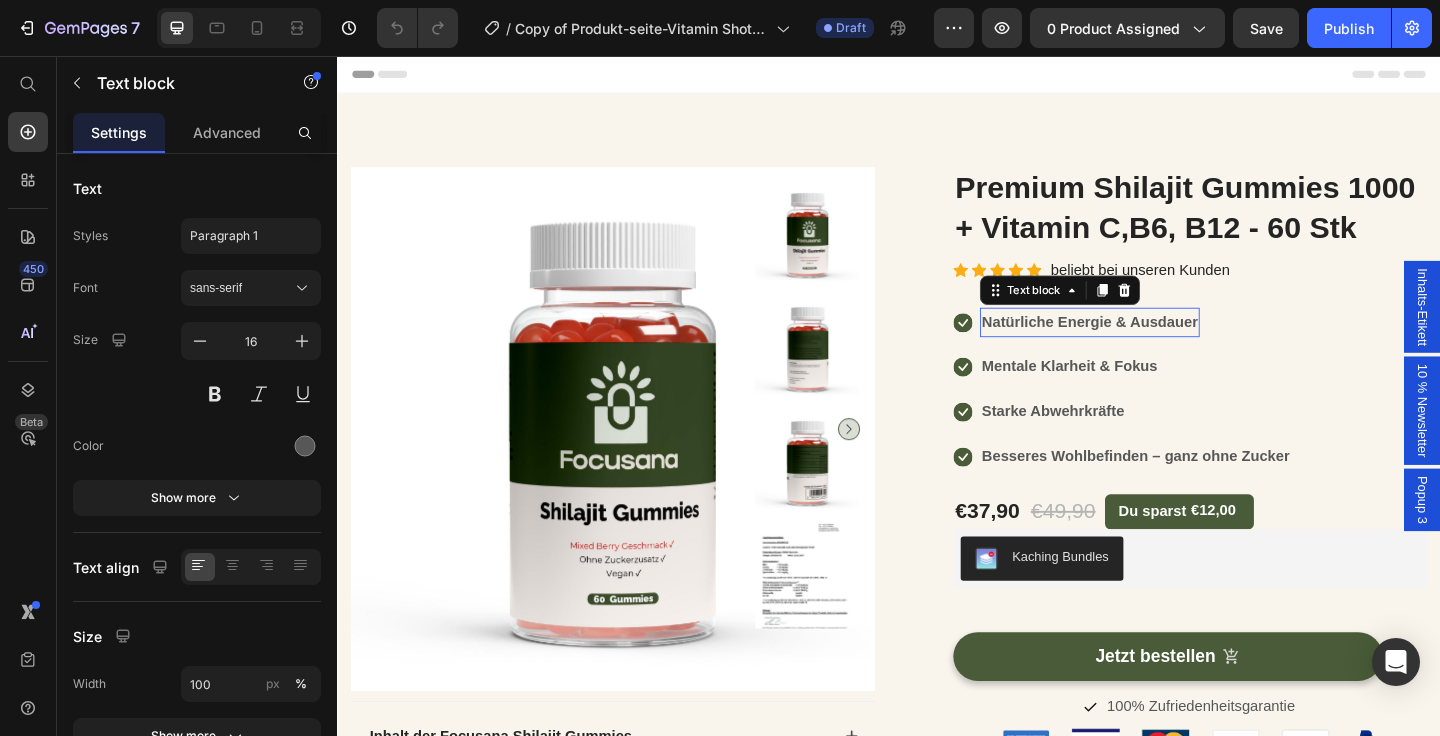 click on "Natürliche Energie & Ausdauer" at bounding box center [1155, 345] 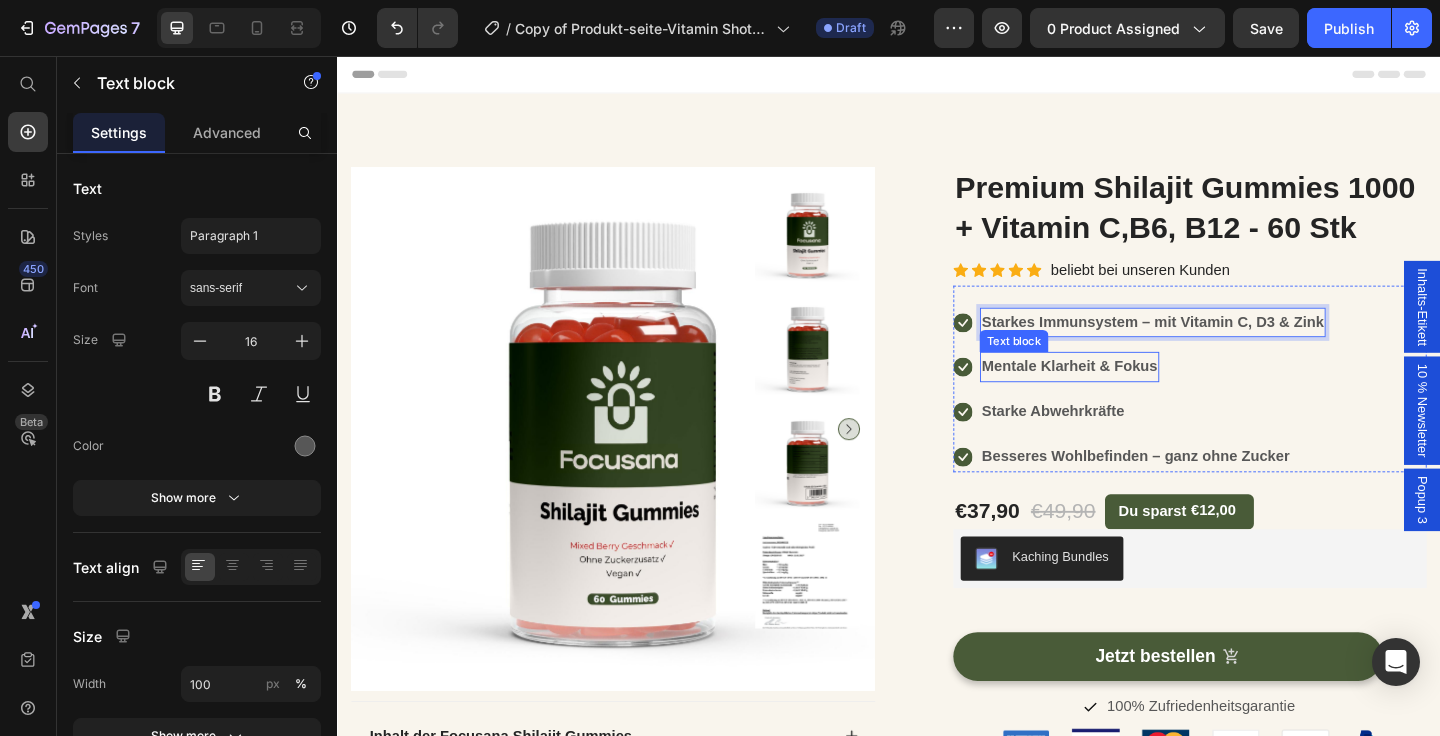 click on "Mentale Klarheit & Fokus" at bounding box center (1133, 393) 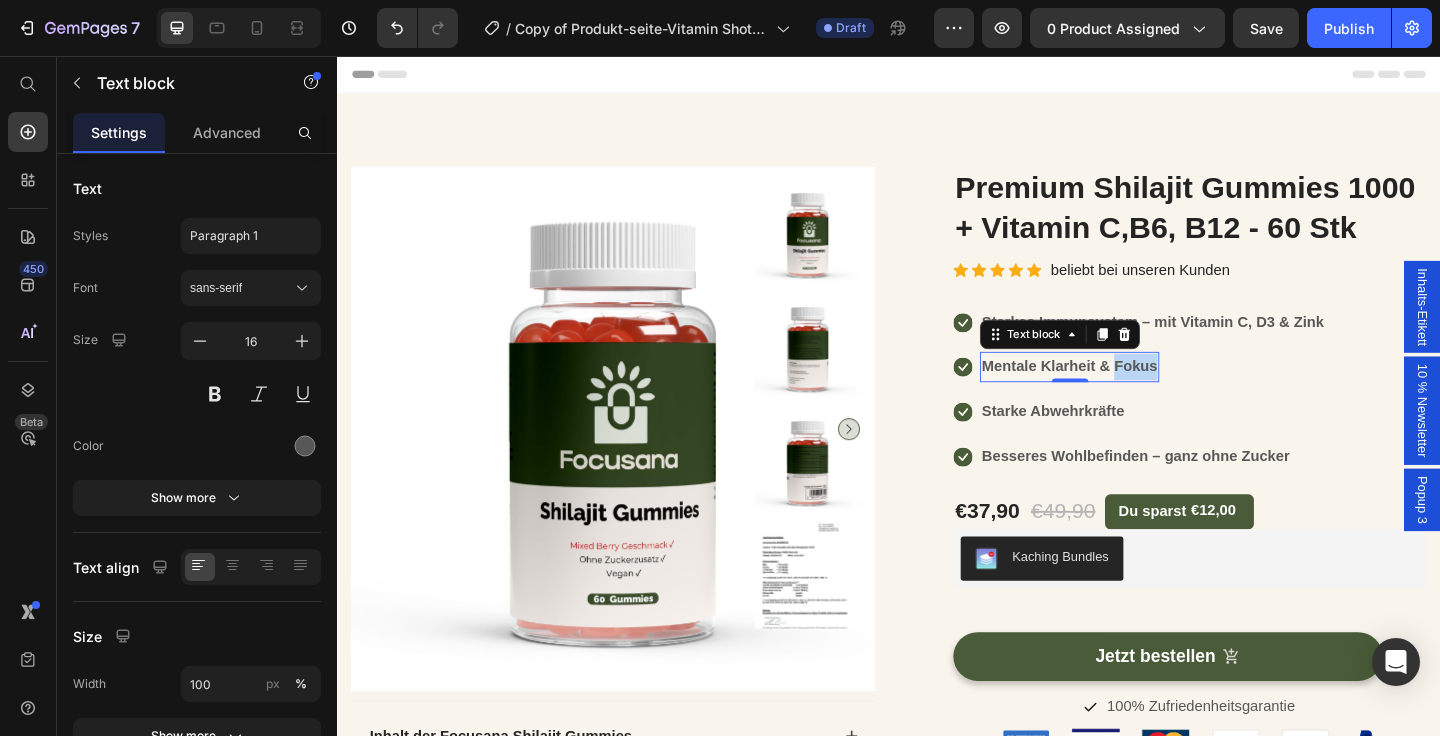 click on "Mentale Klarheit & Fokus" at bounding box center (1133, 393) 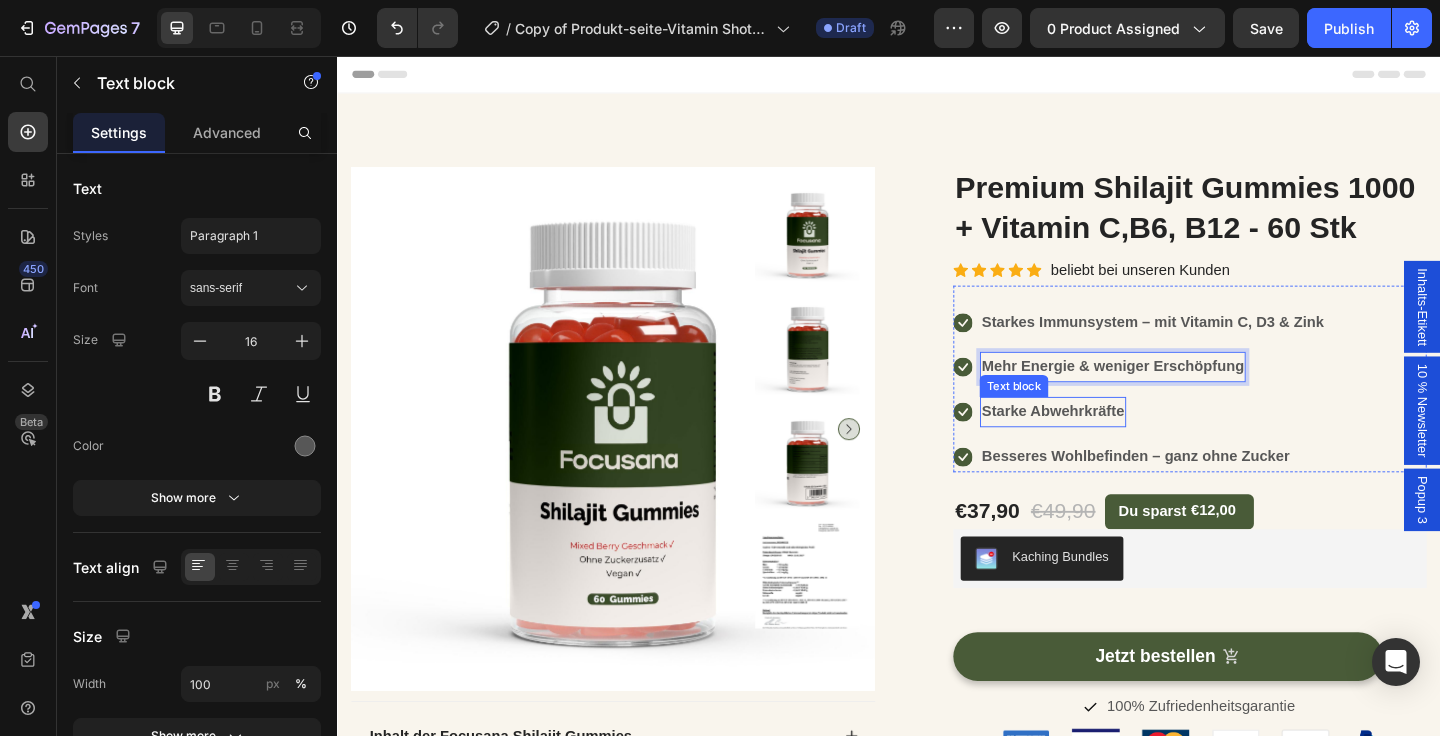 click on "Starke Abwehrkräfte" at bounding box center [1115, 442] 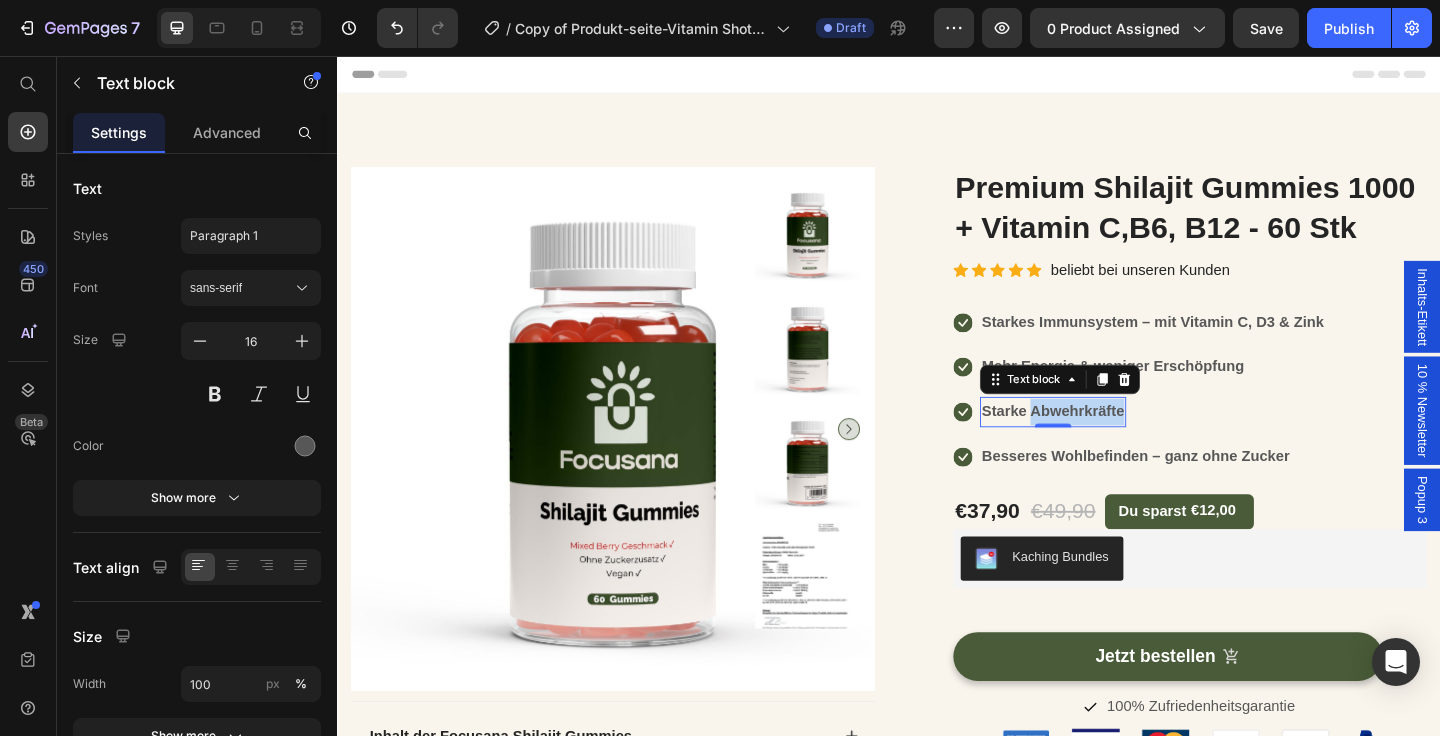 click on "Starke Abwehrkräfte" at bounding box center (1115, 442) 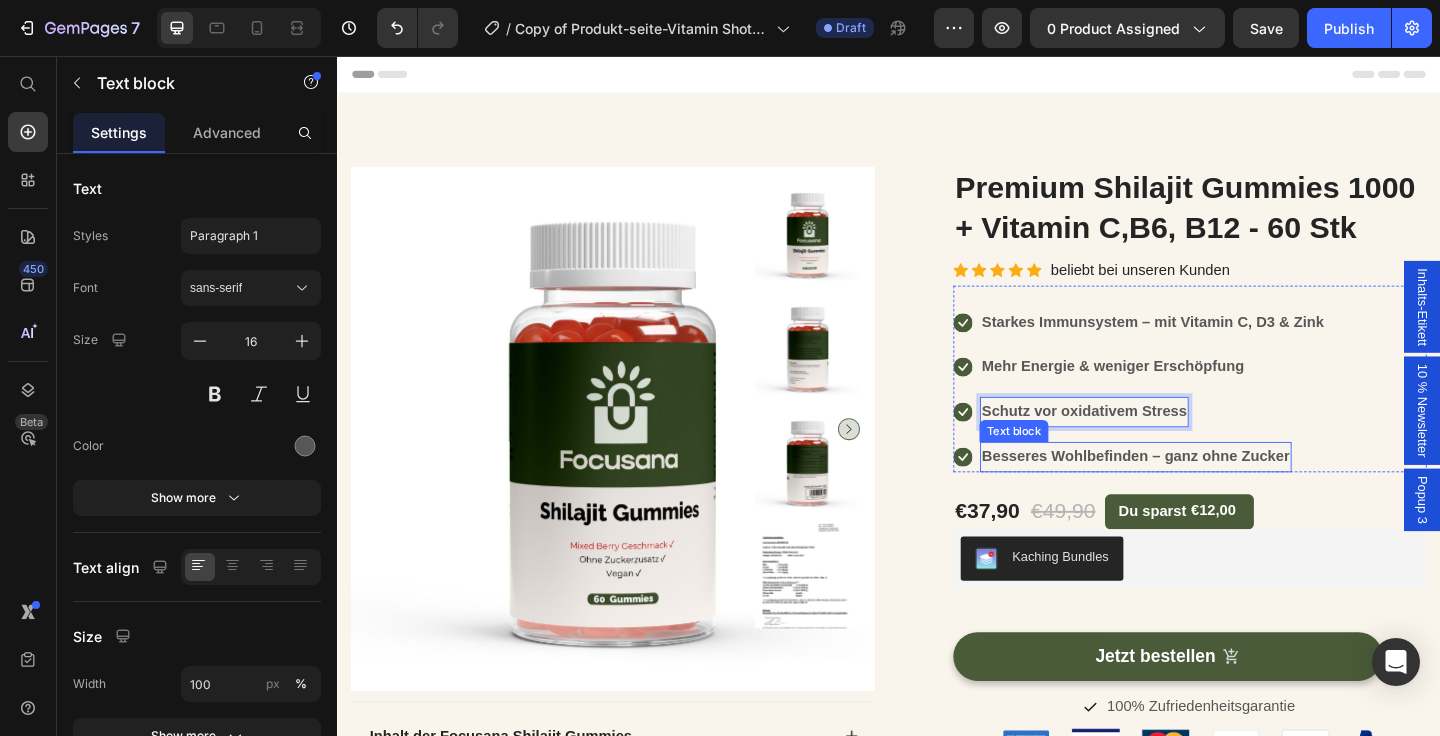 click on "Besseres Wohlbefinden – ganz ohne Zucker" at bounding box center [1205, 491] 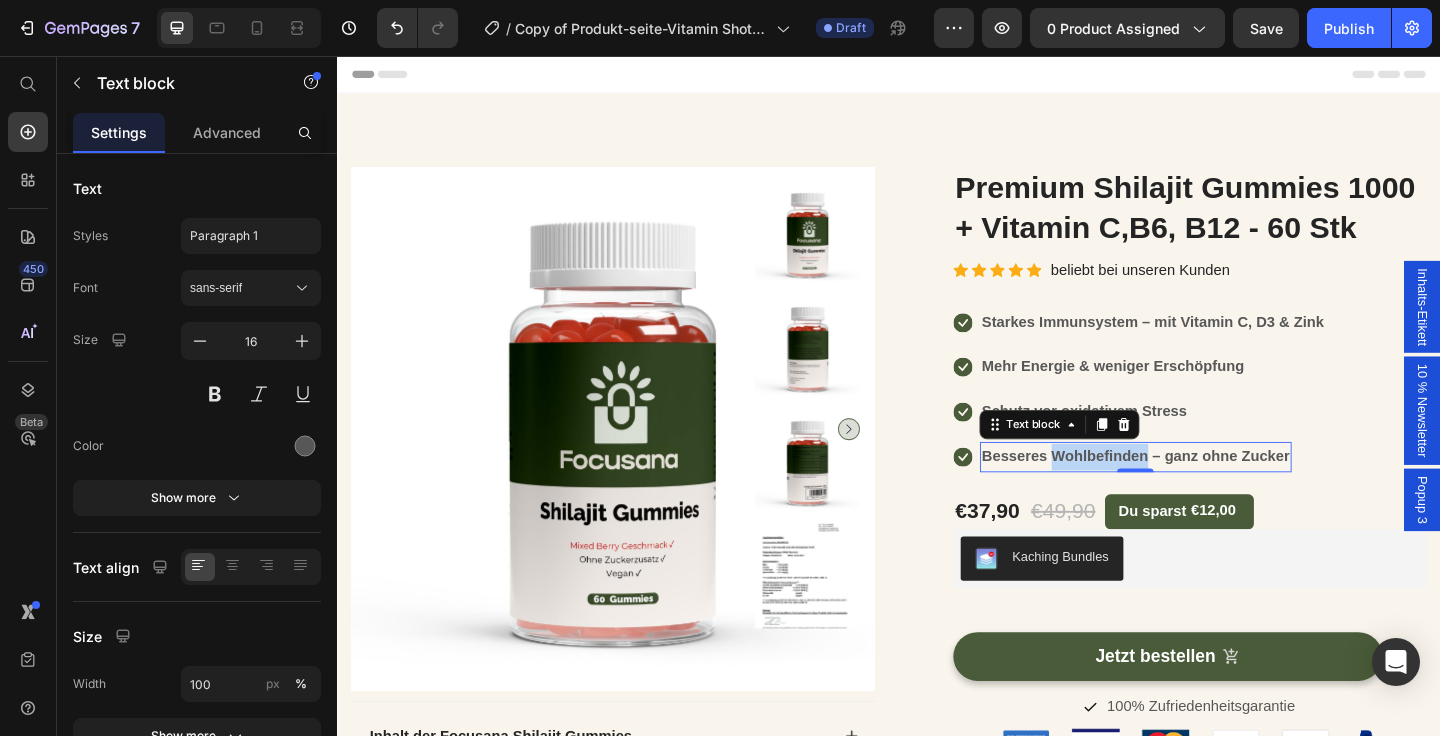 click on "Besseres Wohlbefinden – ganz ohne Zucker" at bounding box center (1205, 491) 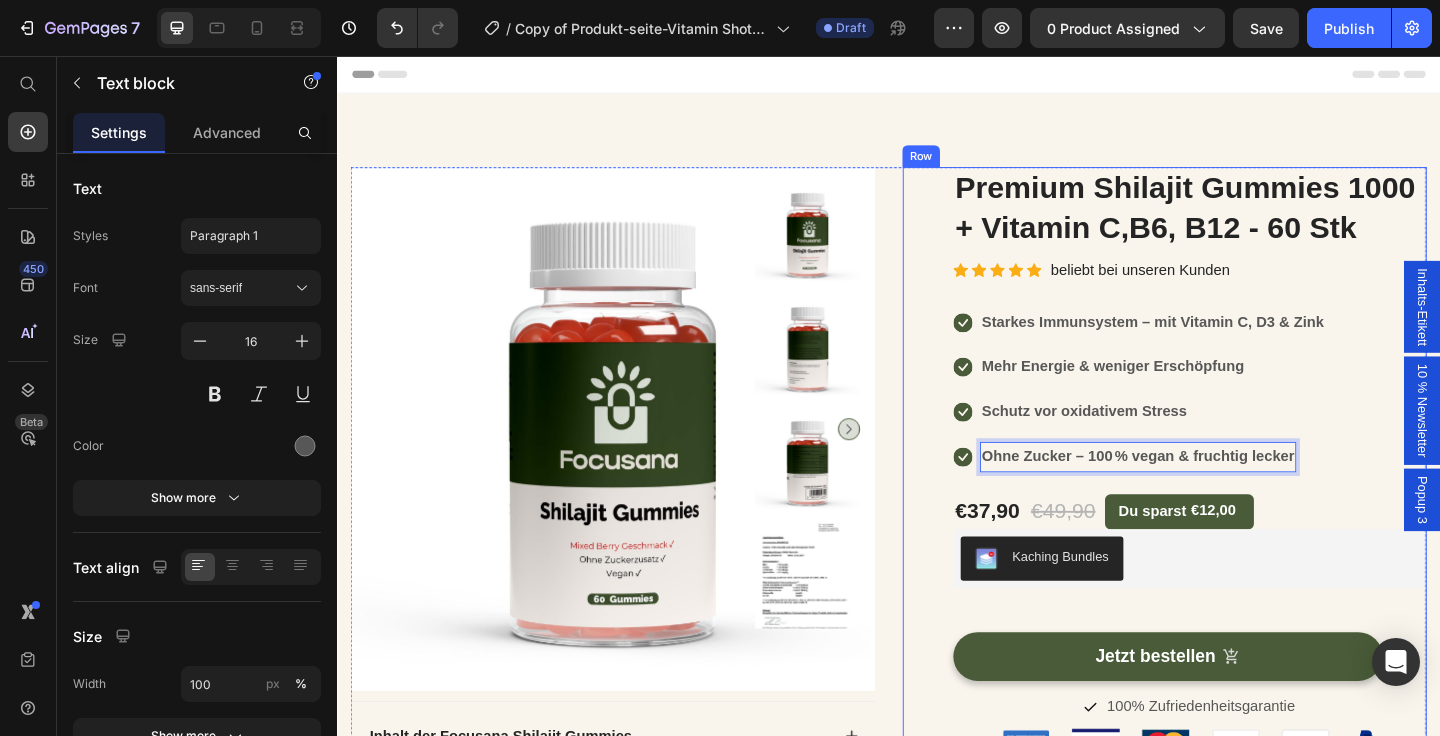 click on "(P) Images & Gallery Premium Shilajit Gummies 1000 + Vitamin C,B6, B12 - 60 Stk (P) Title                Icon                Icon                Icon                Icon                Icon Icon List Hoz beliebt bei unseren Kunden Text block Row
Icon Starkes Immunsystem – mit Vitamin C, D3 & Zink Text block
Icon Mehr Energie & weniger Erschöpfung Text block
Icon Schutz vor oxidativem Stress Text block
Icon Ohne Zucker – 100 % vegan & fruchtig lecker Text block   0 Icon List €37,90 (P) Price €49,90 (P) Price Du sparst €12,00 Product Tag Row Kaching Bundles Kaching Bundles Jetzt bestellen (P) Cart Button
Icon 100% Zufriedenheitsgarantie Text Block Row Image Image Image Image Image Image Row JETZT BESTELLEN (P) Cart Button Row" at bounding box center (1237, 522) 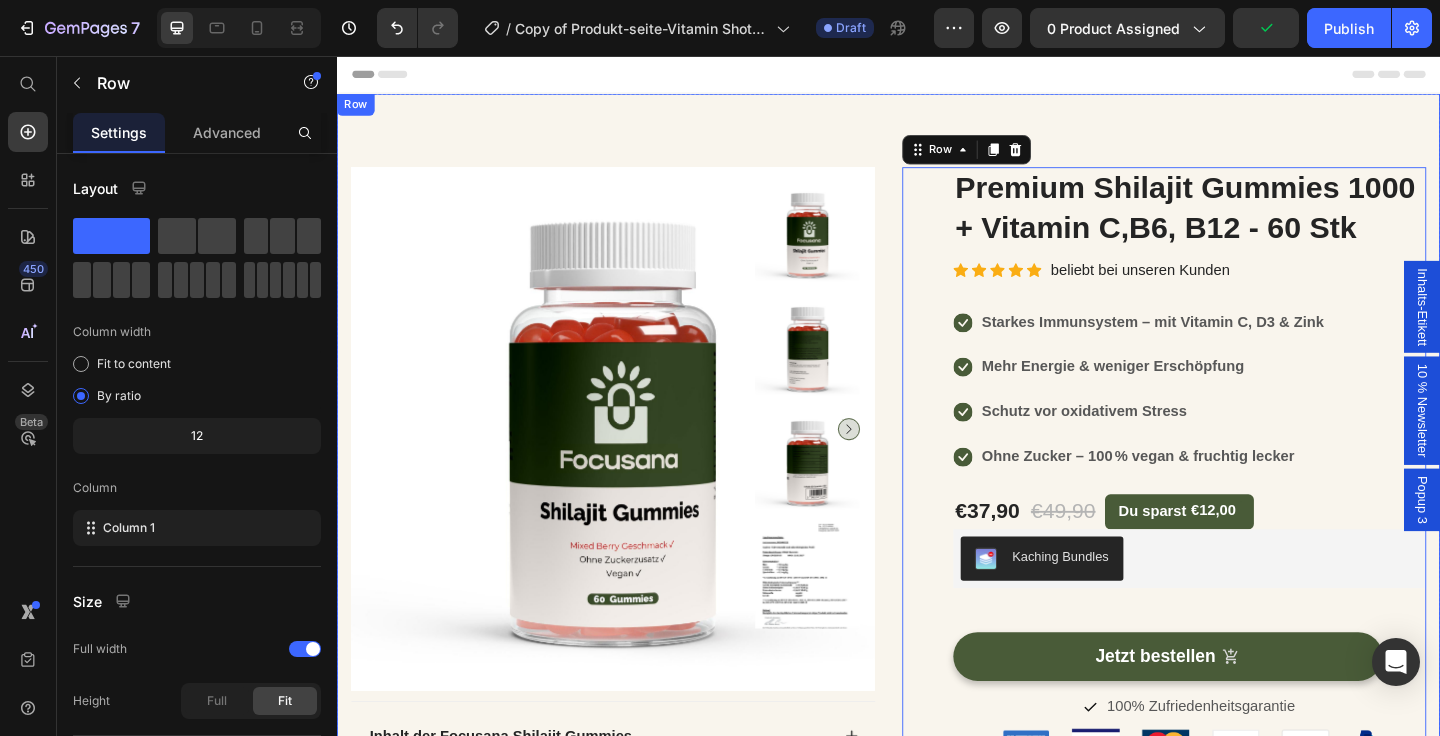 click on "Product Images
Inhalt der Focusana Shilajit Gummies
Was ist Shilajit überhaupt?
Wie kann mir Focusana Shilajit helfen?
Wie nehme ich die Gummies richtig ein?
Sind die Gummies wirklich vegan und ohne Zuckerzusatz? Accordion Inhalts-Etikett ansehen Button Laborbericht ansehen Button Row Row (P) Images & Gallery Premium Shilajit Gummies 1000 + Vitamin C,B6, B12 - 60 Stk (P) Title                Icon                Icon                Icon                Icon                Icon Icon List Hoz beliebt bei unseren Kunden Text block Row
Icon Starkes Immunsystem – mit Vitamin C, D3 & Zink Text block
Icon Mehr Energie & weniger Erschöpfung Text block
Icon Schutz vor oxidativem Stress Text block
Icon Ohne Zucker – 100 % vegan & fruchtig lecker Text block Icon List €37,90 (P) Price €49,90 (P) Price Du sparst €12,00 Product Tag Row Kaching Bundles Icon" at bounding box center [937, 690] 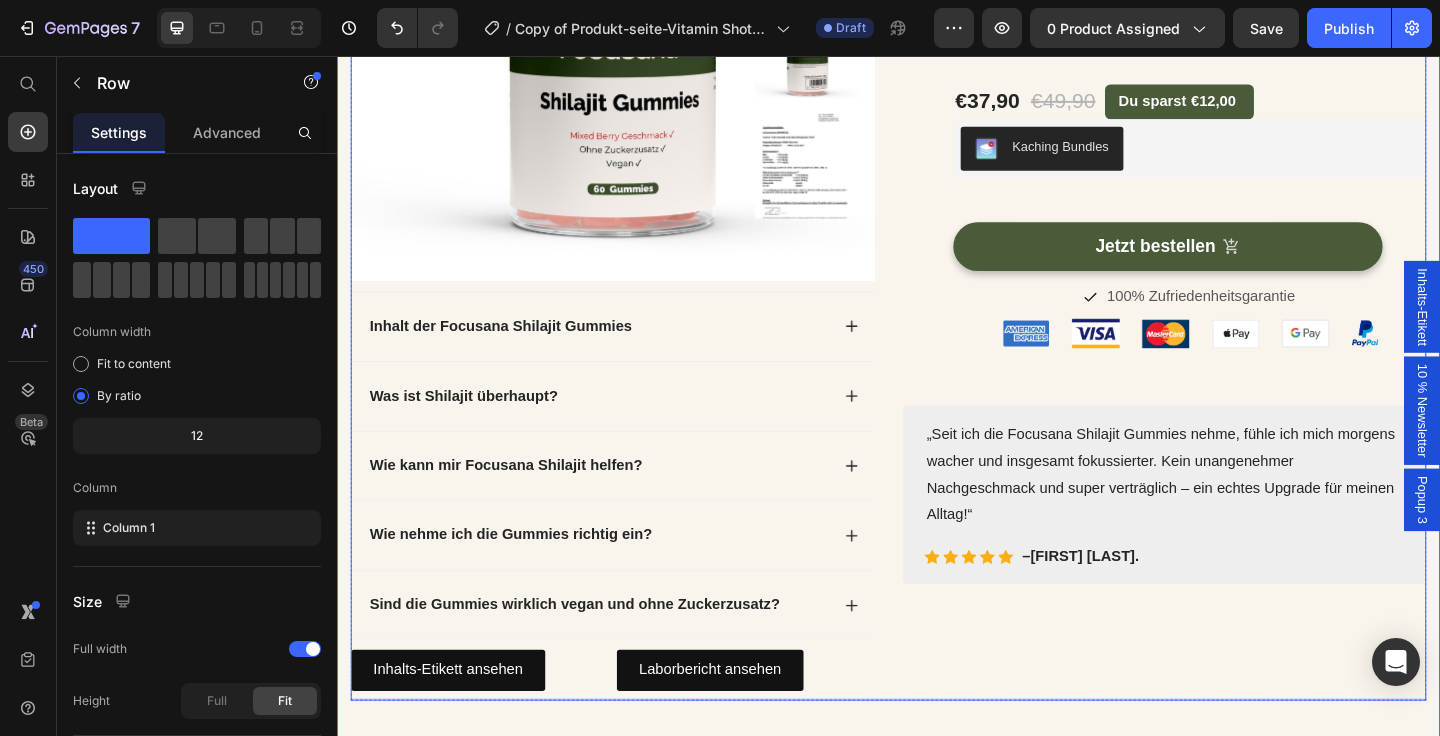 scroll, scrollTop: 454, scrollLeft: 0, axis: vertical 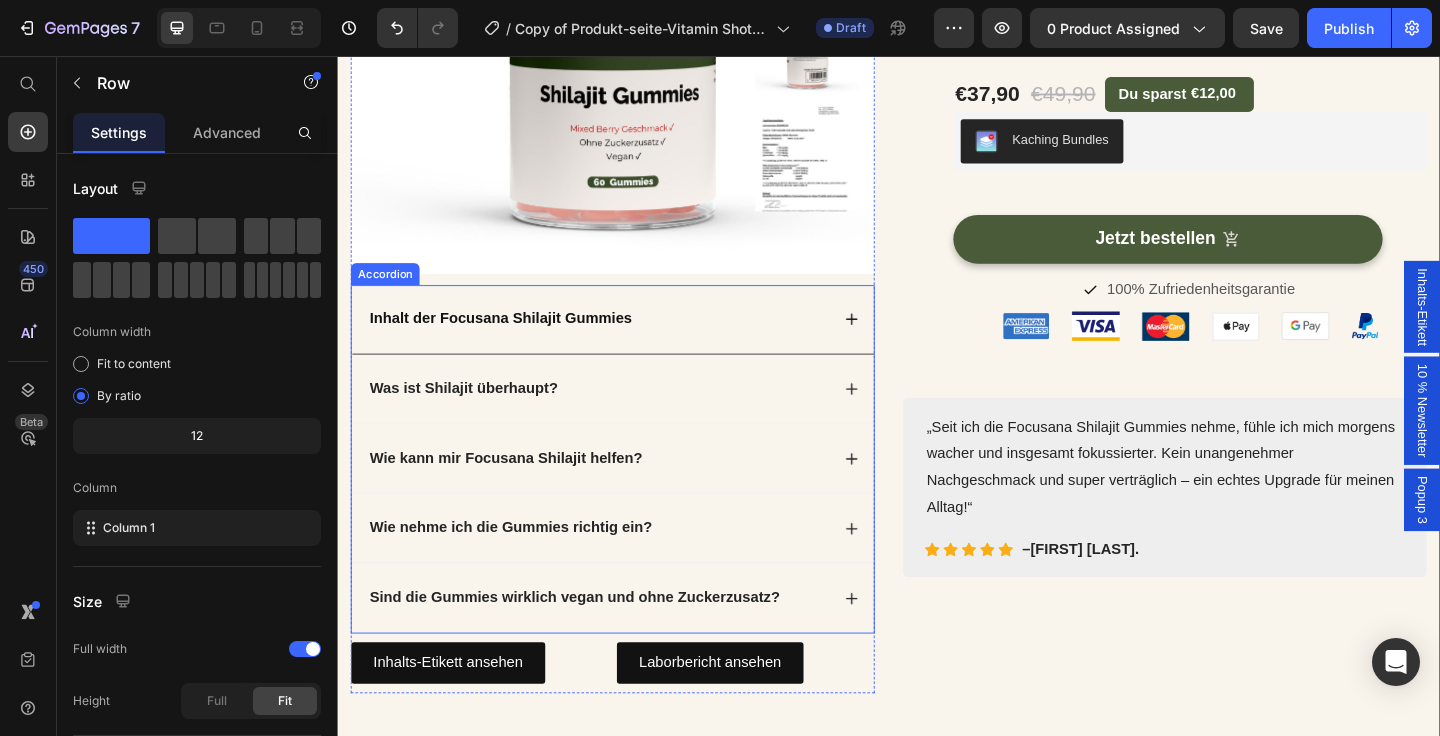 click on "Inhalt der Focusana Shilajit Gummies" at bounding box center (621, 342) 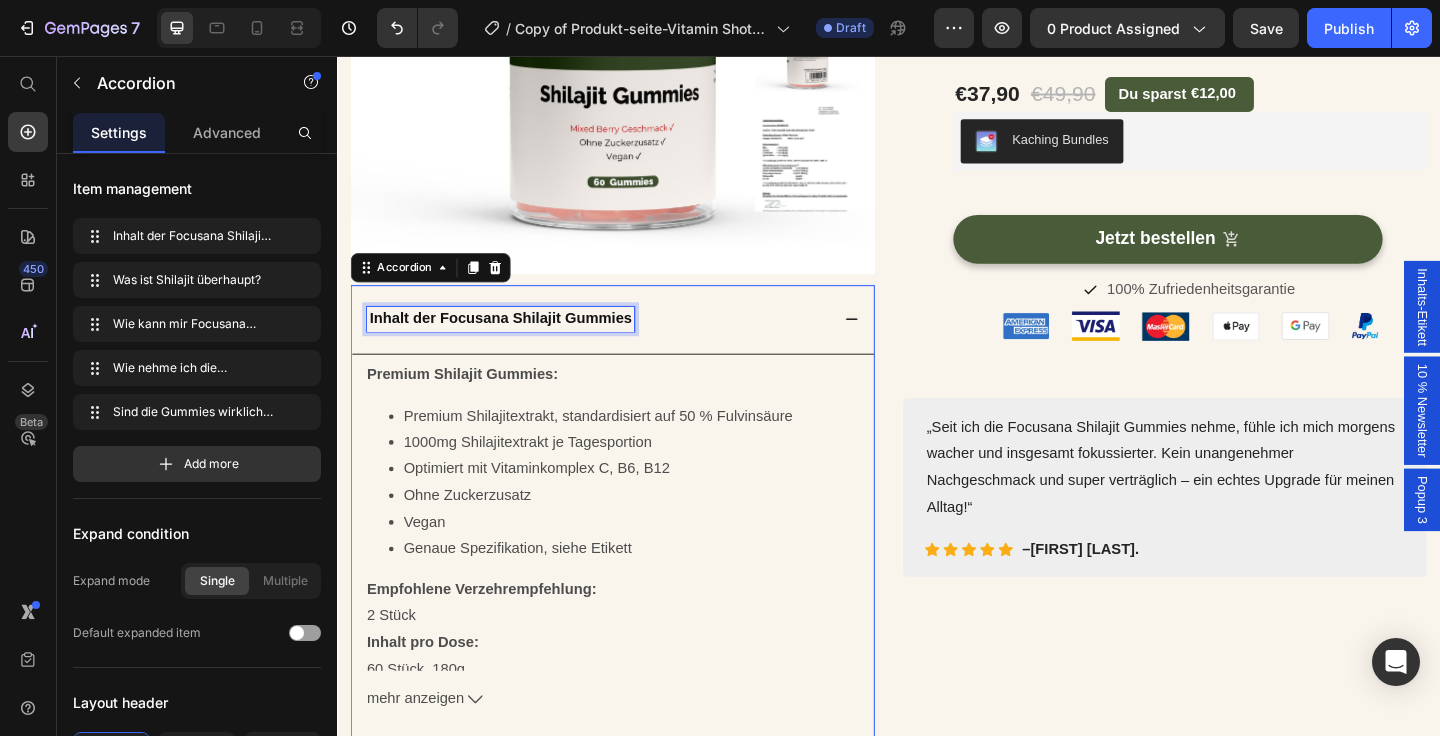click on "Inhalt der Focusana Shilajit Gummies" at bounding box center [514, 341] 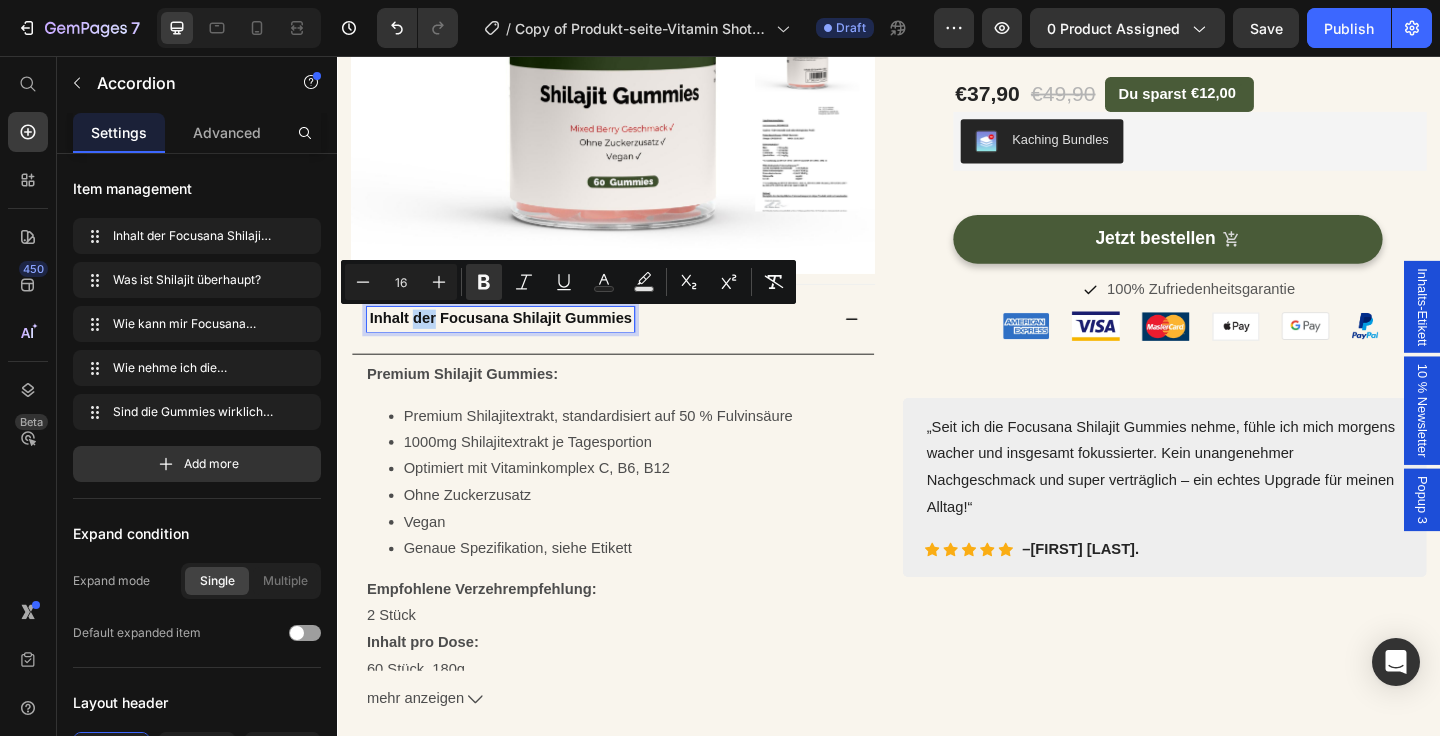 click on "Inhalt der Focusana Shilajit Gummies" at bounding box center [514, 341] 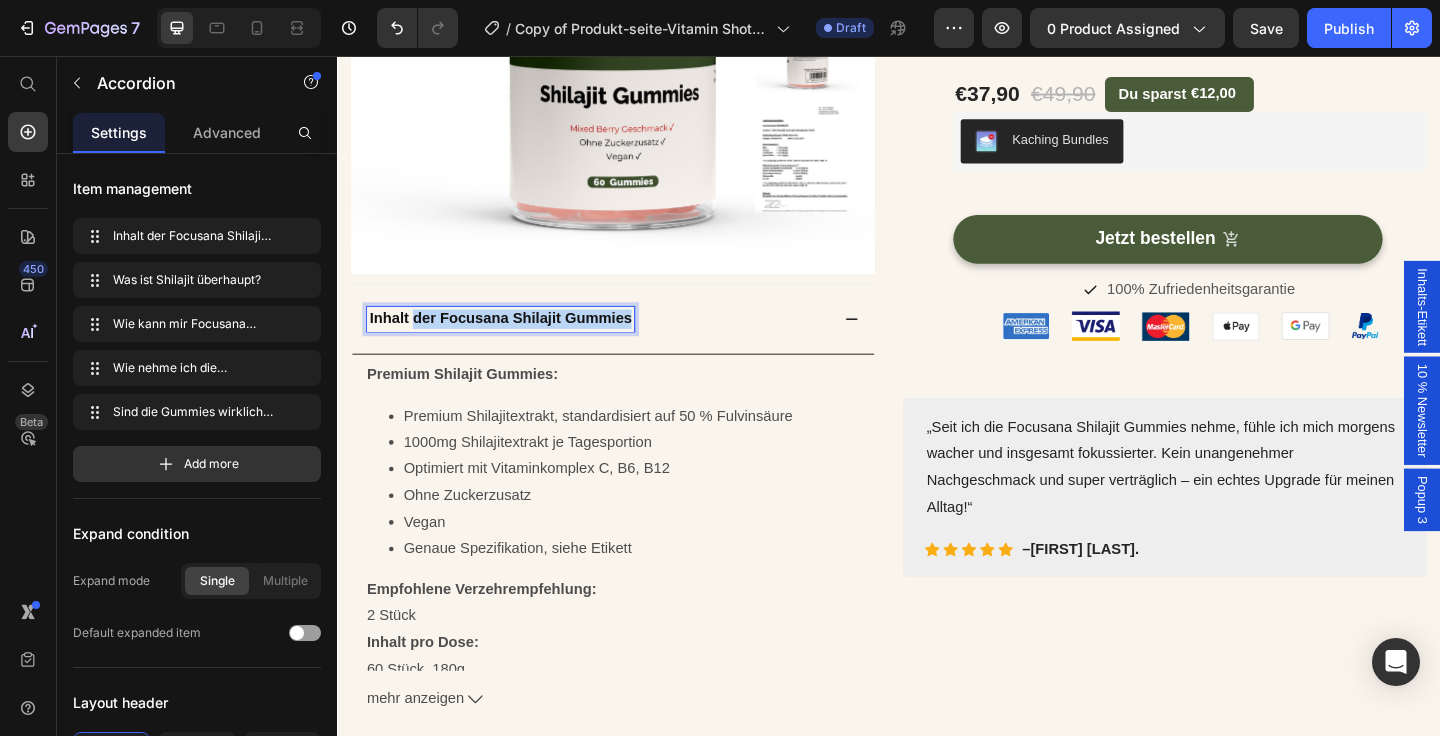 drag, startPoint x: 419, startPoint y: 345, endPoint x: 657, endPoint y: 338, distance: 238.10292 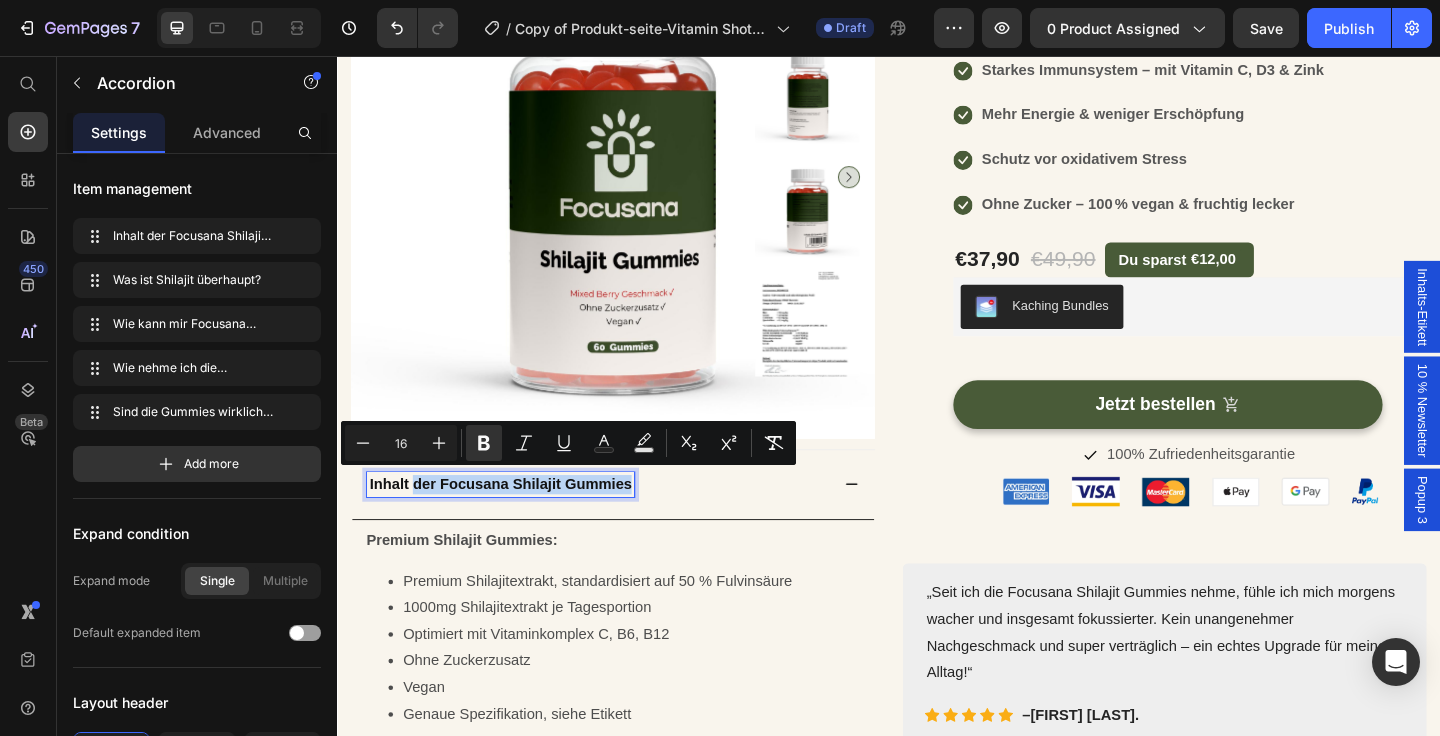 scroll, scrollTop: 272, scrollLeft: 0, axis: vertical 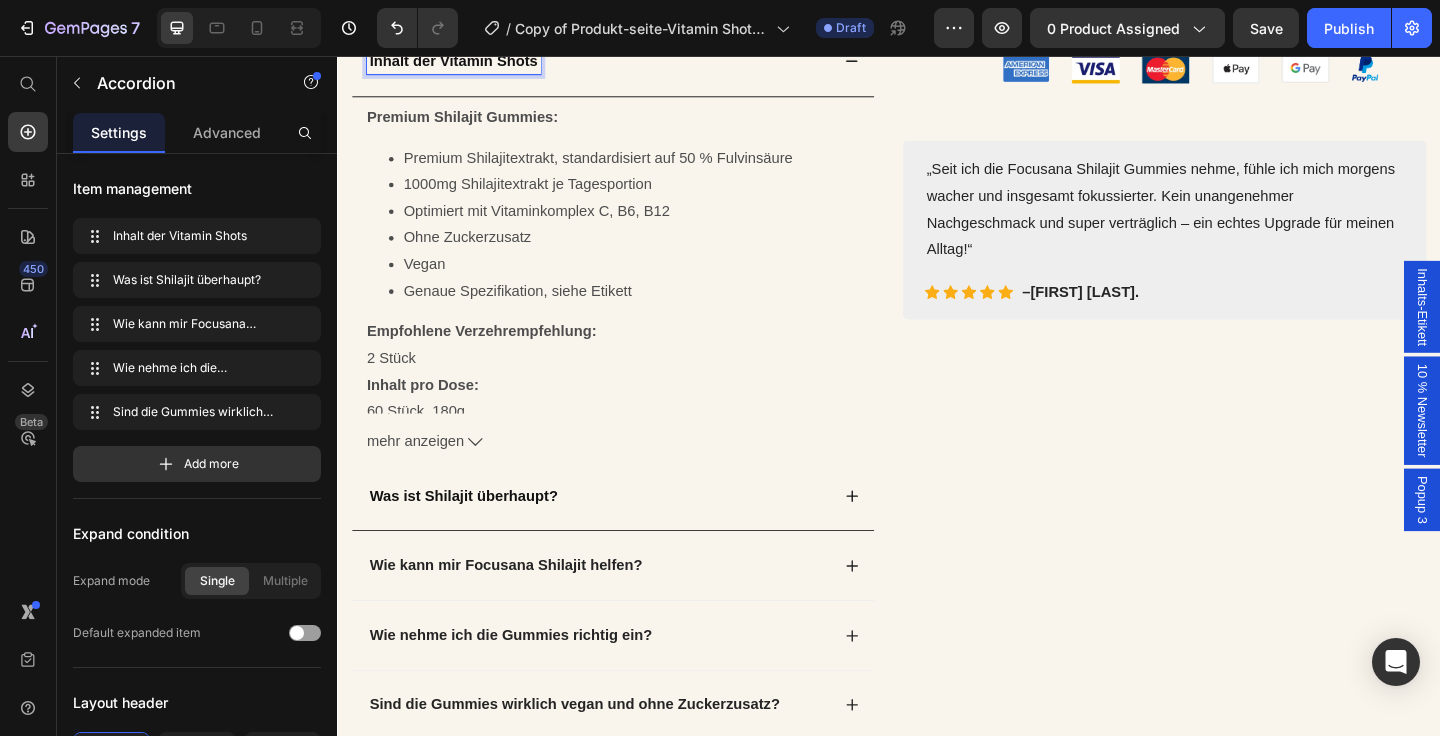 click on "Was ist Shilajit überhaupt?" at bounding box center [637, 536] 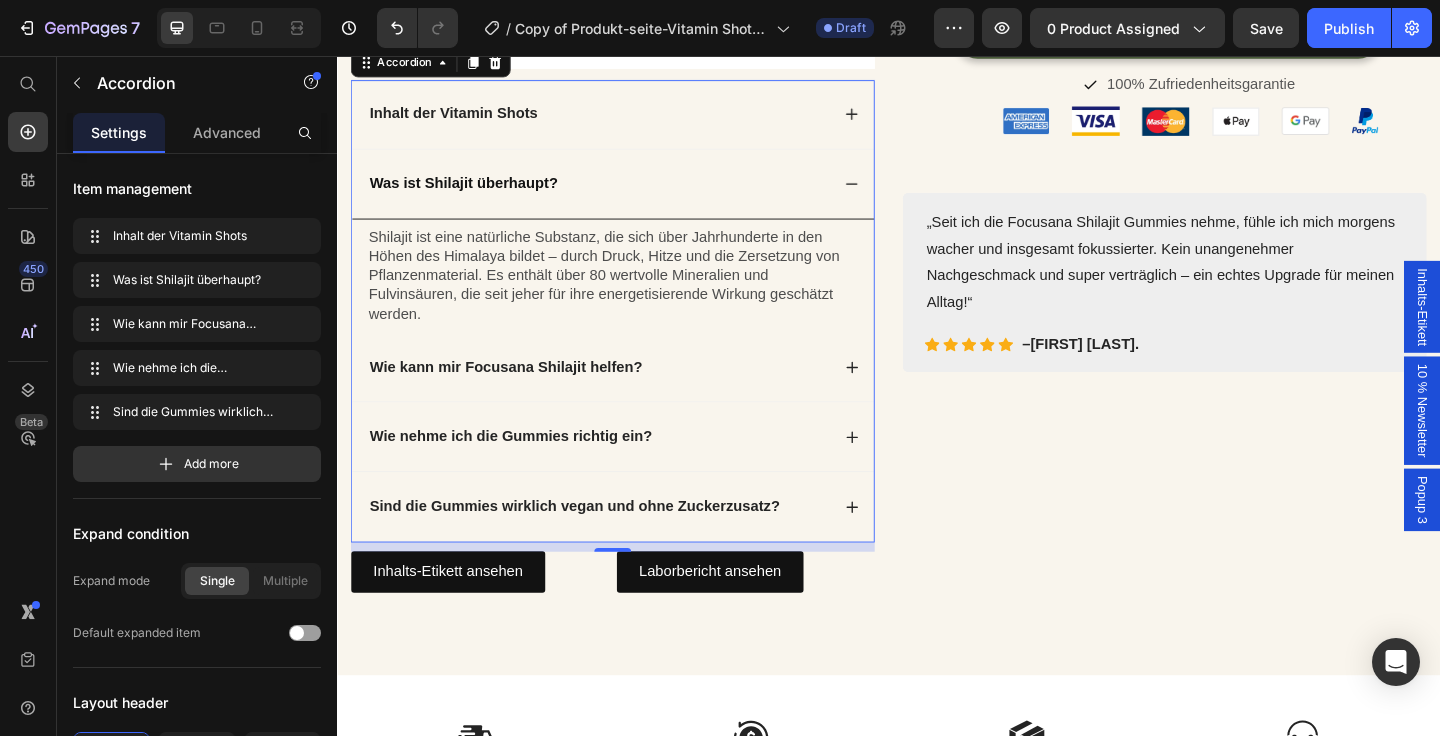 scroll, scrollTop: 620, scrollLeft: 0, axis: vertical 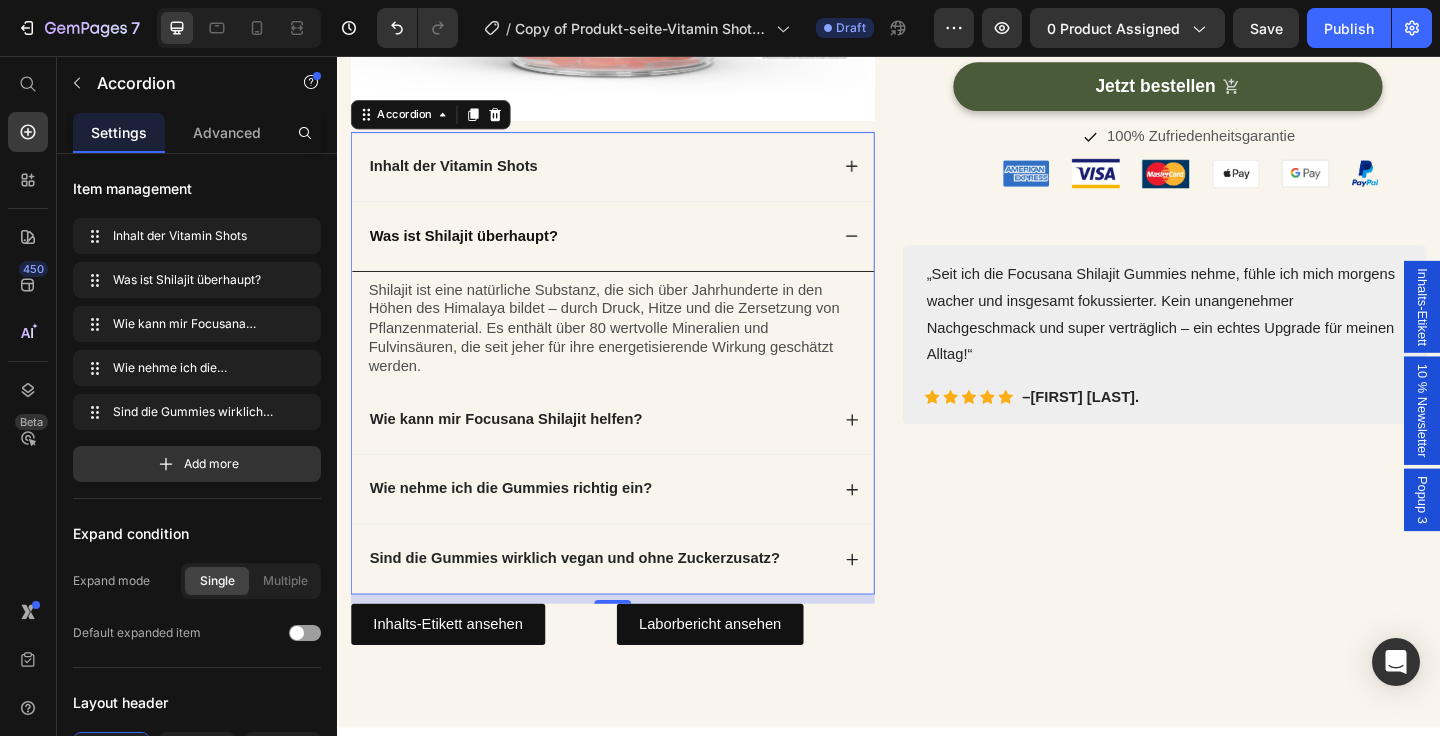 click on "Was ist Shilajit überhaupt?" at bounding box center (474, 251) 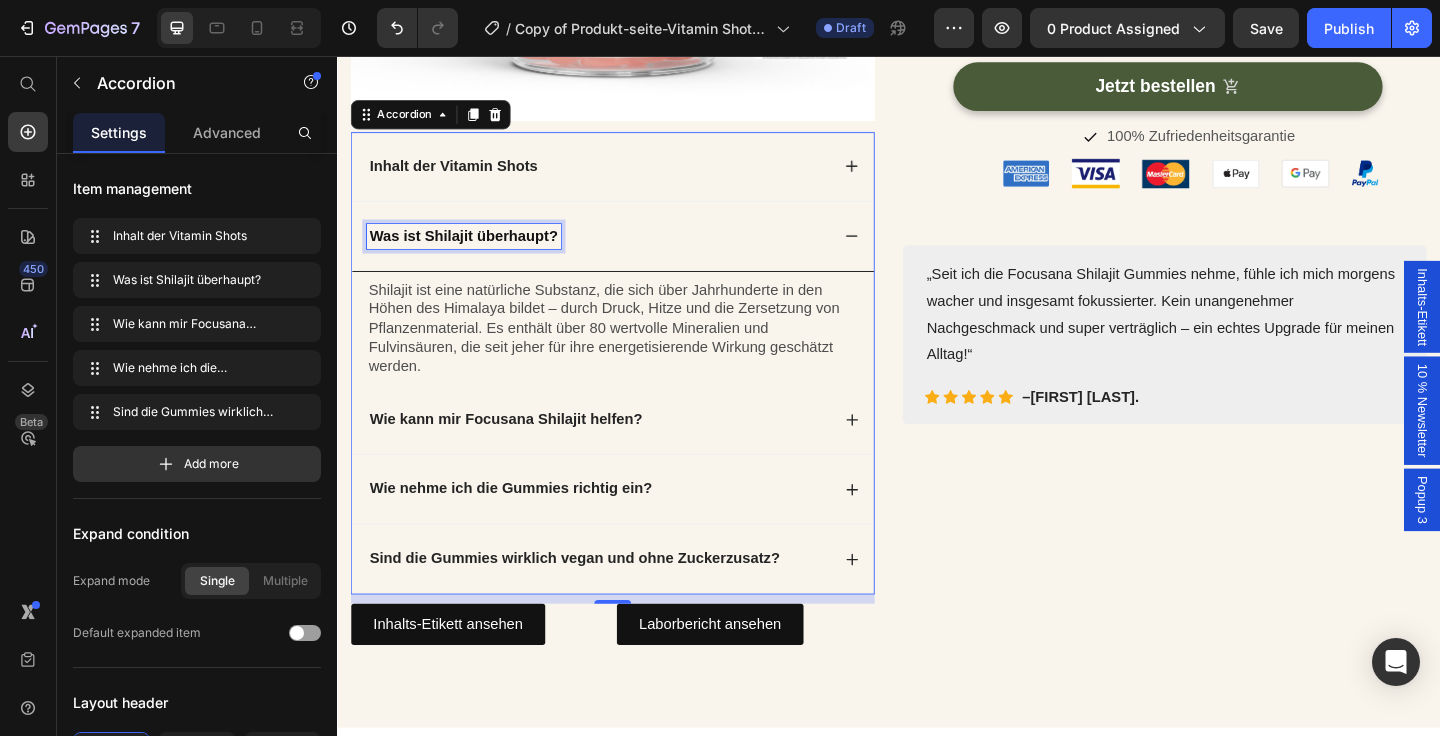 click on "Was ist Shilajit überhaupt?" at bounding box center [474, 251] 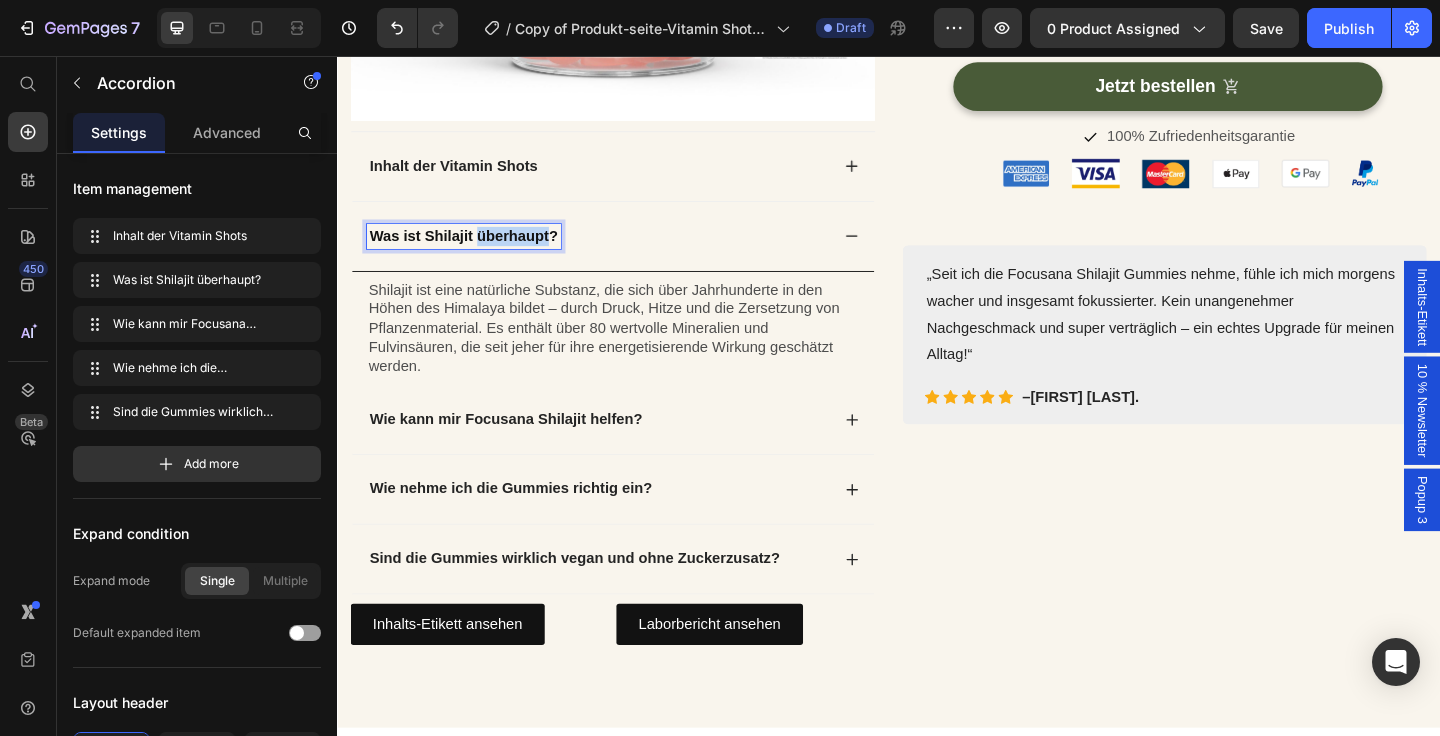 click on "Was ist Shilajit überhaupt?" at bounding box center (474, 251) 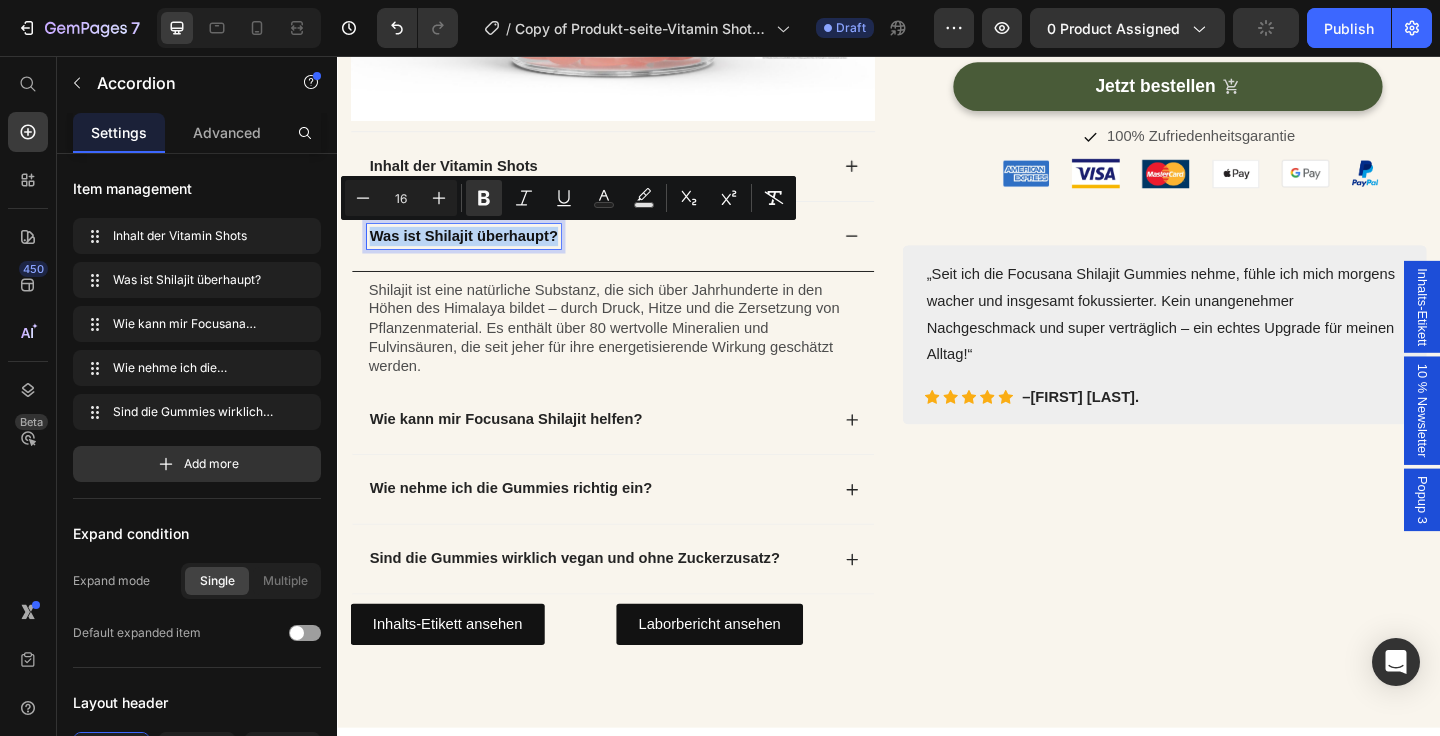click on "Was ist Shilajit überhaupt?" at bounding box center [474, 251] 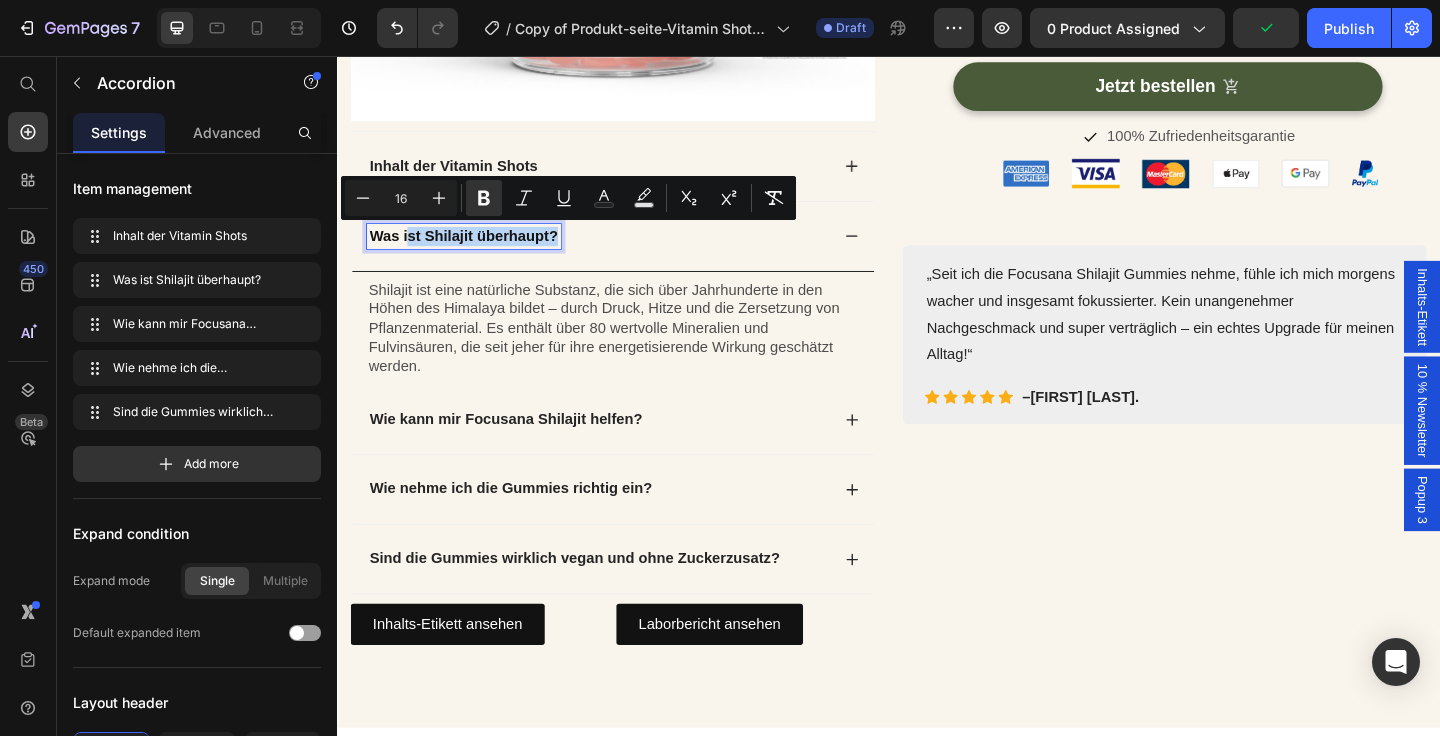 drag, startPoint x: 411, startPoint y: 252, endPoint x: 558, endPoint y: 264, distance: 147.48898 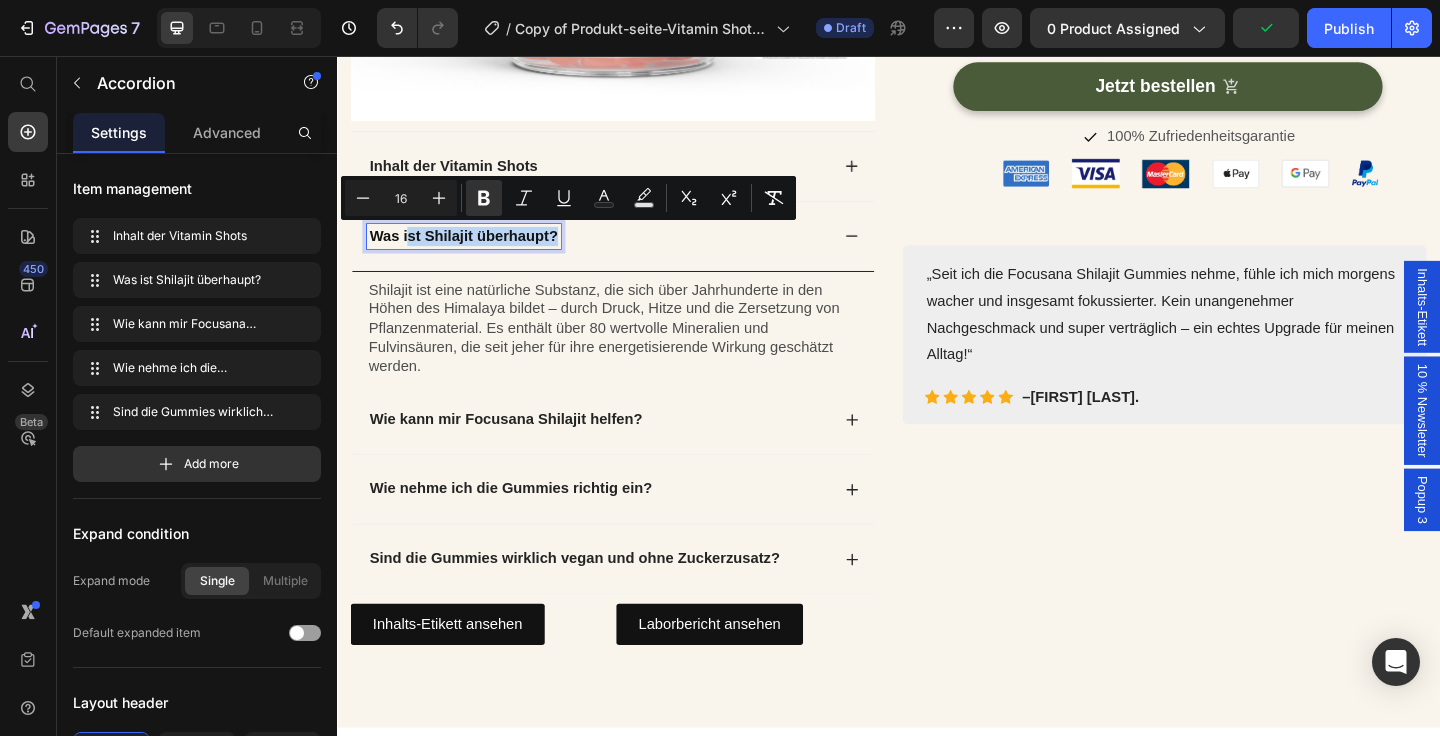 click on "Was ist Shilajit überhaupt?" at bounding box center (474, 252) 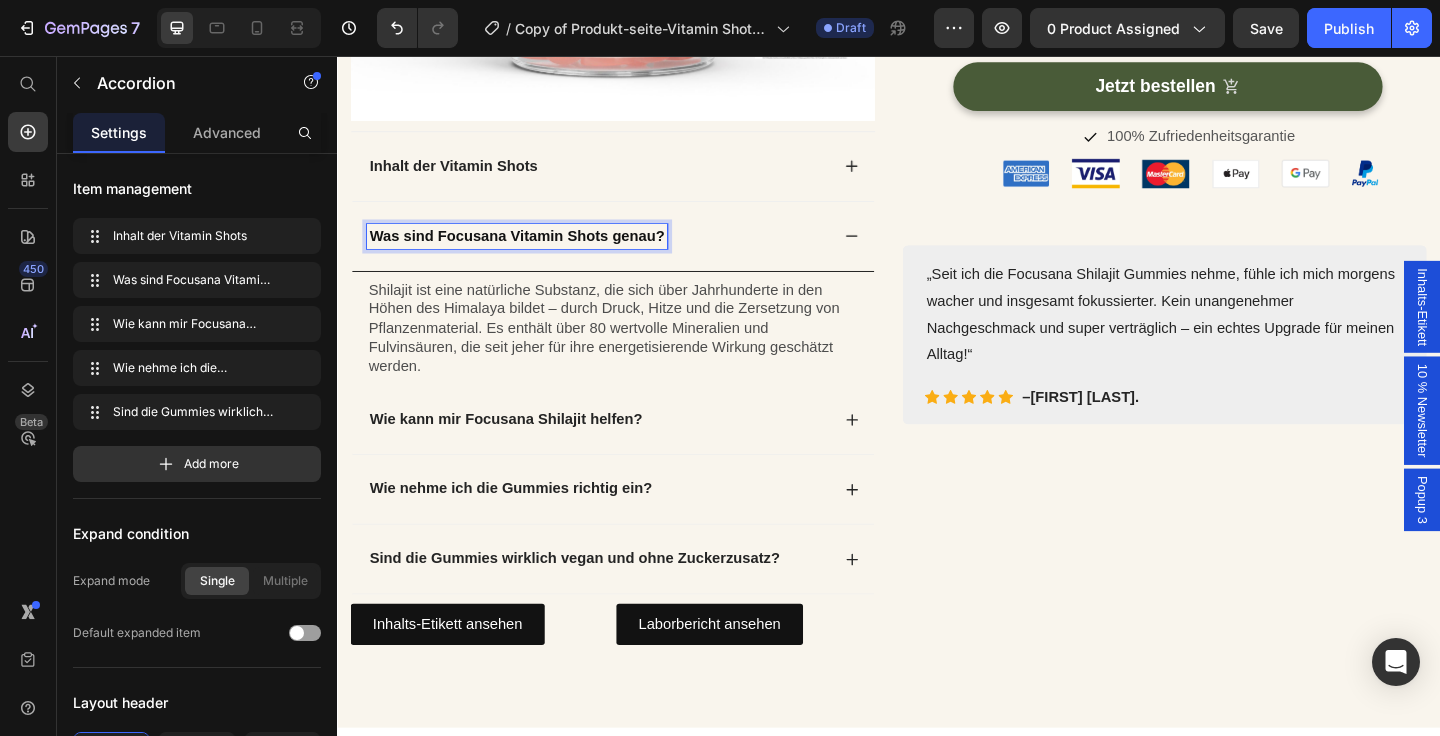 click on "Was sind Focusana Vitamin Shots genau?" at bounding box center (532, 251) 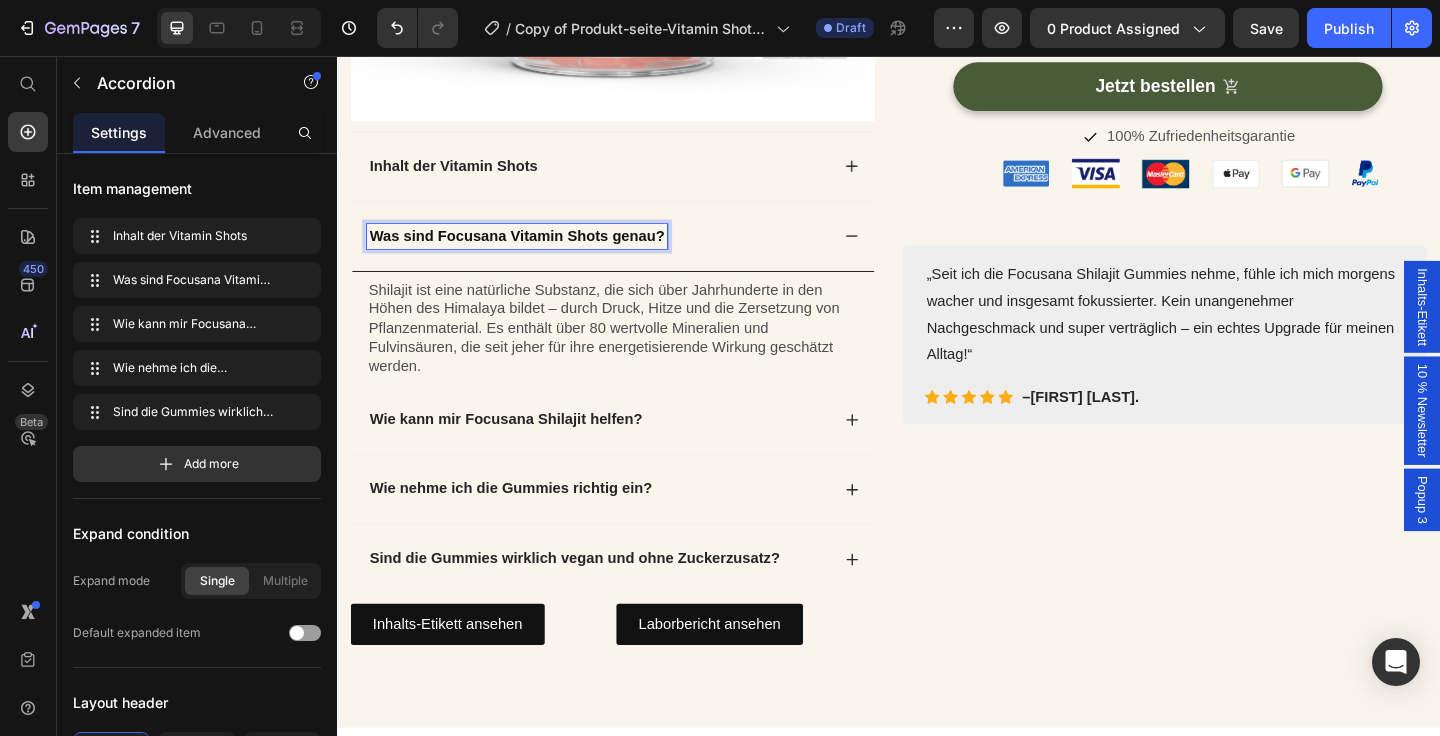click on "Was sind Focusana Vitamin Shots genau?" at bounding box center (532, 251) 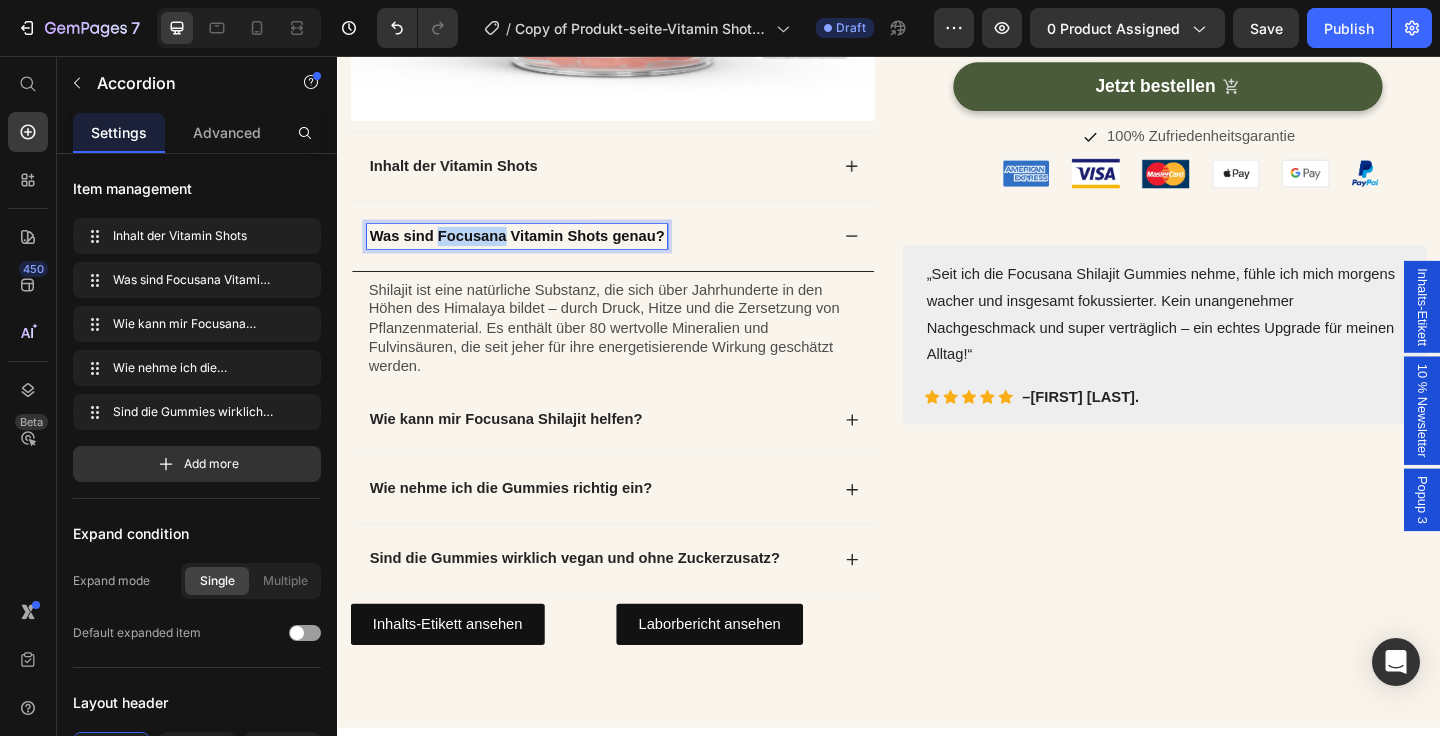 click on "Was sind Focusana Vitamin Shots genau?" at bounding box center (532, 251) 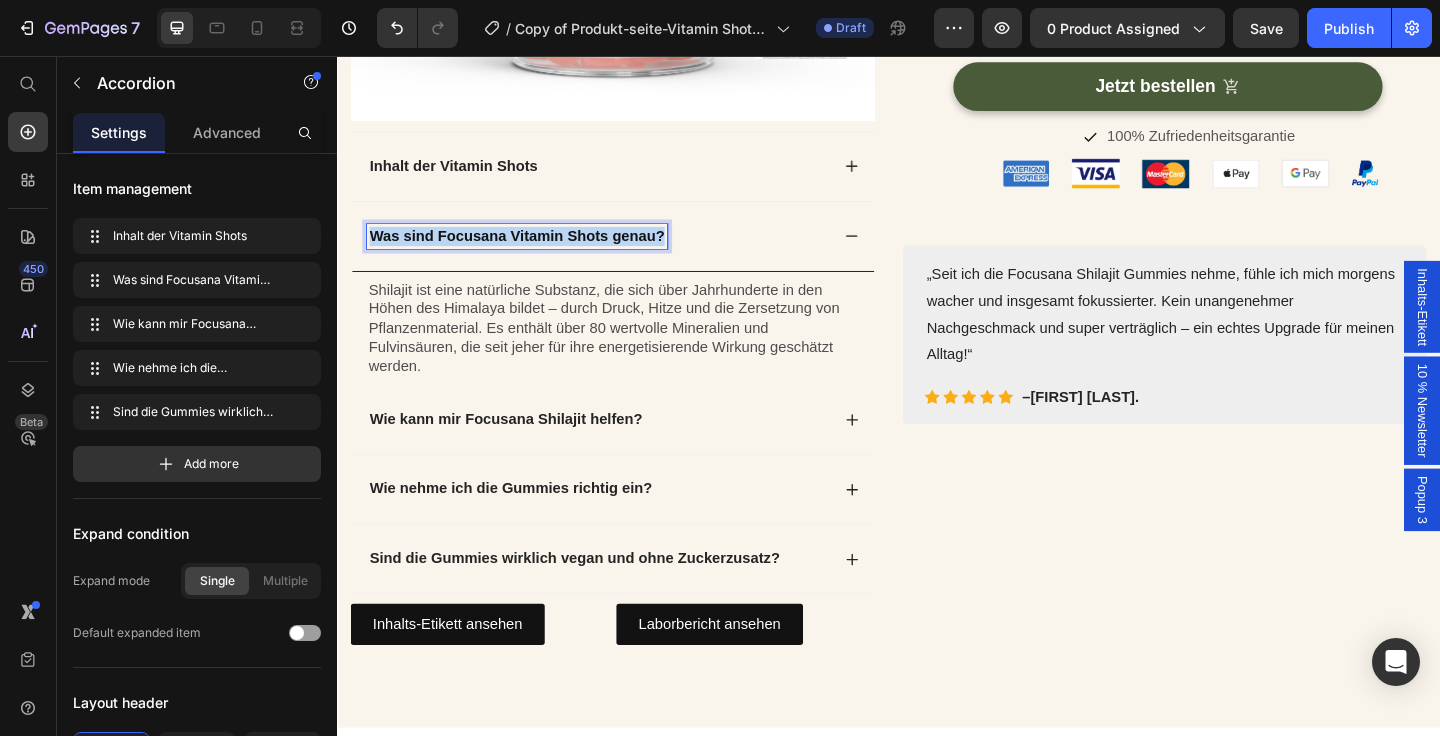 copy on "Was sind Focusana Vitamin Shots genau?" 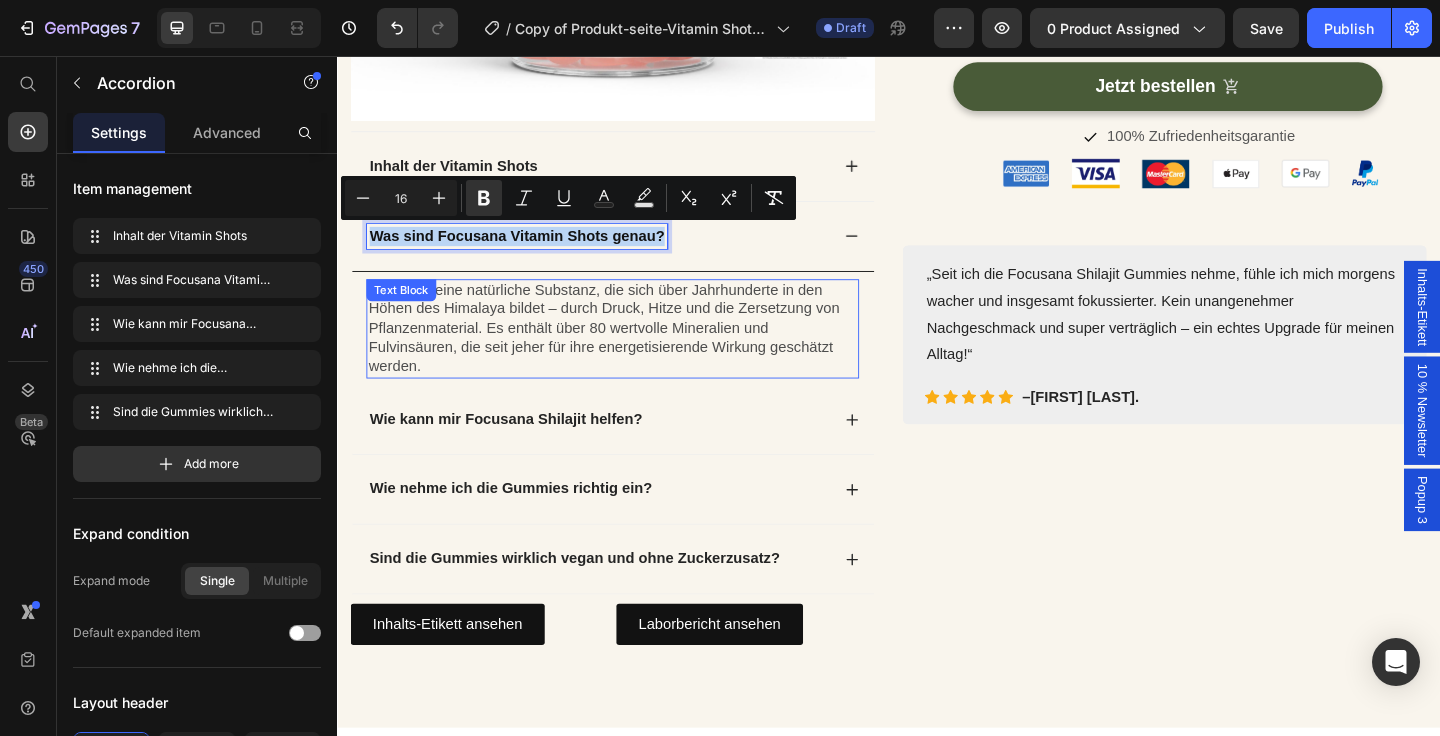 click on "Shilajit ist eine natürliche Substanz, die sich über Jahrhunderte in den Höhen des Himalaya bildet – durch Druck, Hitze und die Zersetzung von Pflanzenmaterial. Es enthält über 80 wertvolle Mineralien und Fulvinsäuren, die seit jeher für ihre energetisierende Wirkung geschätzt werden." at bounding box center [637, 353] 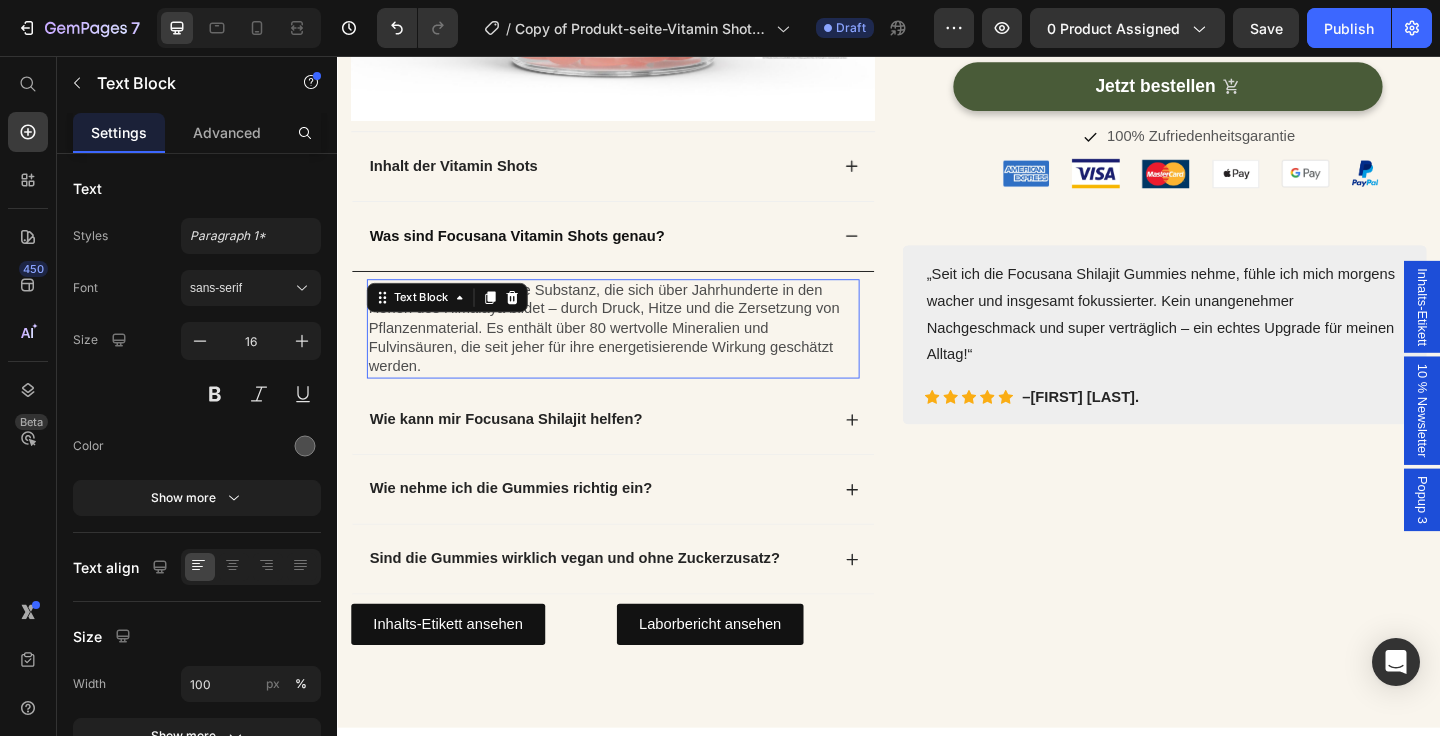 click on "Shilajit ist eine natürliche Substanz, die sich über Jahrhunderte in den Höhen des Himalaya bildet – durch Druck, Hitze und die Zersetzung von Pflanzenmaterial. Es enthält über 80 wertvolle Mineralien und Fulvinsäuren, die seit jeher für ihre energetisierende Wirkung geschätzt werden." at bounding box center [637, 353] 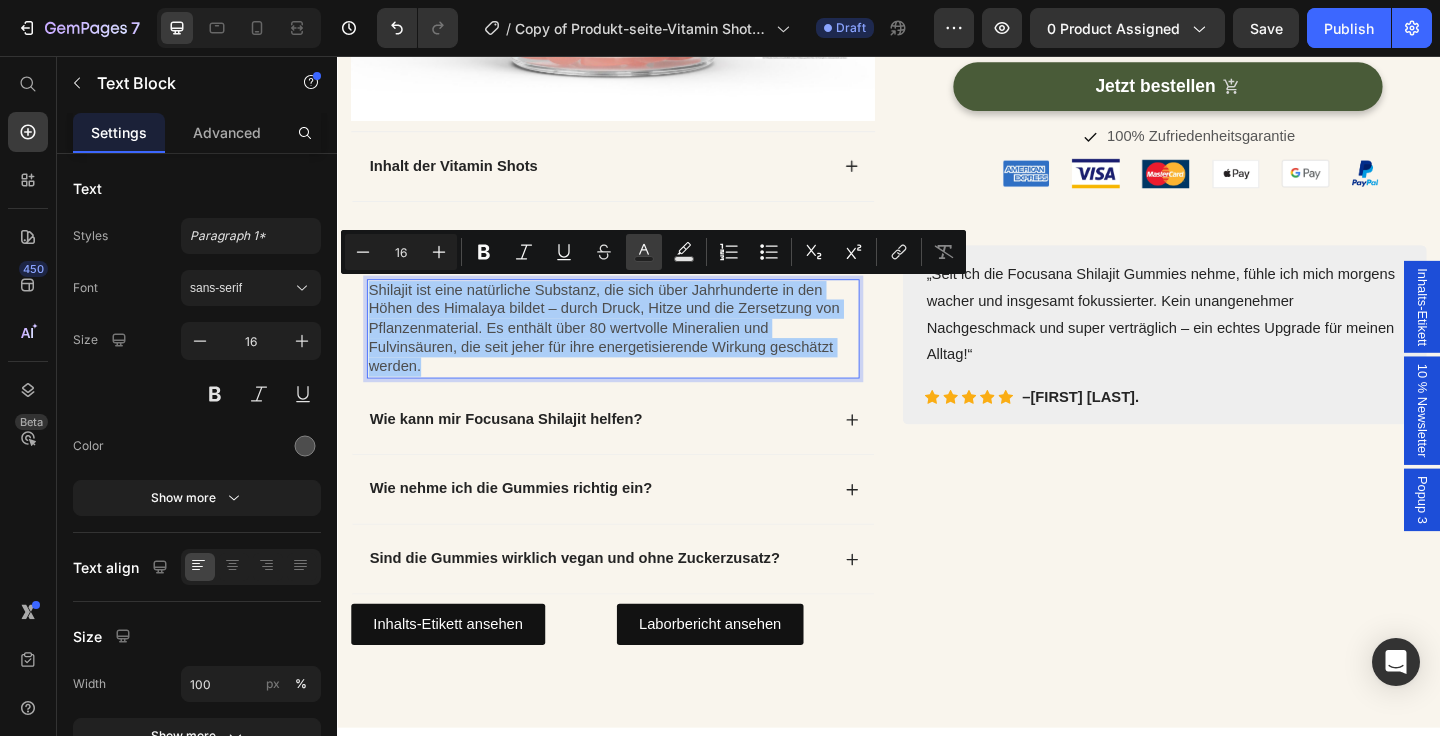 click 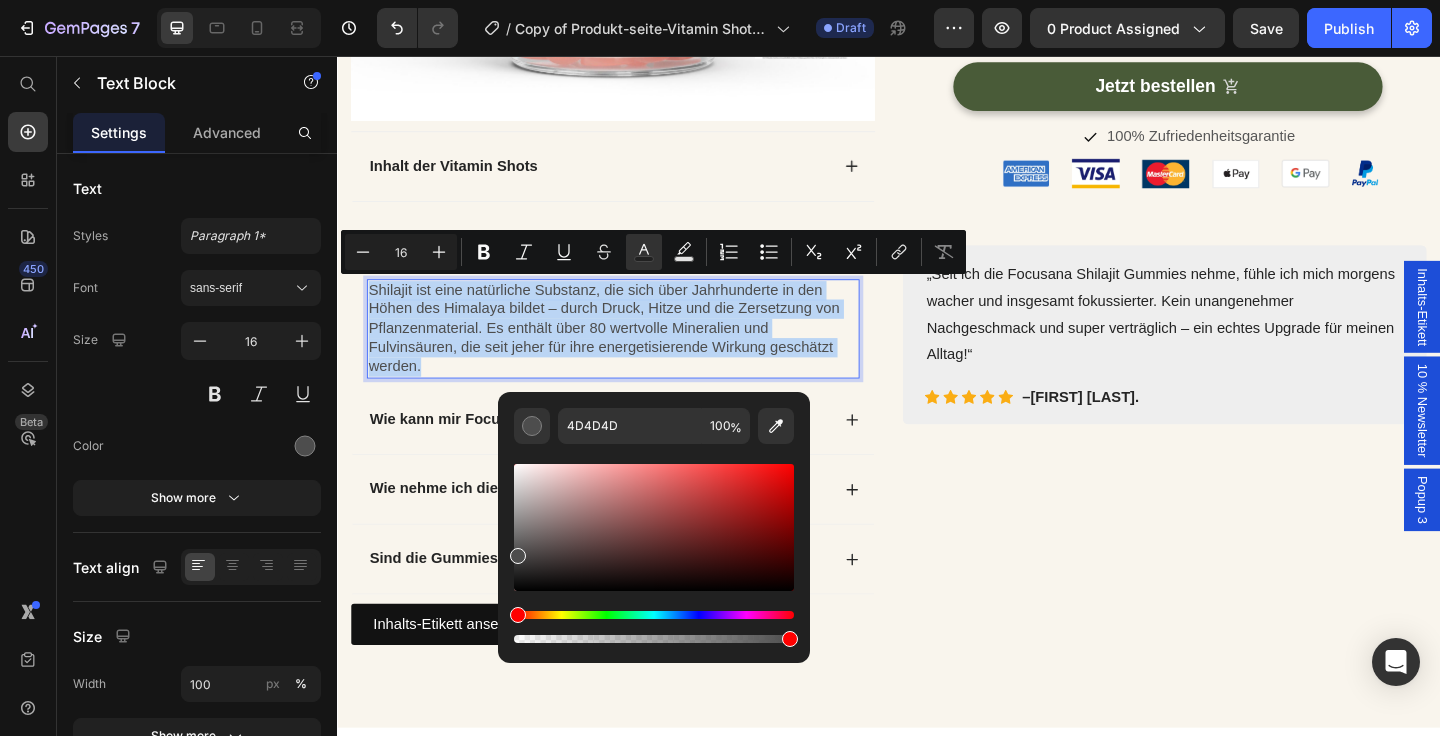 click on "Shilajit ist eine natürliche Substanz, die sich über Jahrhunderte in den Höhen des Himalaya bildet – durch Druck, Hitze und die Zersetzung von Pflanzenmaterial. Es enthält über 80 wertvolle Mineralien und Fulvinsäuren, die seit jeher für ihre energetisierende Wirkung geschätzt werden." at bounding box center (637, 353) 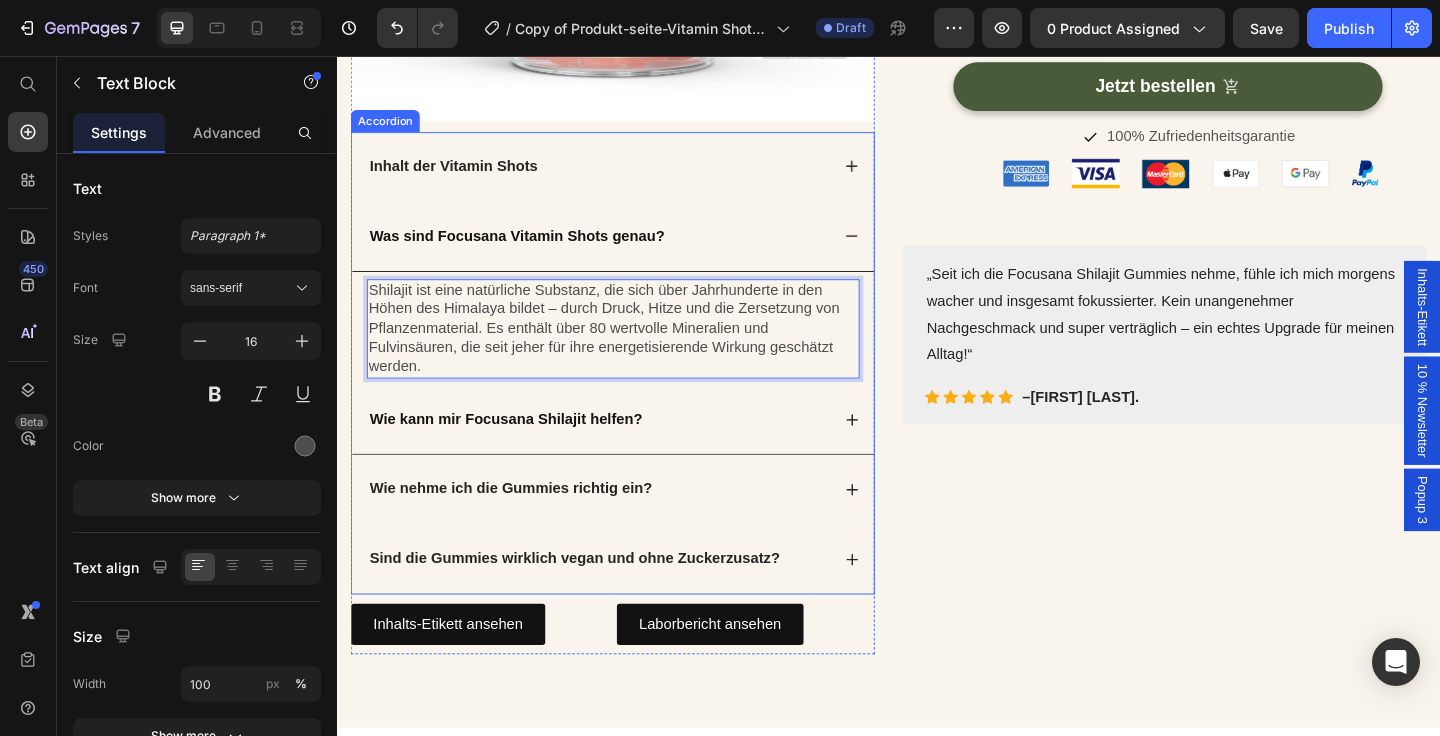 click on "Wie kann mir Focusana Shilajit helfen?" at bounding box center (637, 453) 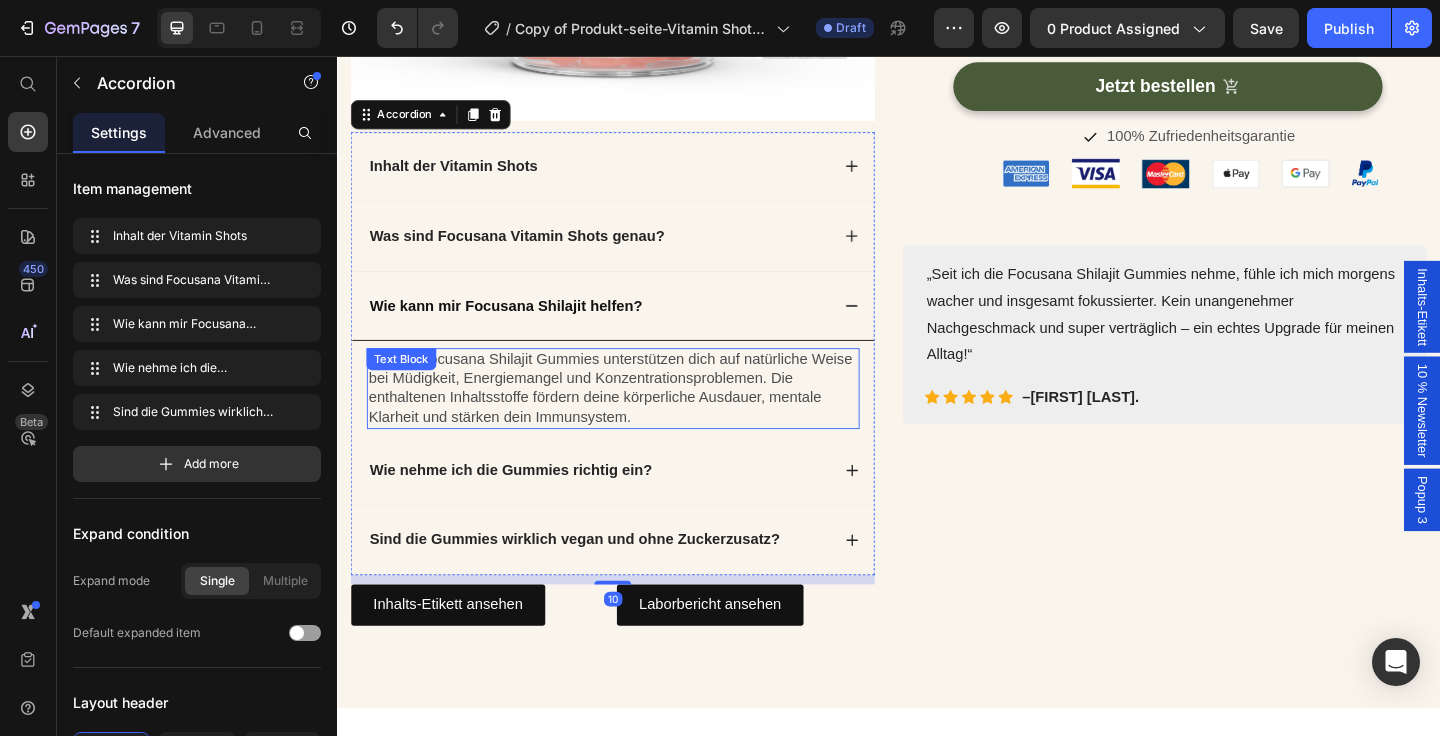 click on "Unsere Focusana Shilajit Gummies unterstützen dich auf natürliche Weise bei Müdigkeit, Energiemangel und Konzentrationsproblemen. Die enthaltenen Inhaltsstoffe fördern deine körperliche Ausdauer, mentale Klarheit und stärken dein Immunsystem." at bounding box center (637, 417) 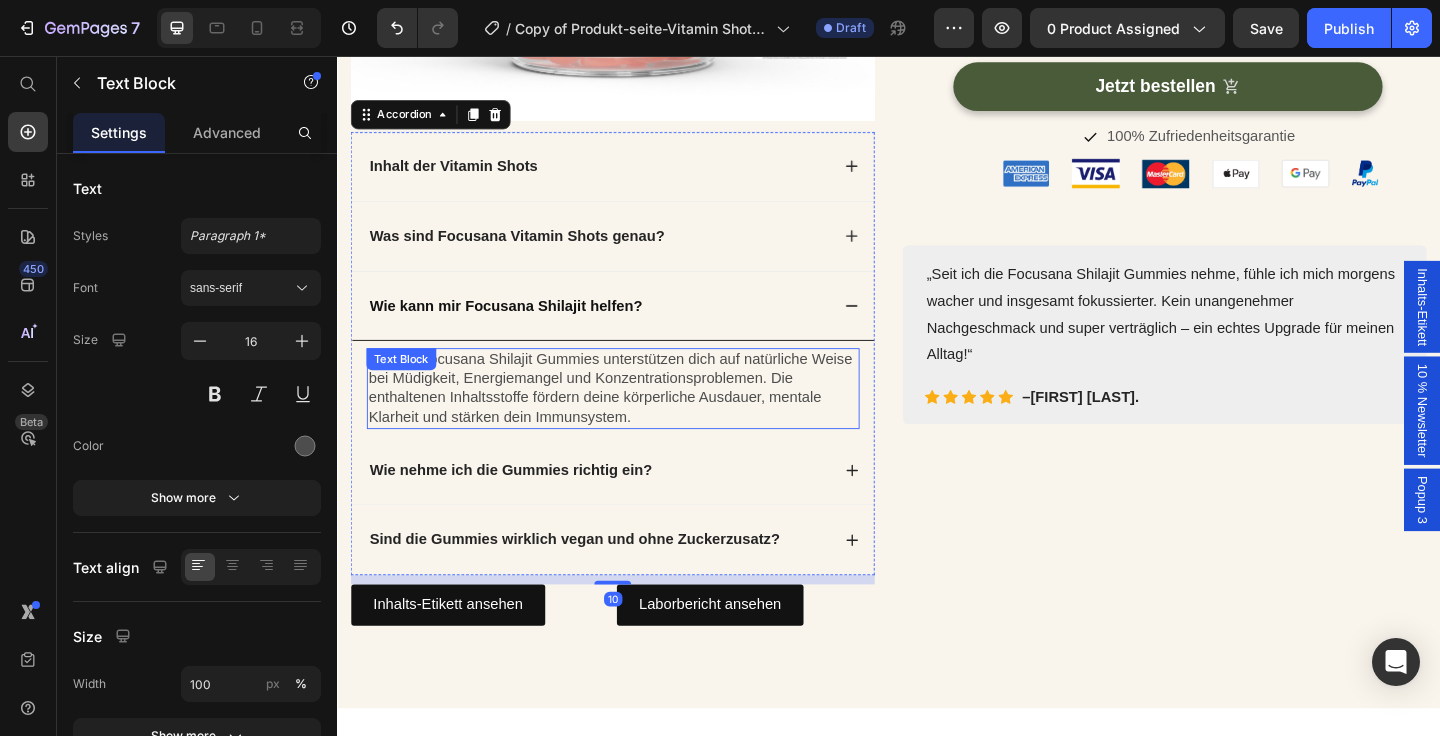 click on "Unsere Focusana Shilajit Gummies unterstützen dich auf natürliche Weise bei Müdigkeit, Energiemangel und Konzentrationsproblemen. Die enthaltenen Inhaltsstoffe fördern deine körperliche Ausdauer, mentale Klarheit und stärken dein Immunsystem." at bounding box center (637, 417) 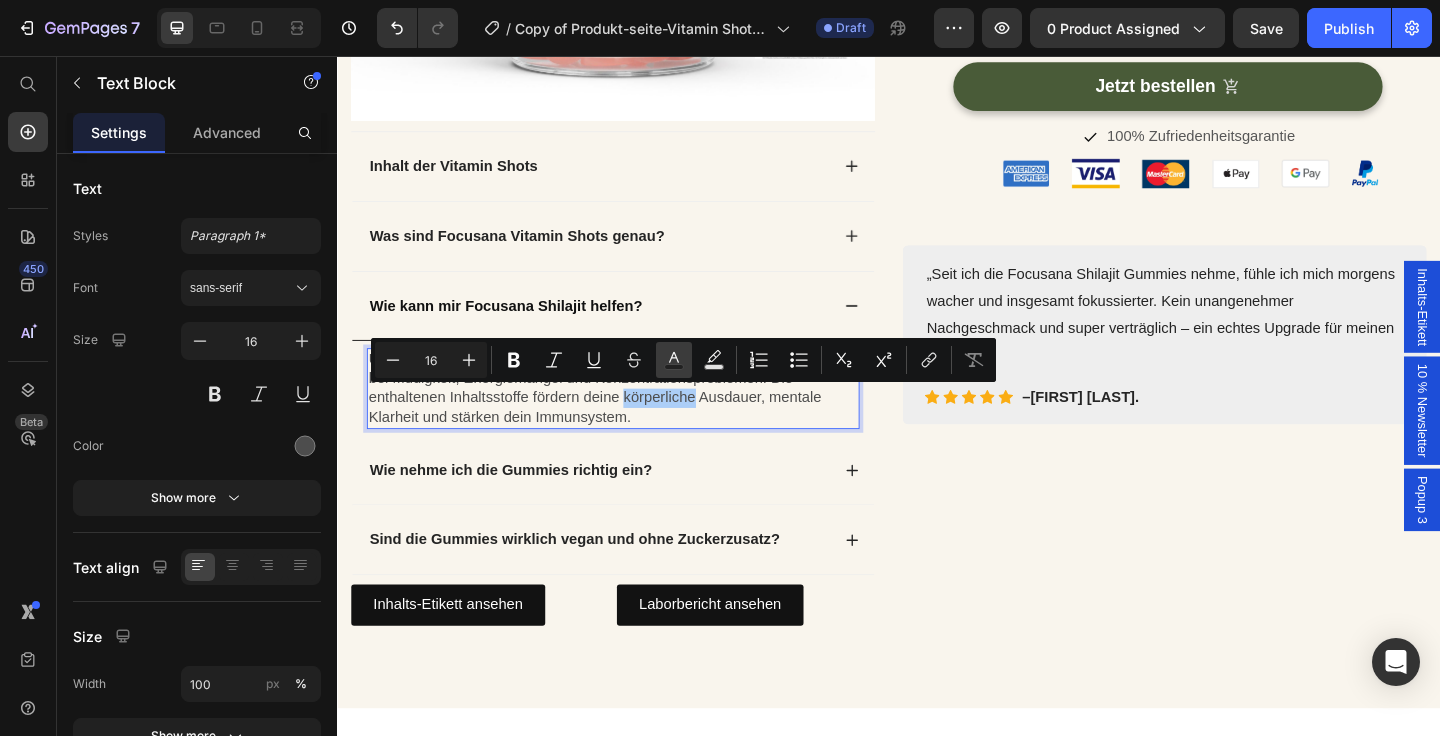 click 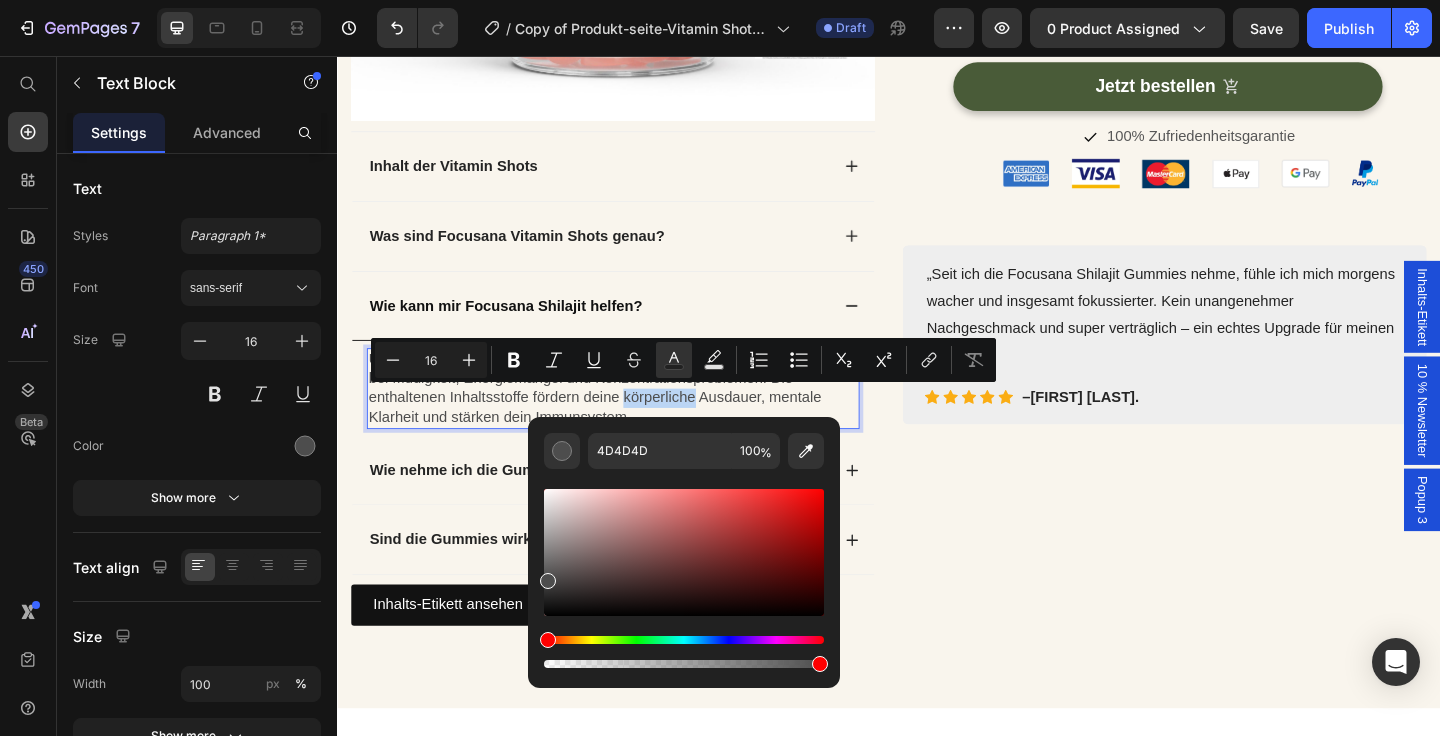 click on "Unsere Focusana Shilajit Gummies unterstützen dich auf natürliche Weise bei Müdigkeit, Energiemangel und Konzentrationsproblemen. Die enthaltenen Inhaltsstoffe fördern deine körperliche Ausdauer, mentale Klarheit und stärken dein Immunsystem." at bounding box center (637, 417) 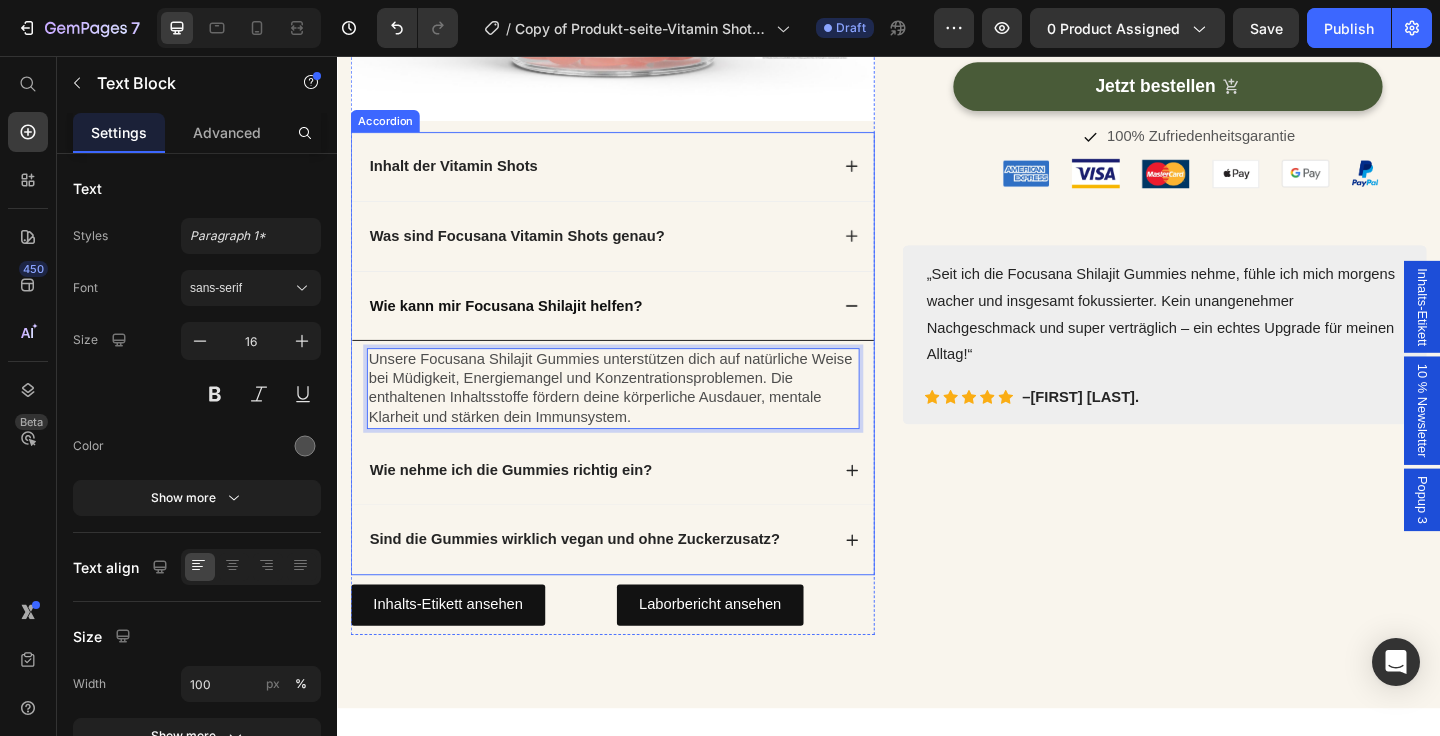 click on "Wie kann mir Focusana Shilajit helfen?" at bounding box center [621, 328] 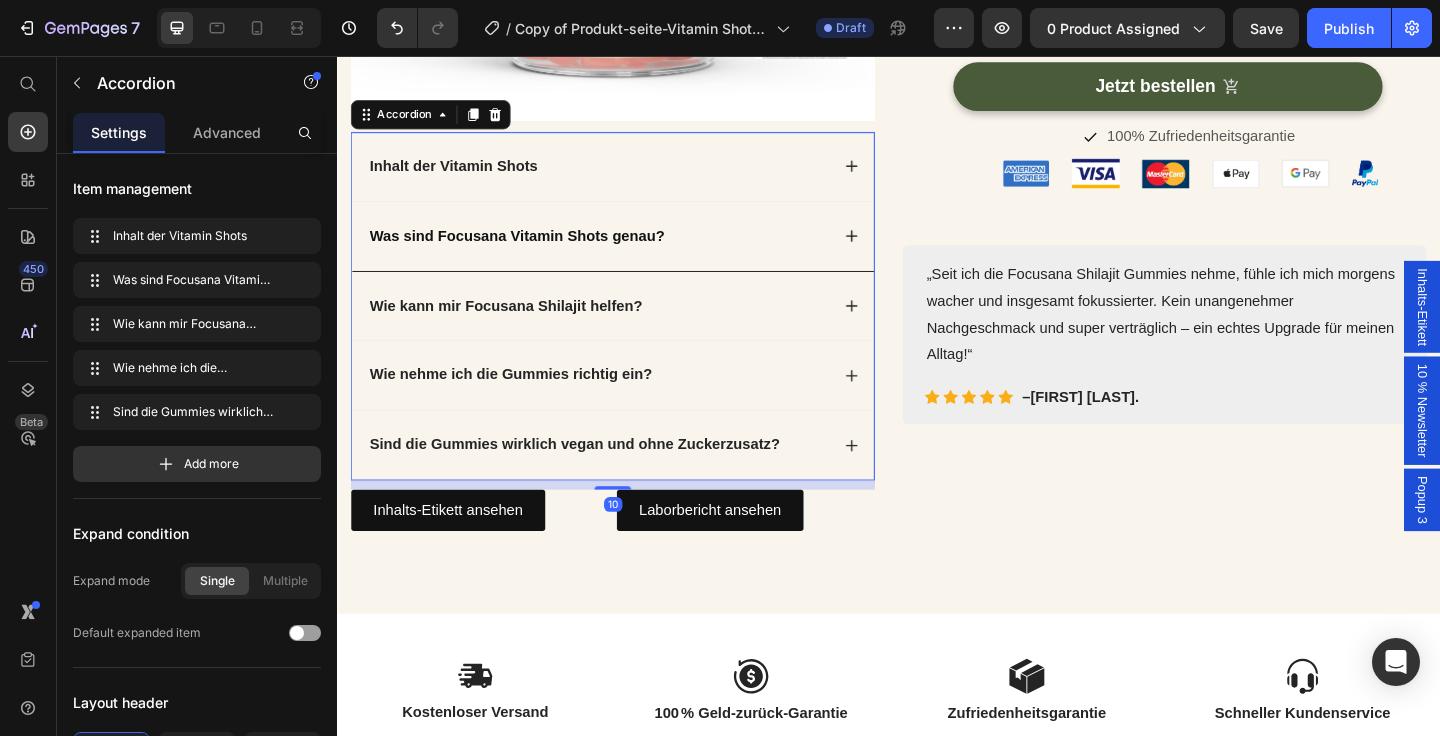 click on "Was sind Focusana Vitamin Shots genau?" at bounding box center [621, 252] 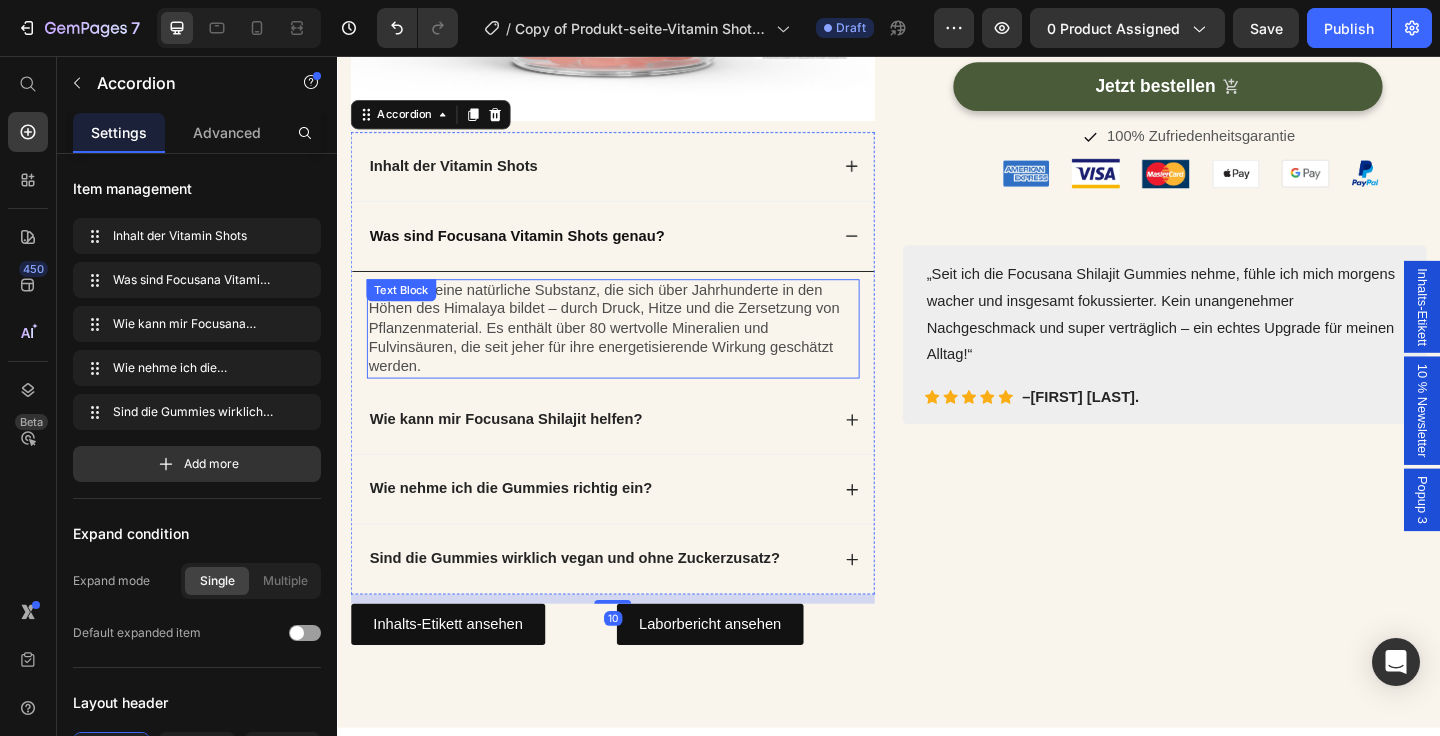 click on "Shilajit ist eine natürliche Substanz, die sich über Jahrhunderte in den Höhen des Himalaya bildet – durch Druck, Hitze und die Zersetzung von Pflanzenmaterial. Es enthält über 80 wertvolle Mineralien und Fulvinsäuren, die seit jeher für ihre energetisierende Wirkung geschätzt werden." at bounding box center [637, 353] 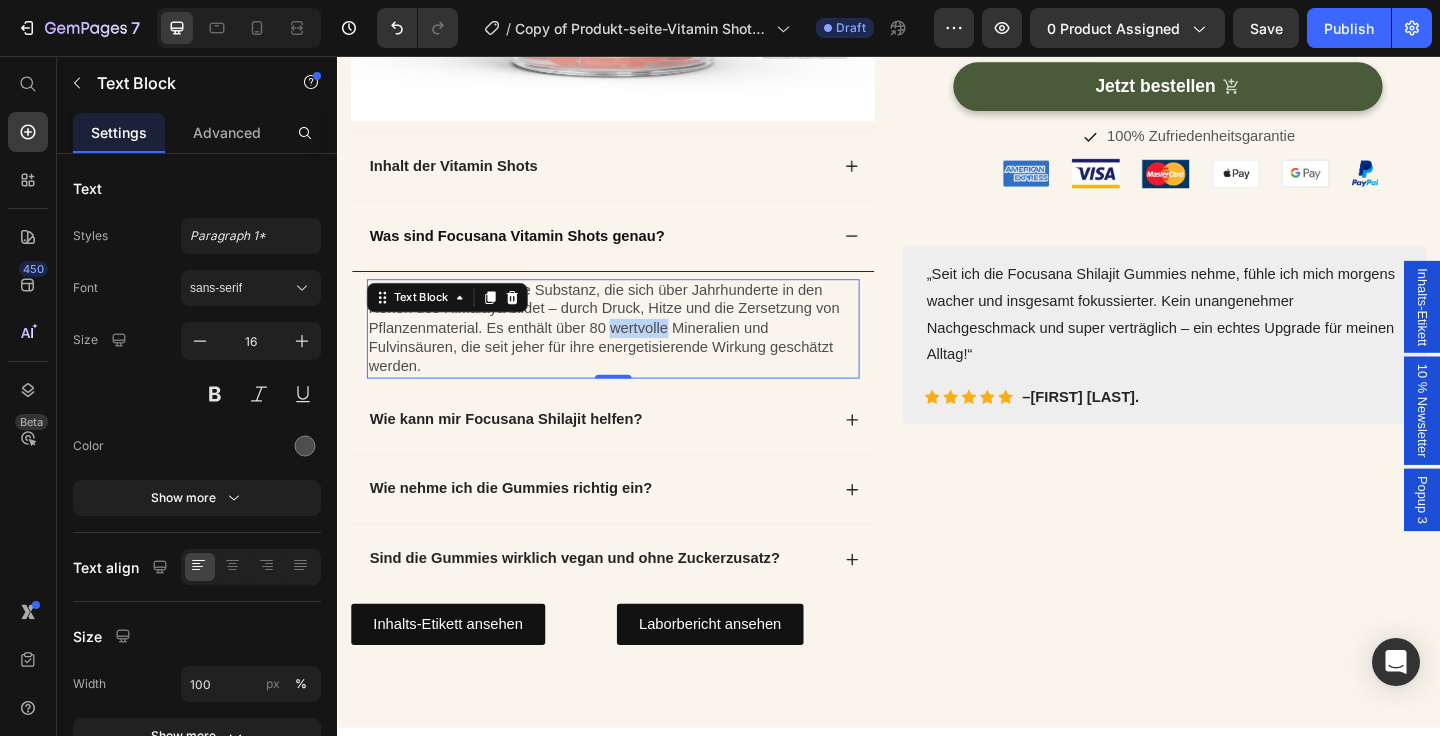 click on "Shilajit ist eine natürliche Substanz, die sich über Jahrhunderte in den Höhen des Himalaya bildet – durch Druck, Hitze und die Zersetzung von Pflanzenmaterial. Es enthält über 80 wertvolle Mineralien und Fulvinsäuren, die seit jeher für ihre energetisierende Wirkung geschätzt werden." at bounding box center [637, 353] 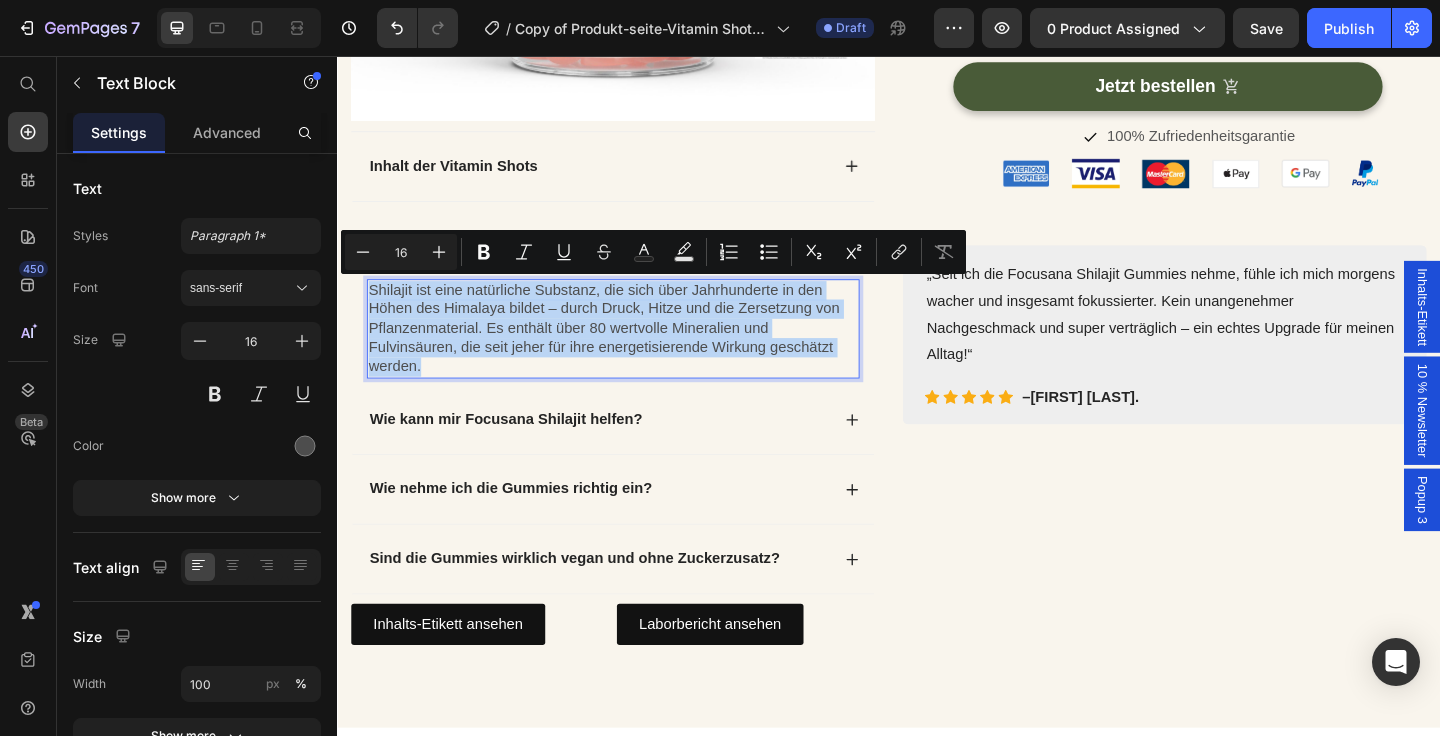 type 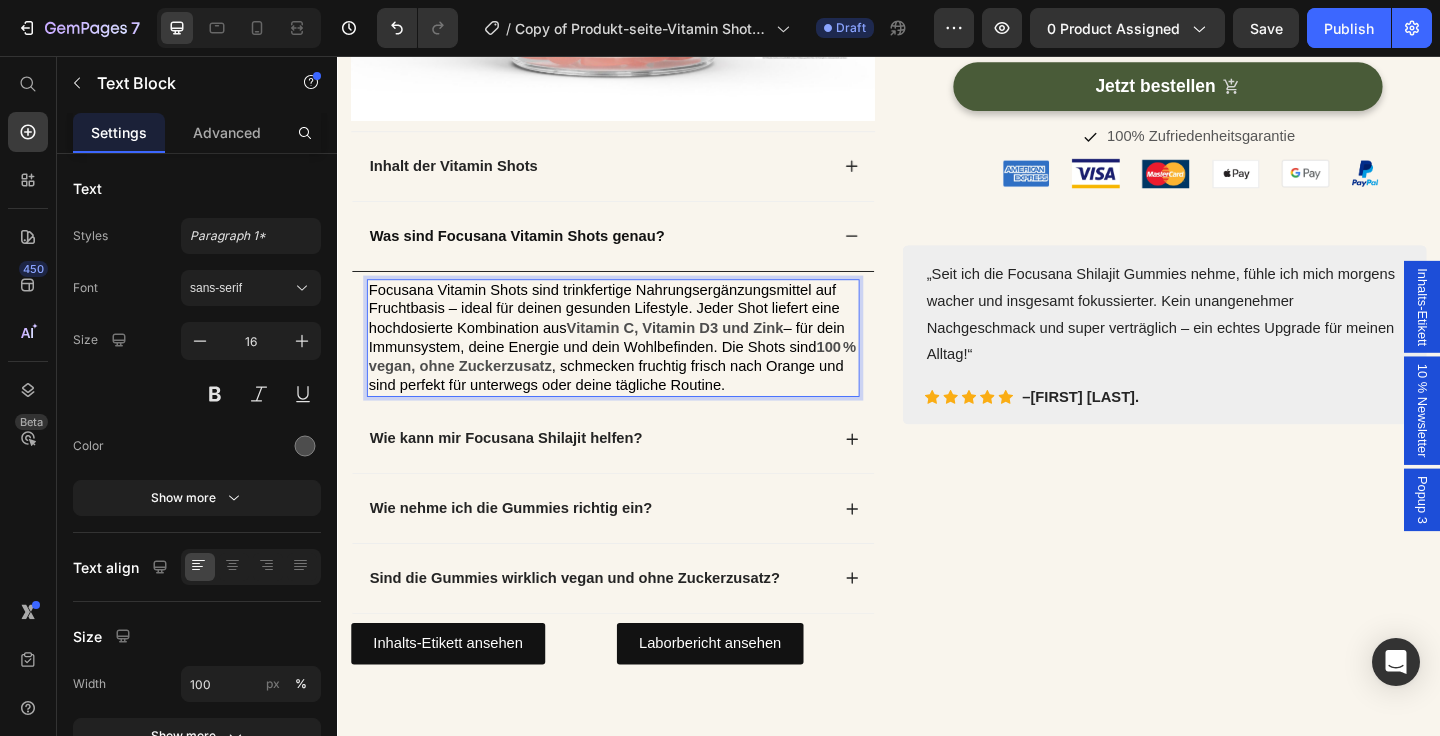 click on "– für dein Immunsystem, deine Energie und dein Wohlbefinden. Die Shots sind" at bounding box center (630, 362) 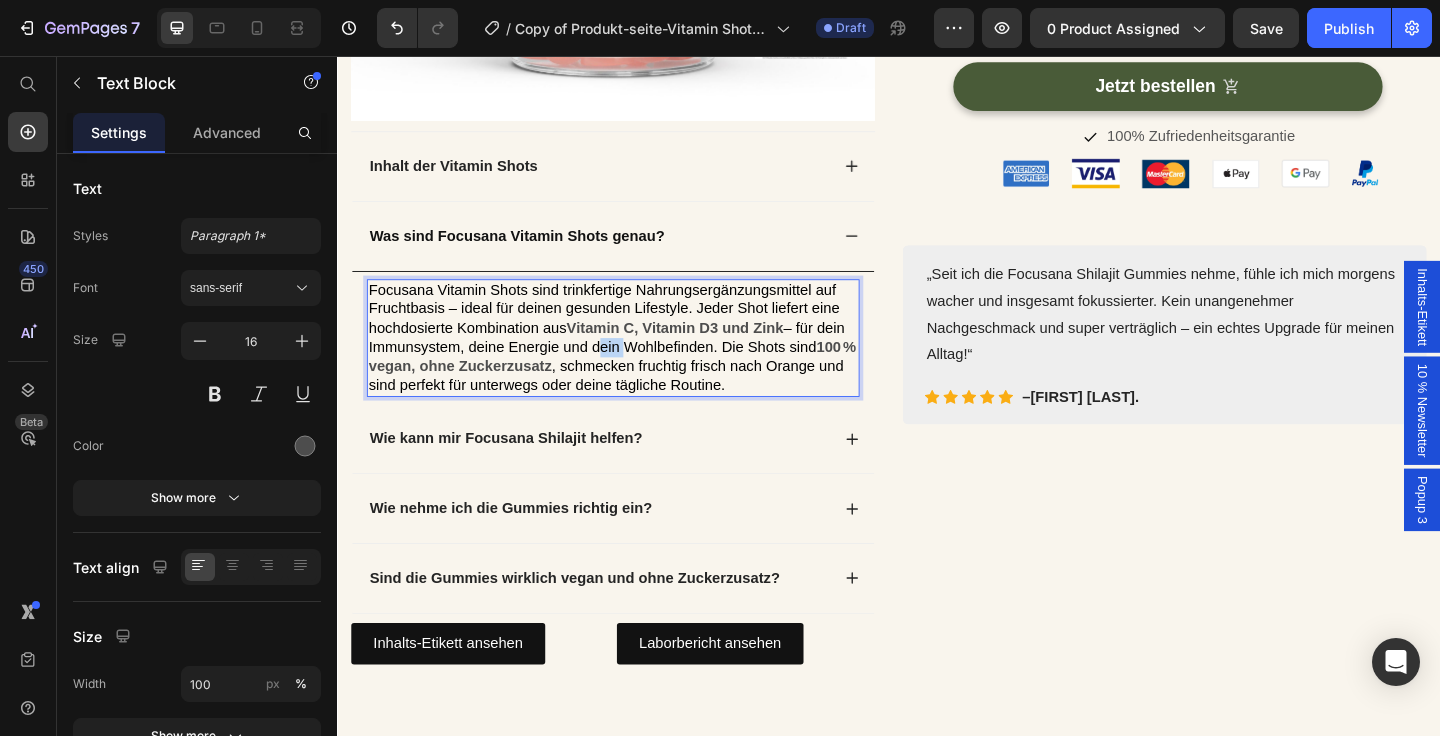 click on "– für dein Immunsystem, deine Energie und dein Wohlbefinden. Die Shots sind" at bounding box center (630, 362) 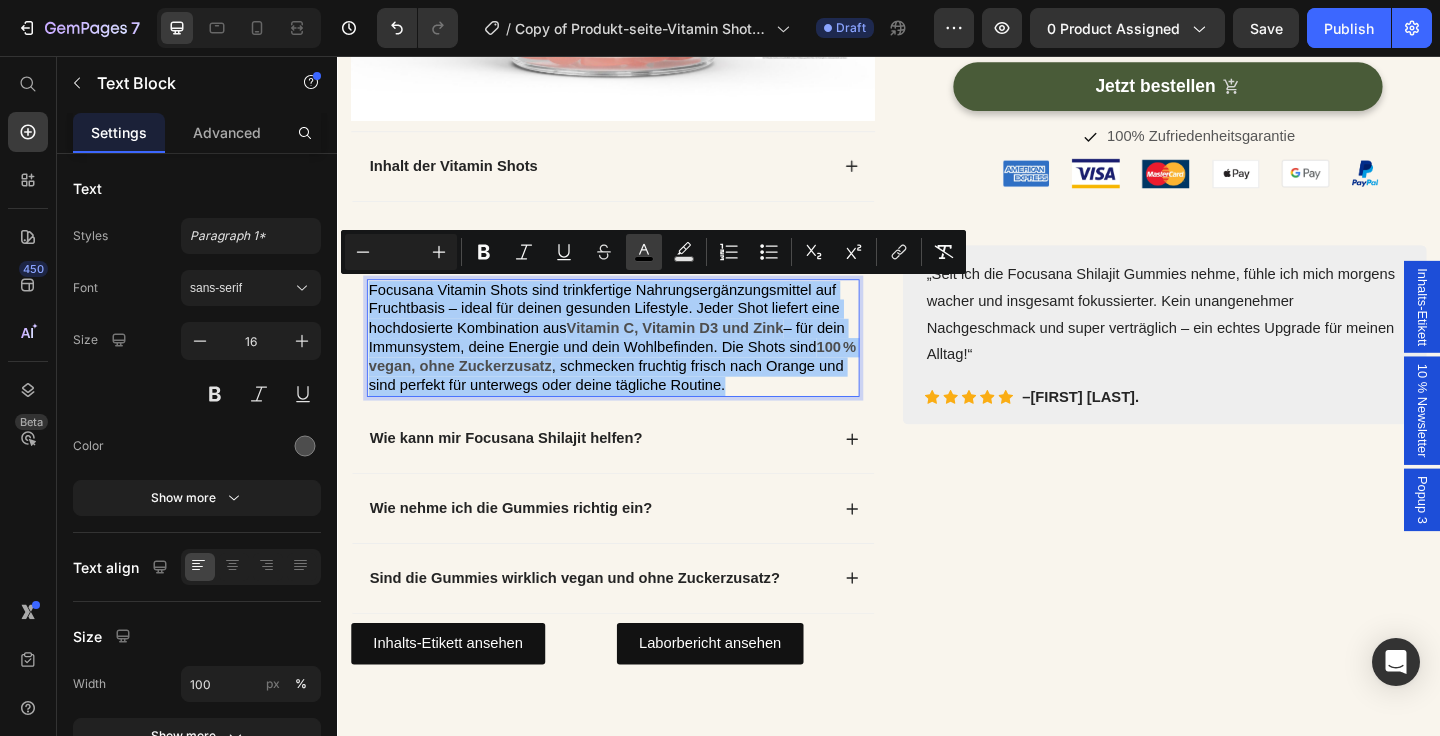click 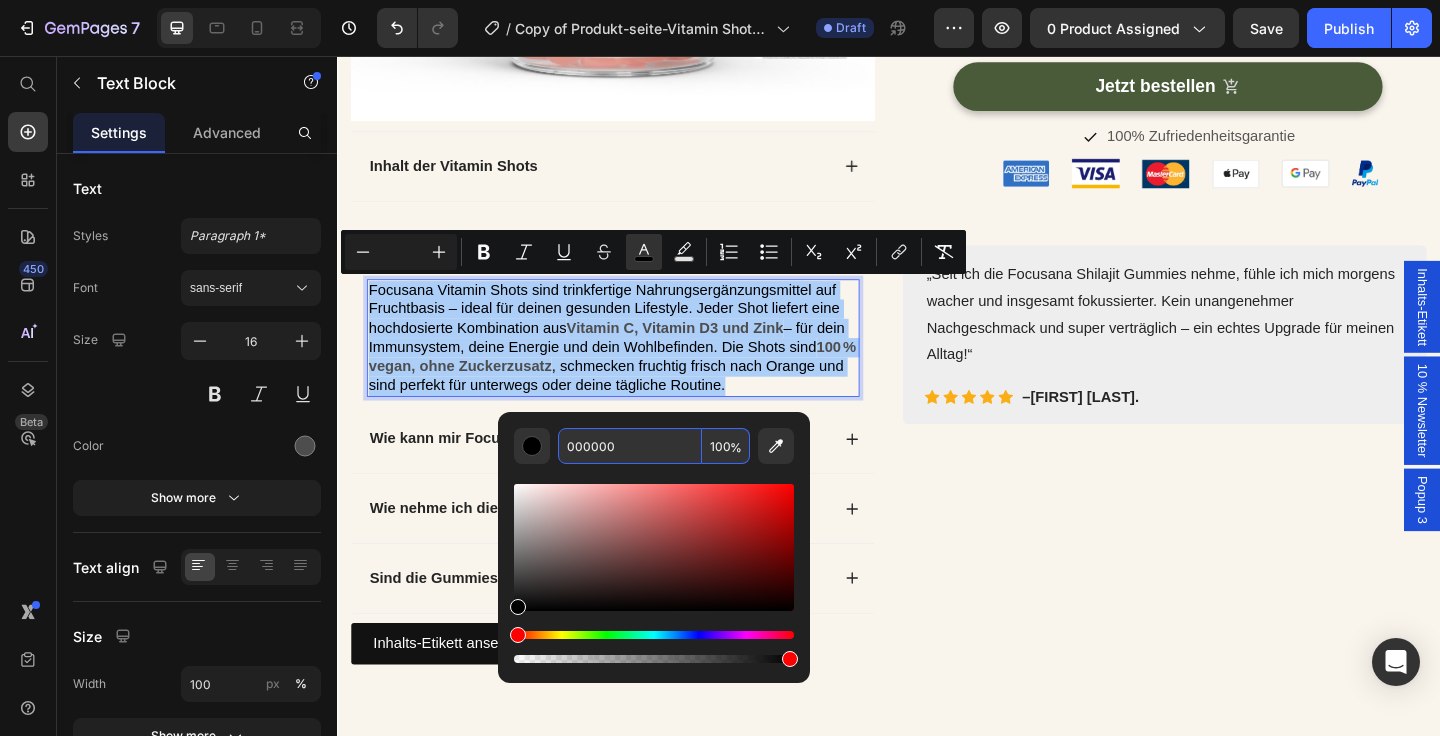 click on "000000" at bounding box center (630, 446) 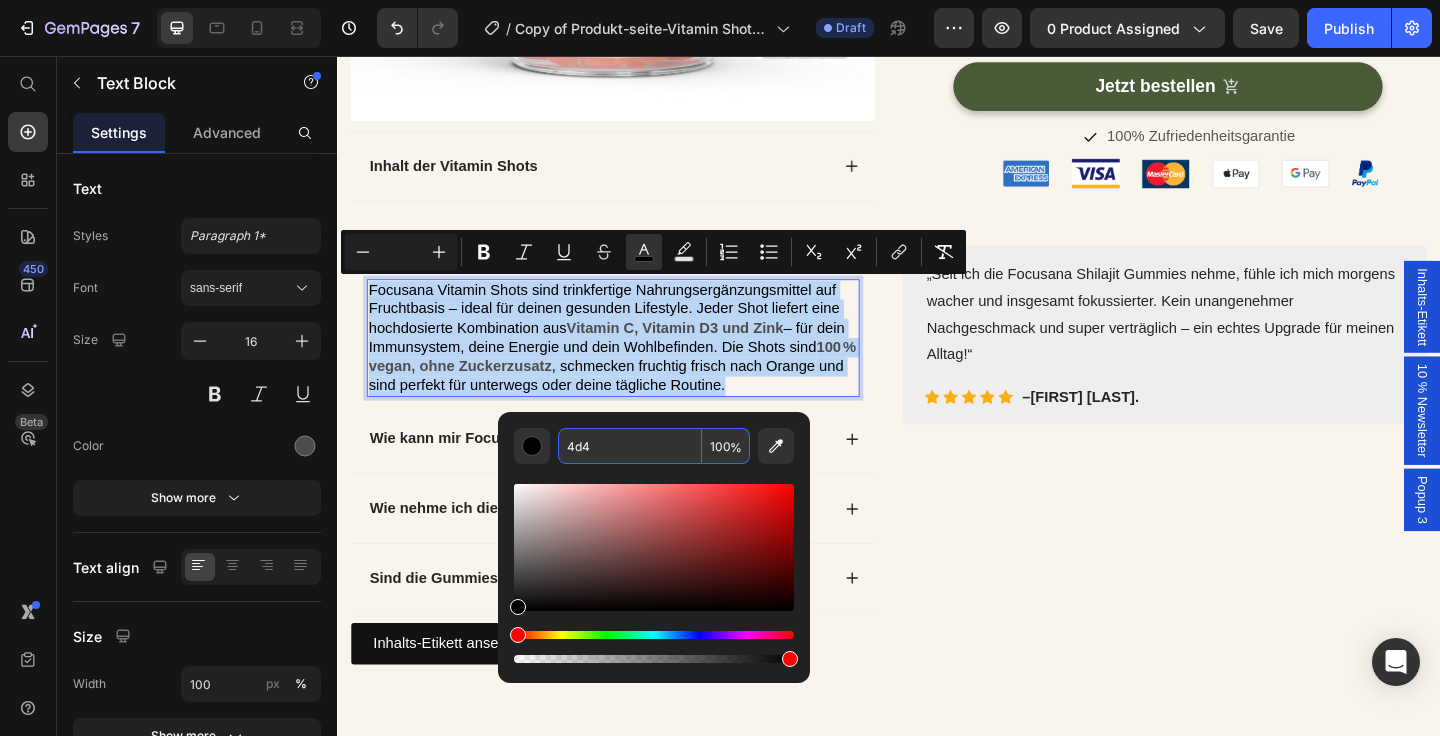 type on "44DD44" 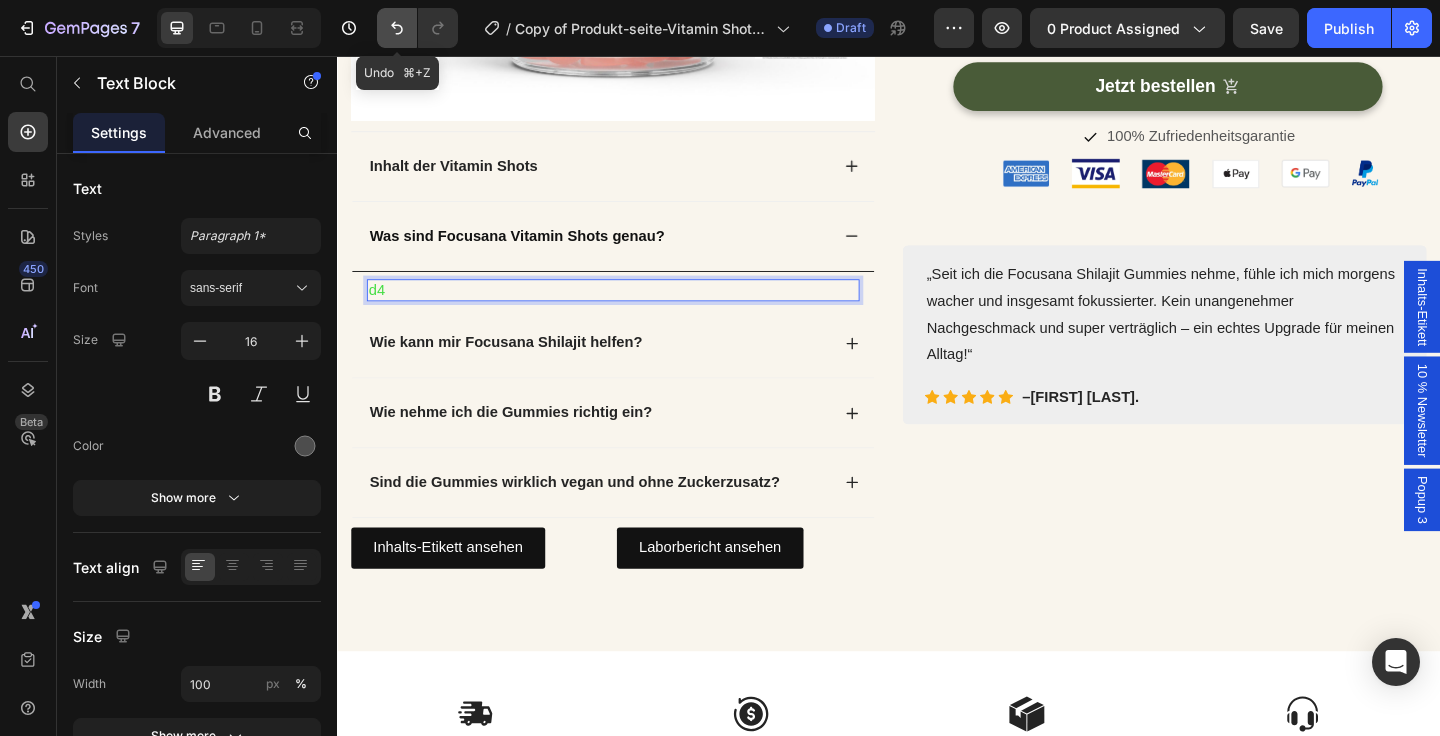 click 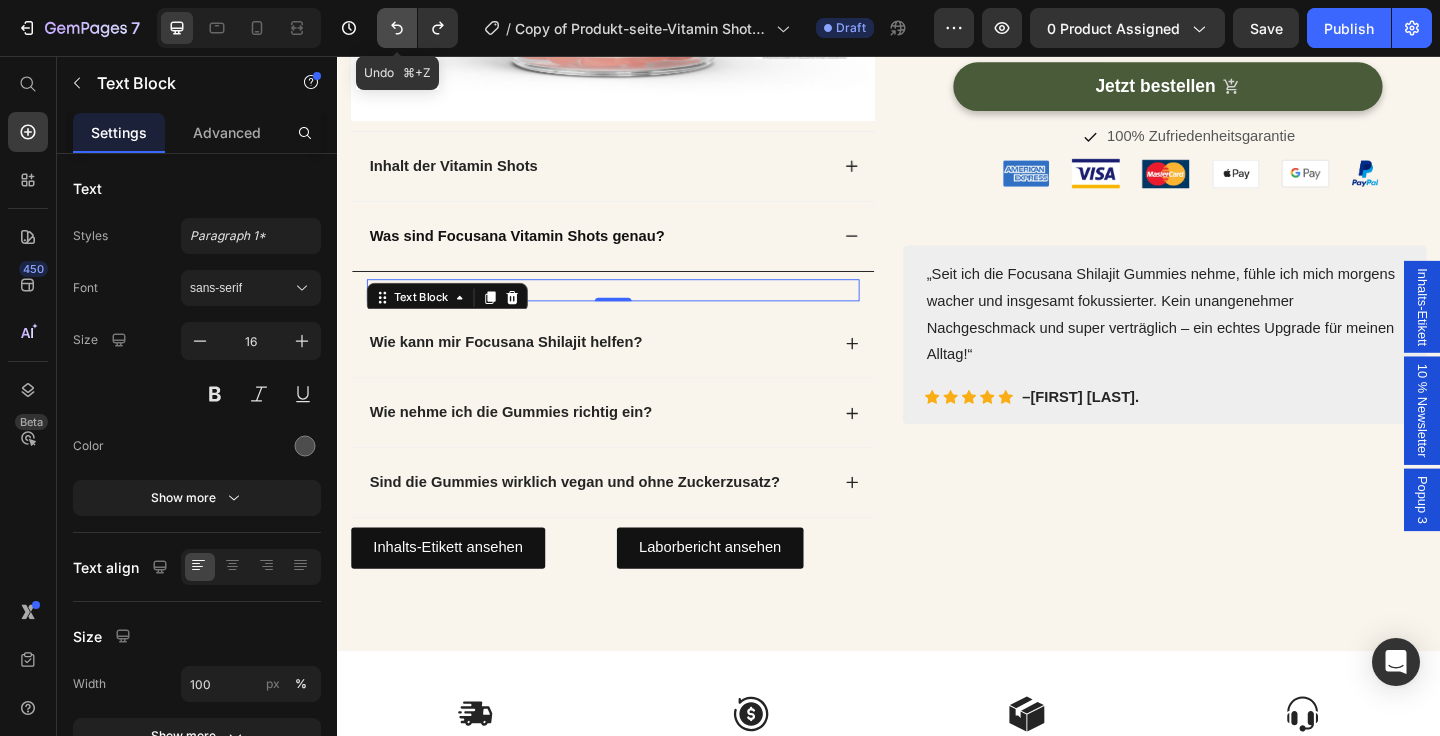 click 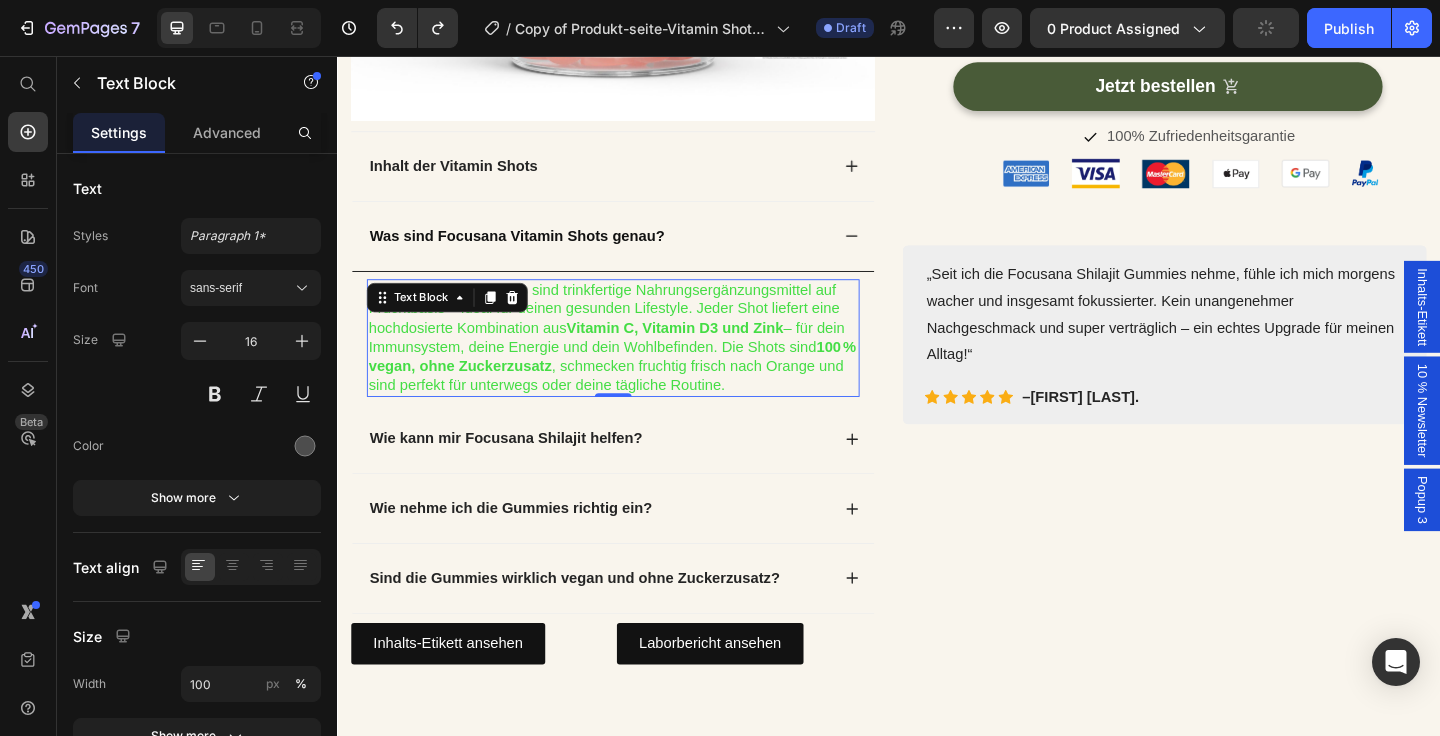click on "– für dein Immunsystem, deine Energie und dein Wohlbefinden. Die Shots sind" at bounding box center (630, 362) 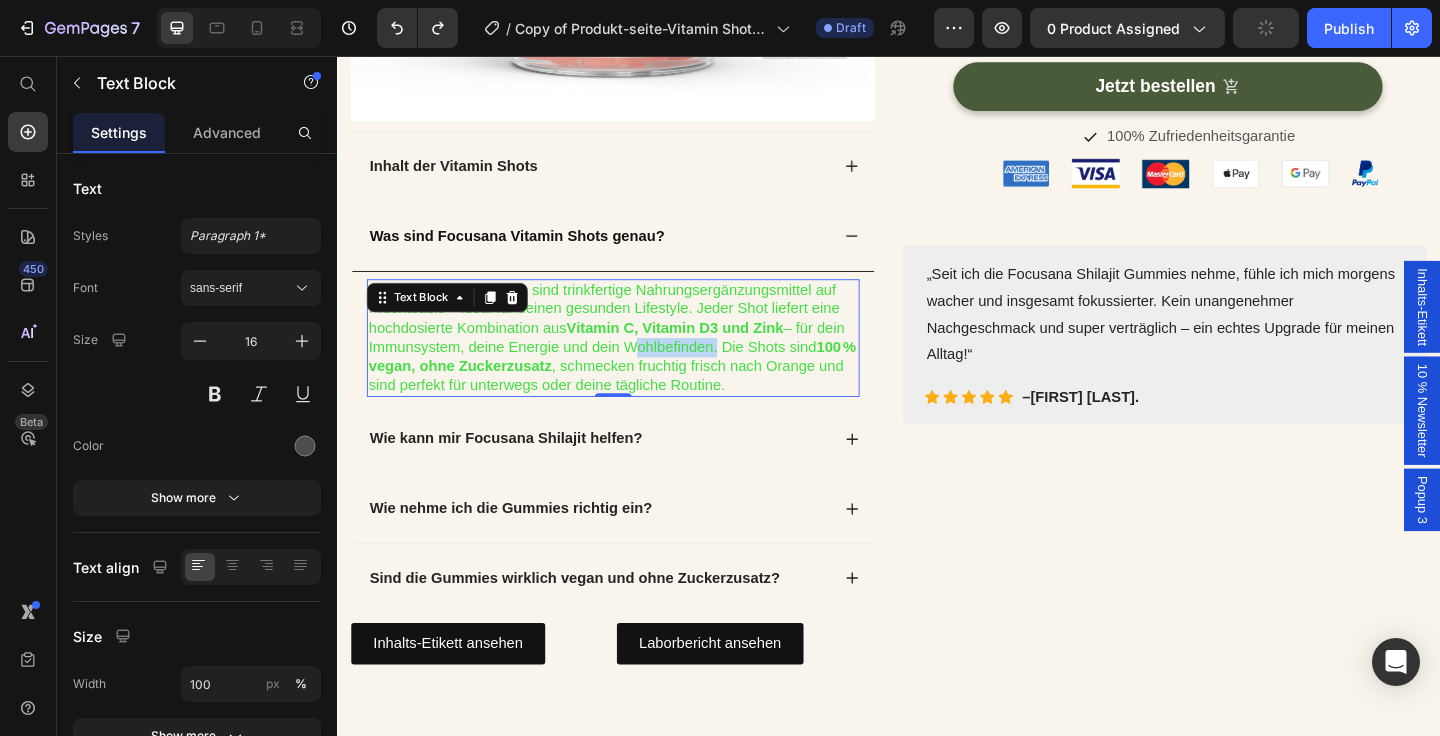 click on "– für dein Immunsystem, deine Energie und dein Wohlbefinden. Die Shots sind" at bounding box center (630, 362) 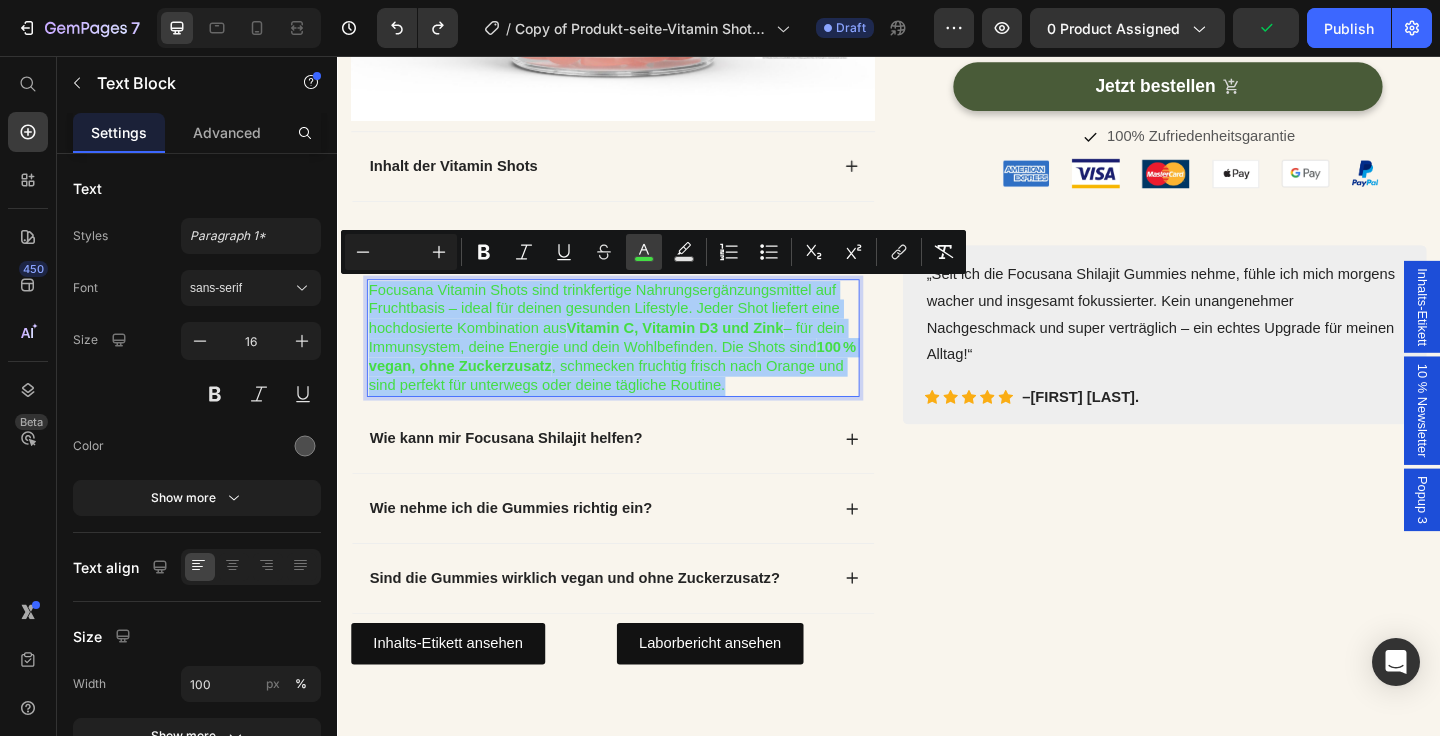 click 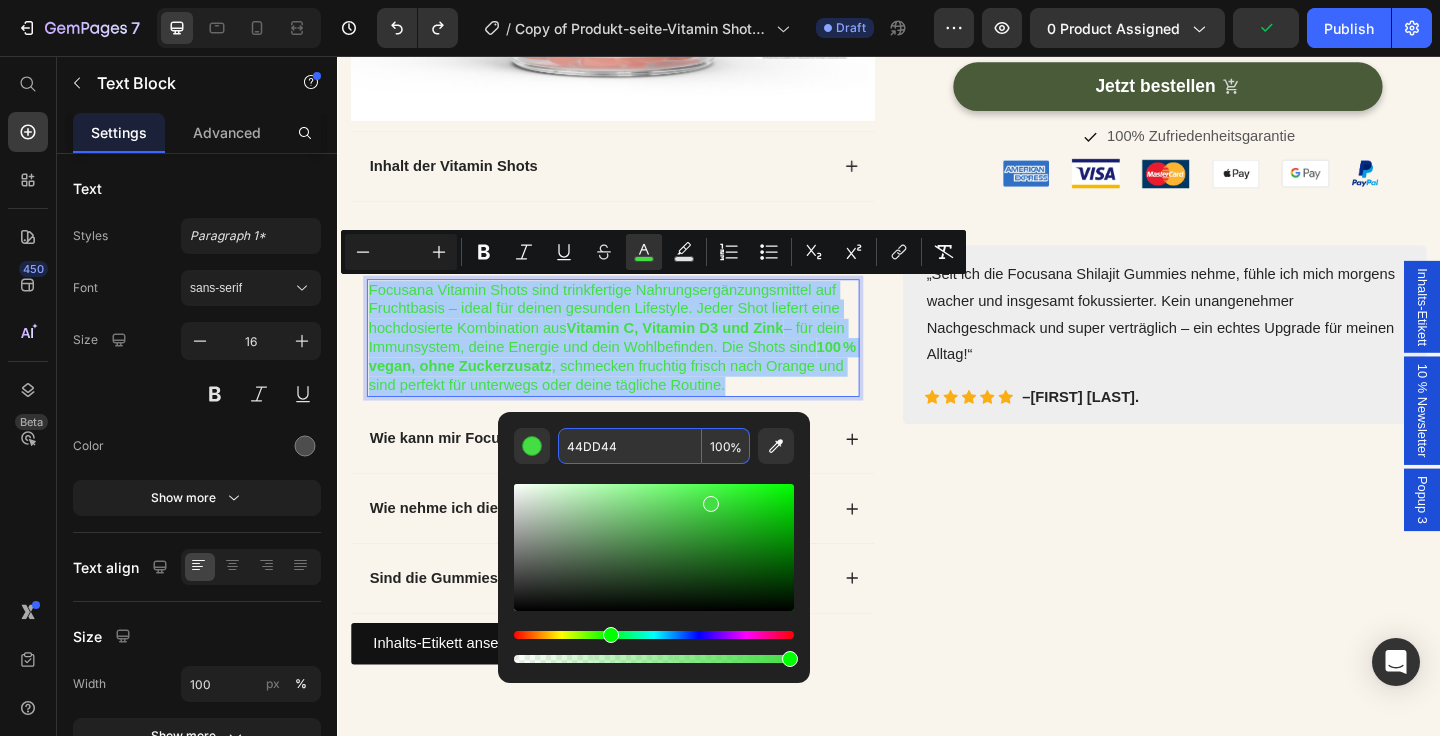 click on "44DD44" at bounding box center (630, 446) 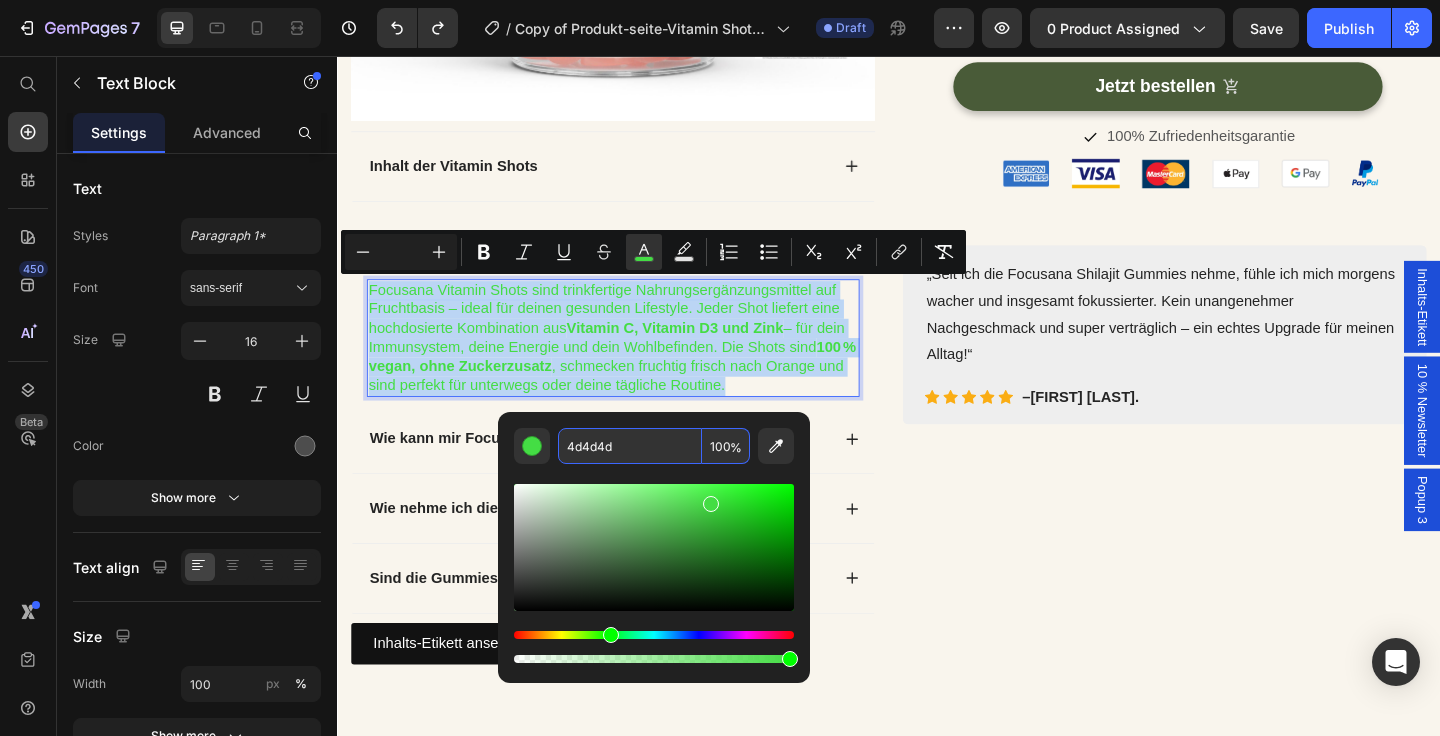 type on "4D4D4D" 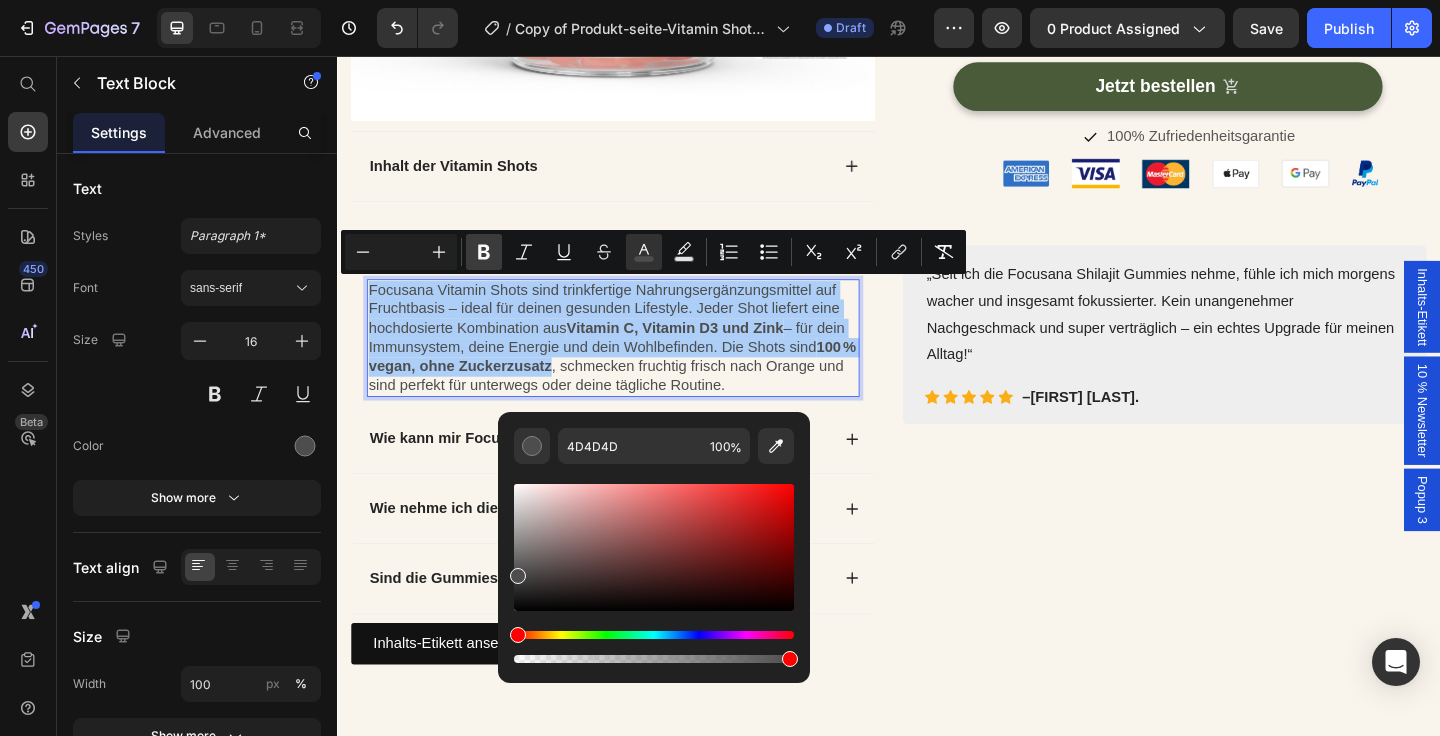 click 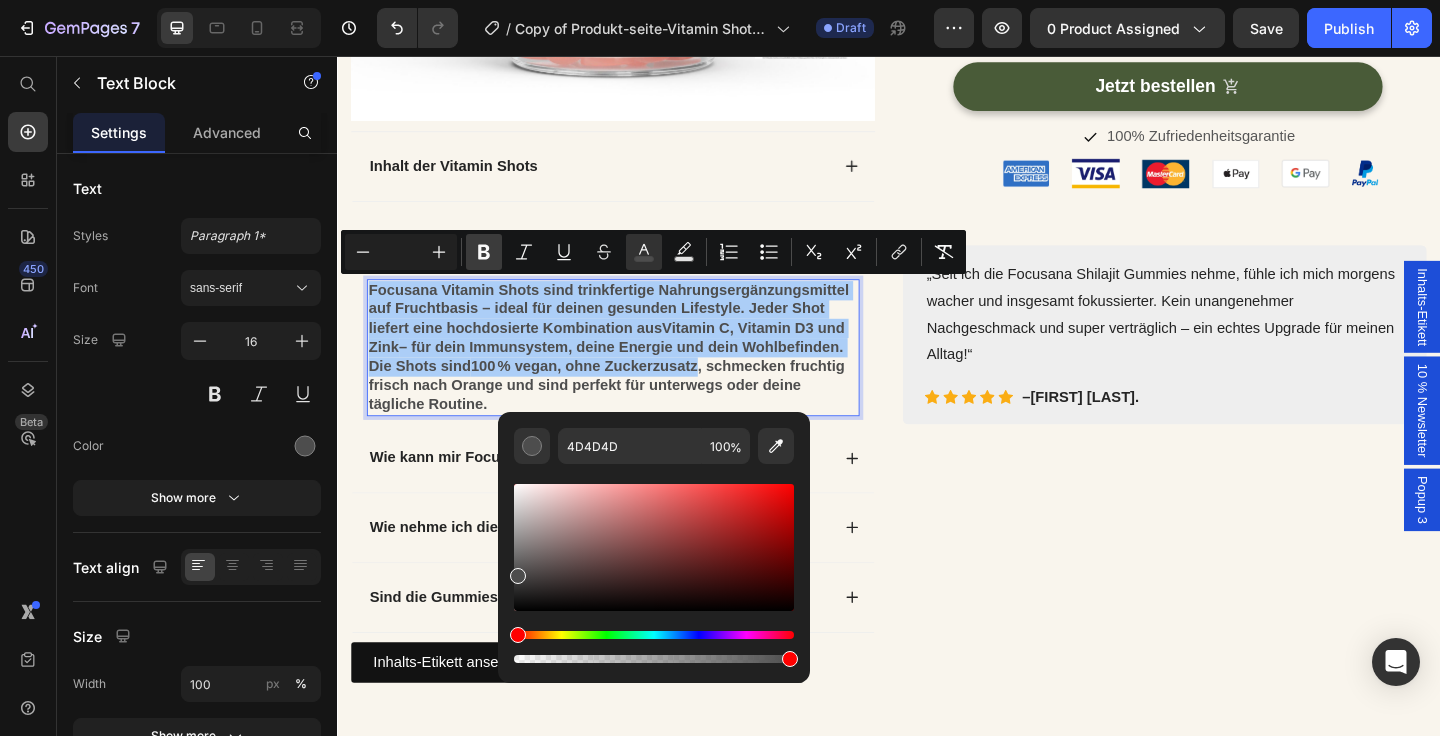 click 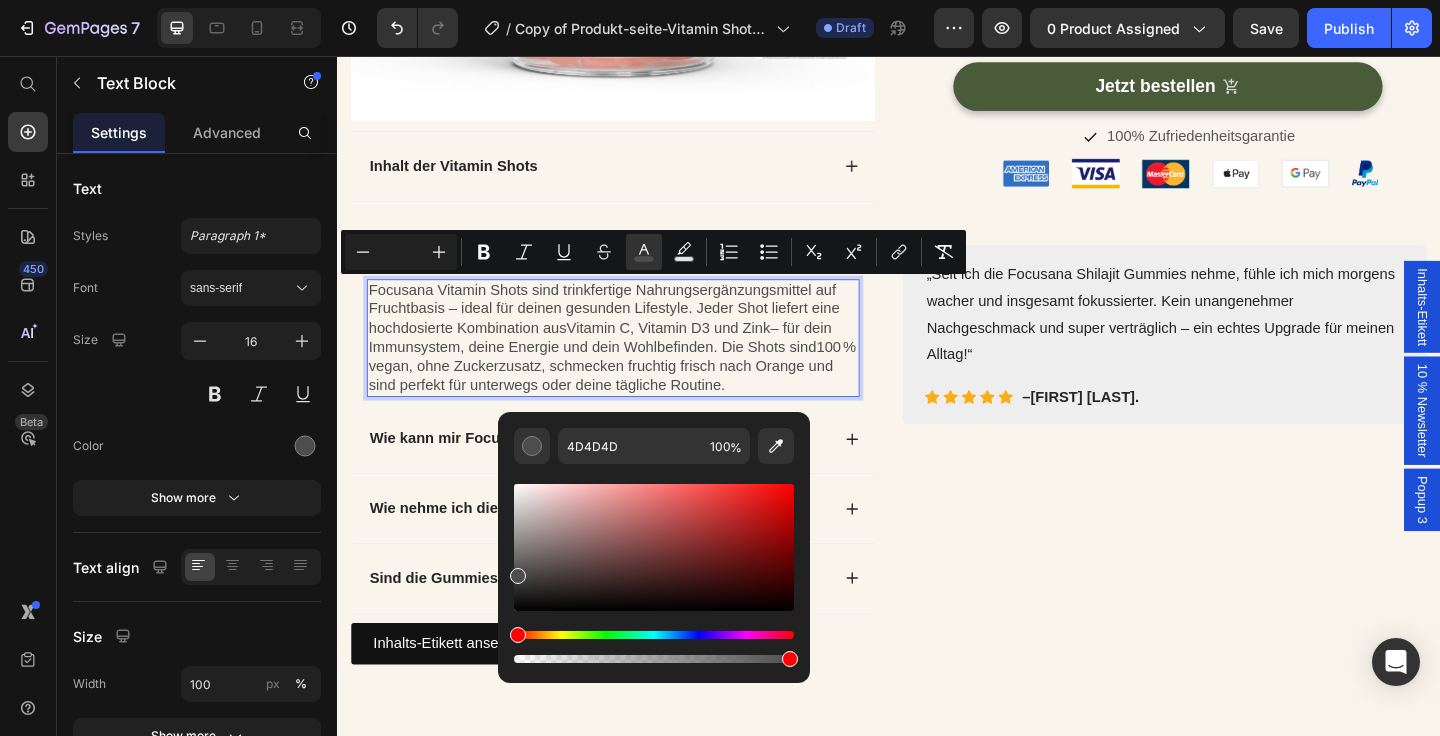 click on "100 % vegan, ohne Zuckerzusatz" at bounding box center [636, 383] 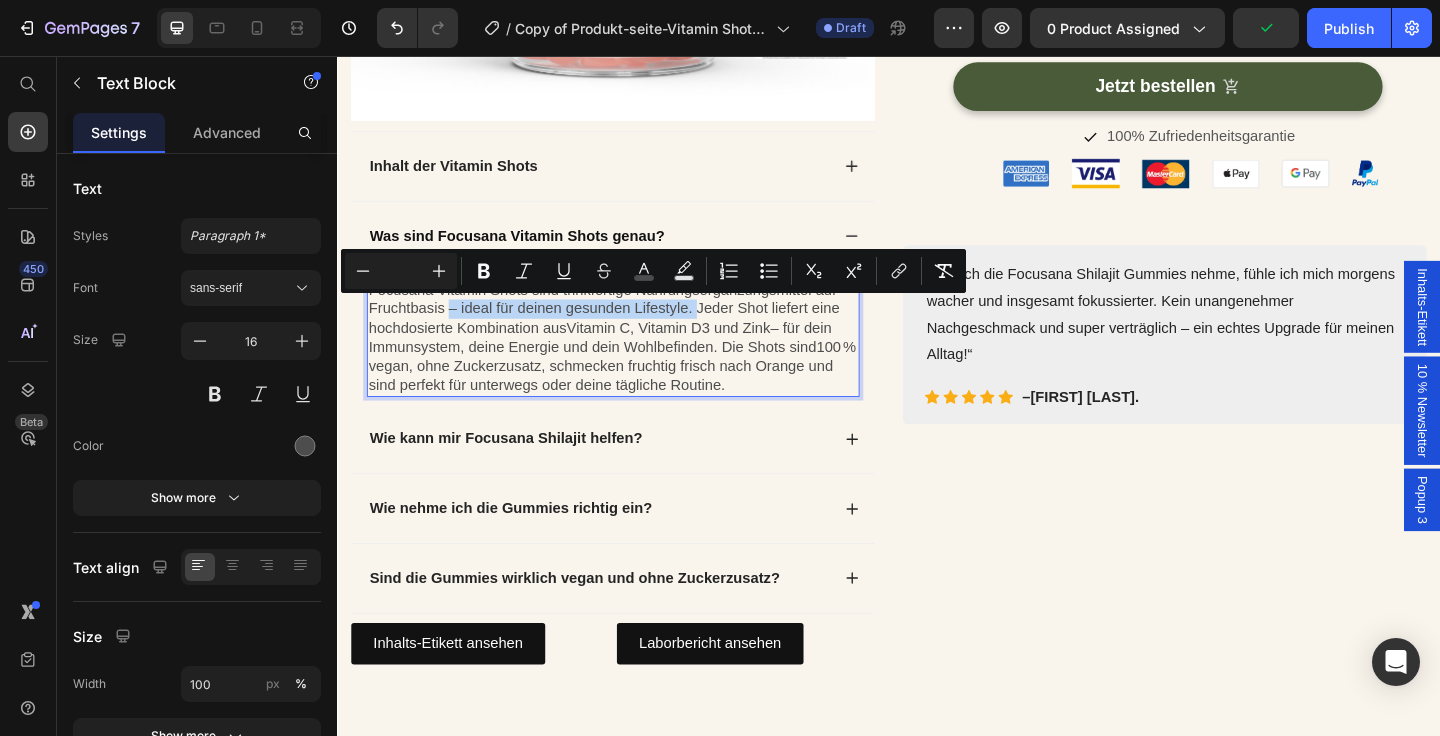 drag, startPoint x: 728, startPoint y: 338, endPoint x: 456, endPoint y: 338, distance: 272 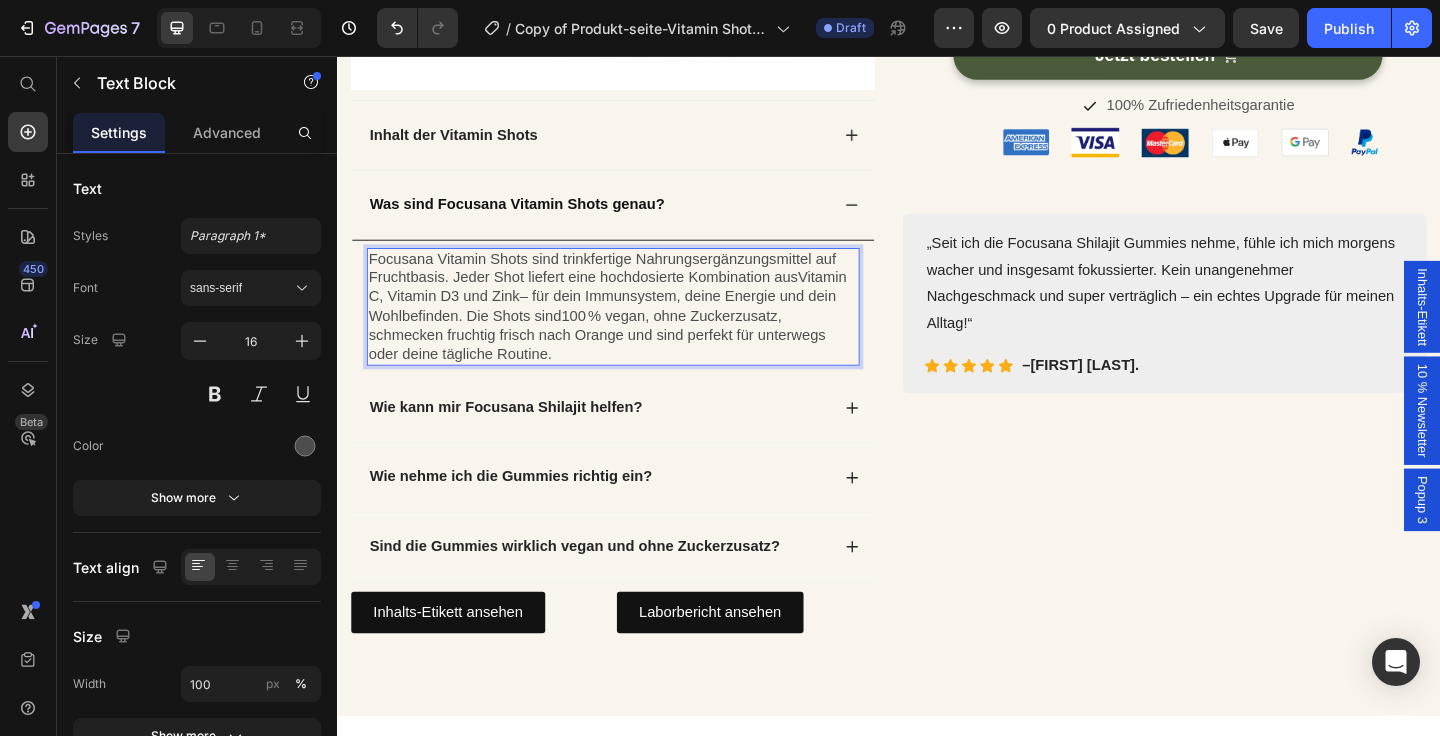 scroll, scrollTop: 655, scrollLeft: 0, axis: vertical 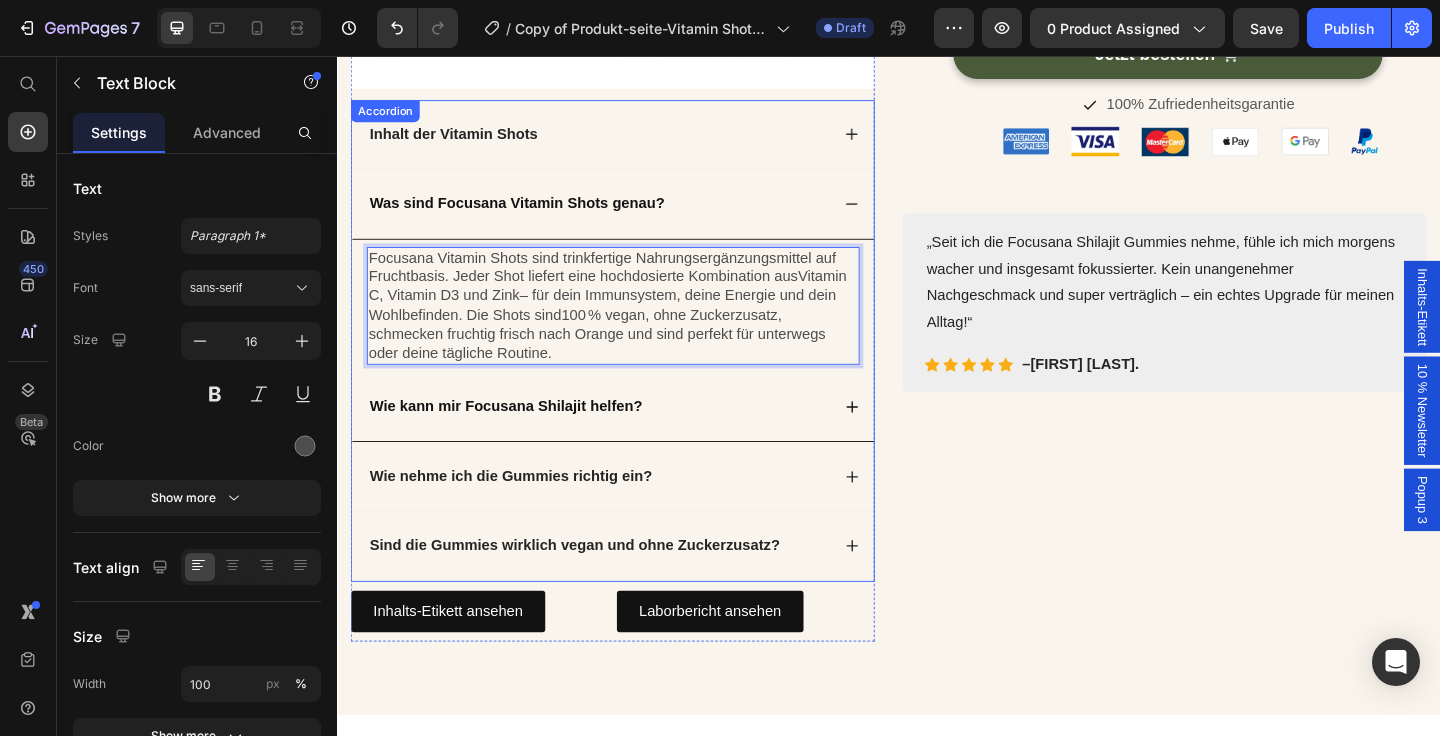 click on "Wie kann mir Focusana Shilajit helfen?" at bounding box center (621, 437) 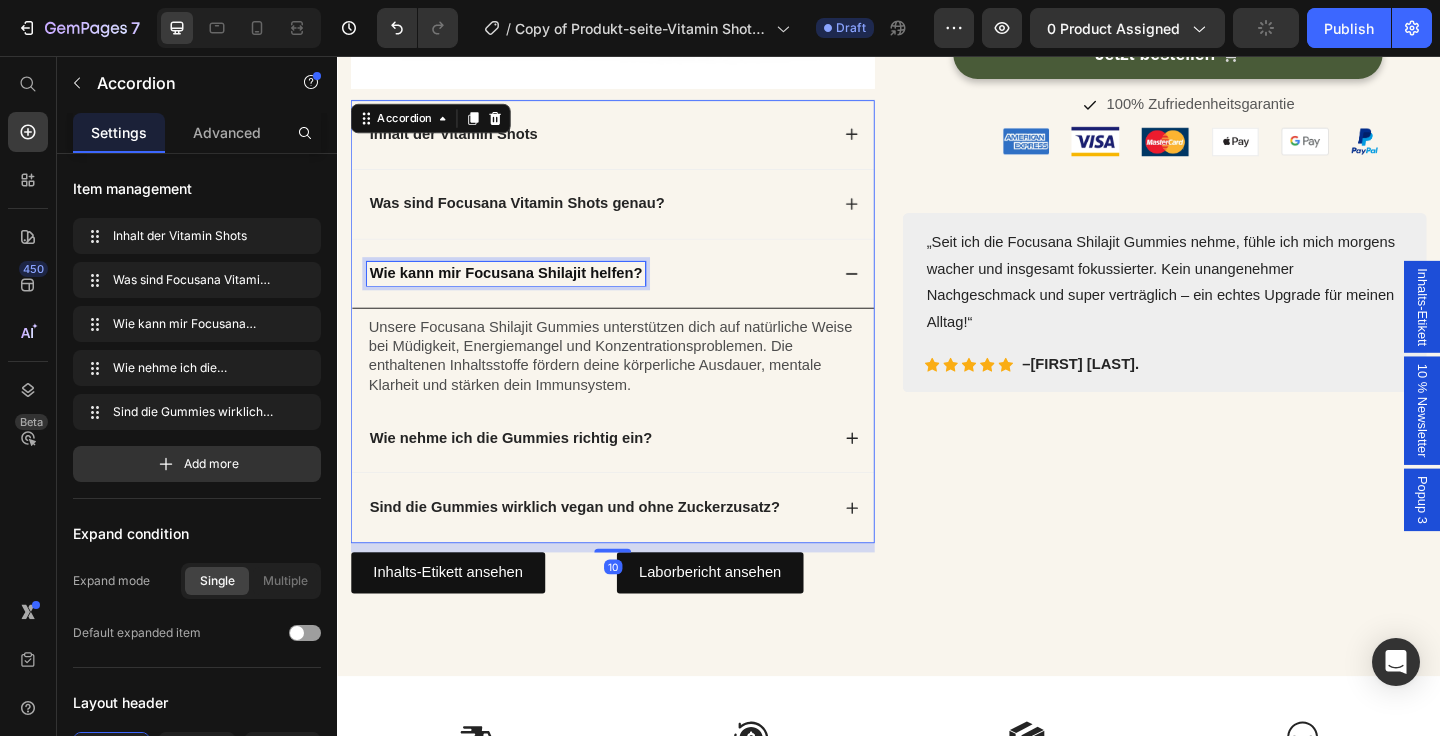 click on "Wie kann mir Focusana Shilajit helfen?" at bounding box center (520, 292) 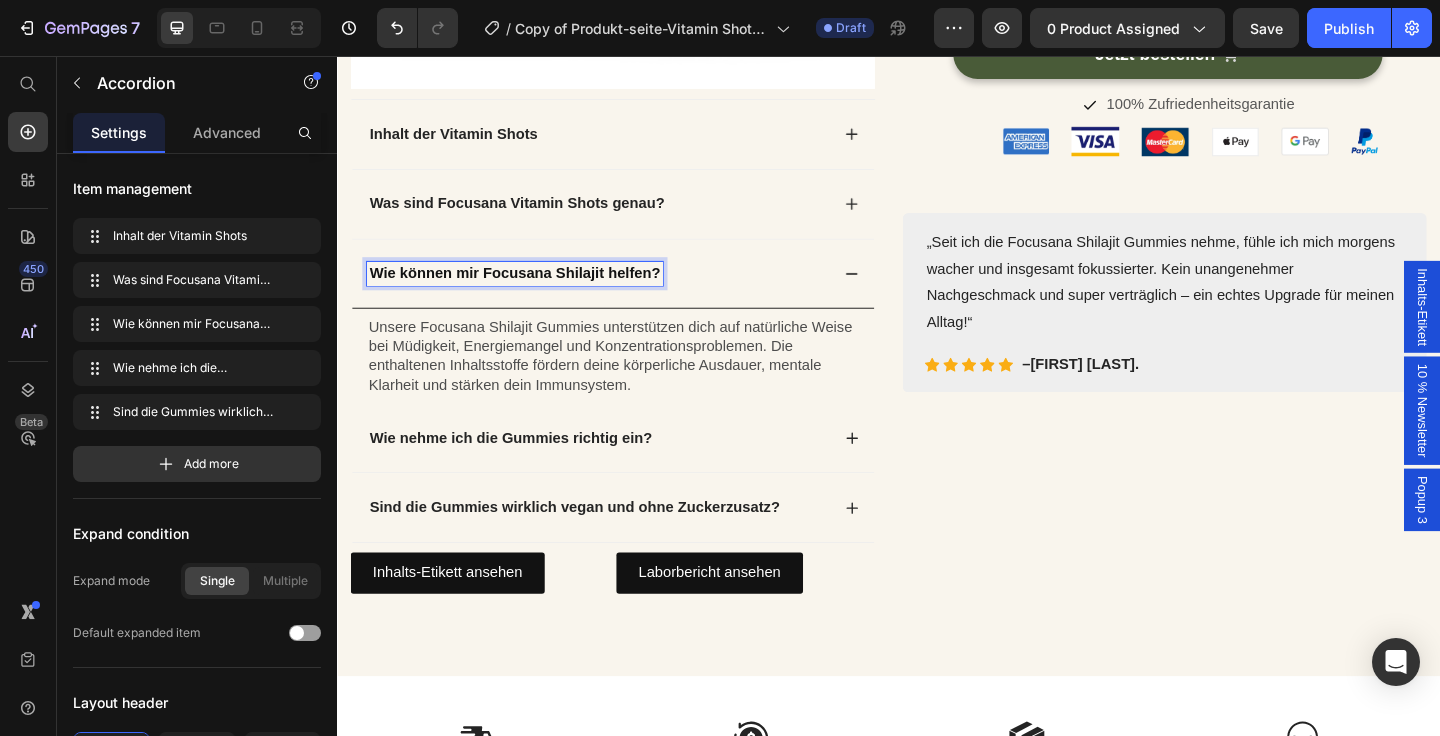 click on "Wie können mir Focusana Shilajit helfen?" at bounding box center (530, 292) 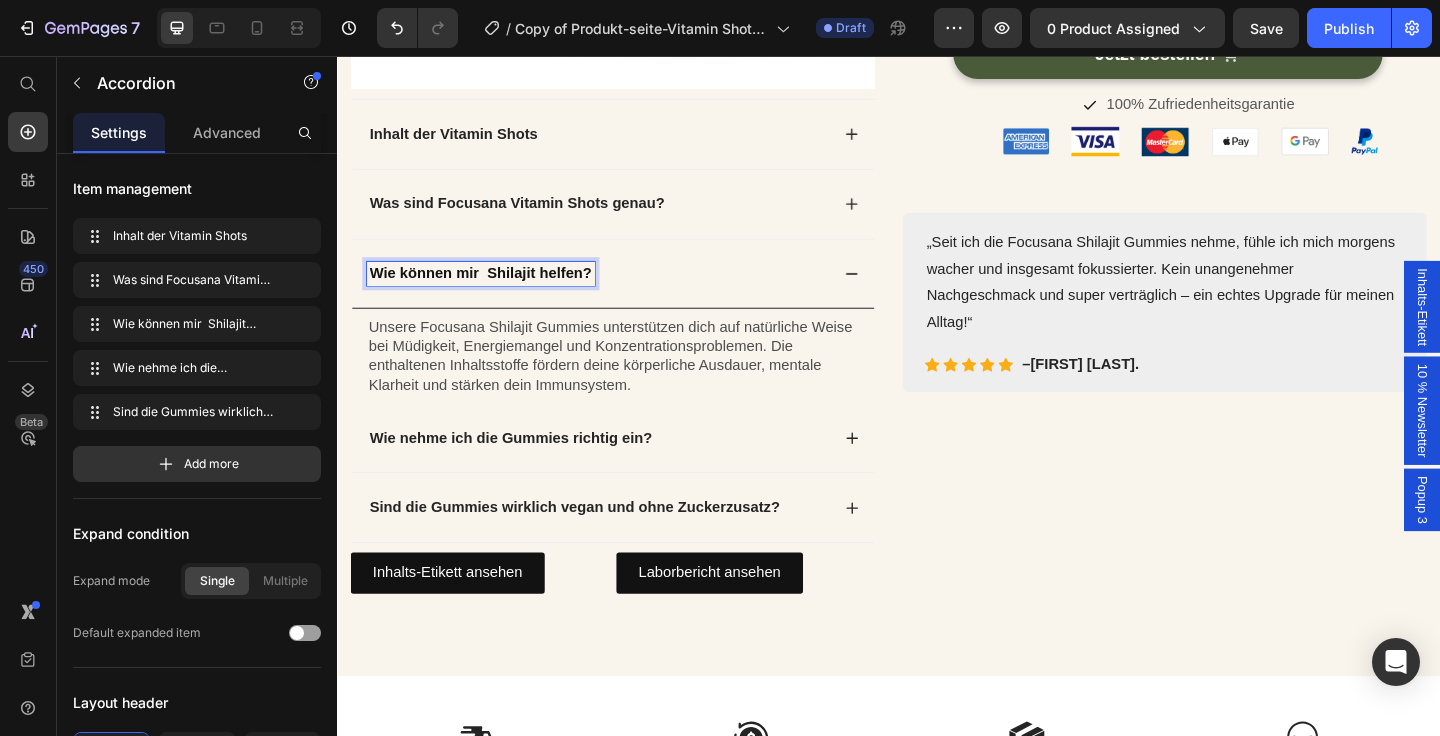 click on "Wie können mir  Shilajit helfen?" at bounding box center [493, 292] 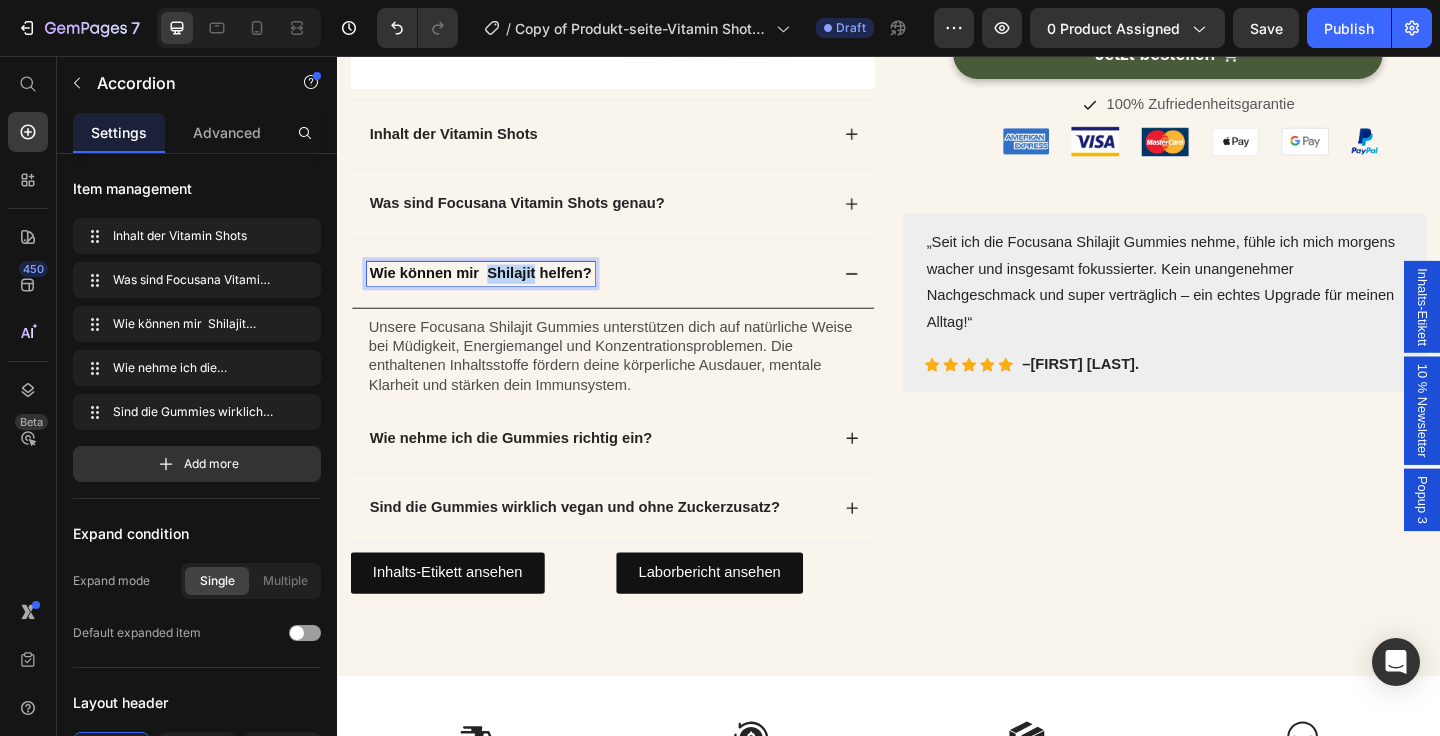 click on "Wie können mir  Shilajit helfen?" at bounding box center (493, 292) 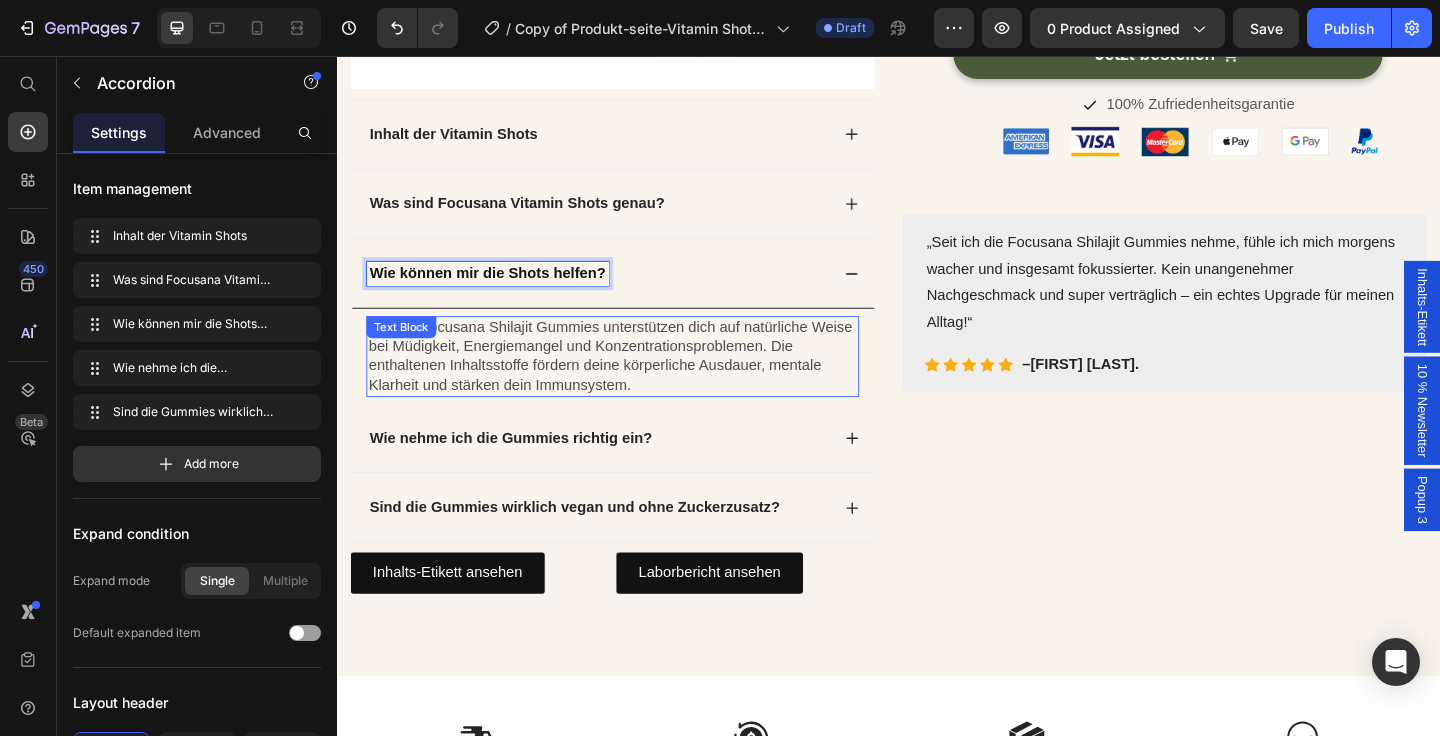 click on "Unsere Focusana Shilajit Gummies unterstützen dich auf natürliche Weise bei Müdigkeit, Energiemangel und Konzentrationsproblemen. Die enthaltenen Inhaltsstoffe fördern deine körperliche Ausdauer, mentale Klarheit und stärken dein Immunsystem." at bounding box center [637, 382] 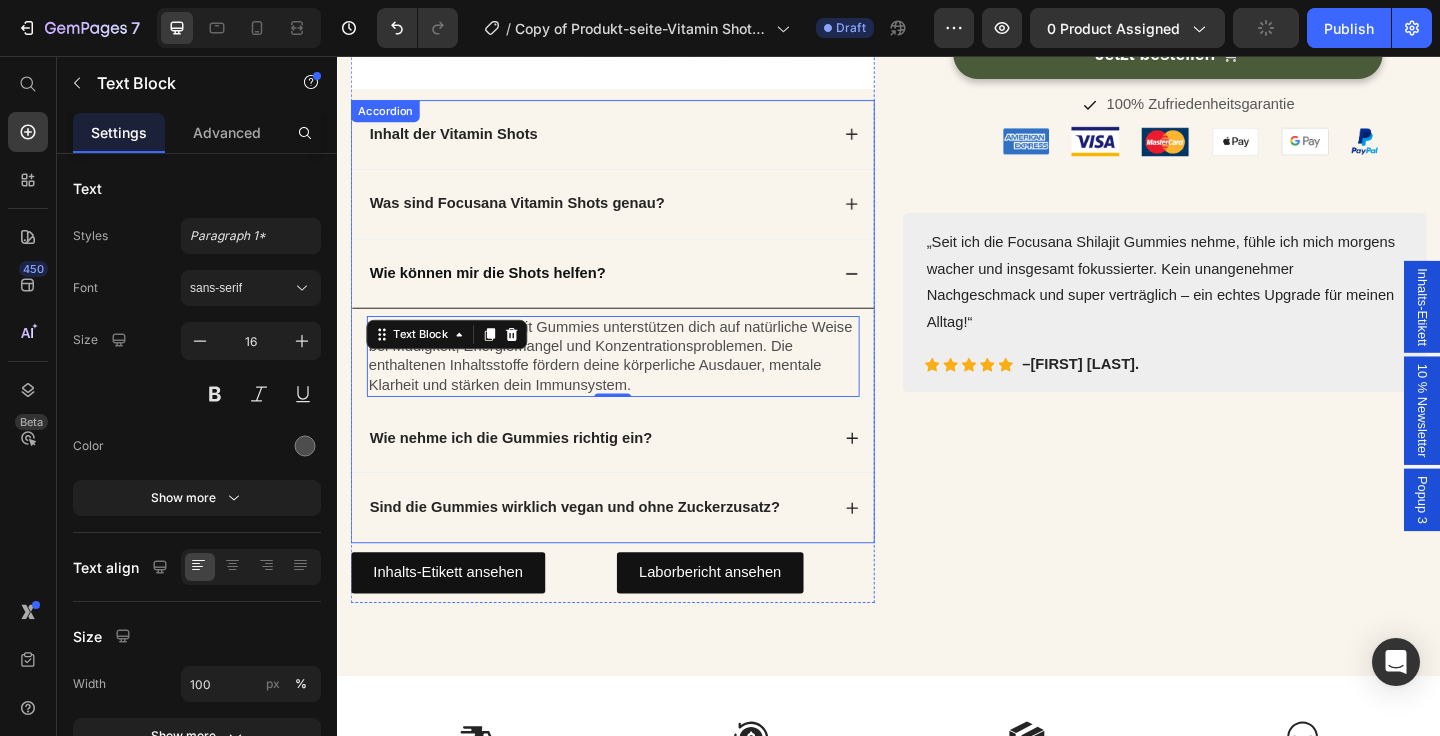 click on "Wie können mir die Shots helfen?" at bounding box center [500, 292] 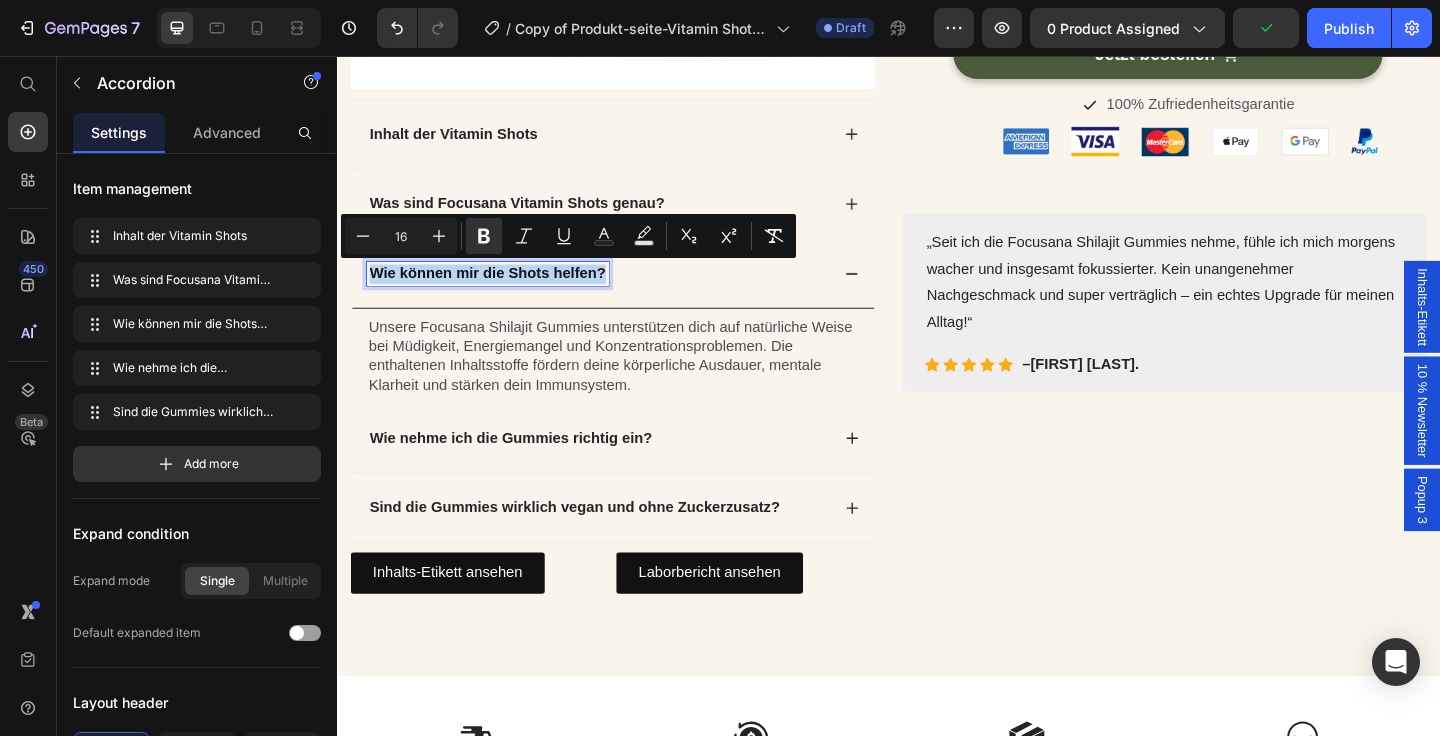 copy on "Wie können mir die Shots helfen?" 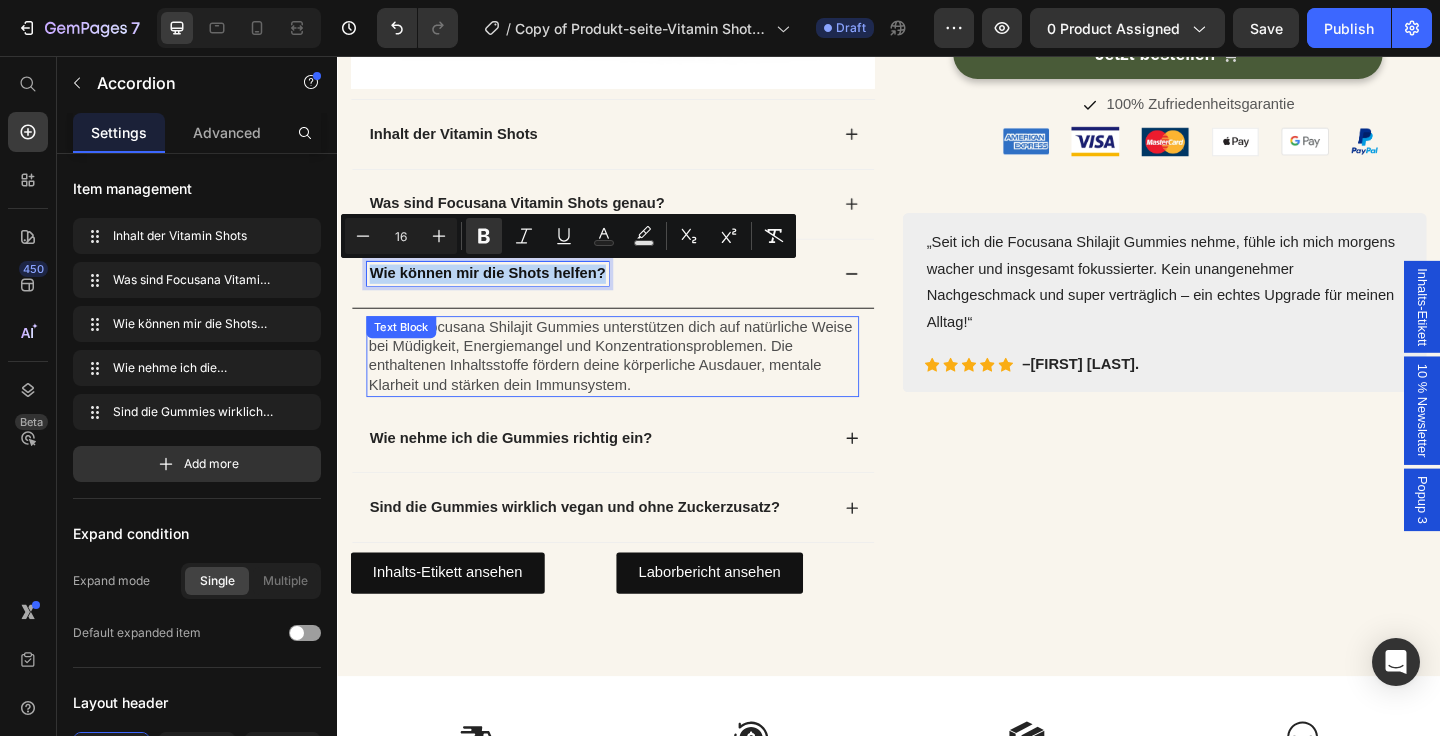 click on "Unsere Focusana Shilajit Gummies unterstützen dich auf natürliche Weise bei Müdigkeit, Energiemangel und Konzentrationsproblemen. Die enthaltenen Inhaltsstoffe fördern deine körperliche Ausdauer, mentale Klarheit und stärken dein Immunsystem." at bounding box center [637, 382] 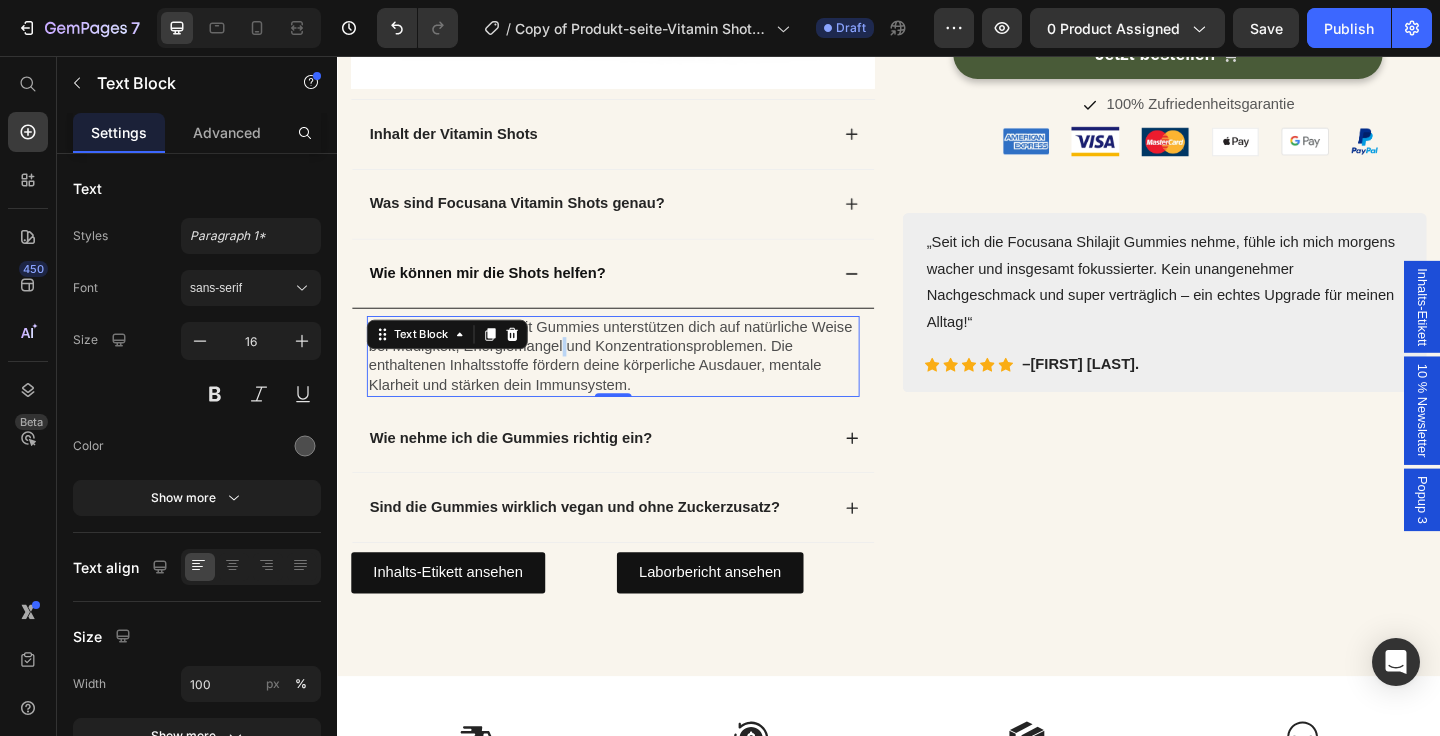 click on "Unsere Focusana Shilajit Gummies unterstützen dich auf natürliche Weise bei Müdigkeit, Energiemangel und Konzentrationsproblemen. Die enthaltenen Inhaltsstoffe fördern deine körperliche Ausdauer, mentale Klarheit und stärken dein Immunsystem." at bounding box center (637, 382) 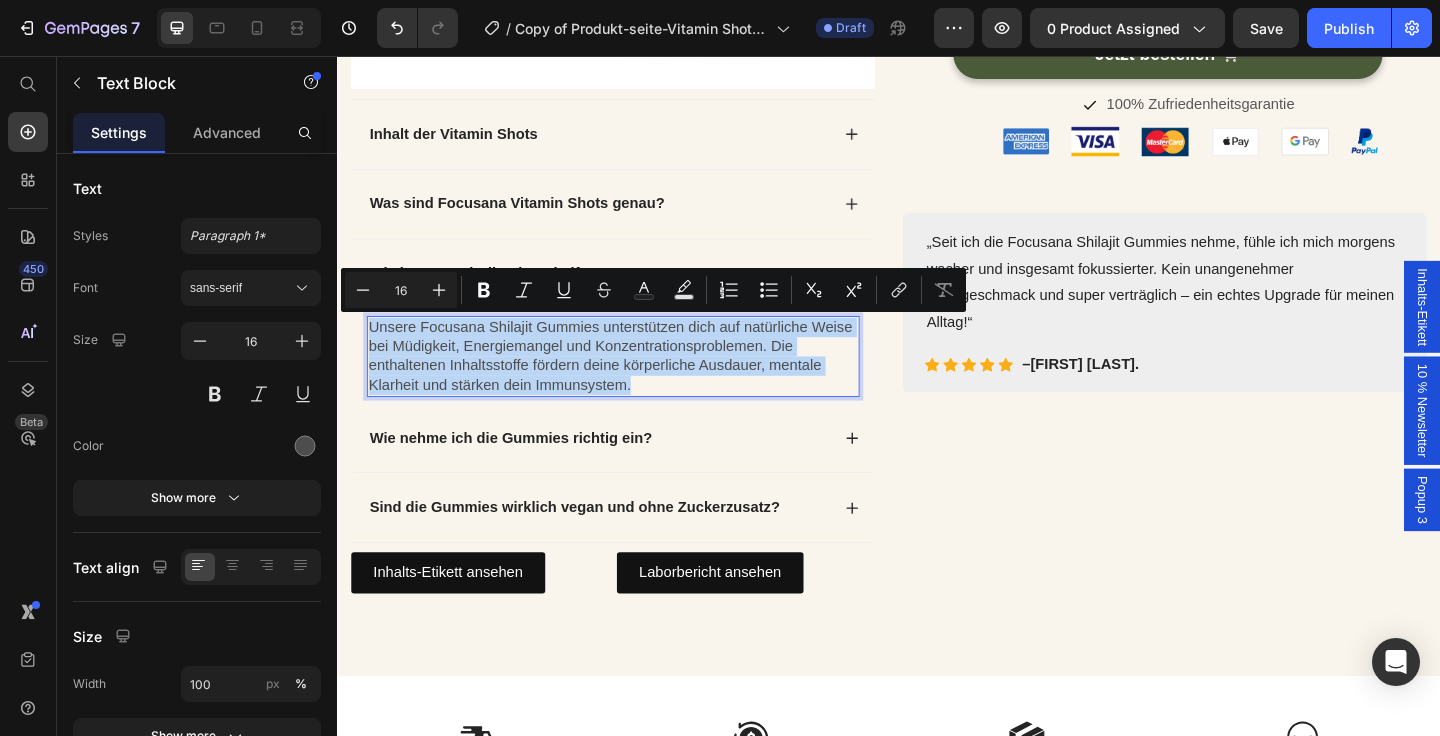 type 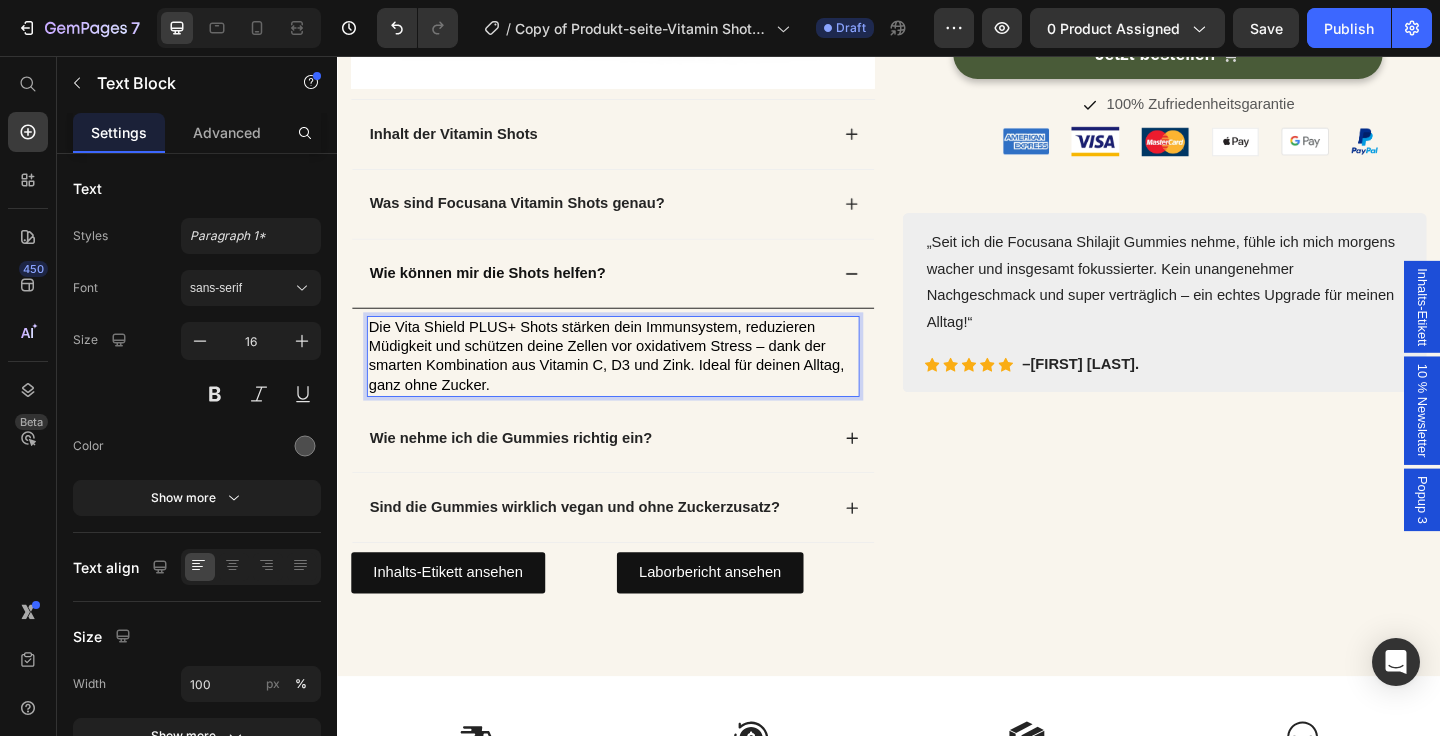 click on "Die Vita Shield PLUS+ Shots stärken dein Immunsystem, reduzieren Müdigkeit und schützen deine Zellen vor oxidativem Stress – dank der smarten Kombination aus Vitamin C, D3 und Zink. Ideal für deinen Alltag, ganz ohne Zucker." at bounding box center (629, 381) 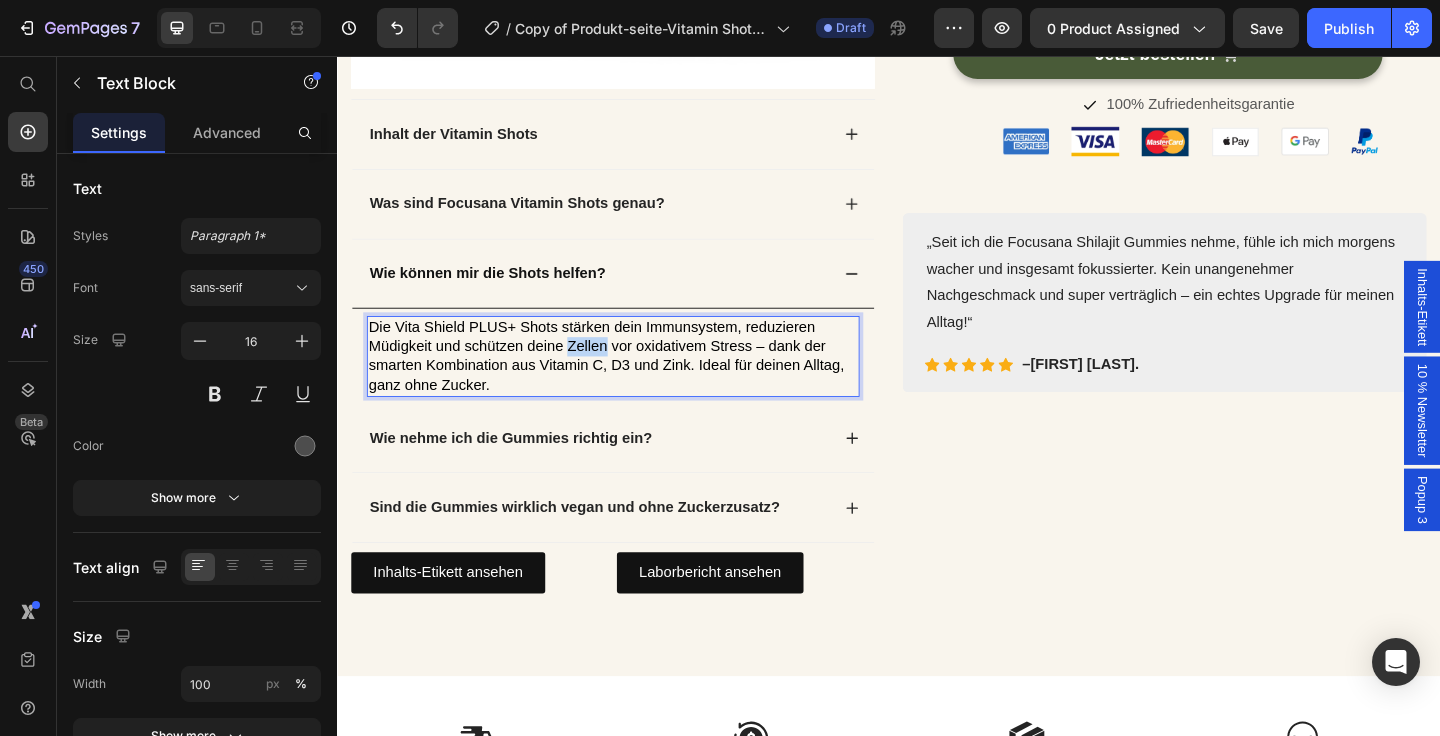 click on "Die Vita Shield PLUS+ Shots stärken dein Immunsystem, reduzieren Müdigkeit und schützen deine Zellen vor oxidativem Stress – dank der smarten Kombination aus Vitamin C, D3 und Zink. Ideal für deinen Alltag, ganz ohne Zucker." at bounding box center [629, 381] 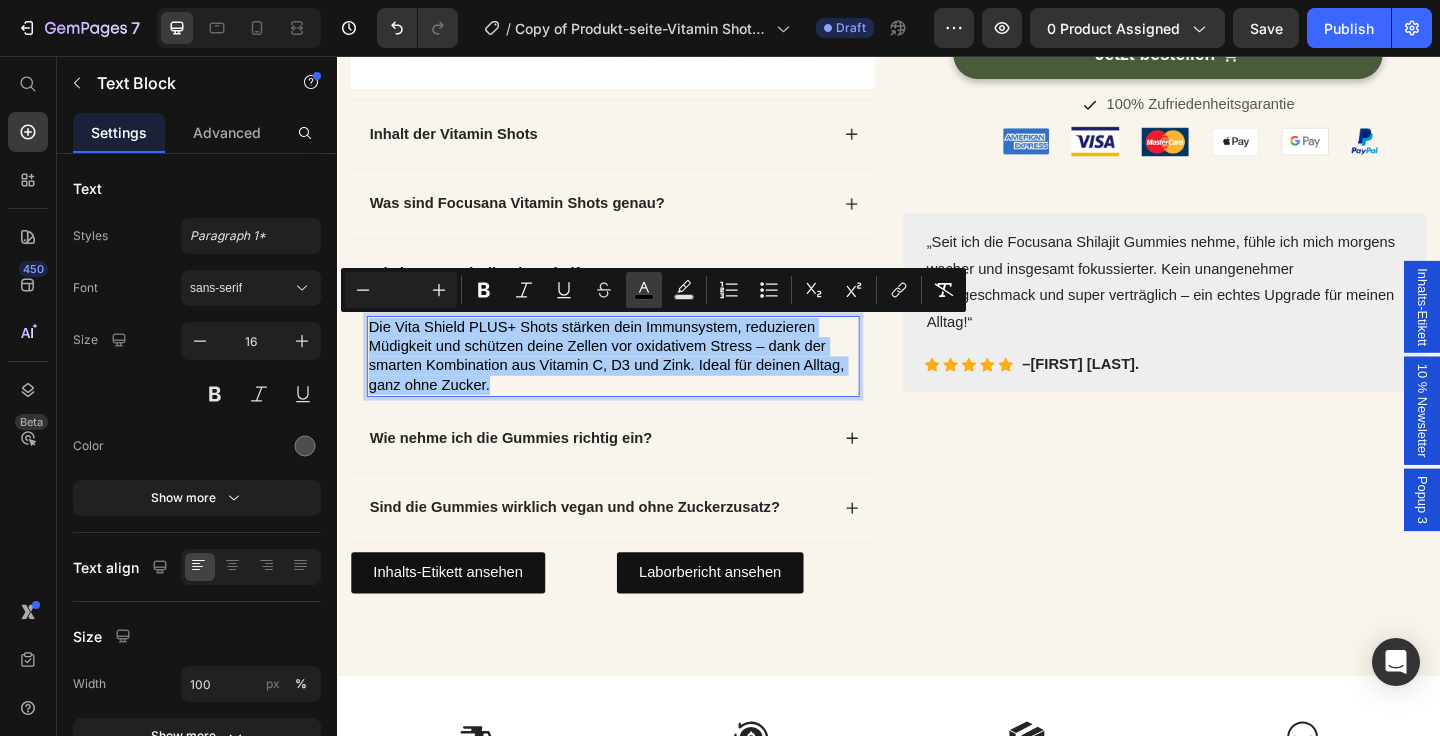 click 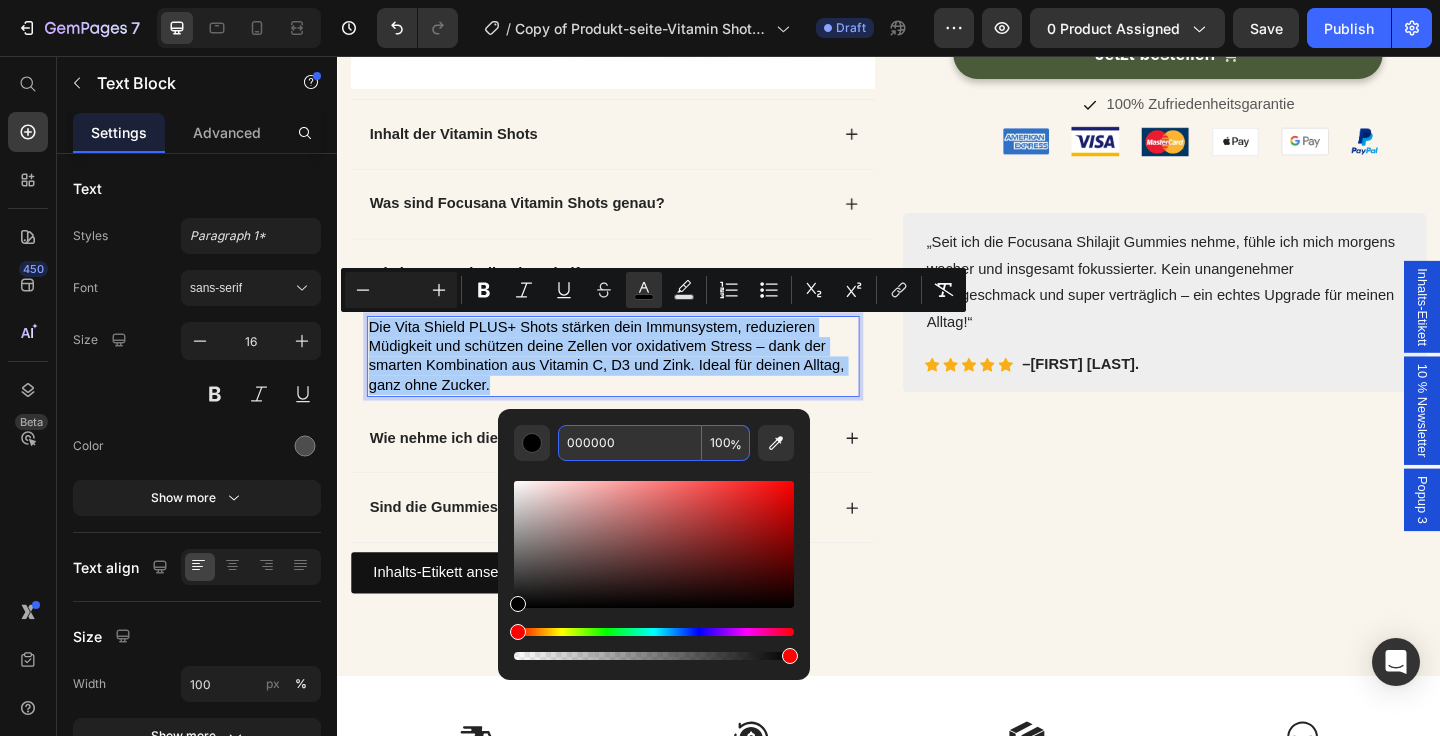 click on "000000" at bounding box center (630, 443) 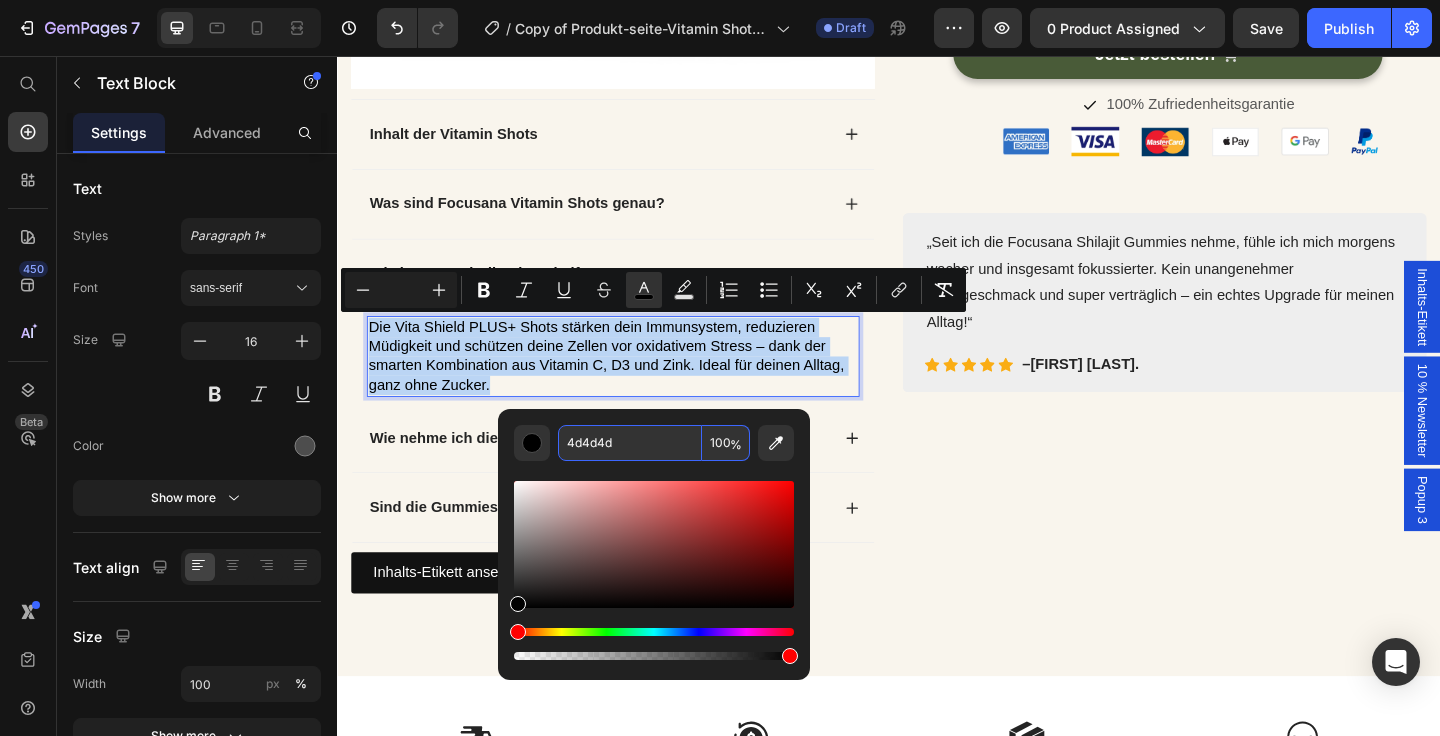 type on "4D4D4D" 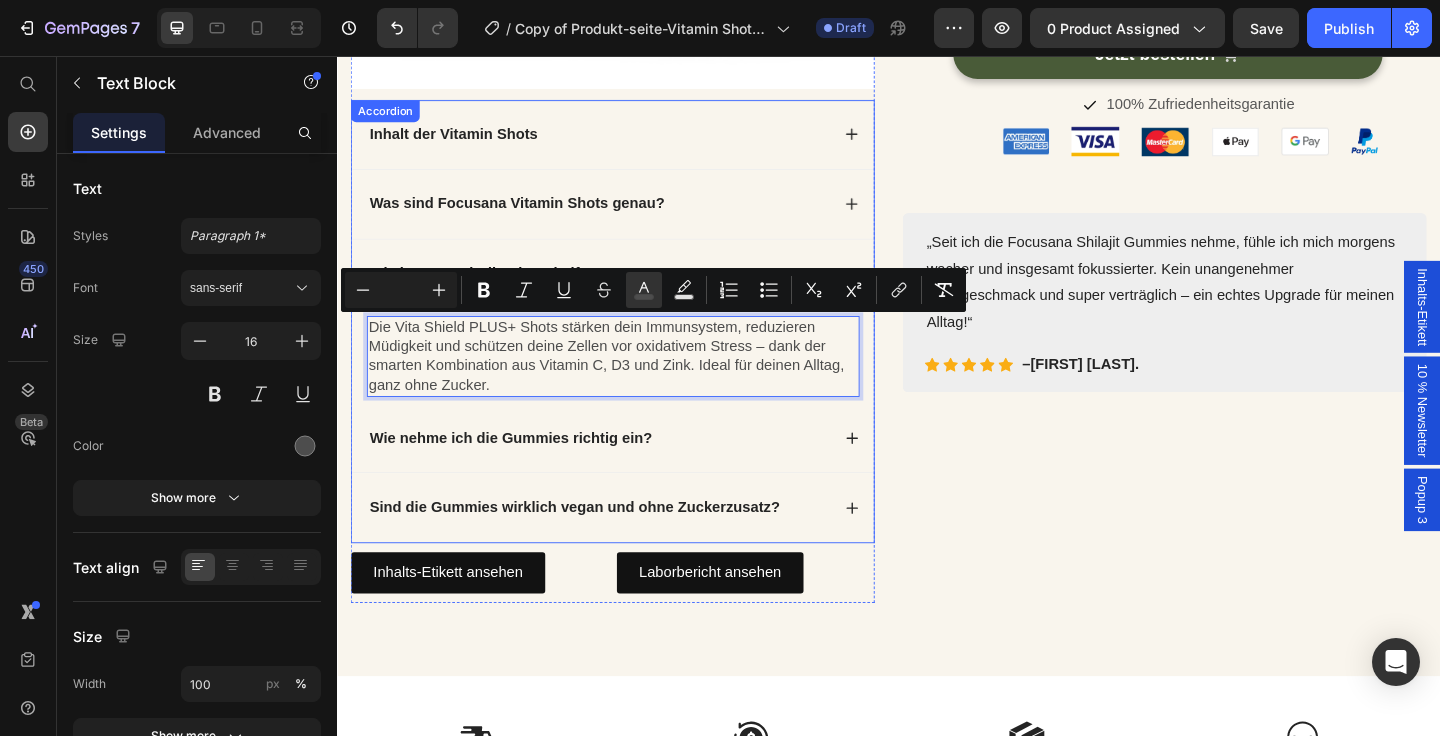 click on "Die Vita Shield PLUS+ Shots stärken dein Immunsystem, reduzieren Müdigkeit und schützen deine Zellen vor oxidativem Stress – dank der smarten Kombination aus Vitamin C, D3 und Zink. Ideal für deinen Alltag, ganz ohne Zucker. Text Block   0" at bounding box center (637, 382) 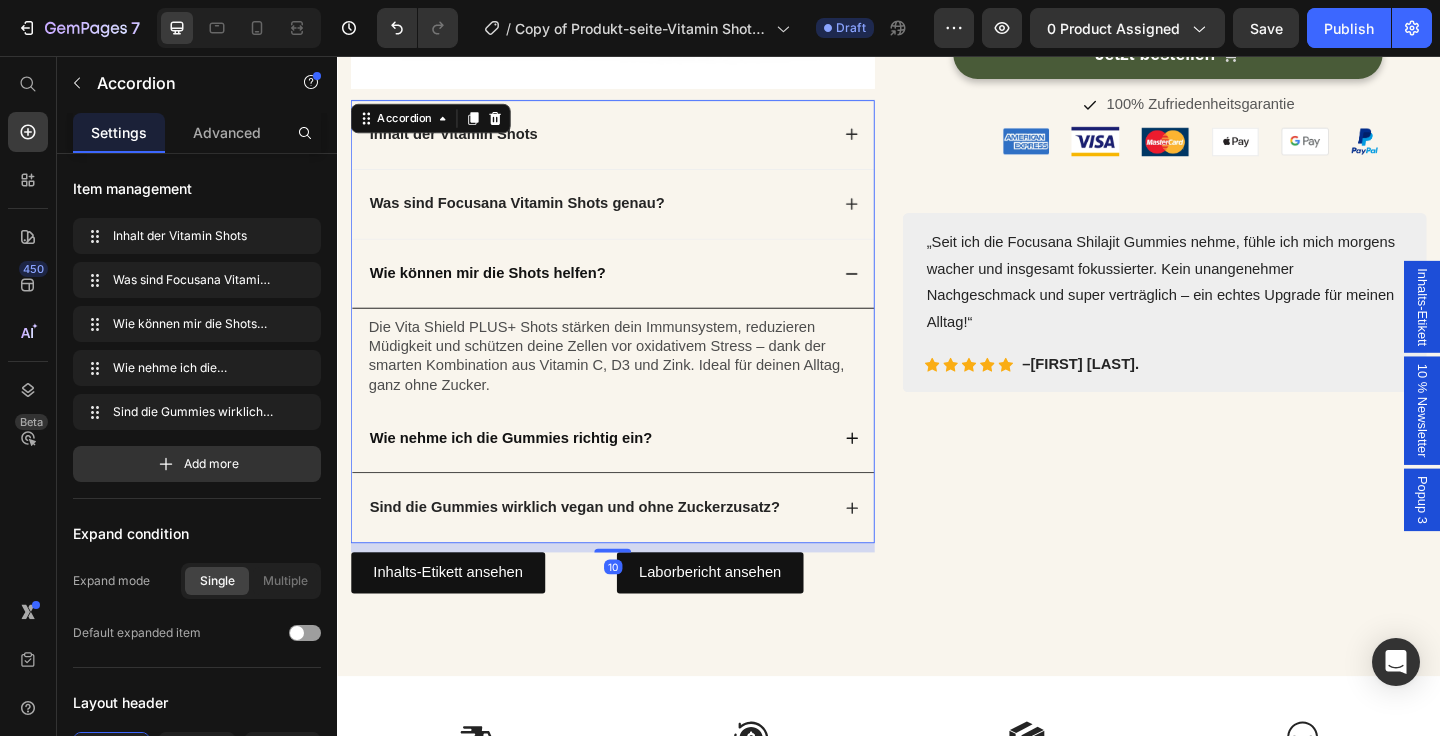 click on "Wie nehme ich die Gummies richtig ein?" at bounding box center (637, 473) 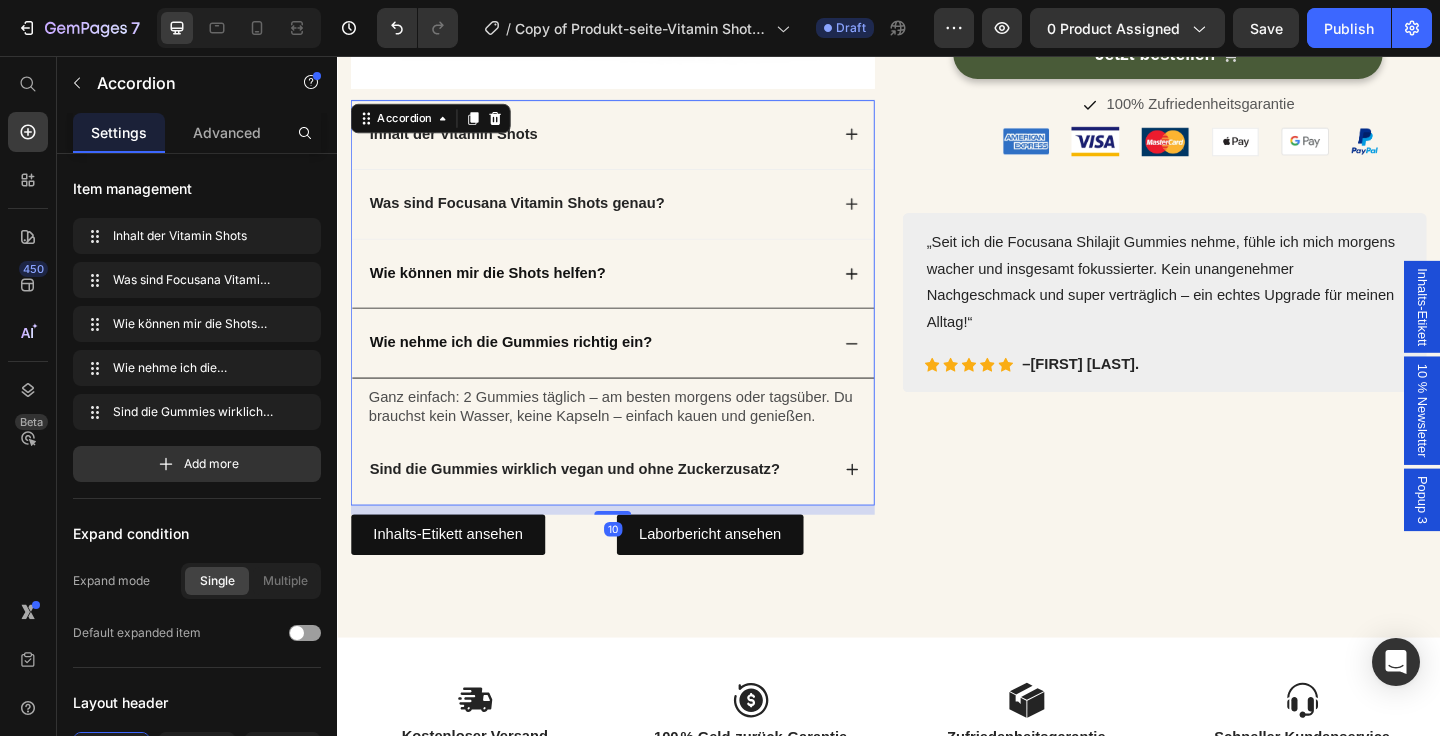 scroll, scrollTop: 698, scrollLeft: 0, axis: vertical 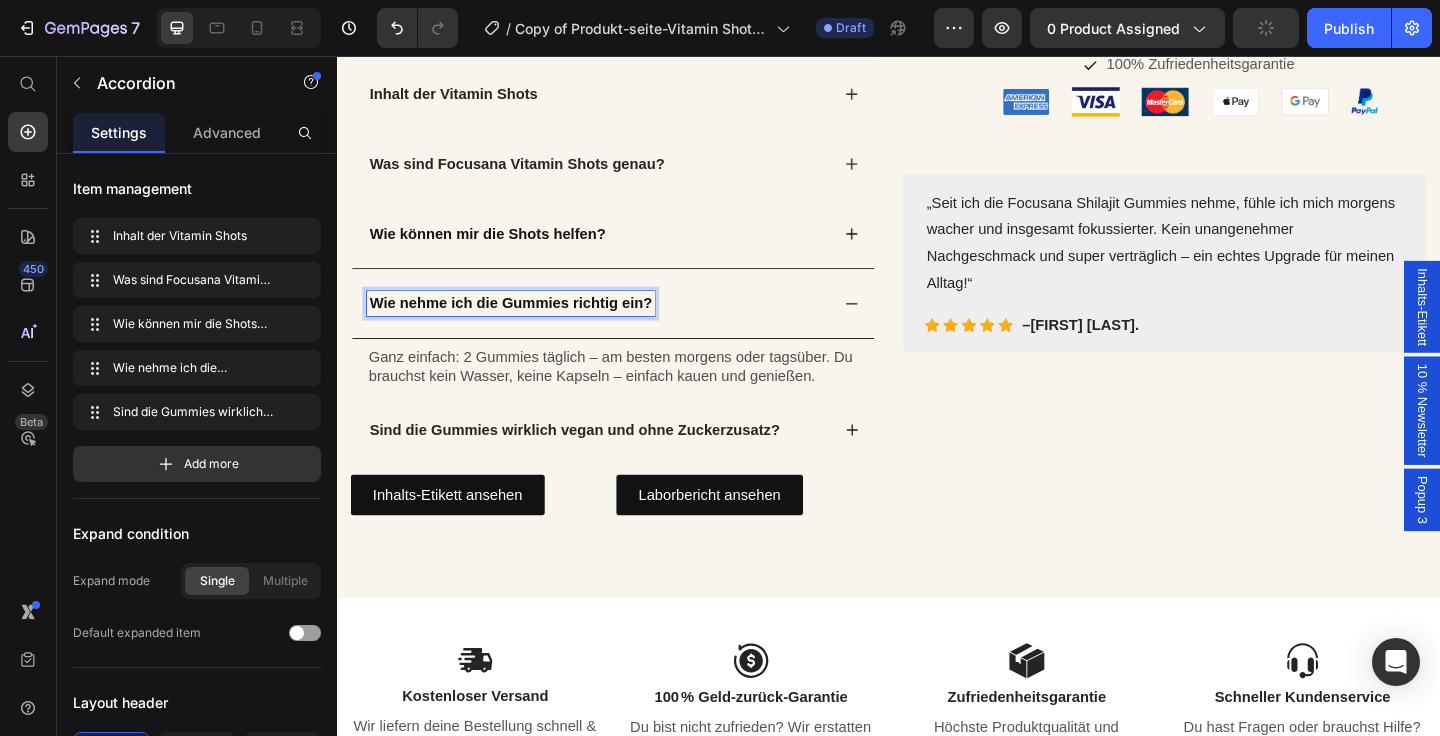 click on "Wie nehme ich die Gummies richtig ein?" at bounding box center (525, 324) 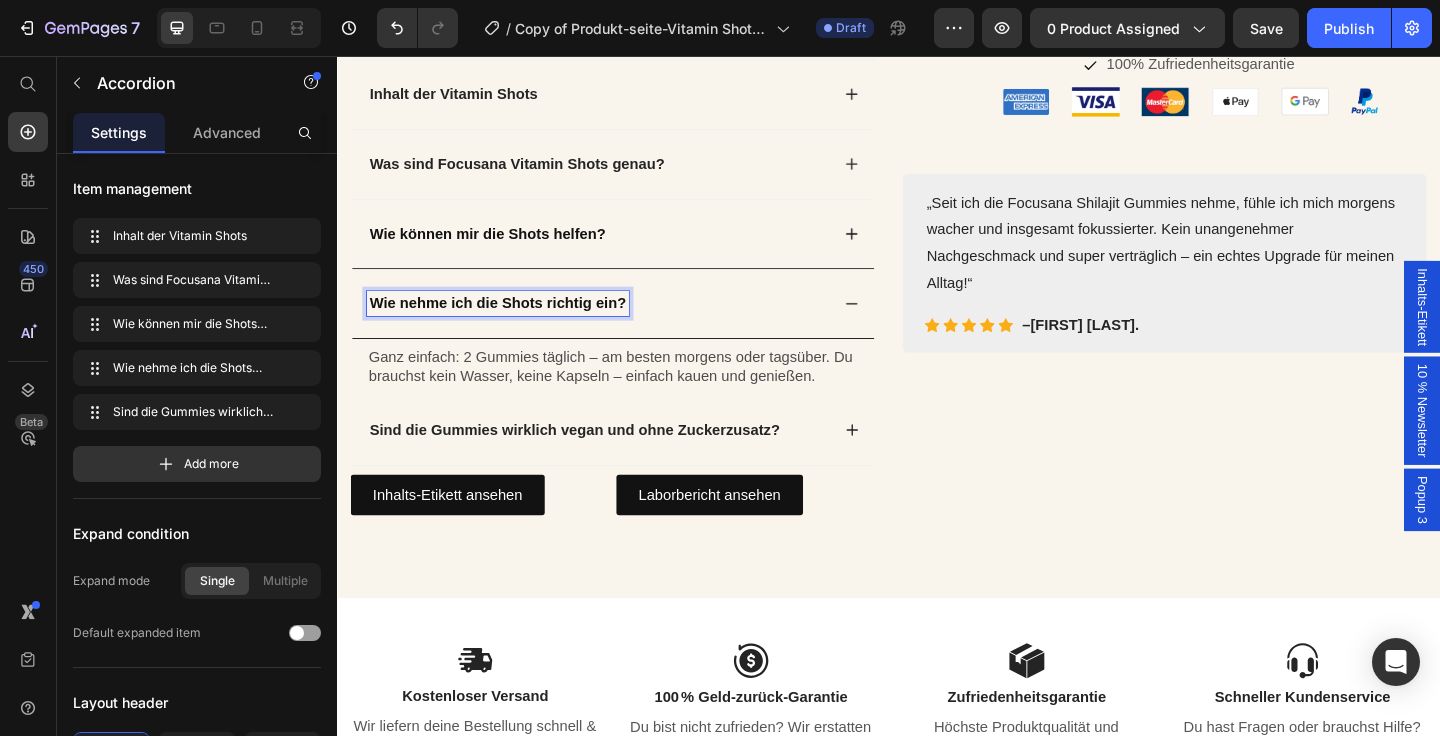 click on "Wie nehme ich die Shots richtig ein?" at bounding box center (511, 324) 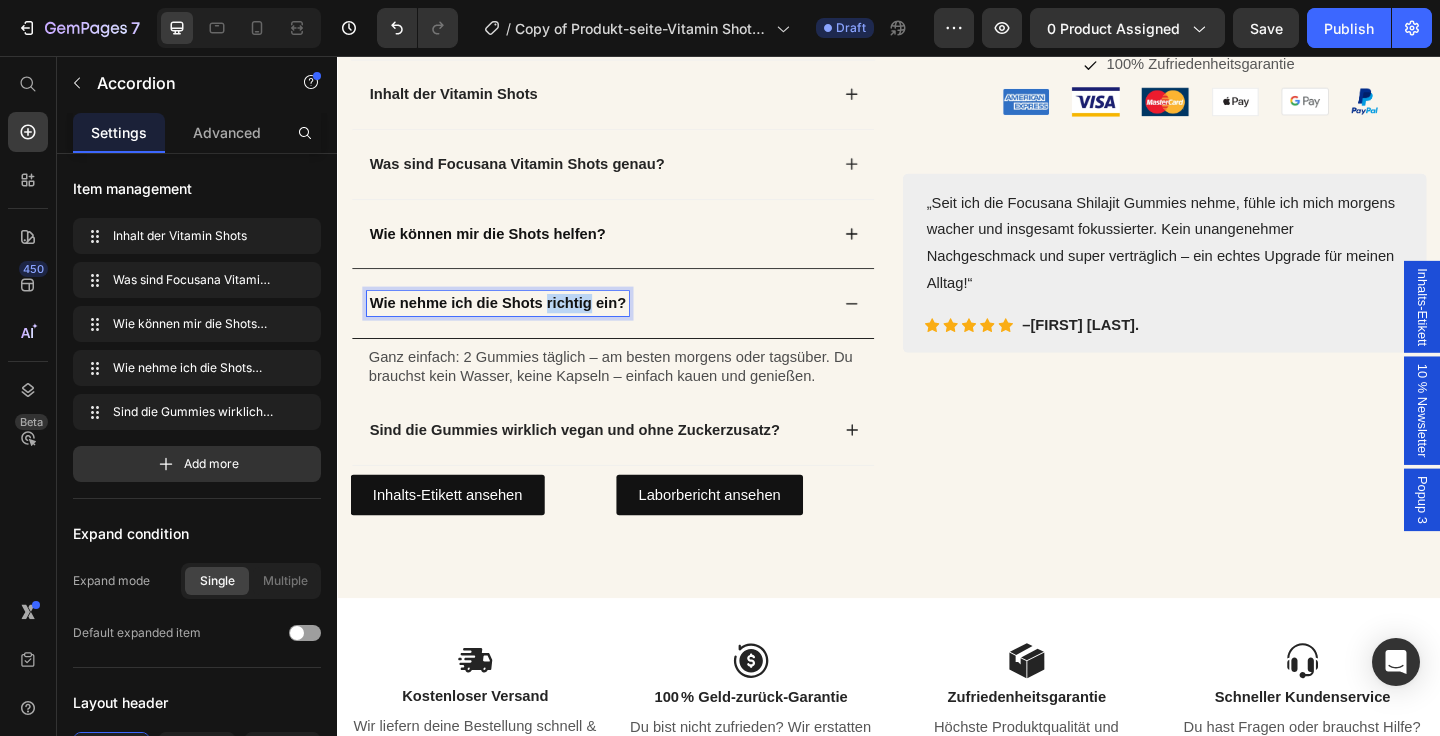 click on "Wie nehme ich die Shots richtig ein?" at bounding box center (511, 324) 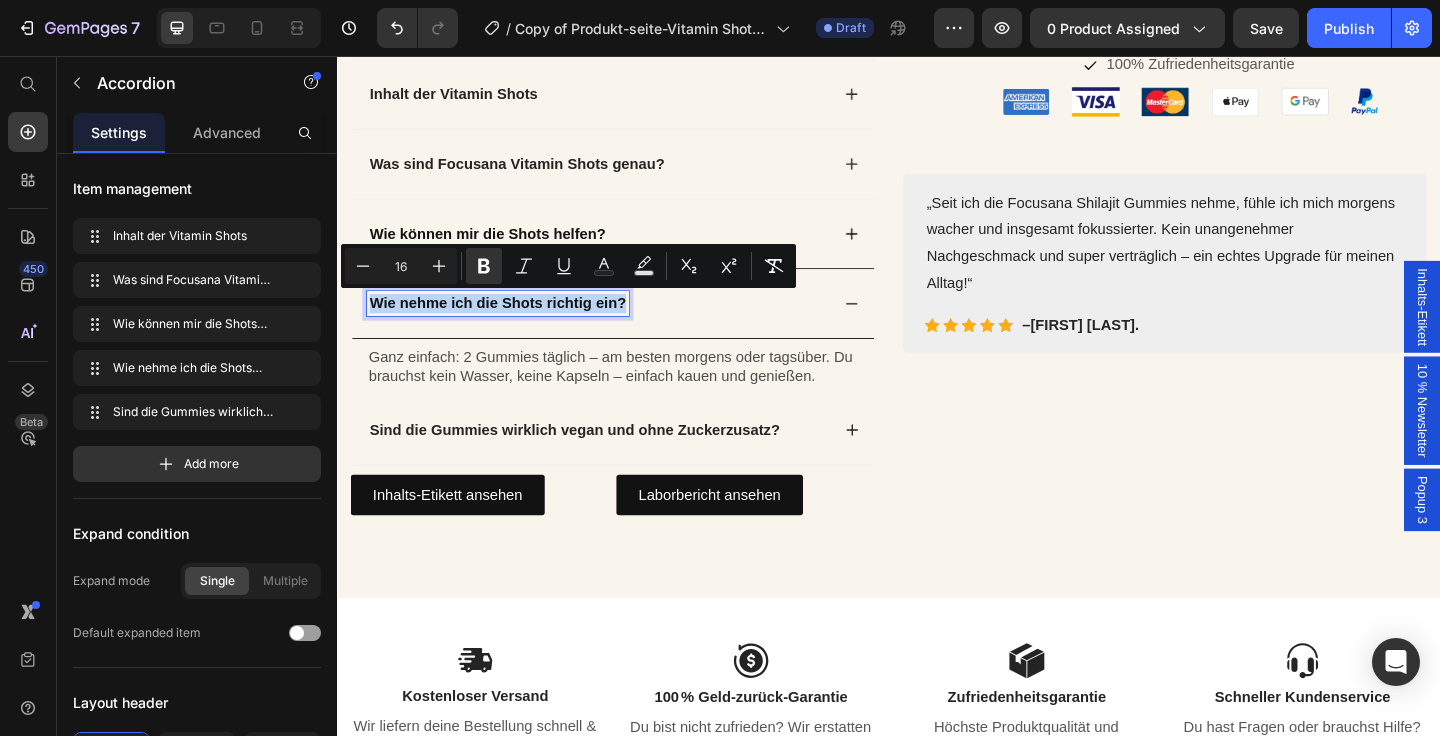 copy on "Wie nehme ich die Shots richtig ein?" 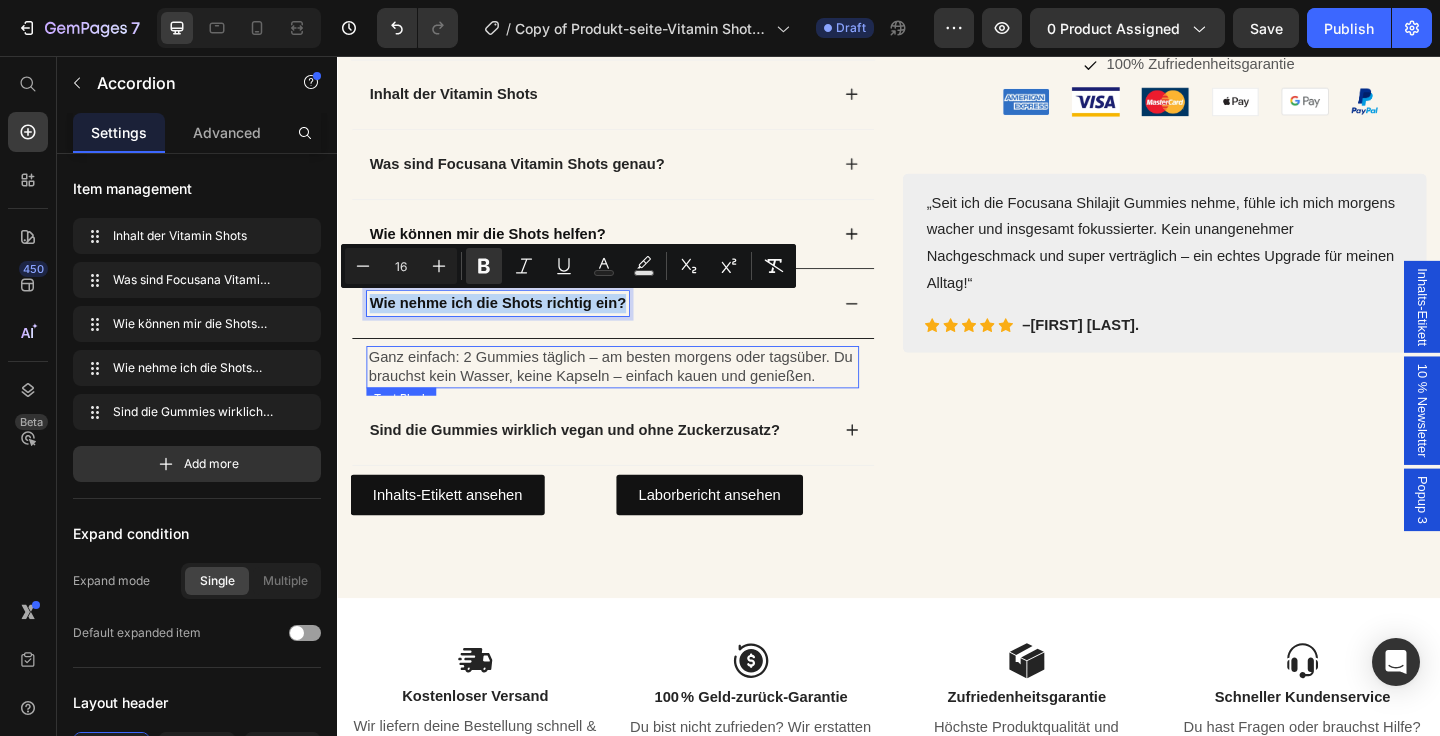 click on "Ganz einfach: 2 Gummies täglich – am besten morgens oder tagsüber. Du brauchst kein Wasser, keine Kapseln – einfach kauen und genießen." at bounding box center [637, 395] 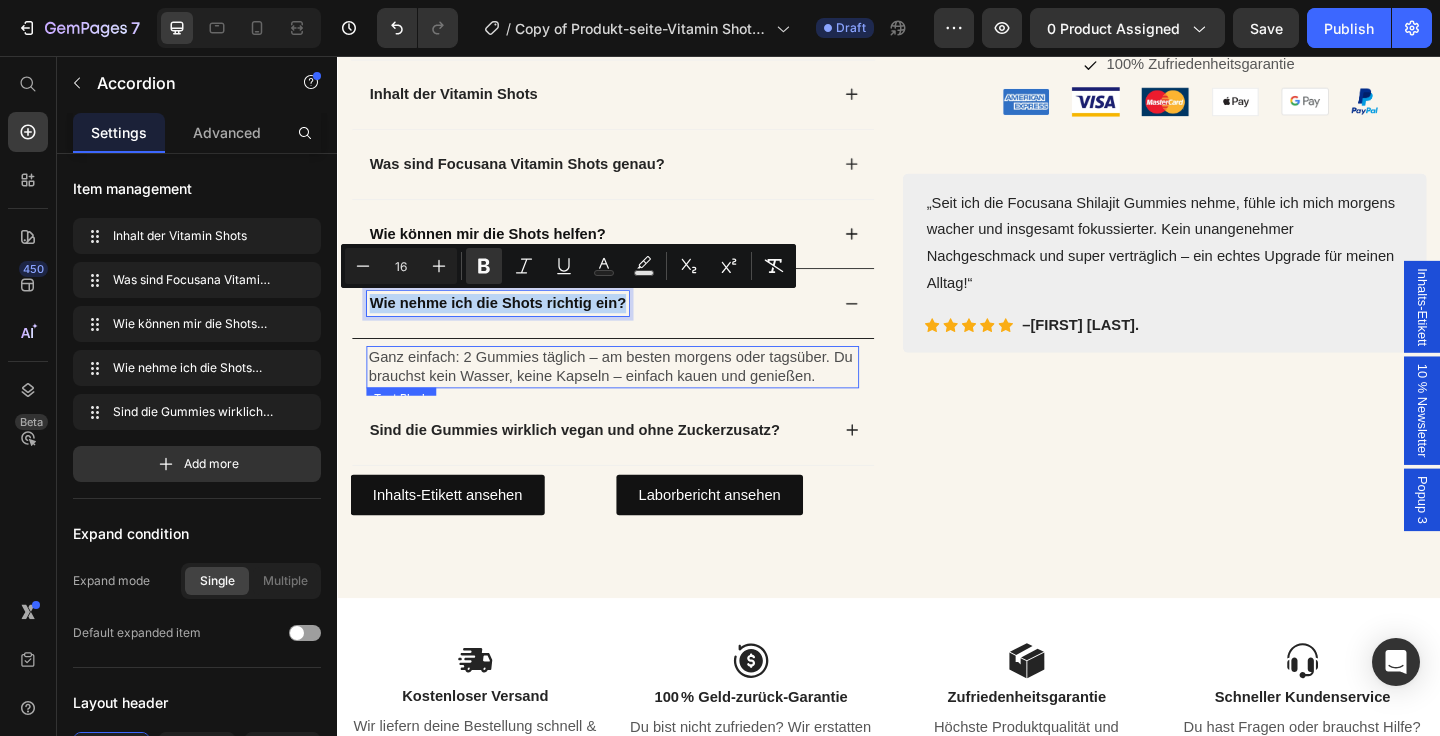 click on "Ganz einfach: 2 Gummies täglich – am besten morgens oder tagsüber. Du brauchst kein Wasser, keine Kapseln – einfach kauen und genießen." at bounding box center [637, 395] 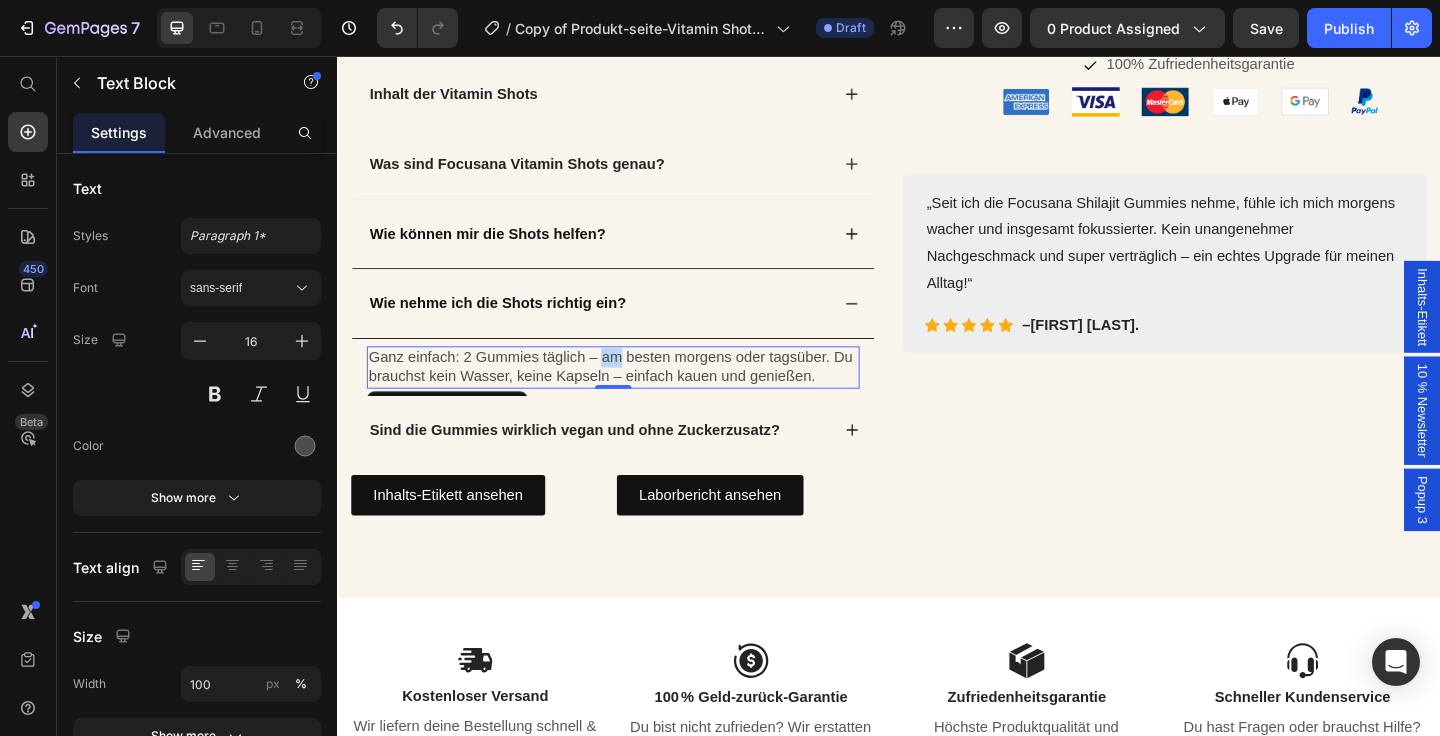 click on "Ganz einfach: 2 Gummies täglich – am besten morgens oder tagsüber. Du brauchst kein Wasser, keine Kapseln – einfach kauen und genießen." at bounding box center (637, 395) 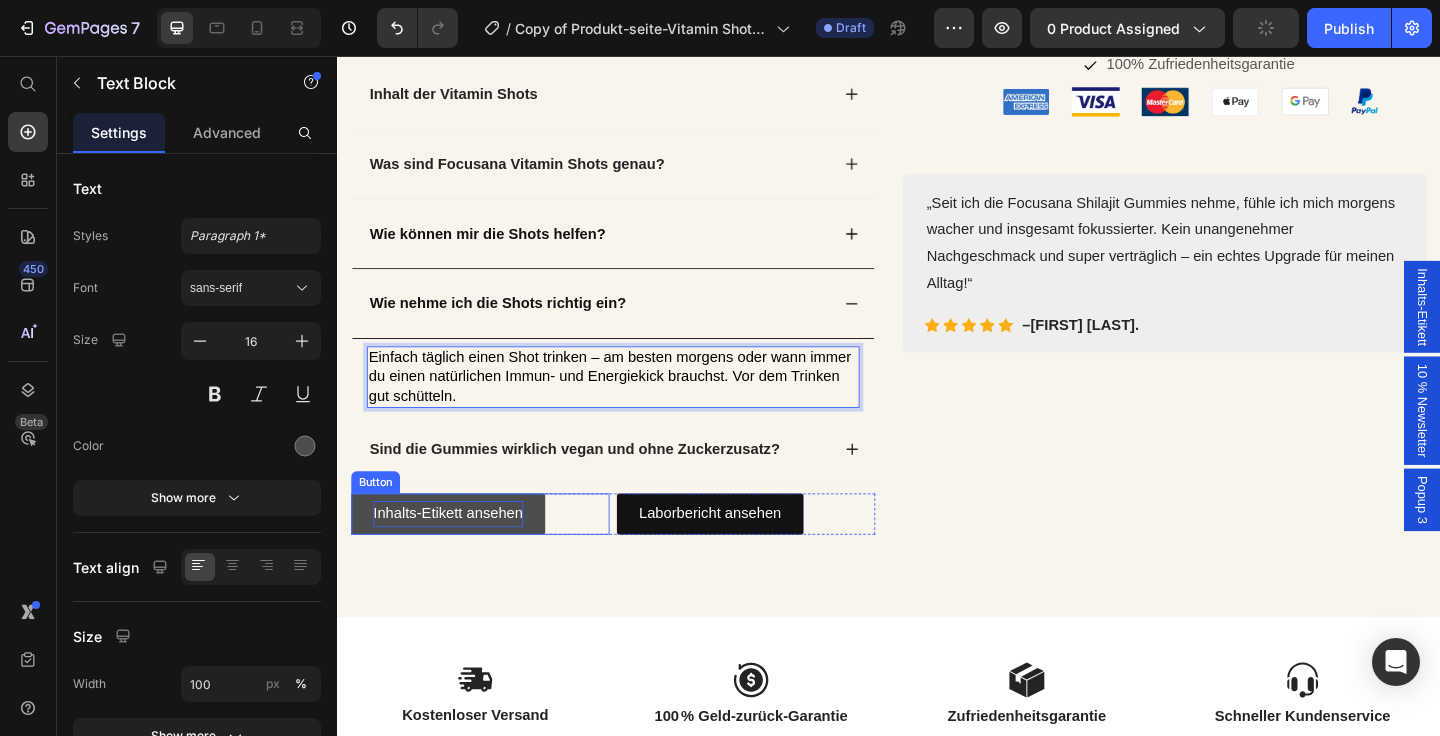 click on "Inhalts-Etikett ansehen" at bounding box center (457, 554) 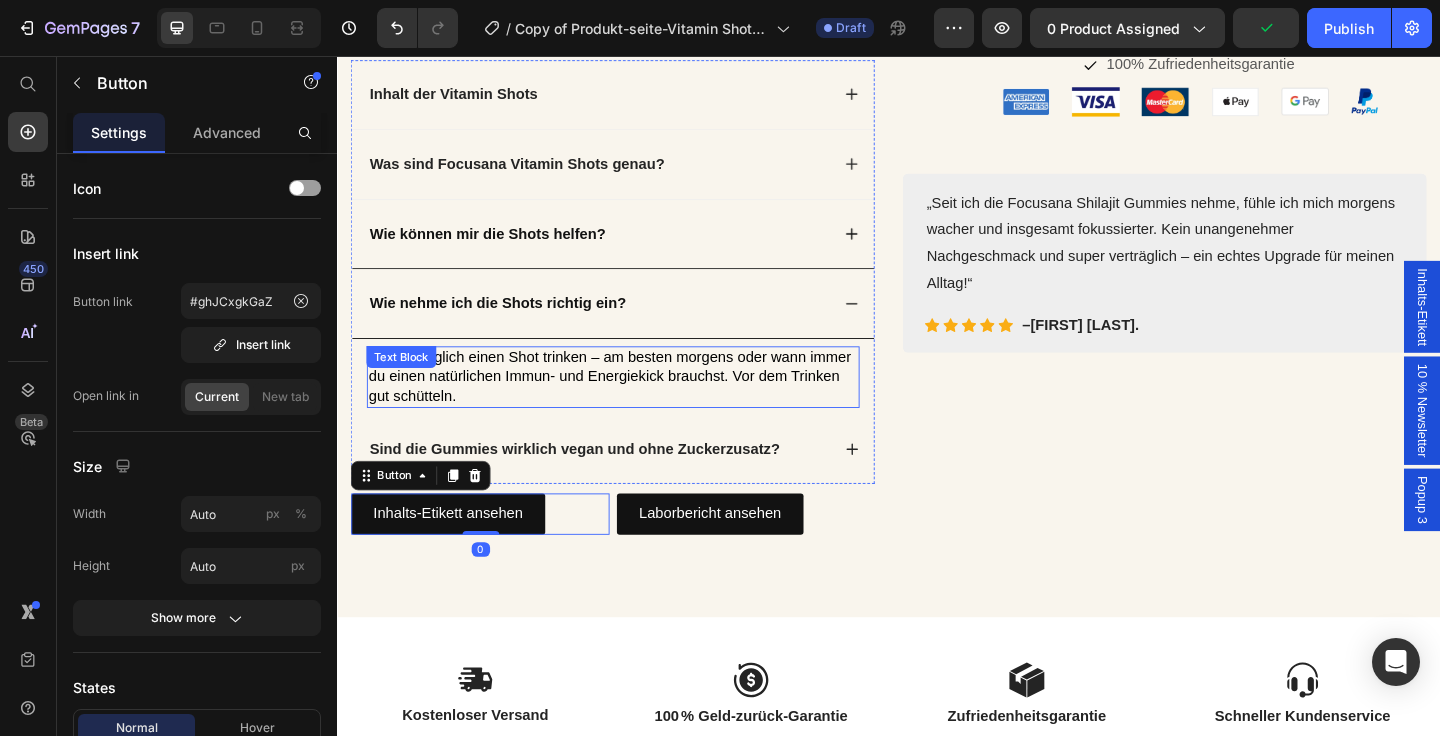 click on "Einfach täglich einen Shot trinken – am besten morgens oder wann immer du einen natürlichen Immun- und Energiekick brauchst. Vor dem Trinken gut schütteln." at bounding box center (633, 404) 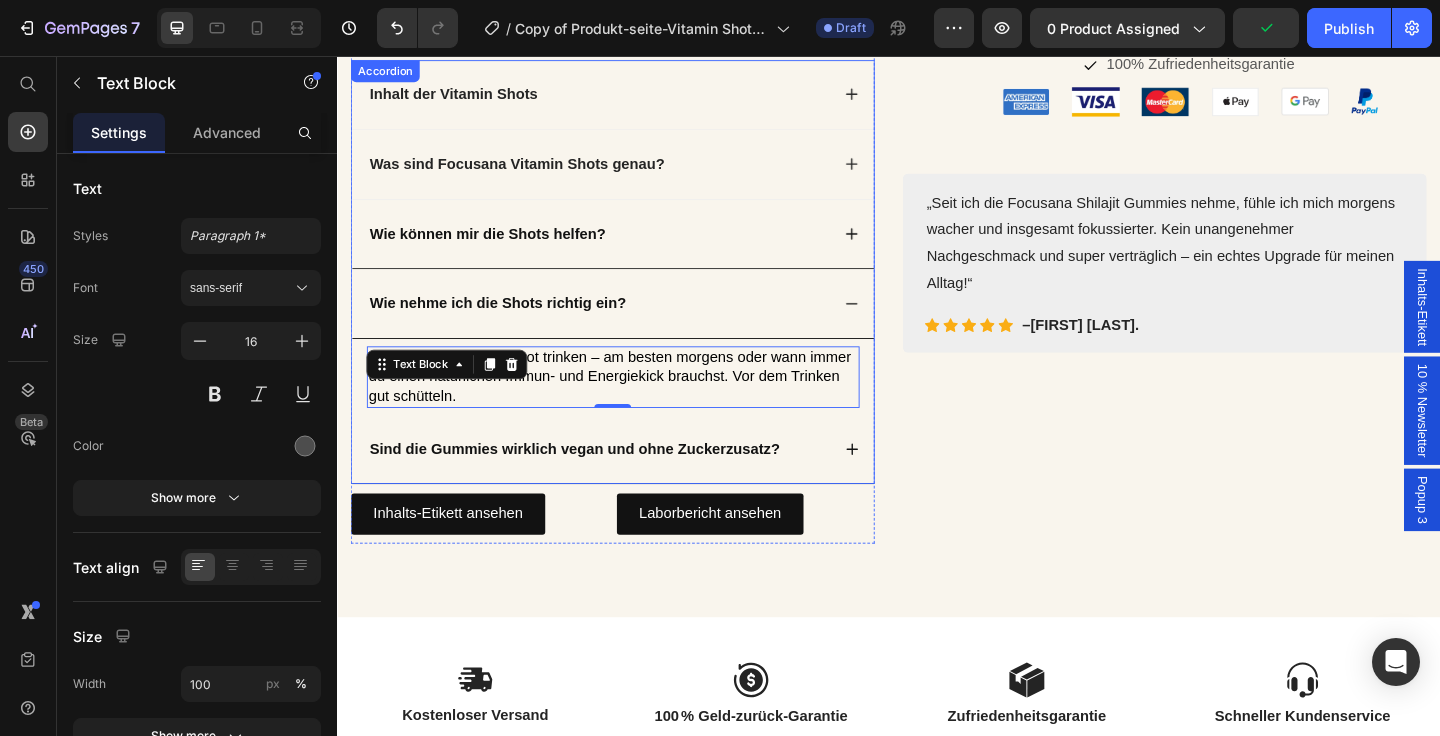 click on "Sind die Gummies wirklich vegan und ohne Zuckerzusatz?" at bounding box center [595, 483] 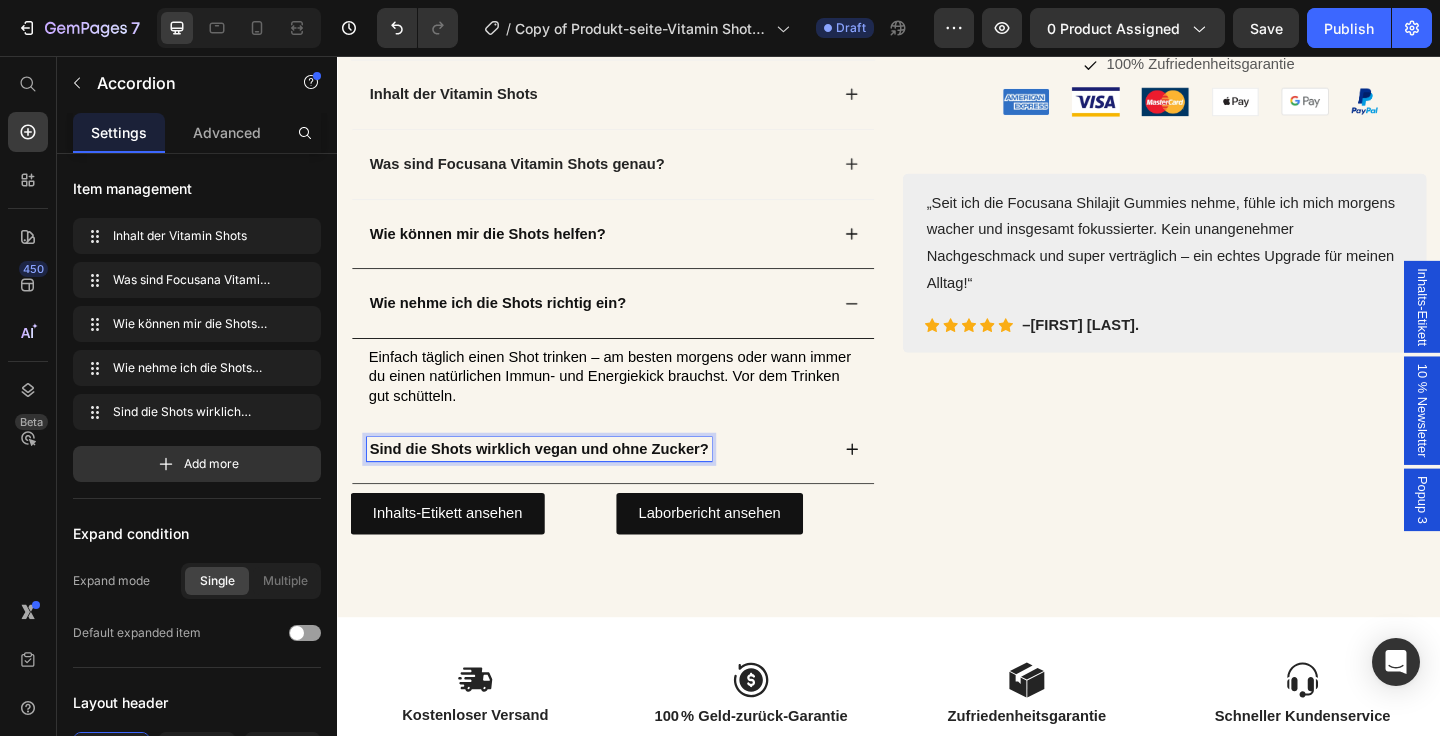 click on "Sind die Shots wirklich vegan und ohne Zucker?" at bounding box center [637, 485] 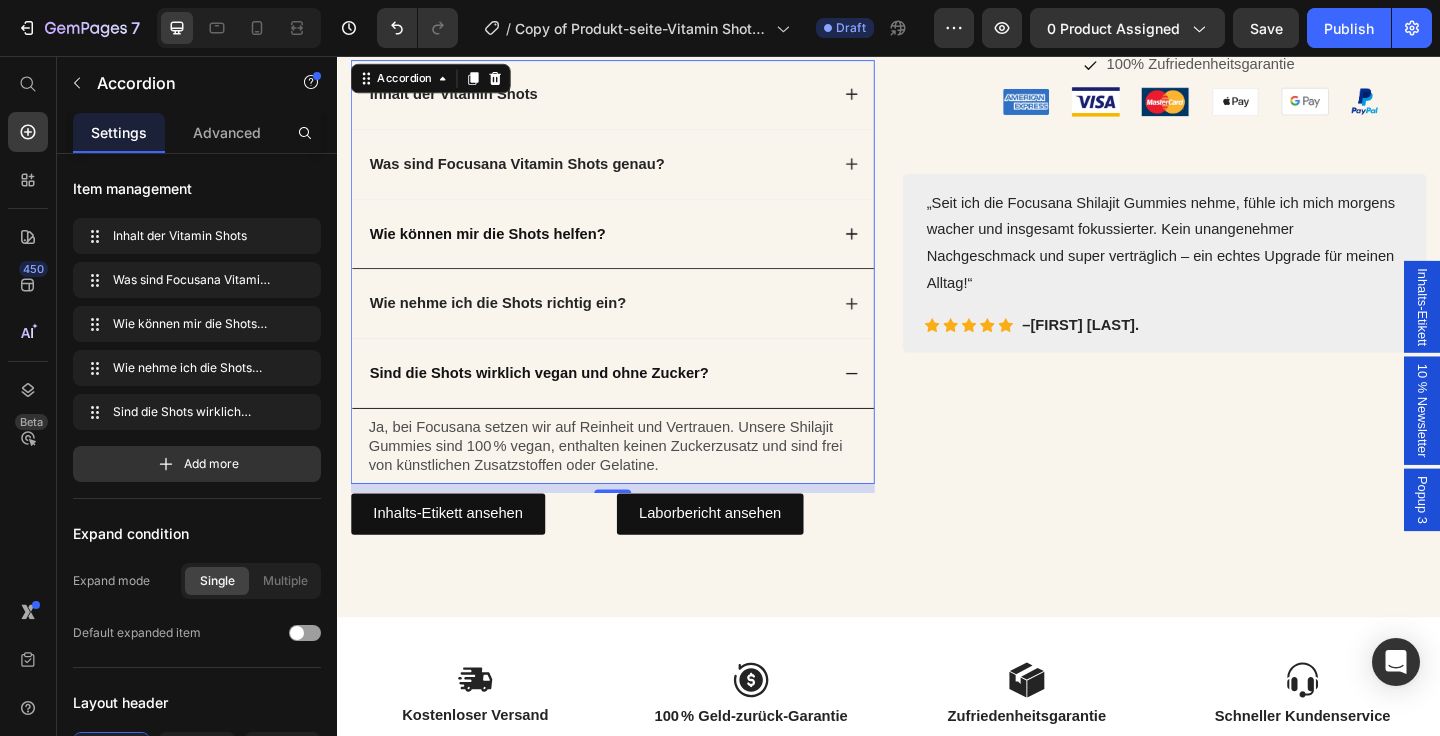 click on "Sind die Shots wirklich vegan und ohne Zucker?" at bounding box center [556, 400] 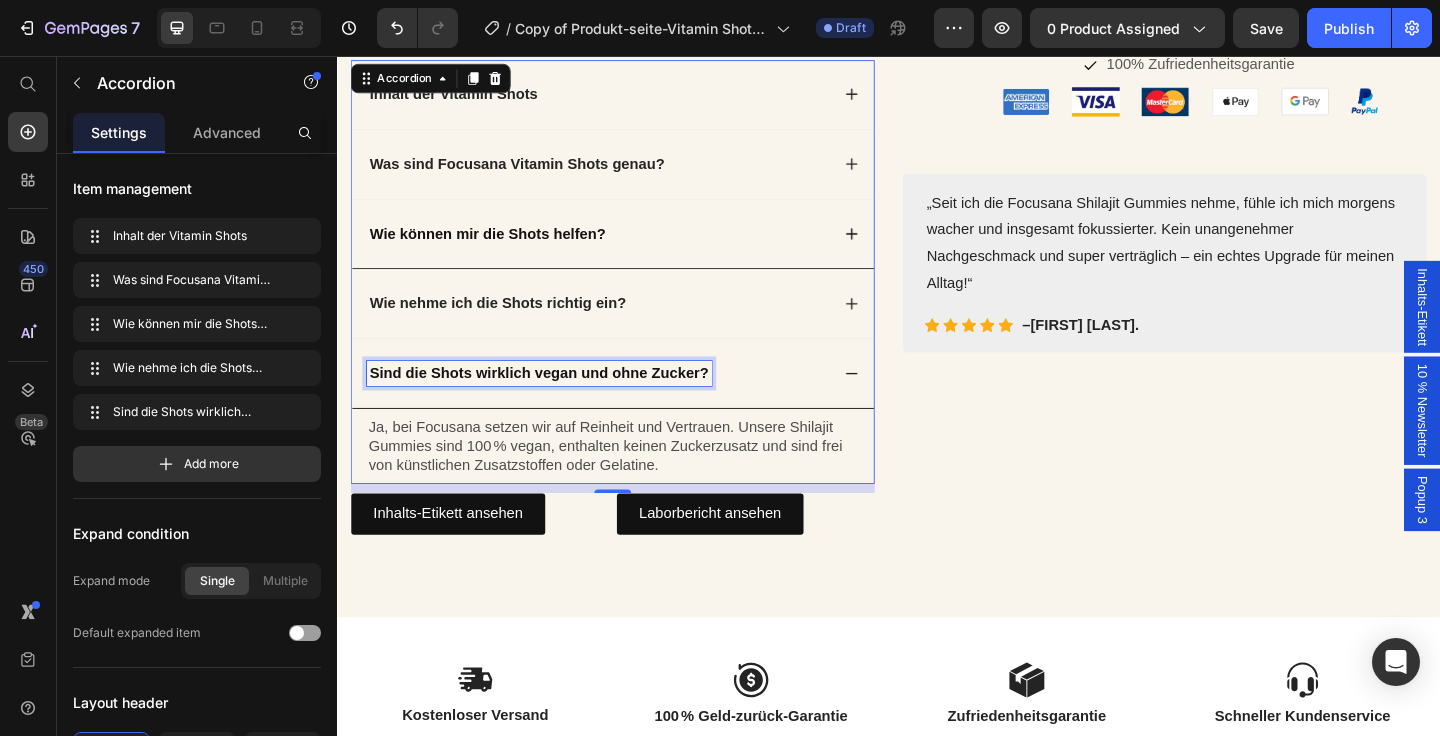 click on "Sind die Shots wirklich vegan und ohne Zucker?" at bounding box center [556, 400] 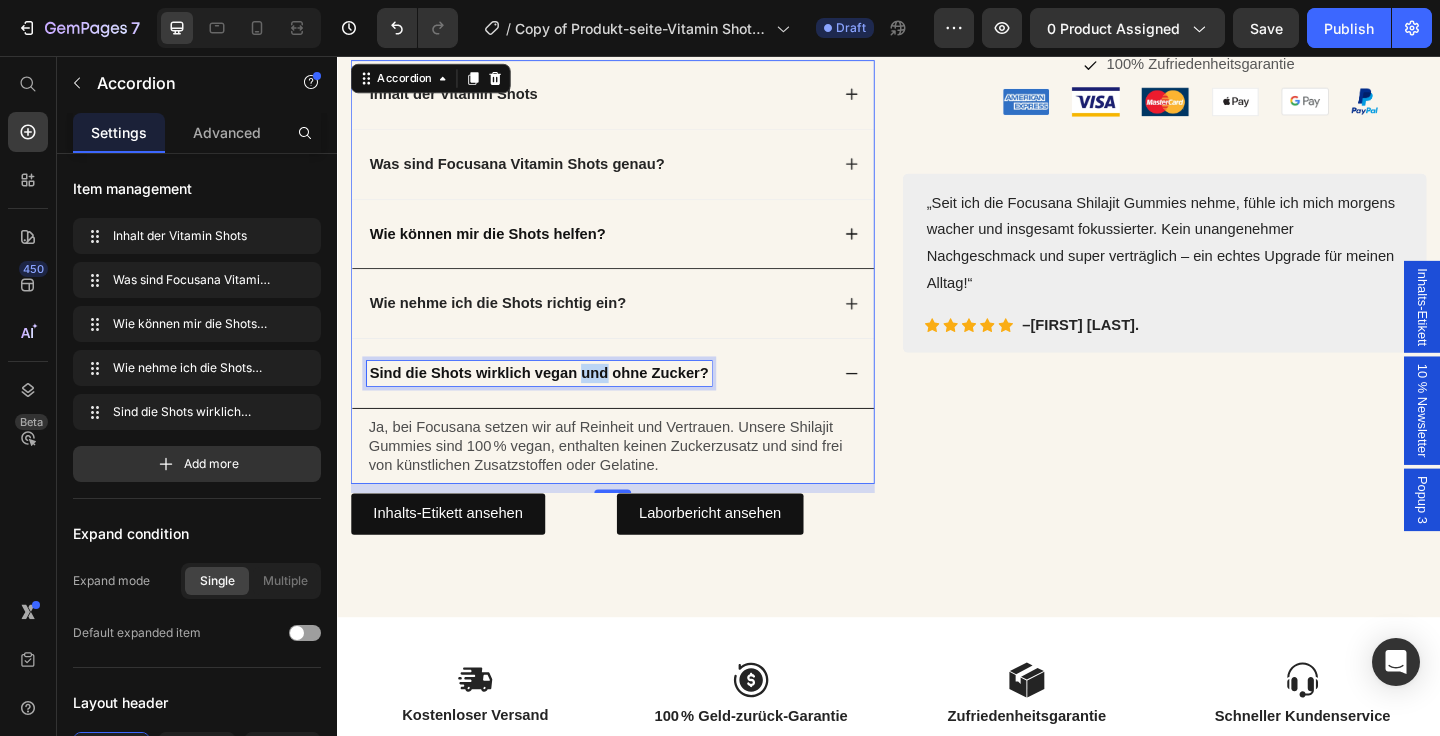 click on "Sind die Shots wirklich vegan und ohne Zucker?" at bounding box center [556, 400] 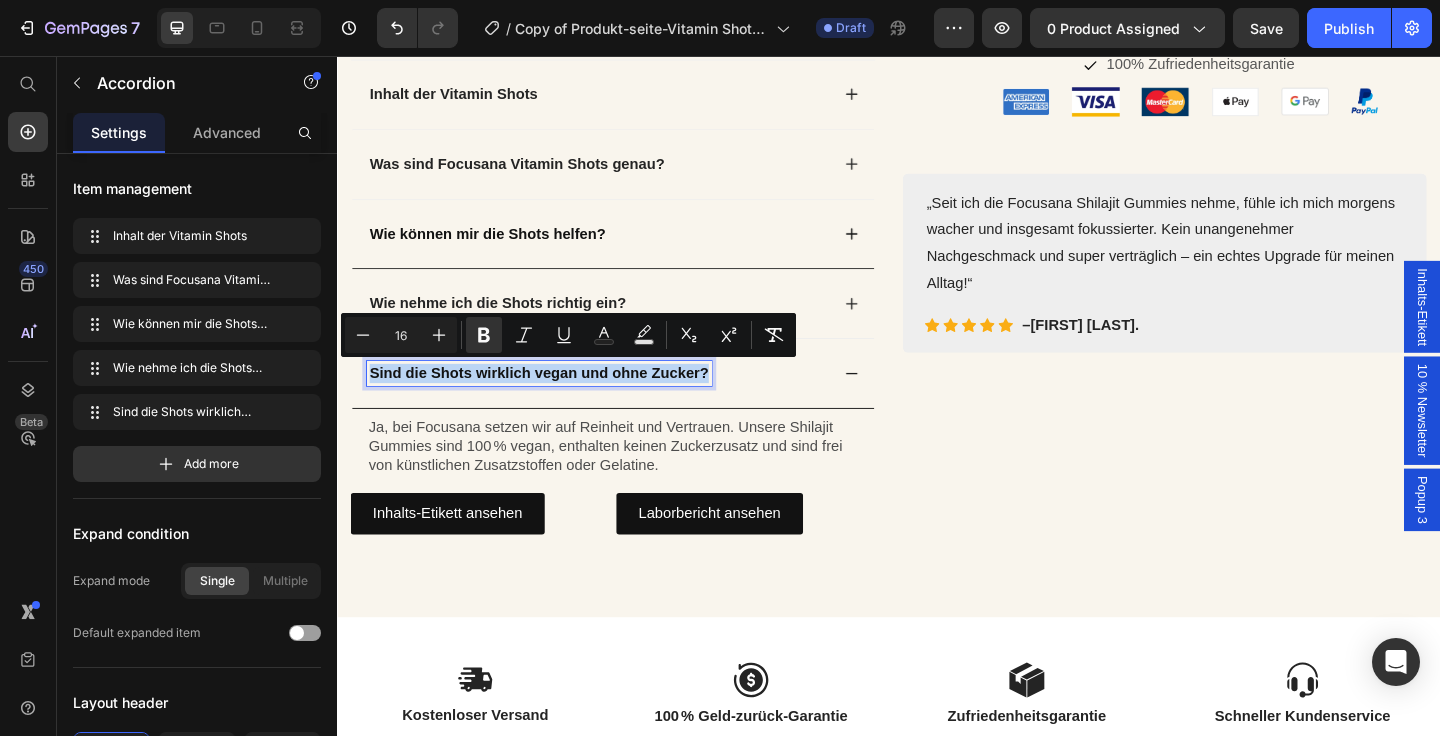 copy on "Sind die Shots wirklich vegan und ohne Zucker?" 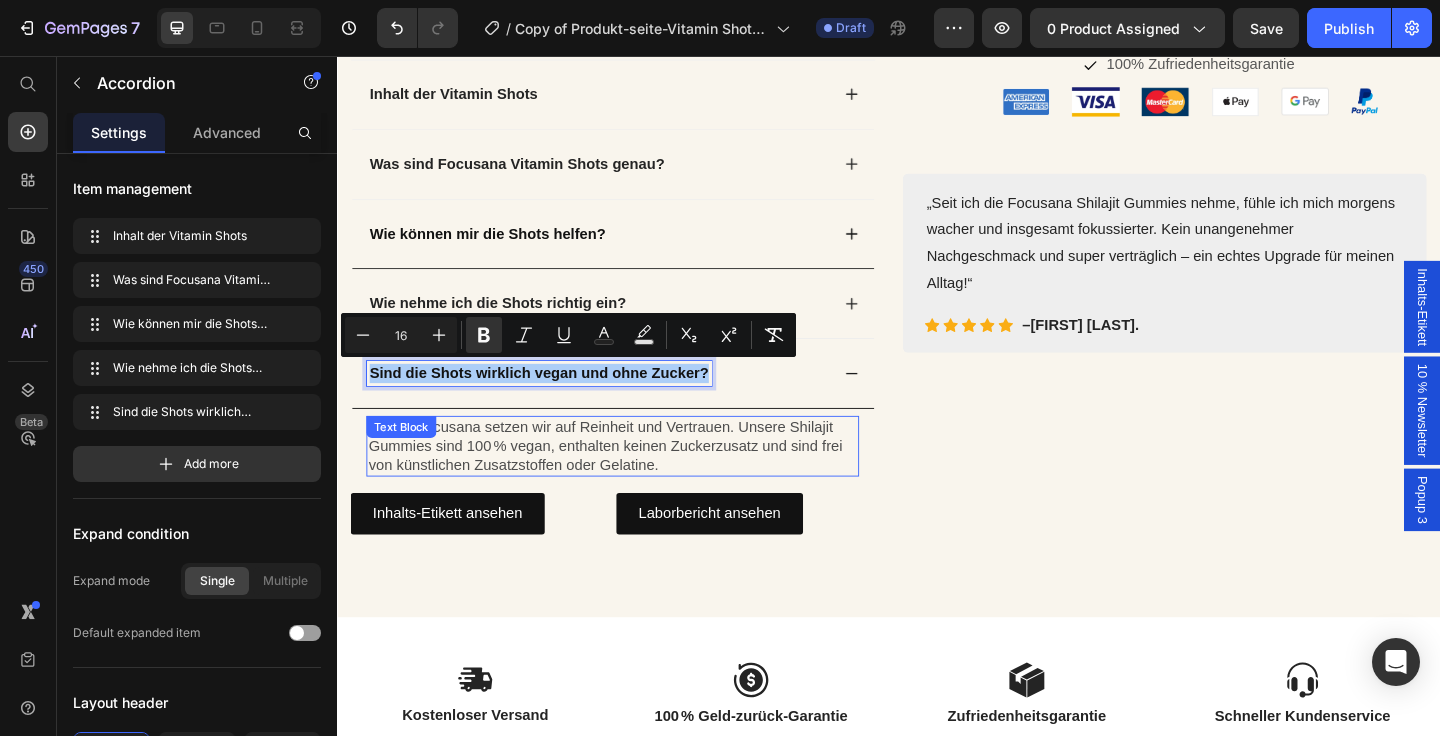 click on "Ja, bei Focusana setzen wir auf Reinheit und Vertrauen. Unsere Shilajit Gummies sind 100 % vegan, enthalten keinen Zuckerzusatz und sind frei von künstlichen Zusatzstoffen oder Gelatine." at bounding box center [637, 481] 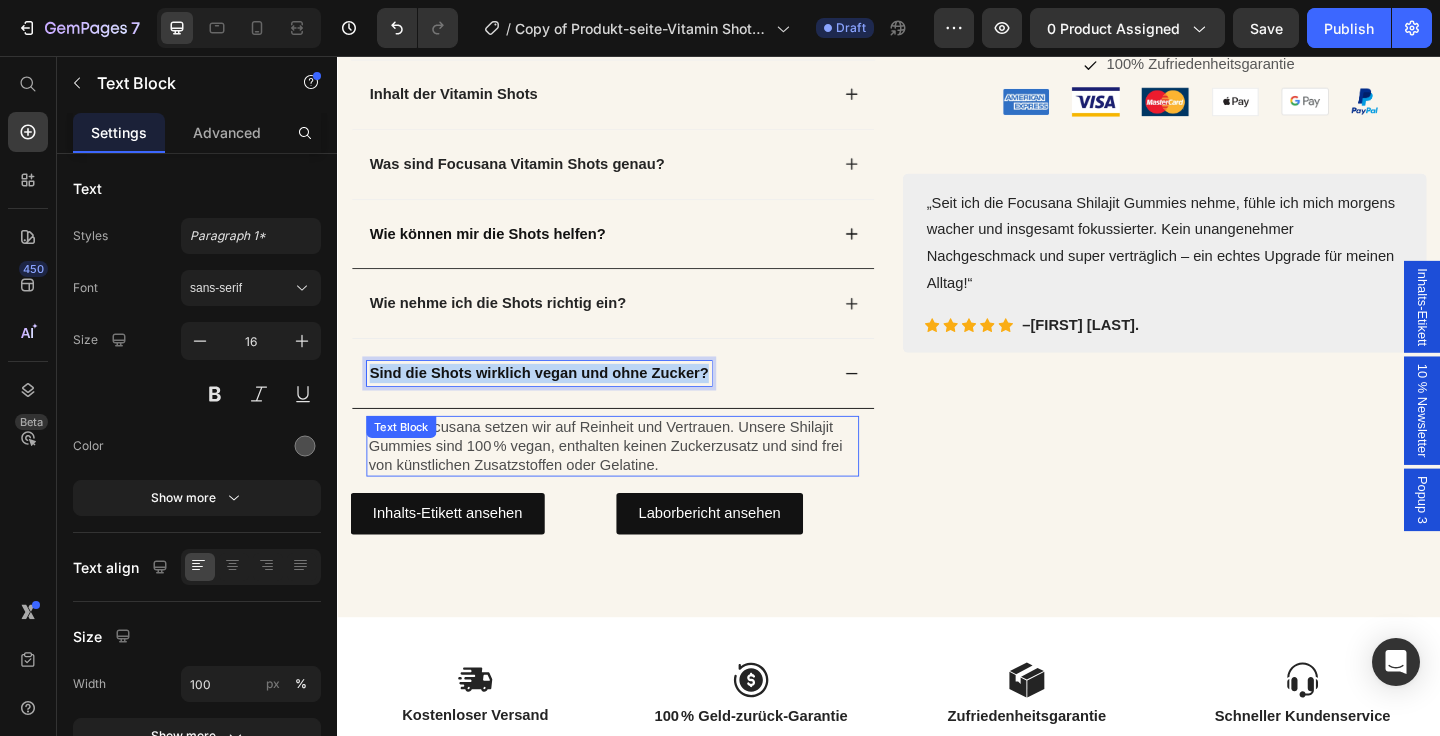 click on "Ja, bei Focusana setzen wir auf Reinheit und Vertrauen. Unsere Shilajit Gummies sind 100 % vegan, enthalten keinen Zuckerzusatz und sind frei von künstlichen Zusatzstoffen oder Gelatine." at bounding box center [637, 481] 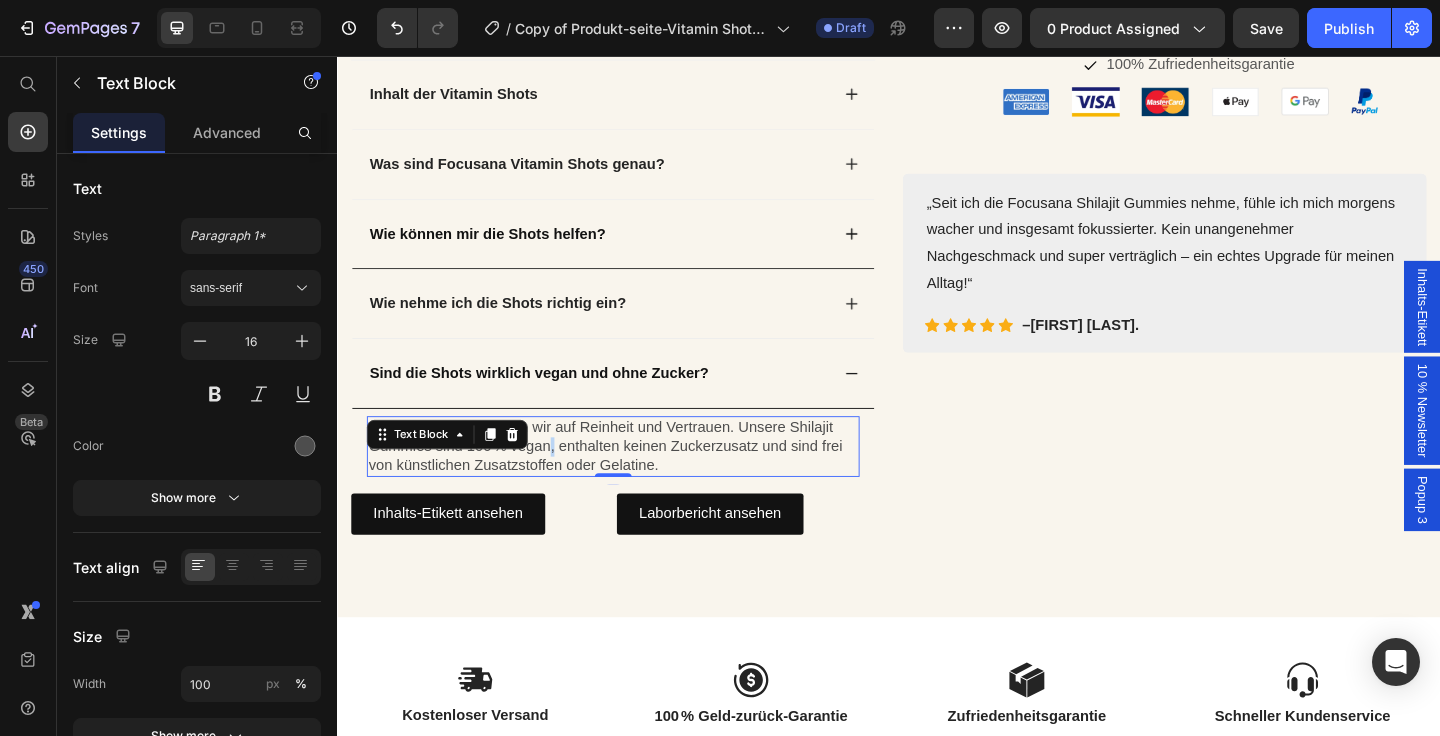 click on "Ja, bei Focusana setzen wir auf Reinheit und Vertrauen. Unsere Shilajit Gummies sind 100 % vegan, enthalten keinen Zuckerzusatz und sind frei von künstlichen Zusatzstoffen oder Gelatine." at bounding box center (637, 481) 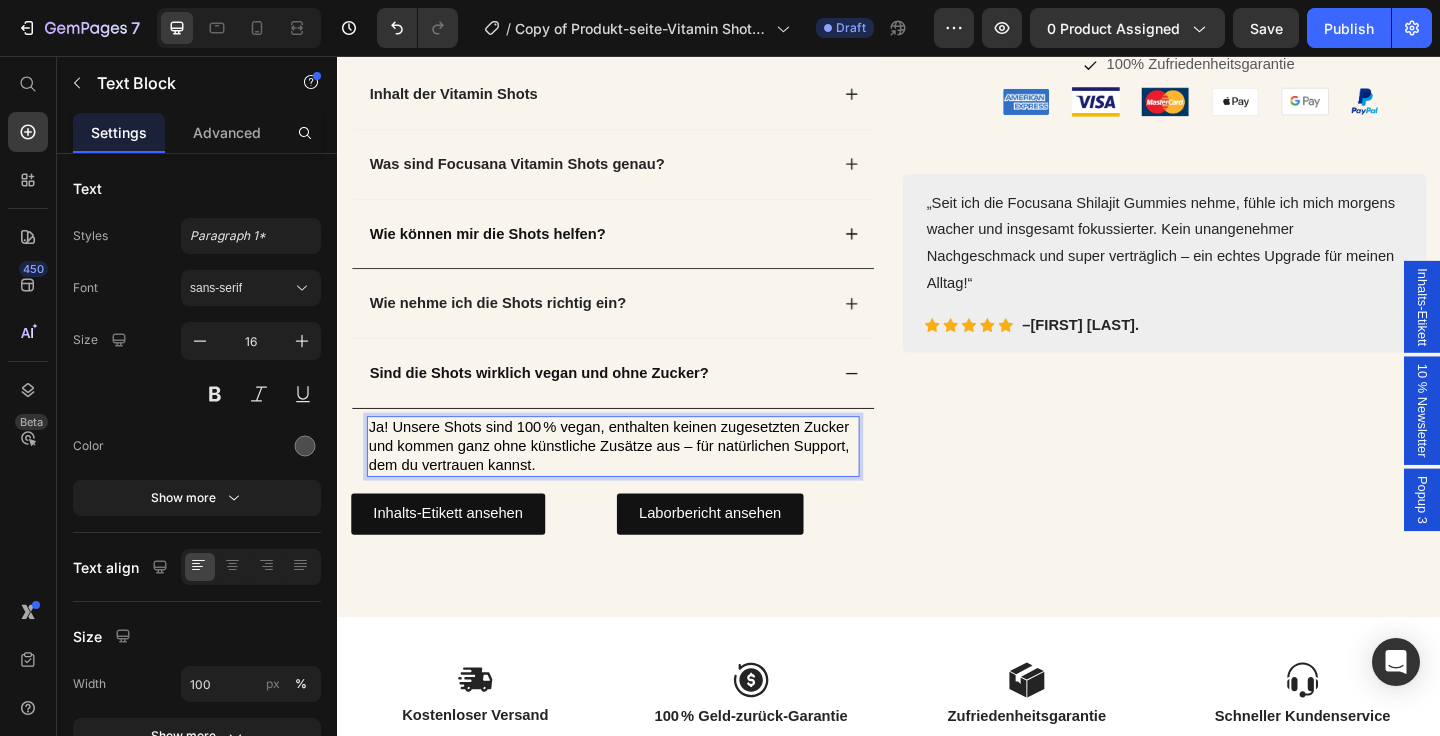 click on "Ja! Unsere Shots sind 100 % vegan, enthalten keinen zugesetzten Zucker und kommen ganz ohne künstliche Zusätze aus – für natürlichen Support, dem du vertrauen kannst." at bounding box center [632, 480] 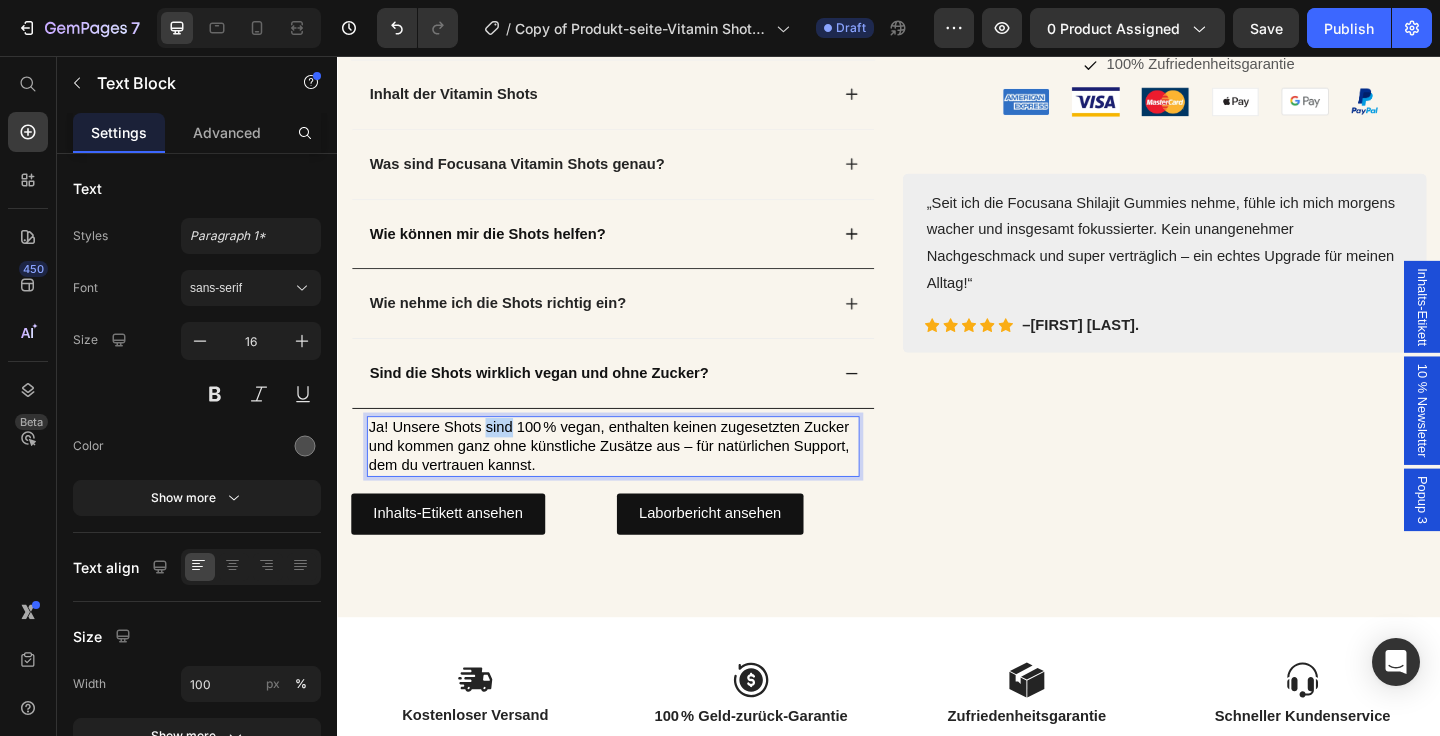 click on "Ja! Unsere Shots sind 100 % vegan, enthalten keinen zugesetzten Zucker und kommen ganz ohne künstliche Zusätze aus – für natürlichen Support, dem du vertrauen kannst." at bounding box center [632, 480] 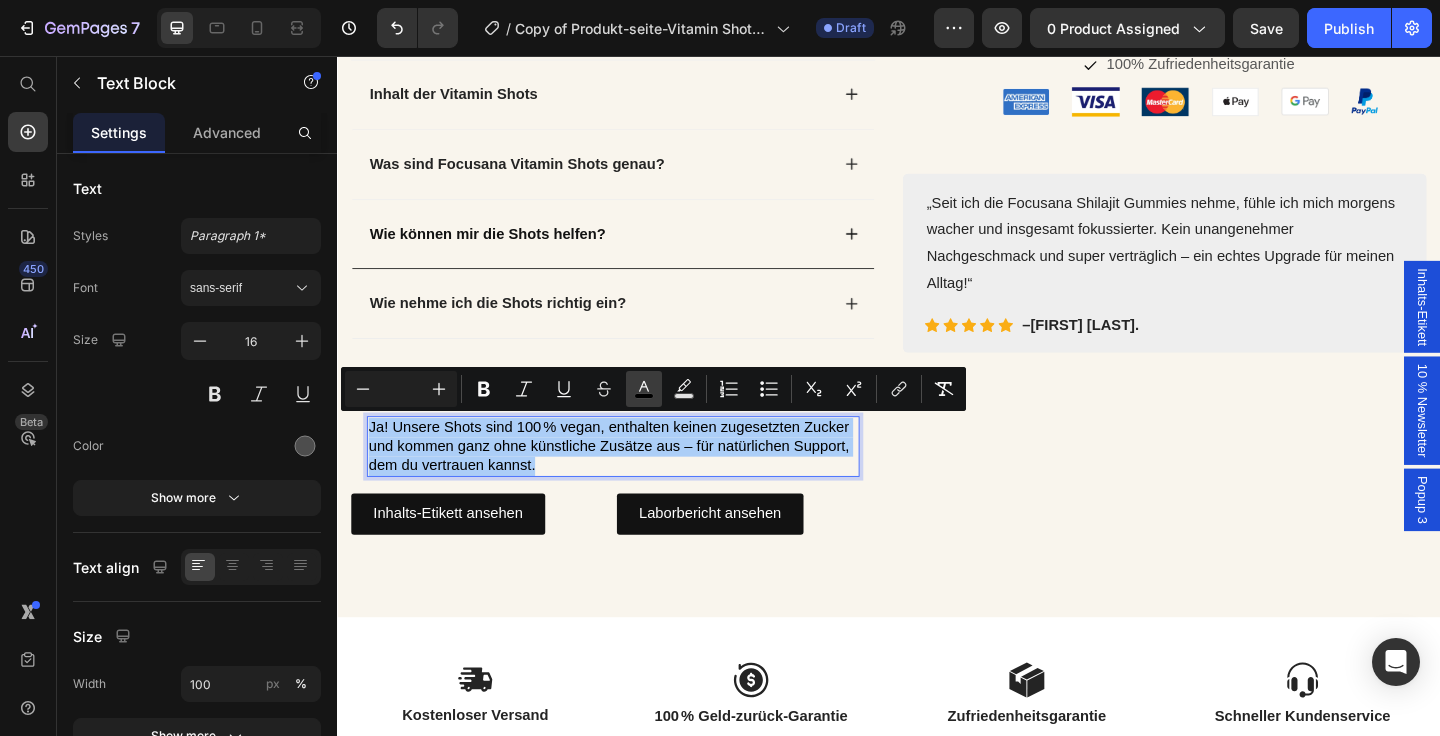 click 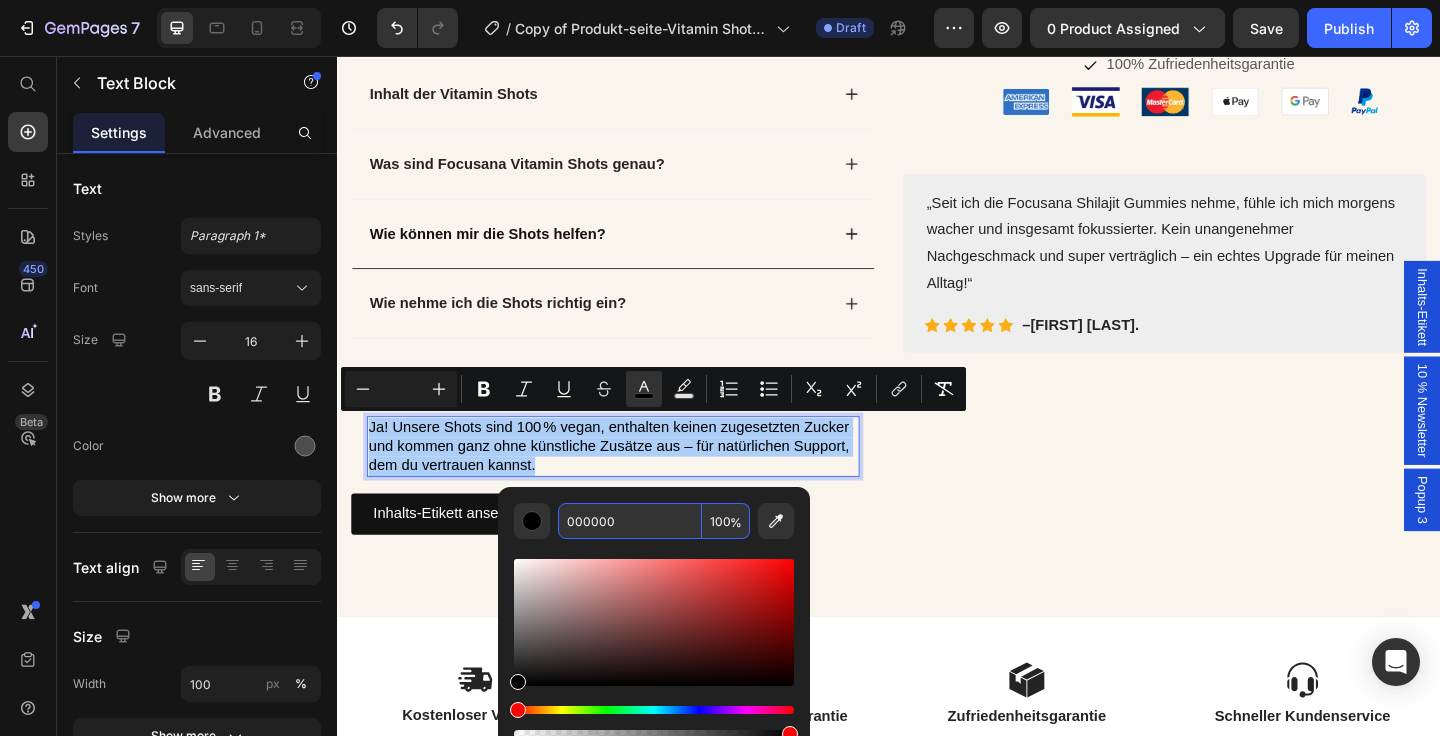 click on "000000" at bounding box center [630, 521] 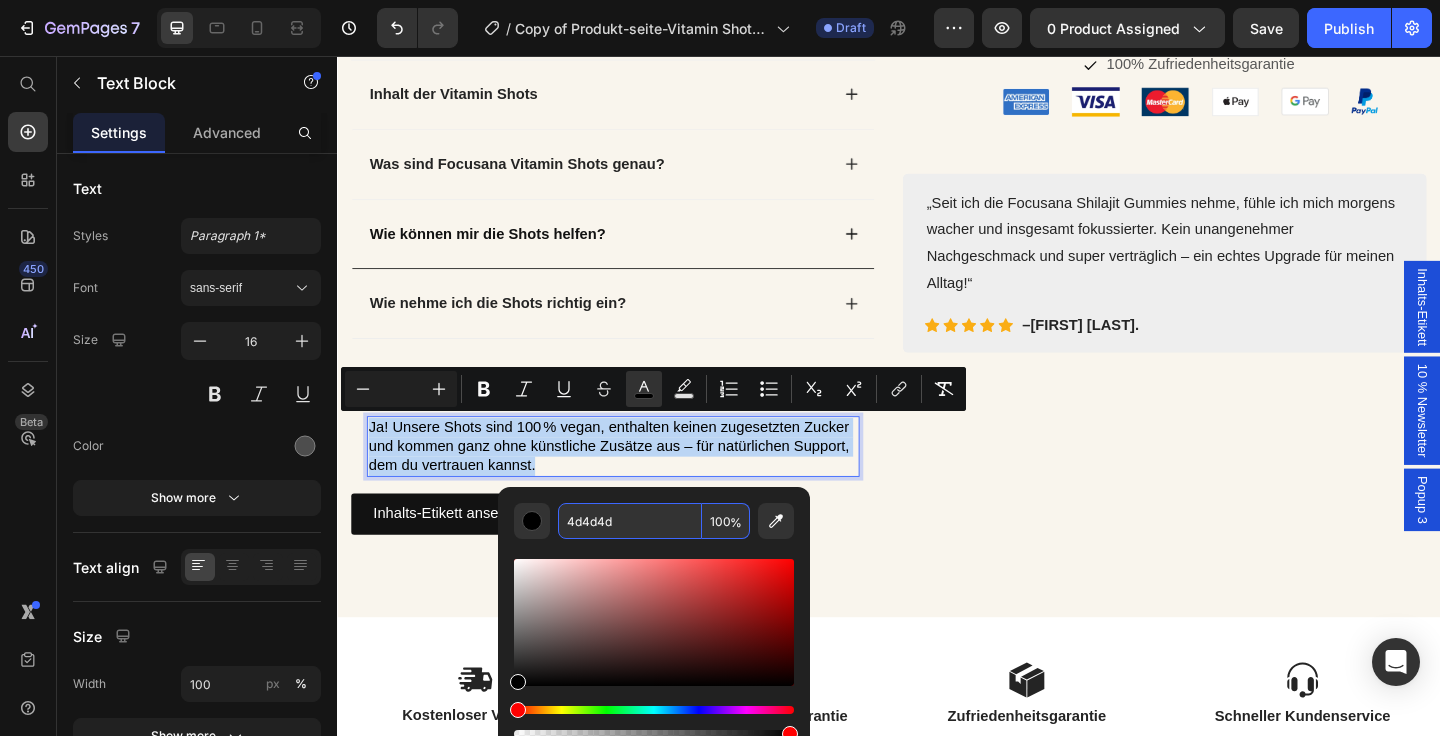 type on "4D4D4D" 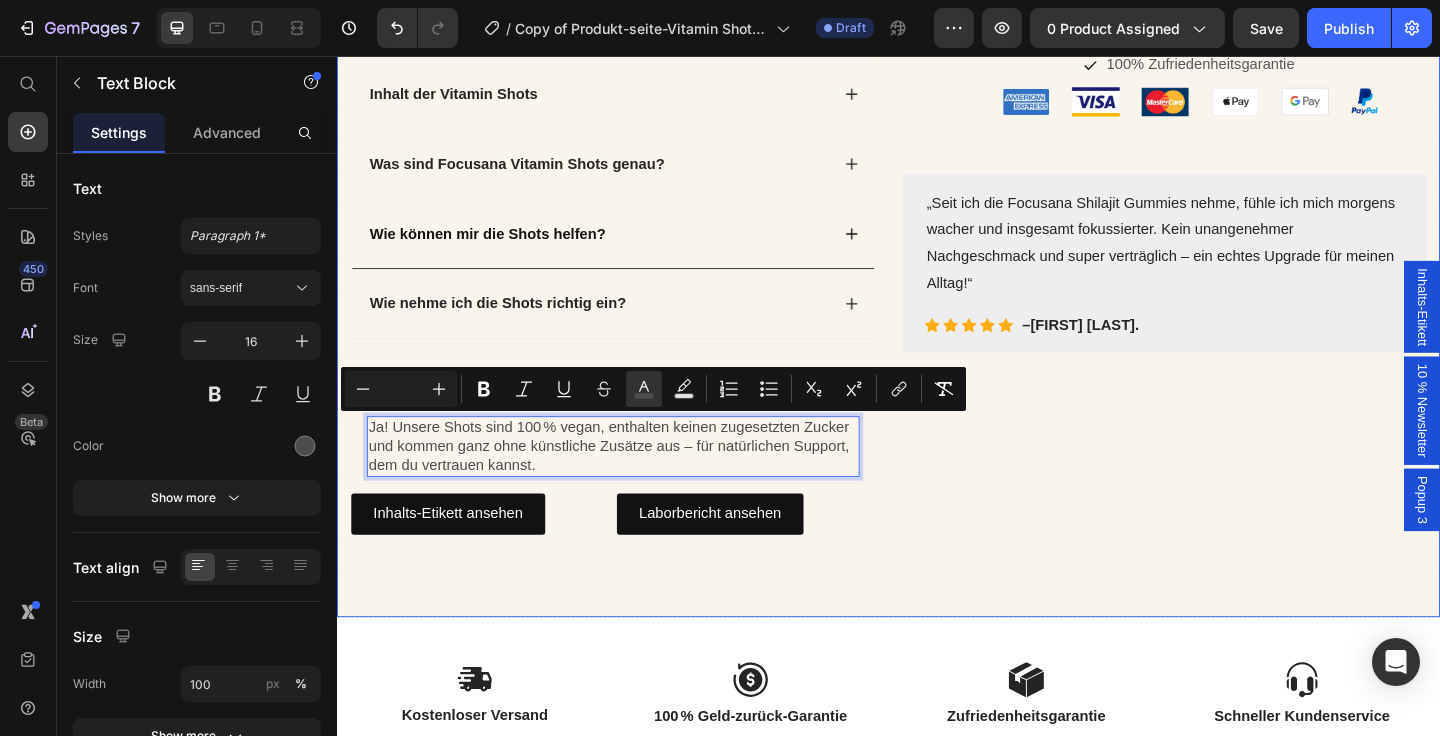 click on "Product Images
Inhalt der Vitamin Shots
Was sind Focusana Vitamin Shots genau?
Wie können mir die Shots helfen?
Wie nehme ich die Shots richtig ein?
Sind die Shots wirklich vegan und ohne Zucker? Ja! Unsere Shots sind 100 % vegan, enthalten keinen zugesetzten Zucker und kommen ganz ohne künstliche Zusätze aus – für natürlichen Support, dem du vertrauen kannst. Text Block   0 Accordion Inhalts-Etikett ansehen Button Laborbericht ansehen Button Row Row (P) Images & Gallery Premium Shilajit Gummies 1000 + Vitamin C,B6, B12 - 60 Stk (P) Title                Icon                Icon                Icon                Icon                Icon Icon List Hoz beliebt bei unseren Kunden Text block Row
Icon Starkes Immunsystem – mit Vitamin C, D3 & Zink Text block
Icon Mehr Energie & weniger Erschöpfung Text block
Icon Schutz vor oxidativem Stress Text block Icon Row Row" at bounding box center [937, 33] 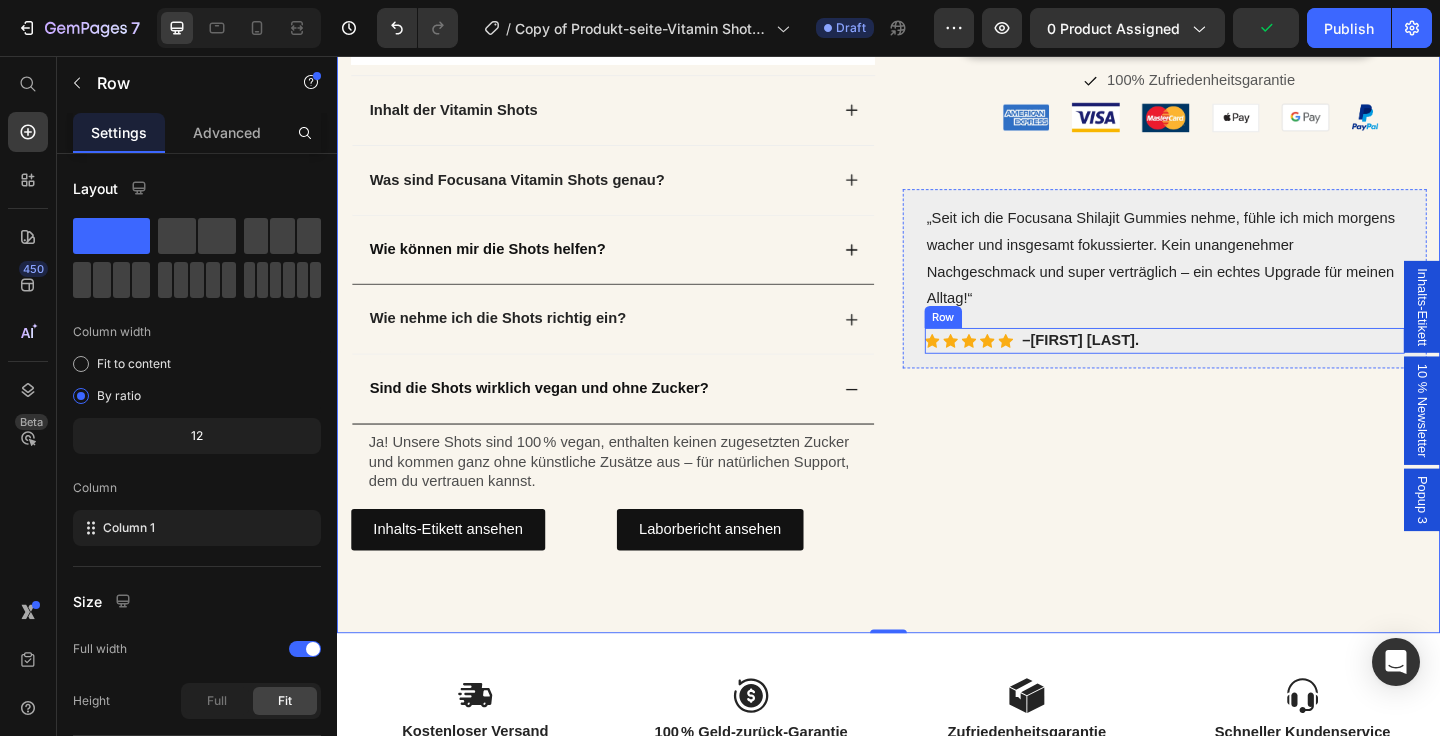 scroll, scrollTop: 603, scrollLeft: 0, axis: vertical 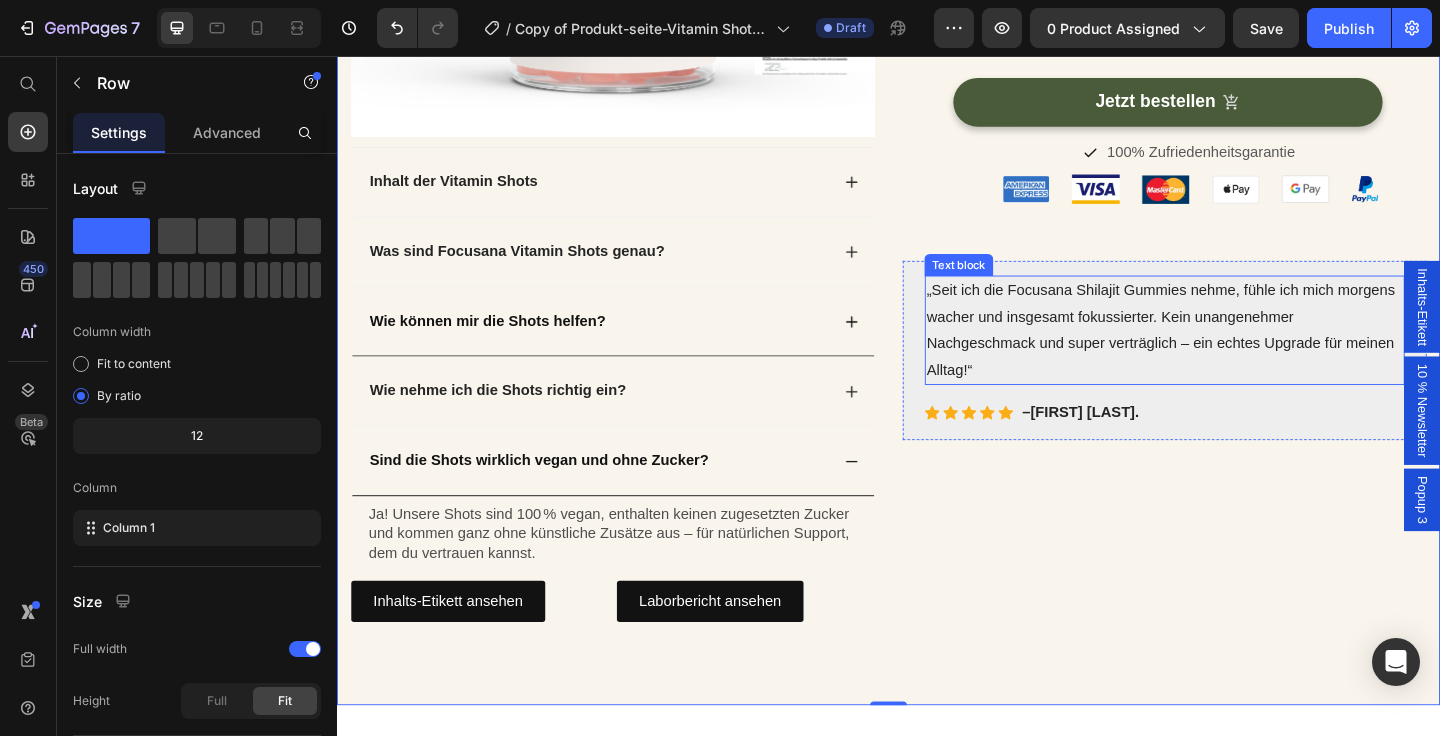 click on "„Seit ich die Focusana Shilajit Gummies nehme, fühle ich mich morgens wacher und insgesamt fokussierter. Kein unangenehmer Nachgeschmack und super verträglich – ein echtes Upgrade für meinen Alltag!“" at bounding box center (1237, 354) 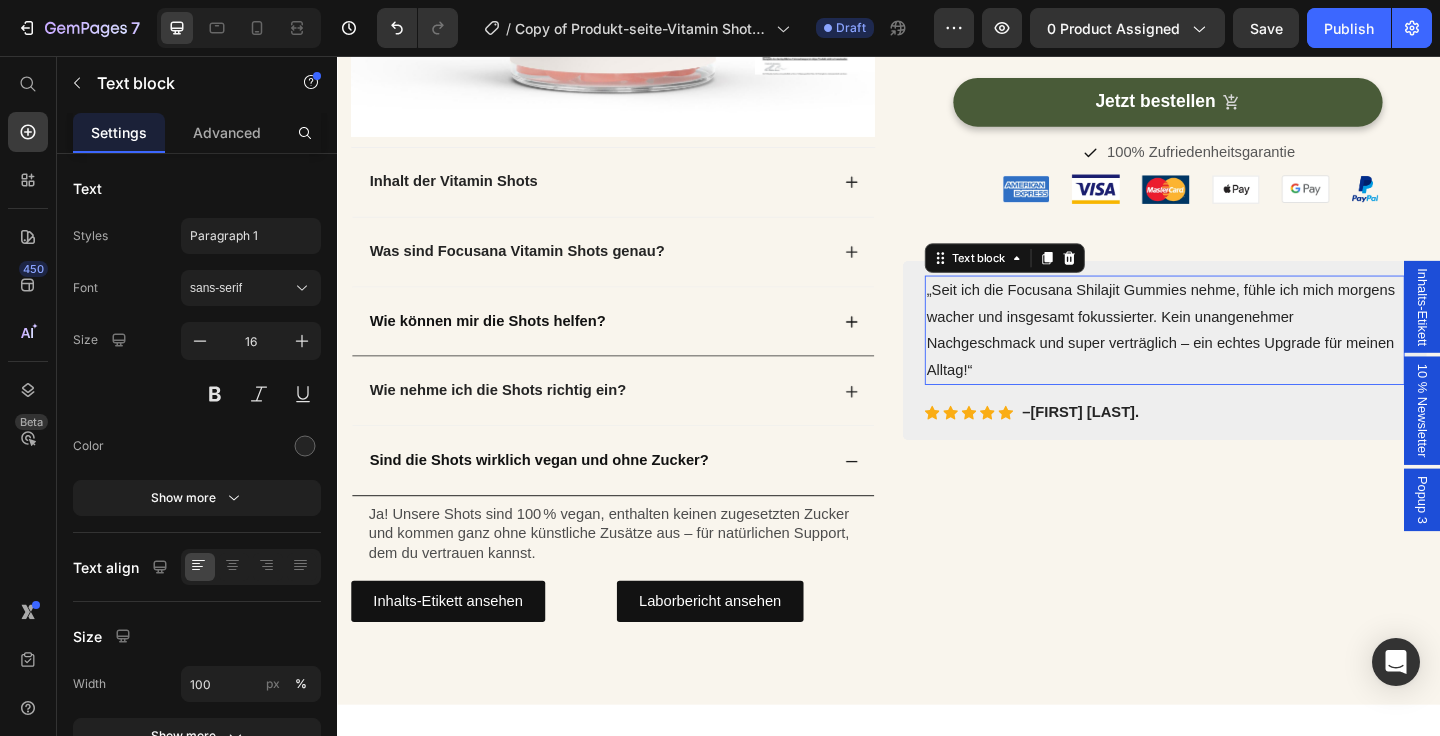 click on "„Seit ich die Focusana Shilajit Gummies nehme, fühle ich mich morgens wacher und insgesamt fokussierter. Kein unangenehmer Nachgeschmack und super verträglich – ein echtes Upgrade für meinen Alltag!“" at bounding box center (1237, 354) 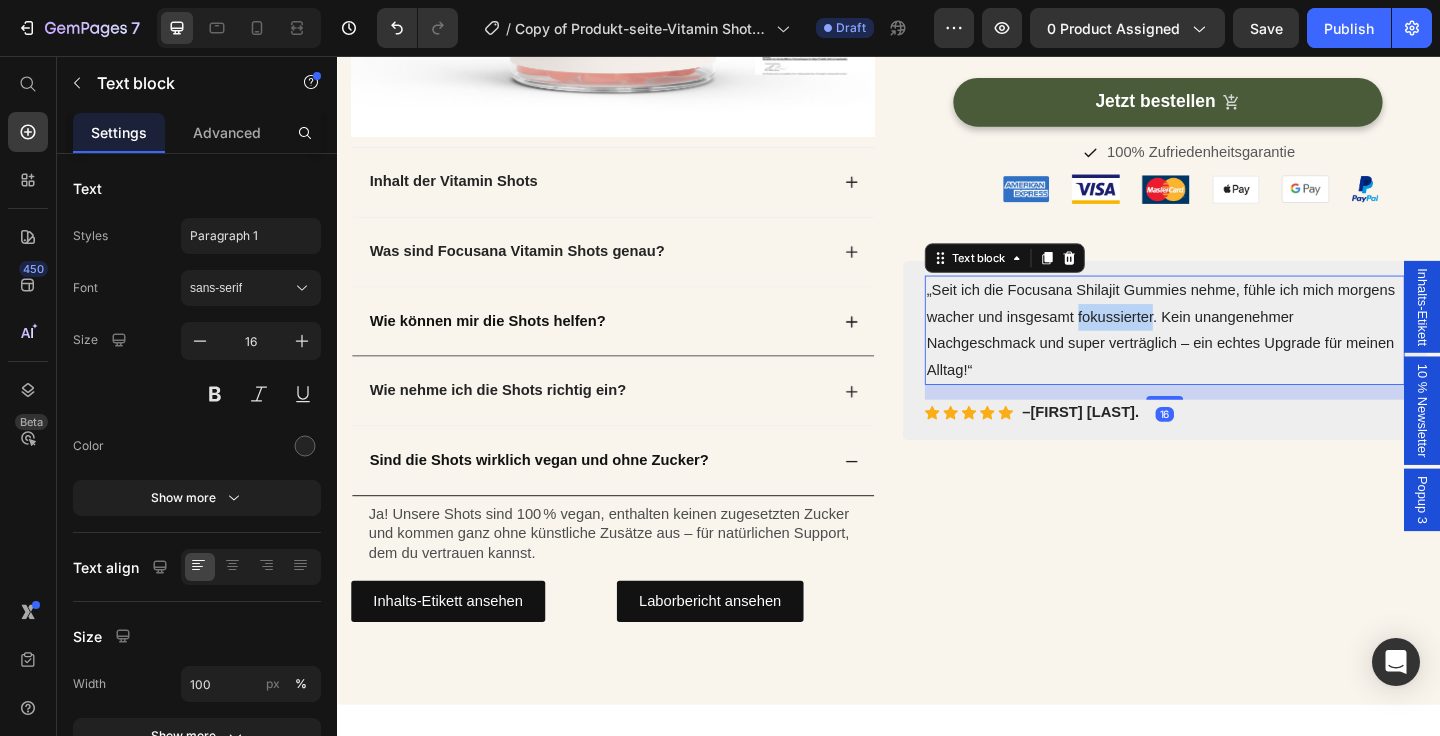 click on "„Seit ich die Focusana Shilajit Gummies nehme, fühle ich mich morgens wacher und insgesamt fokussierter. Kein unangenehmer Nachgeschmack und super verträglich – ein echtes Upgrade für meinen Alltag!“" at bounding box center [1237, 354] 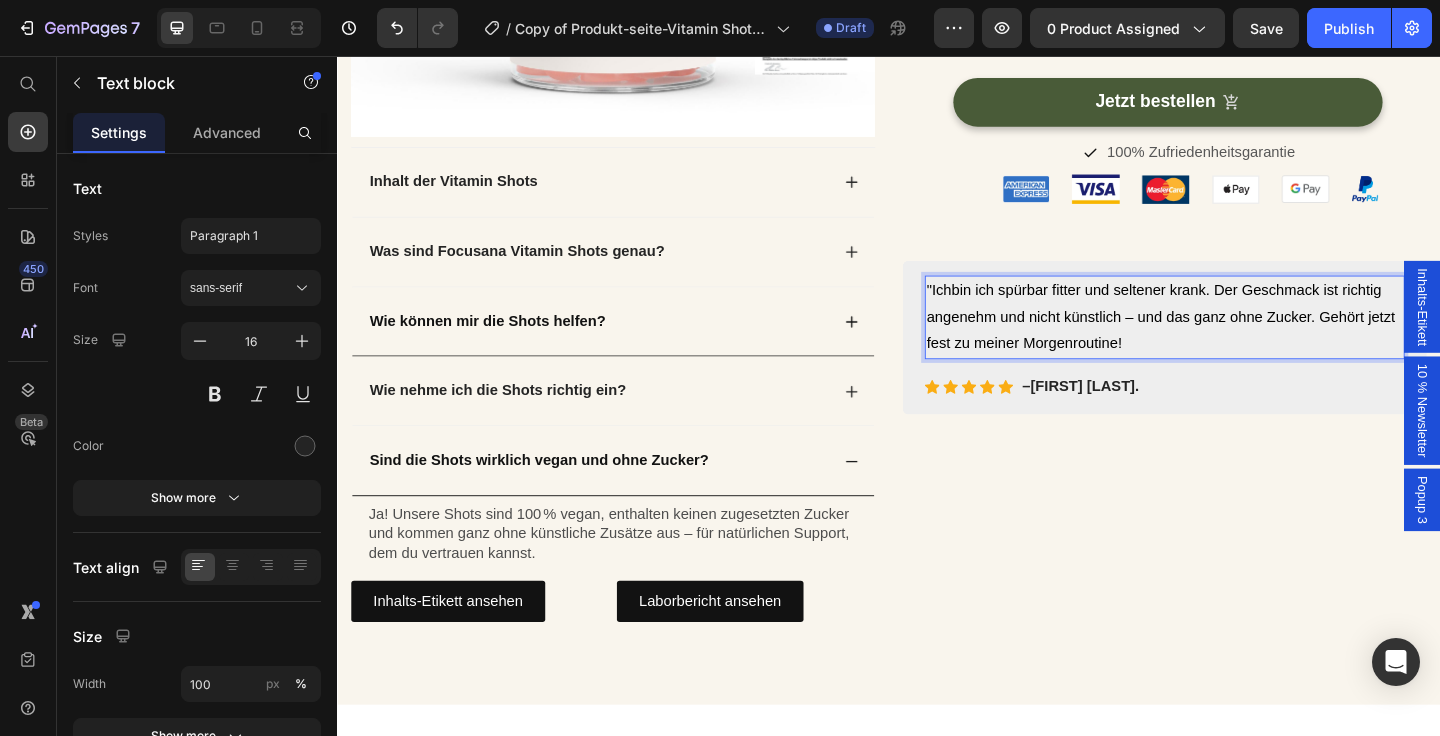 click on ""Ichbin ich spürbar fitter und seltener krank. Der Geschmack ist richtig angenehm und nicht künstlich – und das ganz ohne Zucker. Gehört jetzt fest zu meiner Morgenroutine!" at bounding box center (1237, 340) 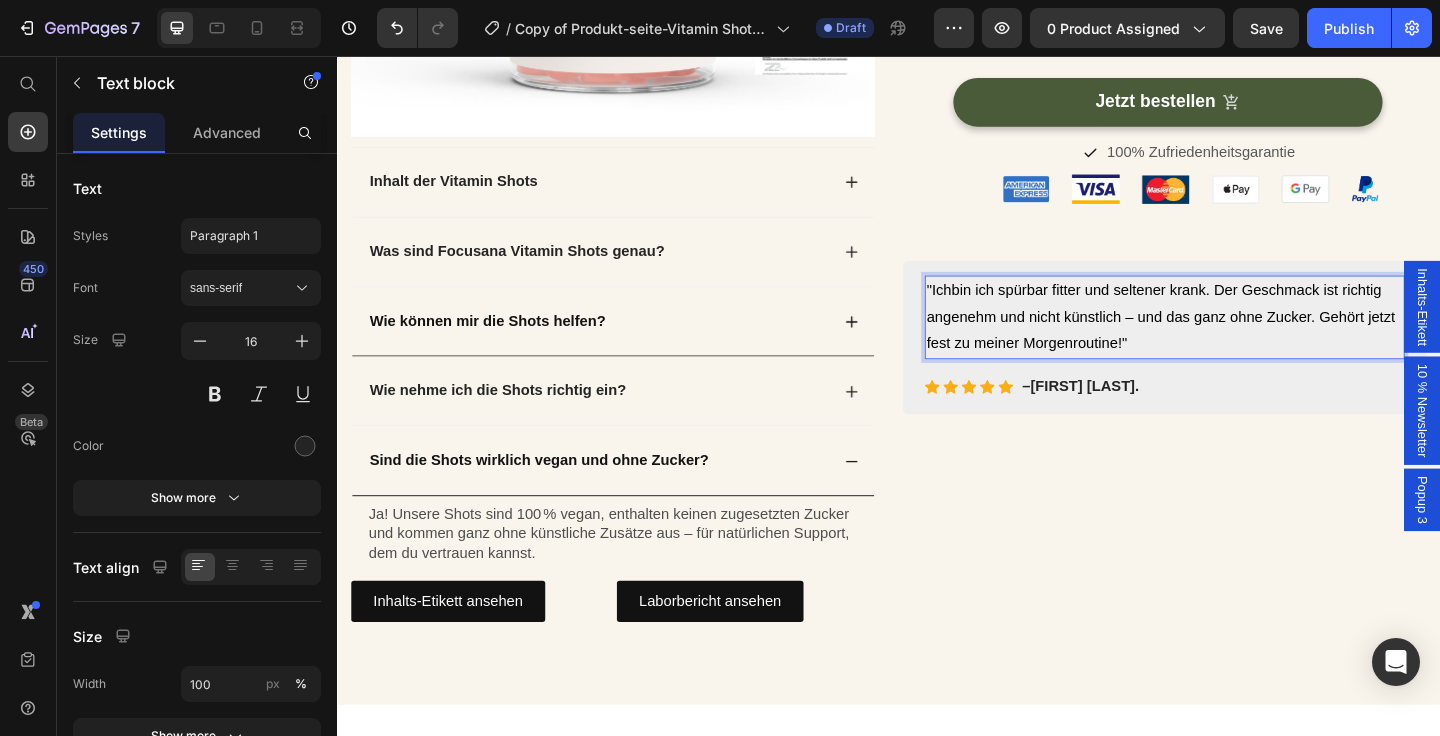 click on ""Ichbin ich spürbar fitter und seltener krank. Der Geschmack ist richtig angenehm und nicht künstlich – und das ganz ohne Zucker. Gehört jetzt fest zu meiner Morgenroutine!"" at bounding box center (1233, 339) 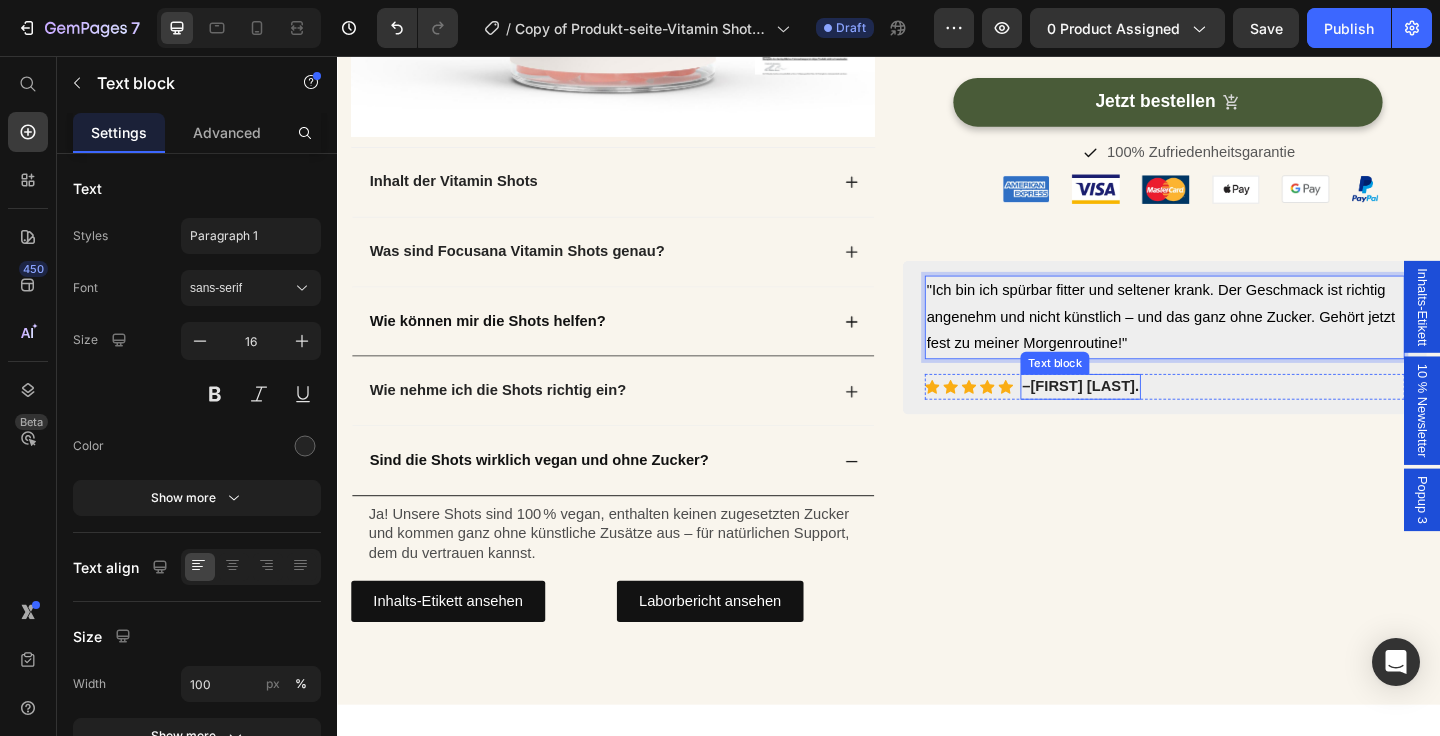 click on "Sophie L." at bounding box center [1150, 415] 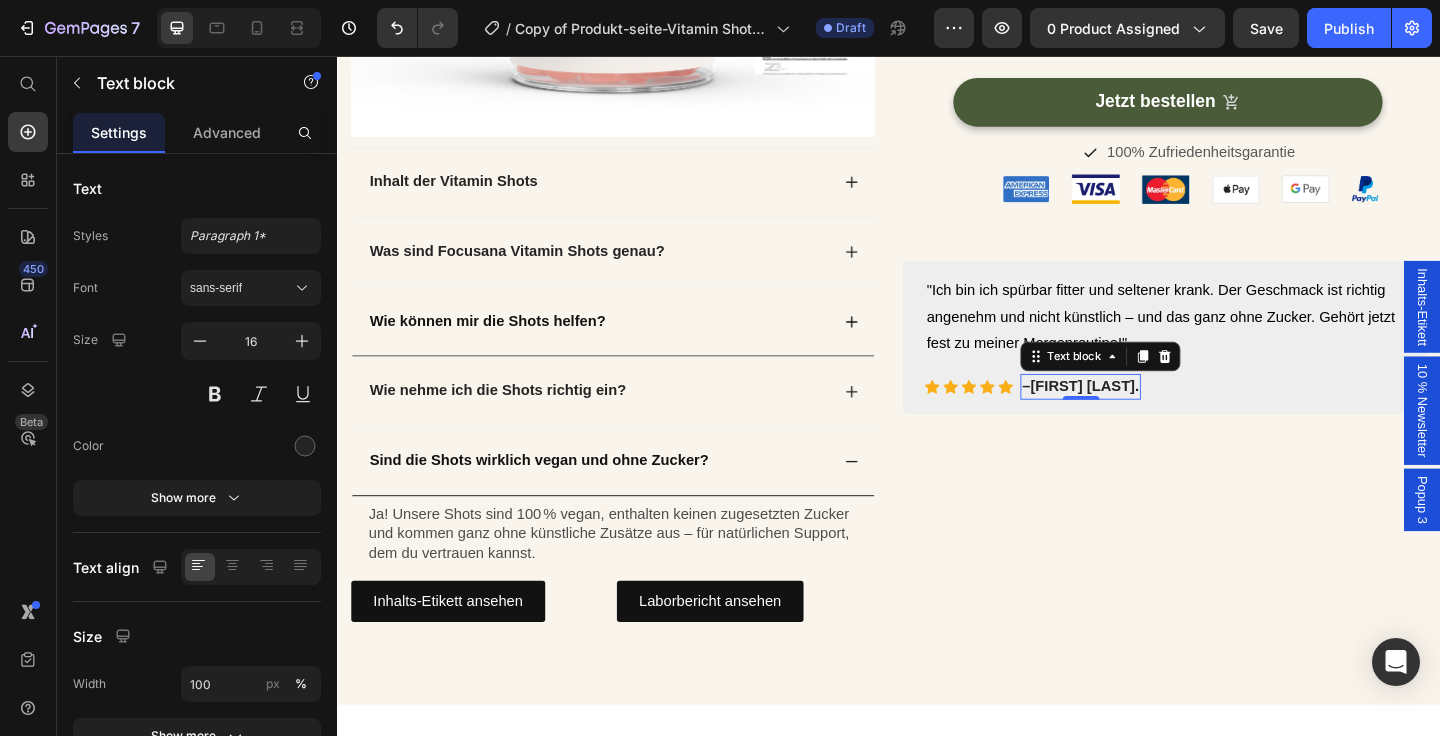 click on "Sophie L." at bounding box center (1150, 415) 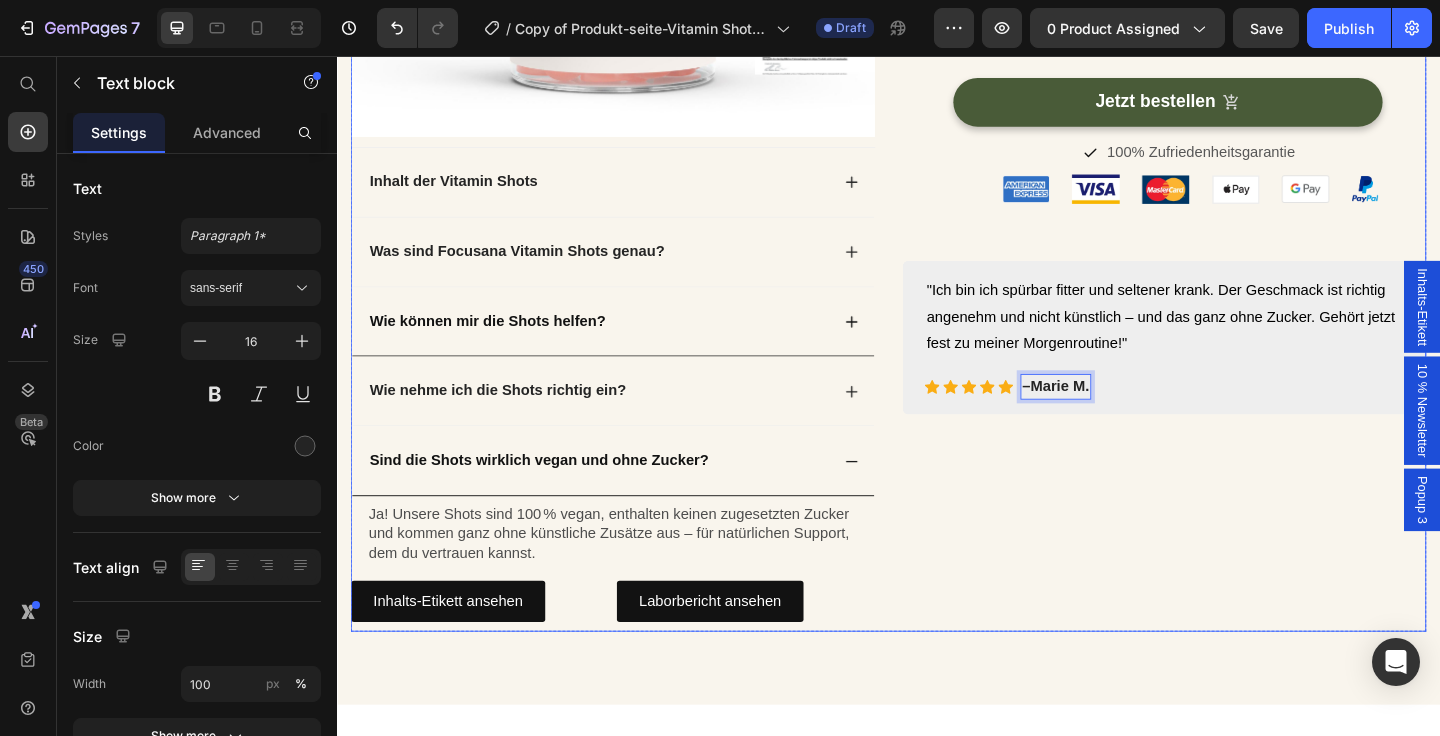 click on "(P) Images & Gallery Premium Shilajit Gummies 1000 + Vitamin C,B6, B12 - 60 Stk (P) Title                Icon                Icon                Icon                Icon                Icon Icon List Hoz beliebt bei unseren Kunden Text block Row
Icon Starkes Immunsystem – mit Vitamin C, D3 & Zink Text block
Icon Mehr Energie & weniger Erschöpfung Text block
Icon Schutz vor oxidativem Stress Text block
Icon Ohne Zucker – 100 % vegan & fruchtig lecker Text block Icon List €37,90 (P) Price €49,90 (P) Price Du sparst €12,00 Product Tag Row Kaching Bundles Kaching Bundles Jetzt bestellen (P) Cart Button
Icon 100% Zufriedenheitsgarantie Text Block Row Image Image Image Image Image Image Row JETZT BESTELLEN (P) Cart Button Row "Ich bin ich spürbar fitter und seltener krank. Der Geschmack ist richtig angenehm und nicht künstlich – und das ganz ohne Zucker. Gehört jetzt fest zu meiner Morgenroutine!" Text block Icon Icon" at bounding box center (1237, 128) 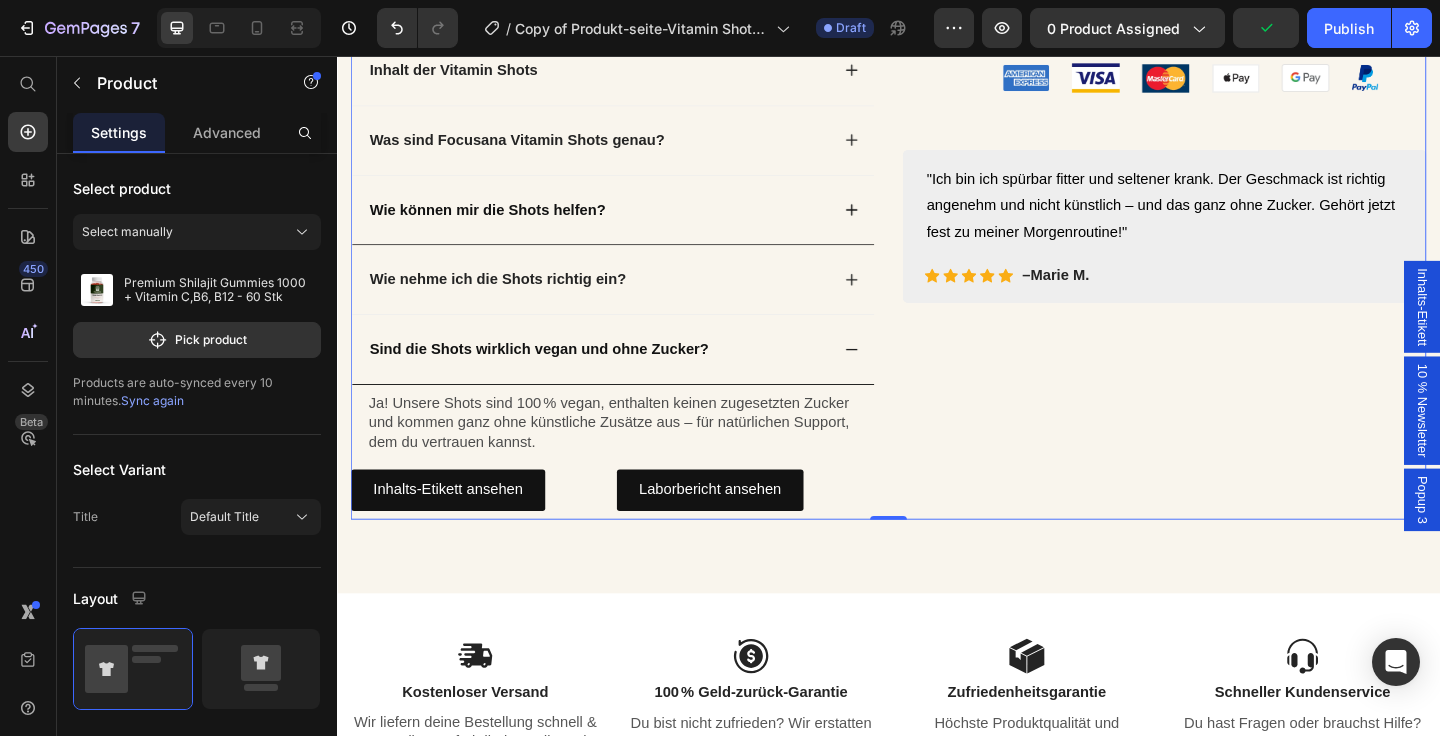 scroll, scrollTop: 827, scrollLeft: 0, axis: vertical 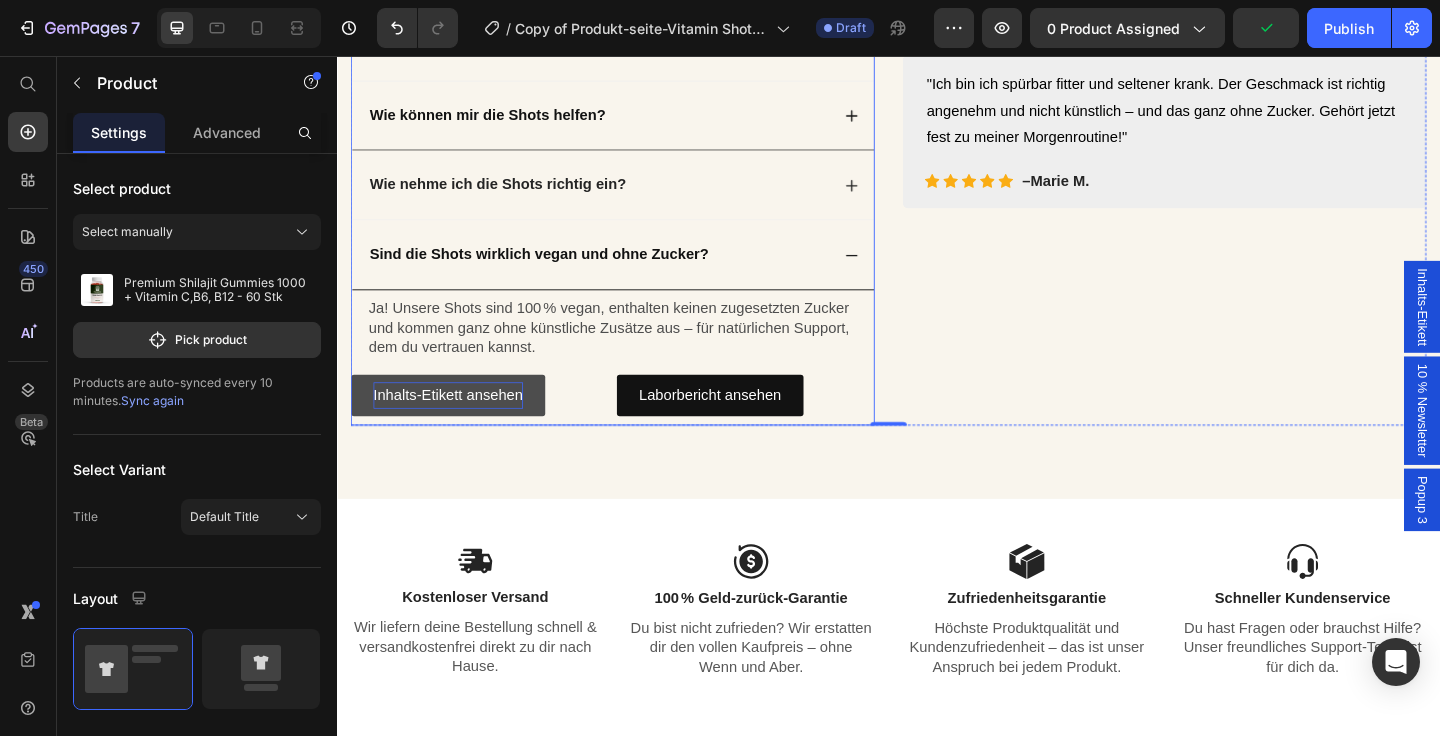 click on "Inhalts-Etikett ansehen" at bounding box center [457, 425] 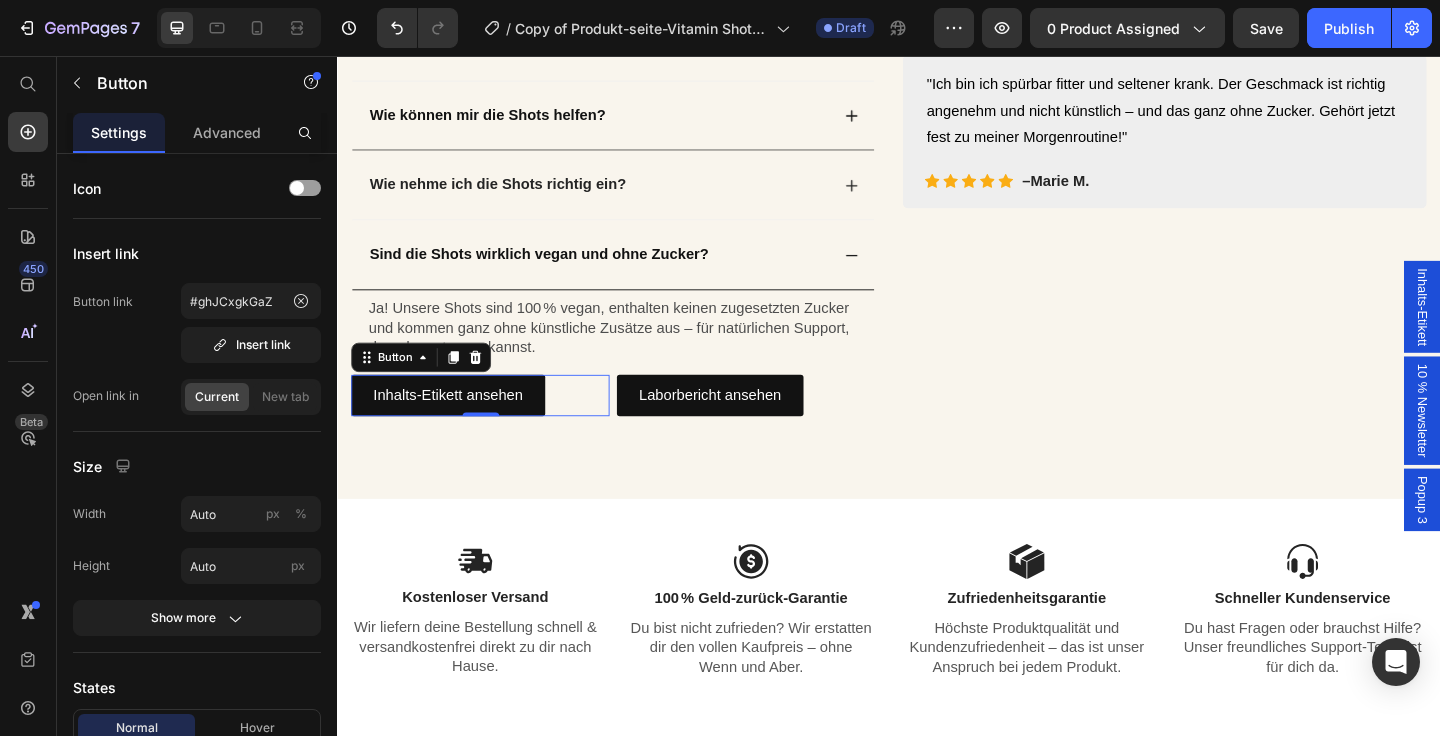click on "Inhalts-Etikett" at bounding box center (1517, 329) 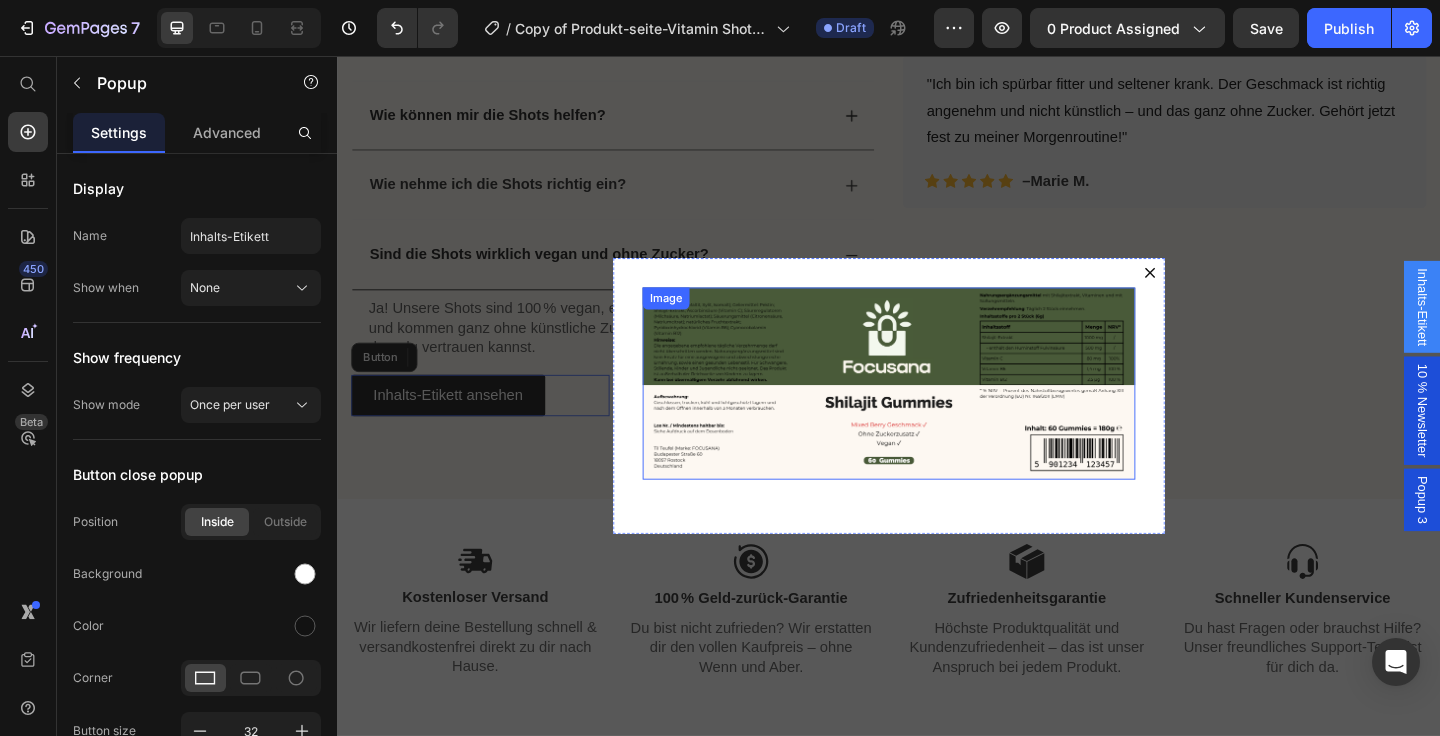 click at bounding box center (937, 412) 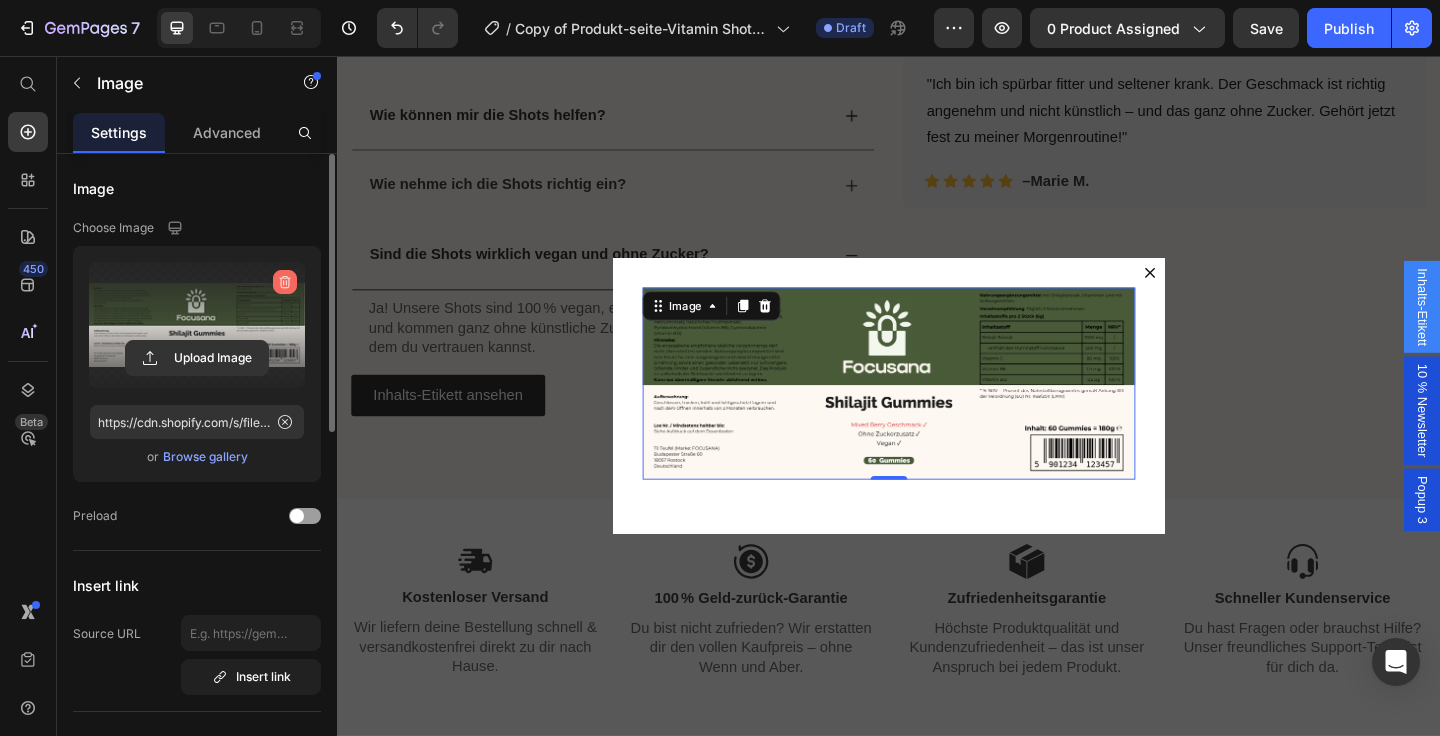 click 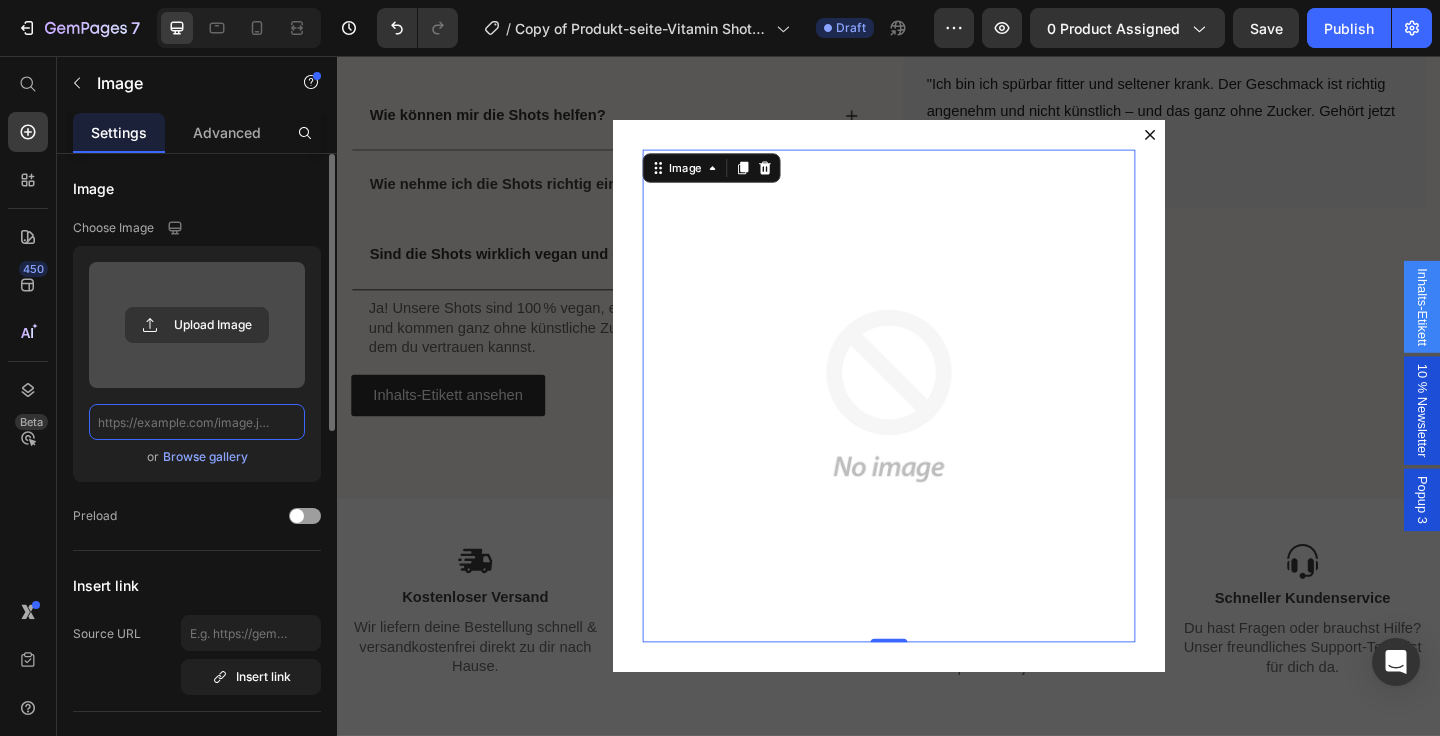 scroll, scrollTop: 0, scrollLeft: 0, axis: both 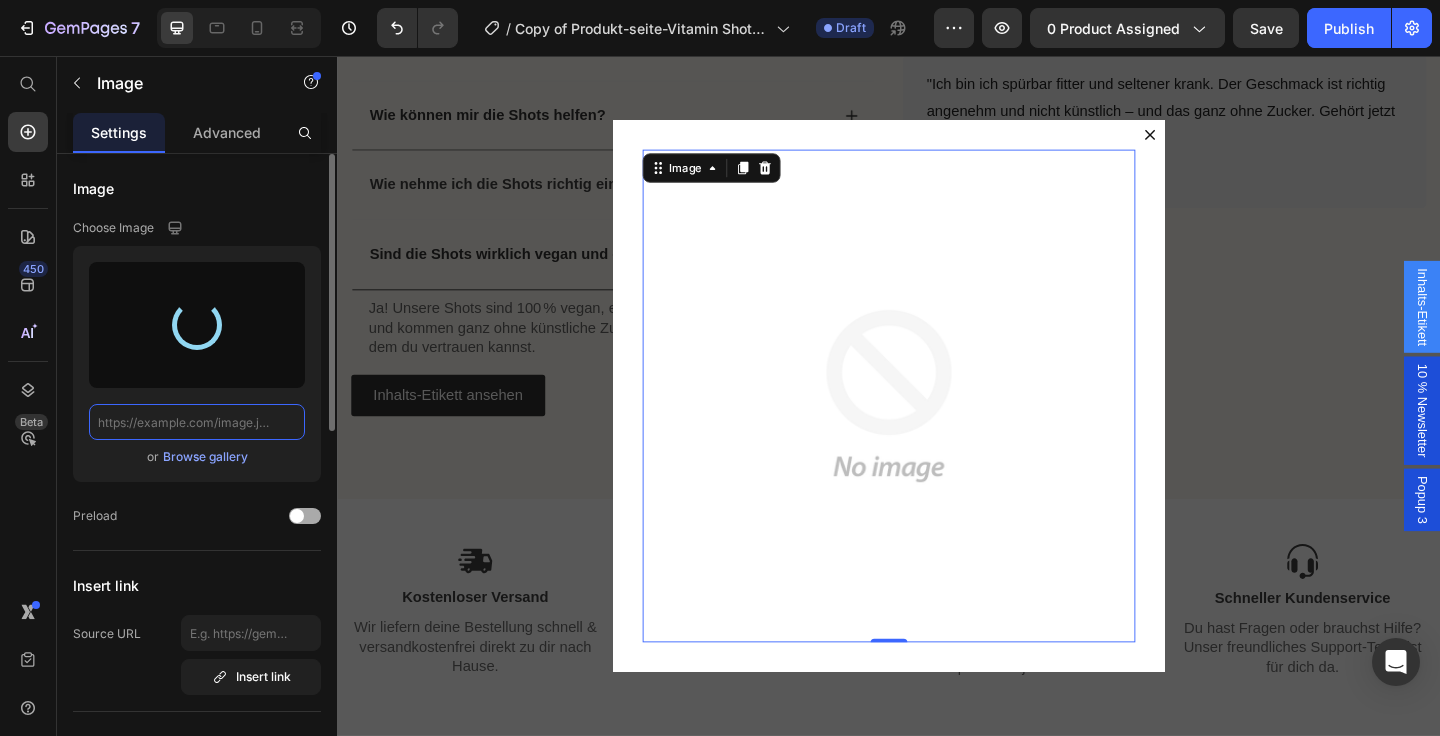 type on "https://cdn.shopify.com/s/files/1/0914/5971/5416/files/gempages_566325962250126361-bda7e61e-b8fb-422d-bd08-f7e276913ef7.png" 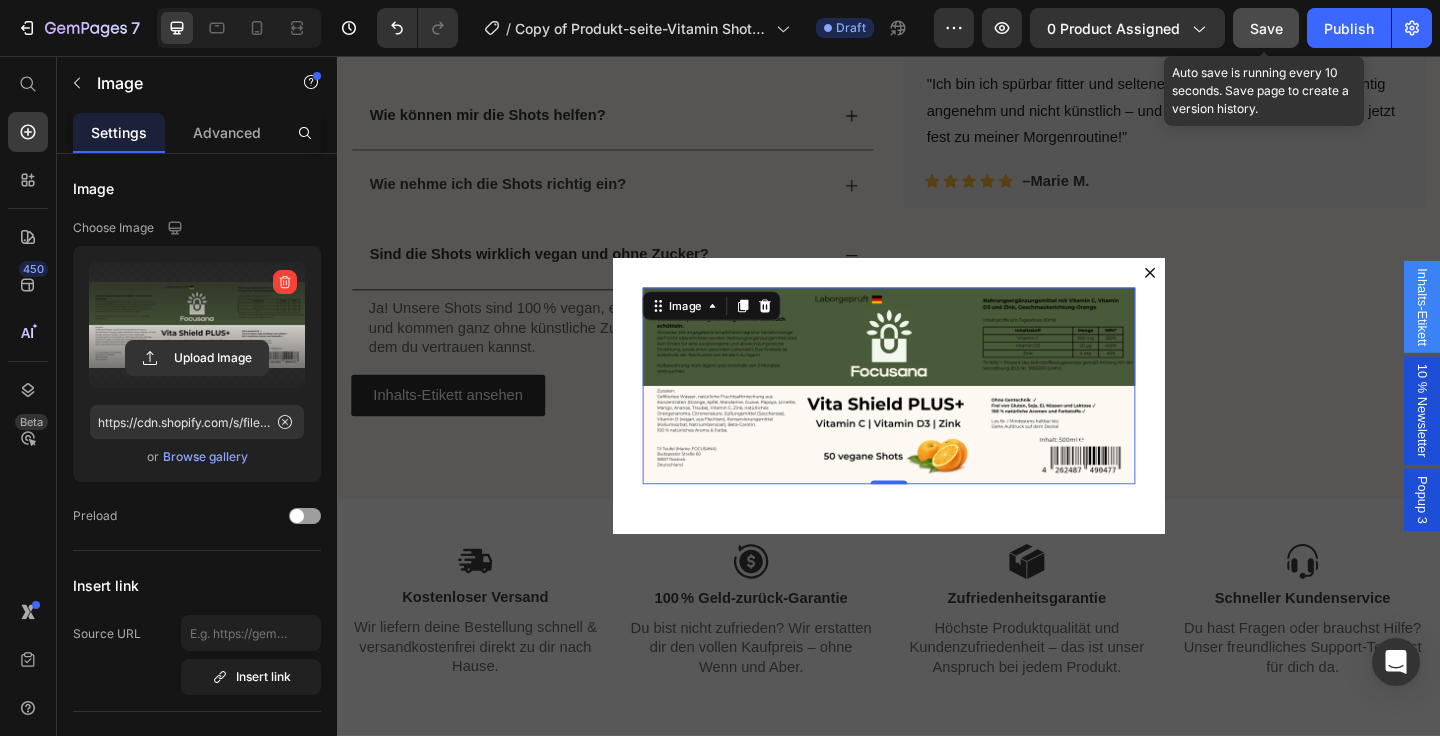 click on "Save" at bounding box center [1266, 28] 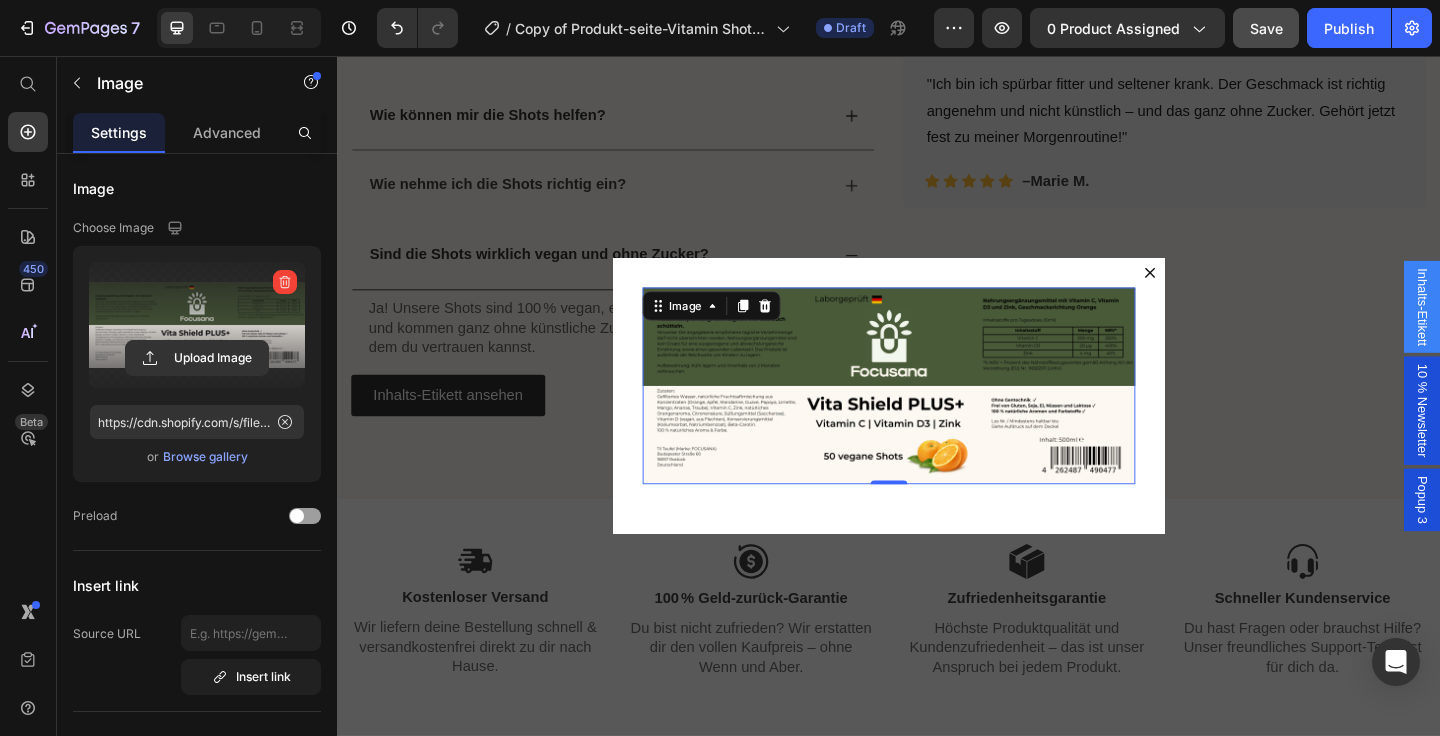 click at bounding box center [937, 426] 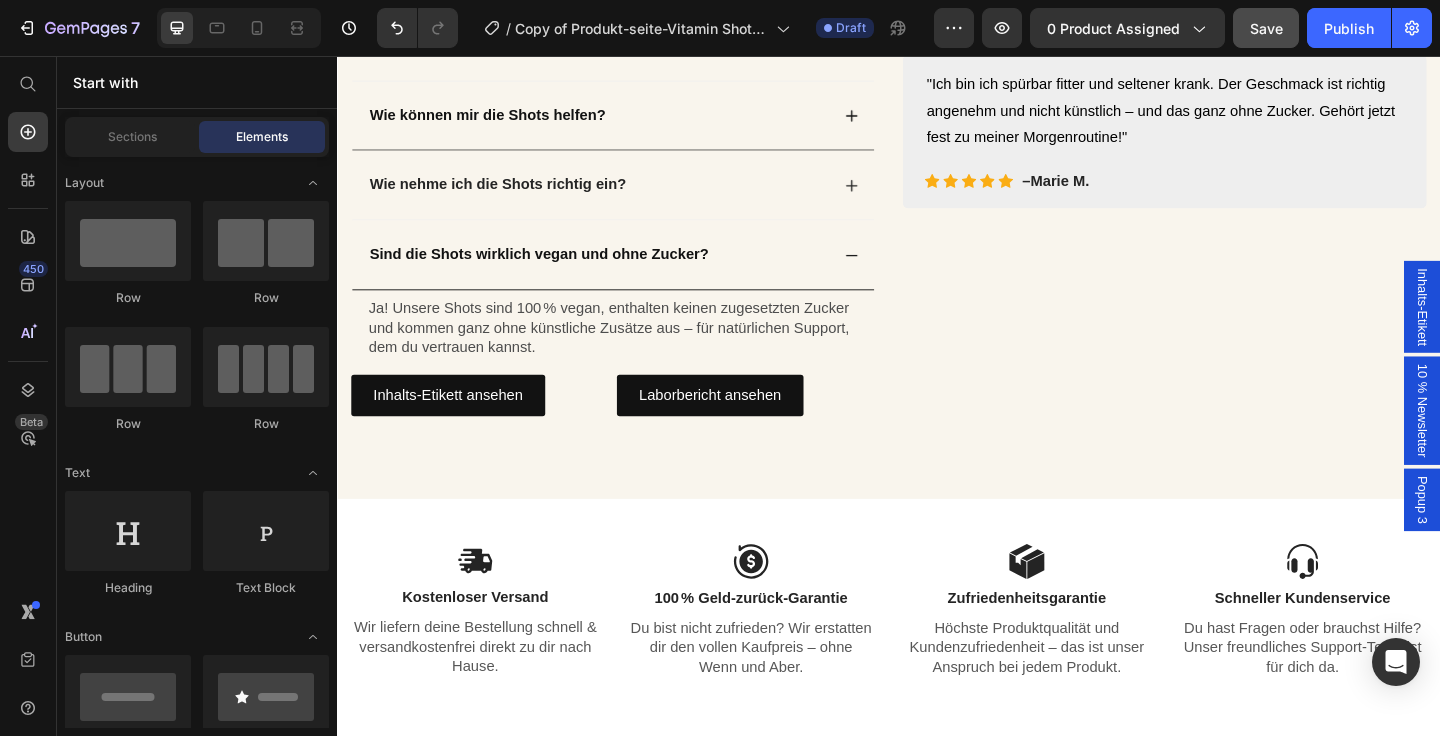 click on "10 % Newsletter" at bounding box center (1517, 442) 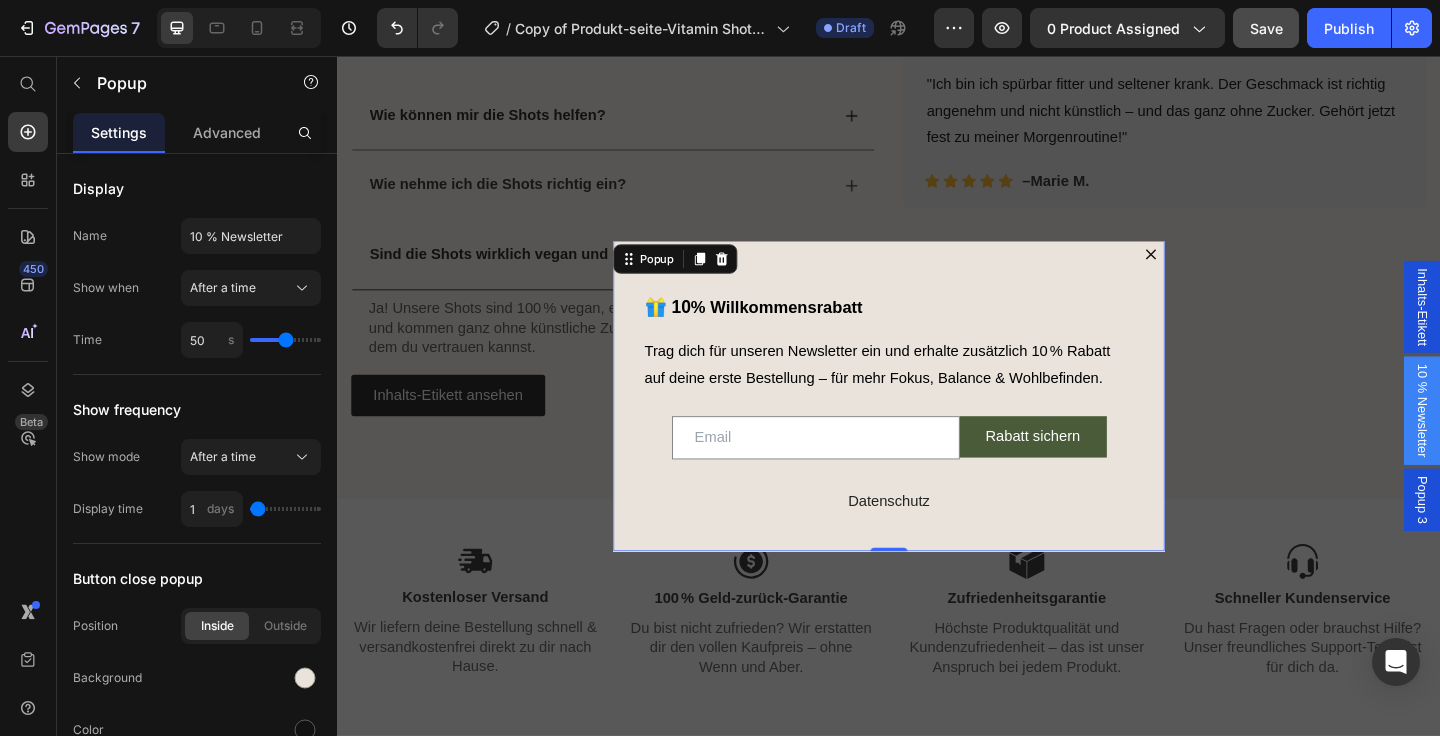 click at bounding box center (1222, 272) 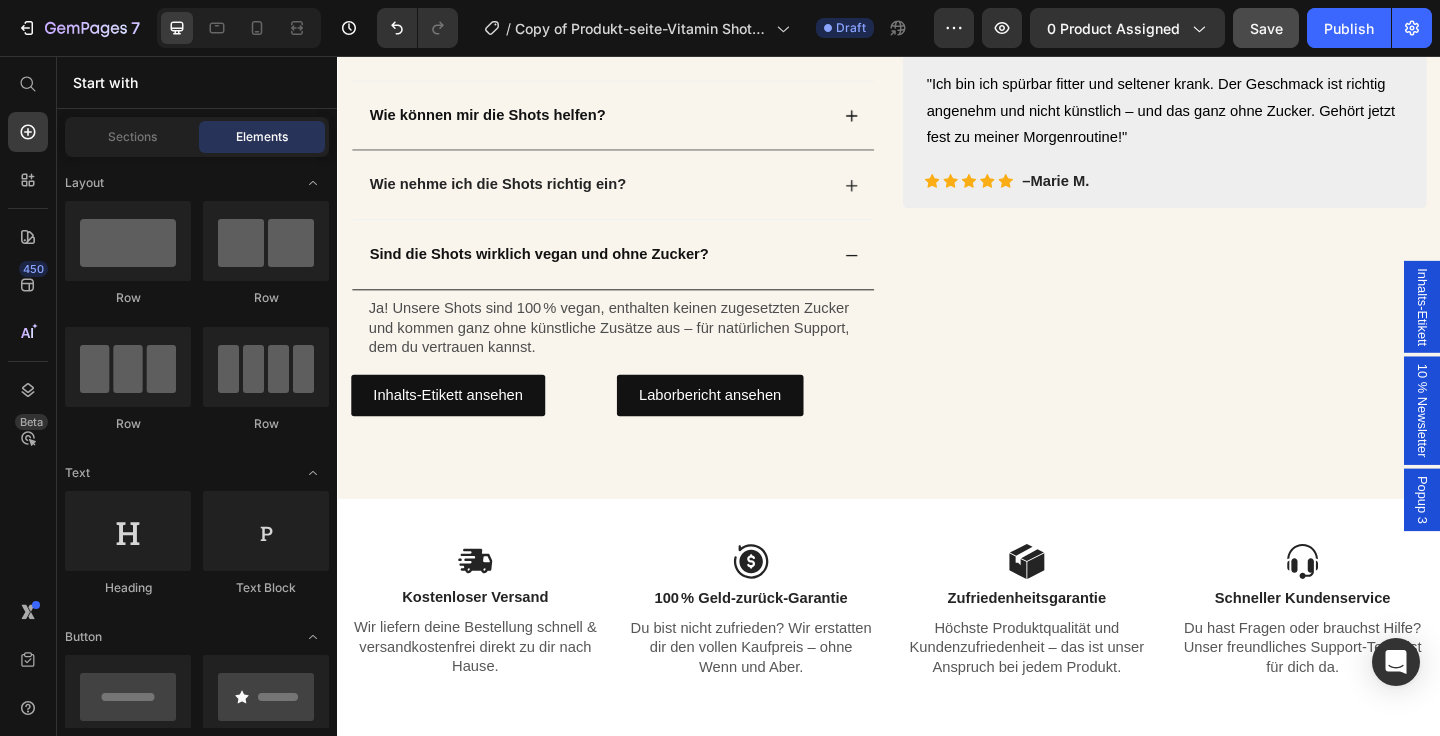 click on "Popup 3" at bounding box center (1517, 539) 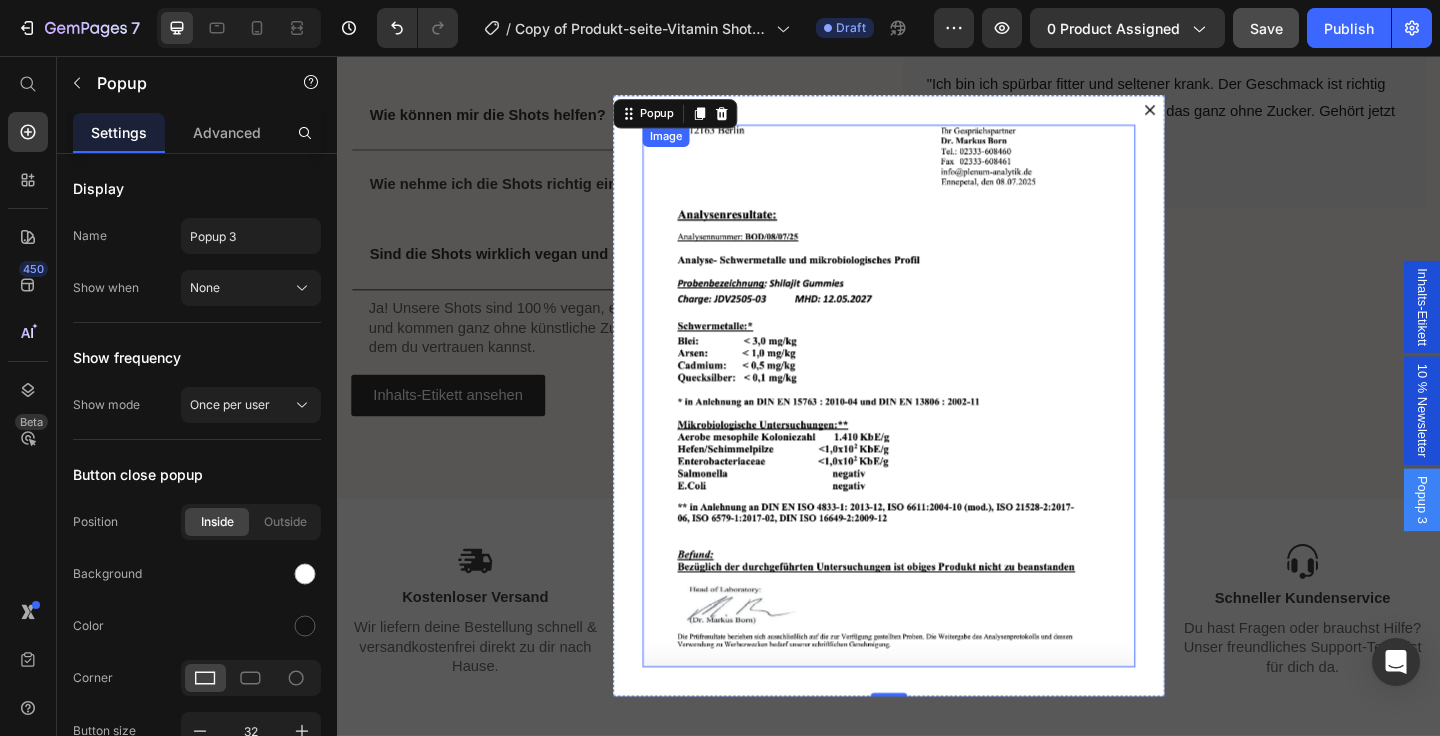 click at bounding box center [937, 426] 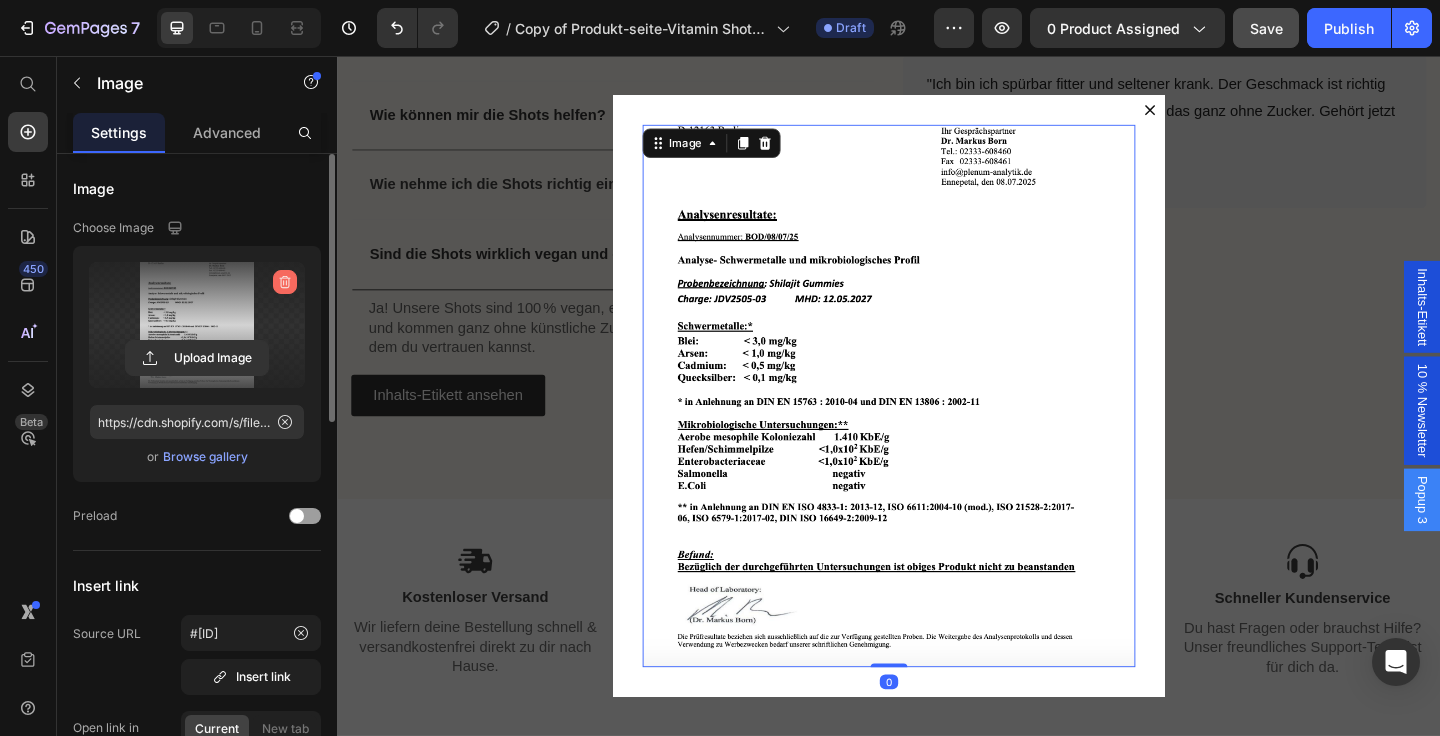 click 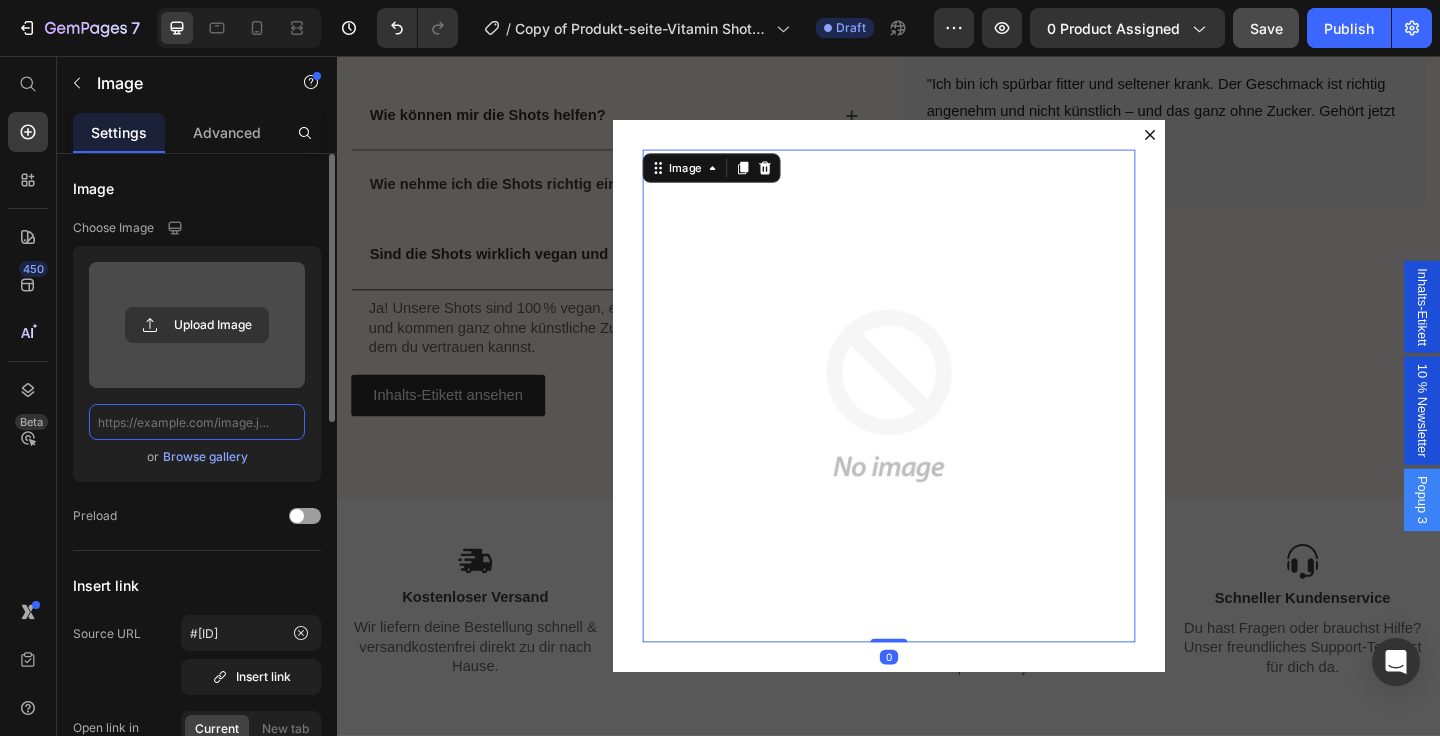 scroll, scrollTop: 0, scrollLeft: 0, axis: both 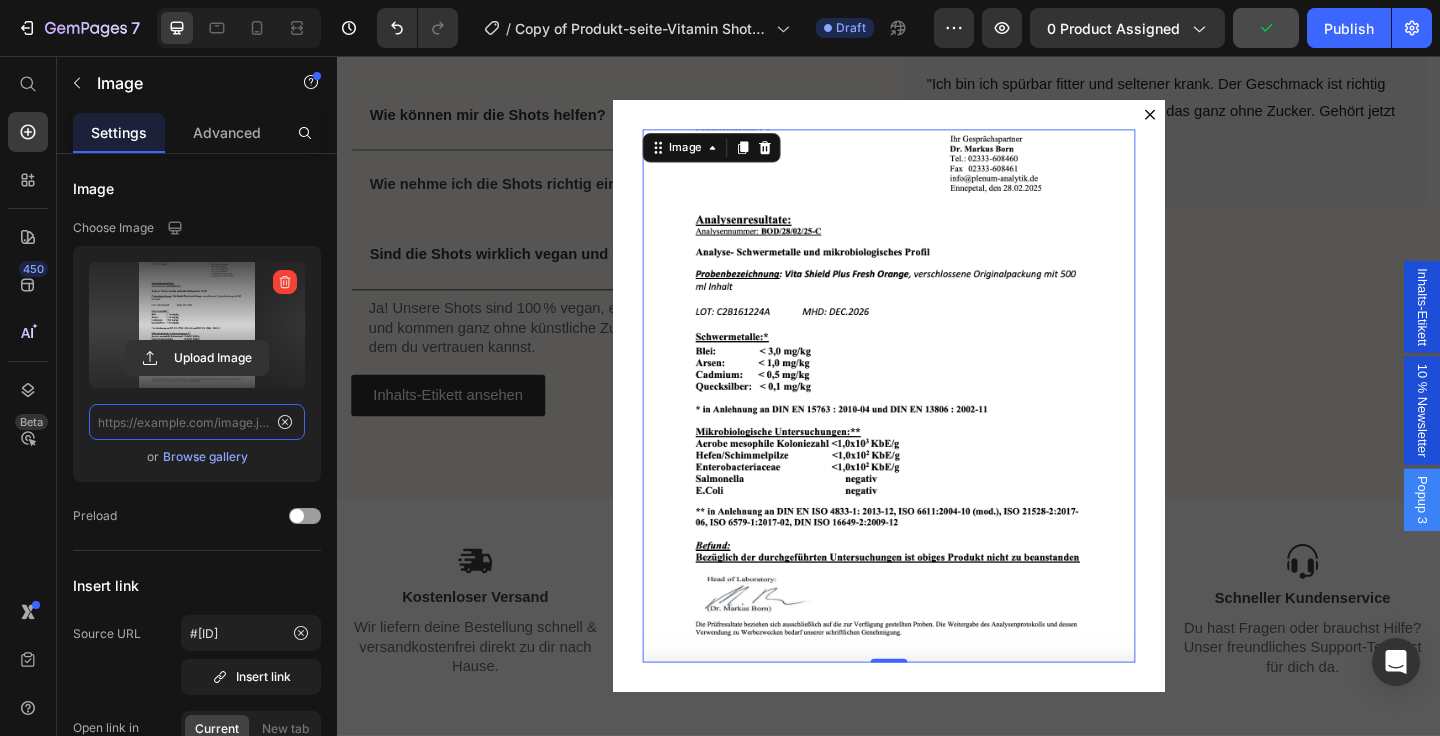 type on "https://cdn.shopify.com/s/files/1/0914/5971/5416/files/gempages_566325962250126361-e8f548d6-7cf4-46db-9437-7609d27ce755.png" 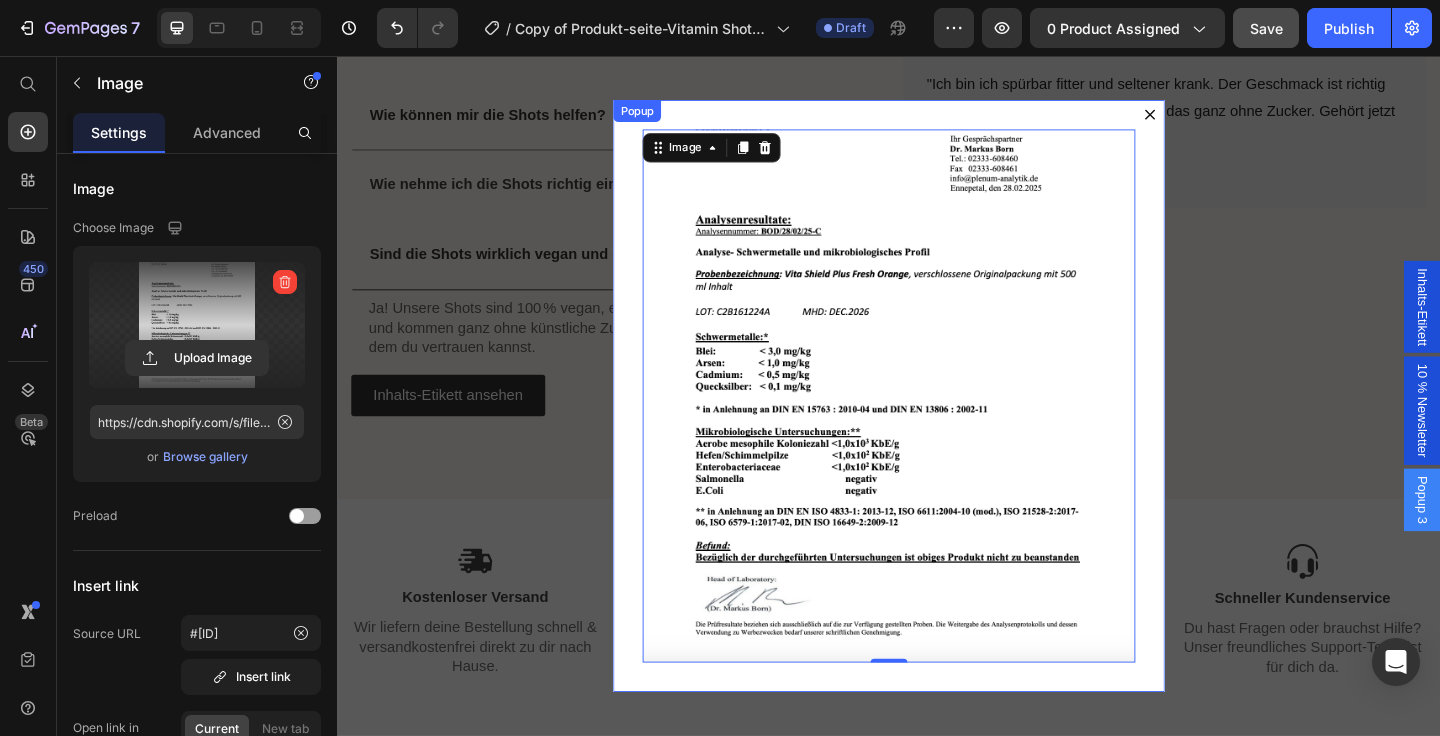 click 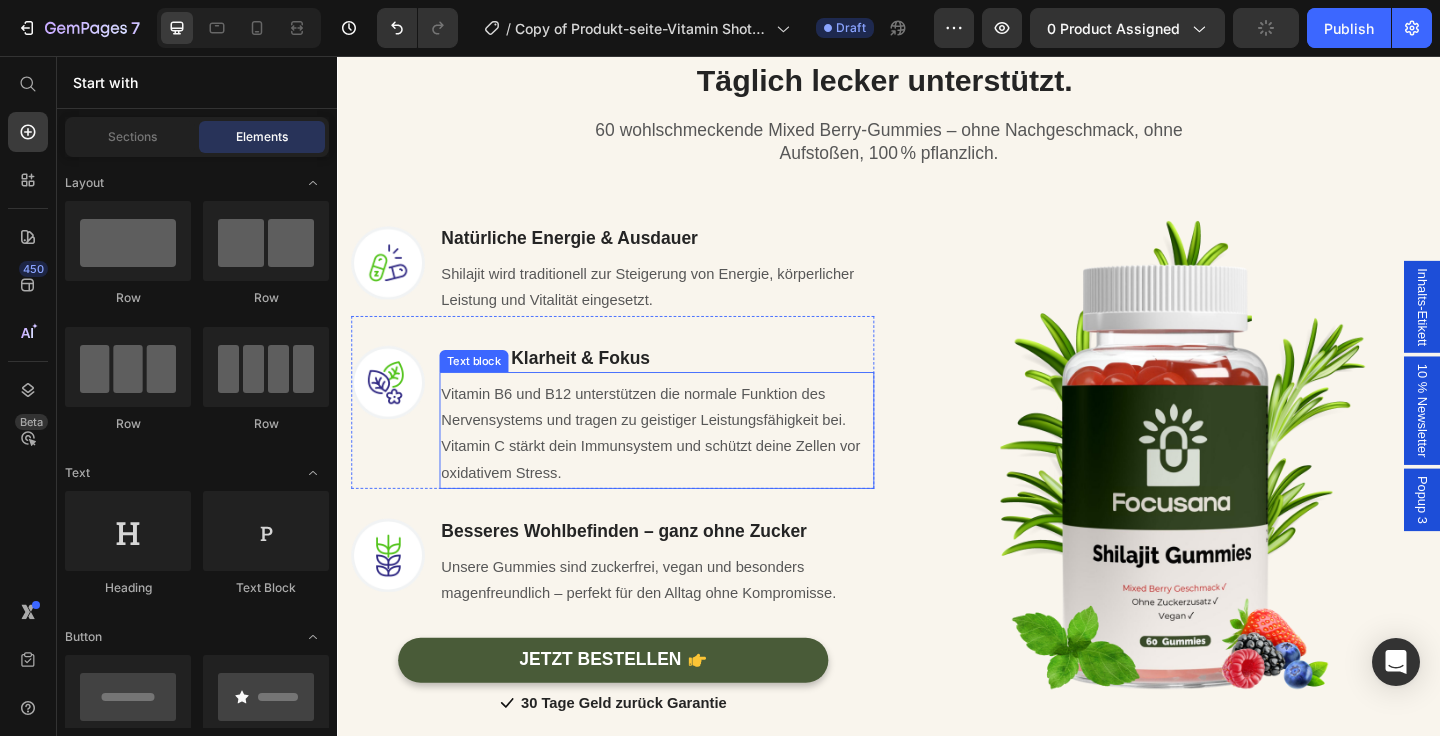 scroll, scrollTop: 1648, scrollLeft: 0, axis: vertical 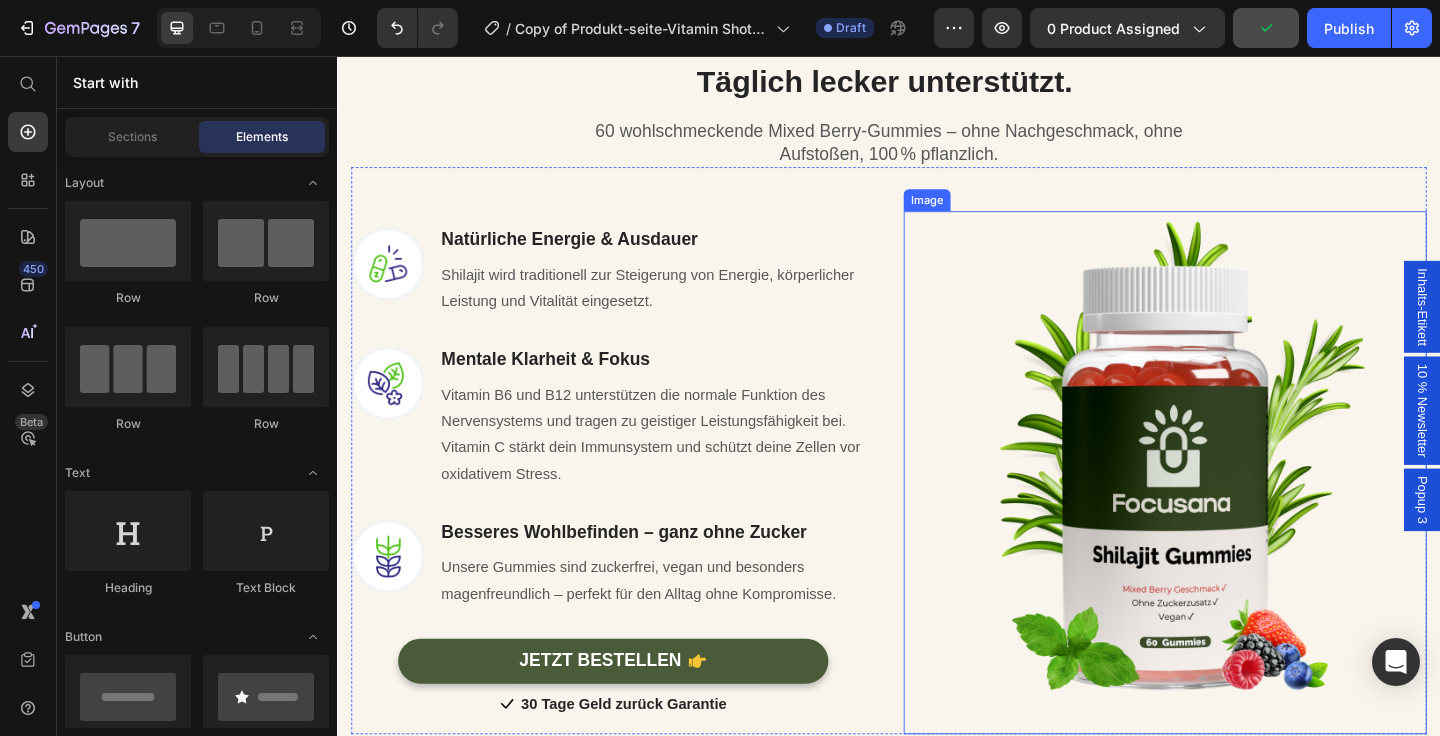 click at bounding box center (1237, 509) 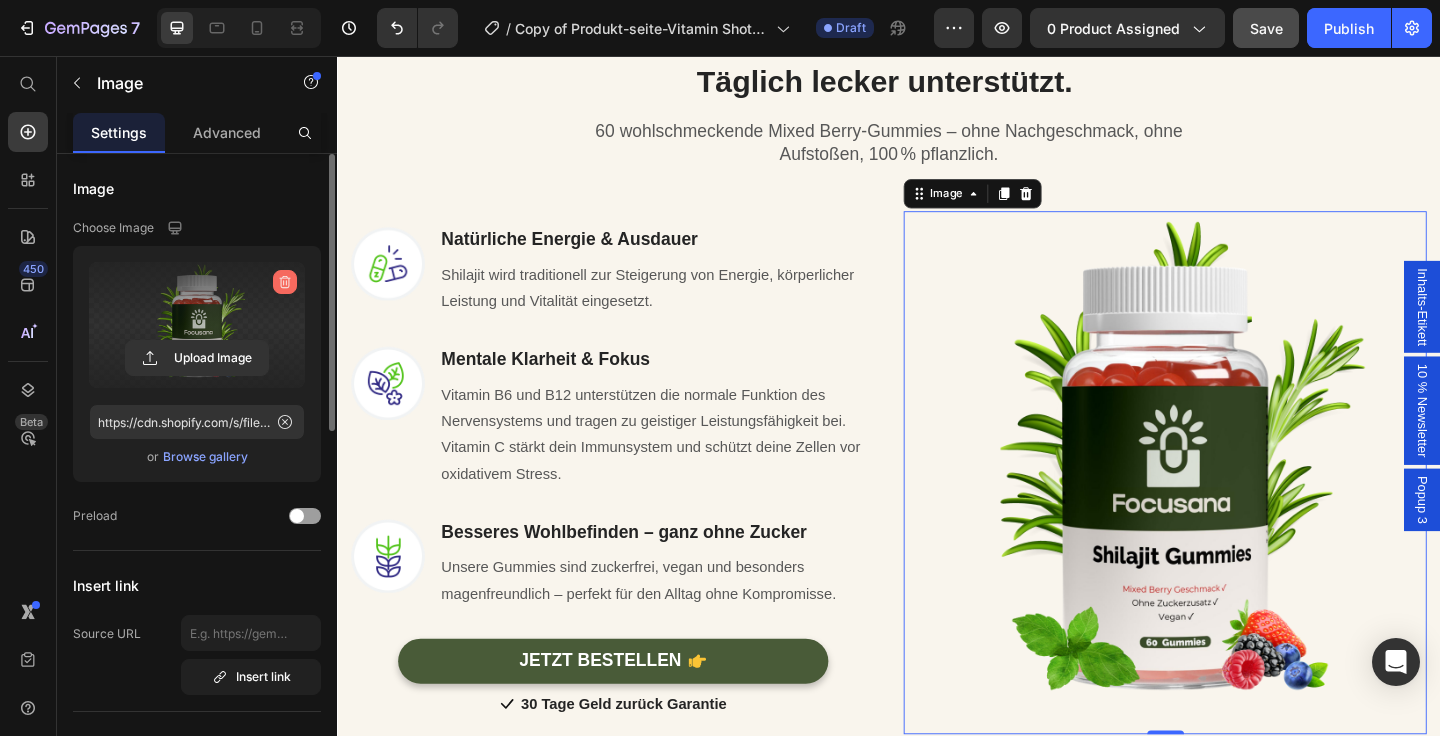 click 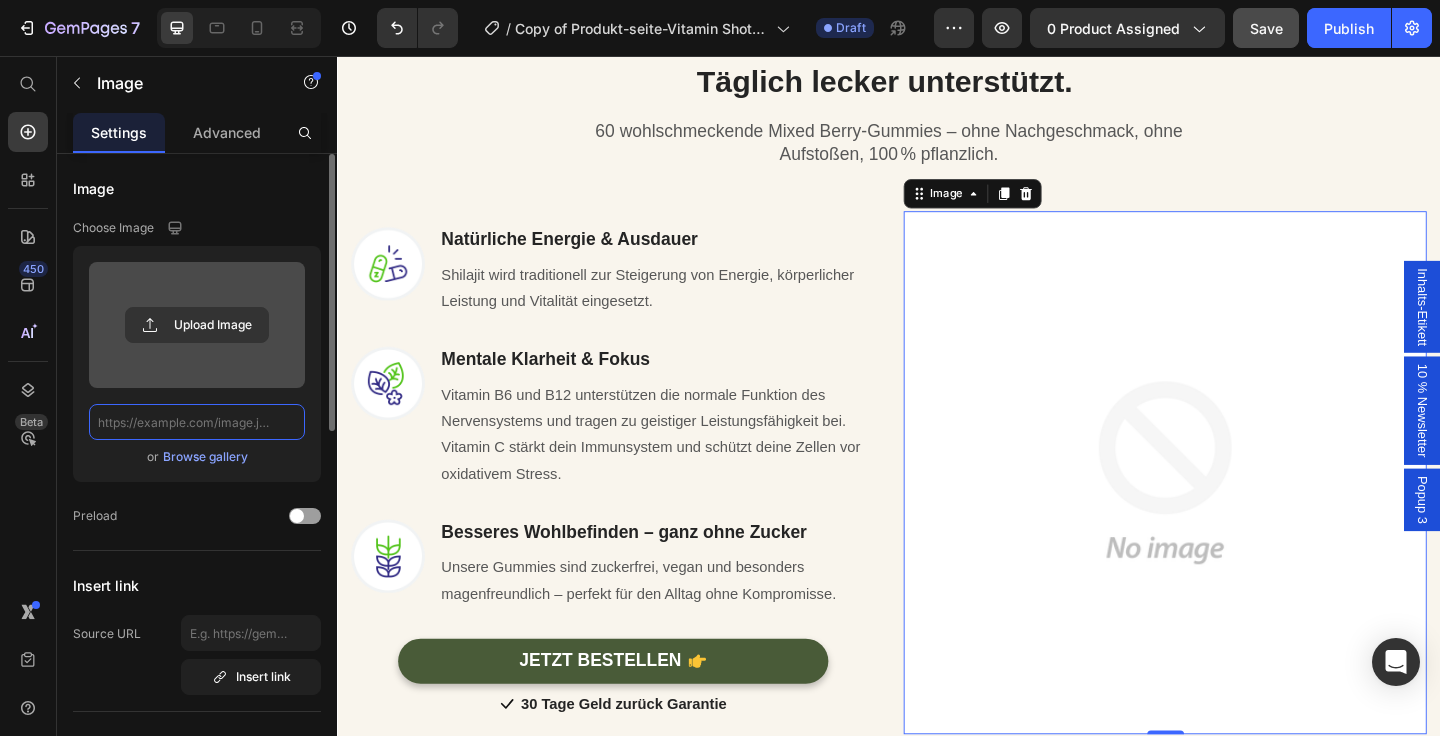 scroll, scrollTop: 0, scrollLeft: 0, axis: both 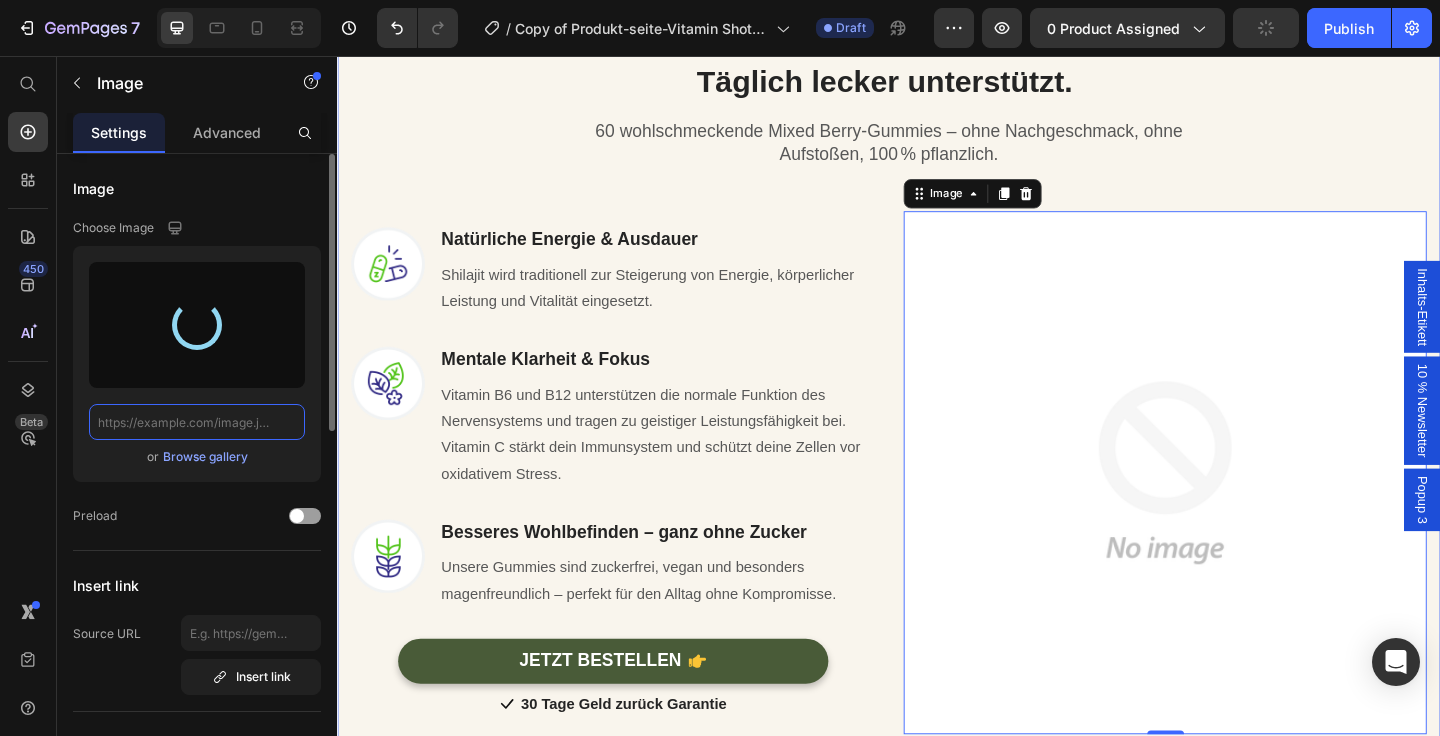 type on "https://cdn.shopify.com/s/files/1/0914/5971/5416/files/gempages_566325962250126361-984dac6c-840b-4d66-a3b8-9d8cd82a8ee3.png" 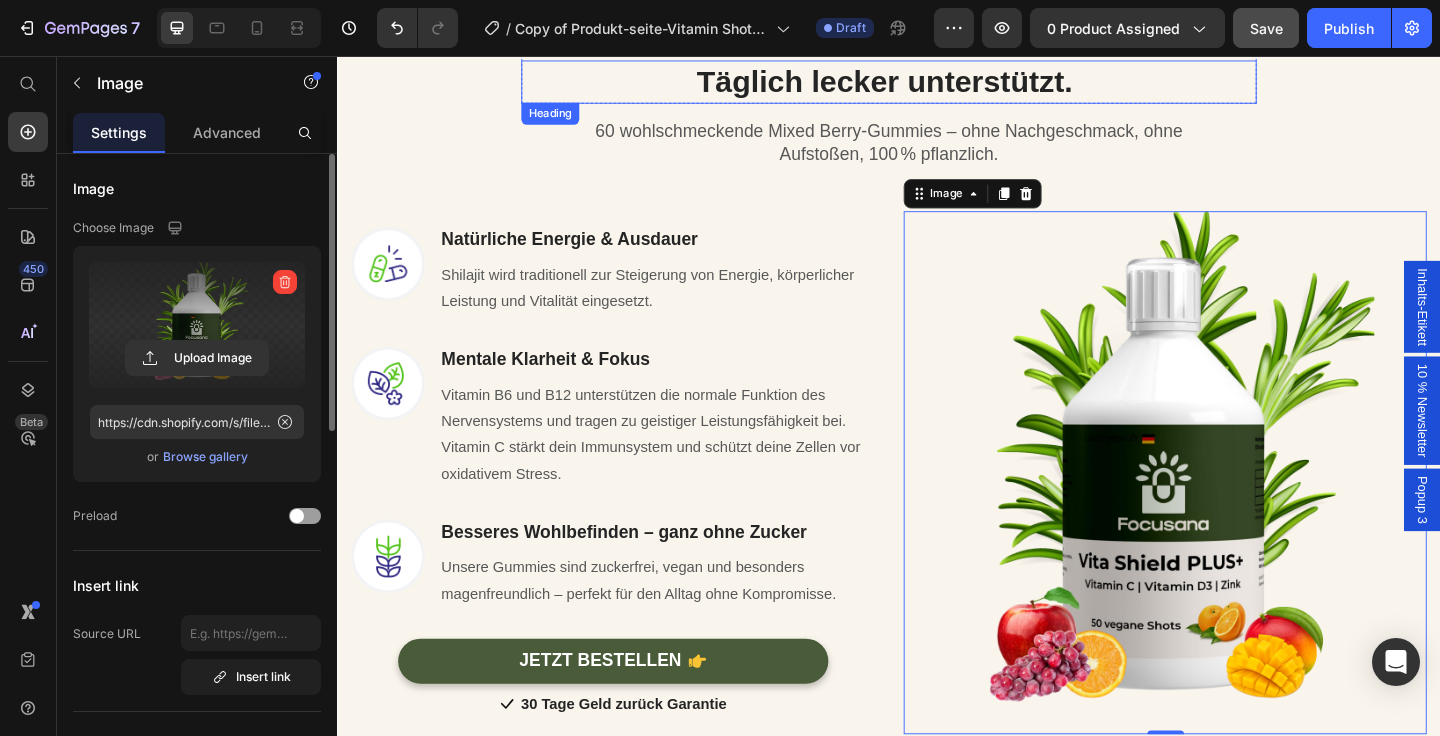 click on "Täglich lecker unterstützt." at bounding box center [932, 83] 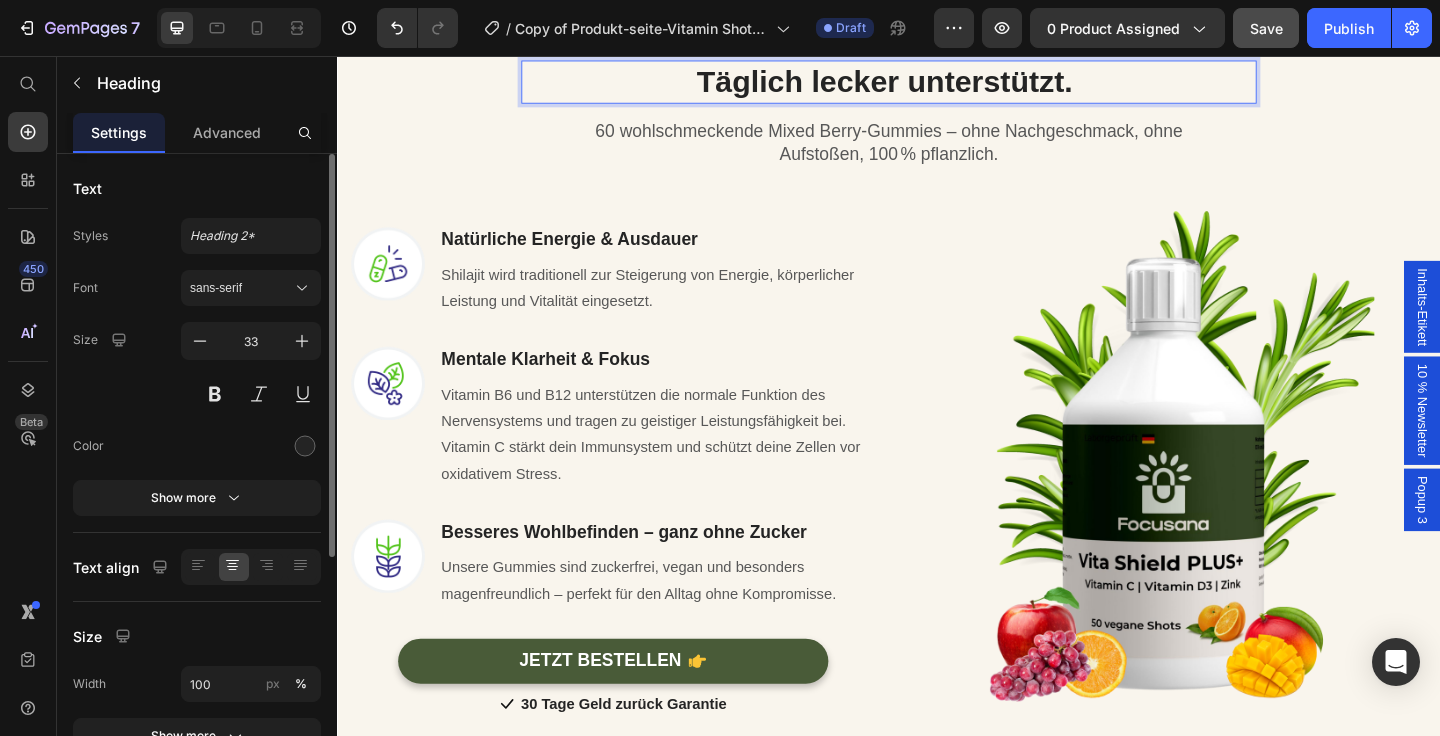 click on "Täglich lecker unterstützt." at bounding box center [932, 83] 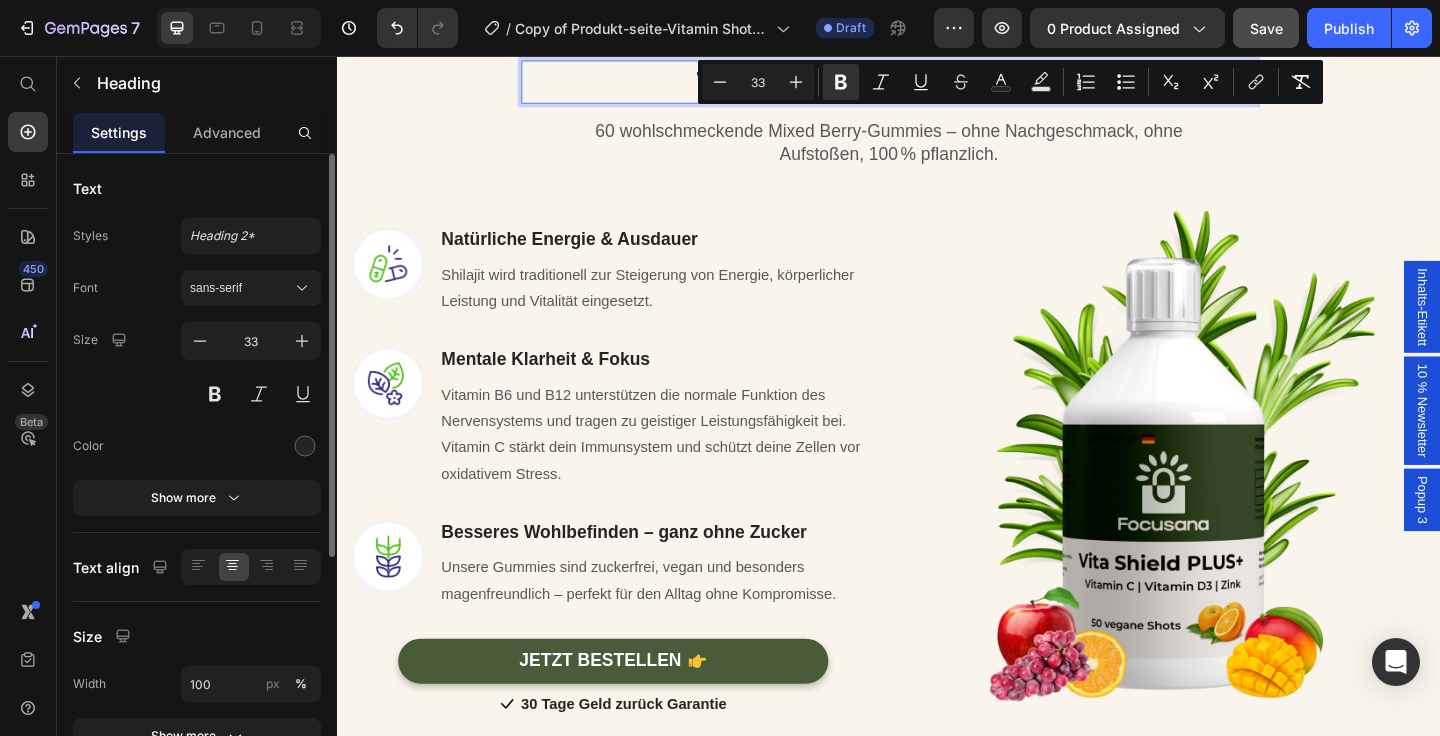 click on "Strikethrough" at bounding box center [961, 82] 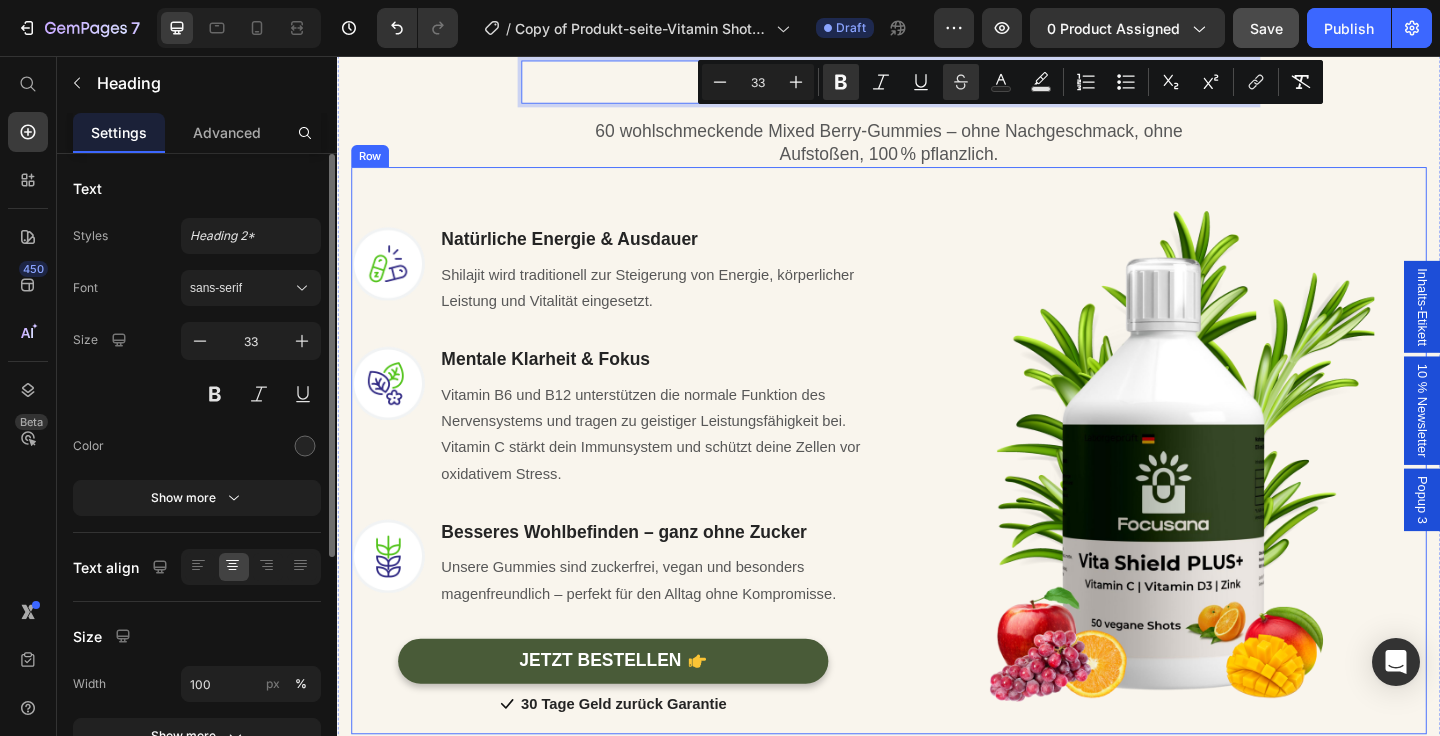 click on "Image Natürliche Energie & Ausdauer Heading Shilajit wird traditionell zur Steigerung von Energie, körperlicher Leistung und Vitalität eingesetzt. Text block Row Image Mentale Klarheit & Fokus Heading Vitamin B6 und B12 unterstützen die normale Funktion des Nervensystems und tragen zu geistiger Leistungsfähigkeit bei. Vitamin C stärkt dein Immunsystem und schützt deine Zellen vor oxidativem Stress. Text block Row Image Besseres Wohlbefinden – ganz ohne Zucker Heading Unsere Gummies sind zuckerfrei, vegan und besonders magenfreundlich – perfekt für den Alltag ohne Kompromisse. Text block Row  	   JETZT BESTELLEN Button                Icon 30 Tage Geld zurück Garantie Text block Icon List Row Image Row" at bounding box center [937, 485] 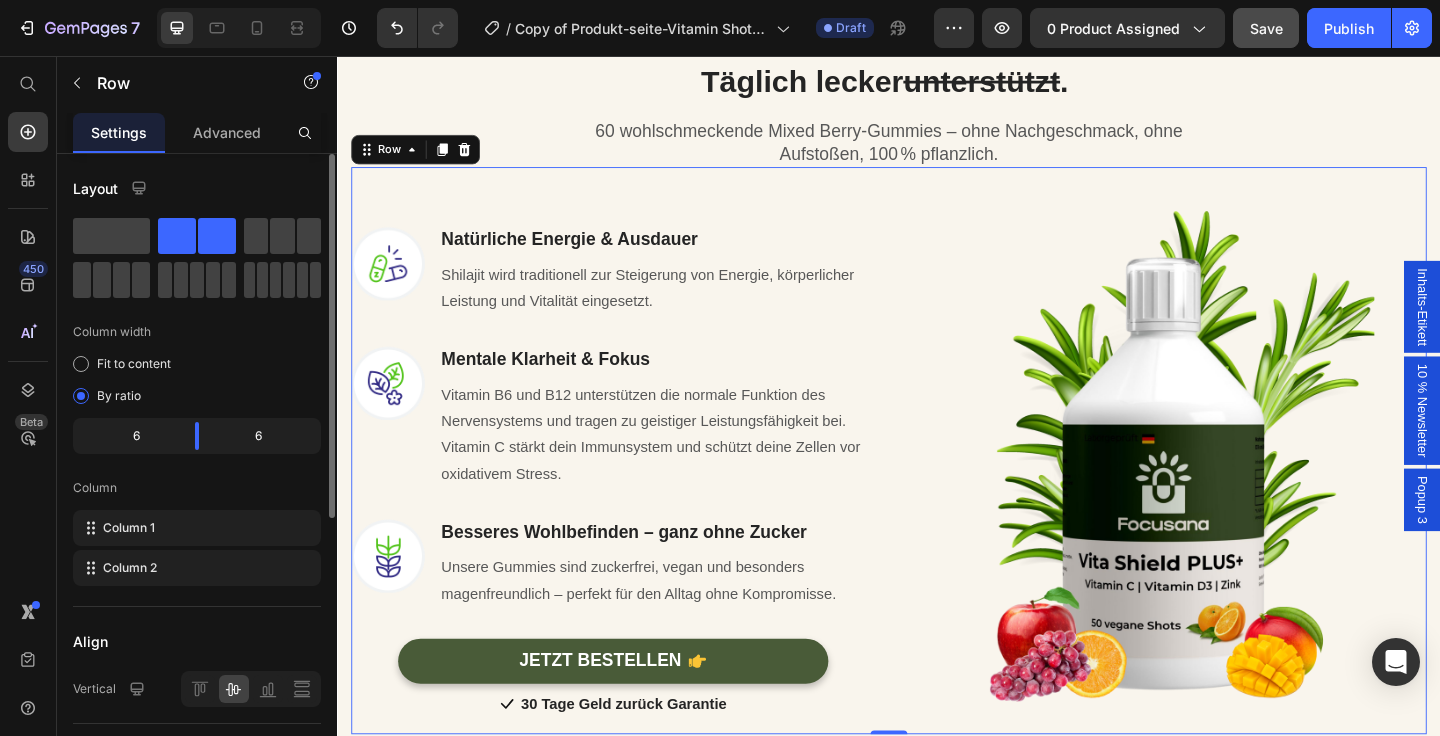 click 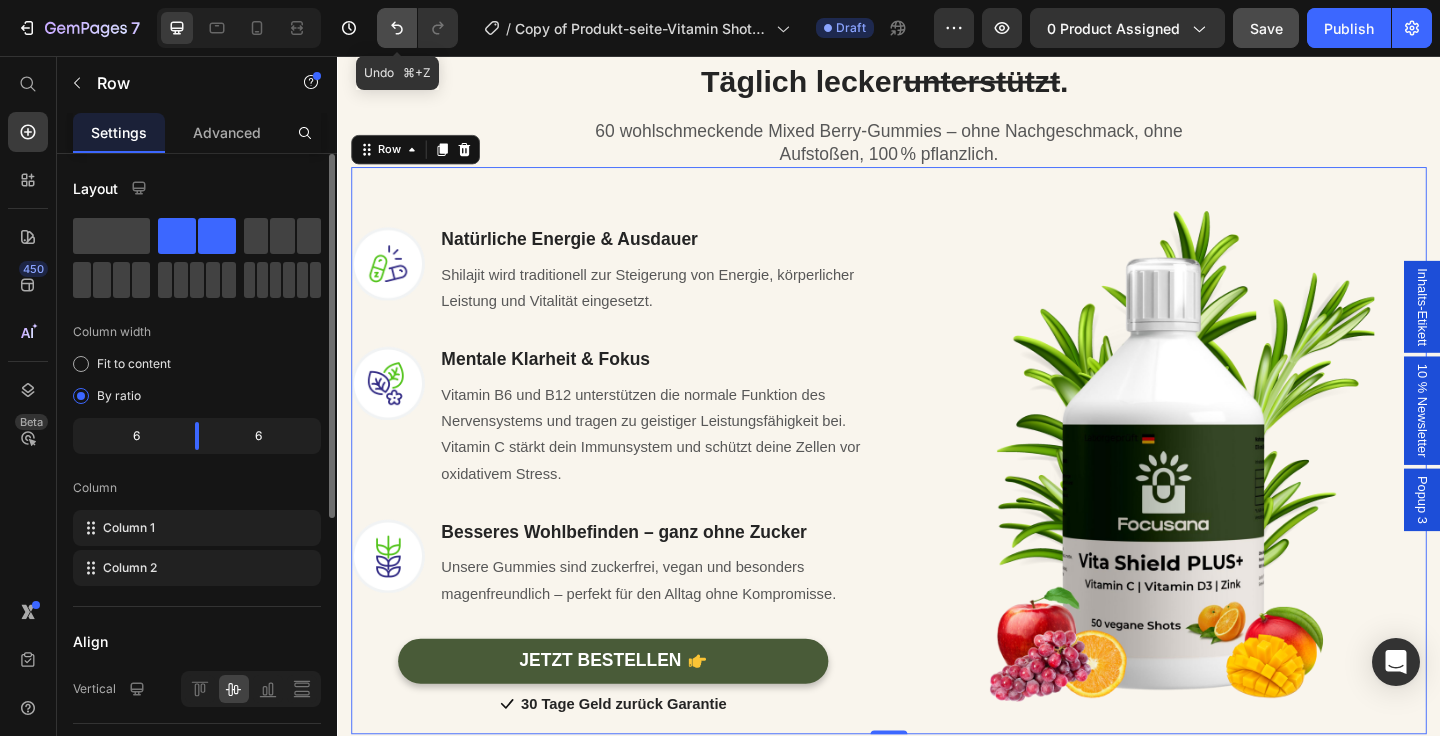 click 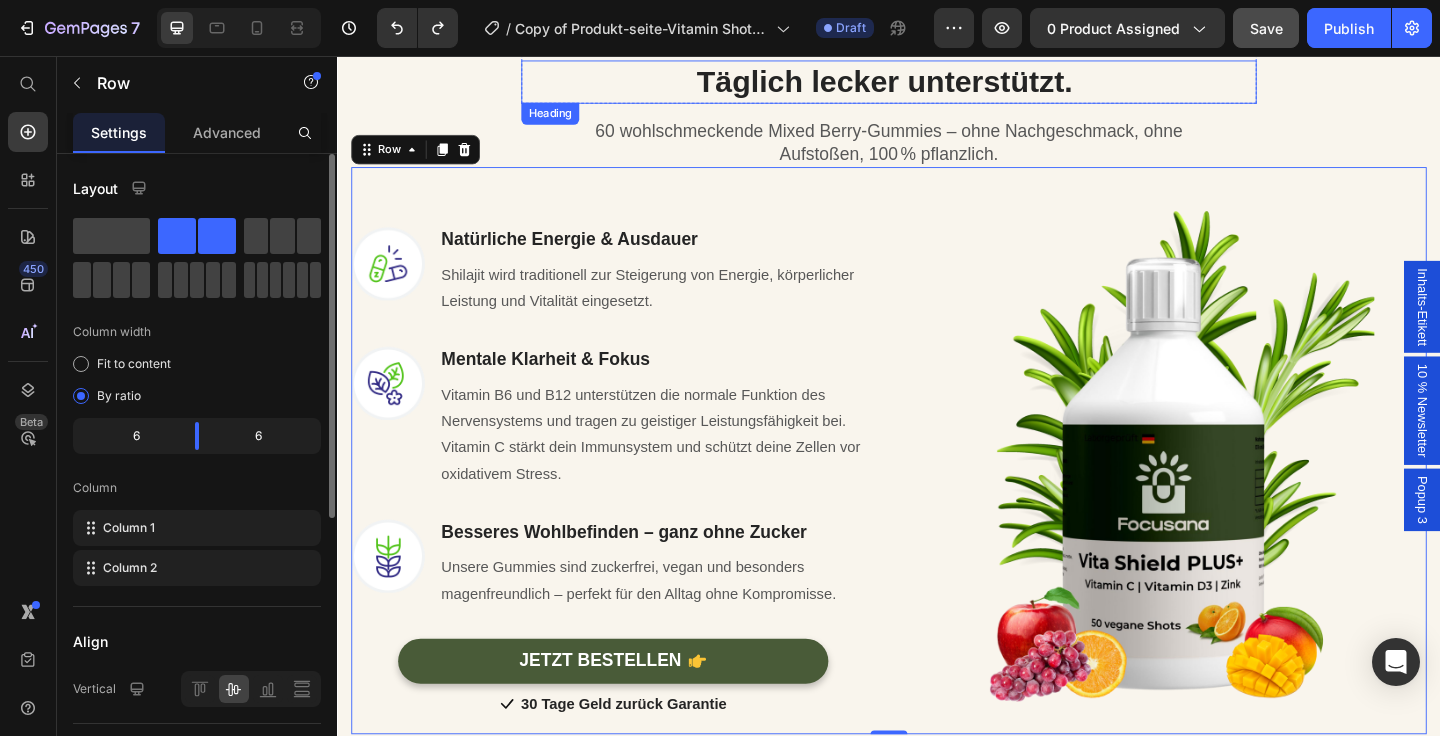 click on "Täglich lecker unterstützt." at bounding box center (932, 83) 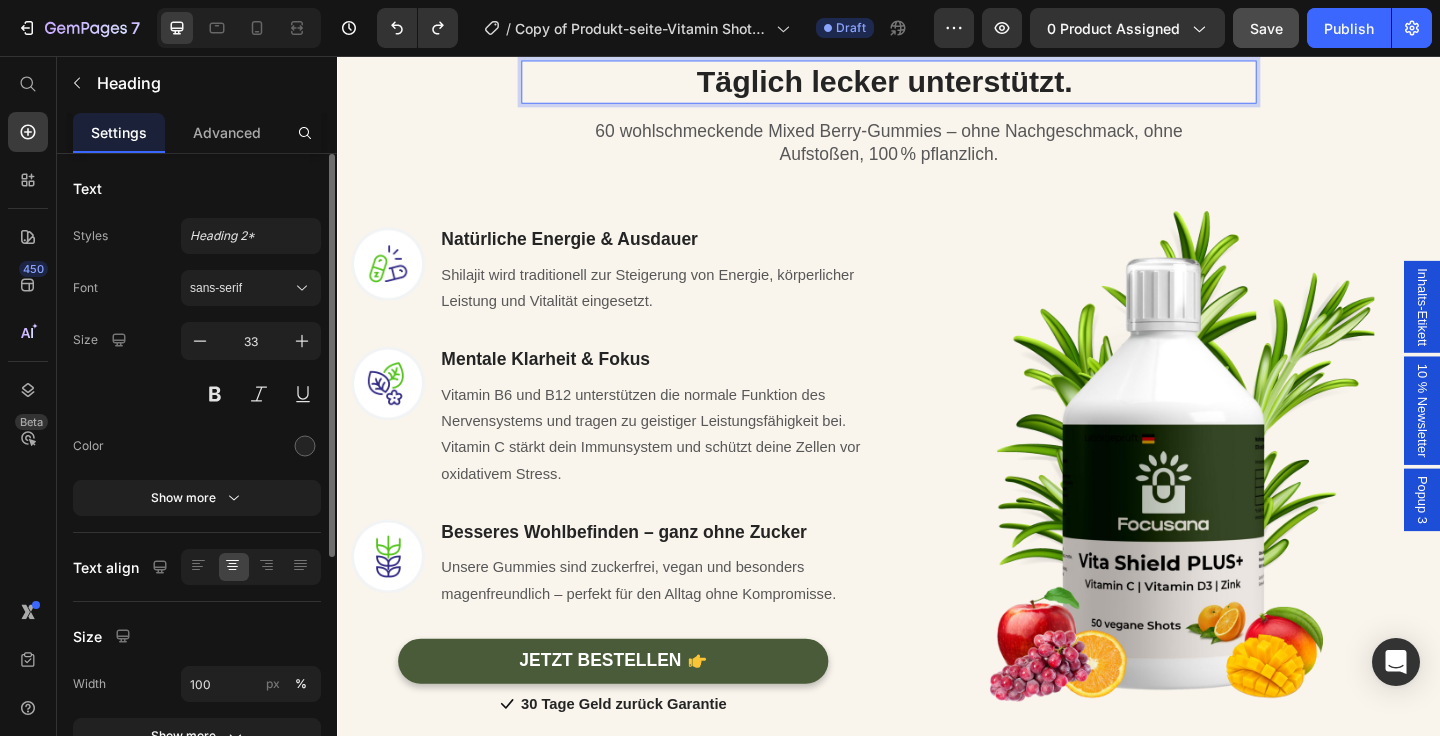 click on "Täglich lecker unterstützt." at bounding box center (932, 83) 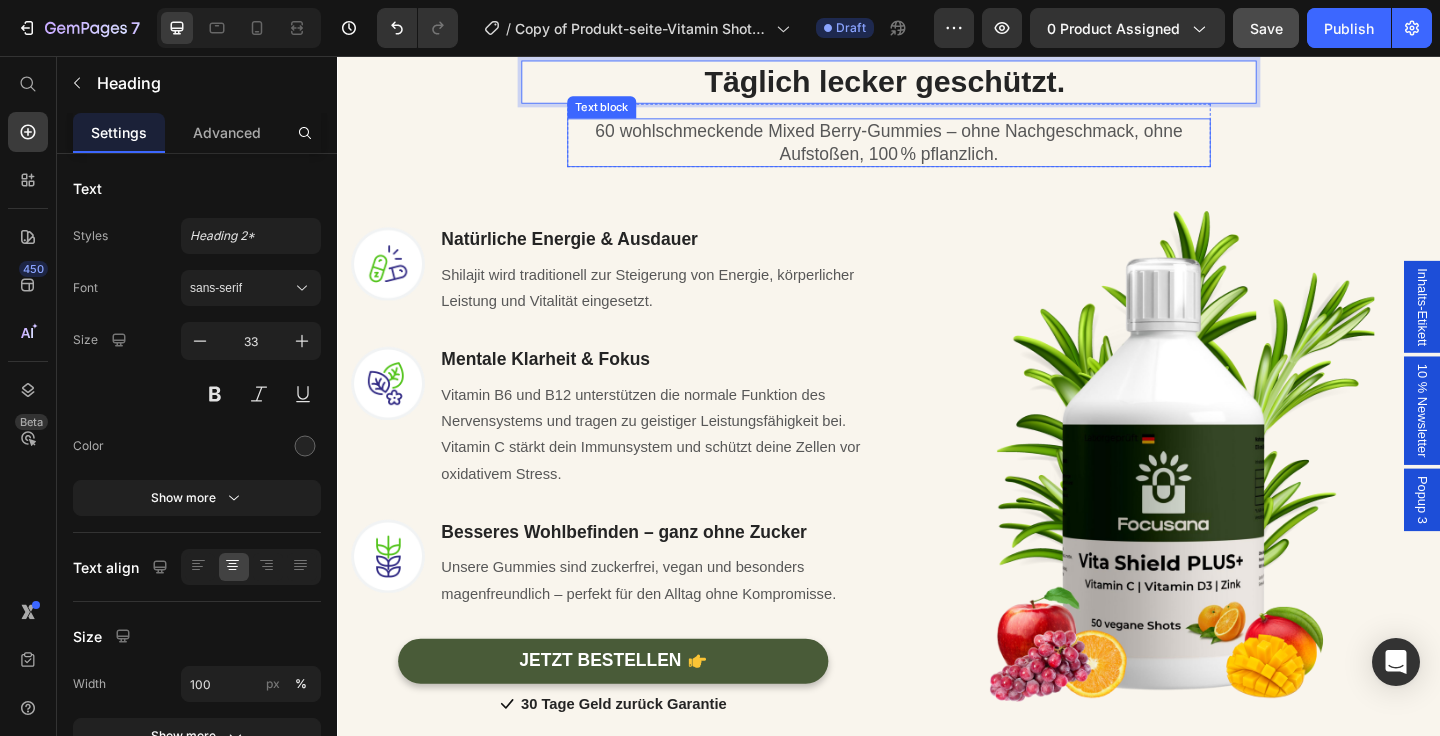 click on "60 wohlschmeckende Mixed Berry-Gummies – ohne Nachgeschmack, ohne Aufstoßen, 100 % pflanzlich." at bounding box center [937, 150] 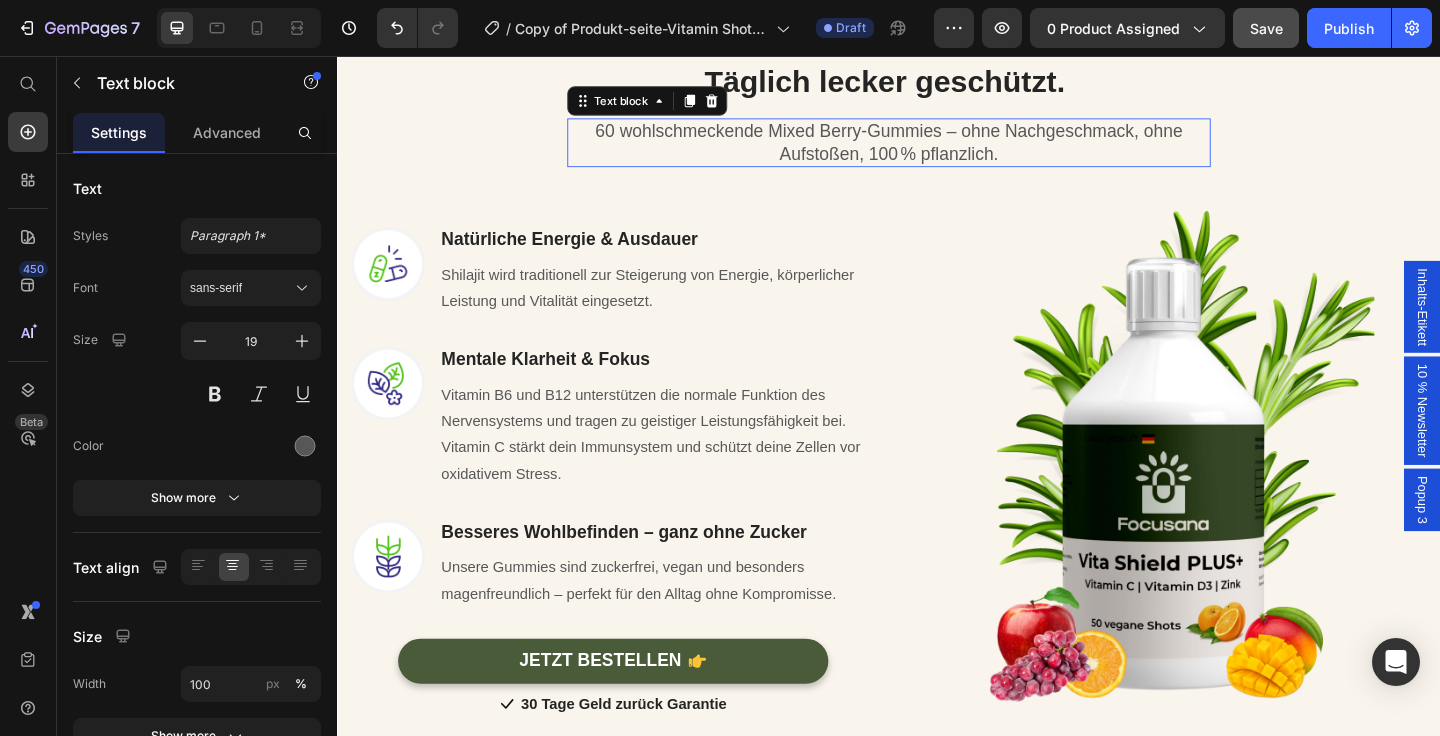 click on "60 wohlschmeckende Mixed Berry-Gummies – ohne Nachgeschmack, ohne Aufstoßen, 100 % pflanzlich." at bounding box center (937, 150) 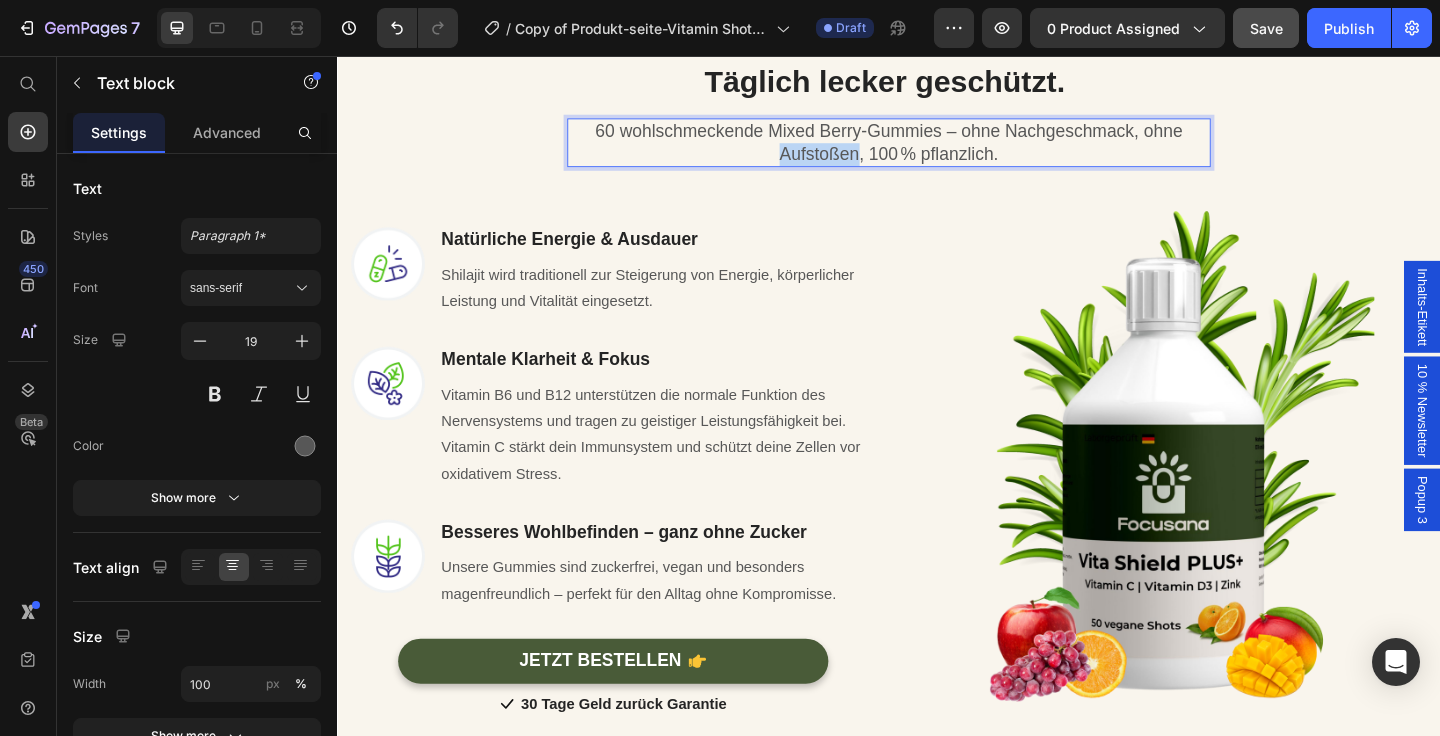 click on "60 wohlschmeckende Mixed Berry-Gummies – ohne Nachgeschmack, ohne Aufstoßen, 100 % pflanzlich." at bounding box center [937, 150] 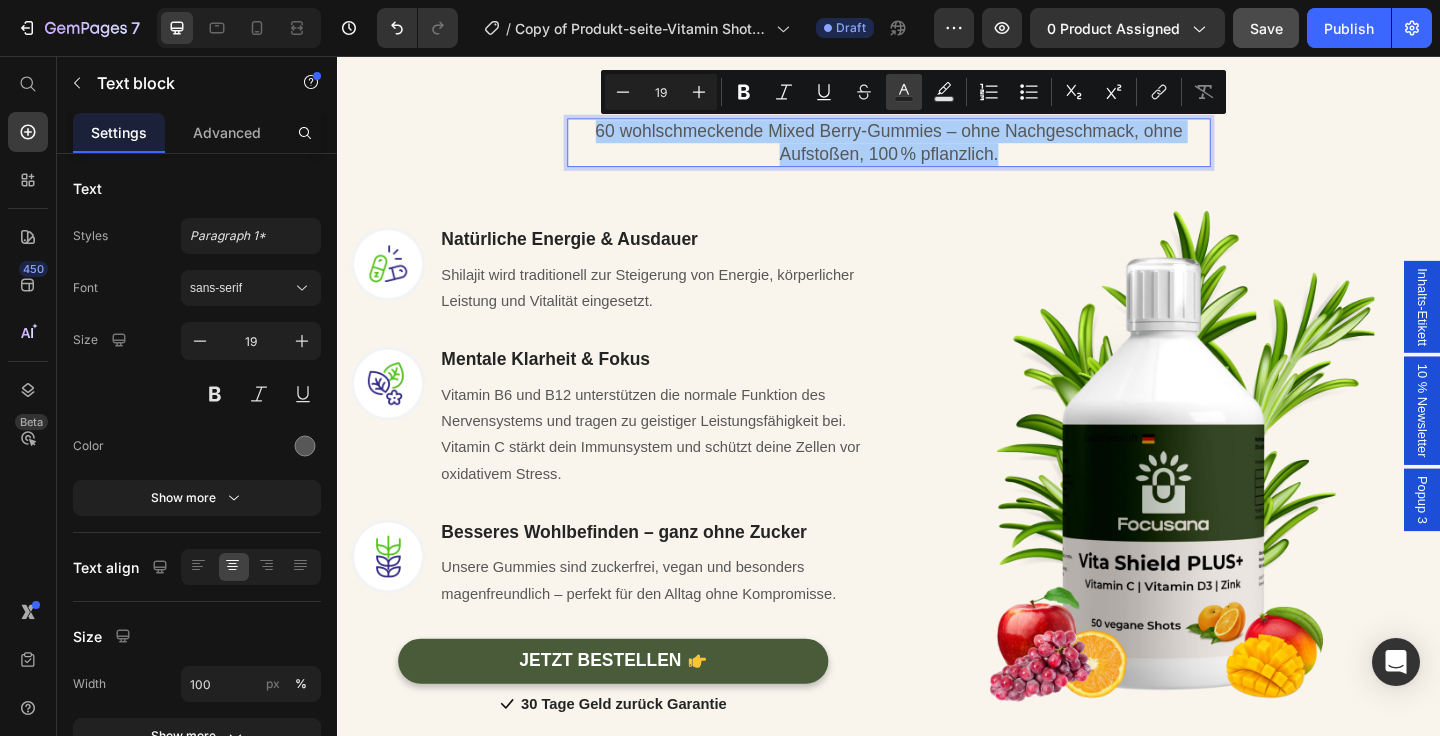click 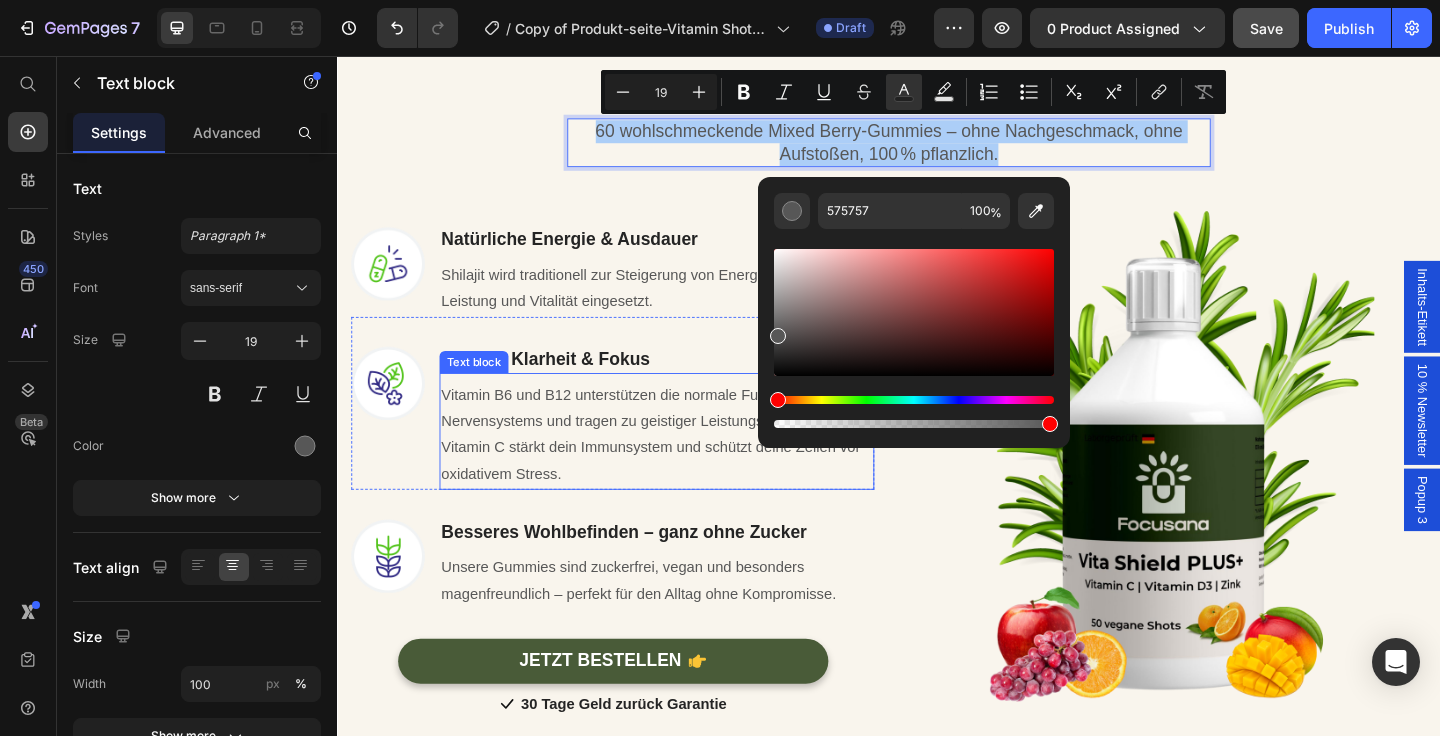 click on "Vitamin B6 und B12 unterstützen die normale Funktion des Nervensystems und tragen zu geistiger Leistungsfähigkeit bei. Vitamin C stärkt dein Immunsystem und schützt deine Zellen vor oxidativem Stress." at bounding box center (678, 467) 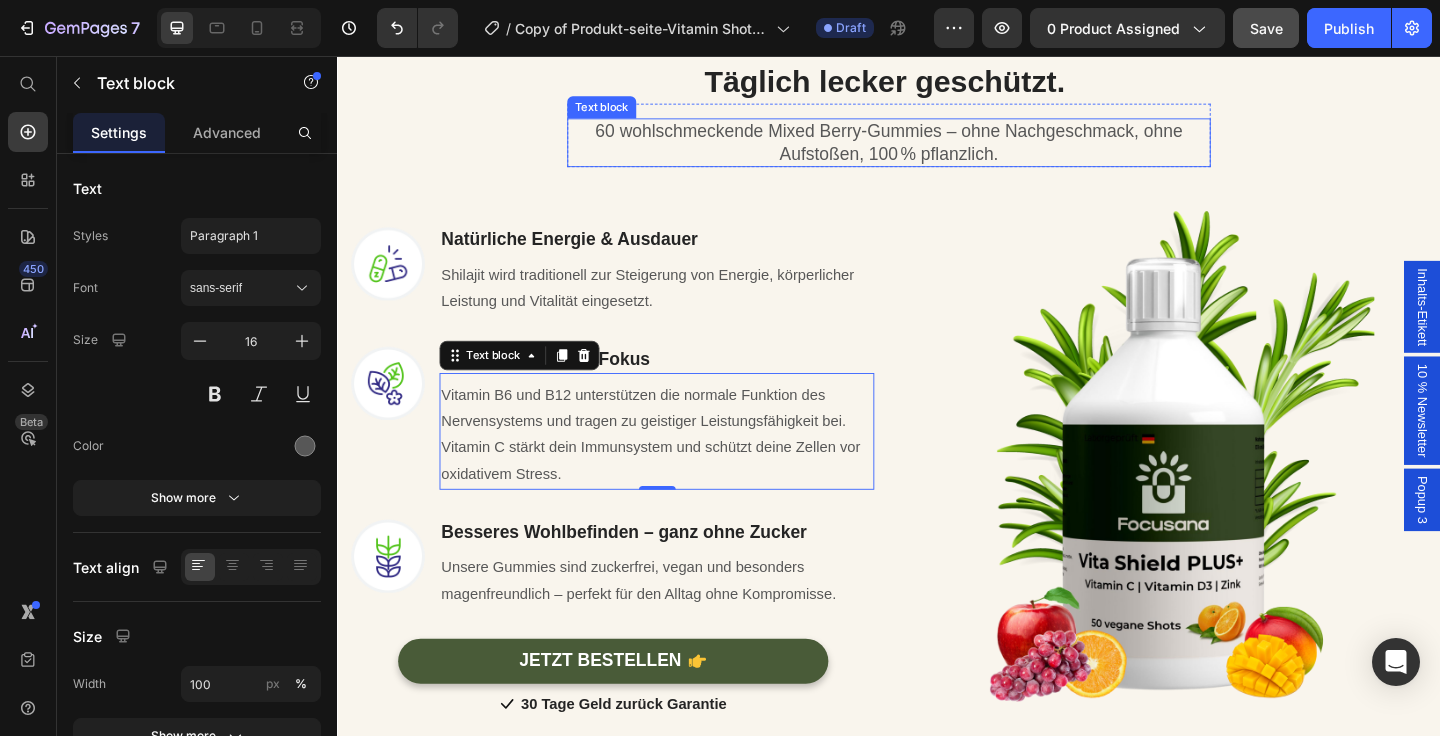 click on "60 wohlschmeckende Mixed Berry-Gummies – ohne Nachgeschmack, ohne Aufstoßen, 100 % pflanzlich." at bounding box center (937, 150) 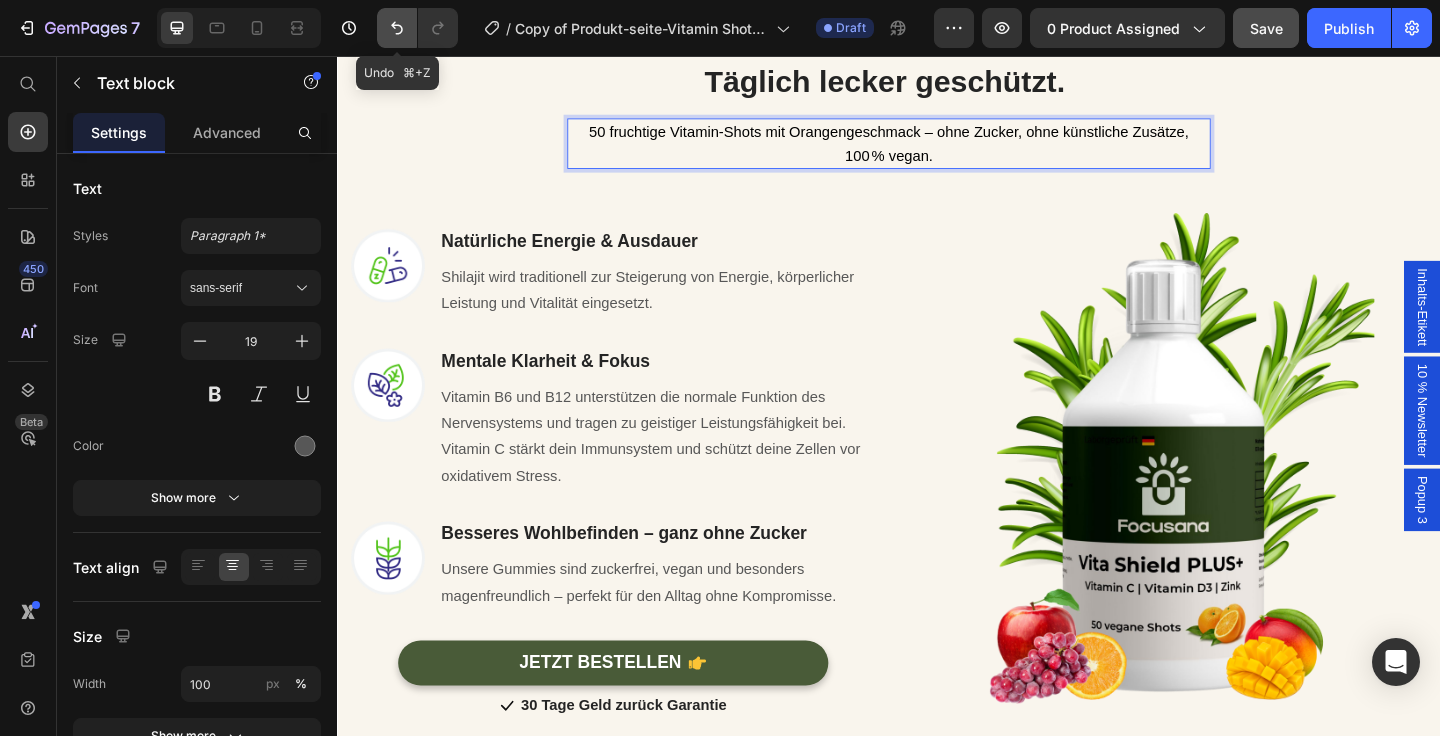 click 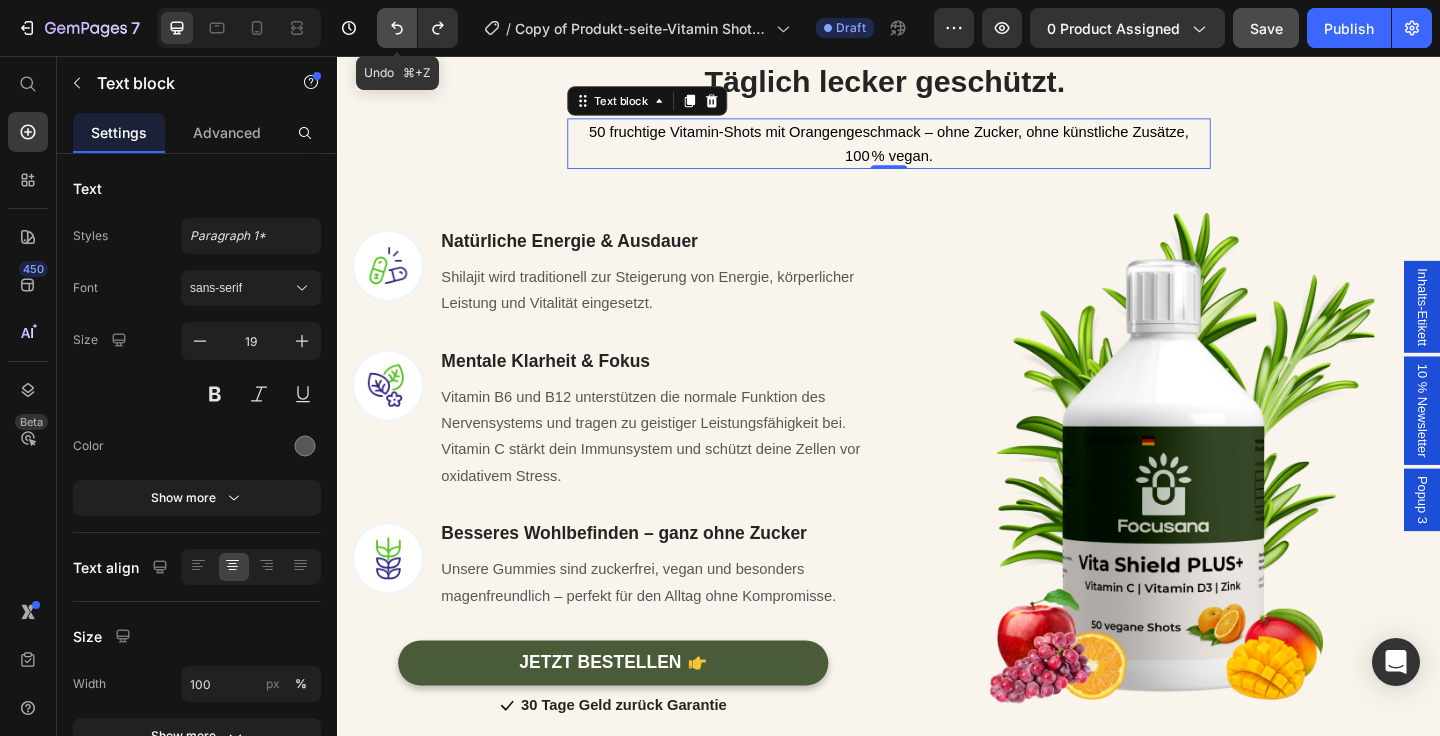 click 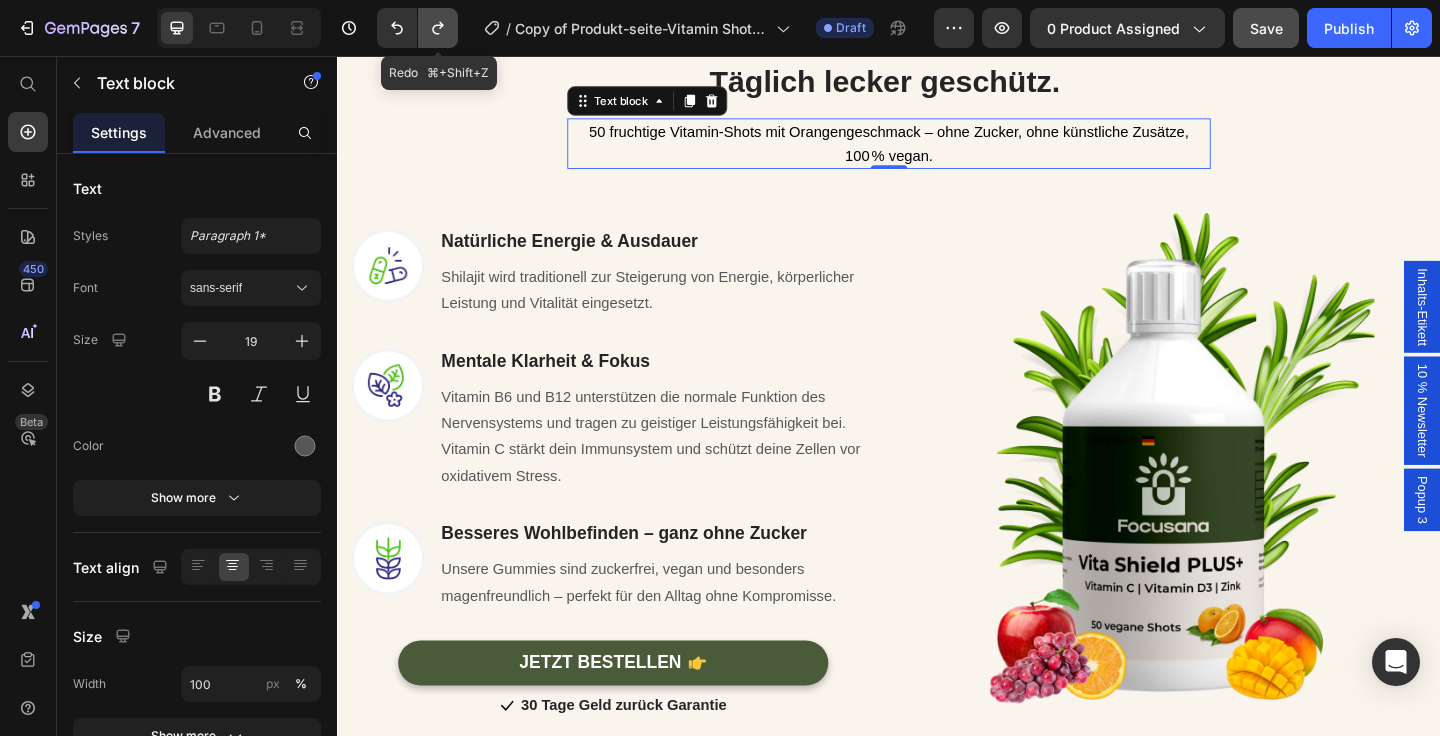 click 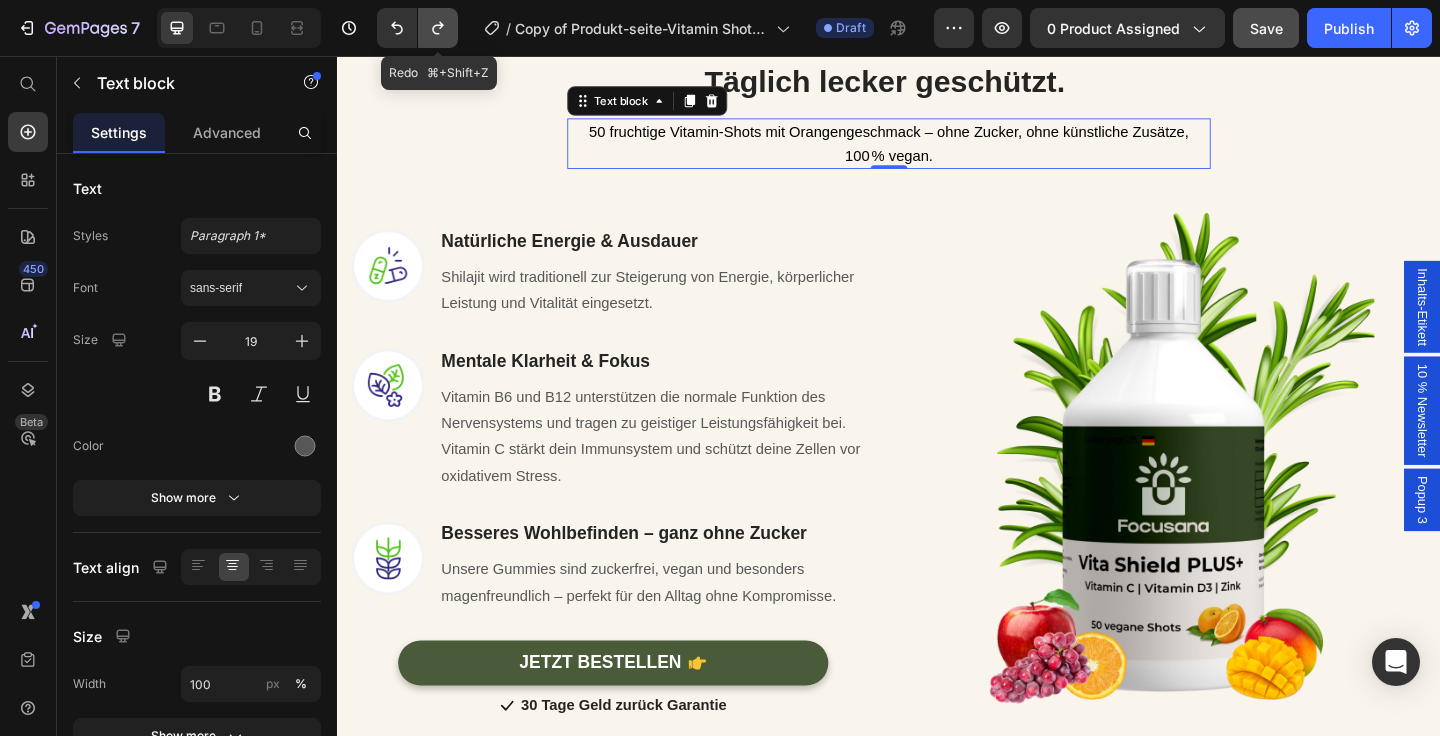 click 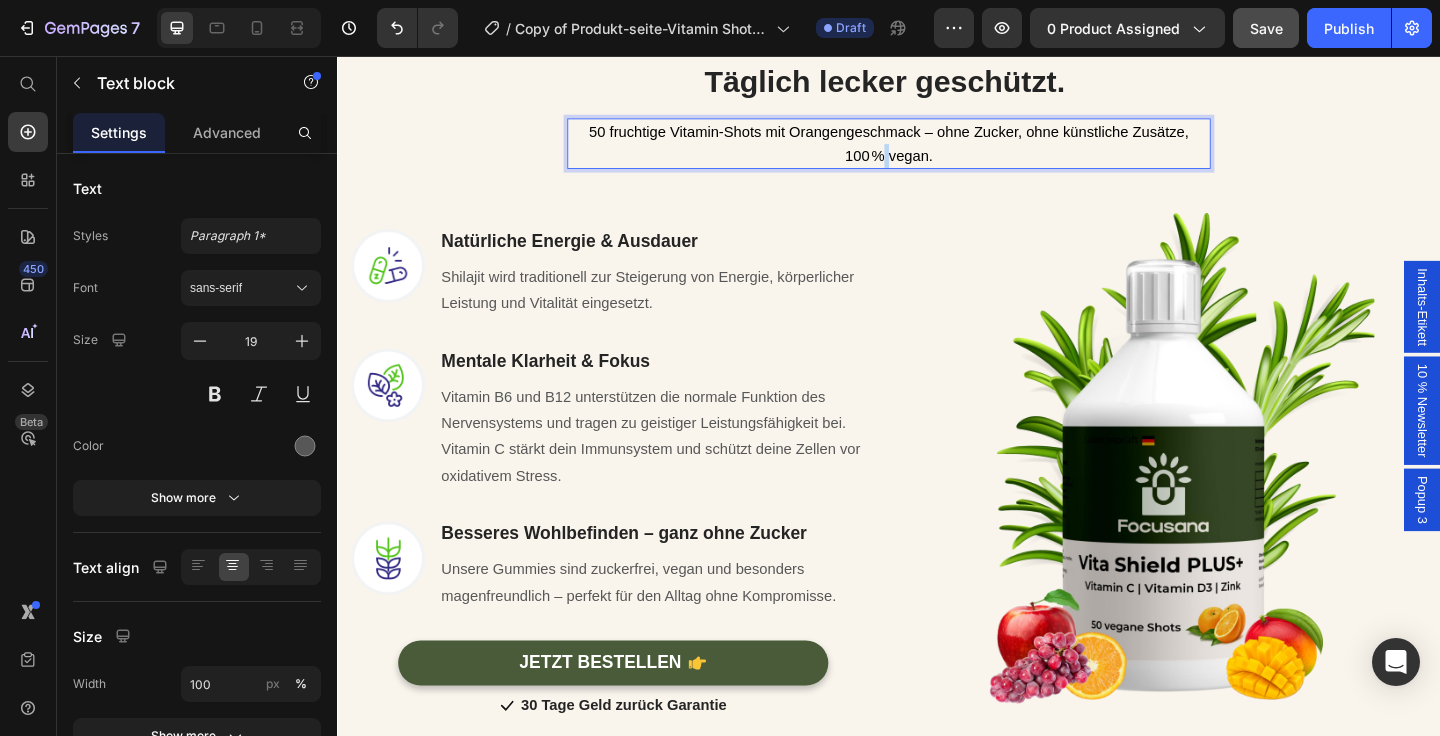 click on "50 fruchtige Vitamin-Shots mit Orangengeschmack – ohne Zucker, ohne künstliche Zusätze, 100 % vegan." at bounding box center (937, 151) 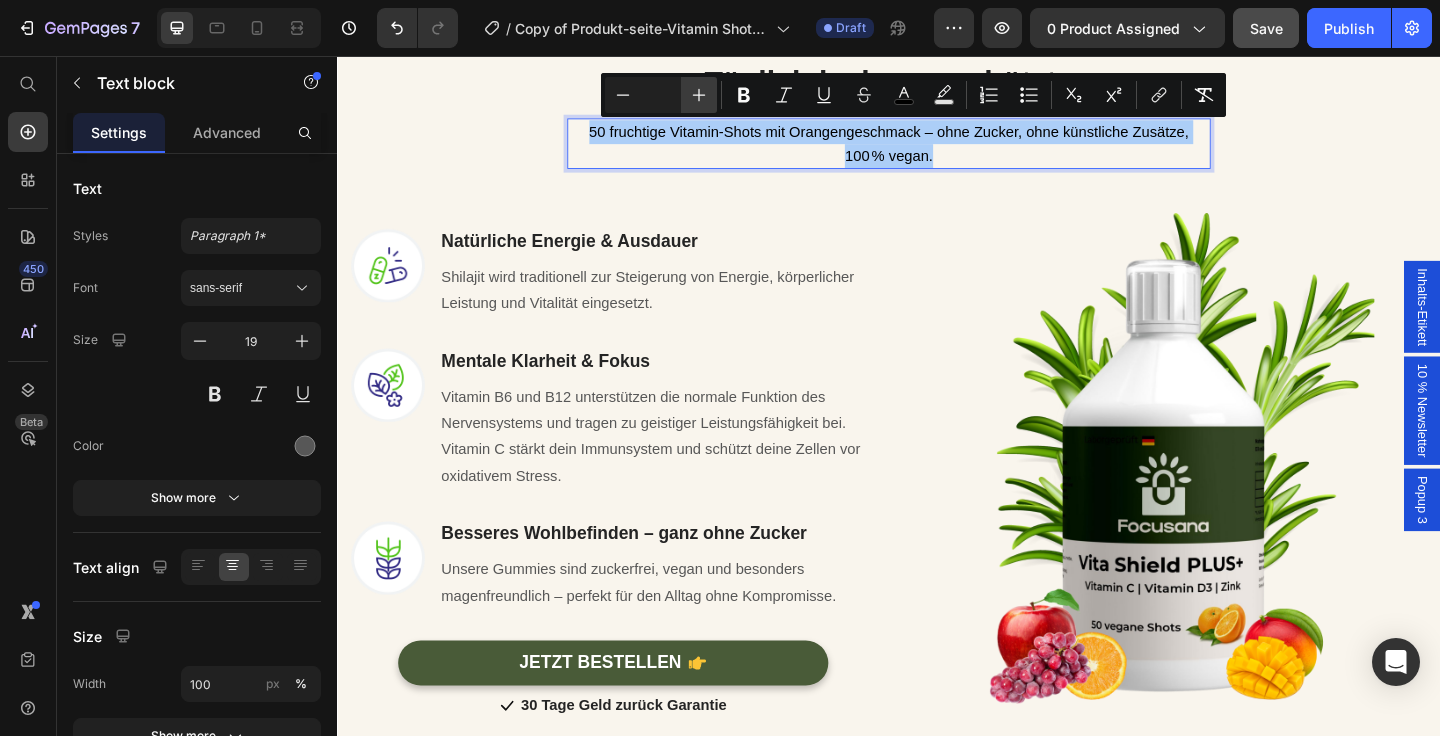 click 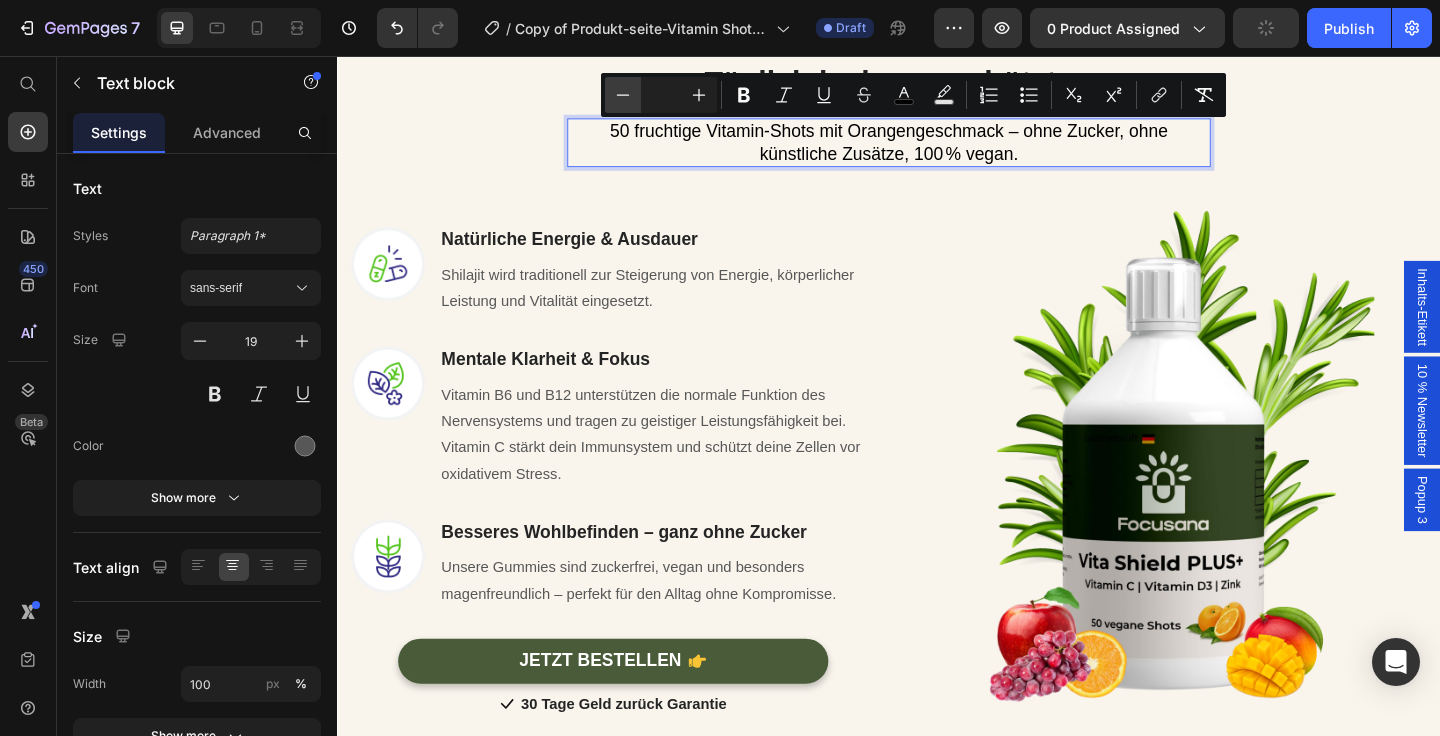 click on "Minus" at bounding box center (623, 95) 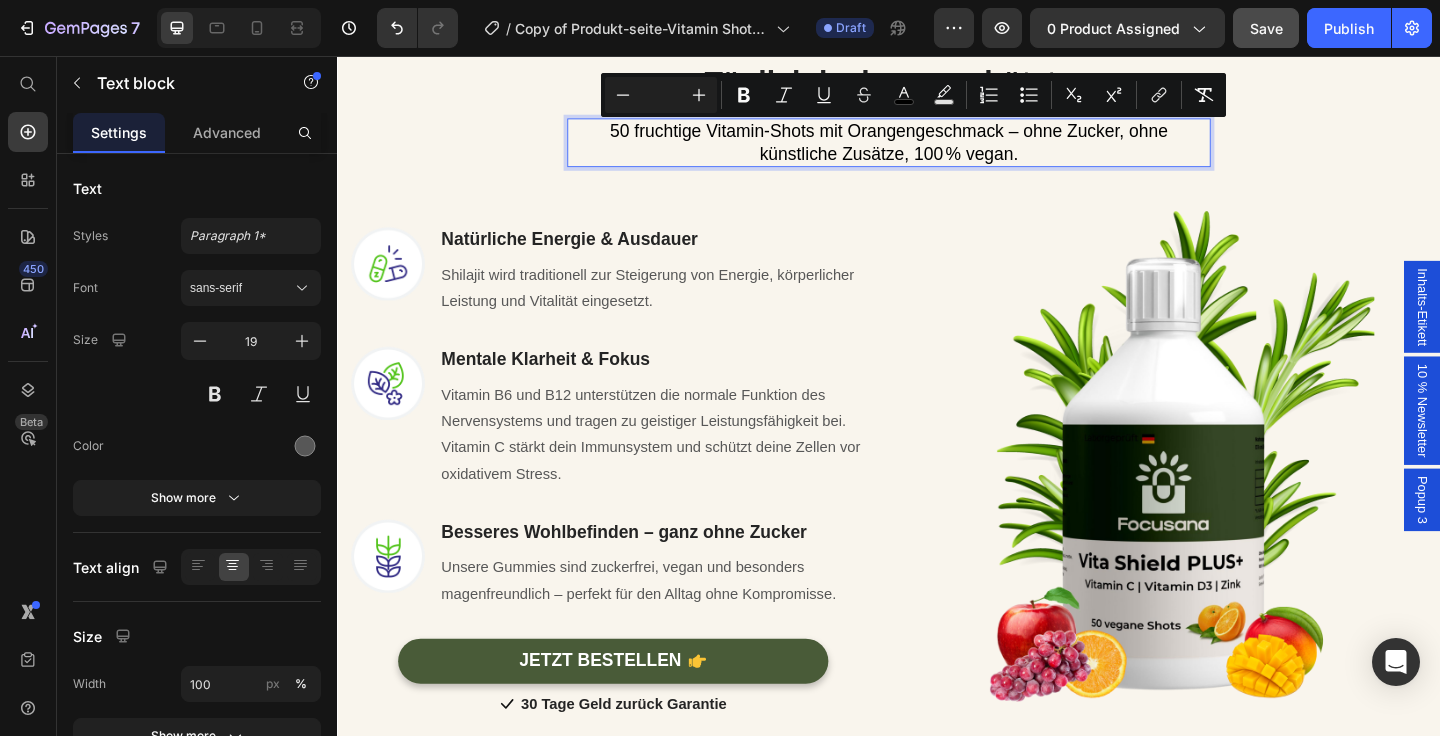 click at bounding box center (661, 95) 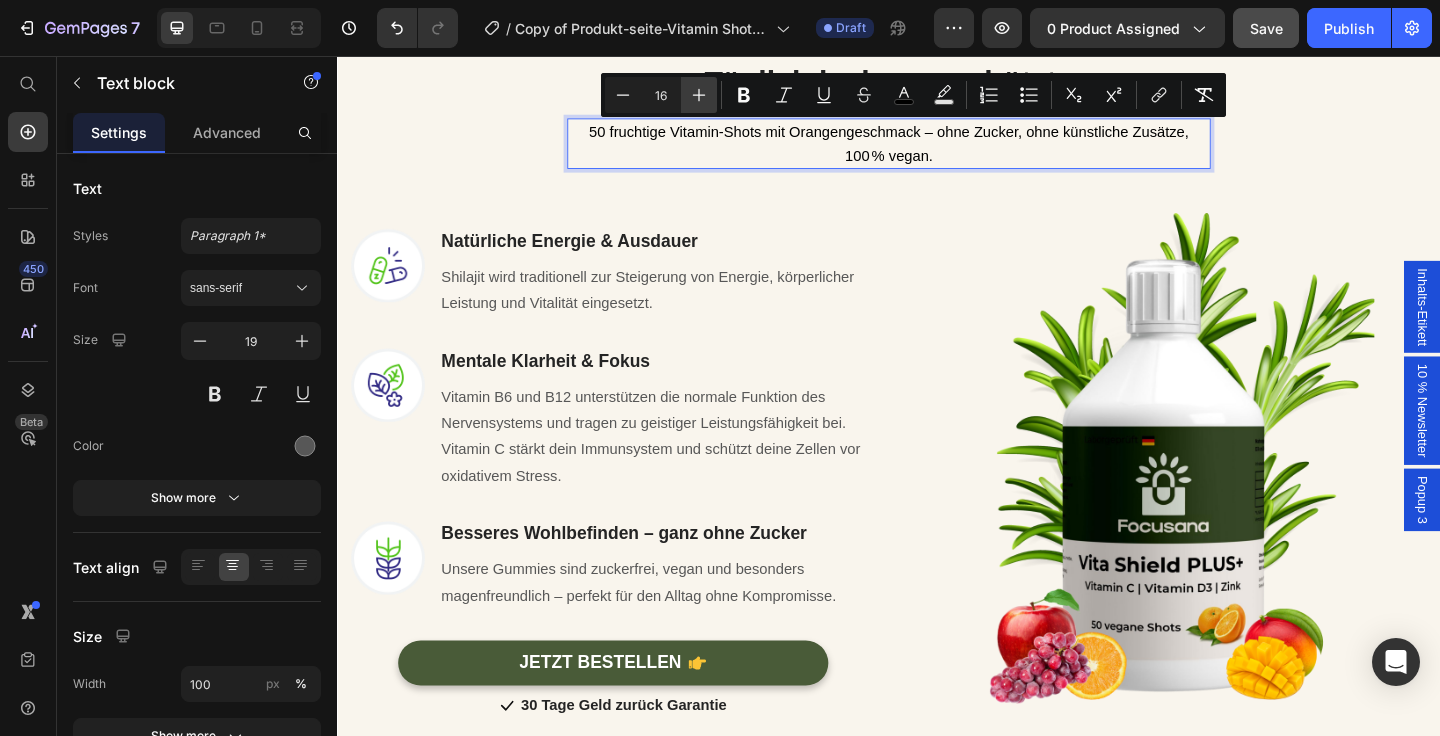 click 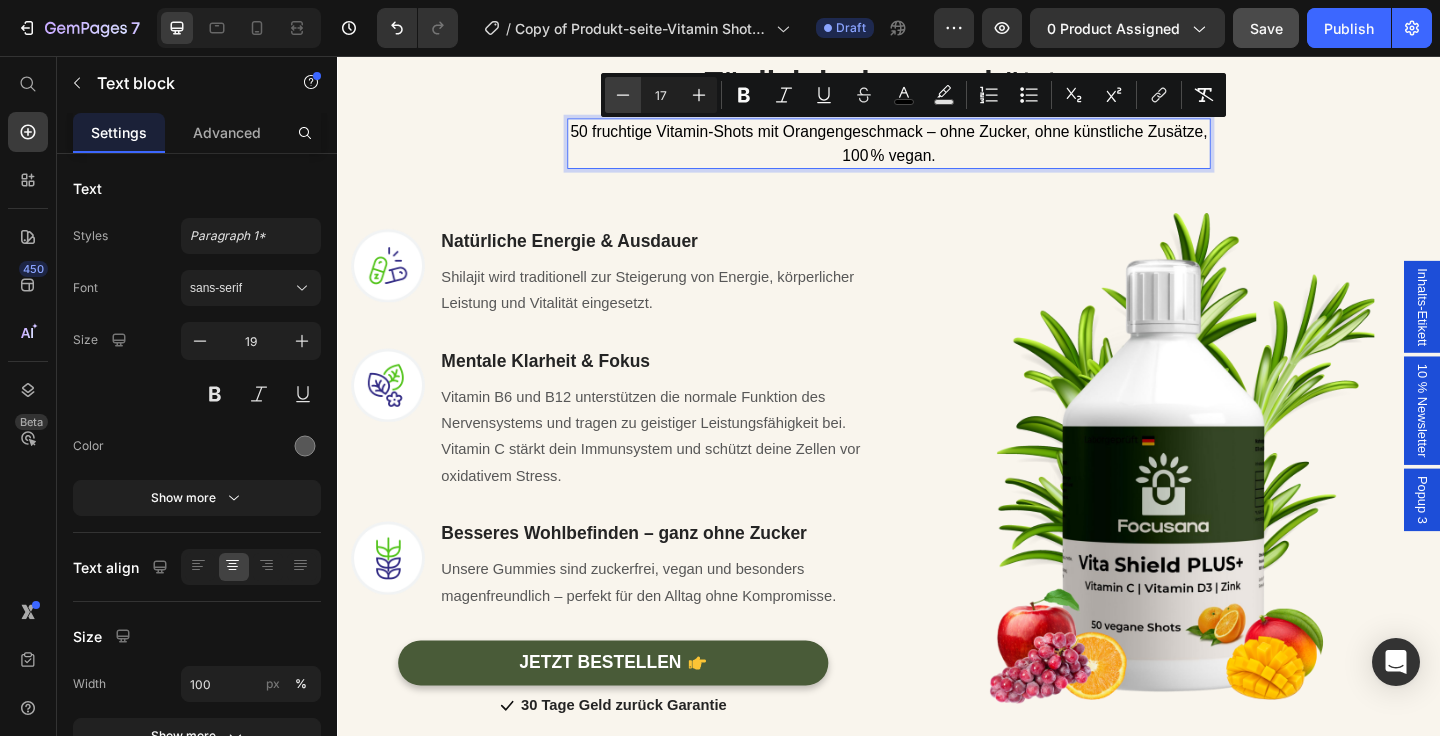 click 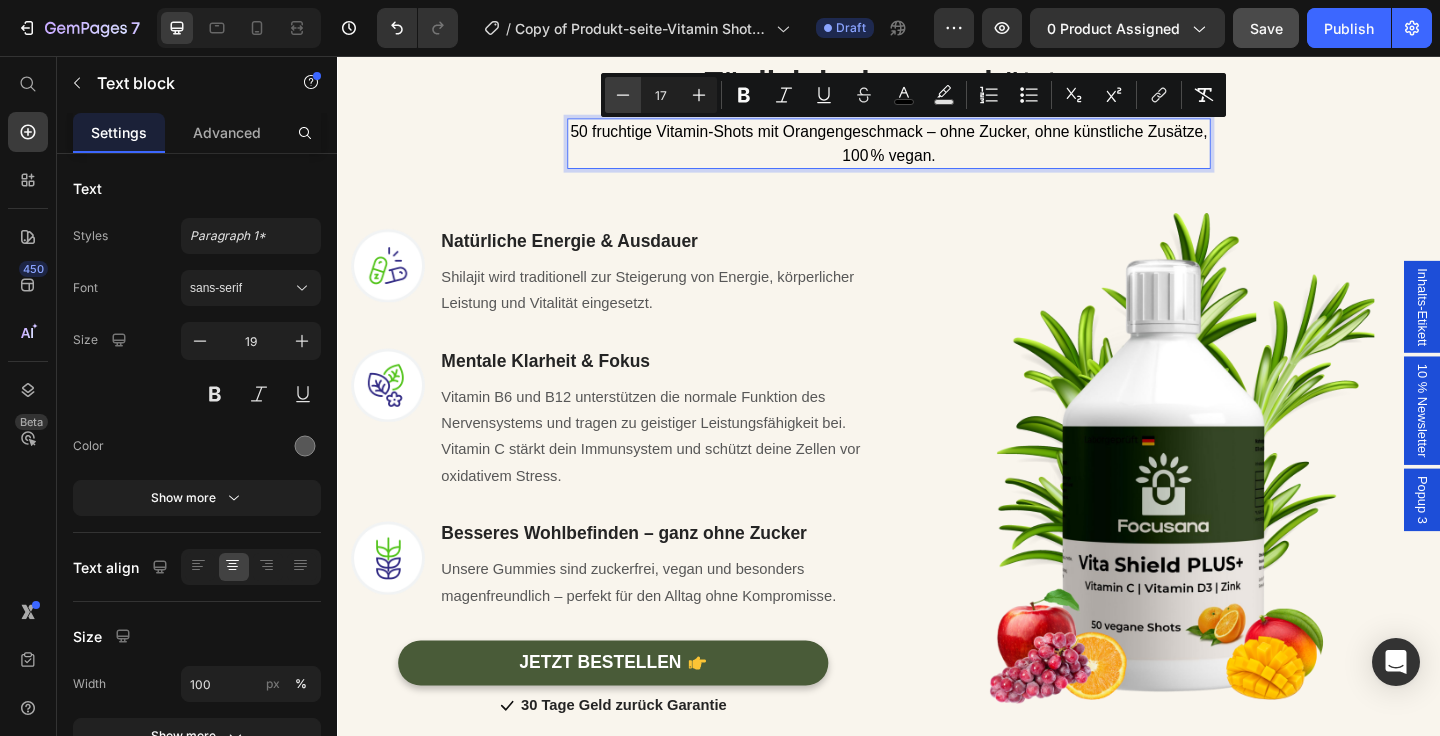 type on "16" 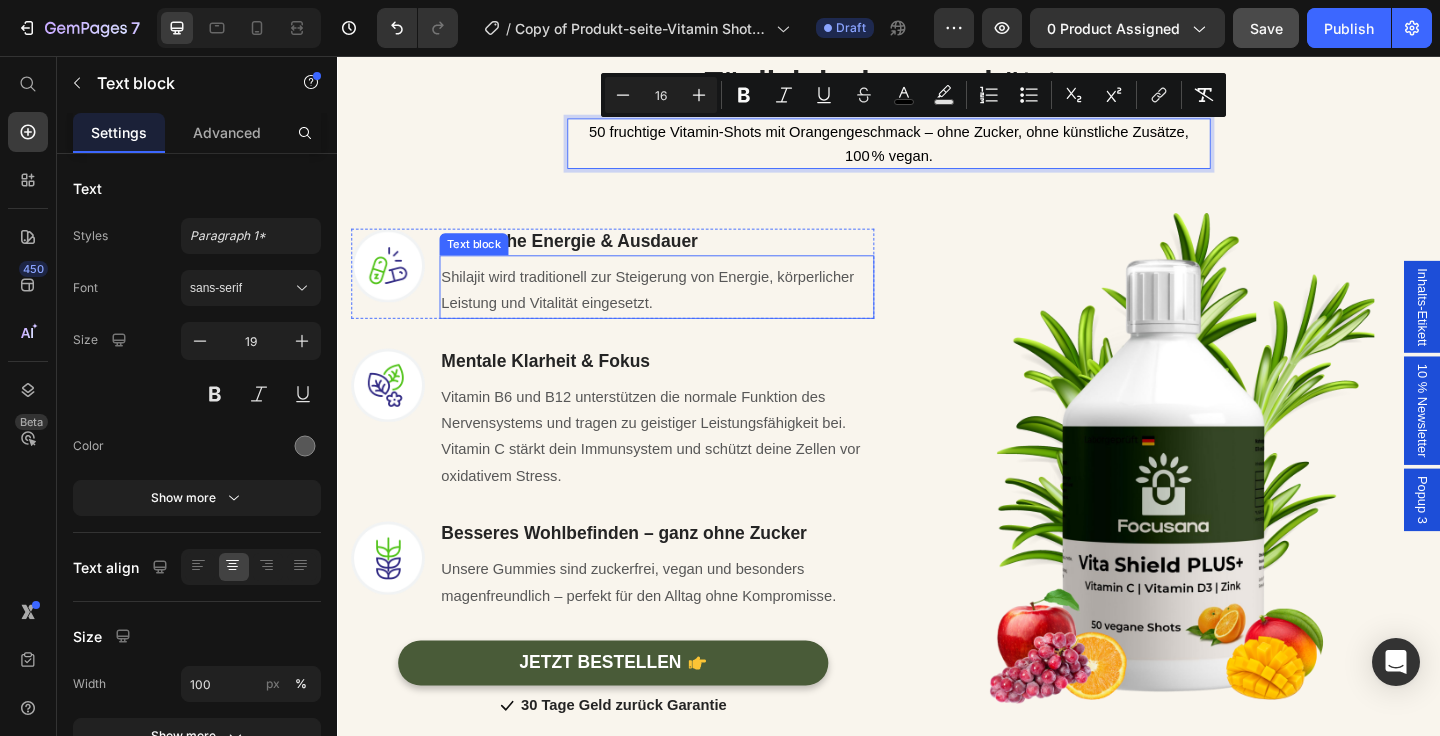 click on "Shilajit wird traditionell zur Steigerung von Energie, körperlicher Leistung und Vitalität eingesetzt." at bounding box center (684, 312) 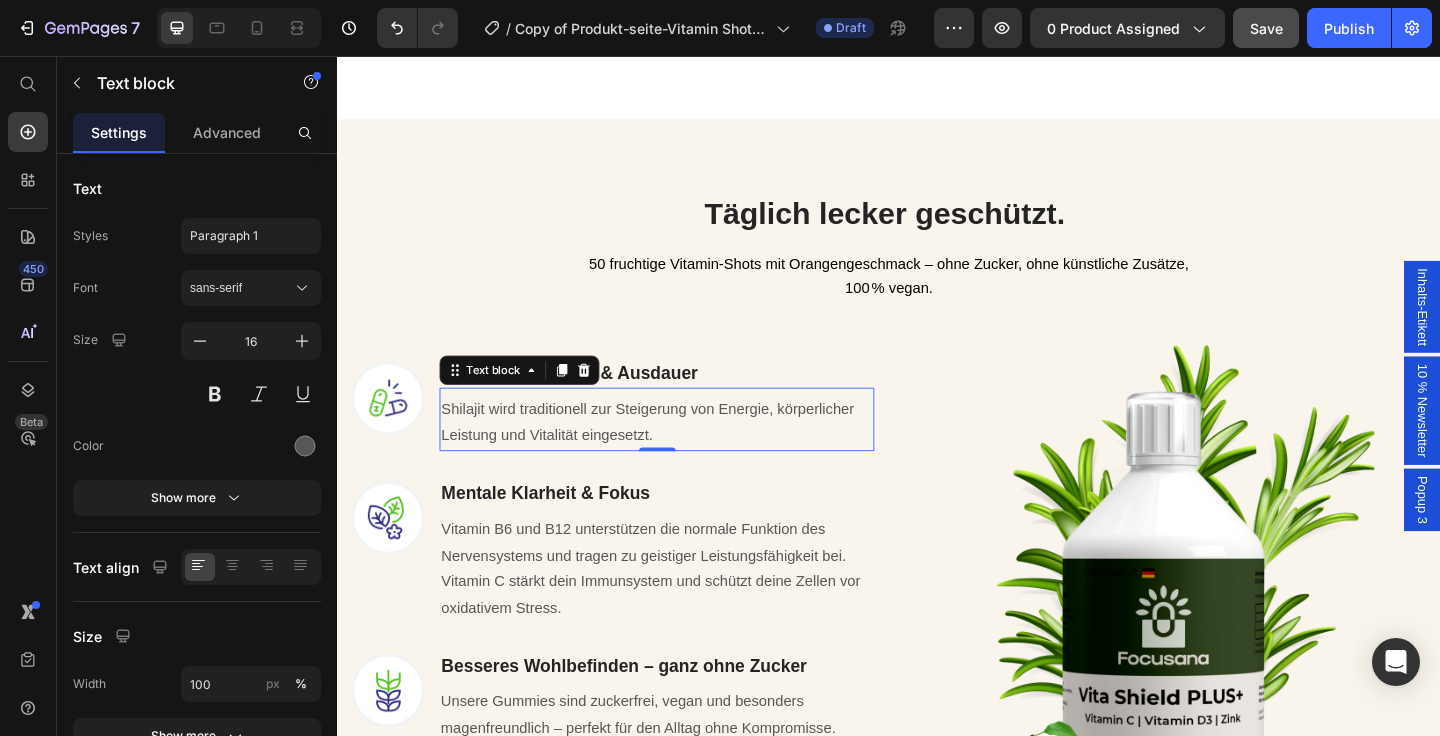 scroll, scrollTop: 1502, scrollLeft: 0, axis: vertical 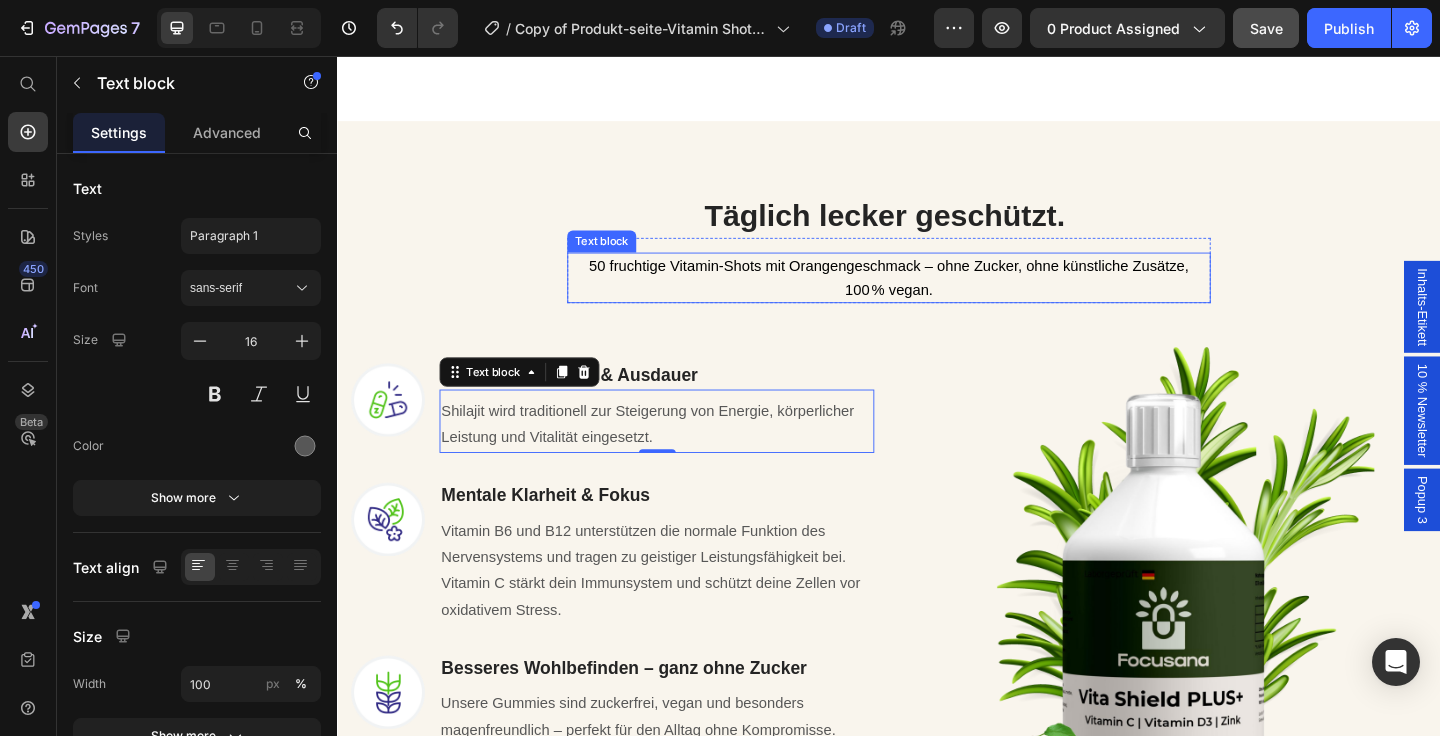 click on "50 fruchtige Vitamin-Shots mit Orangengeschmack – ohne Zucker, ohne künstliche Zusätze, 100 % vegan." at bounding box center (937, 297) 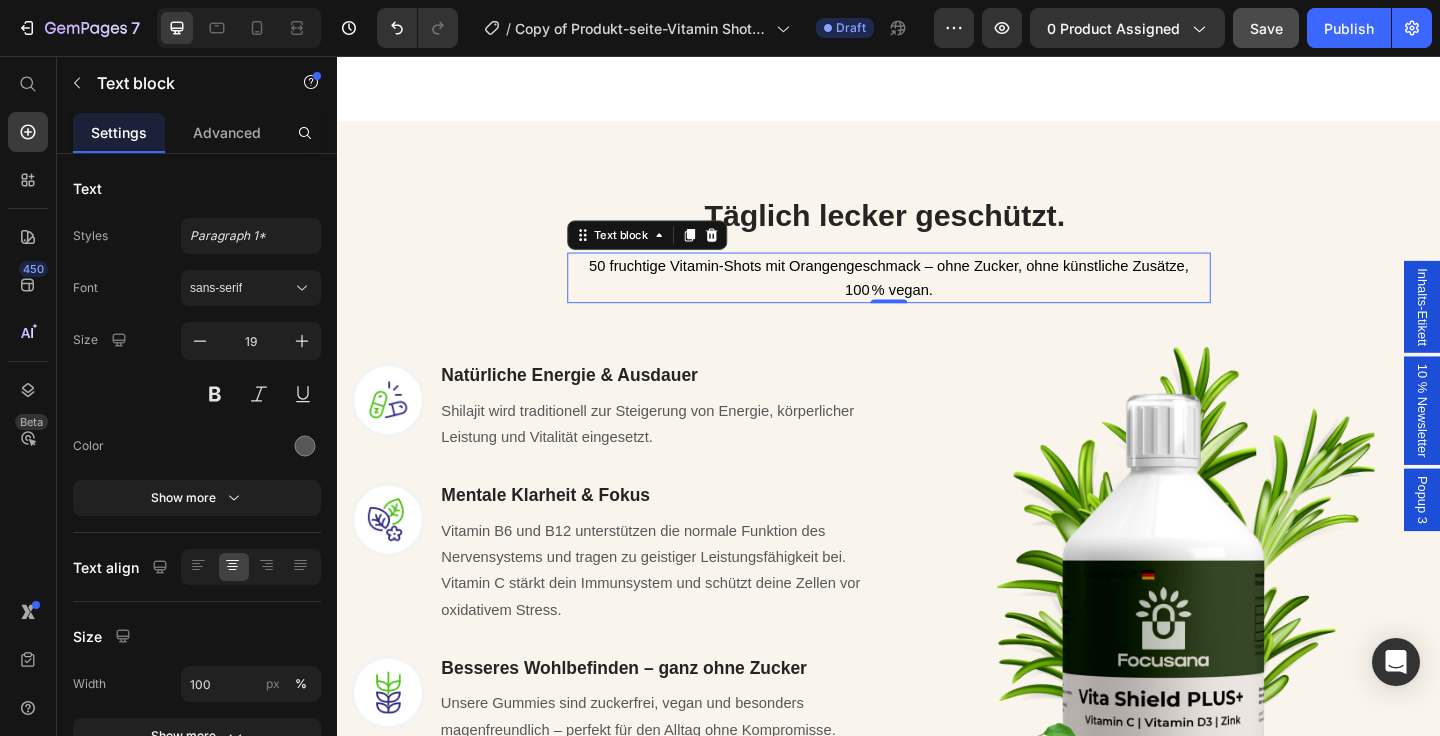 click on "50 fruchtige Vitamin-Shots mit Orangengeschmack – ohne Zucker, ohne künstliche Zusätze, 100 % vegan." at bounding box center [937, 297] 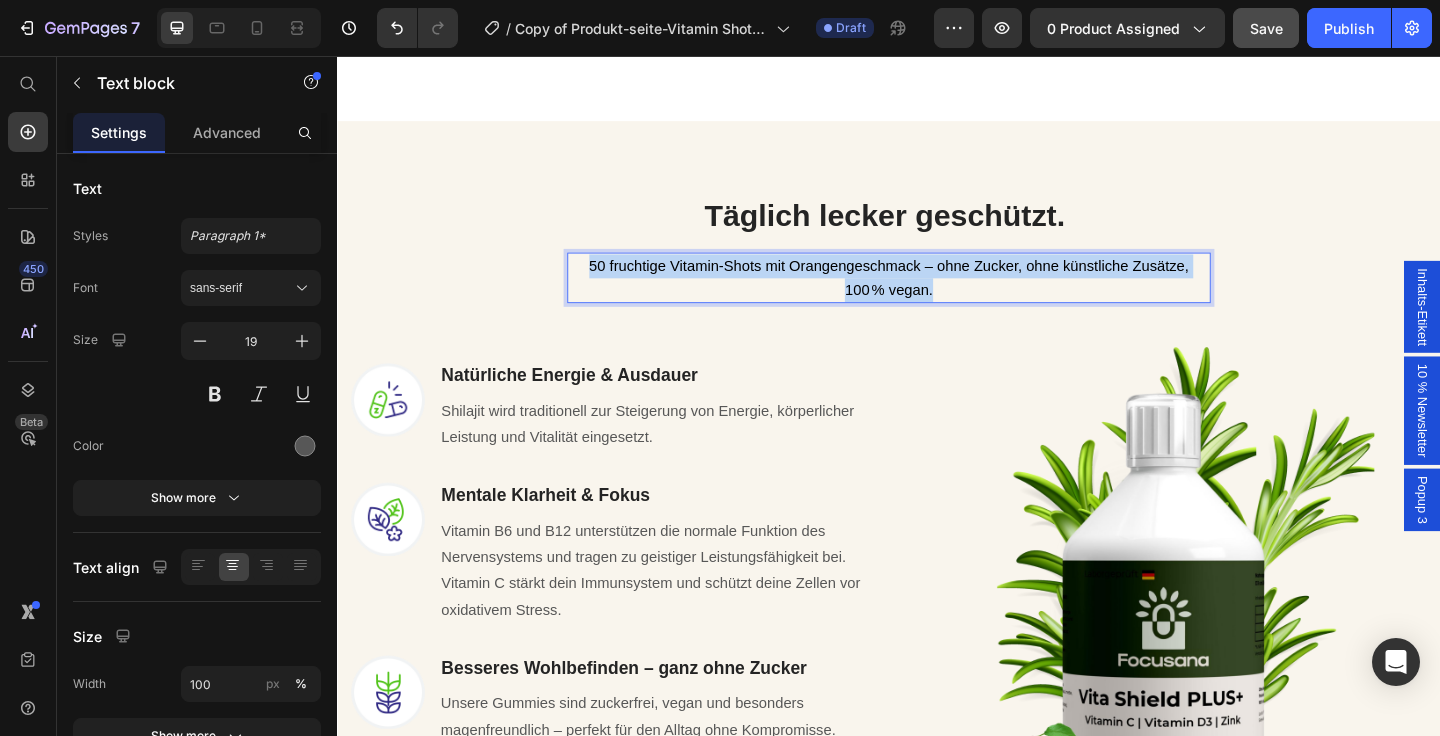 click on "50 fruchtige Vitamin-Shots mit Orangengeschmack – ohne Zucker, ohne künstliche Zusätze, 100 % vegan." at bounding box center (937, 297) 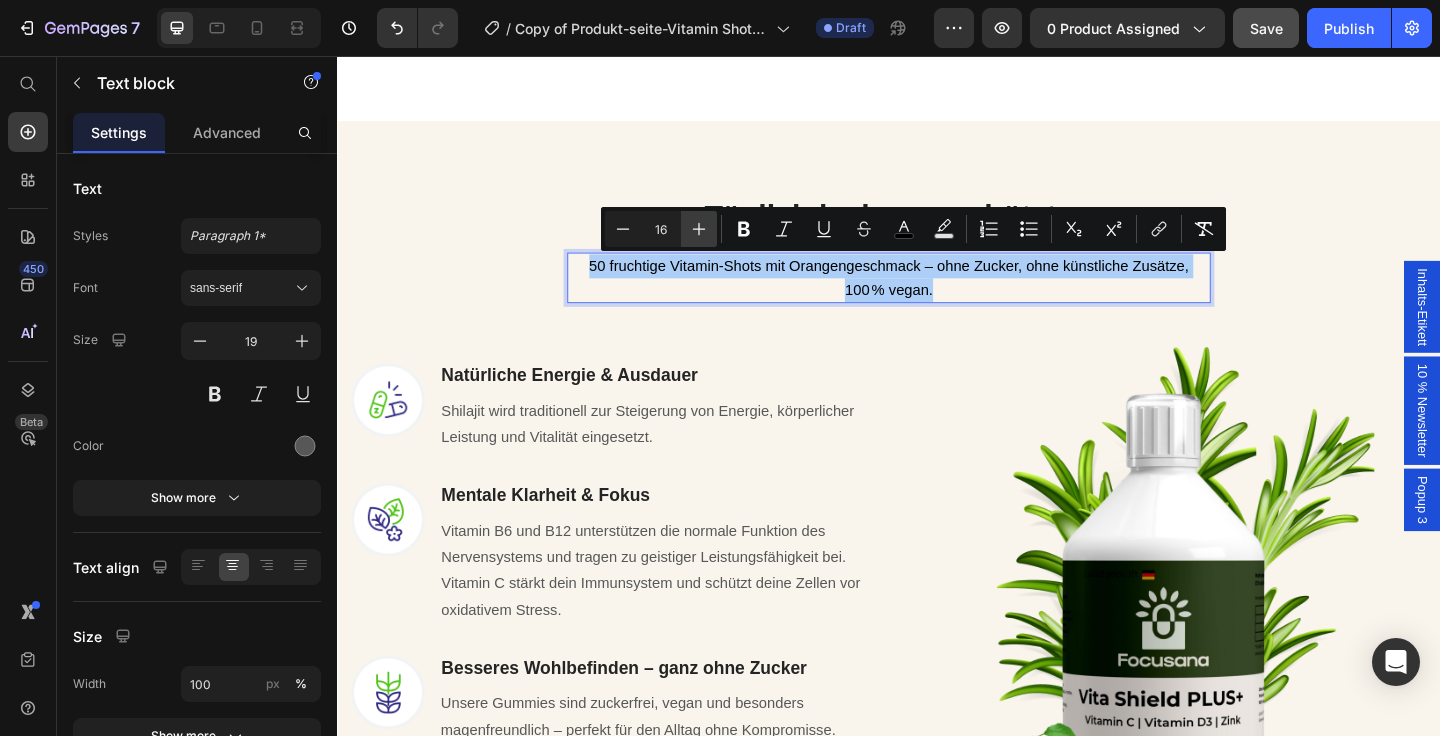 click 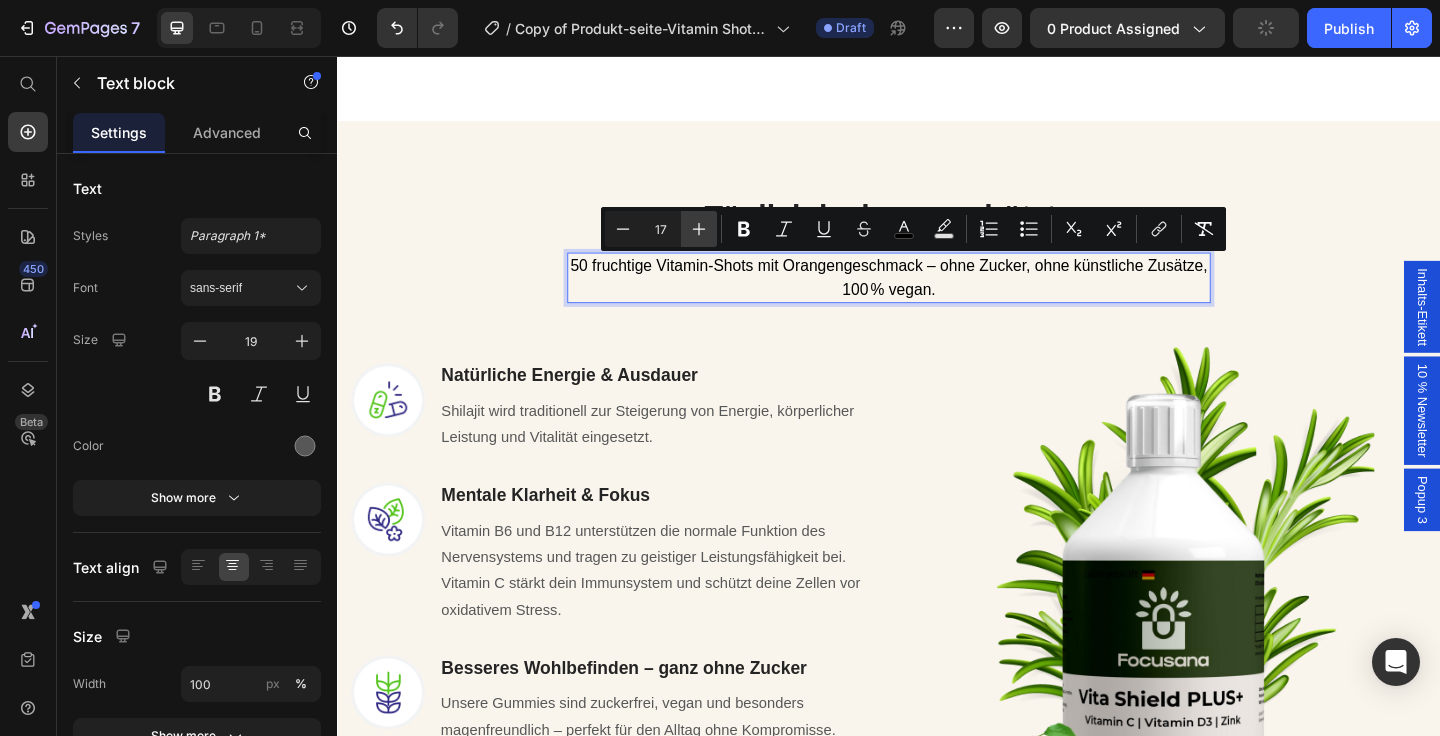 click 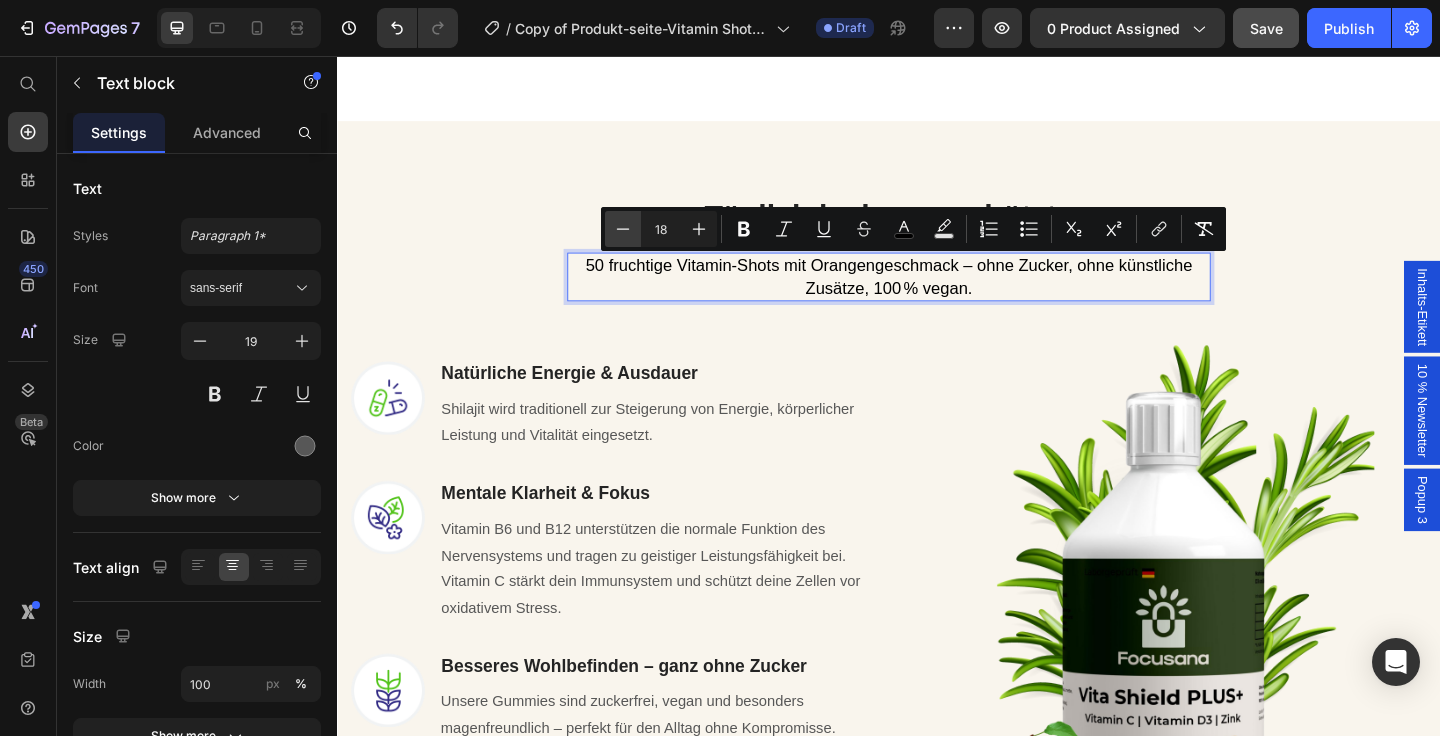 click 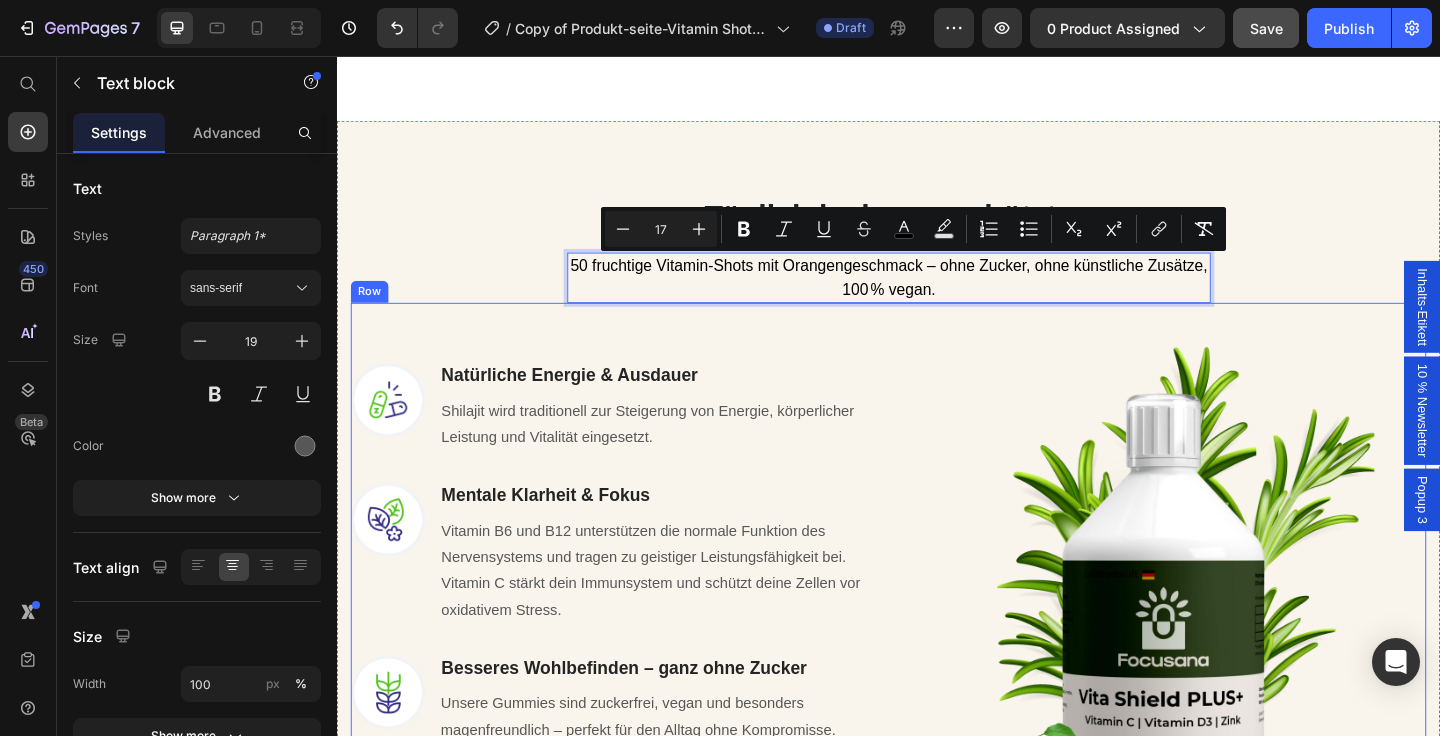 click on "Shilajit wird traditionell zur Steigerung von Energie, körperlicher Leistung und Vitalität eingesetzt." at bounding box center (674, 457) 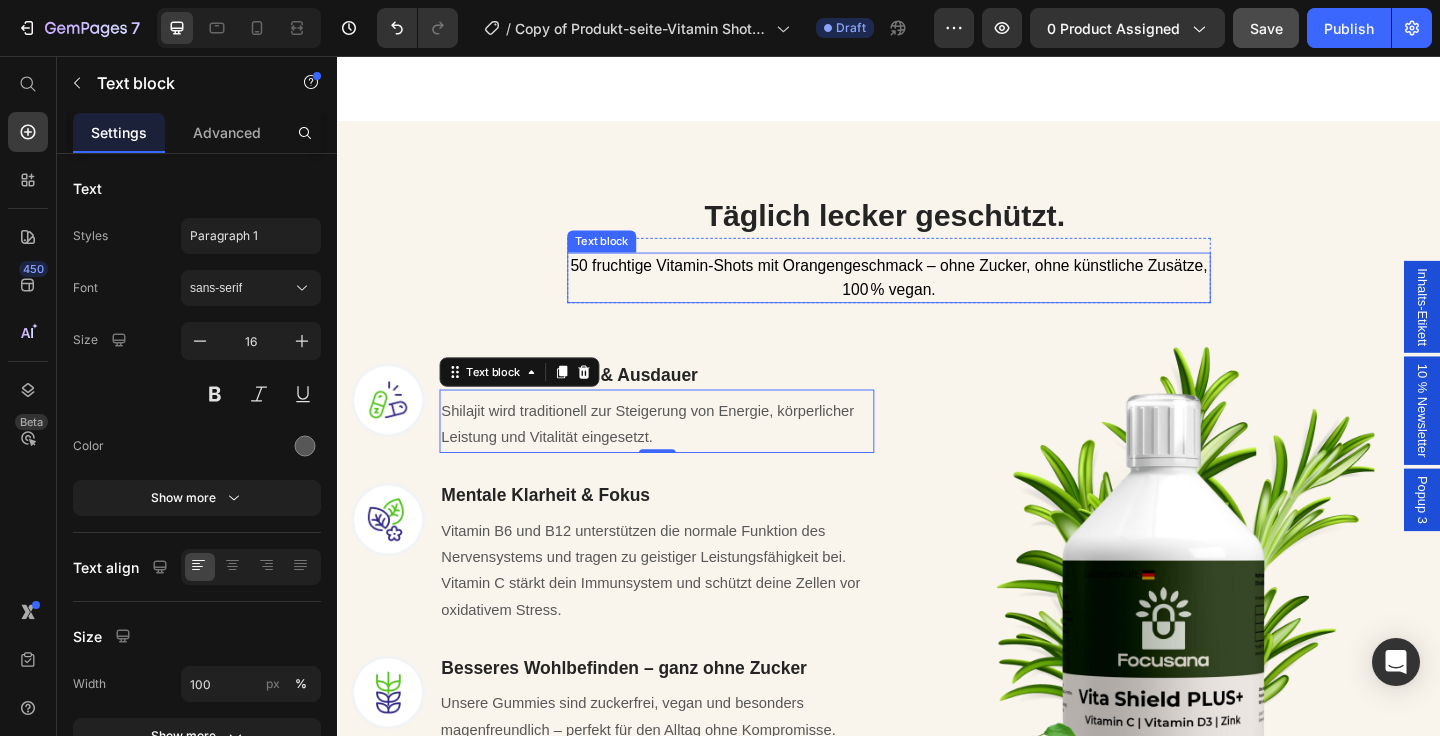 click on "50 fruchtige Vitamin-Shots mit Orangengeschmack – ohne Zucker, ohne künstliche Zusätze, 100 % vegan." at bounding box center [936, 297] 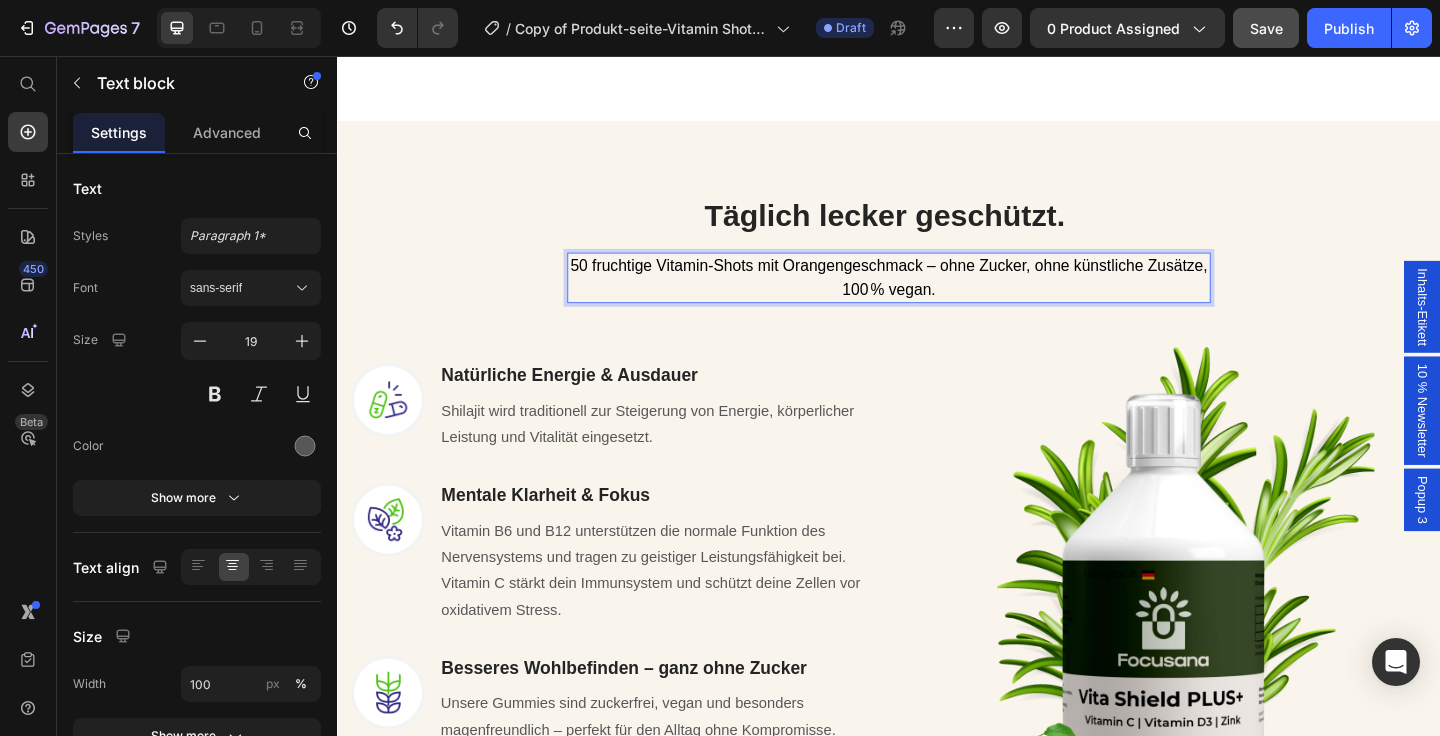 click on "50 fruchtige Vitamin-Shots mit Orangengeschmack – ohne Zucker, ohne künstliche Zusätze, 100 % vegan." at bounding box center [936, 297] 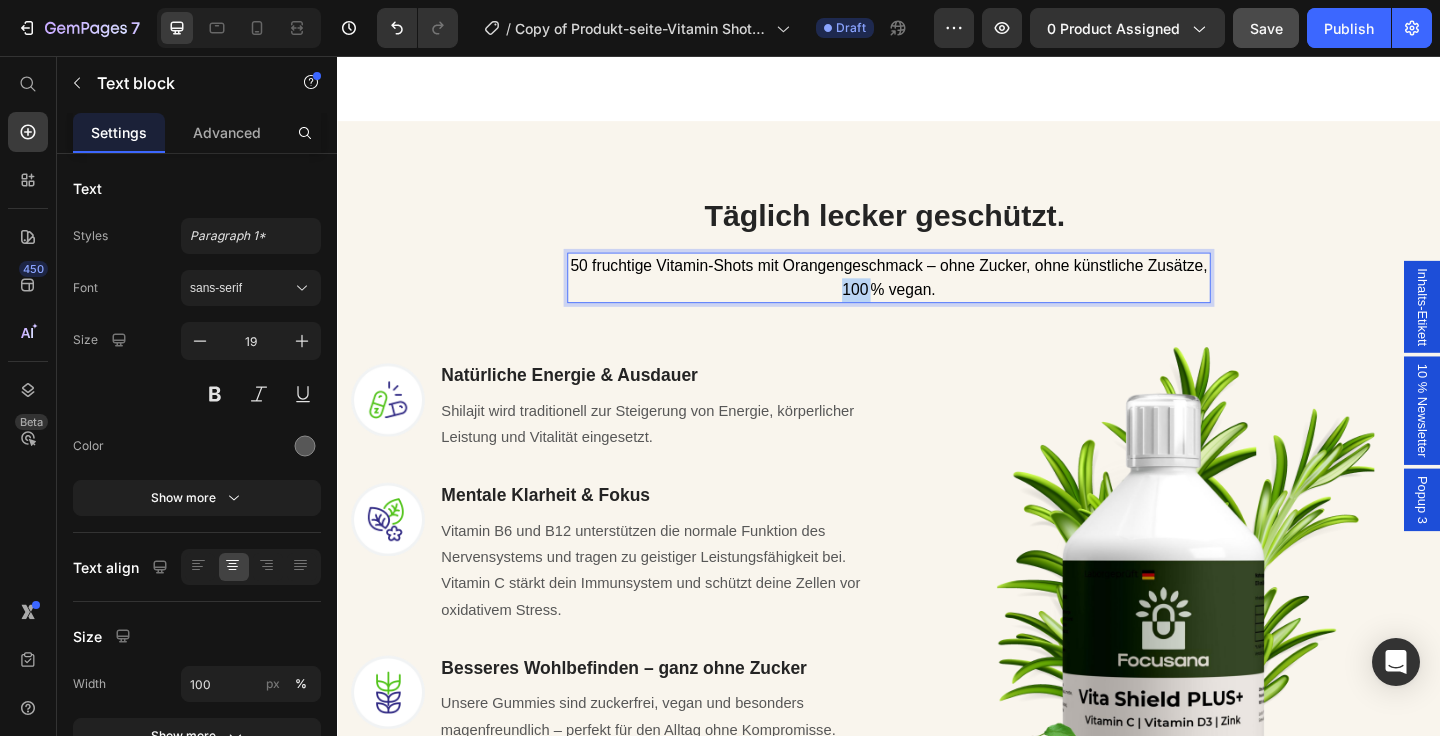 click on "50 fruchtige Vitamin-Shots mit Orangengeschmack – ohne Zucker, ohne künstliche Zusätze, 100 % vegan." at bounding box center [936, 297] 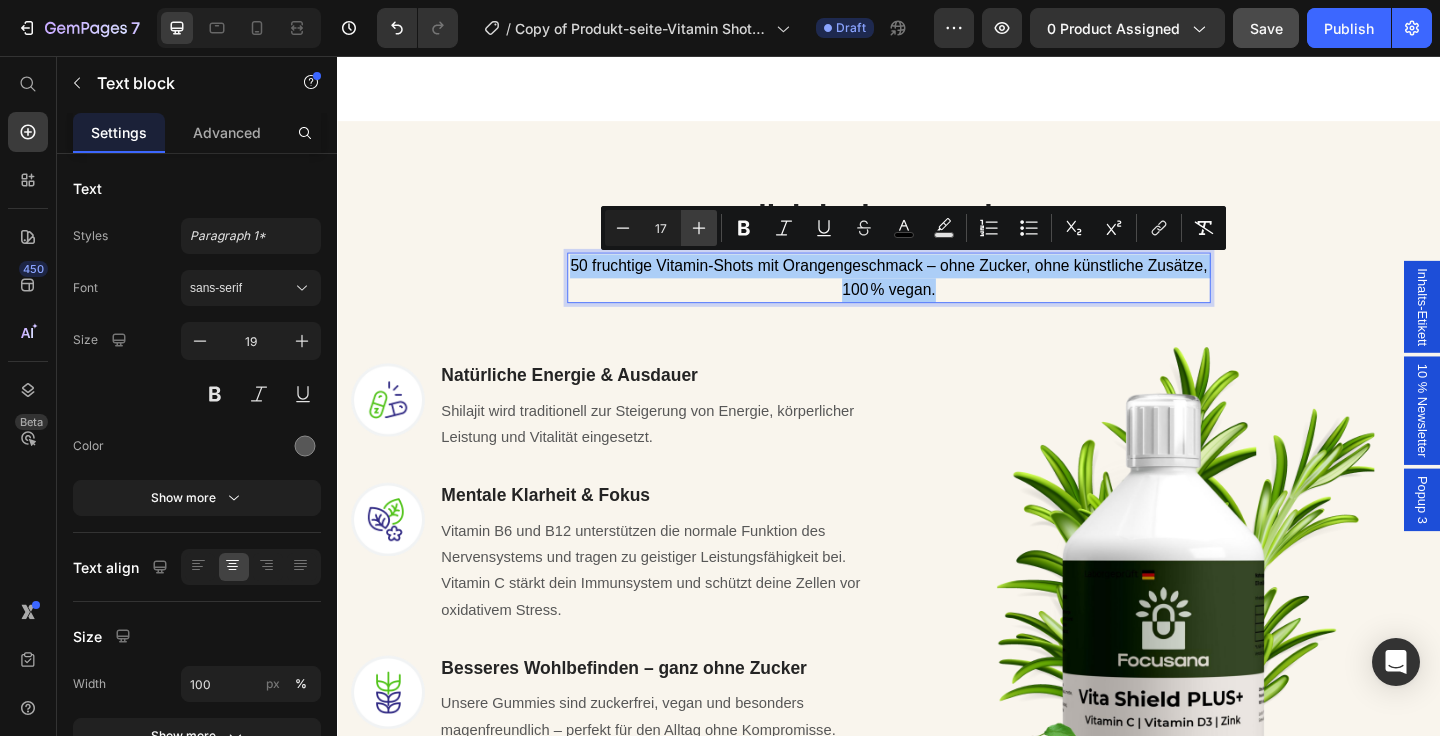click 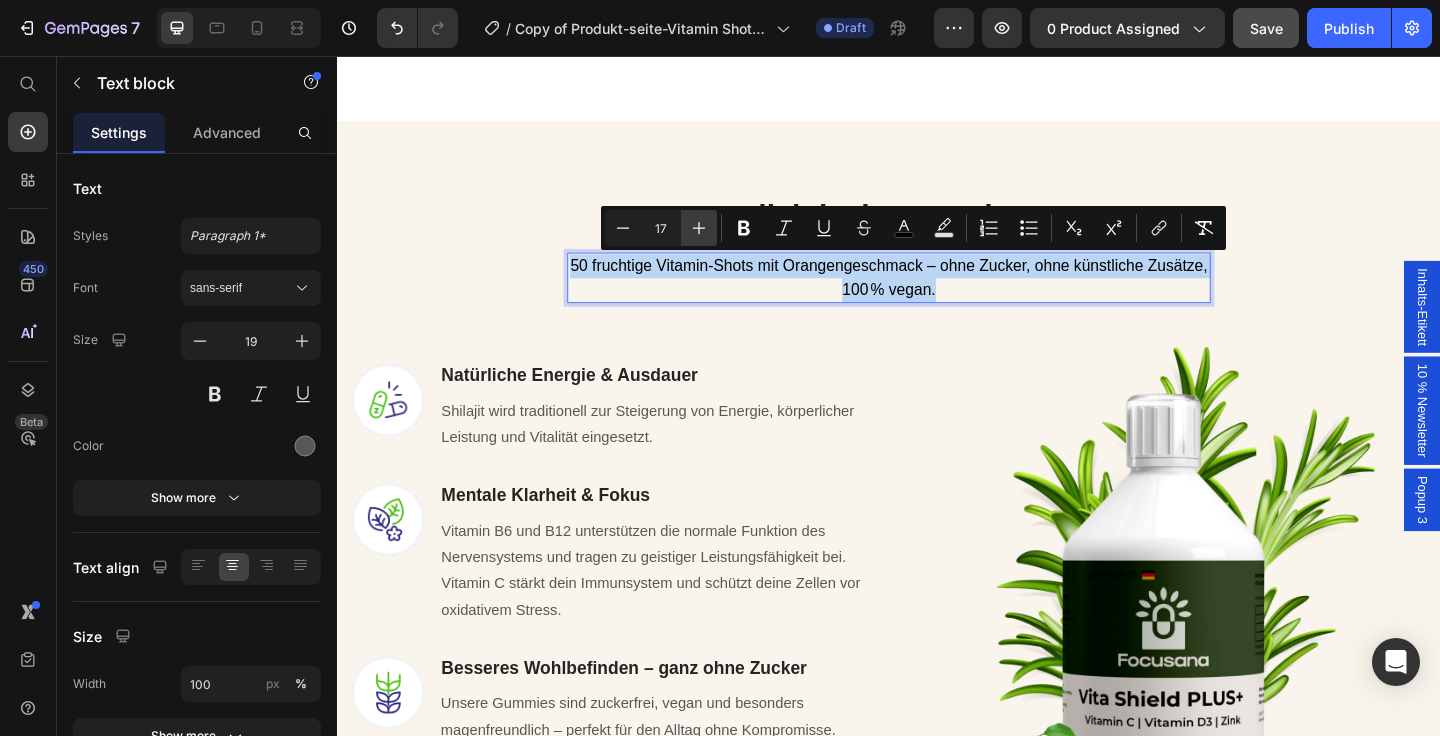 type on "18" 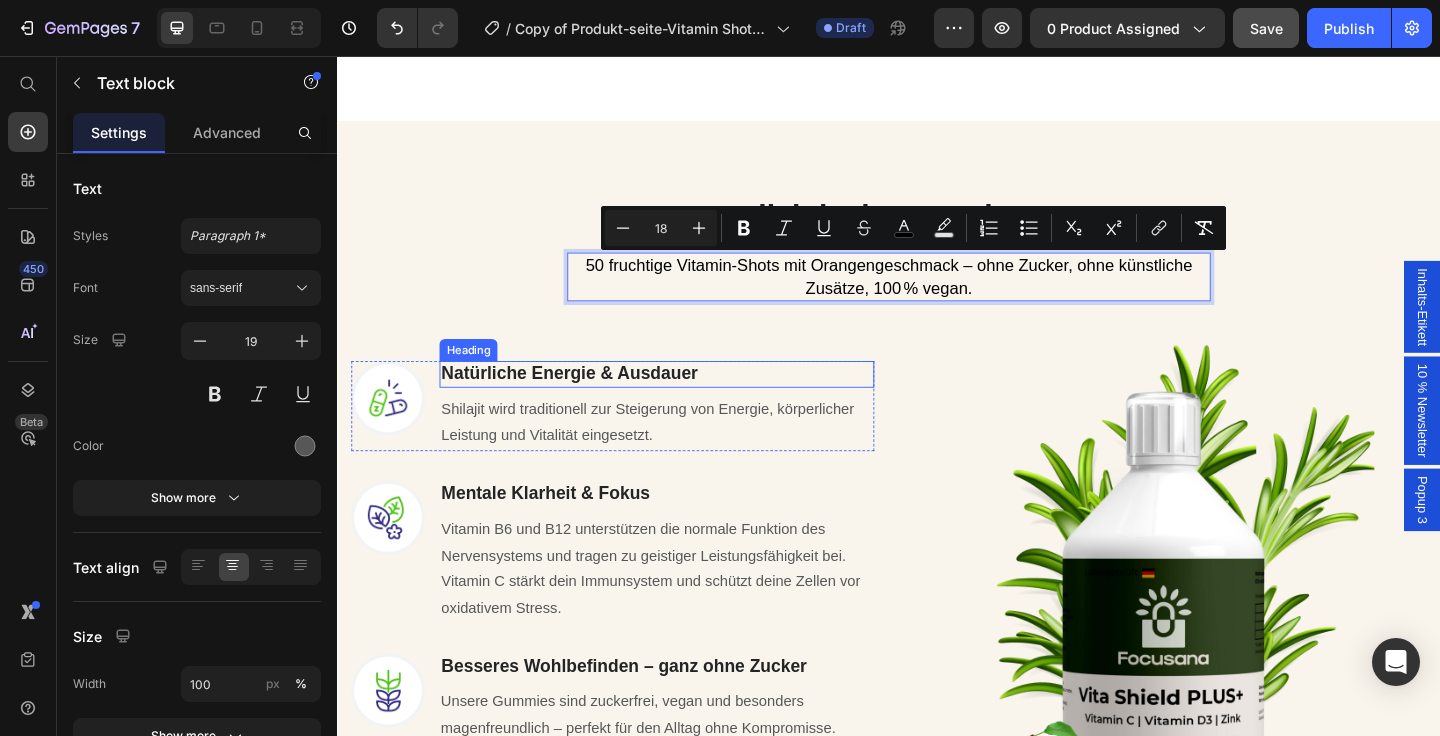 click on "Natürliche Energie & Ausdauer" at bounding box center (684, 402) 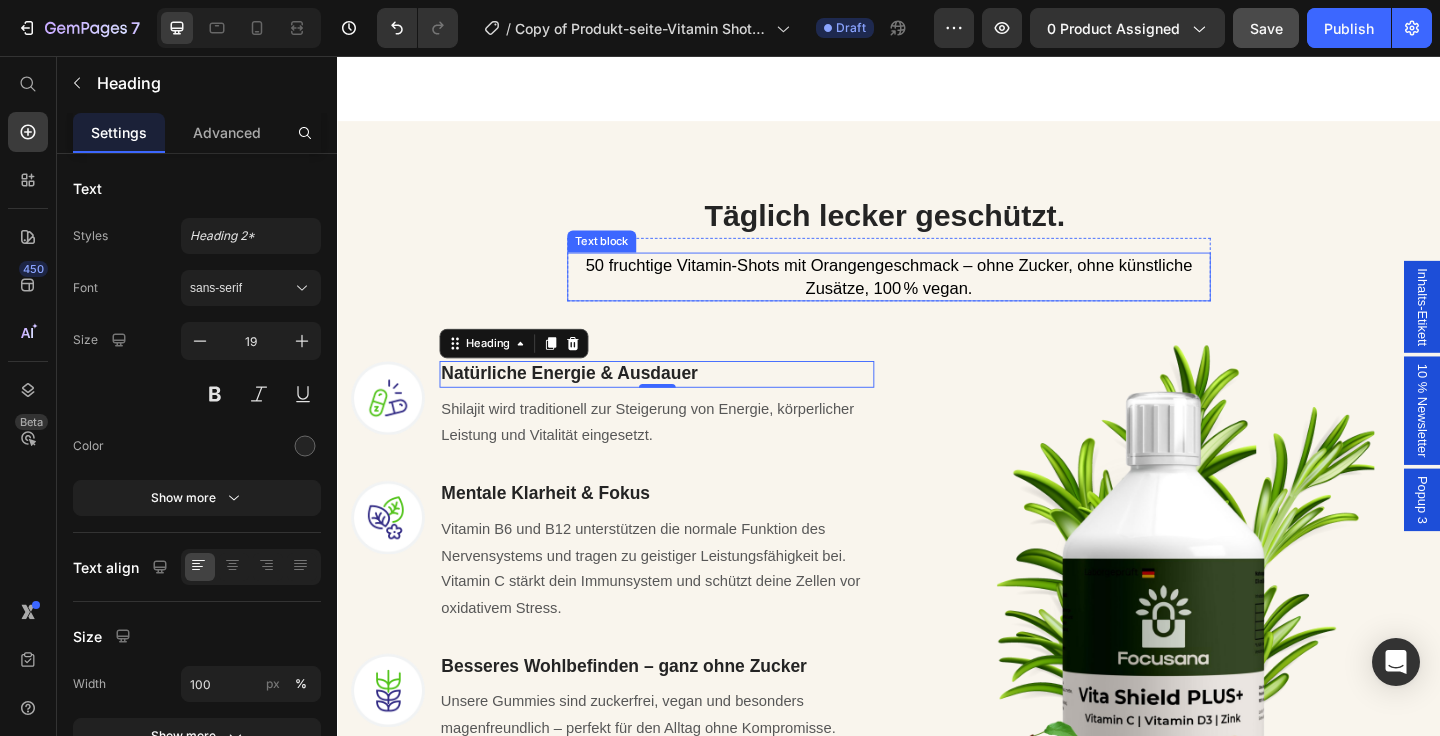 click on "50 fruchtige Vitamin-Shots mit Orangengeschmack – ohne Zucker, ohne künstliche Zusätze, 100 % vegan." at bounding box center (937, 296) 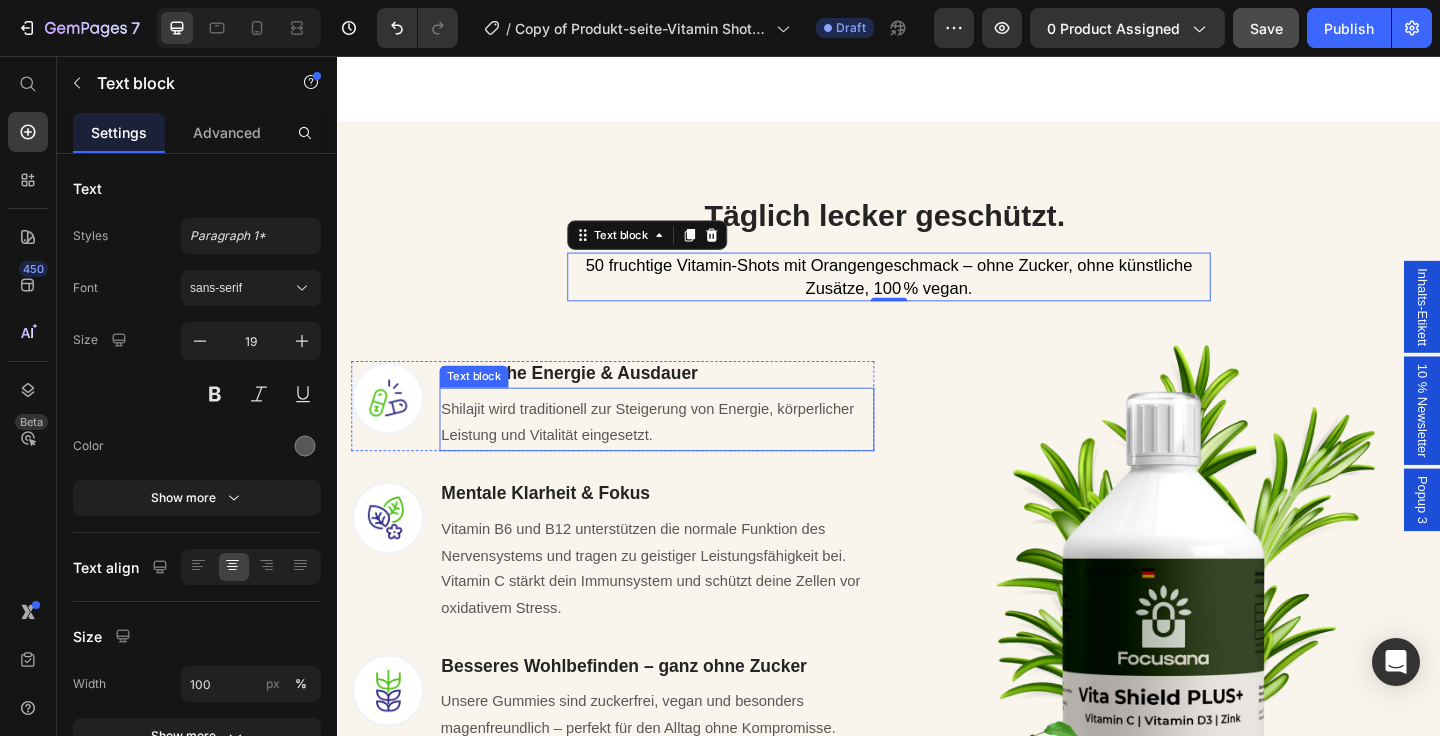 scroll, scrollTop: 1646, scrollLeft: 0, axis: vertical 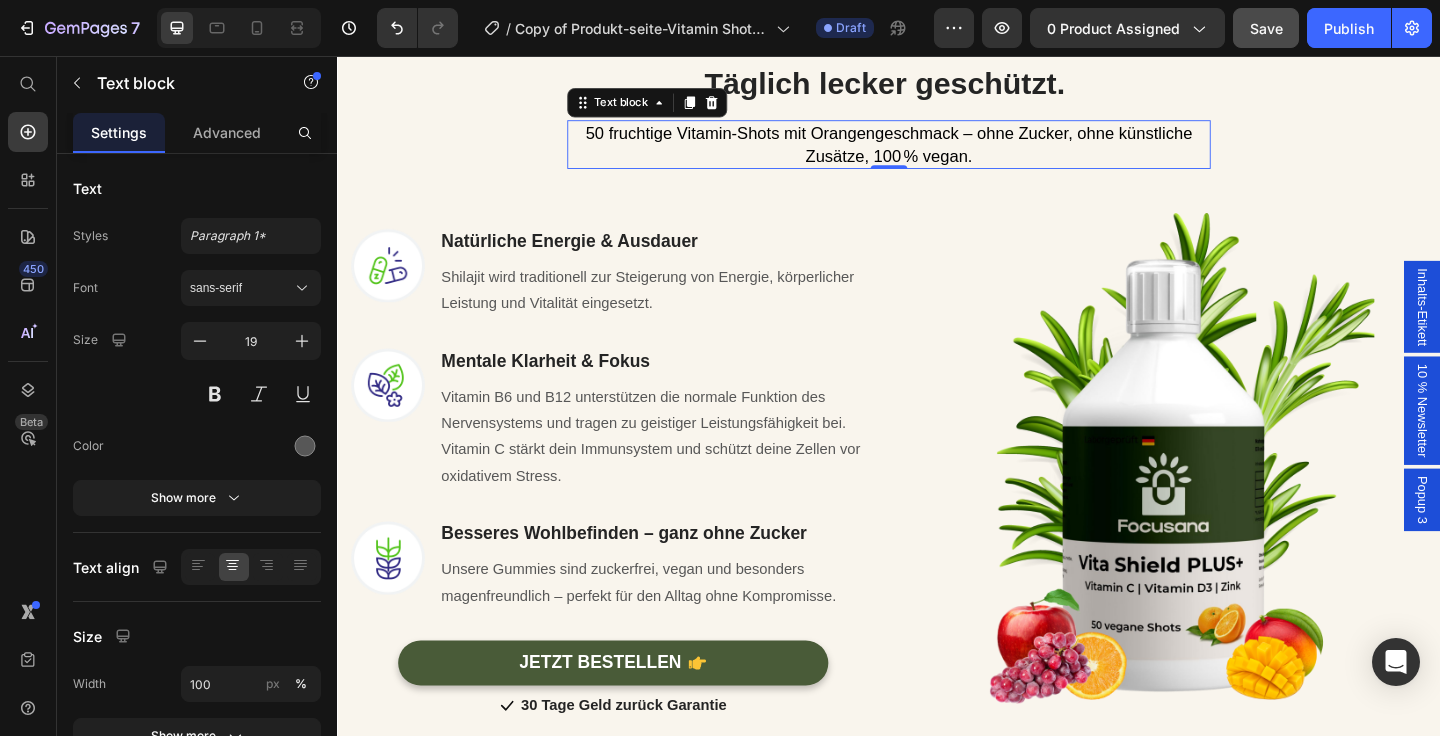 click on "50 fruchtige Vitamin-Shots mit Orangengeschmack – ohne Zucker, ohne künstliche Zusätze, 100 % vegan." at bounding box center [937, 152] 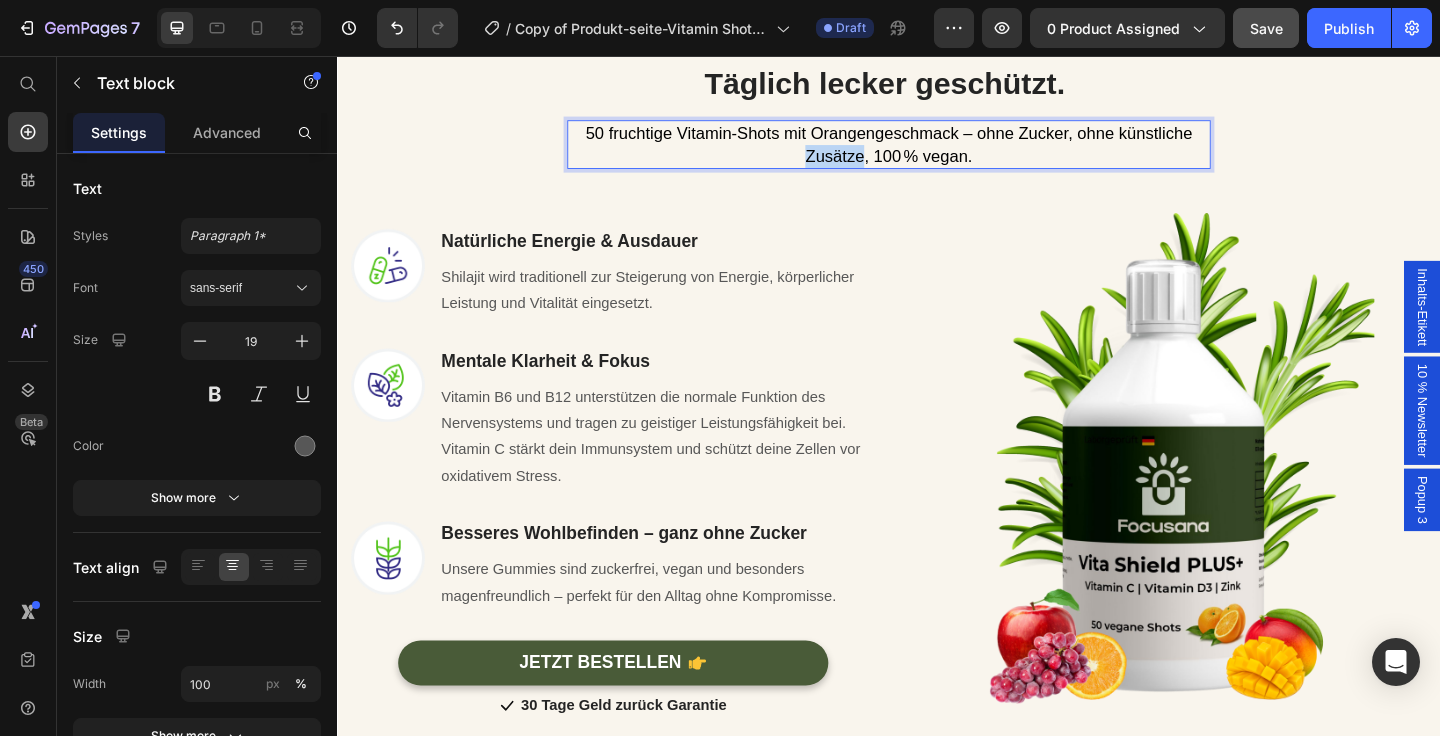 click on "50 fruchtige Vitamin-Shots mit Orangengeschmack – ohne Zucker, ohne künstliche Zusätze, 100 % vegan." at bounding box center [937, 152] 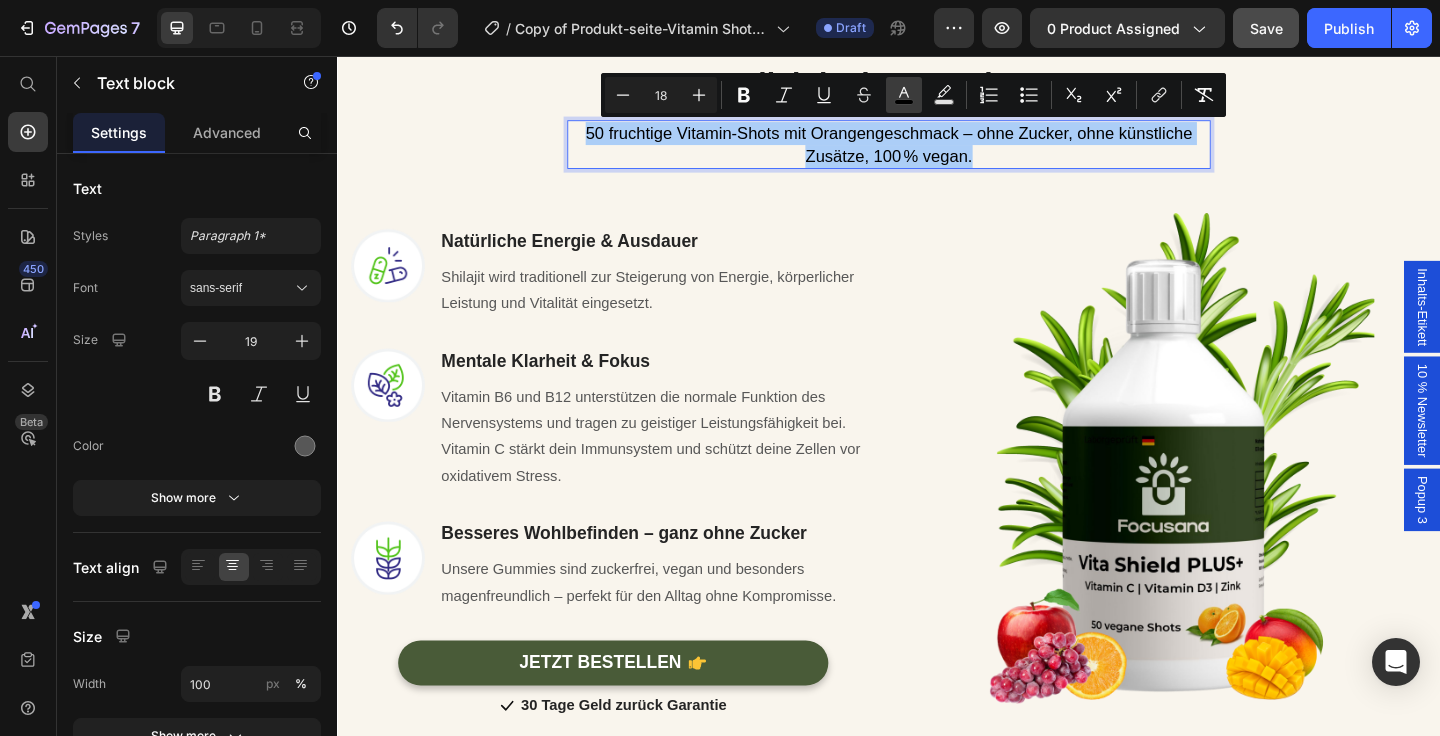 click 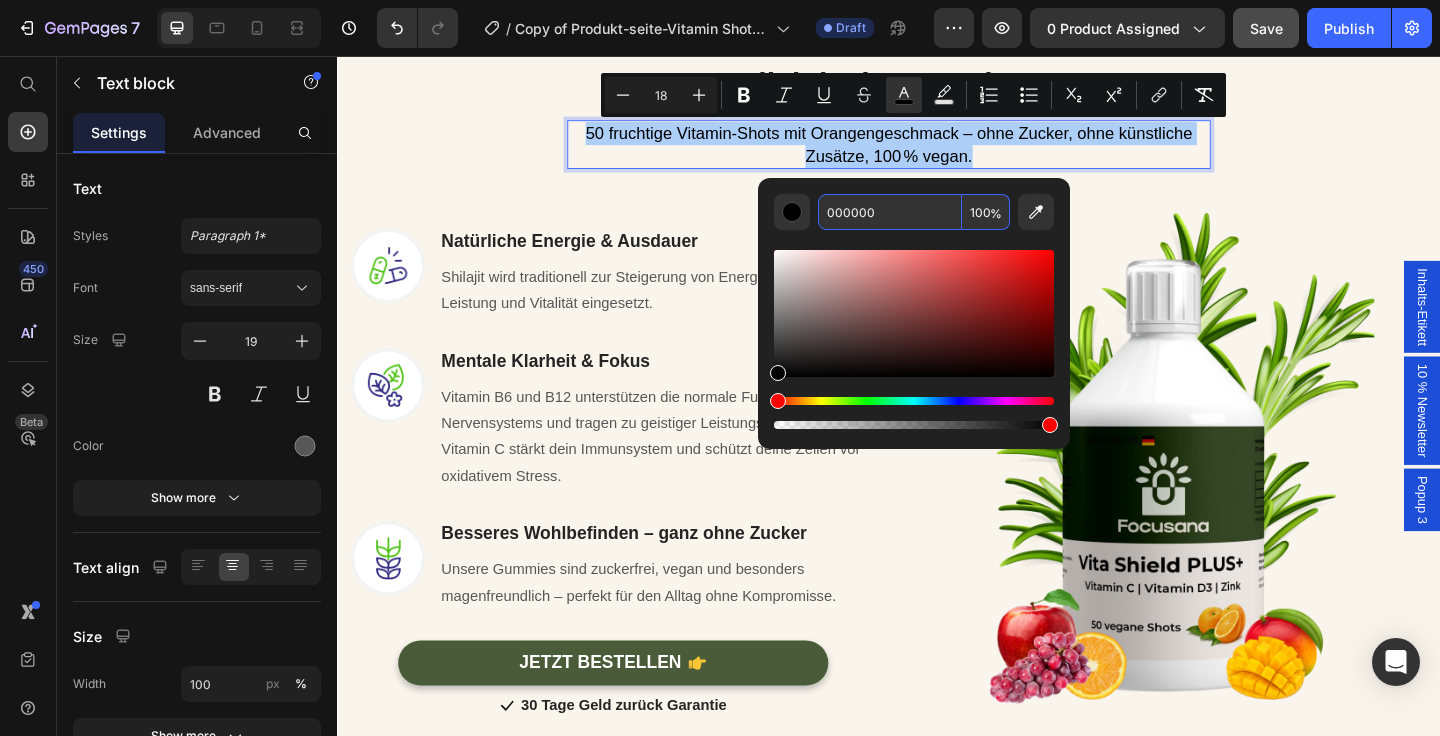 click on "000000" at bounding box center [890, 212] 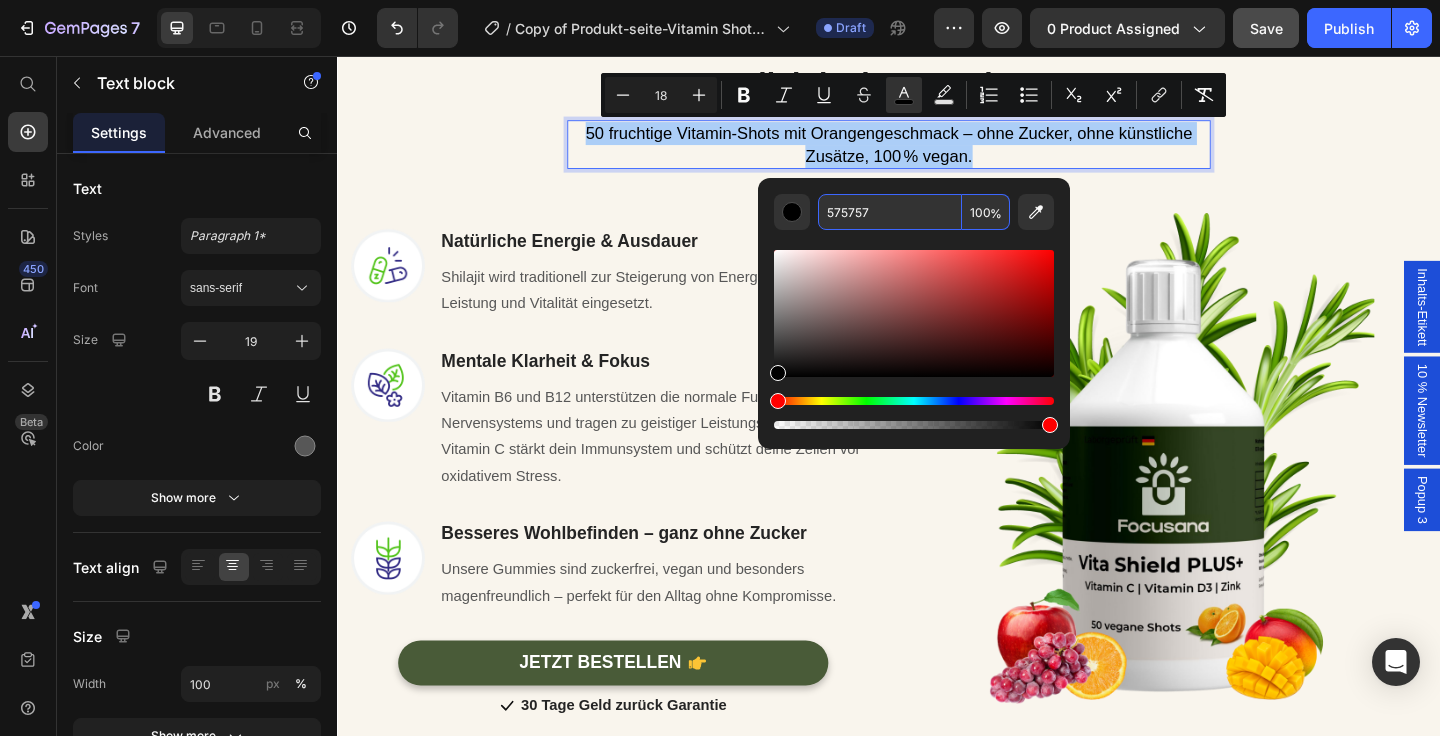 type on "575757" 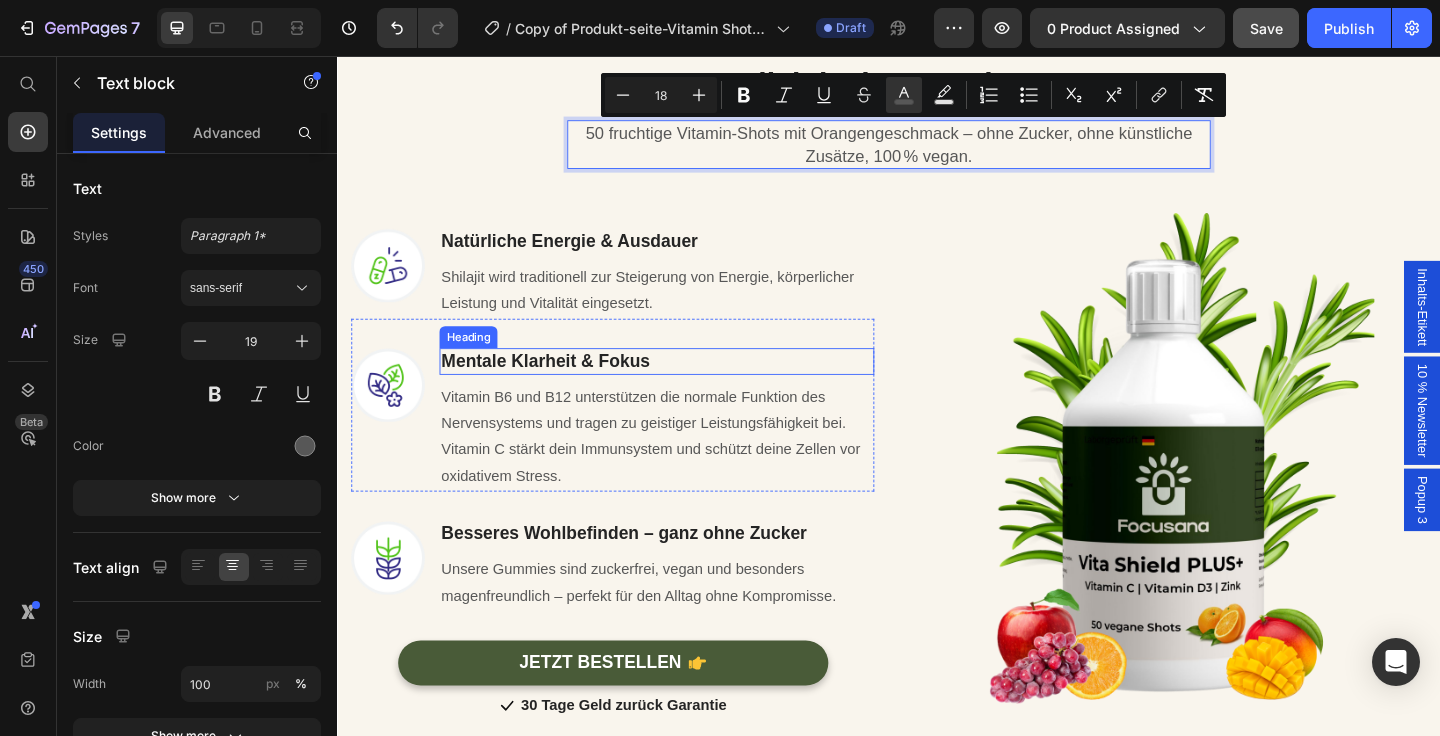click on "Mentale Klarheit & Fokus" at bounding box center (684, 388) 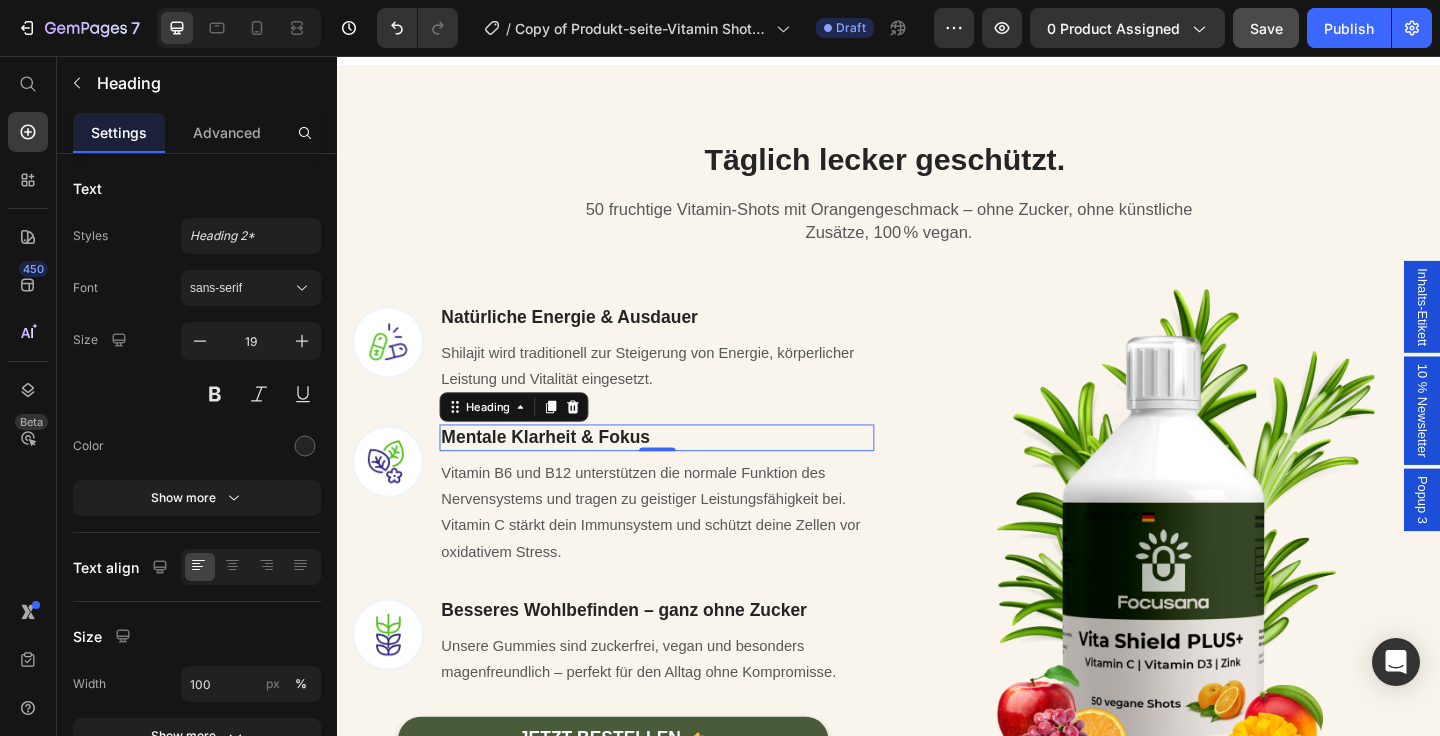 scroll, scrollTop: 1537, scrollLeft: 0, axis: vertical 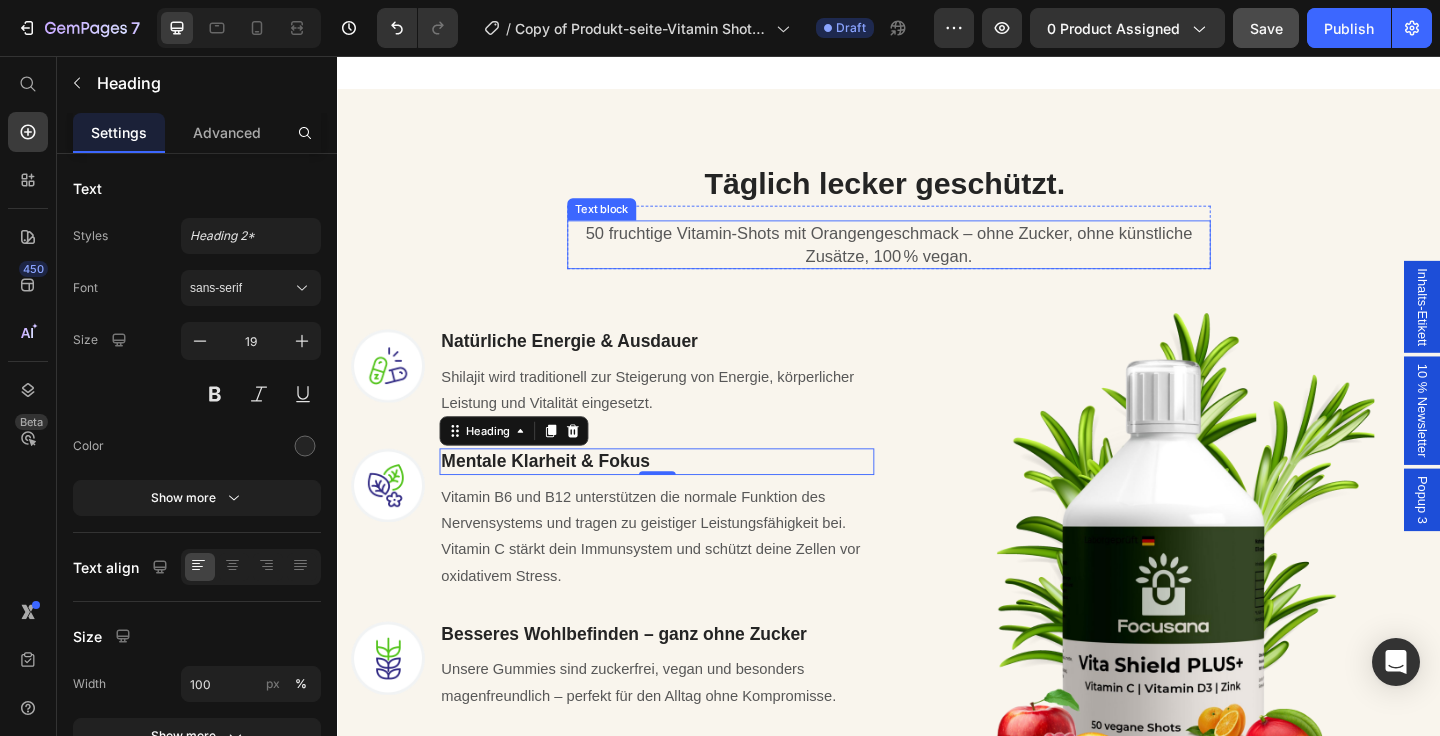 click on "50 fruchtige Vitamin-Shots mit Orangengeschmack – ohne Zucker, ohne künstliche Zusätze, 100 % vegan." at bounding box center (937, 261) 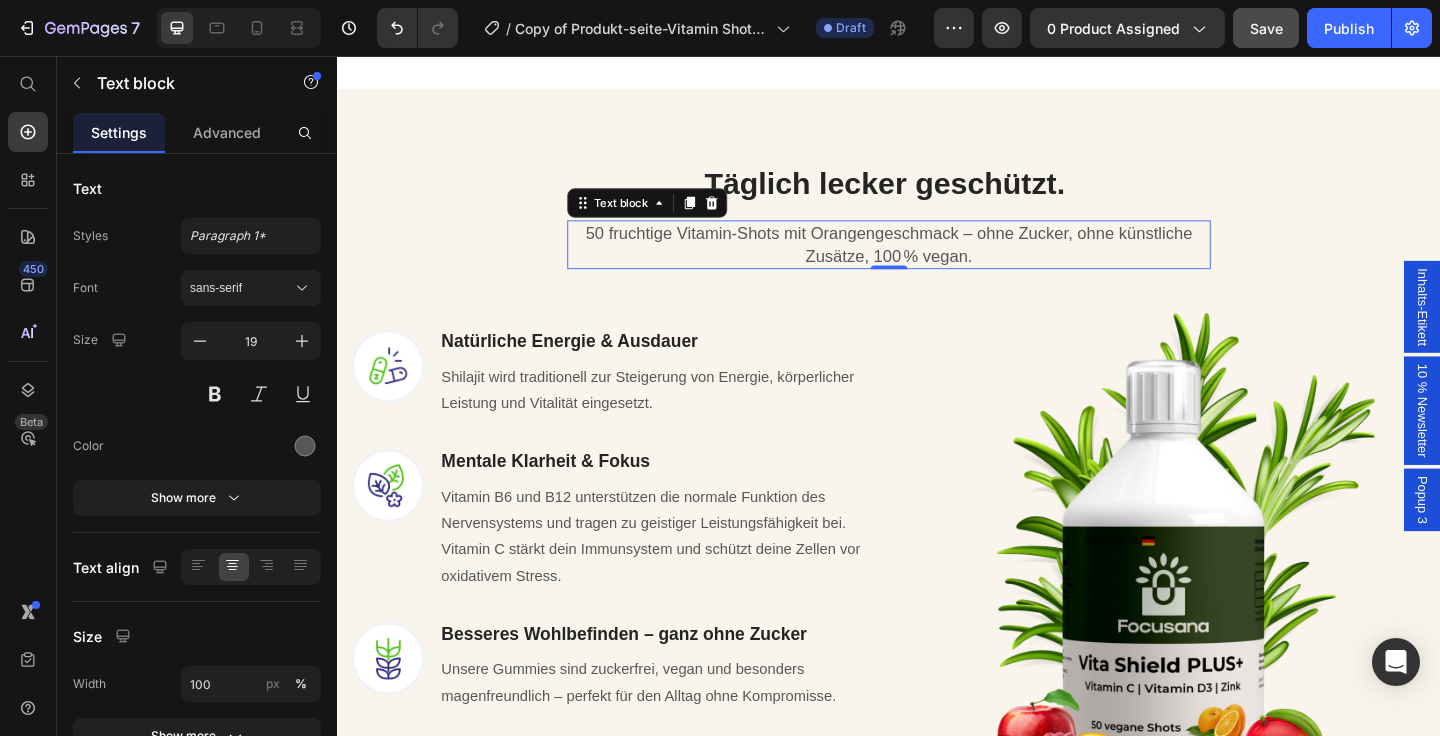 click on "50 fruchtige Vitamin-Shots mit Orangengeschmack – ohne Zucker, ohne künstliche Zusätze, 100 % vegan." at bounding box center (937, 261) 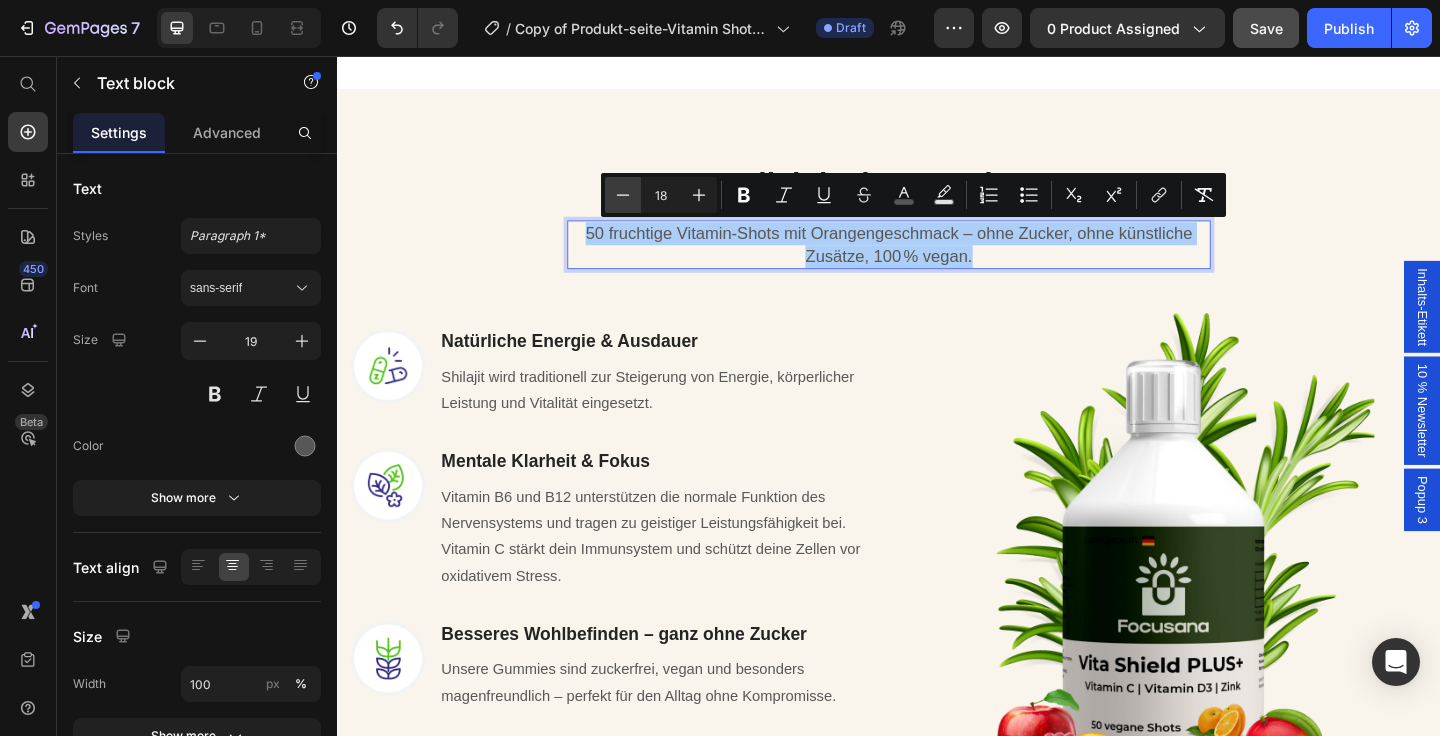 click 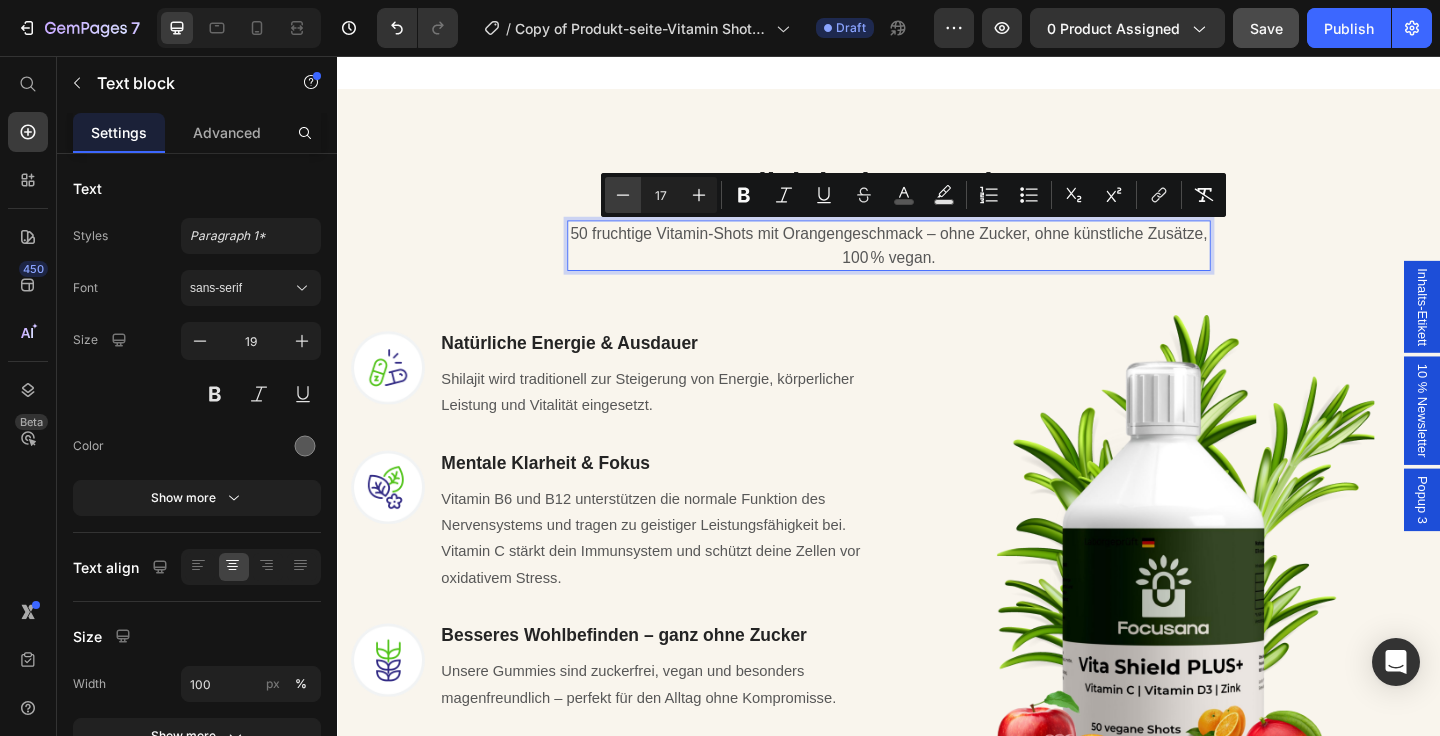 click 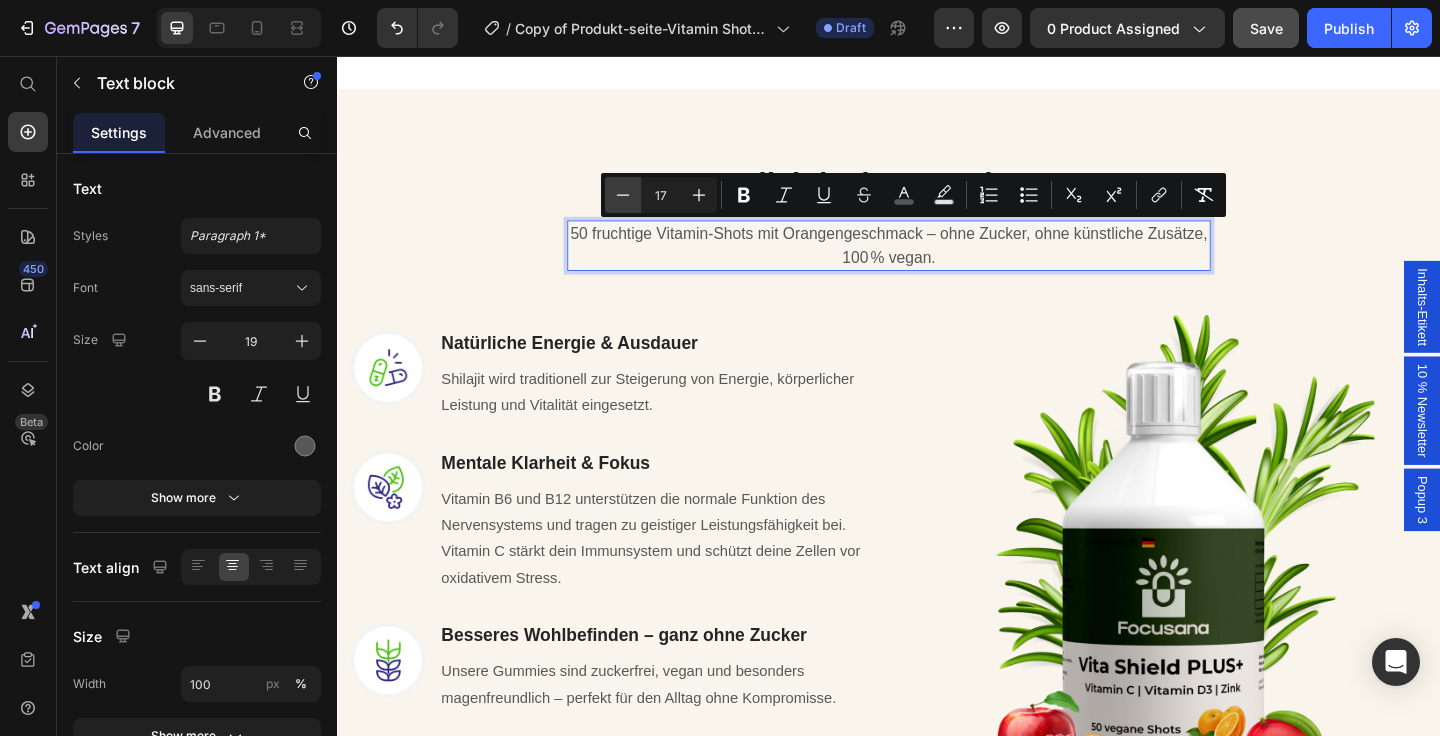 type on "16" 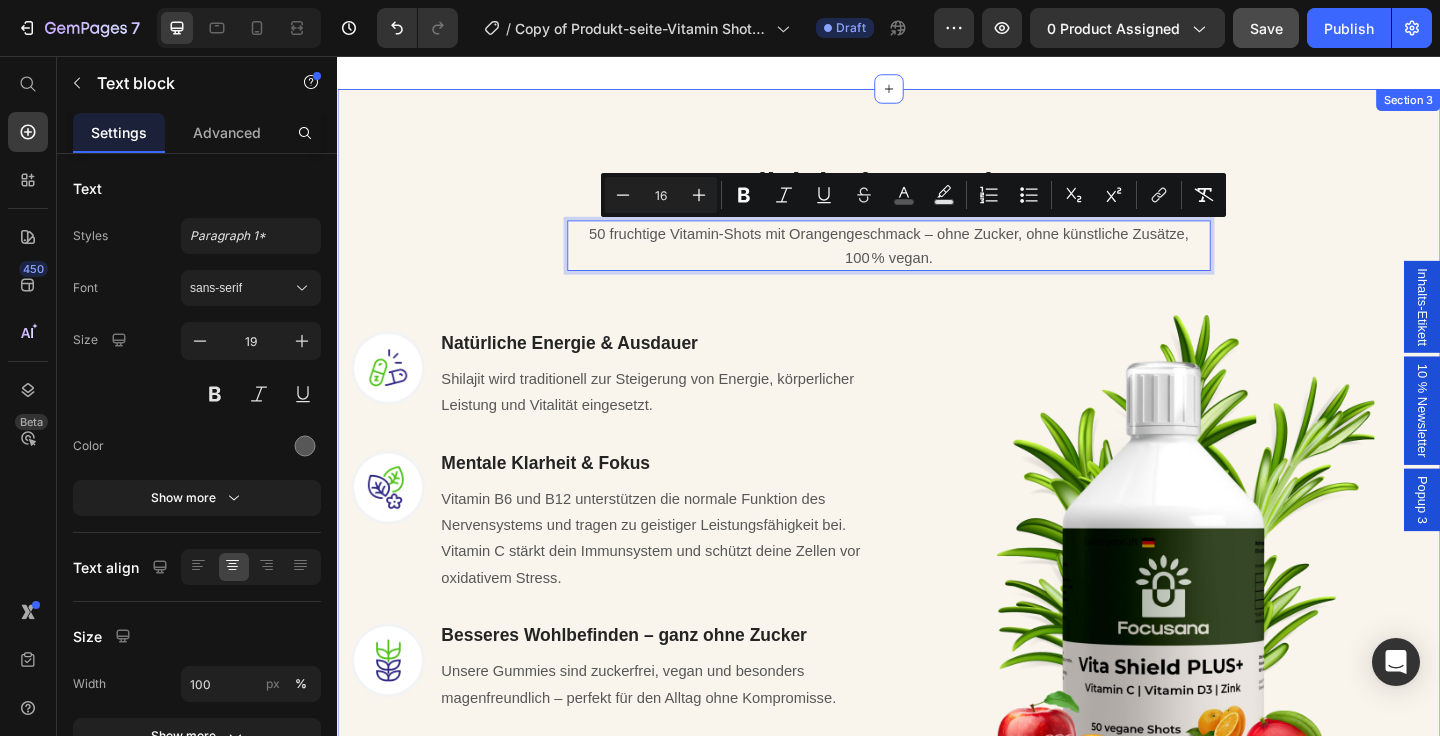 click on "Täglich lecker geschützt.   Heading Row 50 fruchtige Vitamin-Shots mit Orangengeschmack – ohne Zucker, ohne künstliche Zusätze, 100 % vegan. Text block   0 Row Image Natürliche Energie & Ausdauer Heading Shilajit wird traditionell zur Steigerung von Energie, körperlicher Leistung und Vitalität eingesetzt. Text block Row Image Mentale Klarheit & Fokus Heading Vitamin B6 und B12 unterstützen die normale Funktion des Nervensystems und tragen zu geistiger Leistungsfähigkeit bei. Vitamin C stärkt dein Immunsystem und schützt deine Zellen vor oxidativem Stress. Text block Row Image Besseres Wohlbefinden – ganz ohne Zucker Heading Unsere Gummies sind zuckerfrei, vegan und besonders magenfreundlich – perfekt für den Alltag ohne Kompromisse. Text block Row  	   JETZT BESTELLEN Button                Icon 30 Tage Geld zurück Garantie Text block Icon List Row Image Row" at bounding box center [937, 523] 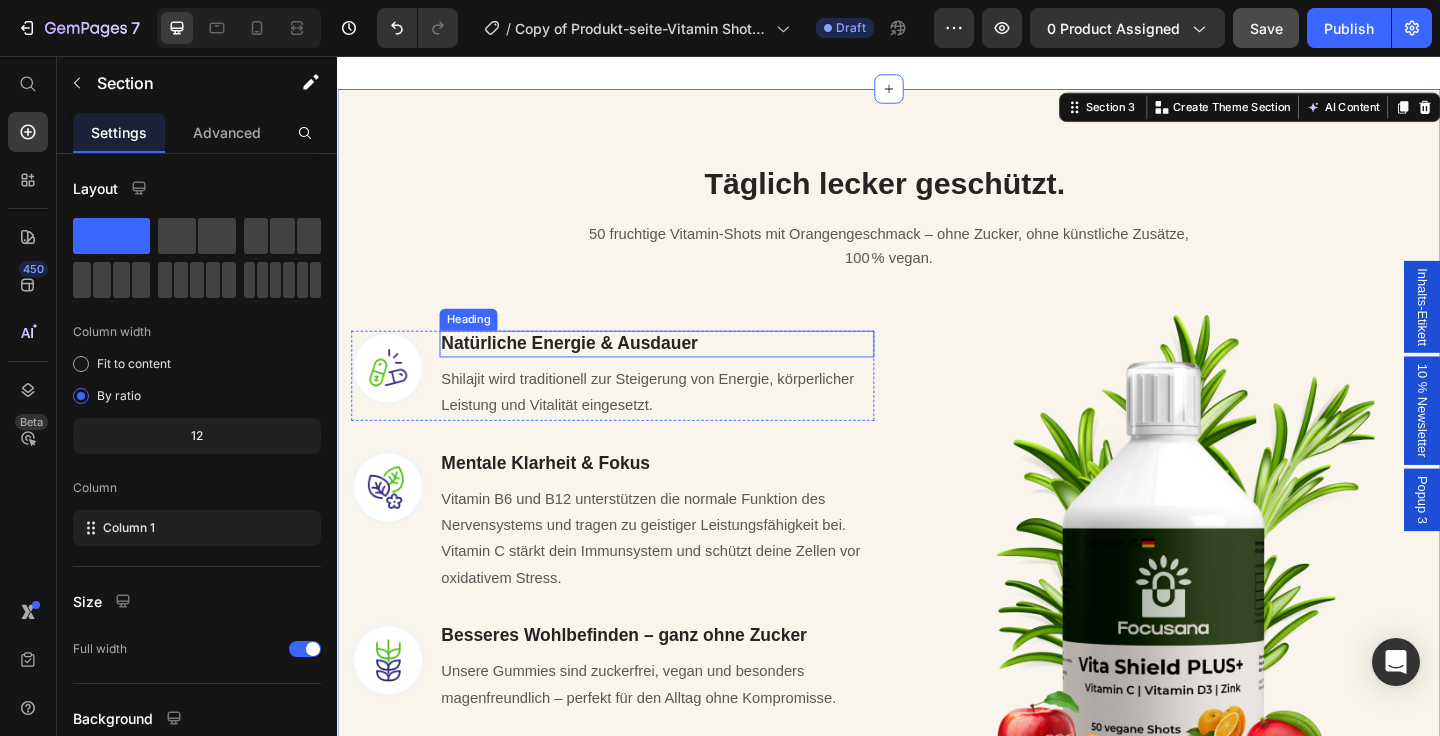 click on "Natürliche Energie & Ausdauer" at bounding box center [589, 368] 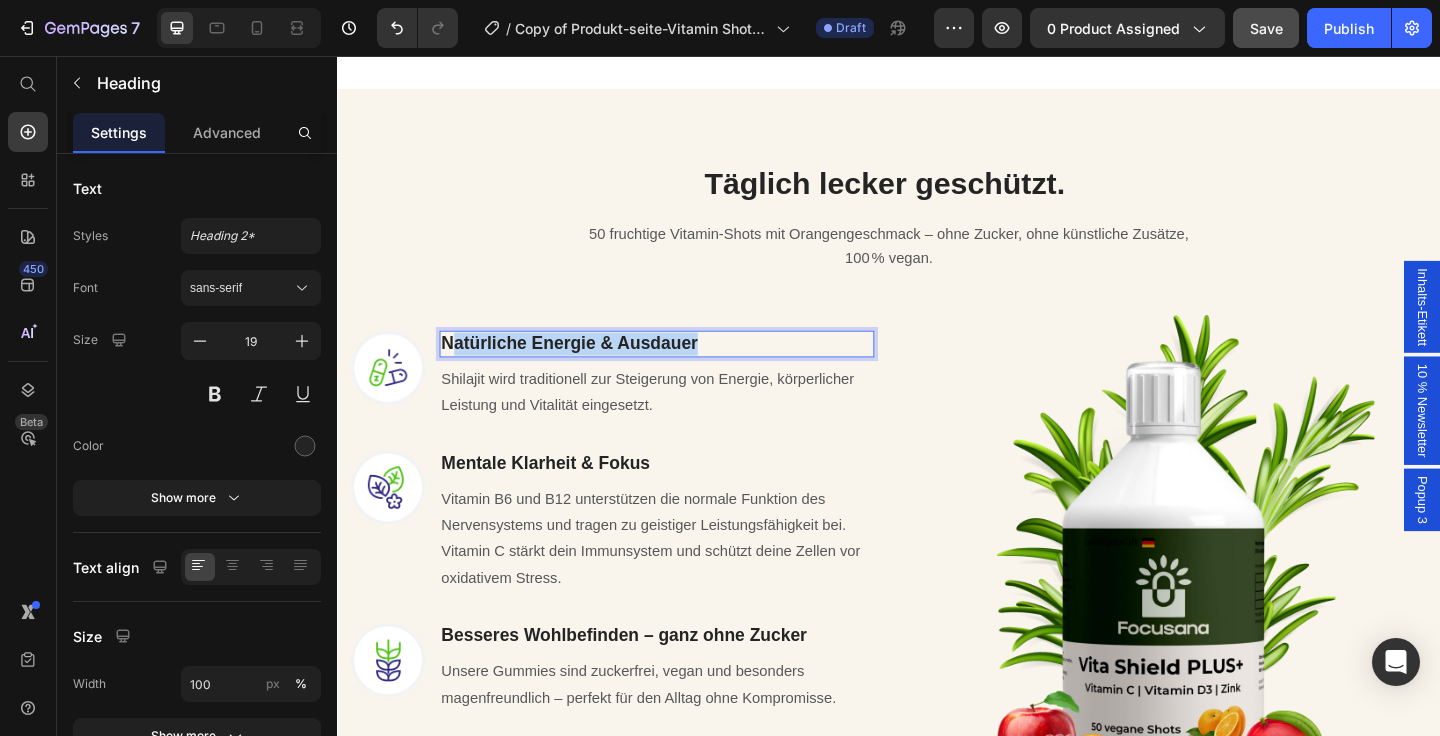 drag, startPoint x: 746, startPoint y: 368, endPoint x: 468, endPoint y: 371, distance: 278.01617 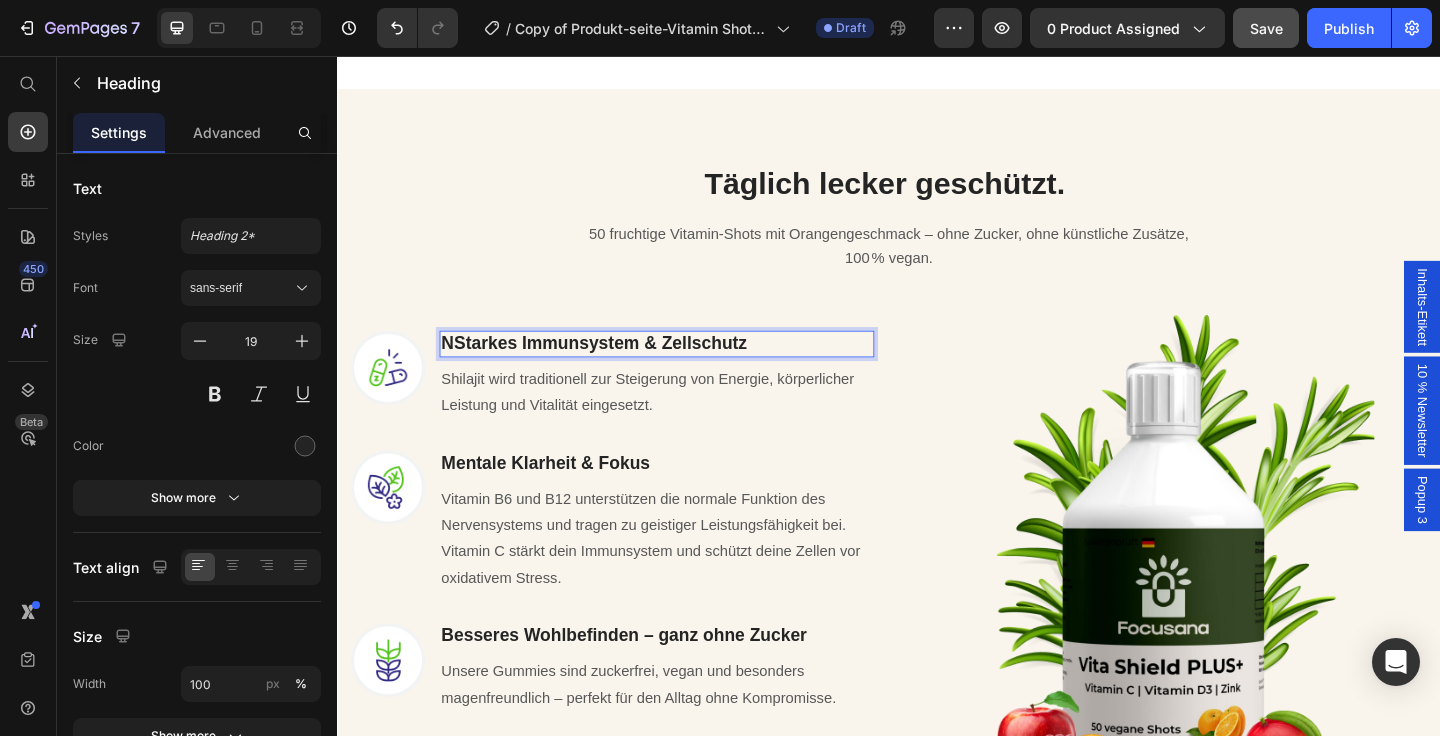 click on "NStarkes Immunsystem & Zellschutz" at bounding box center (616, 368) 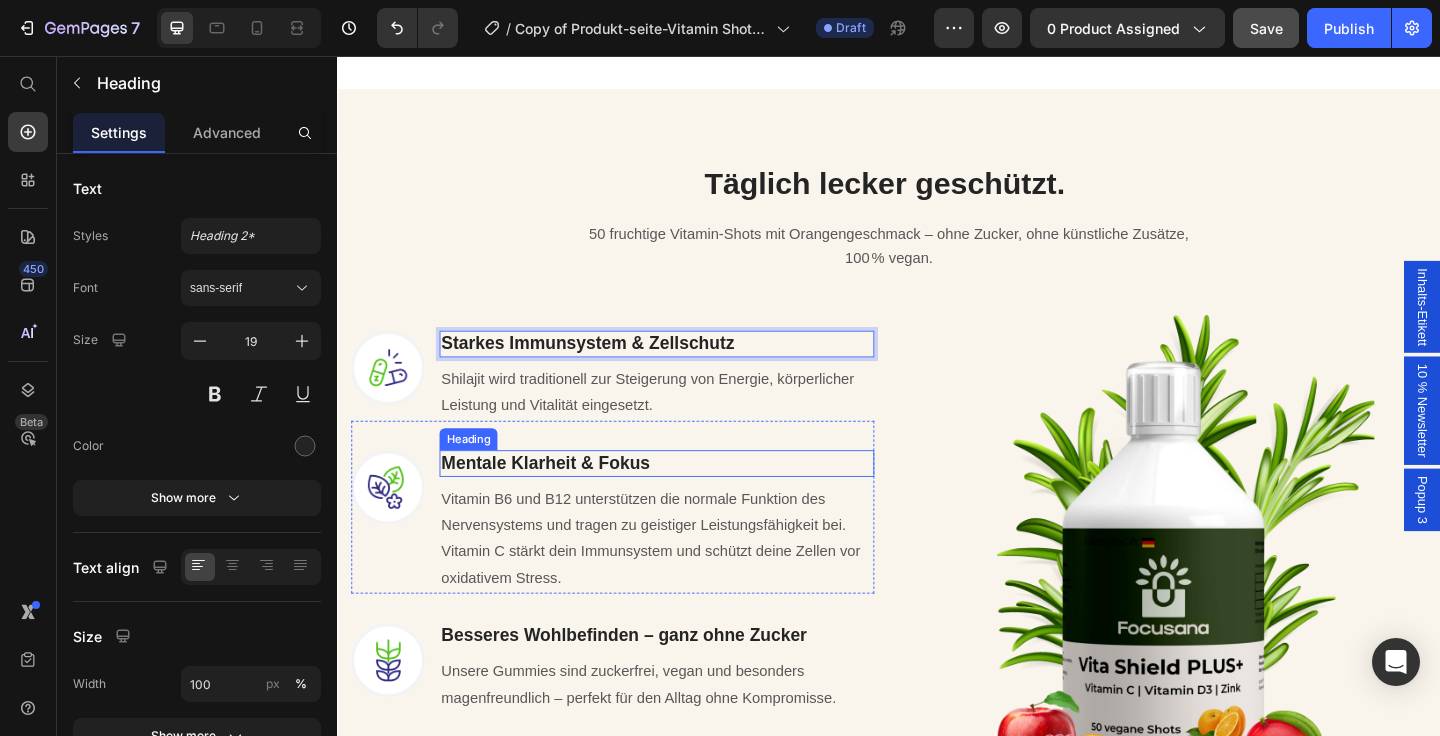 click on "Mentale Klarheit & Fokus" at bounding box center (563, 498) 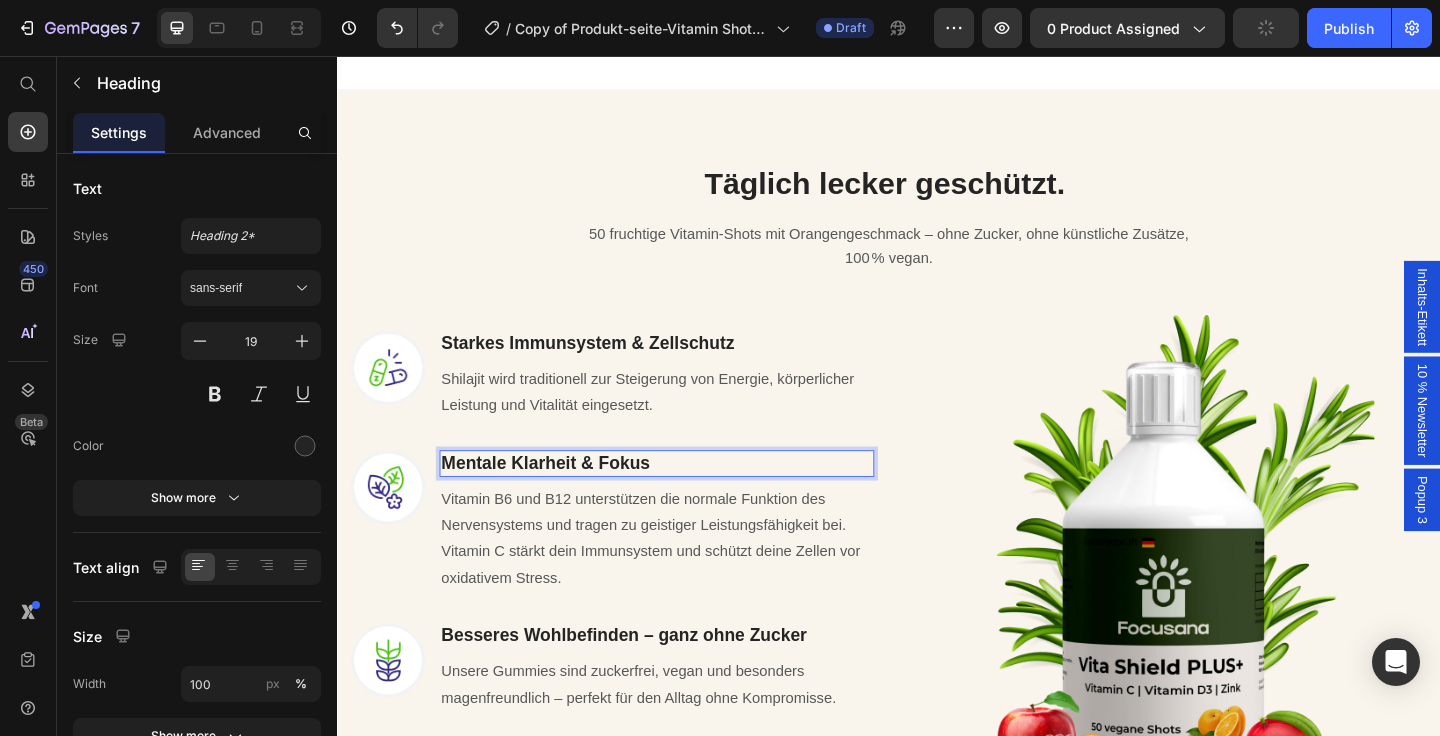 click on "Mentale Klarheit & Fokus" at bounding box center (563, 498) 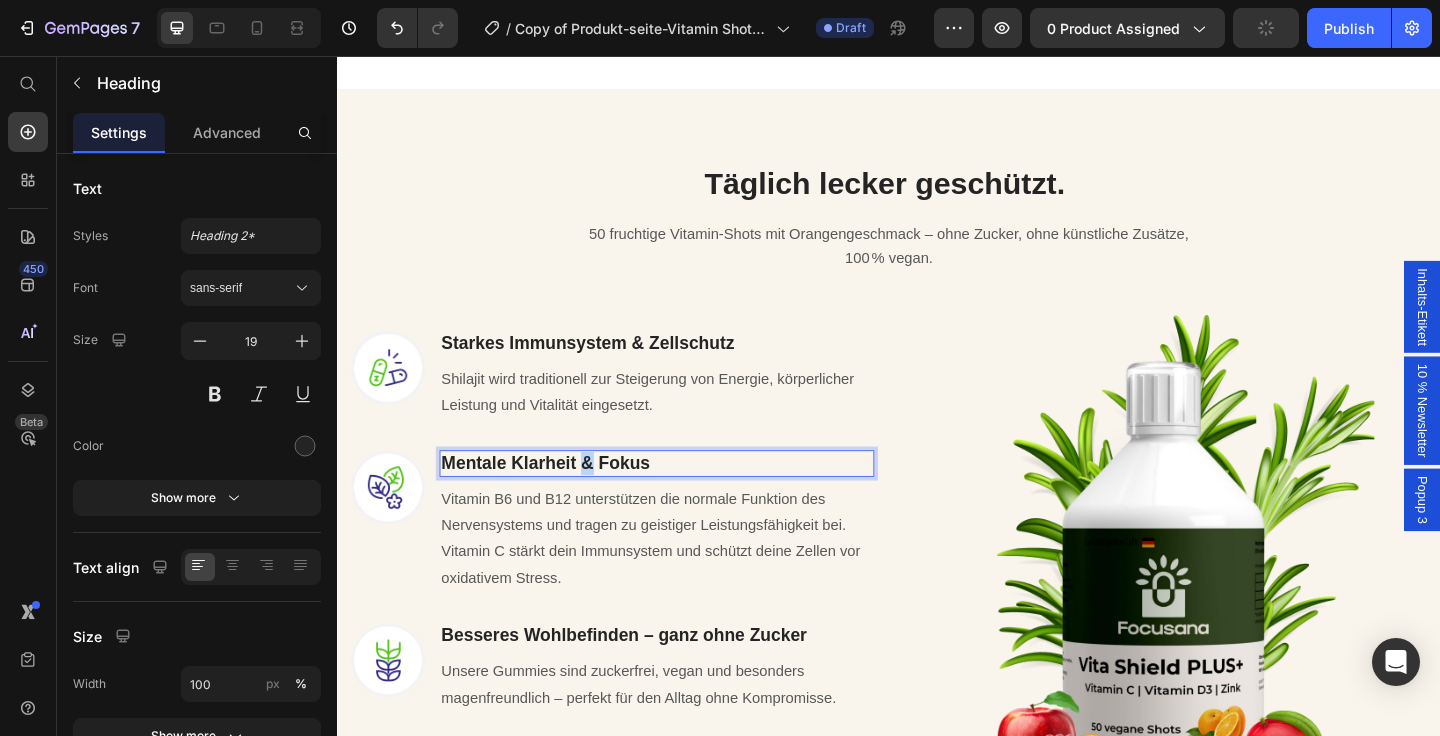 click on "Mentale Klarheit & Fokus" at bounding box center (563, 498) 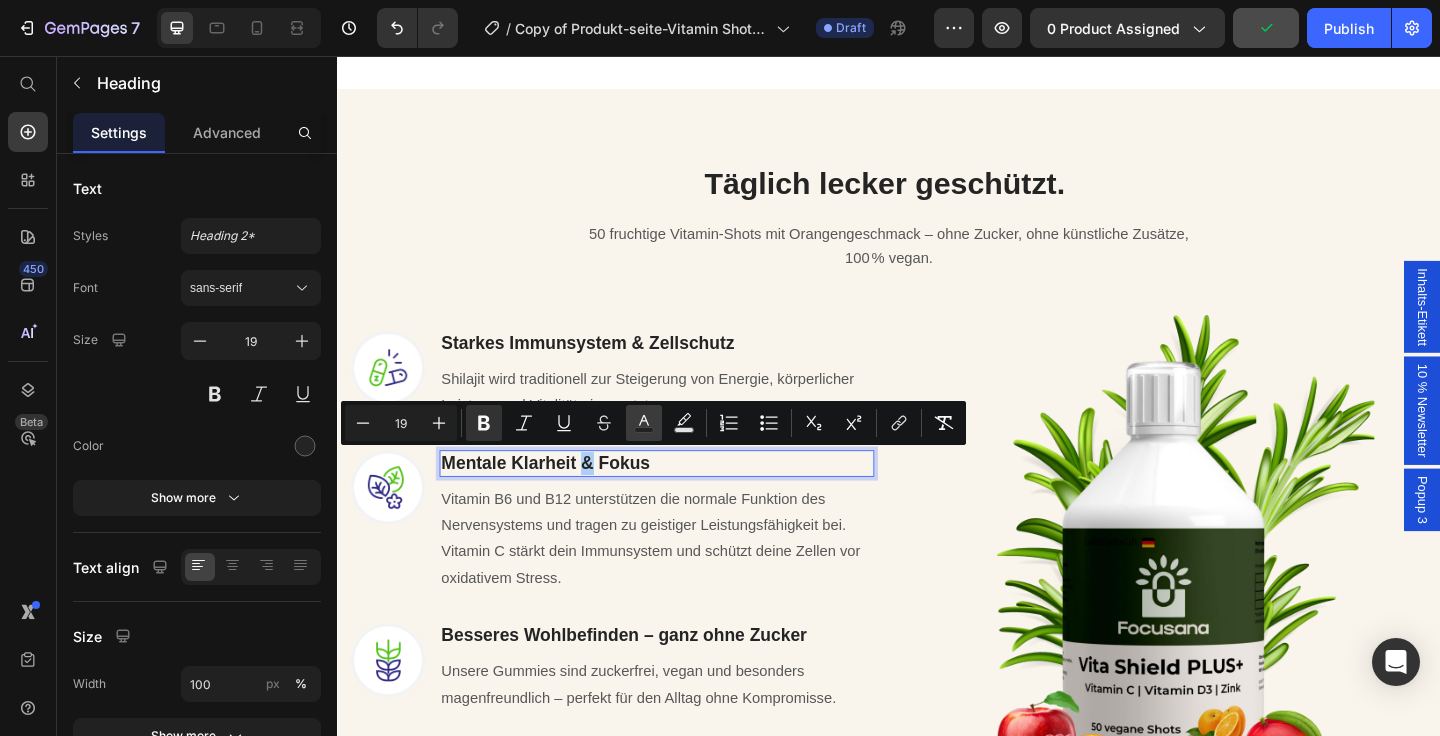 click on "Text Color" at bounding box center (644, 423) 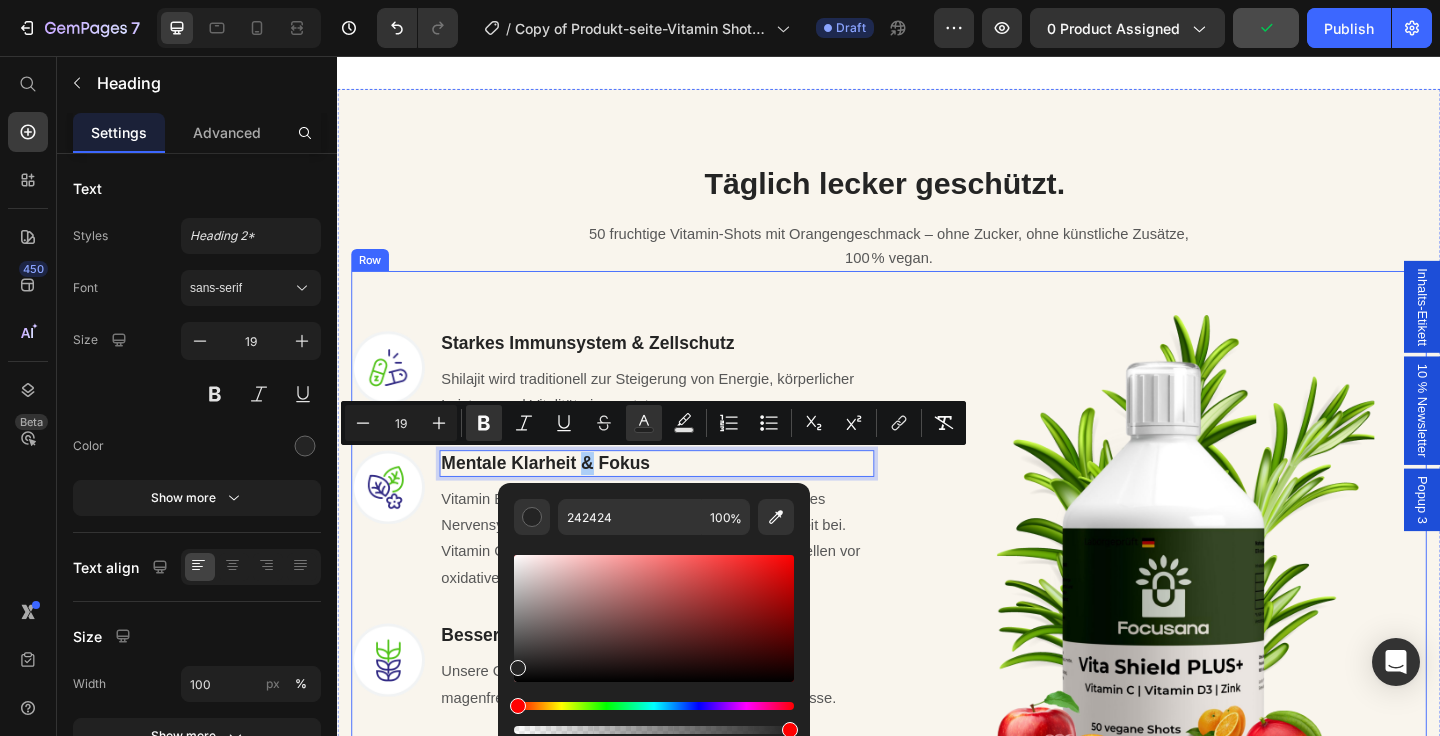 click on "Image ⁠⁠⁠⁠⁠⁠⁠ Starkes Immunsystem & Zellschutz Heading Shilajit wird traditionell zur Steigerung von Energie, körperlicher Leistung und Vitalität eingesetzt. Text block Row Image Mentale Klarheit & Fokus Heading   0 Vitamin B6 und B12 unterstützen die normale Funktion des Nervensystems und tragen zu geistiger Leistungsfähigkeit bei. Vitamin C stärkt dein Immunsystem und schützt deine Zellen vor oxidativem Stress. Text block Row Image Besseres Wohlbefinden – ganz ohne Zucker Heading Unsere Gummies sind zuckerfrei, vegan und besonders magenfreundlich – perfekt für den Alltag ohne Kompromisse. Text block Row  	   JETZT BESTELLEN Button                Icon 30 Tage Geld zurück Garantie Text block Icon List Row Image Row" at bounding box center (937, 598) 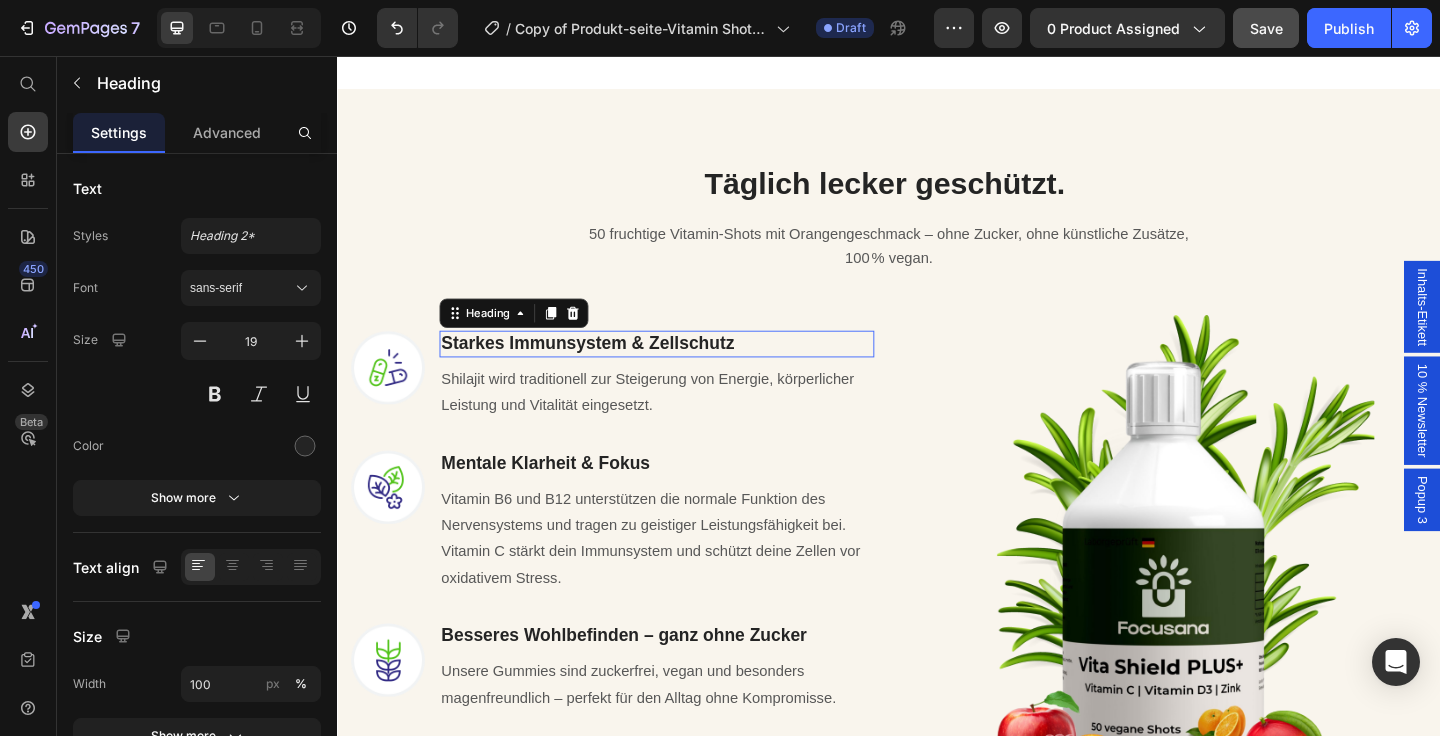 click on "Starkes Immunsystem & Zellschutz" at bounding box center [609, 368] 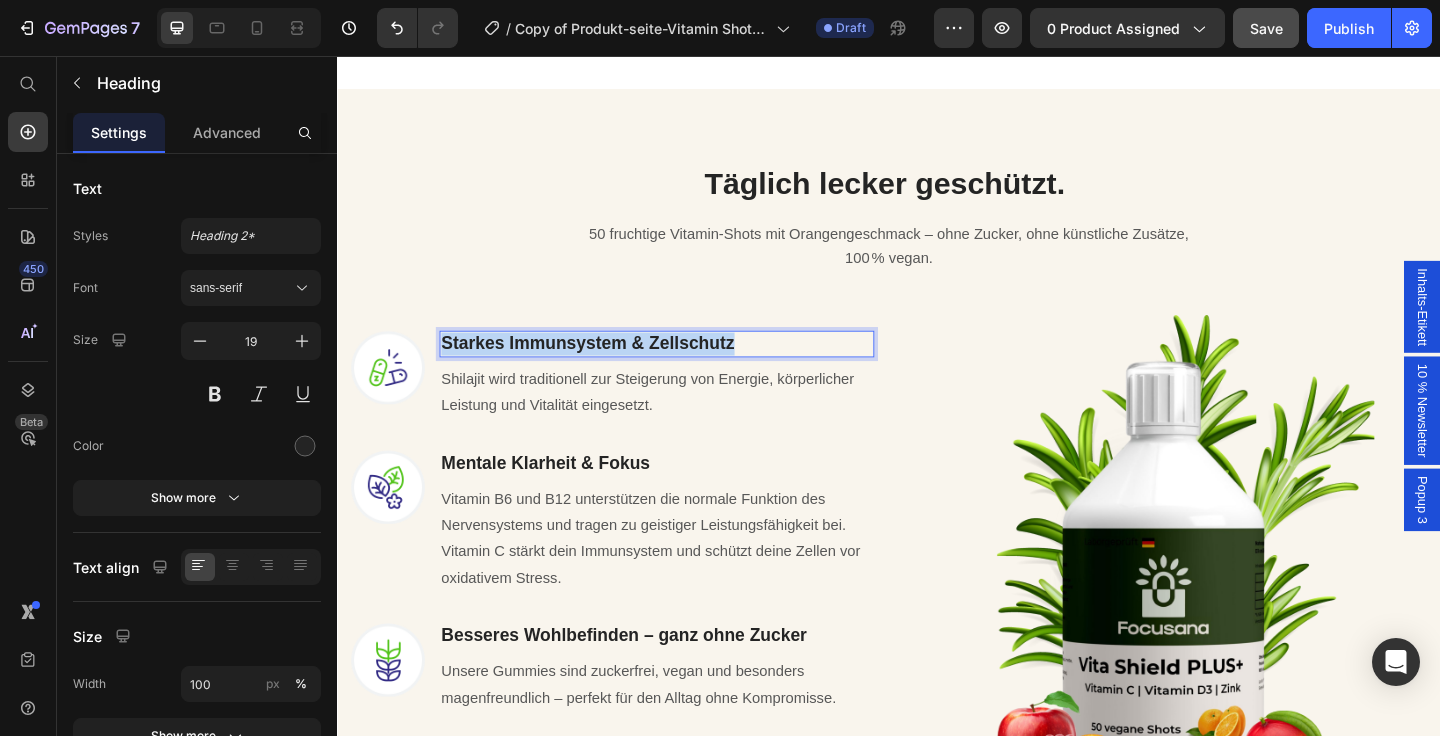 click on "Starkes Immunsystem & Zellschutz" at bounding box center (609, 368) 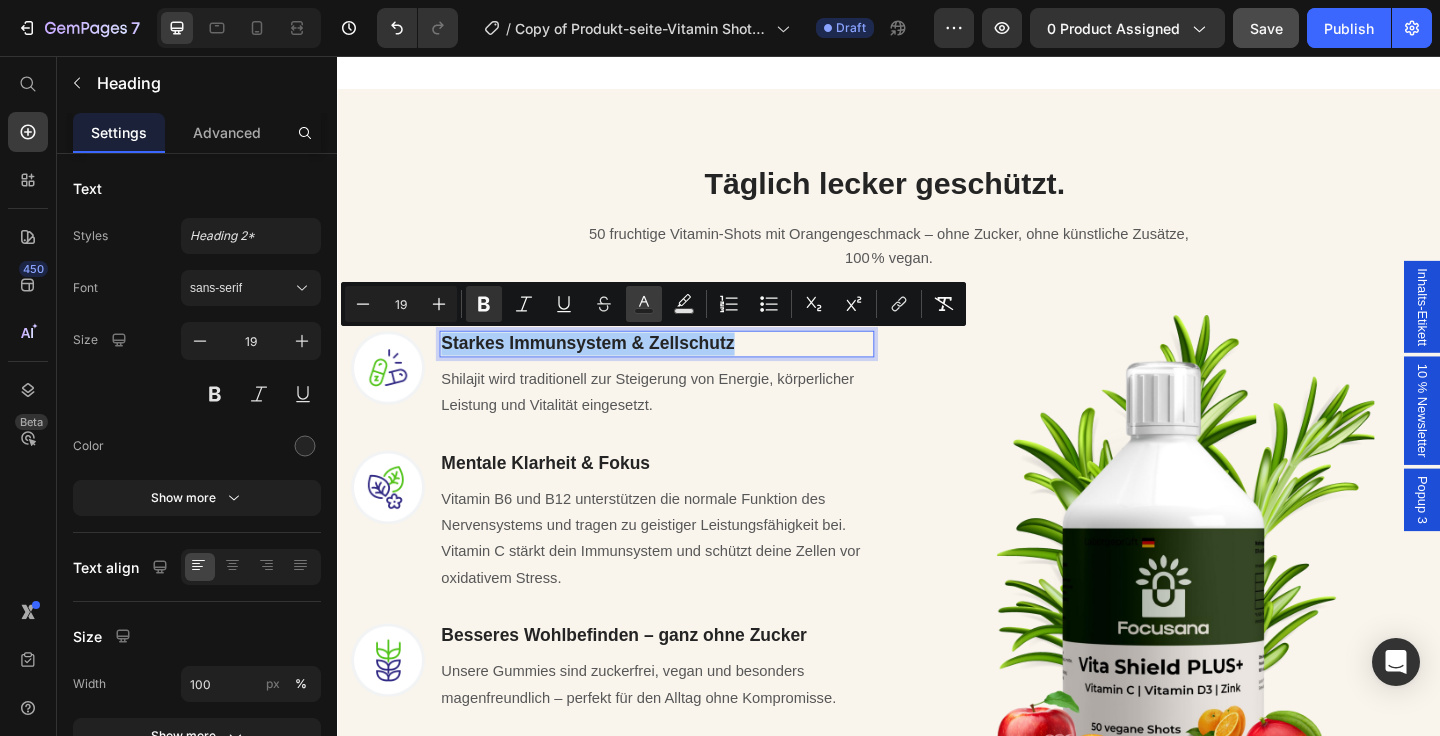 click 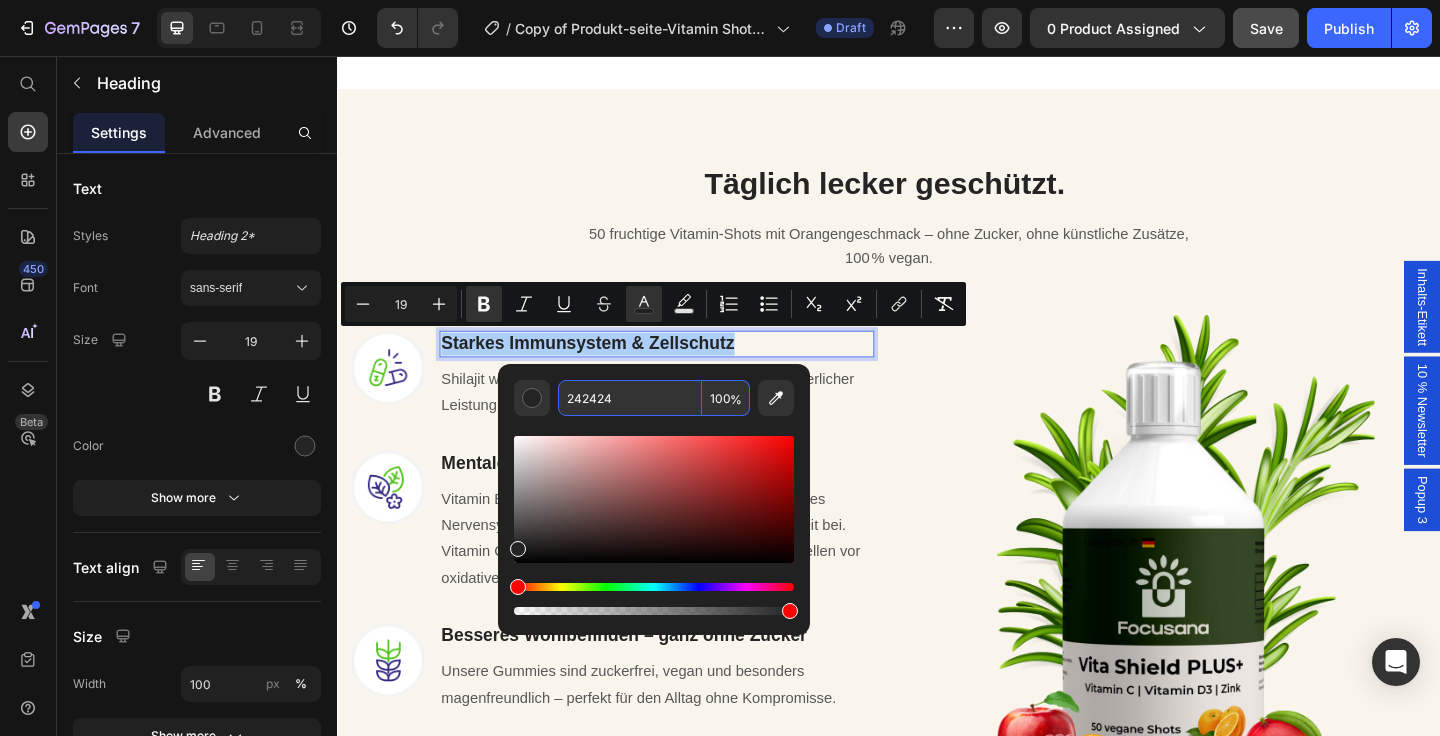 click on "242424" at bounding box center (630, 398) 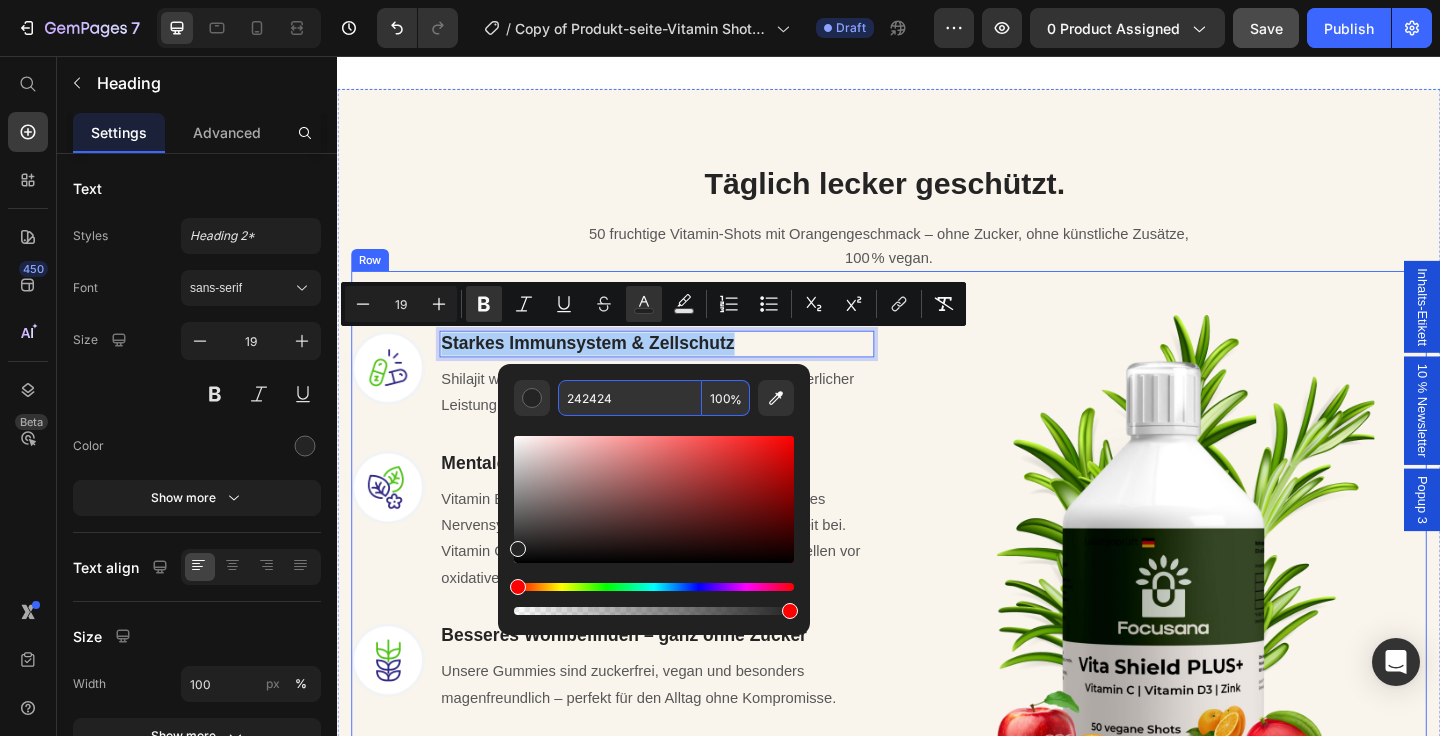 click on "Image Starkes Immunsystem & Zellschutz Heading   0 Shilajit wird traditionell zur Steigerung von Energie, körperlicher Leistung und Vitalität eingesetzt. Text block Row Image ⁠⁠⁠⁠⁠⁠⁠ Mentale Klarheit & Fokus Heading Vitamin B6 und B12 unterstützen die normale Funktion des Nervensystems und tragen zu geistiger Leistungsfähigkeit bei. Vitamin C stärkt dein Immunsystem und schützt deine Zellen vor oxidativem Stress. Text block Row Image Besseres Wohlbefinden – ganz ohne Zucker Heading Unsere Gummies sind zuckerfrei, vegan und besonders magenfreundlich – perfekt für den Alltag ohne Kompromisse. Text block Row  	   JETZT BESTELLEN Button                Icon 30 Tage Geld zurück Garantie Text block Icon List Row Image Row" at bounding box center [937, 598] 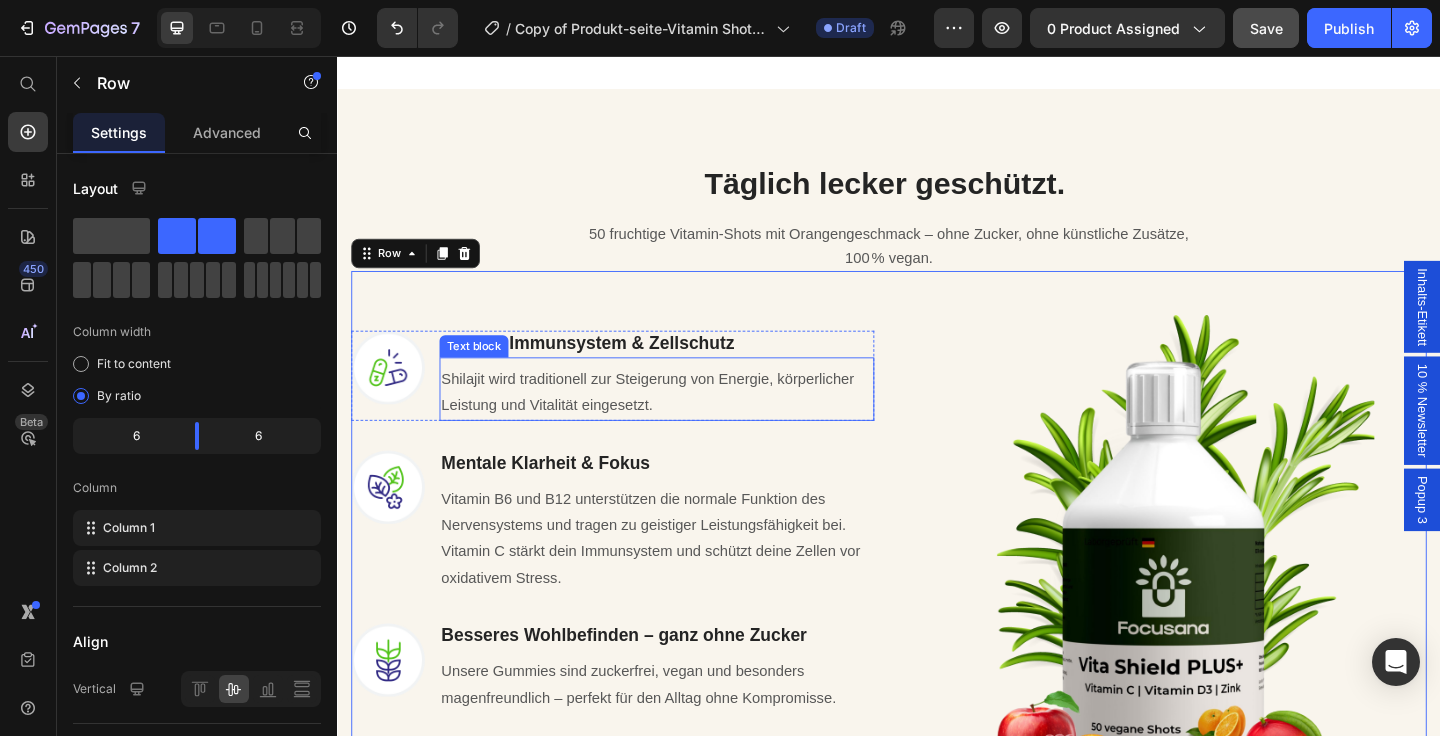 click on "Shilajit wird traditionell zur Steigerung von Energie, körperlicher Leistung und Vitalität eingesetzt." at bounding box center (674, 422) 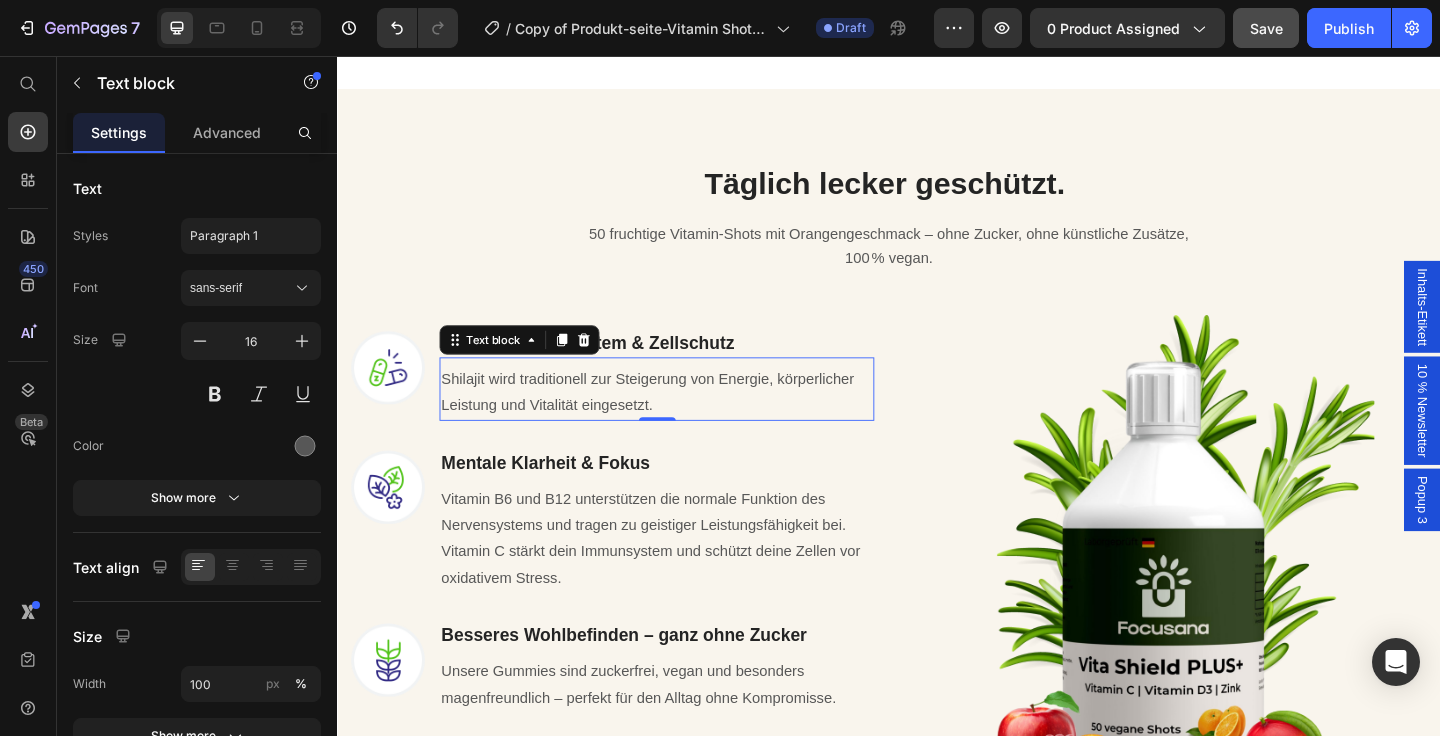 click on "Shilajit wird traditionell zur Steigerung von Energie, körperlicher Leistung und Vitalität eingesetzt." at bounding box center (674, 422) 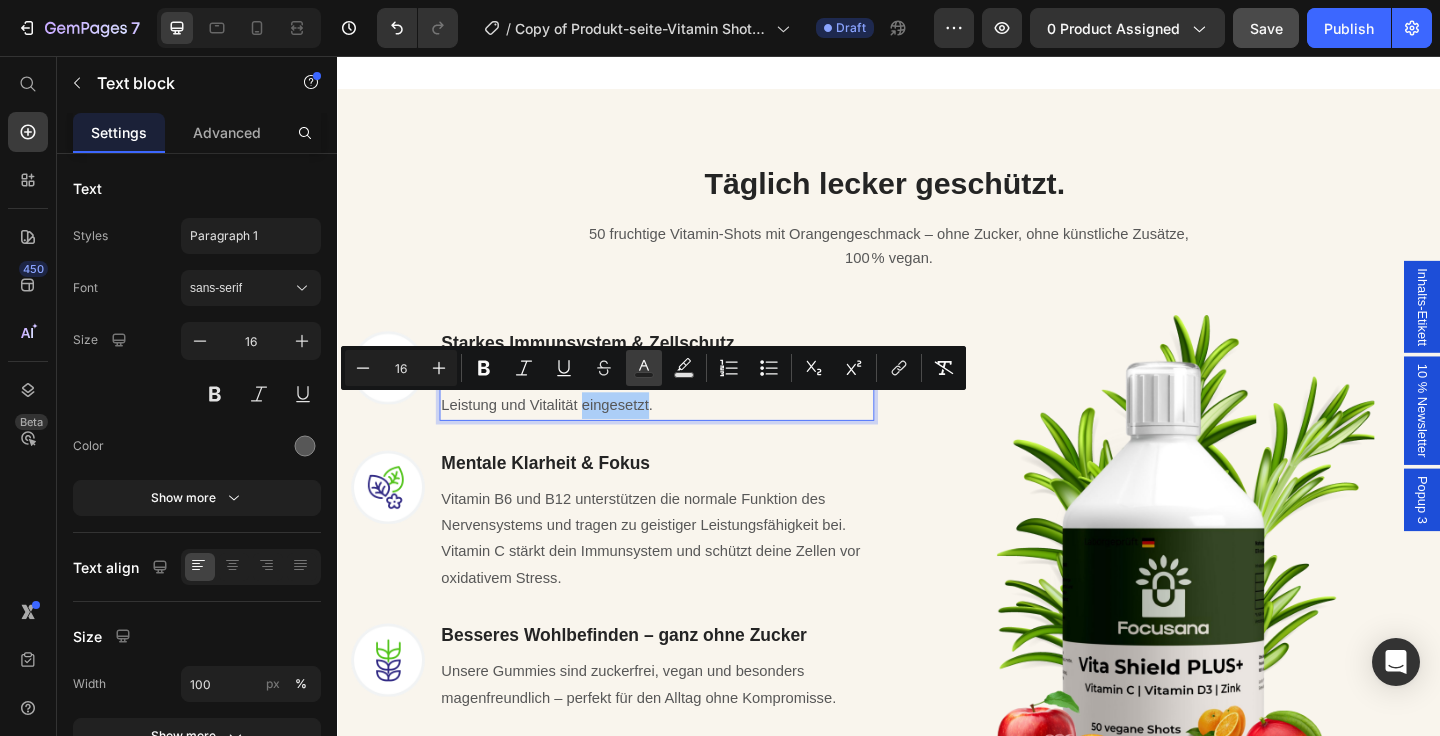 click 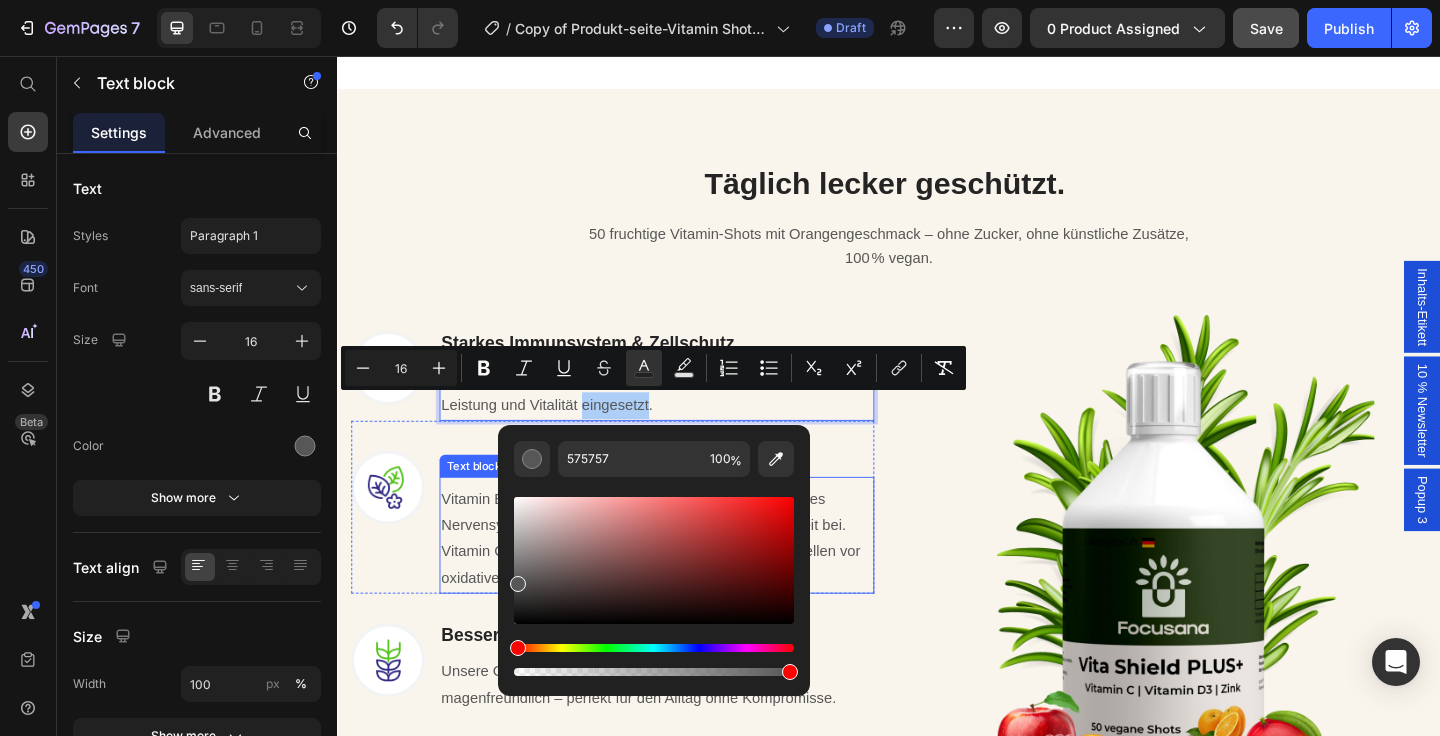 click on "Vitamin B6 und B12 unterstützen die normale Funktion des Nervensystems und tragen zu geistiger Leistungsfähigkeit bei. Vitamin C stärkt dein Immunsystem und schützt deine Zellen vor oxidativem Stress. Text block" at bounding box center (684, 577) 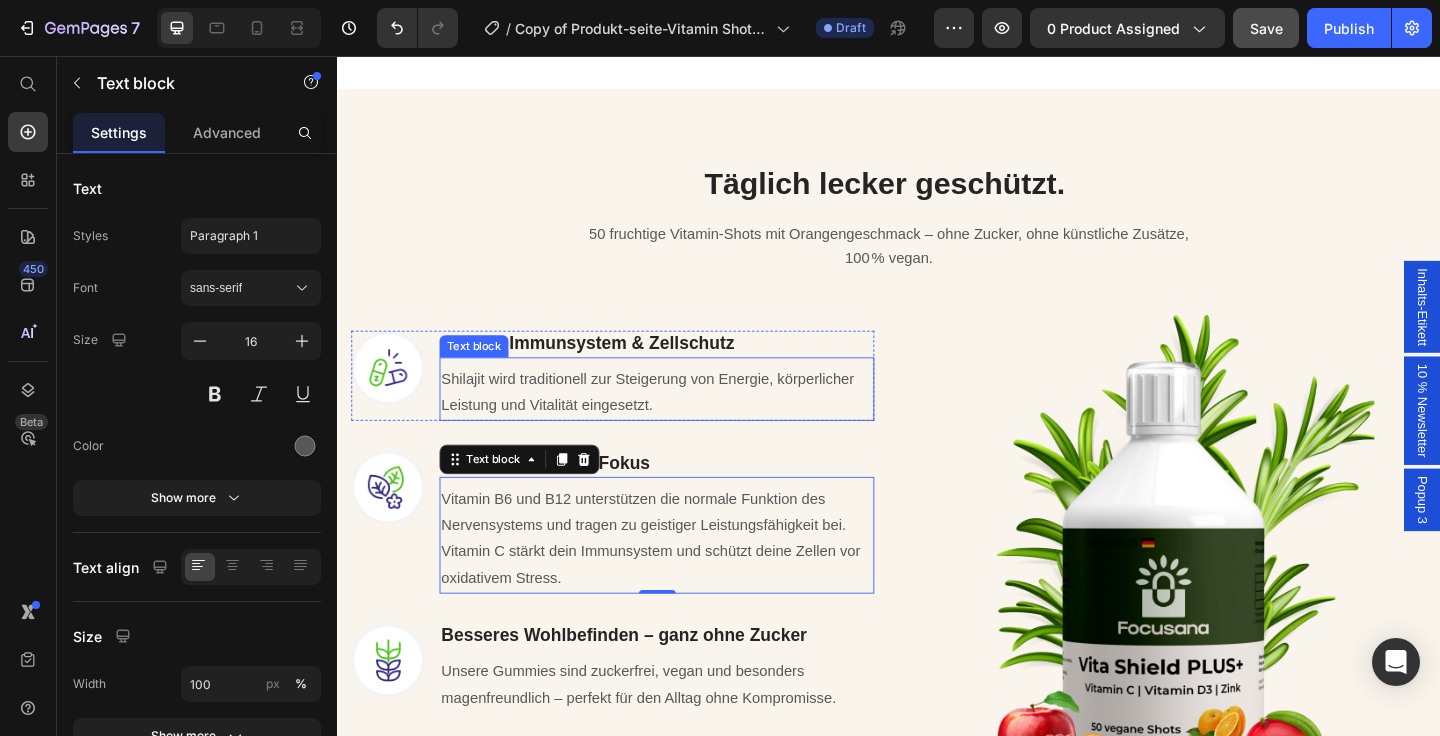 click on "Shilajit wird traditionell zur Steigerung von Energie, körperlicher Leistung und Vitalität eingesetzt." at bounding box center [684, 423] 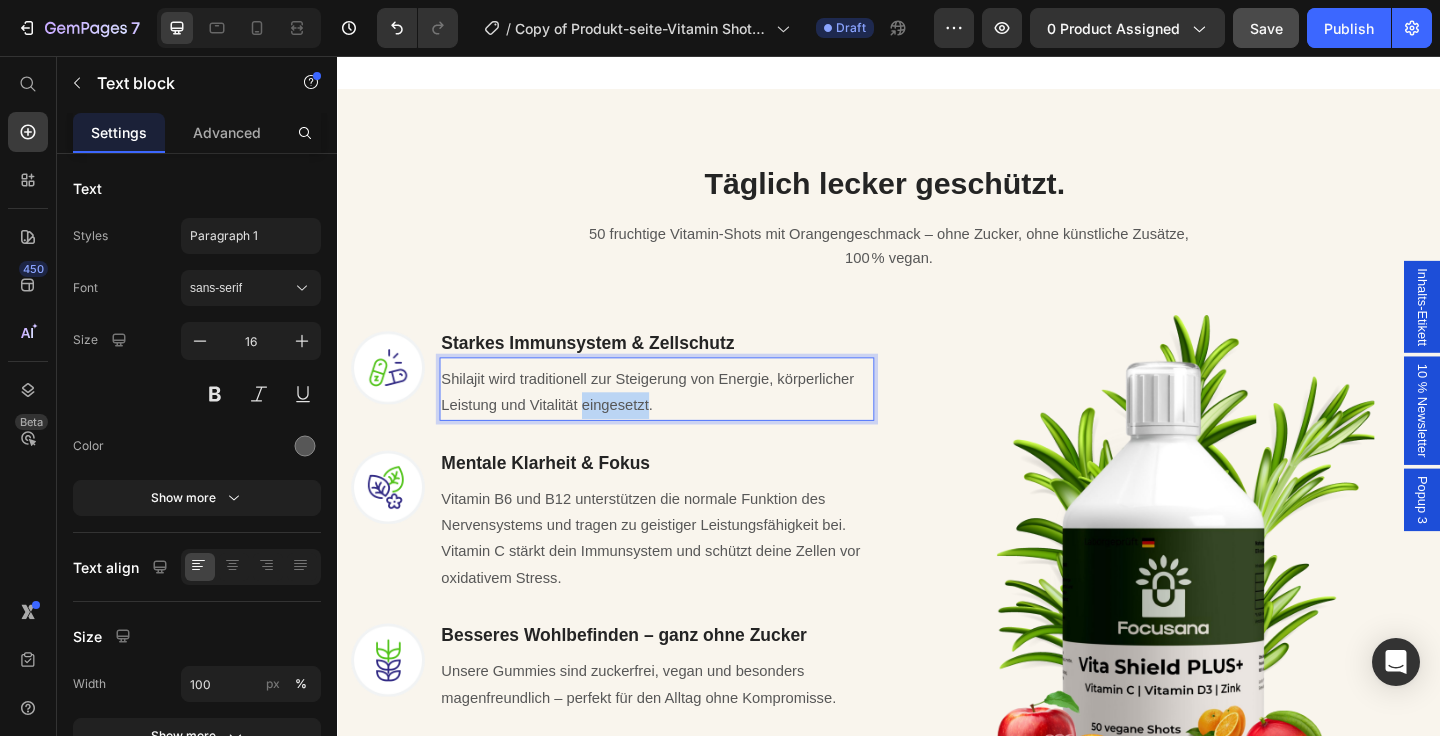 click on "Shilajit wird traditionell zur Steigerung von Energie, körperlicher Leistung und Vitalität eingesetzt." at bounding box center [674, 422] 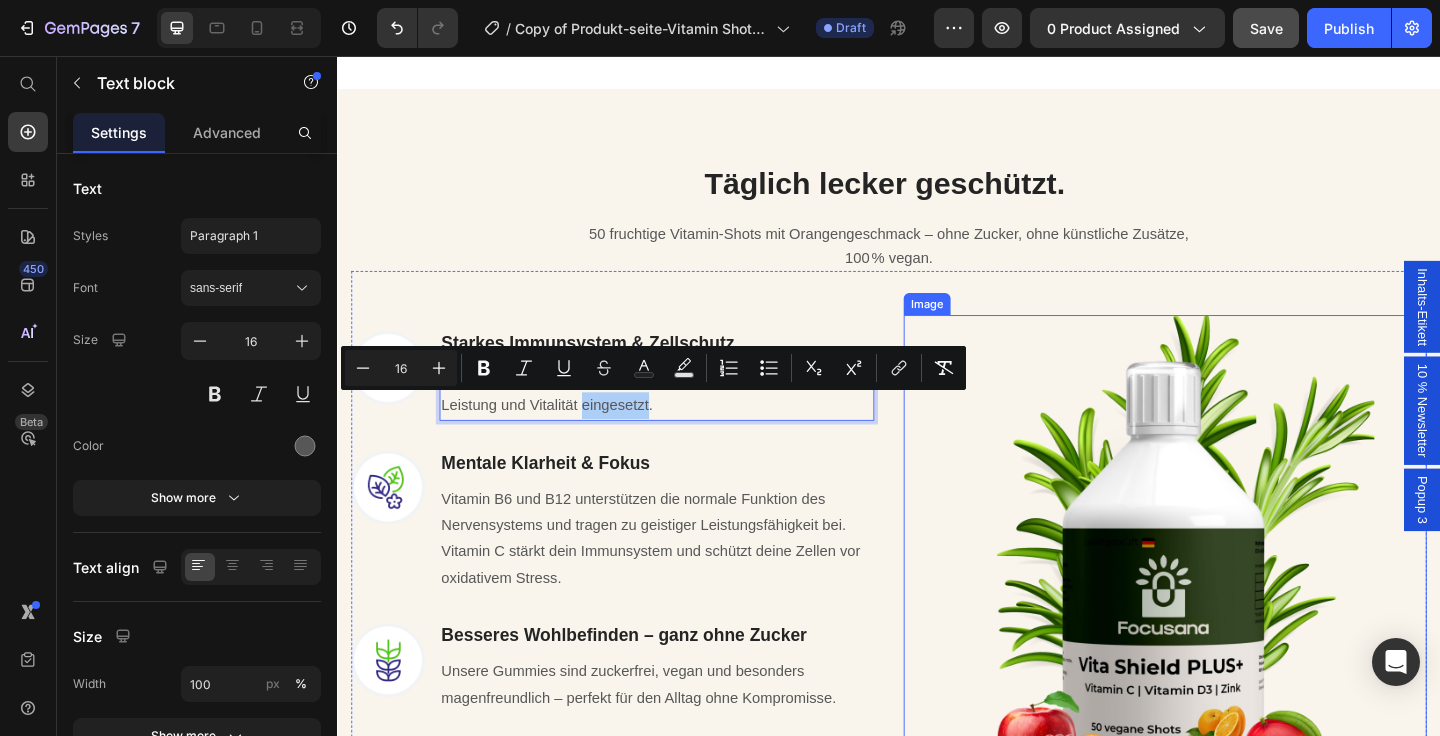 click at bounding box center [1237, 622] 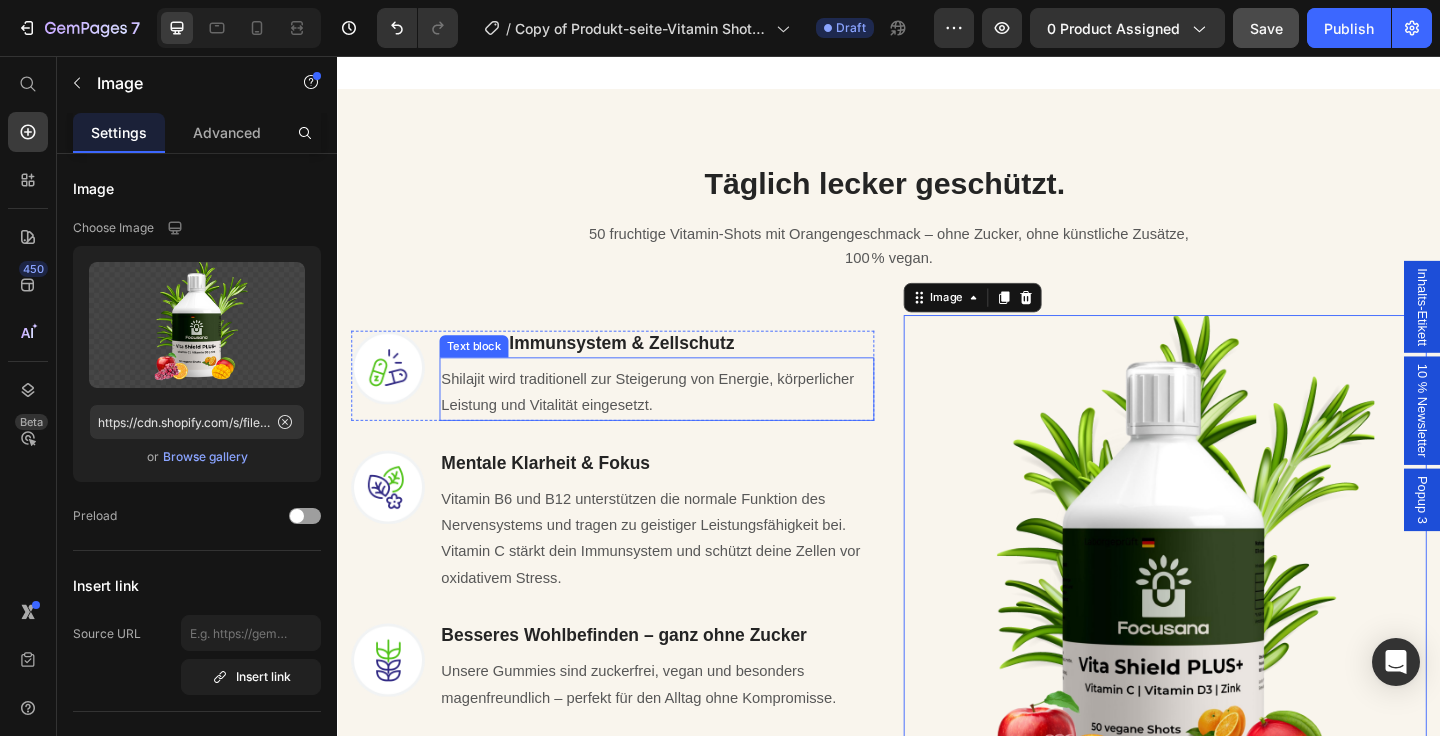 click on "Shilajit wird traditionell zur Steigerung von Energie, körperlicher Leistung und Vitalität eingesetzt." at bounding box center (684, 423) 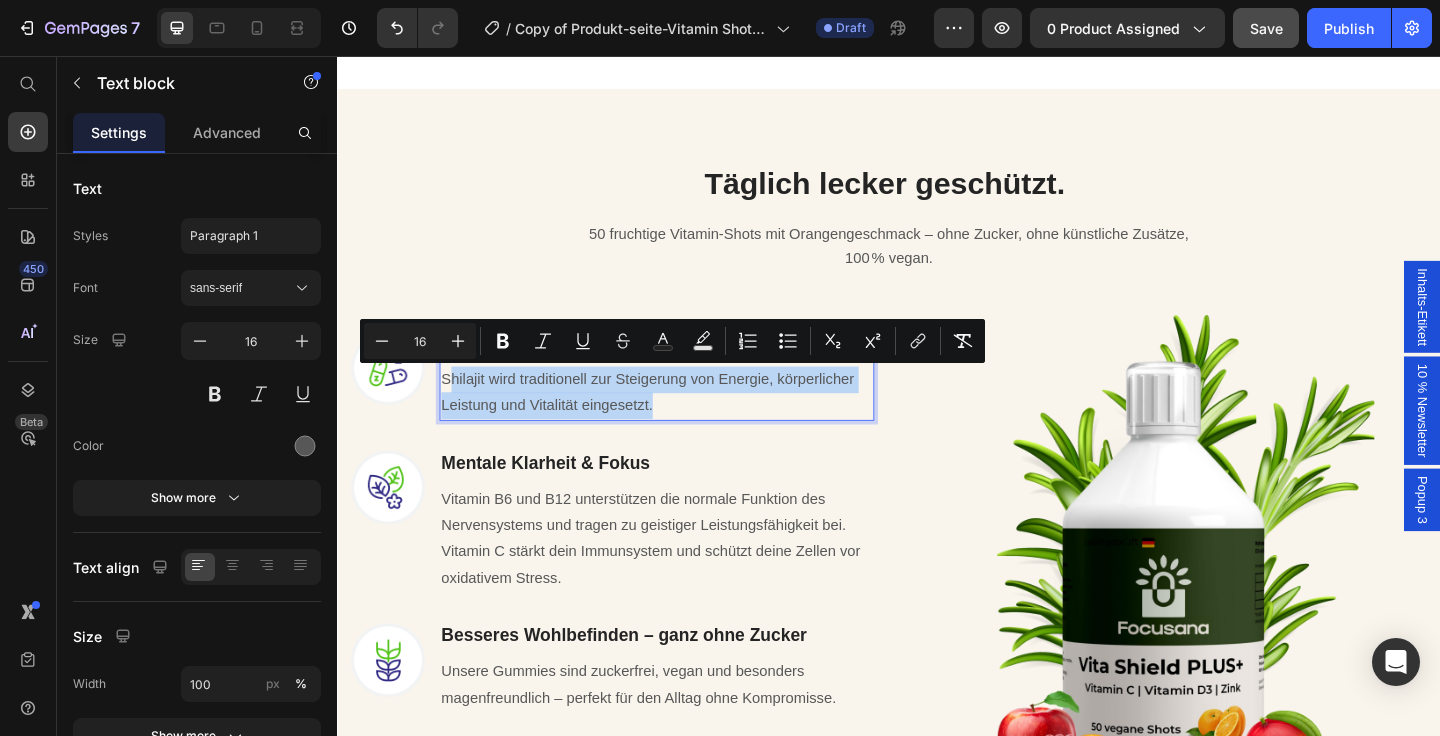 drag, startPoint x: 717, startPoint y: 433, endPoint x: 457, endPoint y: 413, distance: 260.7681 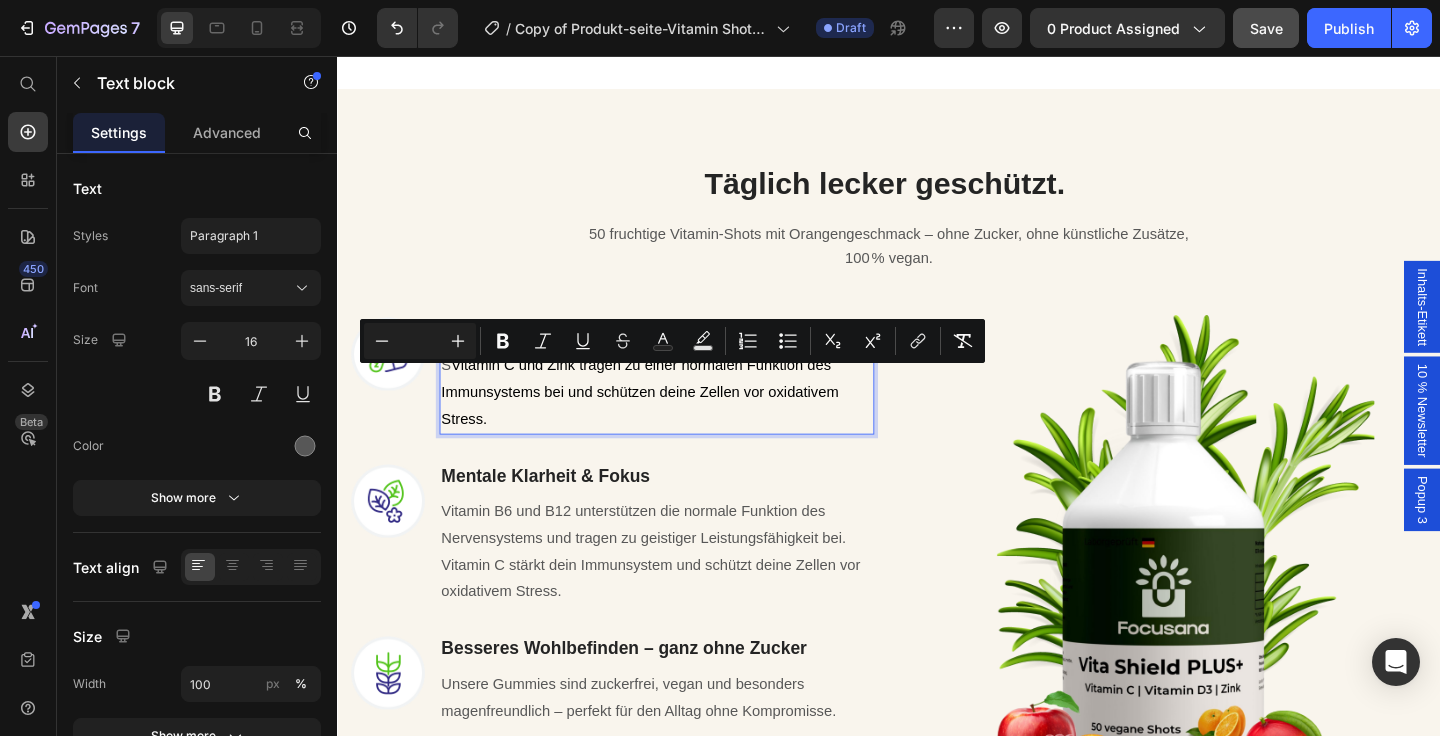 scroll, scrollTop: 1522, scrollLeft: 0, axis: vertical 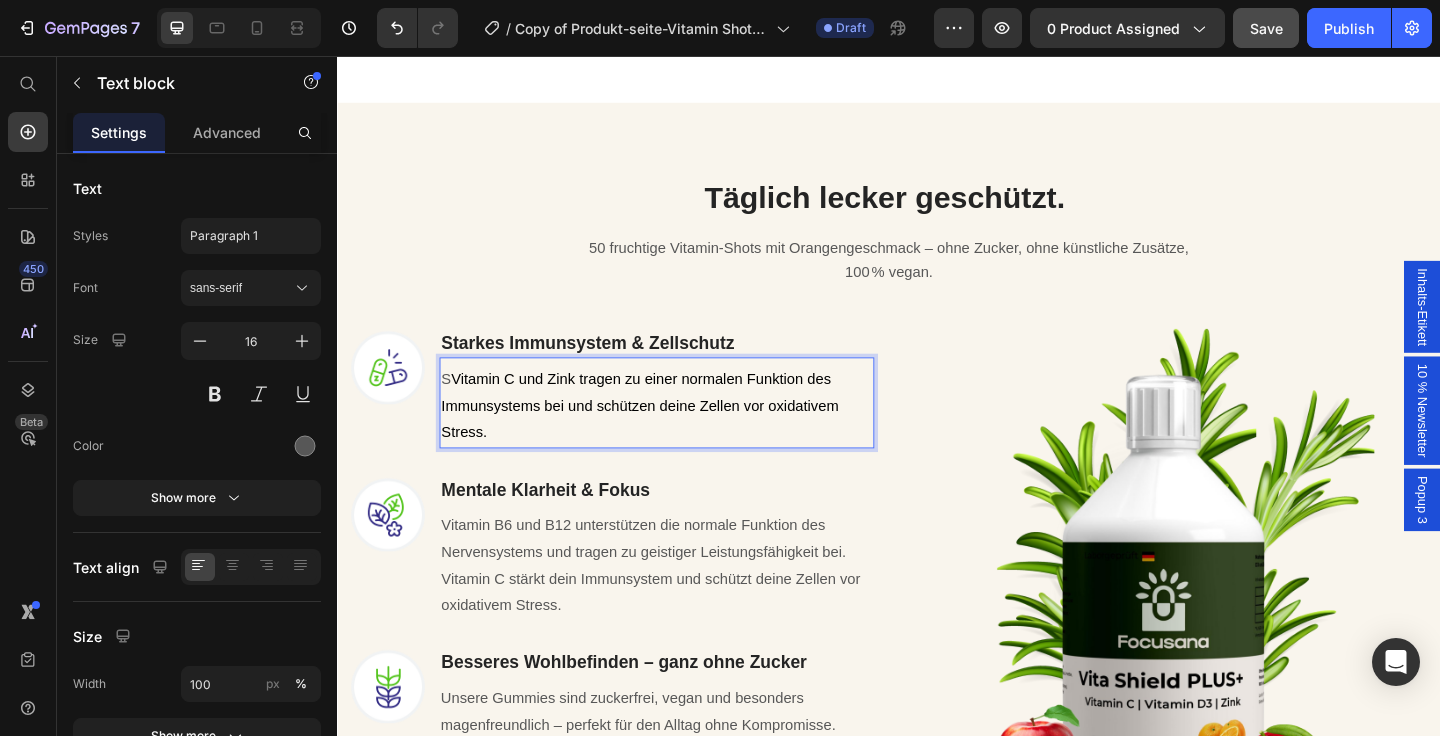 click on "S" at bounding box center [455, 407] 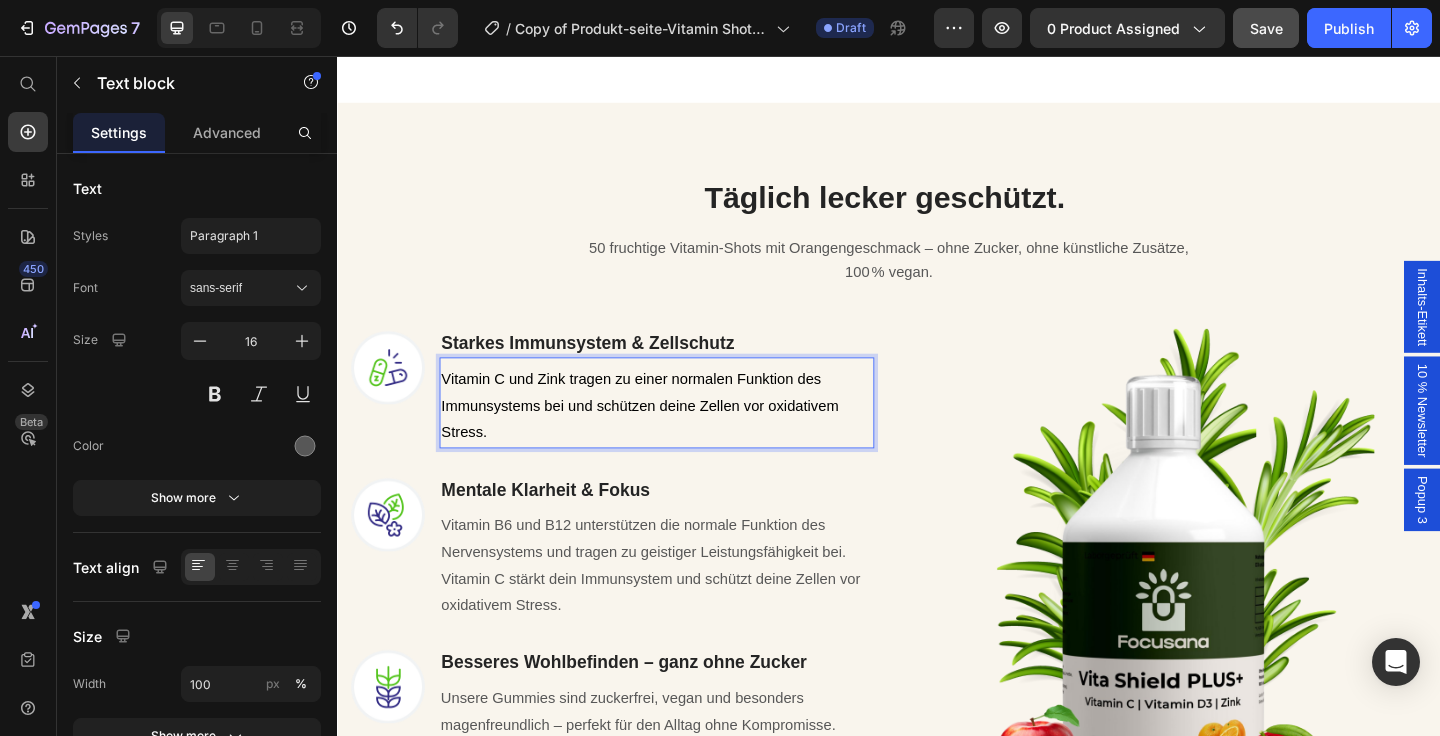 click on "Vitamin C und Zink tragen zu einer normalen Funktion des Immunsystems bei und schützen deine Zellen vor oxidativem Stress." at bounding box center (684, 437) 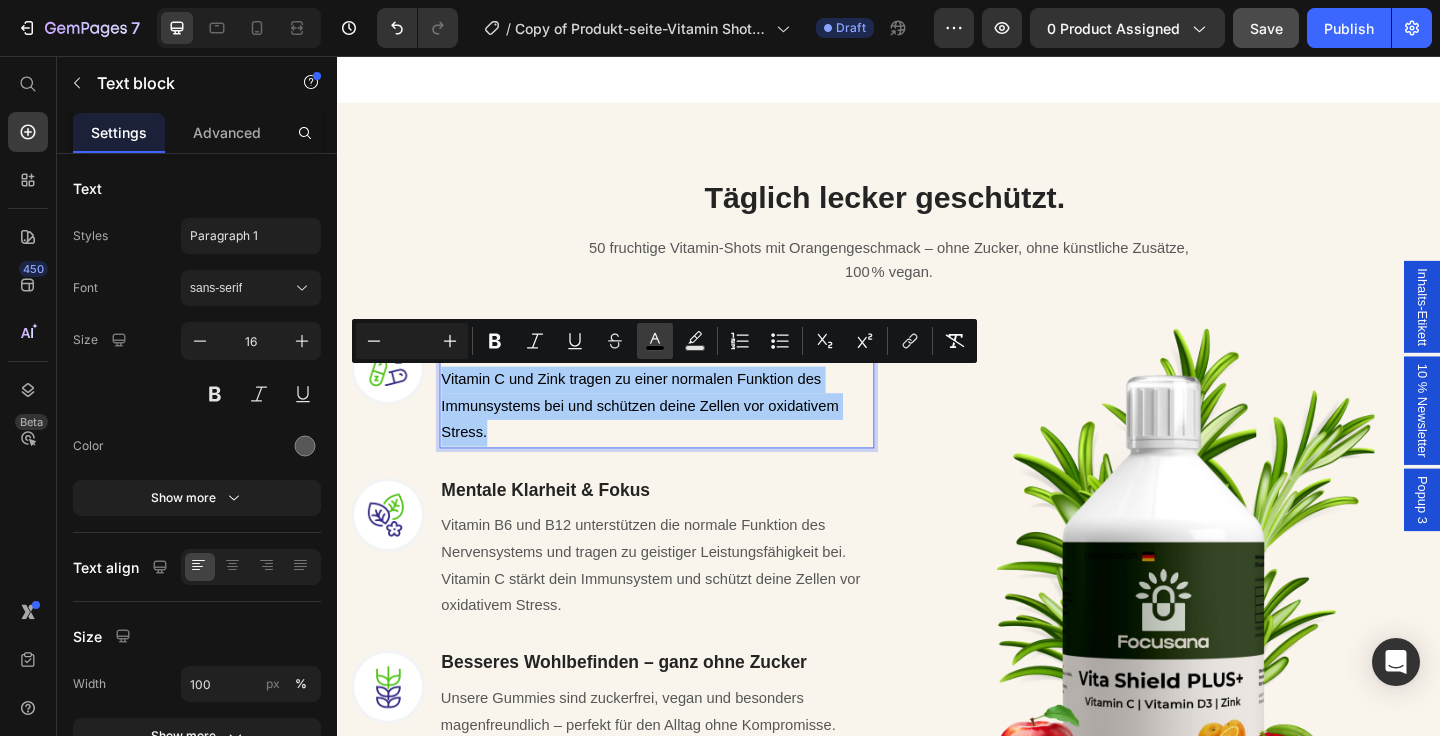 click 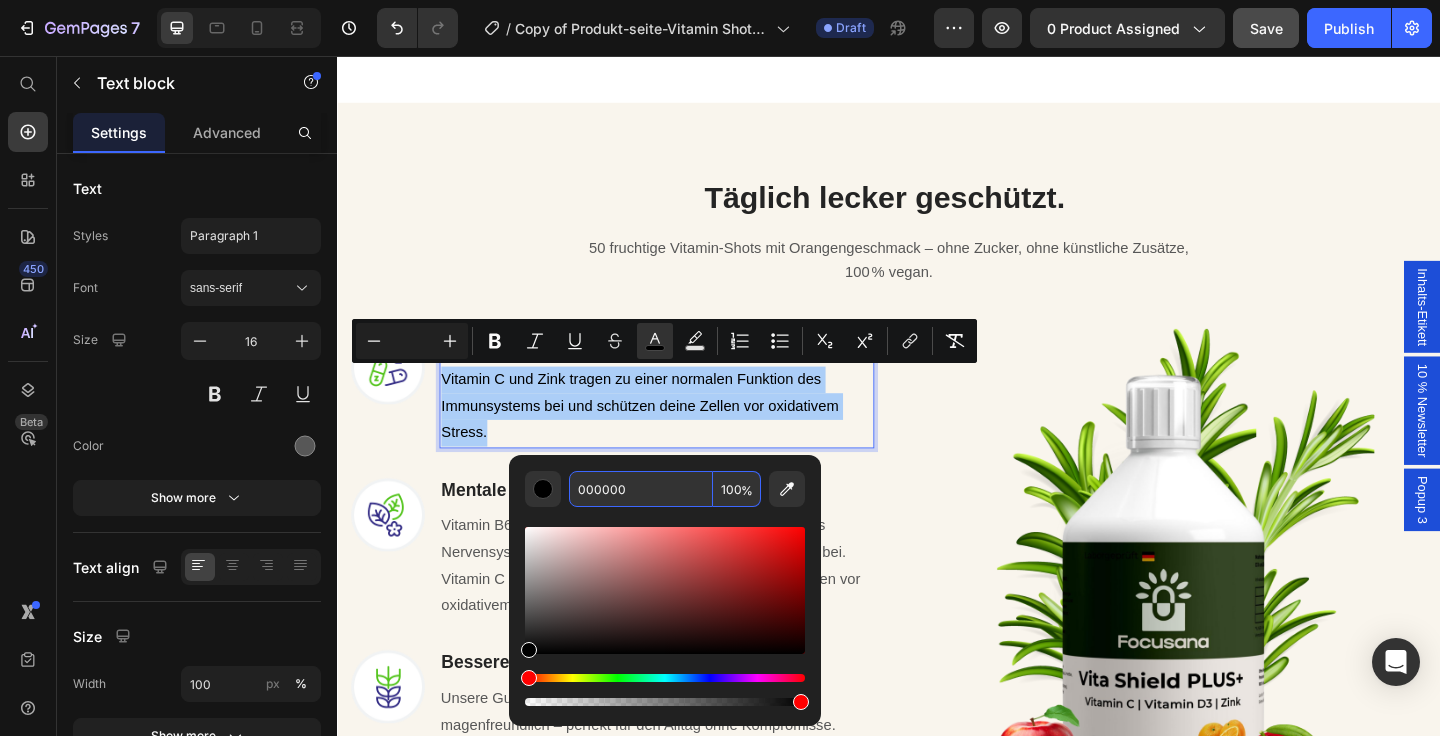 click on "000000" at bounding box center [641, 489] 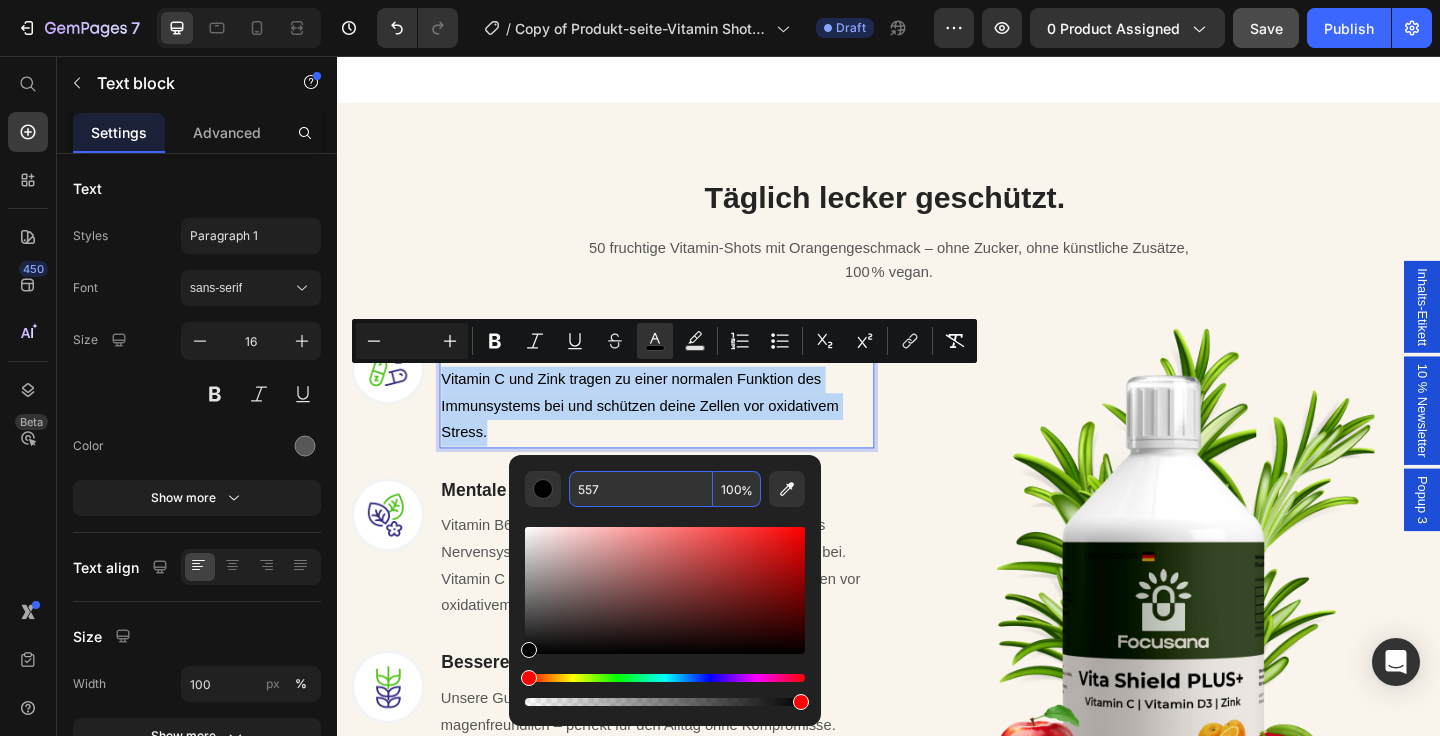 type on "555577" 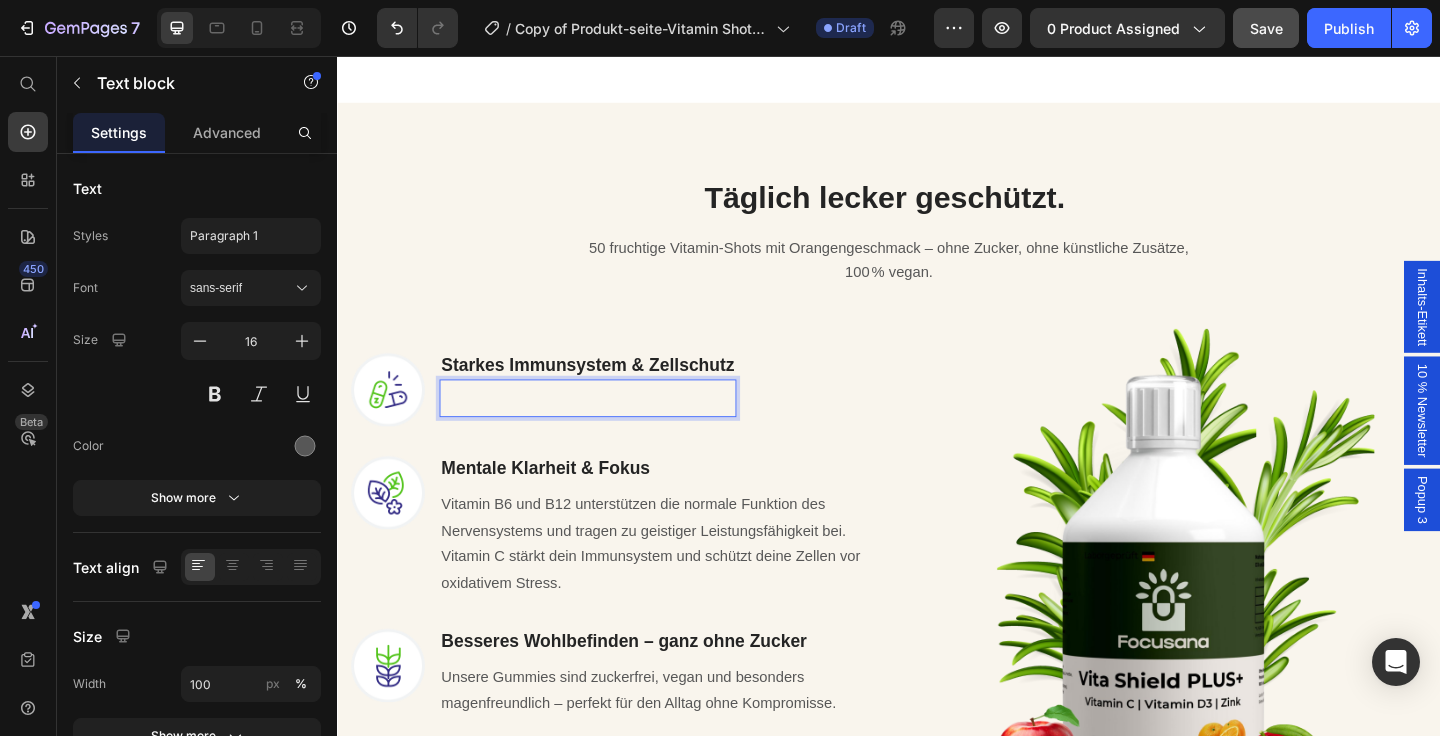 scroll, scrollTop: 1546, scrollLeft: 0, axis: vertical 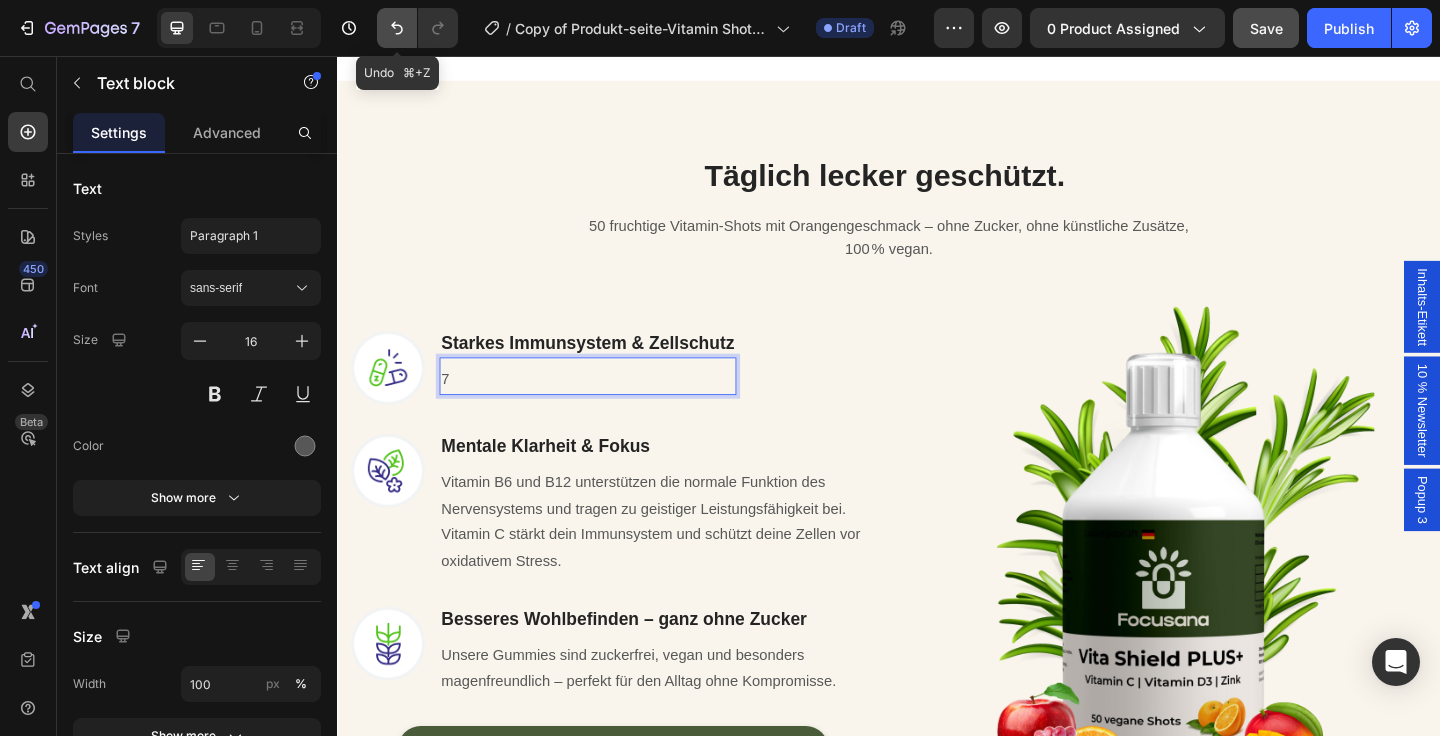 click 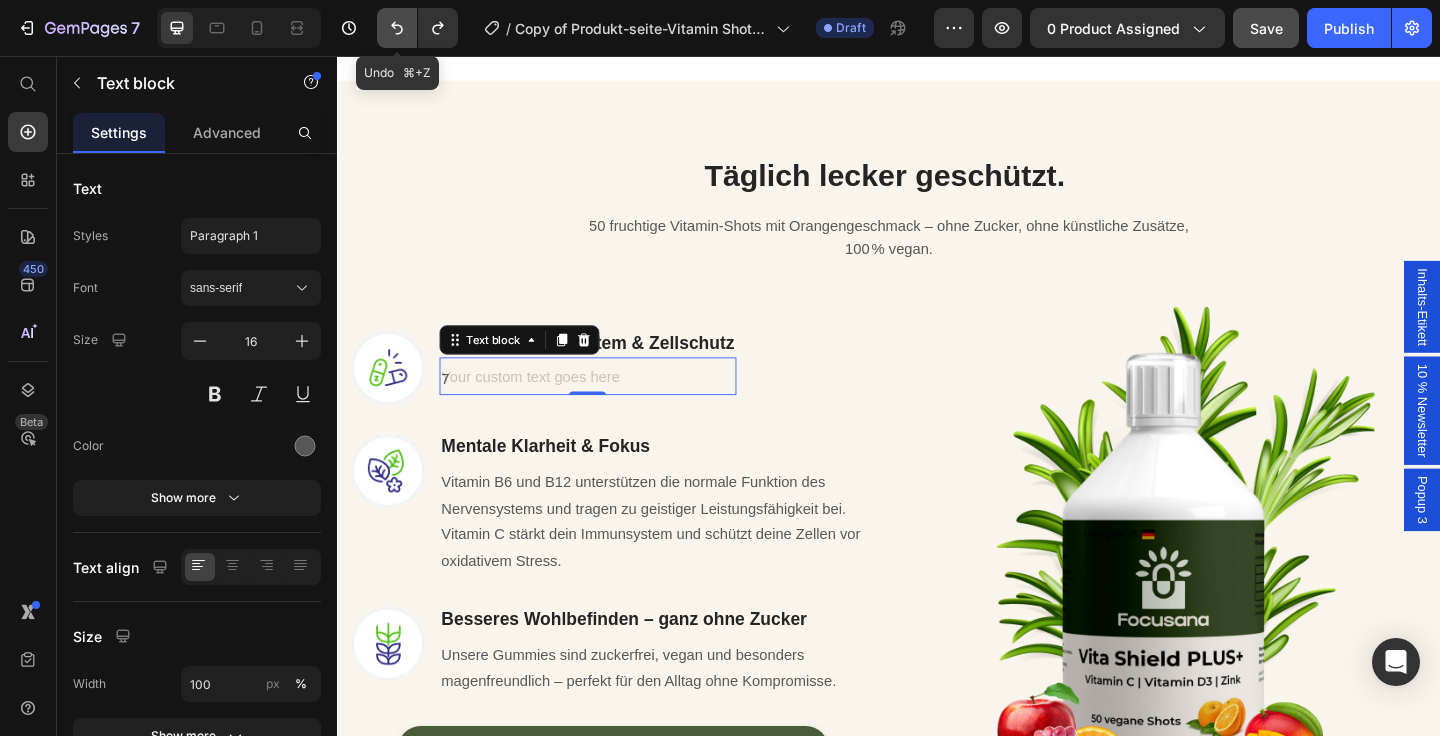 click 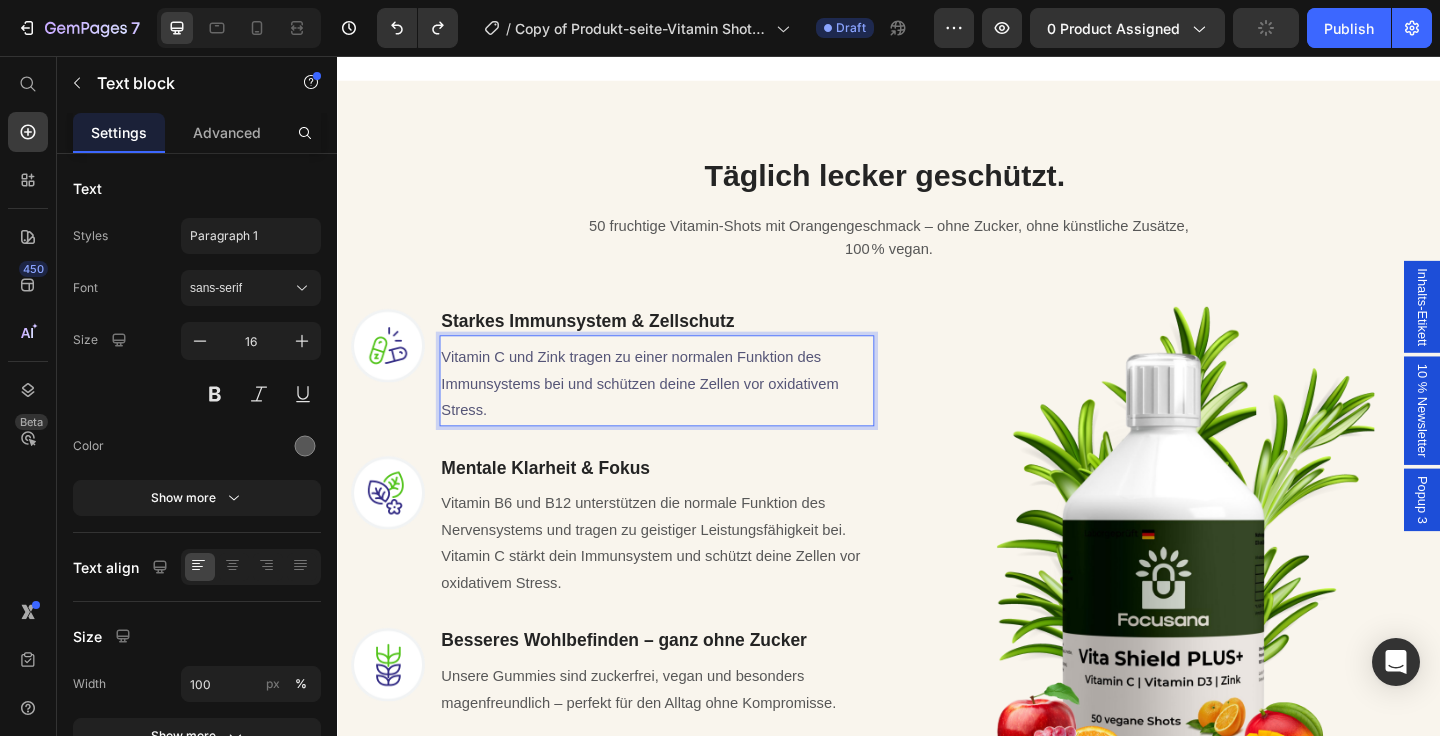 click on "Vitamin C und Zink tragen zu einer normalen Funktion des Immunsystems bei und schützen deine Zellen vor oxidativem Stress." at bounding box center (666, 412) 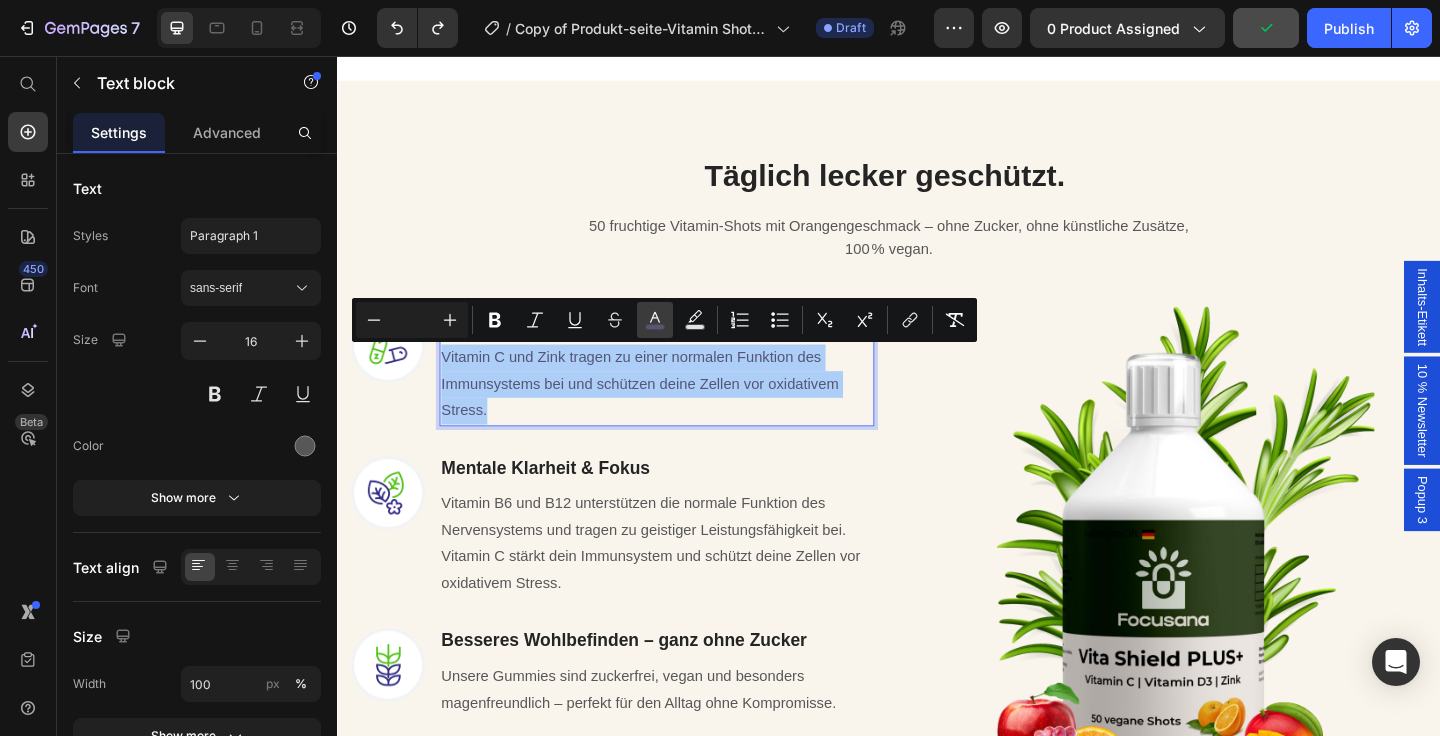 click 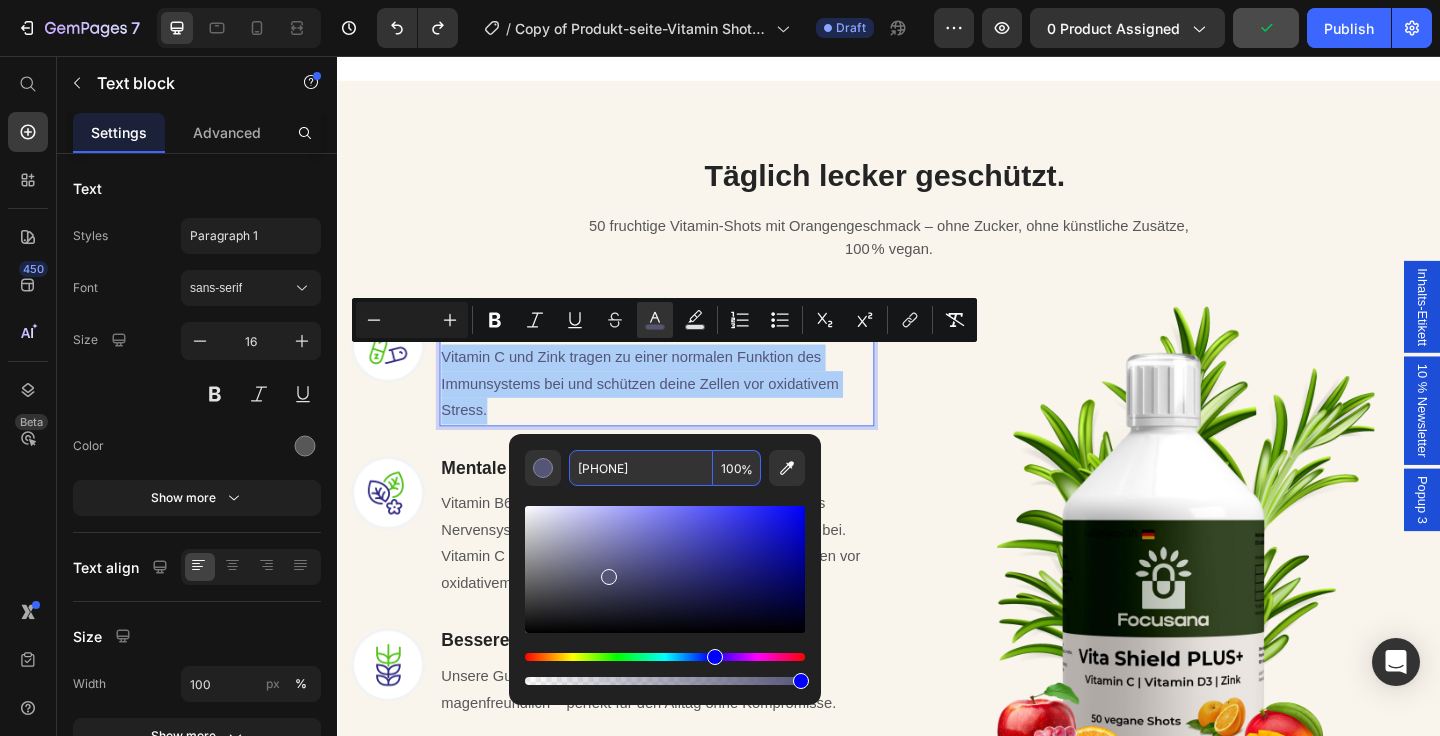 click on "555577" at bounding box center (641, 468) 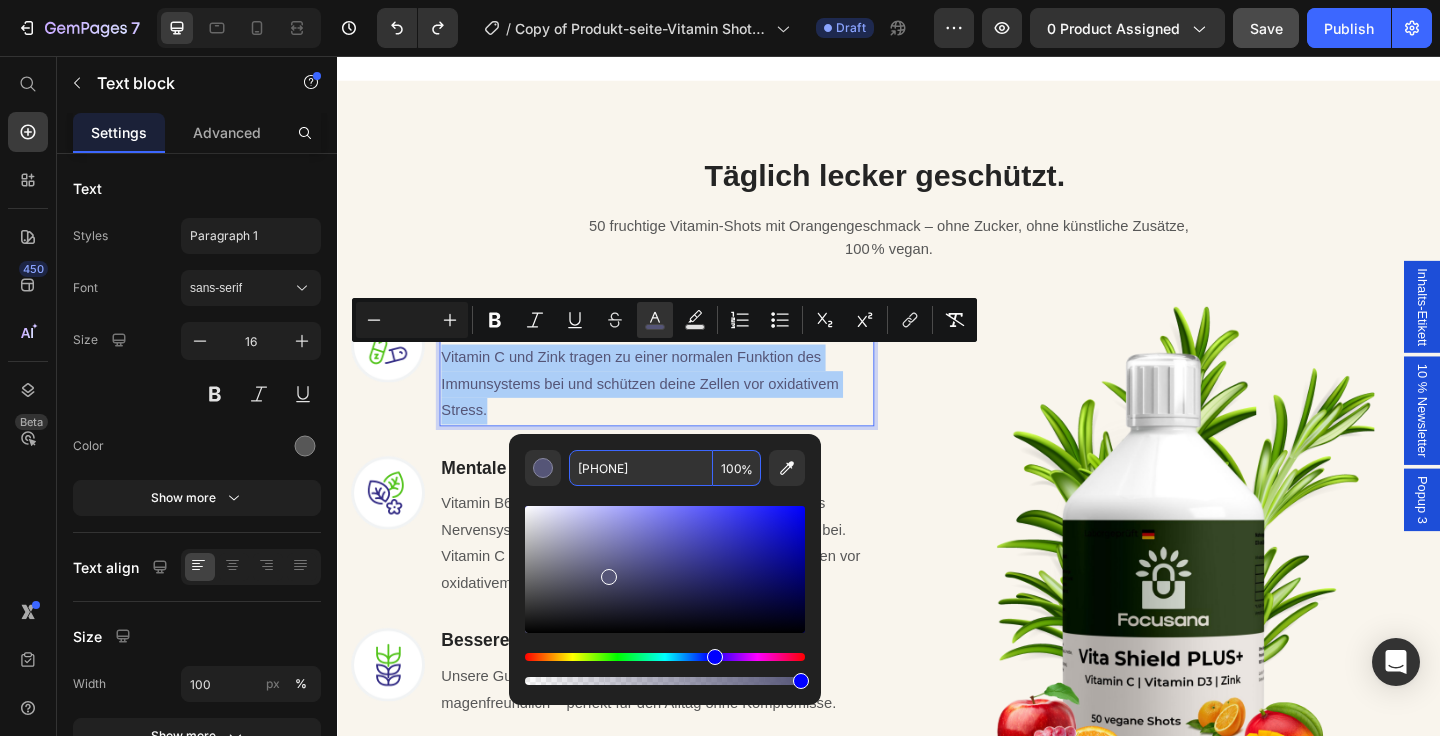 click on "555577" at bounding box center (641, 468) 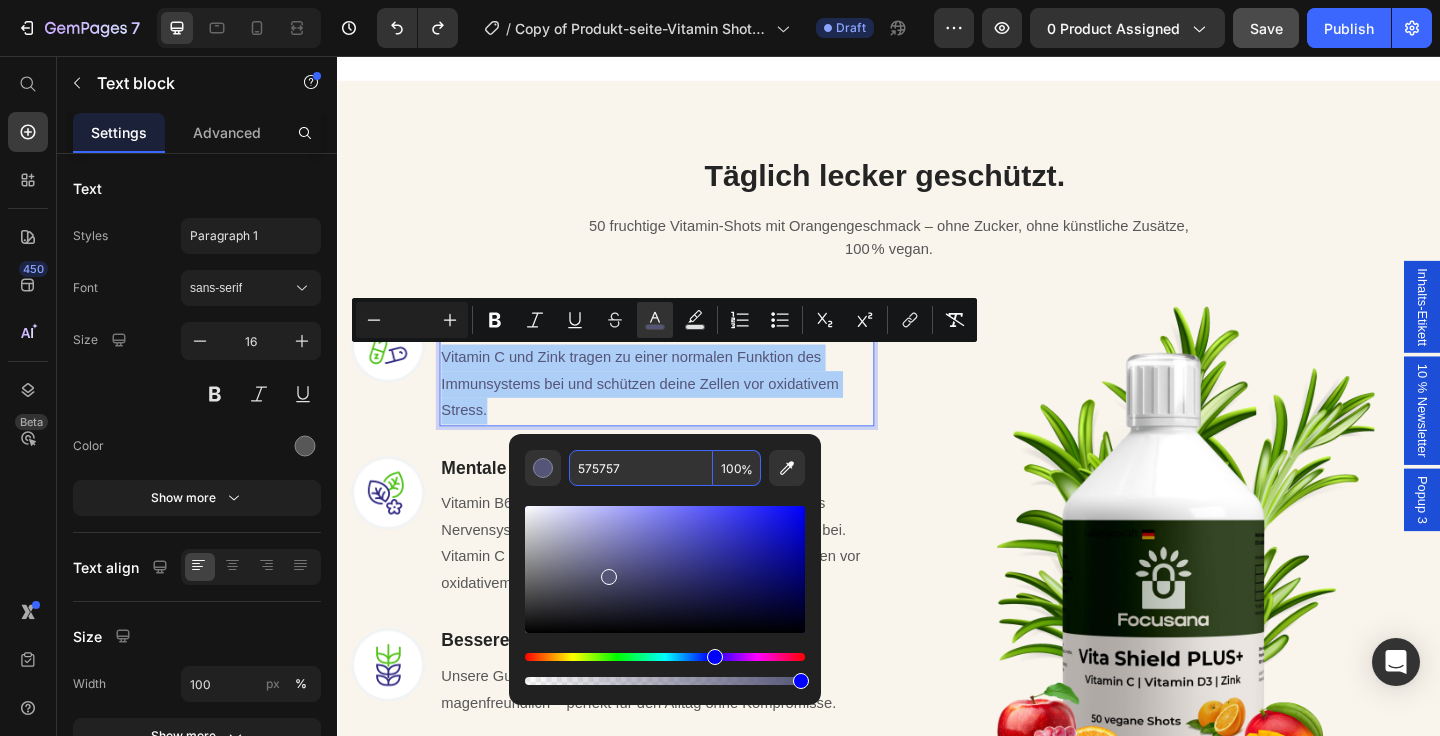type on "575757" 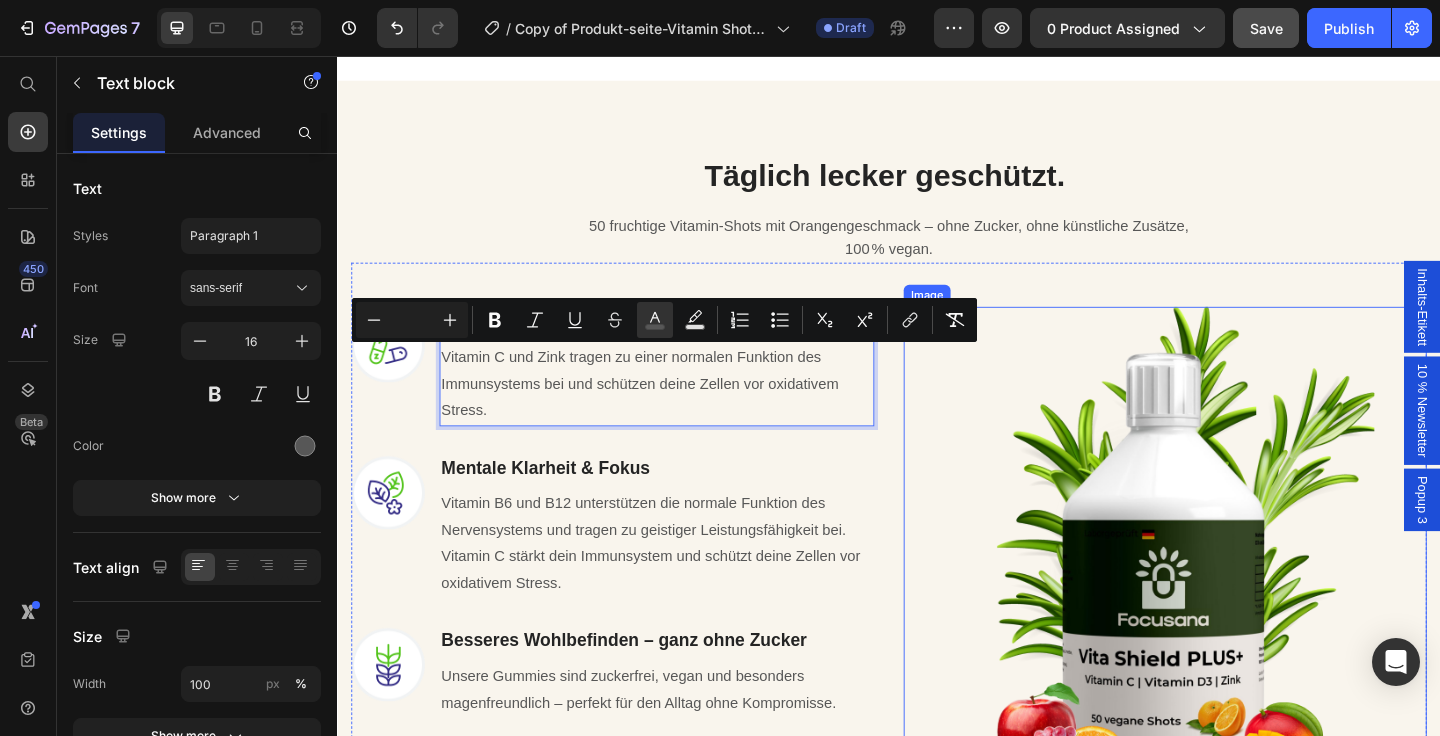 click at bounding box center [1237, 613] 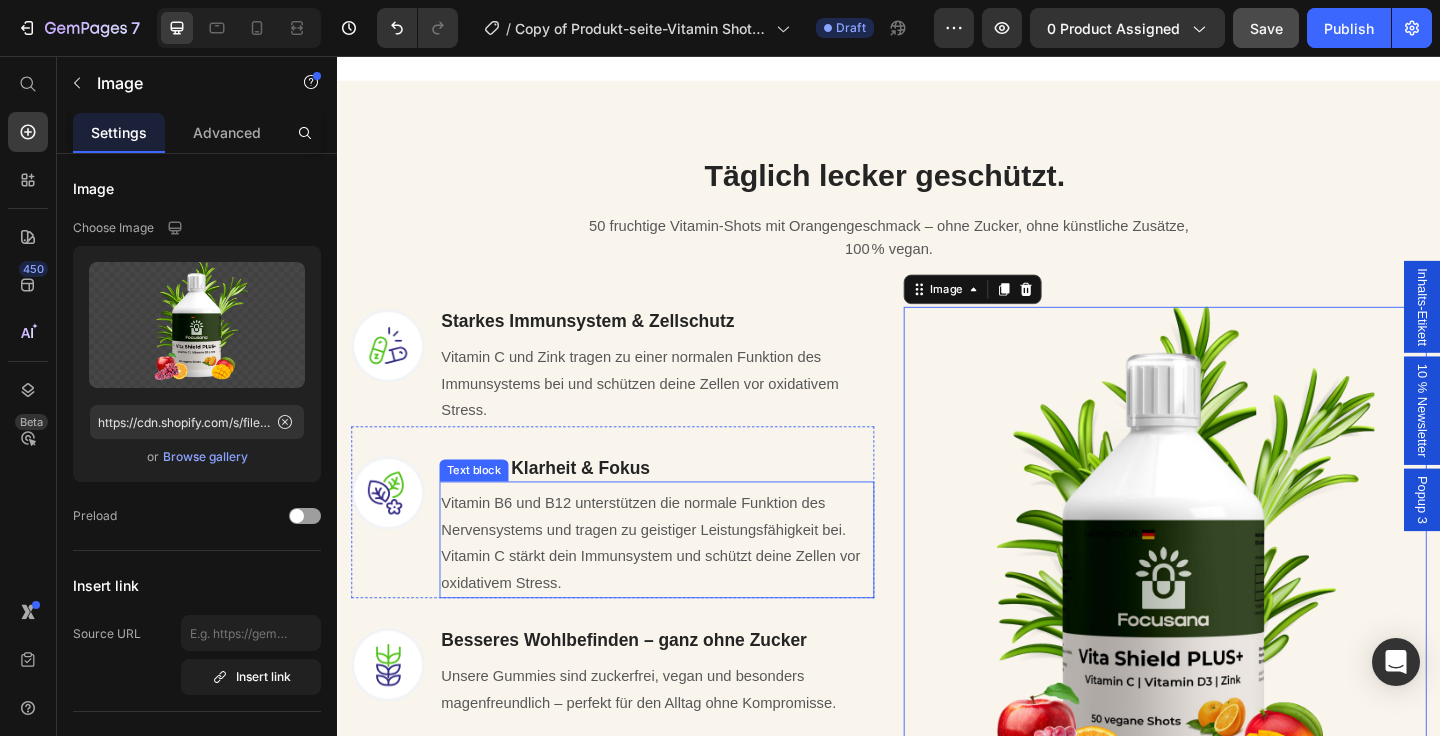click on "Vitamin B6 und B12 unterstützen die normale Funktion des Nervensystems und tragen zu geistiger Leistungsfähigkeit bei. Vitamin C stärkt dein Immunsystem und schützt deine Zellen vor oxidativem Stress." at bounding box center (684, 586) 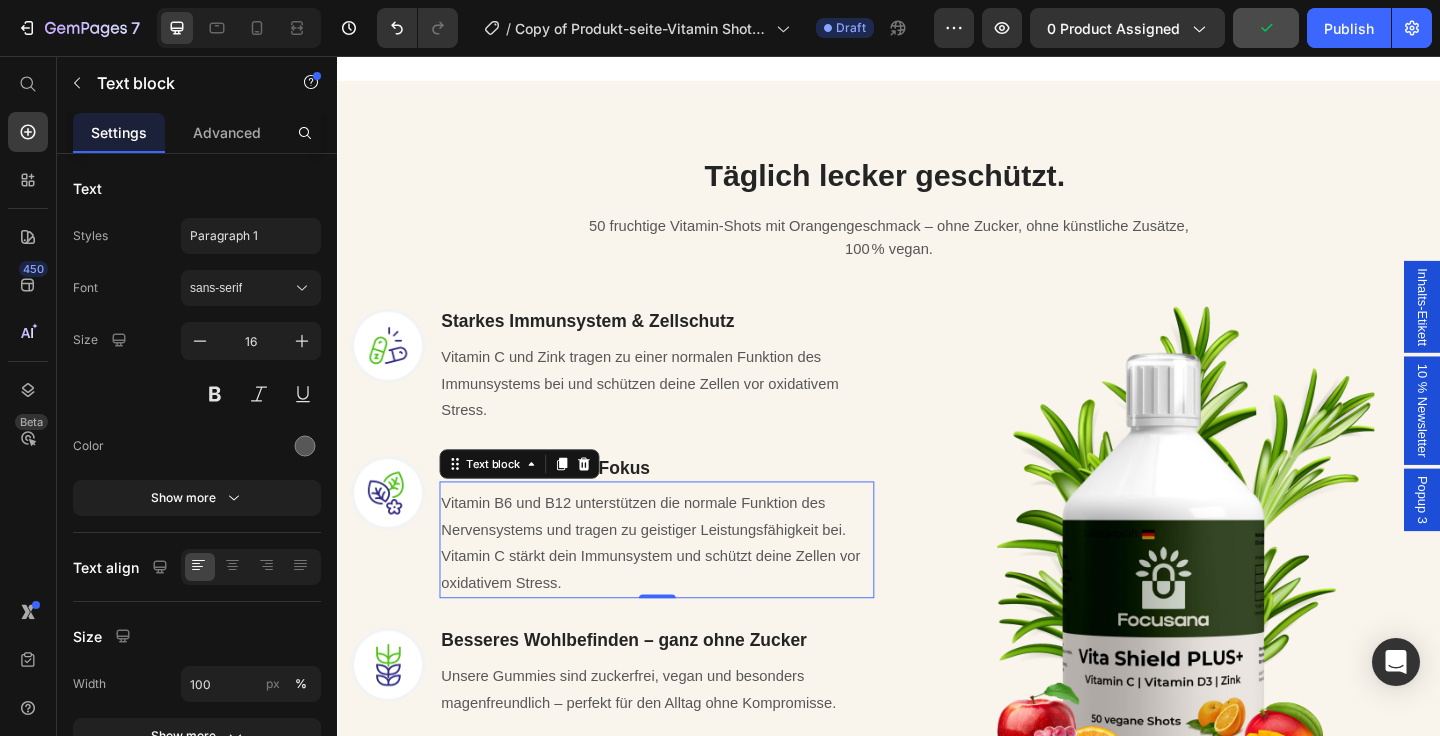 click on "Vitamin B6 und B12 unterstützen die normale Funktion des Nervensystems und tragen zu geistiger Leistungsfähigkeit bei. Vitamin C stärkt dein Immunsystem und schützt deine Zellen vor oxidativem Stress." at bounding box center (678, 585) 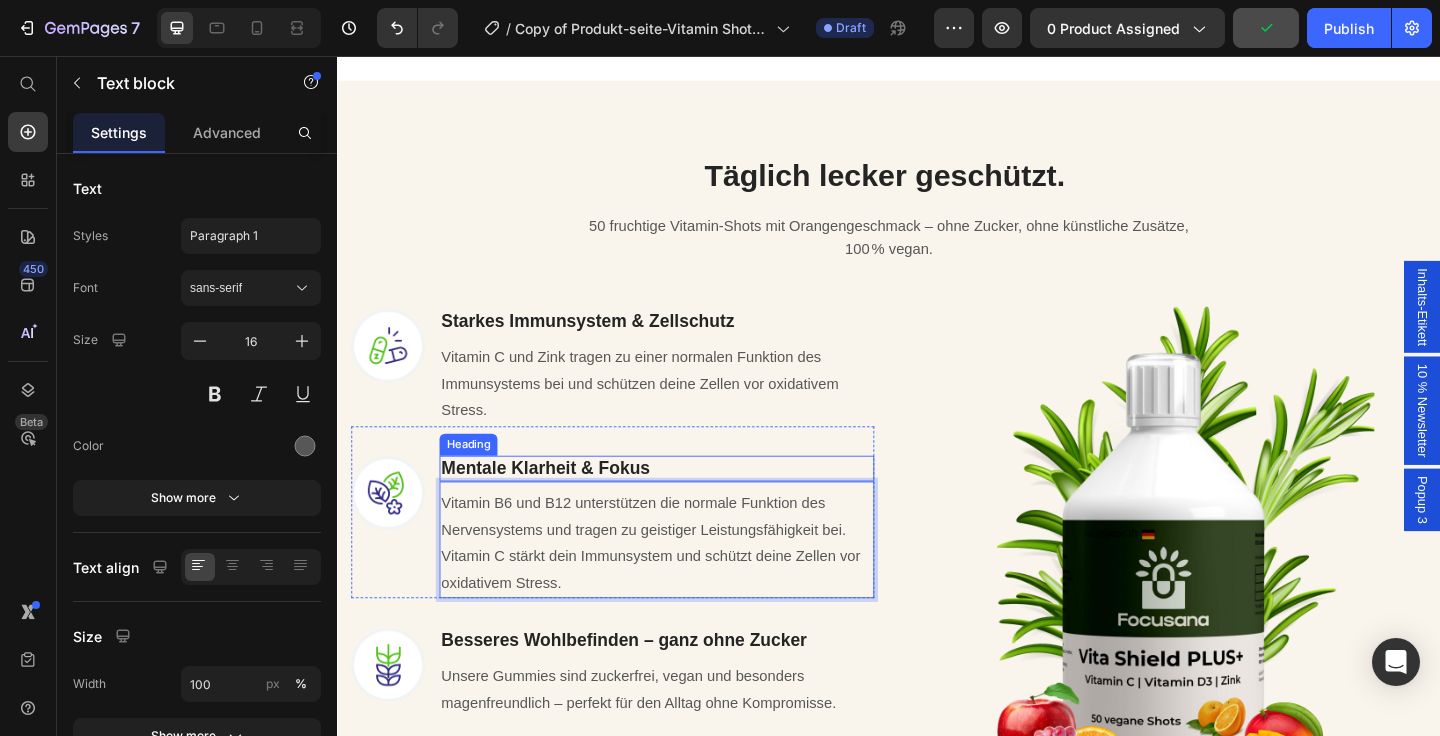 click on "⁠⁠⁠⁠⁠⁠⁠ Mentale Klarheit & Fokus" at bounding box center (684, 505) 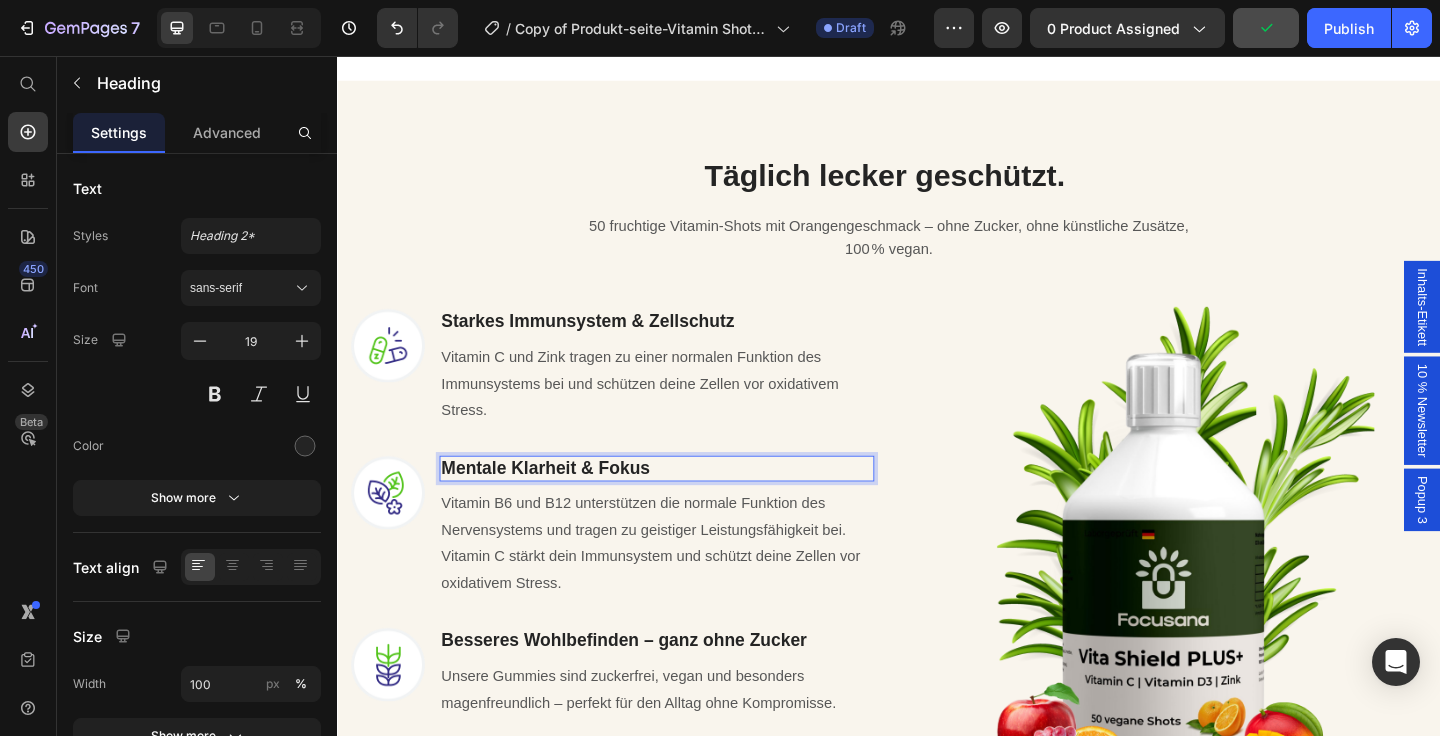 click on "Mentale Klarheit & Fokus" at bounding box center [563, 504] 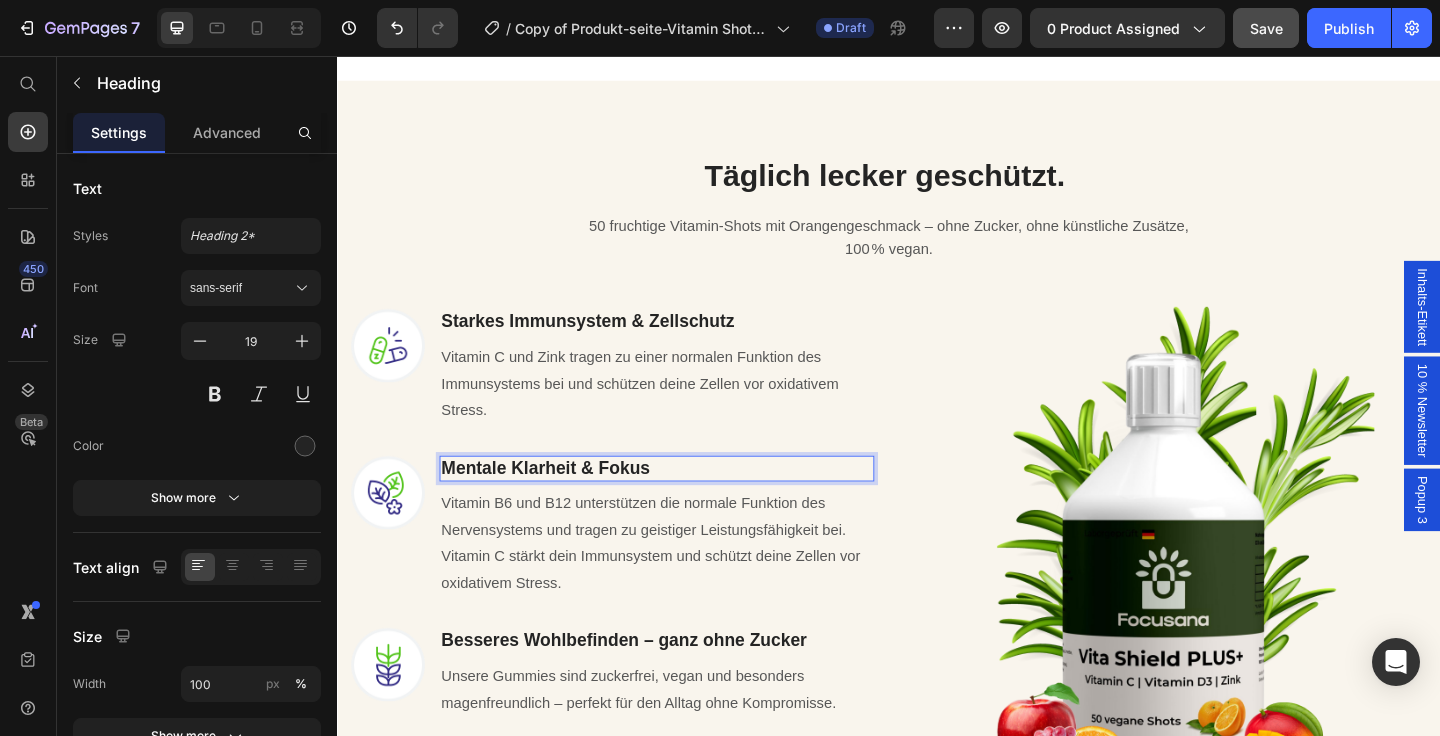 click on "Mentale Klarheit & Fokus" at bounding box center [563, 504] 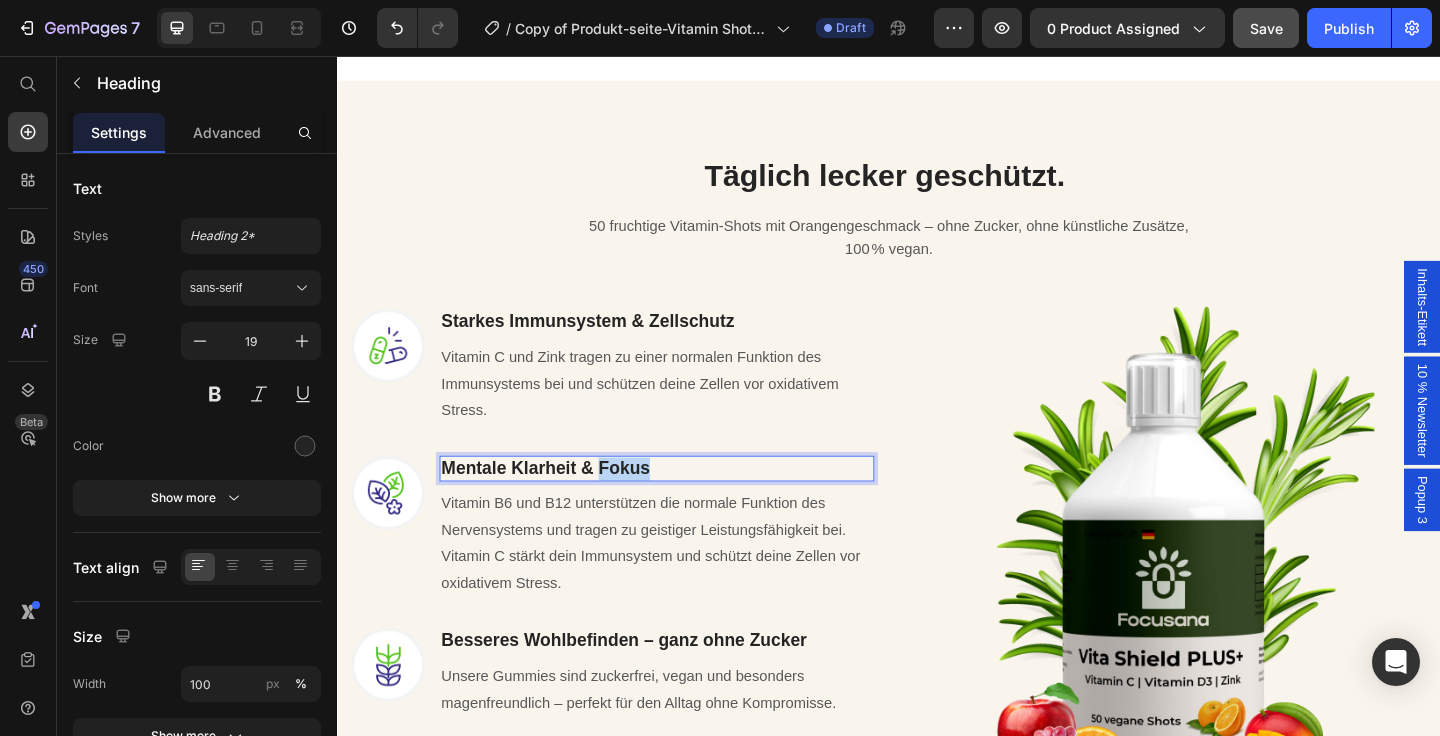 click on "Mentale Klarheit & Fokus" at bounding box center (563, 504) 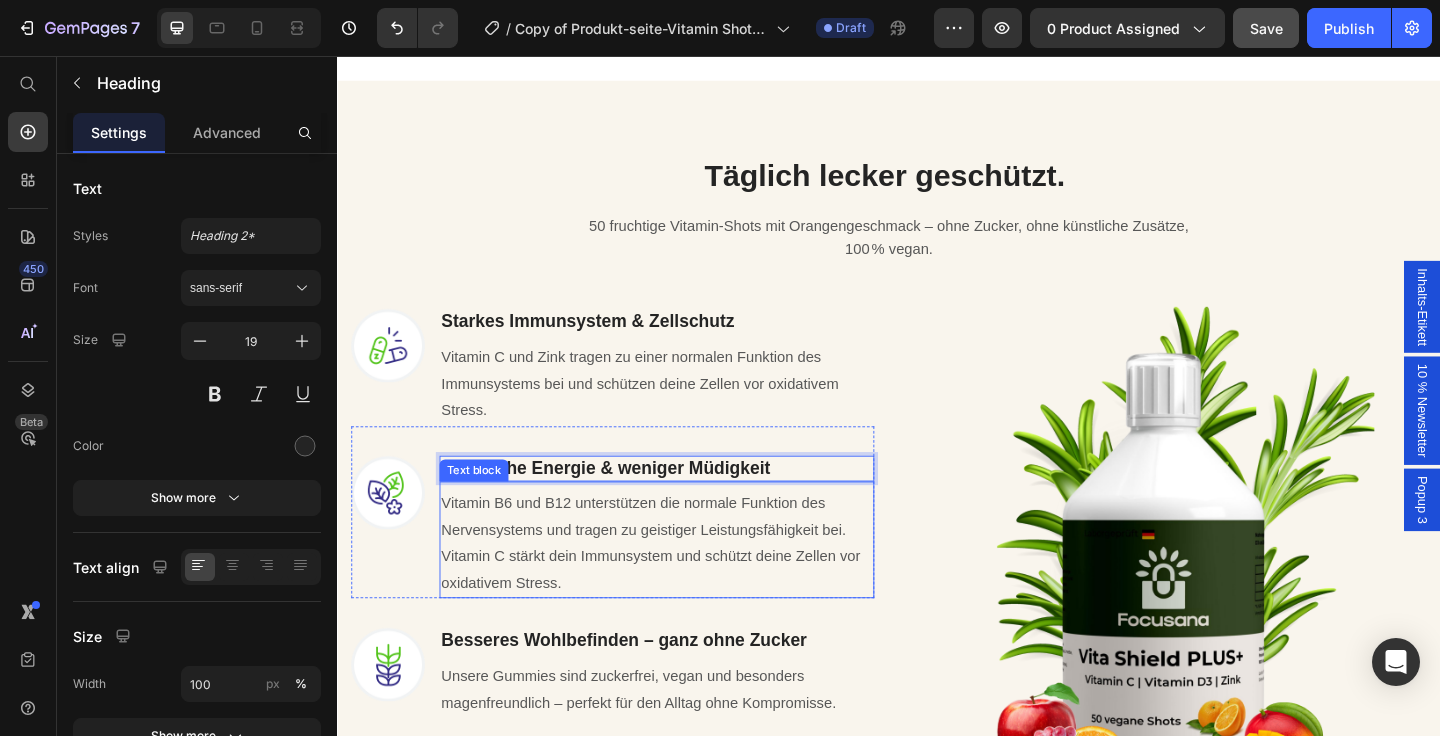 click on "Vitamin B6 und B12 unterstützen die normale Funktion des Nervensystems und tragen zu geistiger Leistungsfähigkeit bei. Vitamin C stärkt dein Immunsystem und schützt deine Zellen vor oxidativem Stress." at bounding box center (684, 586) 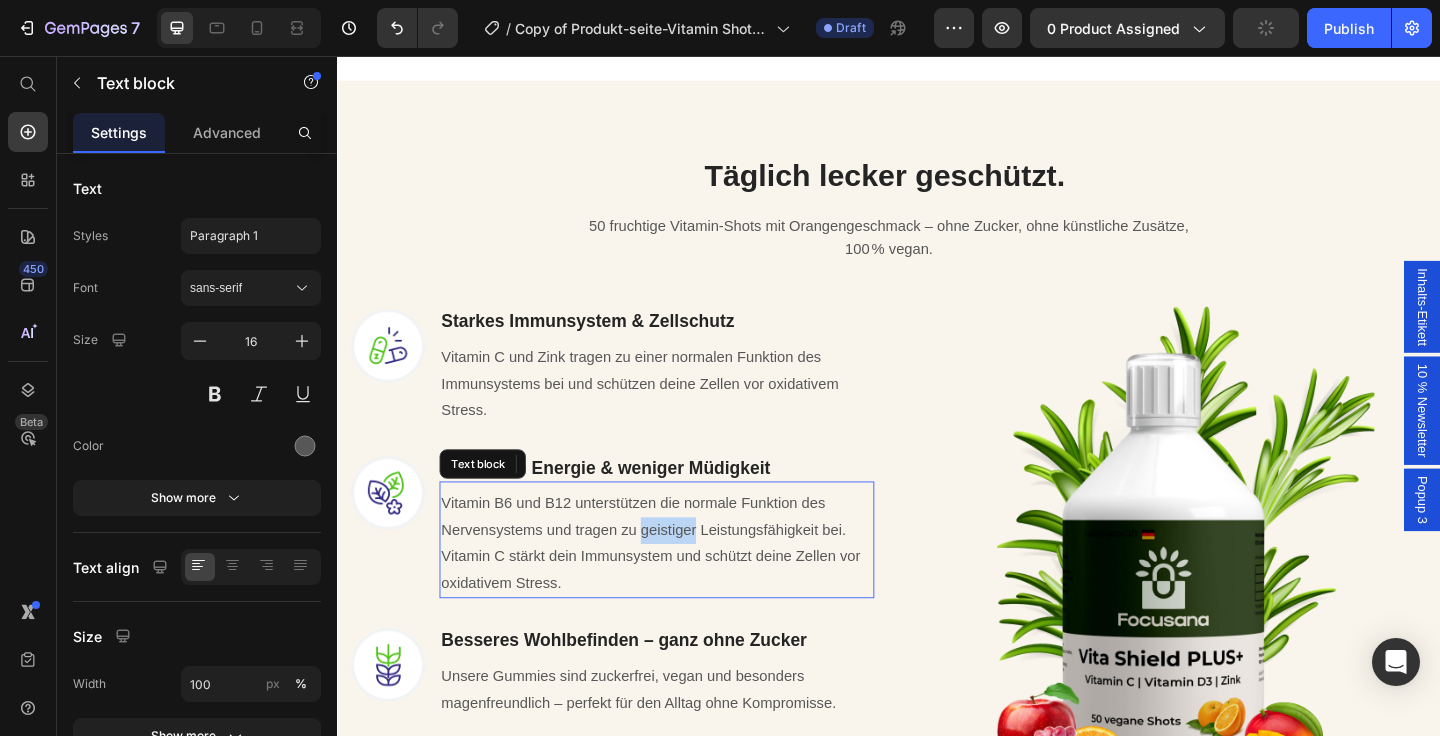 click on "Vitamin B6 und B12 unterstützen die normale Funktion des Nervensystems und tragen zu geistiger Leistungsfähigkeit bei. Vitamin C stärkt dein Immunsystem und schützt deine Zellen vor oxidativem Stress." at bounding box center [684, 586] 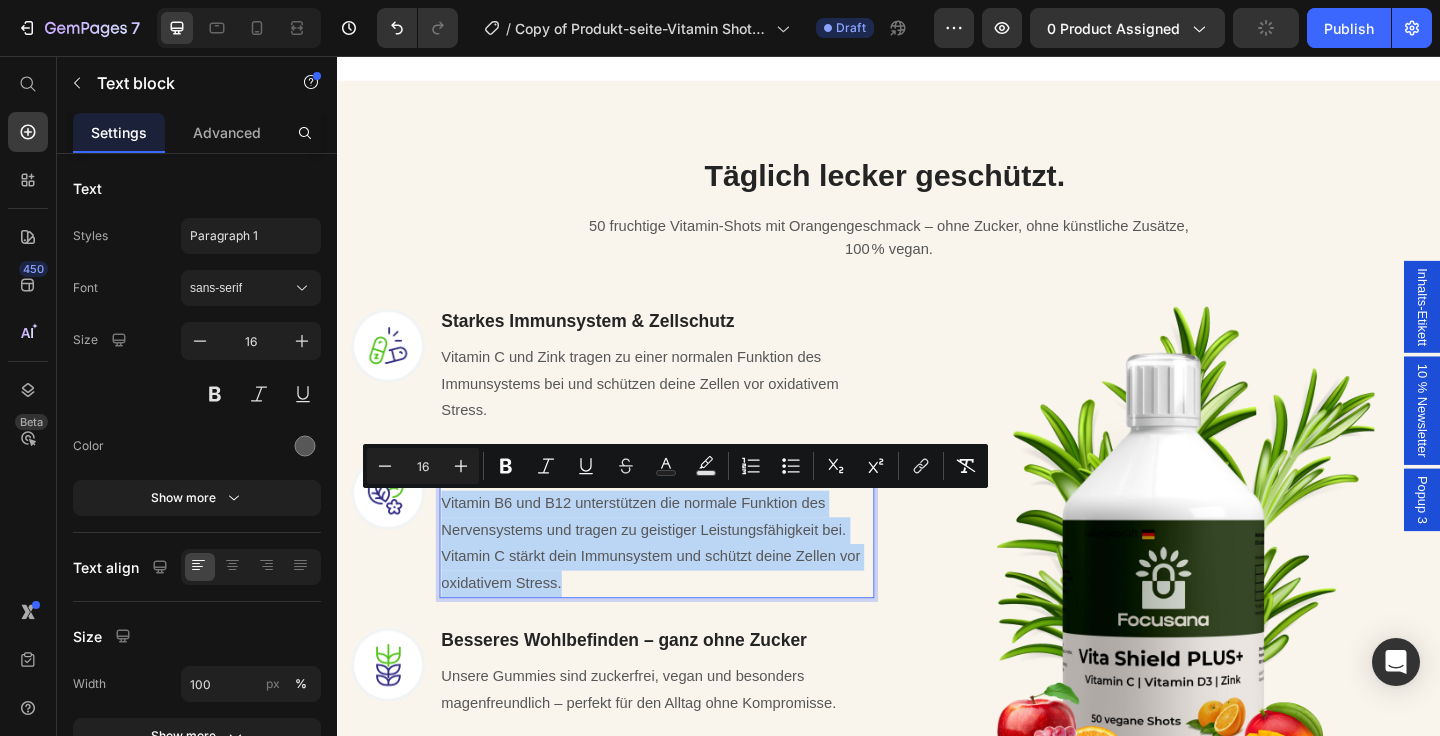 type 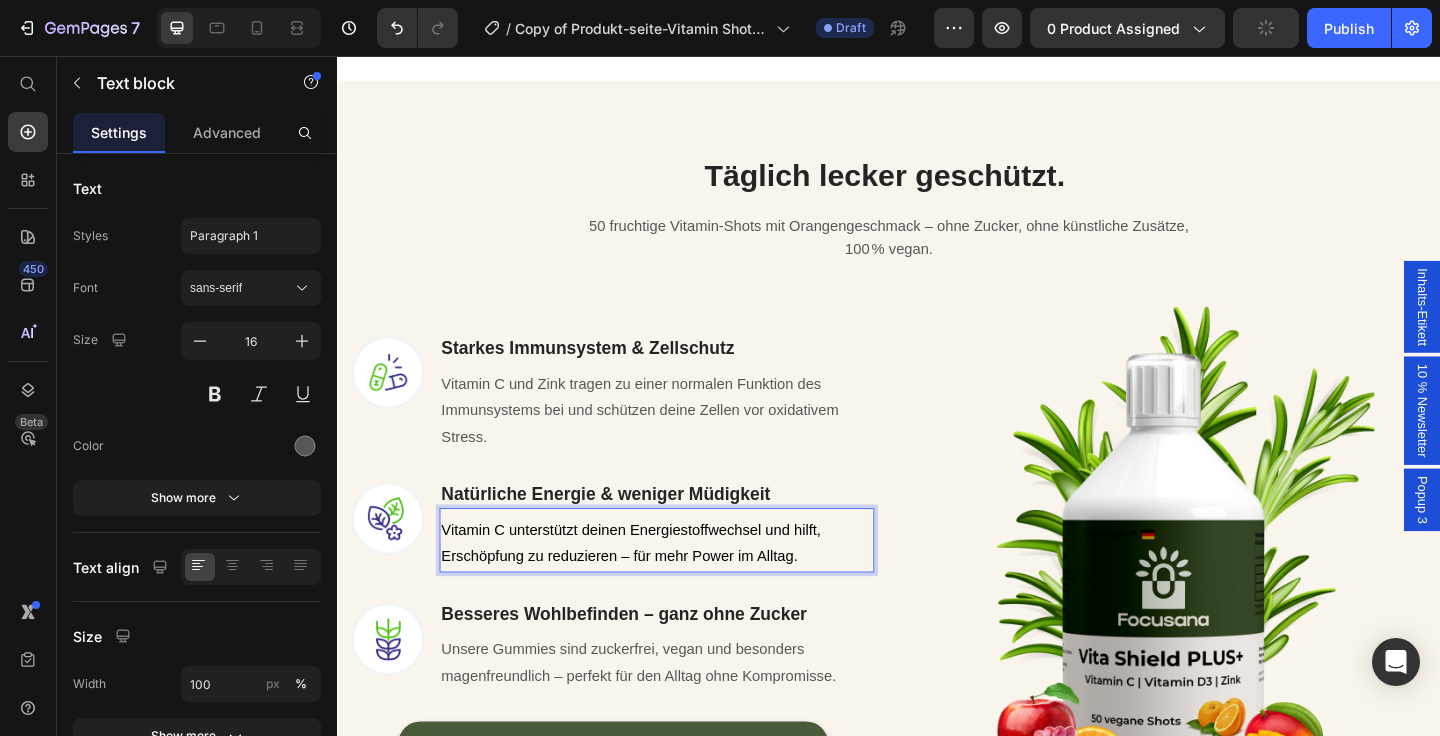 scroll, scrollTop: 1575, scrollLeft: 0, axis: vertical 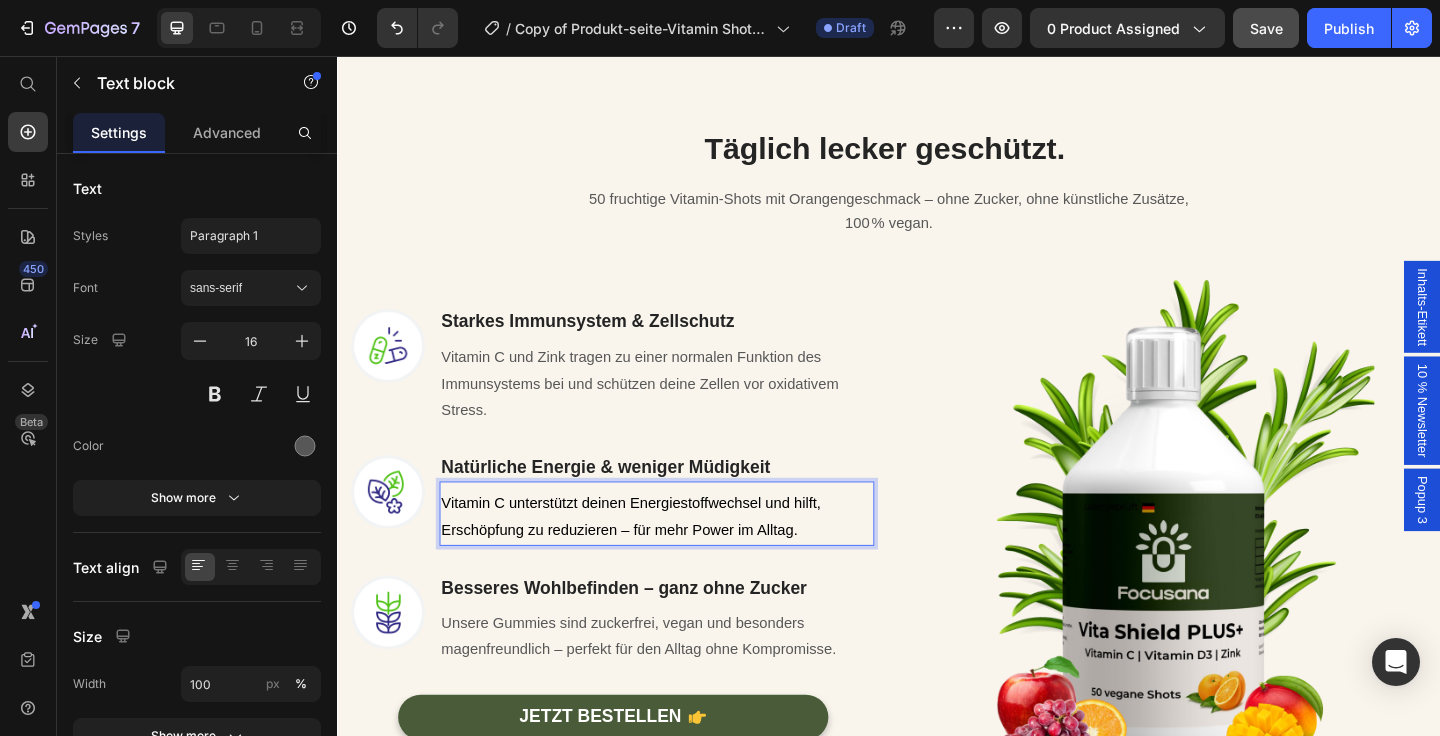 click on "Vitamin C unterstützt deinen Energiestoffwechsel und hilft, Erschöpfung zu reduzieren – für mehr Power im Alltag." at bounding box center (684, 558) 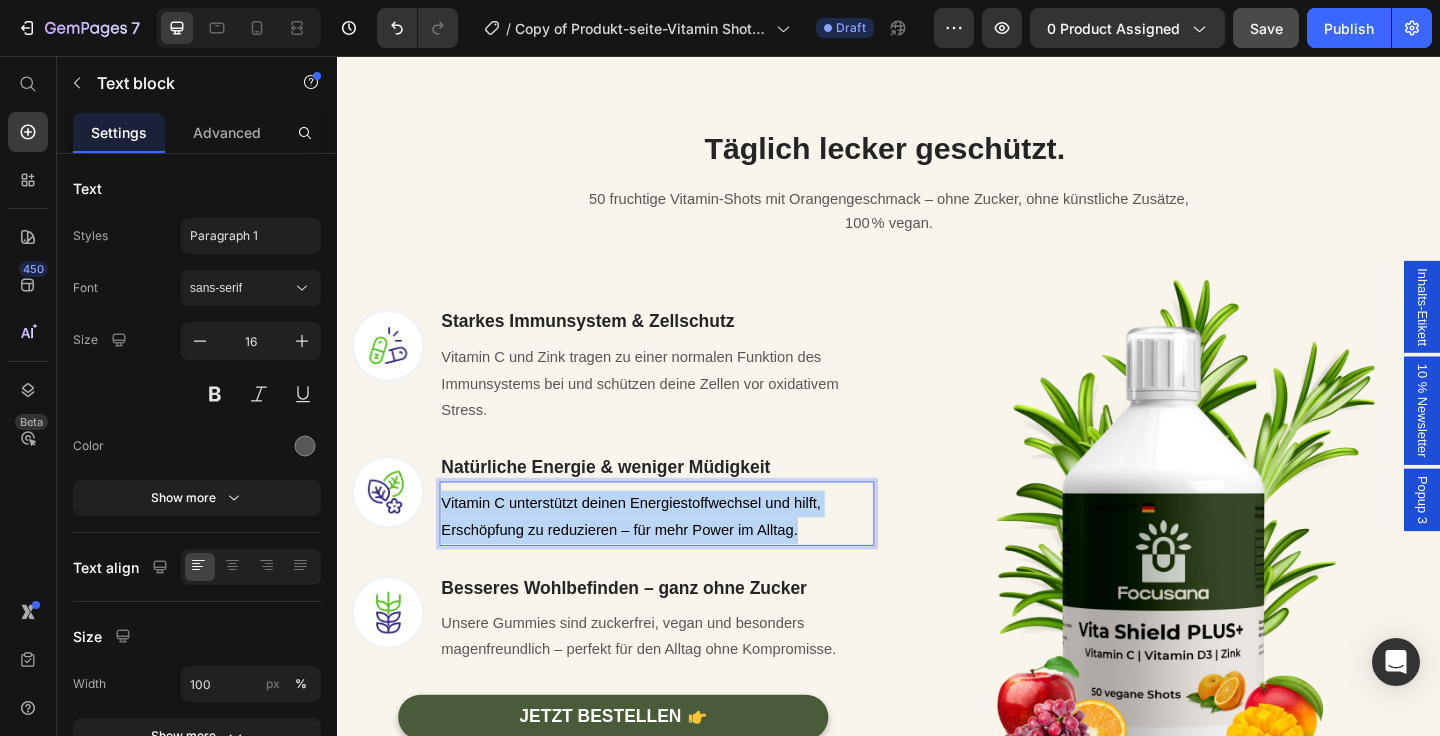 click on "Vitamin C unterstützt deinen Energiestoffwechsel und hilft, Erschöpfung zu reduzieren – für mehr Power im Alltag." at bounding box center [684, 558] 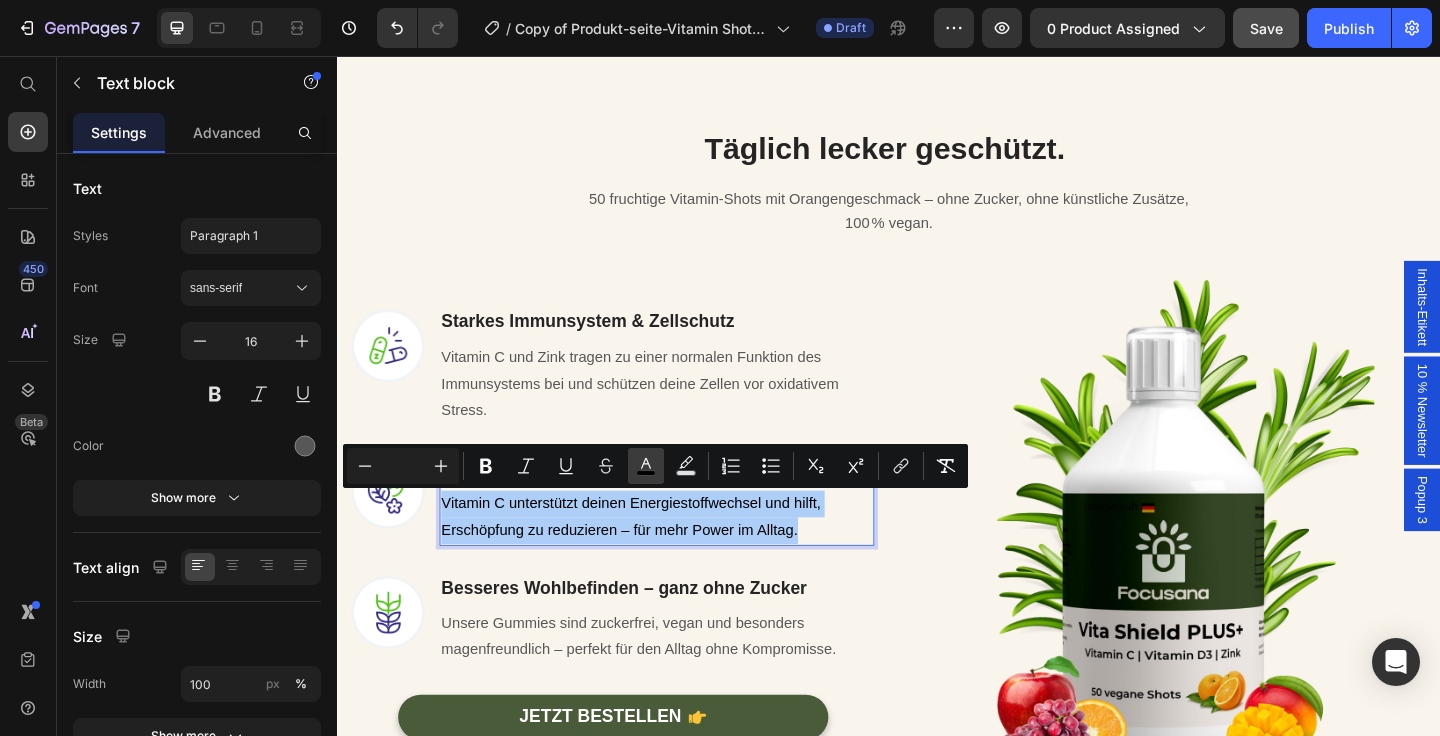 click 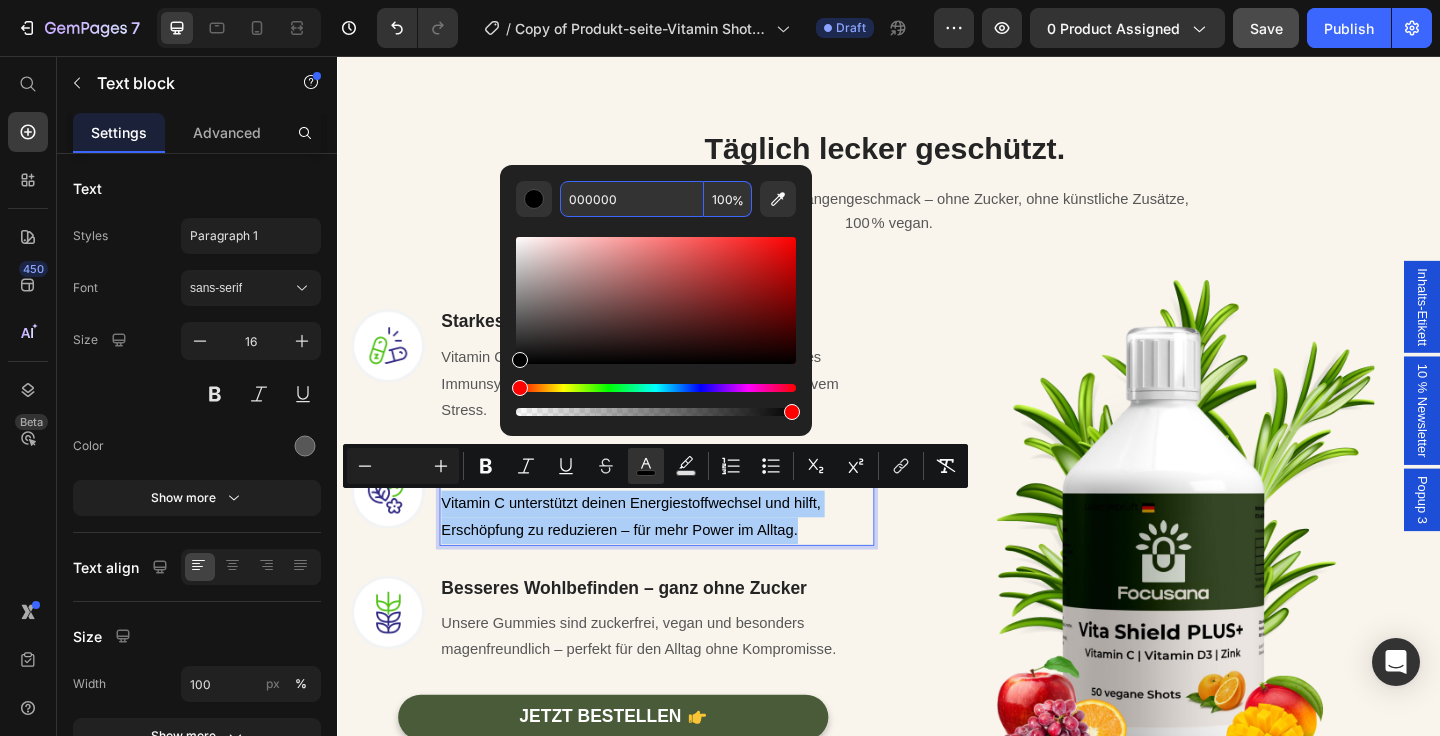 click on "000000" at bounding box center (632, 199) 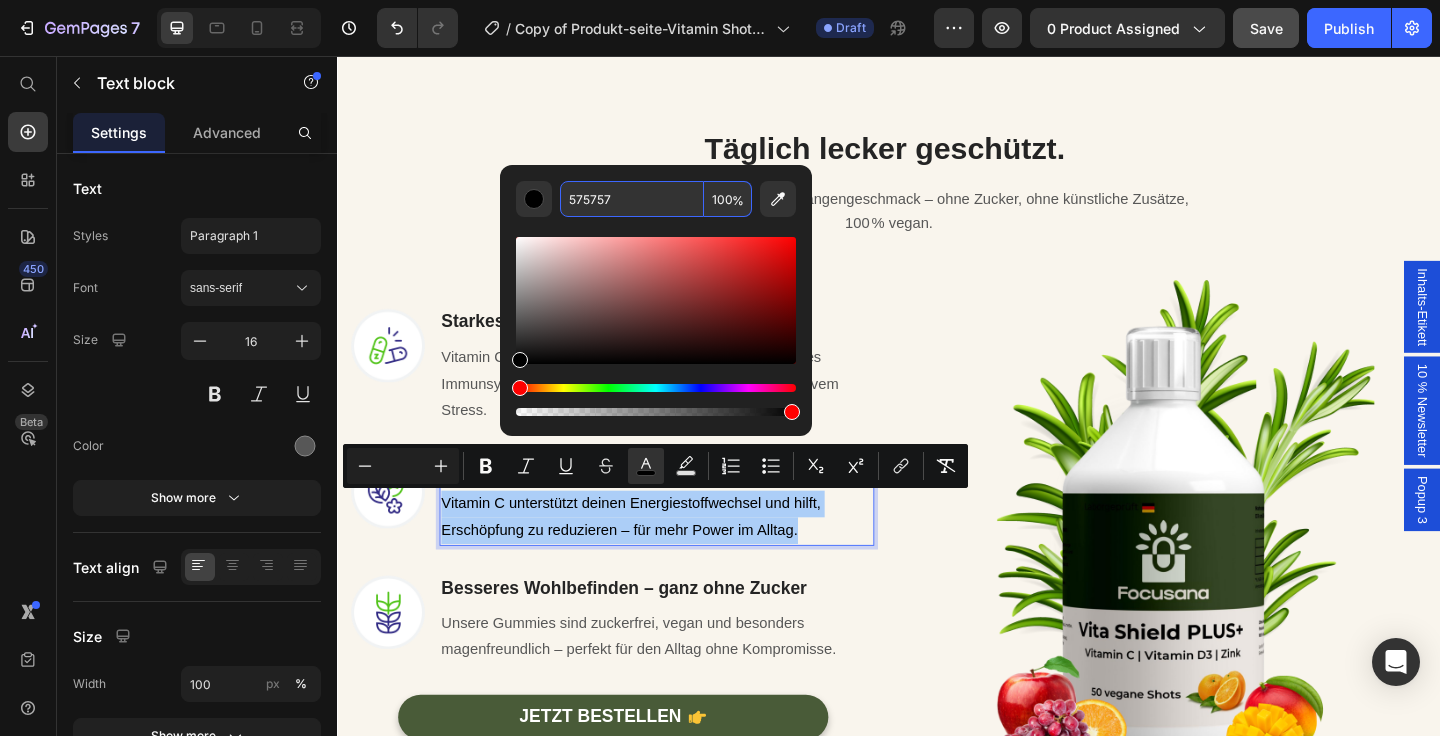 type on "575757" 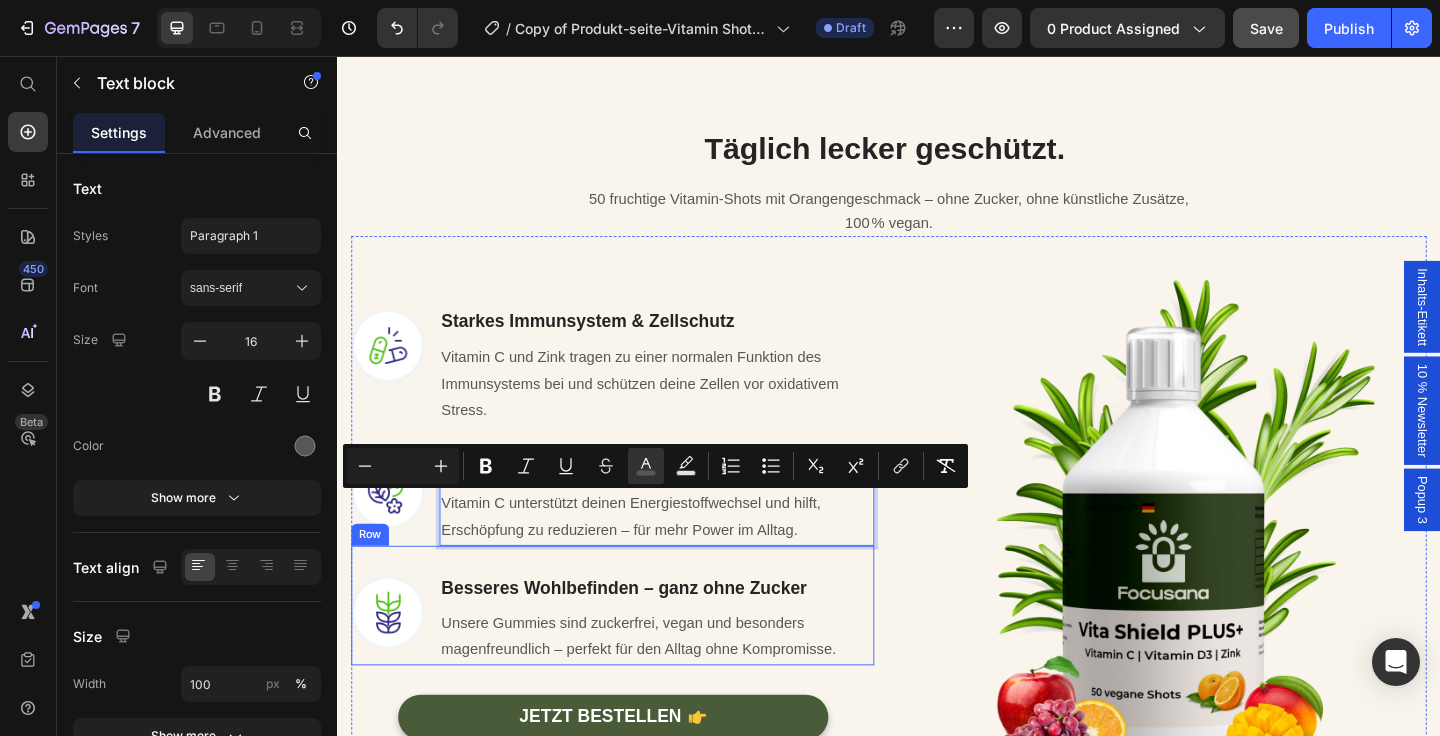 click on "Image Besseres Wohlbefinden – ganz ohne Zucker Heading Unsere Gummies sind zuckerfrei, vegan und besonders magenfreundlich – perfekt für den Alltag ohne Kompromisse. Text block Row" at bounding box center (636, 654) 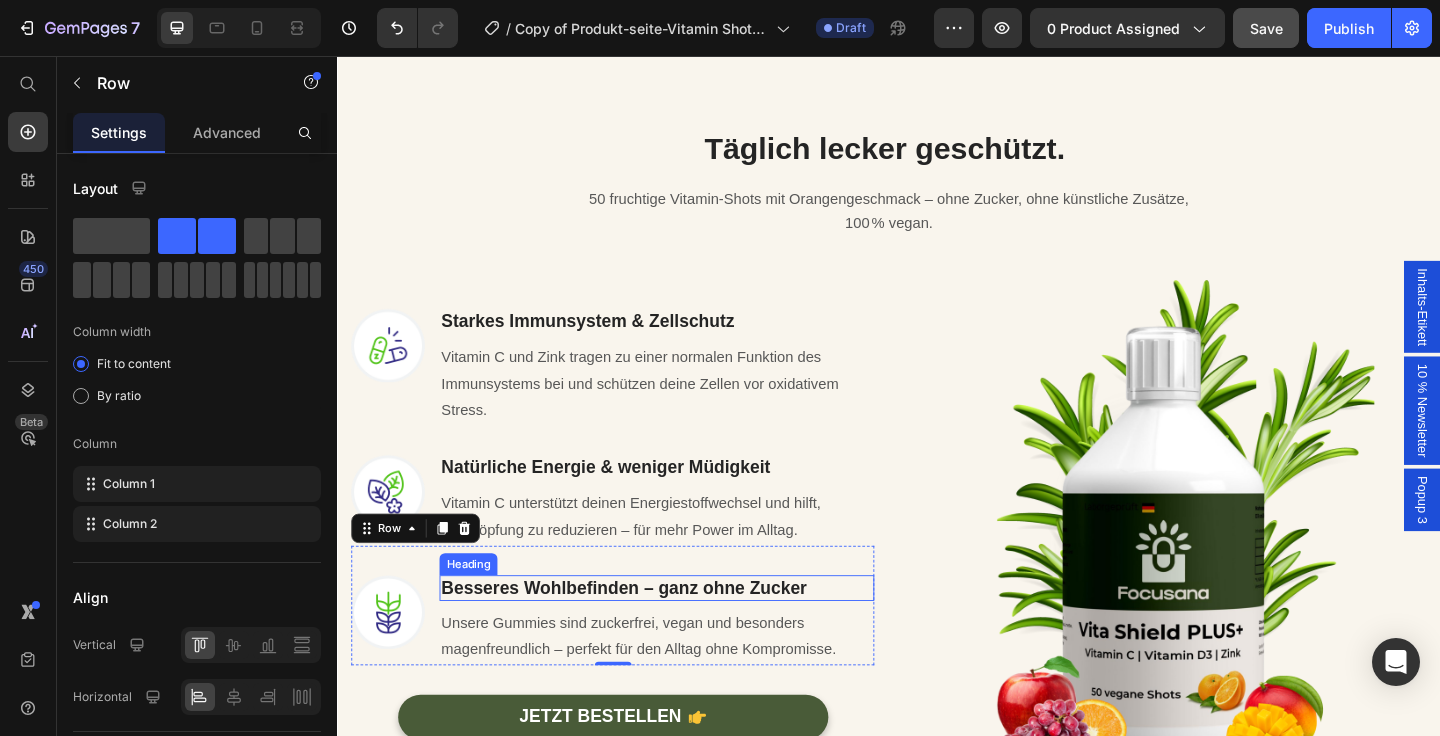 click on "Besseres Wohlbefinden – ganz ohne Zucker" at bounding box center (684, 635) 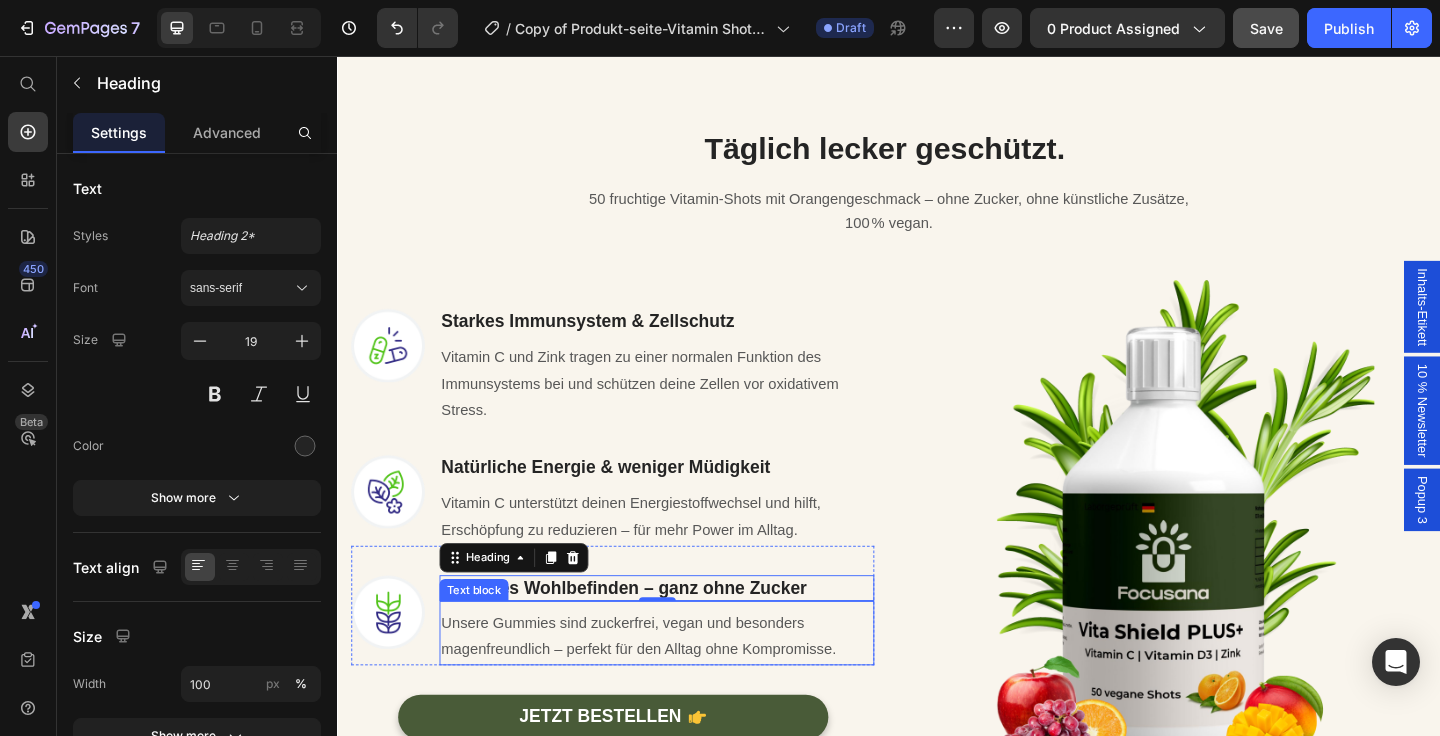 click on "Unsere Gummies sind zuckerfrei, vegan und besonders magenfreundlich – perfekt für den Alltag ohne Kompromisse." at bounding box center [665, 687] 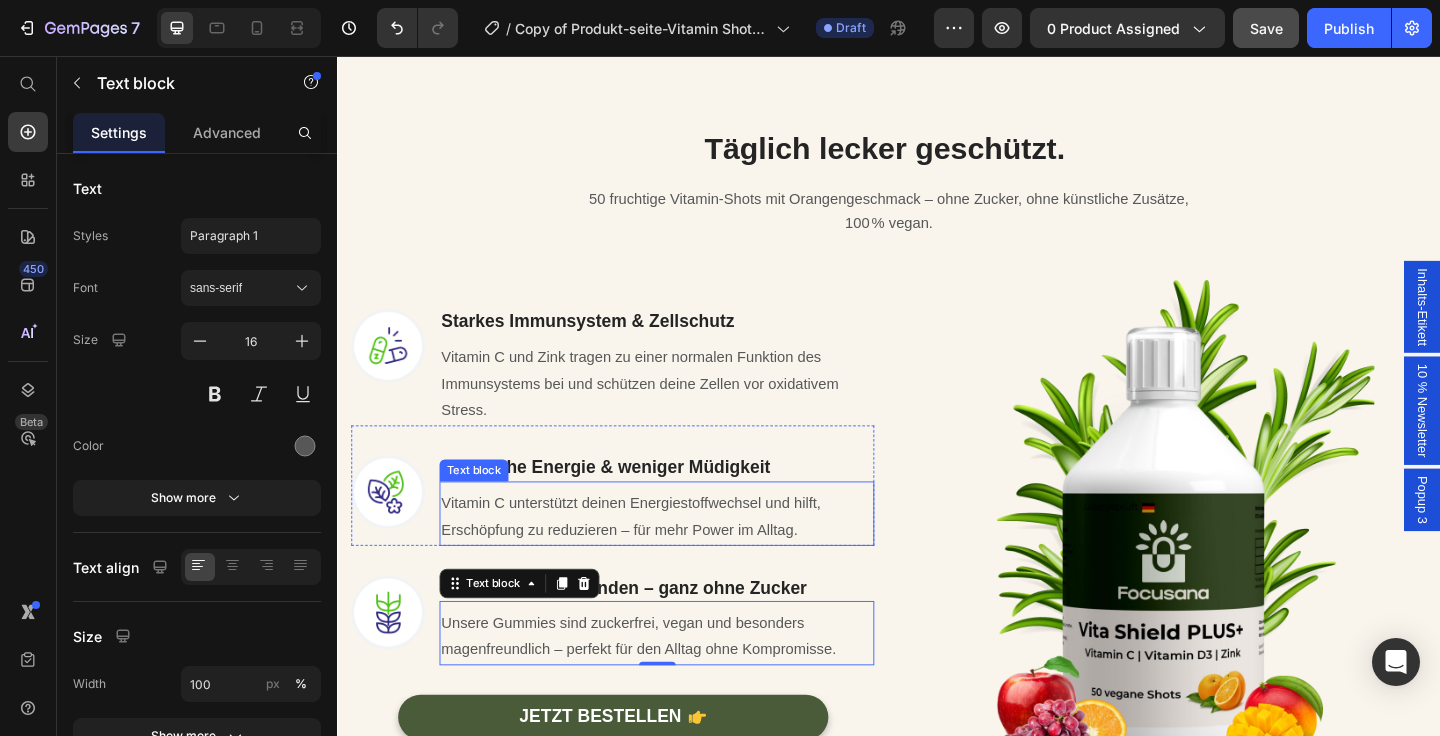 click on "Vitamin C unterstützt deinen Energiestoffwechsel und hilft, Erschöpfung zu reduzieren – für mehr Power im Alltag." at bounding box center (684, 558) 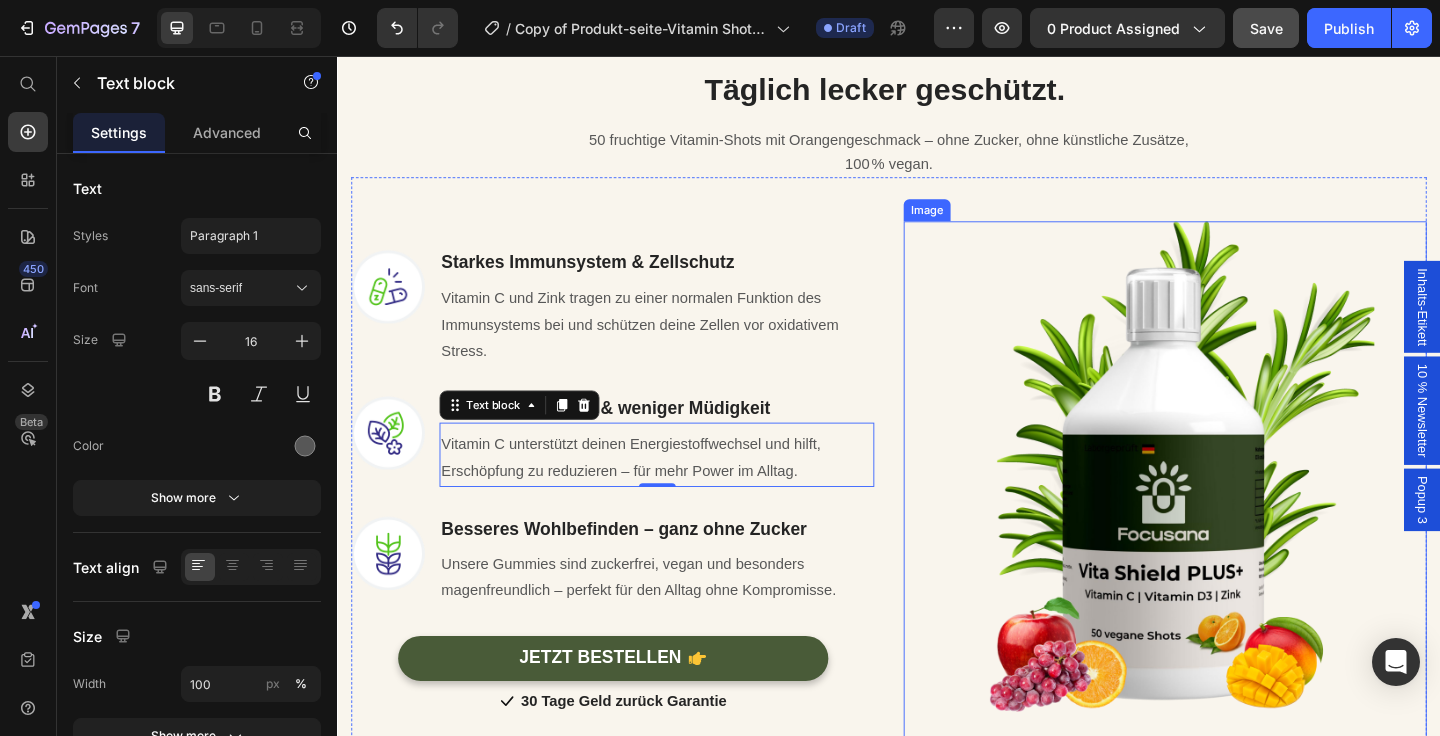 scroll, scrollTop: 1642, scrollLeft: 0, axis: vertical 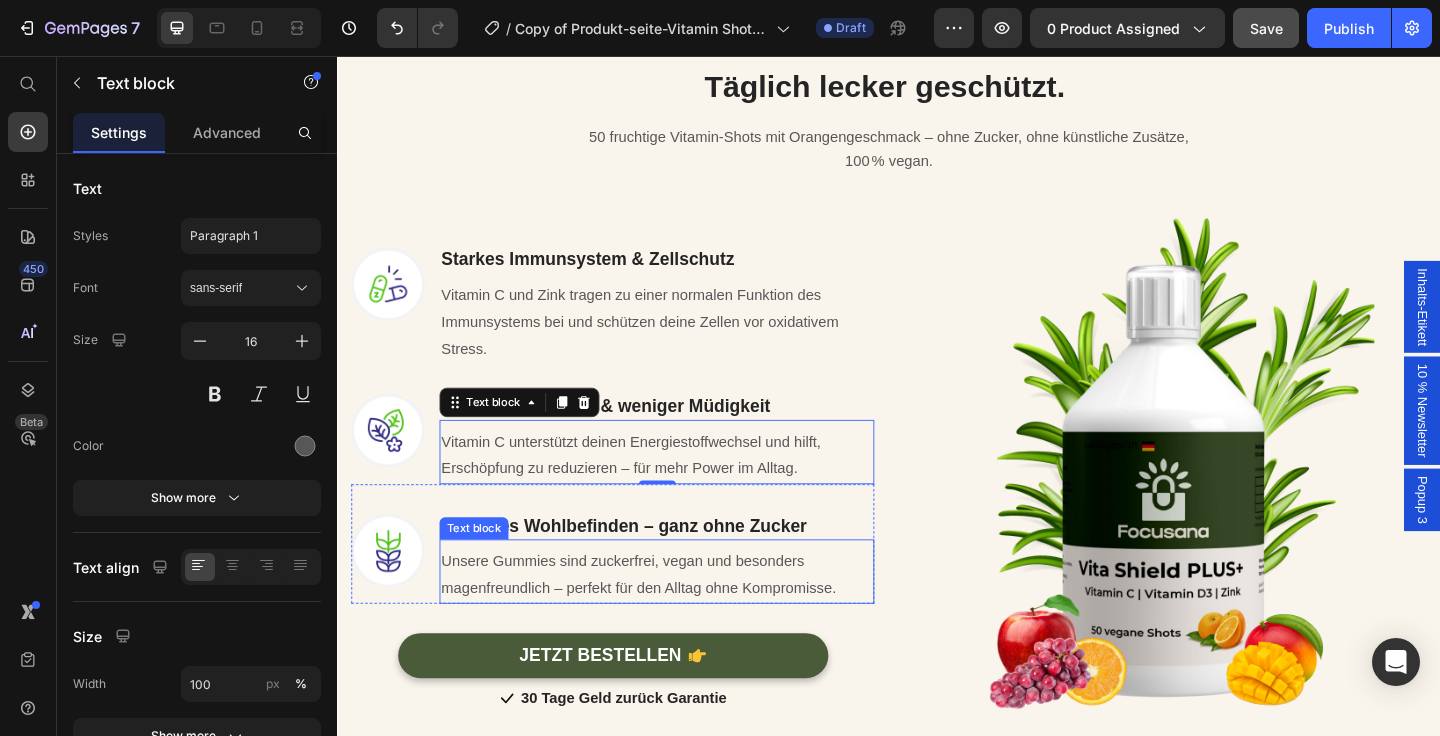 click on "Unsere Gummies sind zuckerfrei, vegan und besonders magenfreundlich – perfekt für den Alltag ohne Kompromisse." at bounding box center [684, 621] 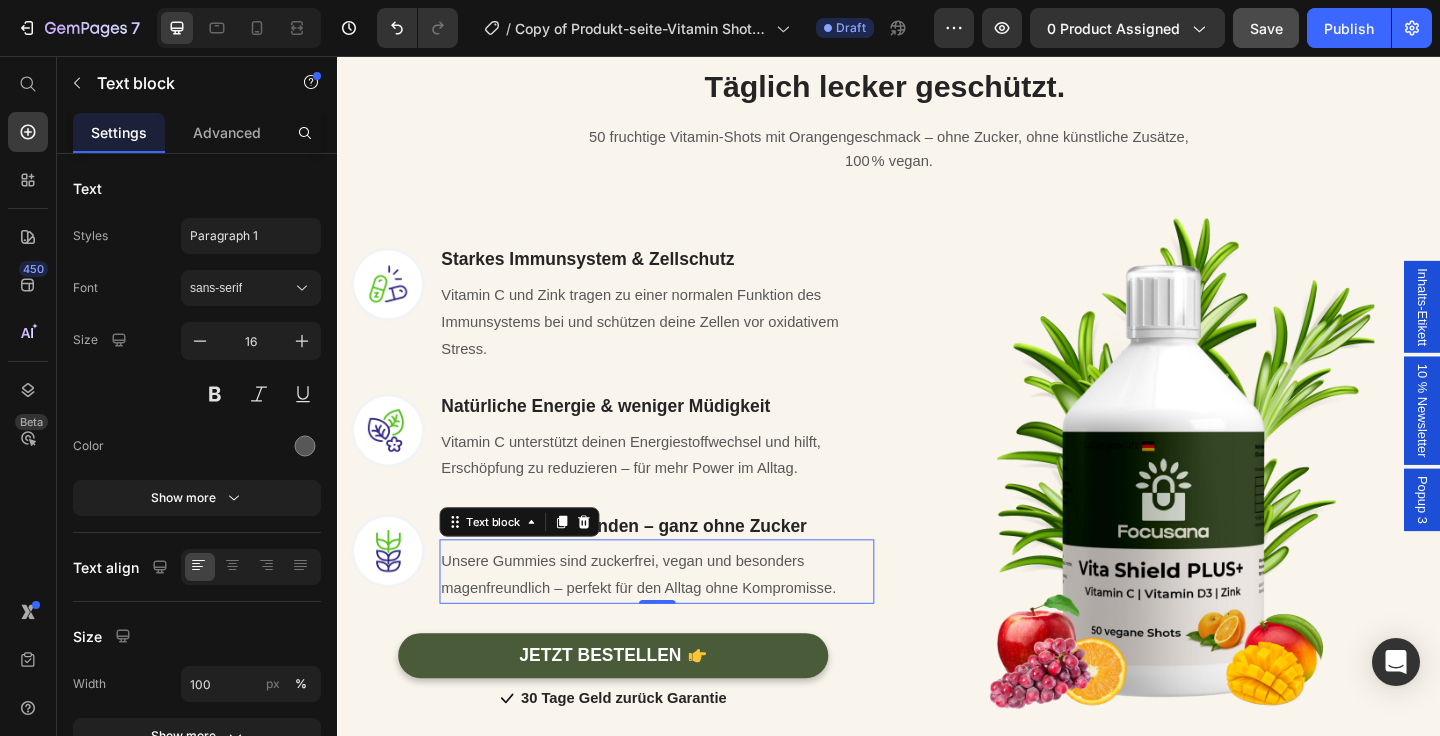 click on "Unsere Gummies sind zuckerfrei, vegan und besonders magenfreundlich – perfekt für den Alltag ohne Kompromisse." at bounding box center [684, 621] 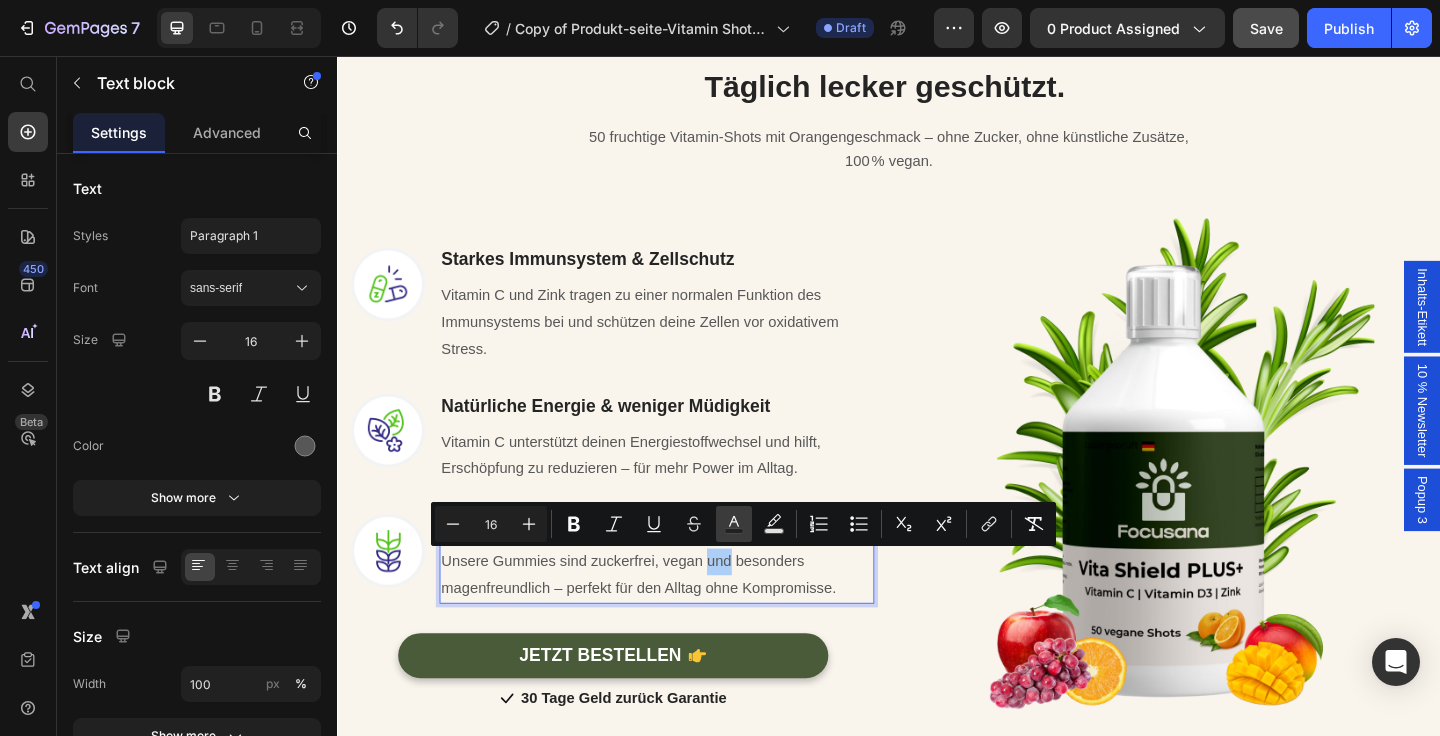 click 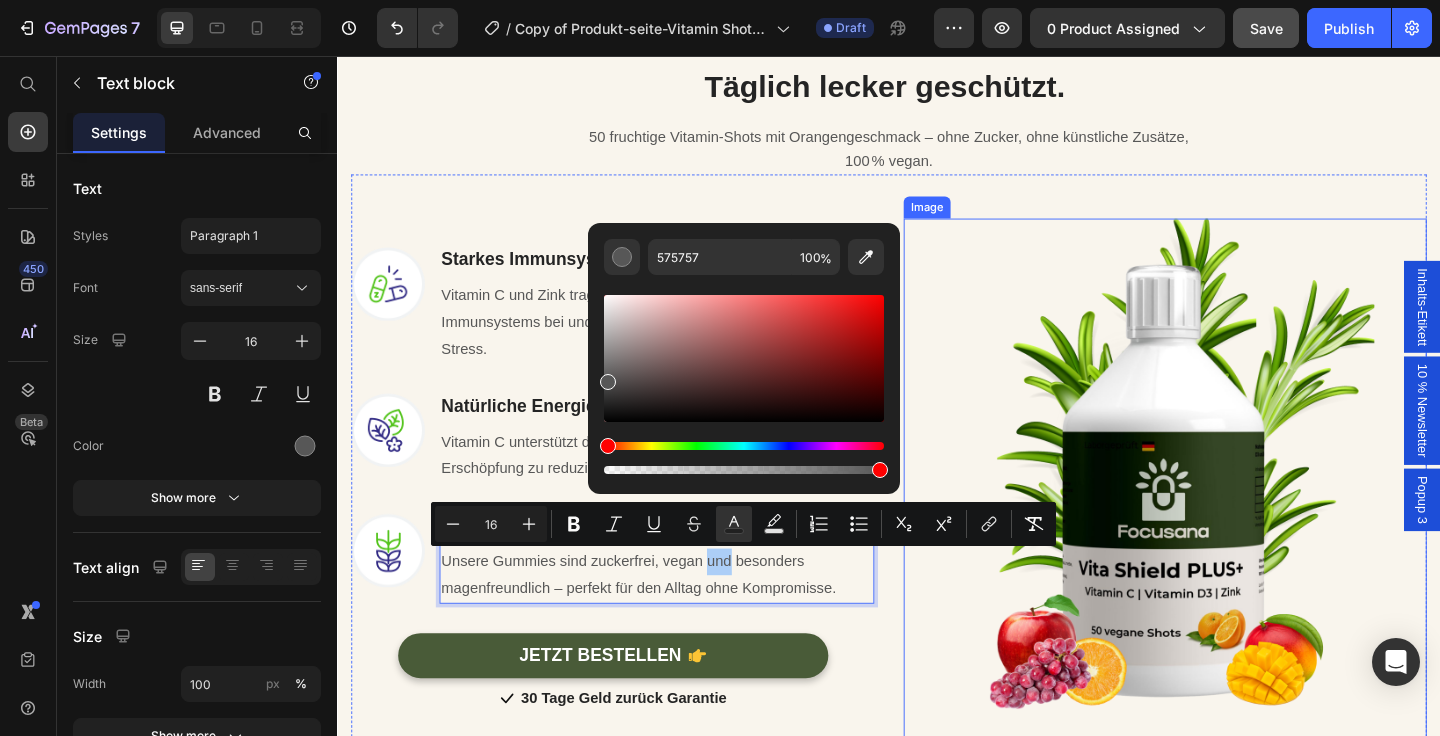 click at bounding box center [1237, 517] 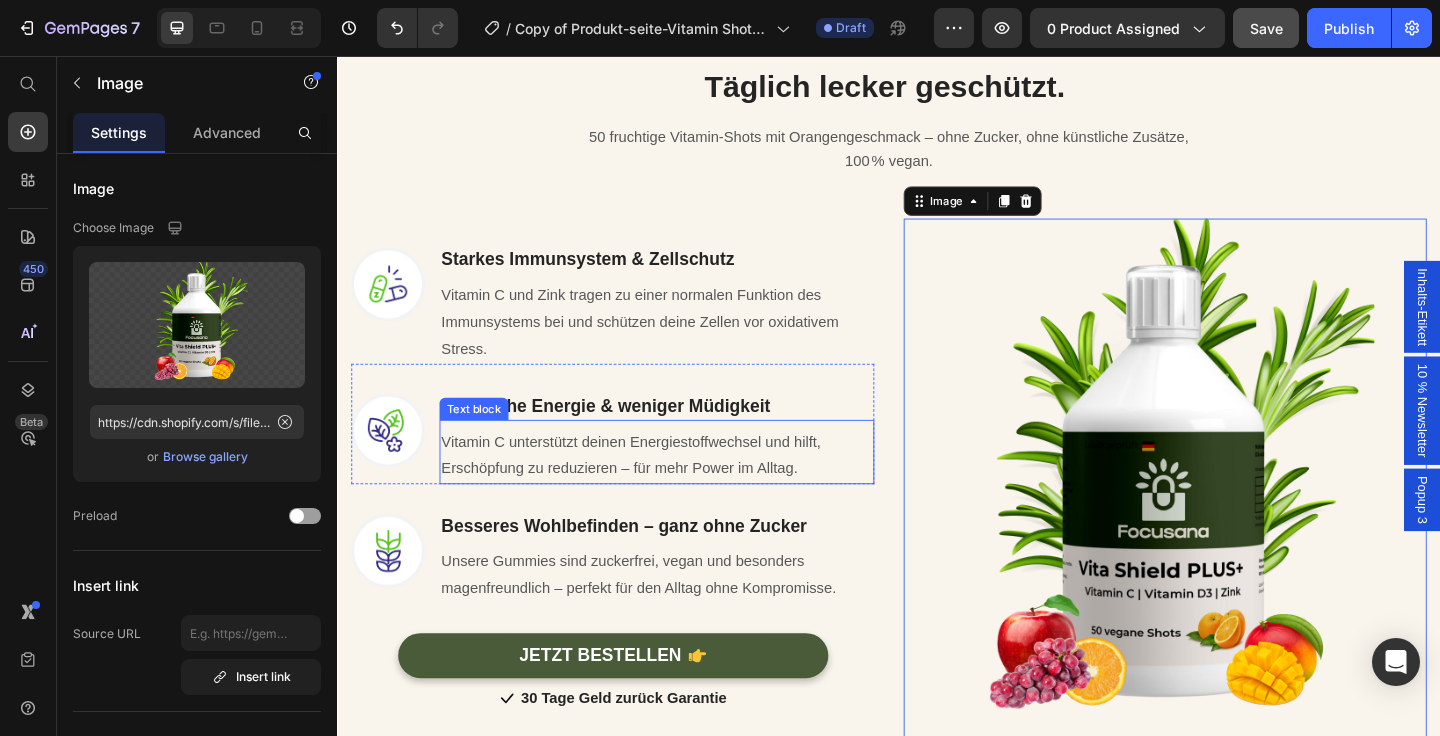 click on "Vitamin C unterstützt deinen Energiestoffwechsel und hilft, Erschöpfung zu reduzieren – für mehr Power im Alltag." at bounding box center [656, 490] 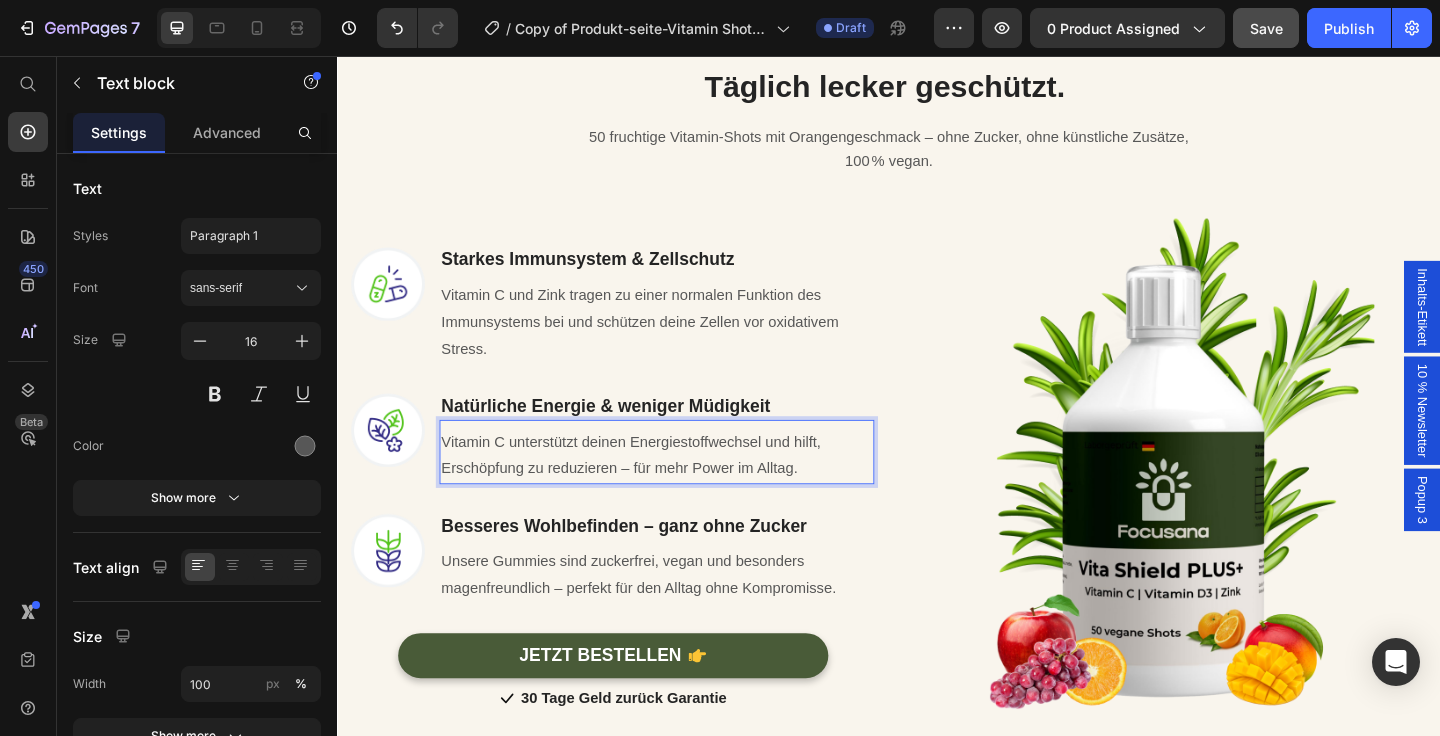 click on "Vitamin C unterstützt deinen Energiestoffwechsel und hilft, Erschöpfung zu reduzieren – für mehr Power im Alltag." at bounding box center [656, 490] 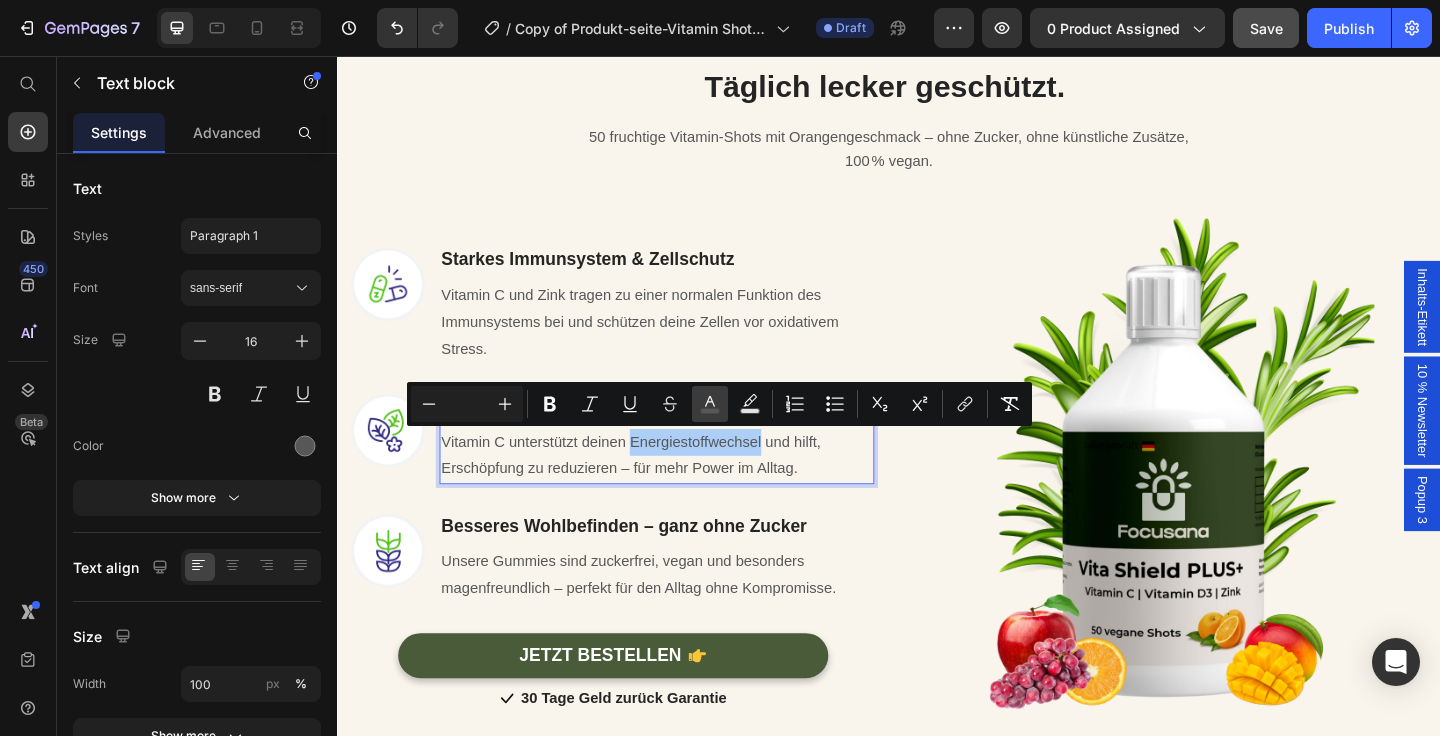 click 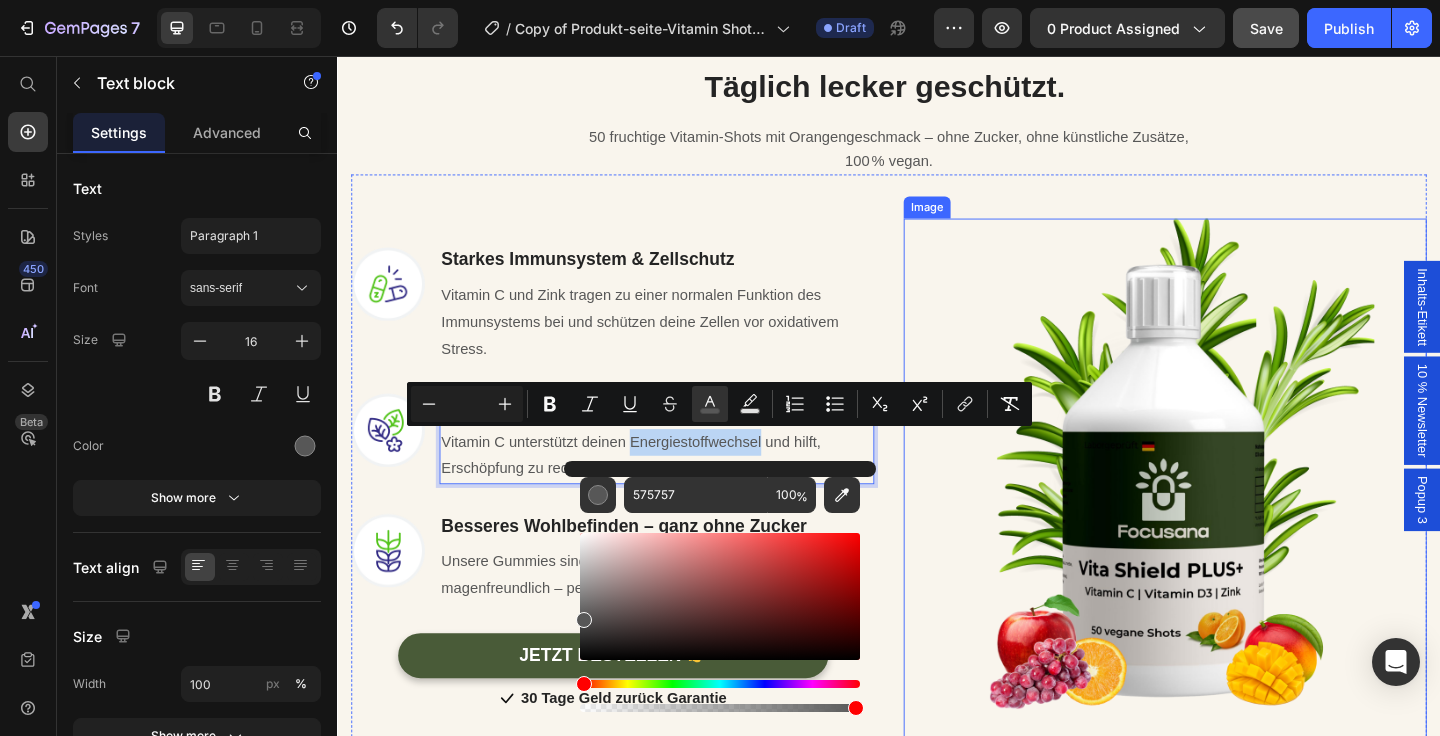 click at bounding box center (1237, 517) 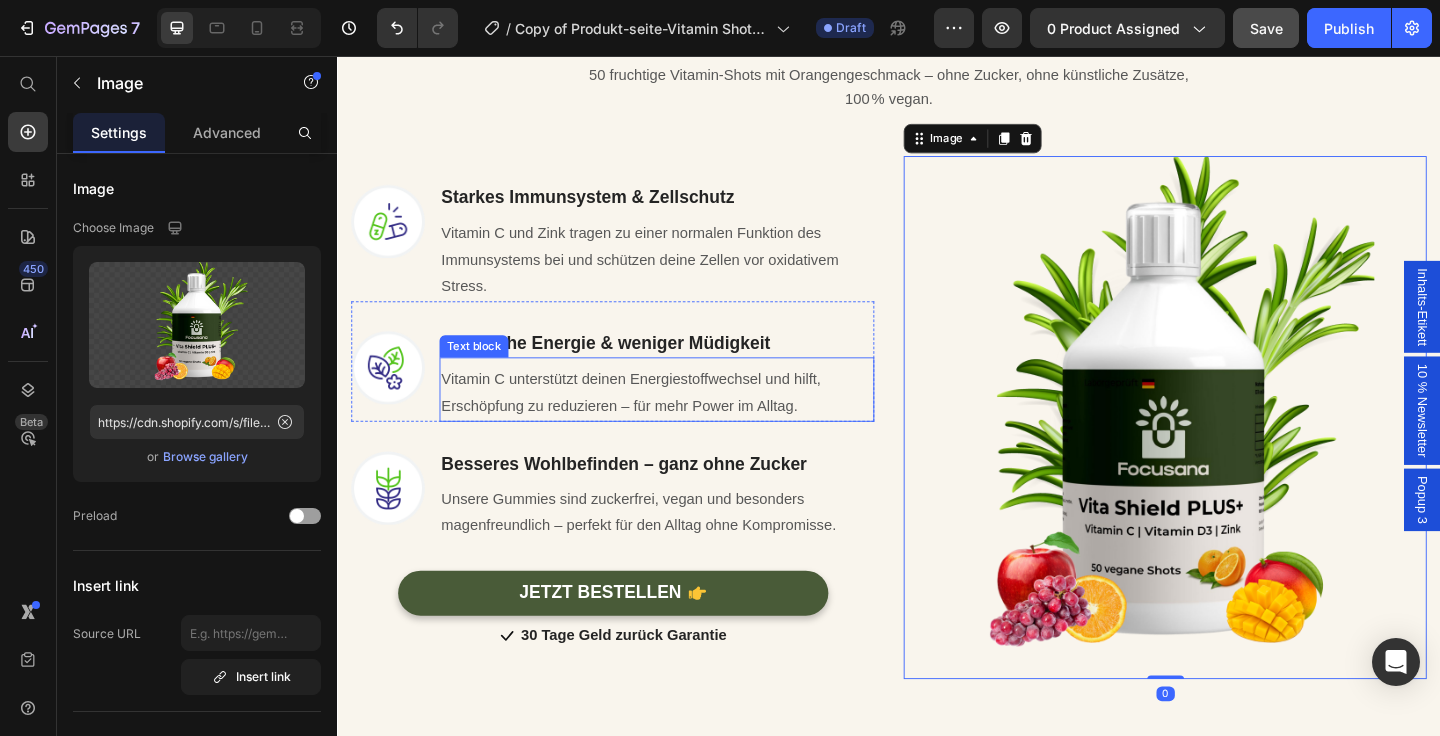 scroll, scrollTop: 1748, scrollLeft: 0, axis: vertical 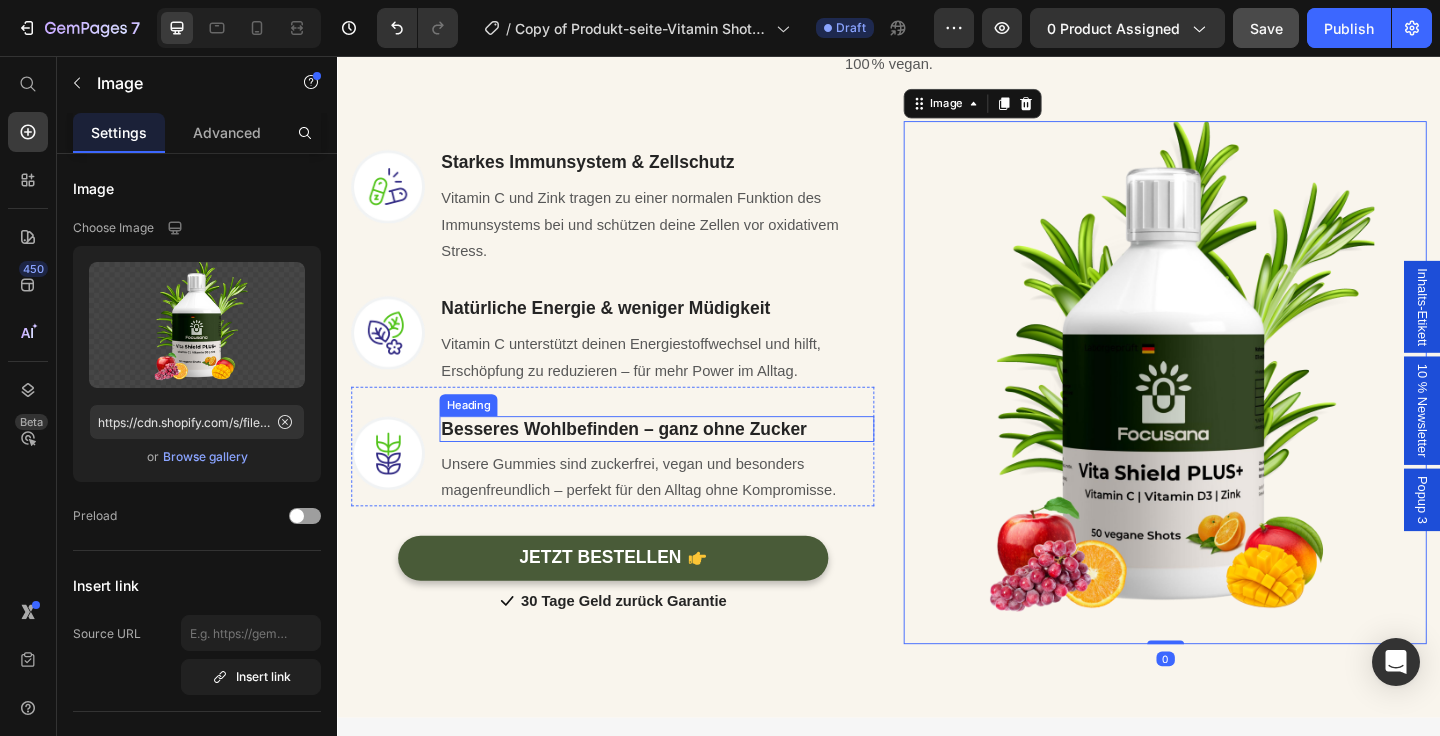 click on "Besseres Wohlbefinden – ganz ohne Zucker" at bounding box center (649, 461) 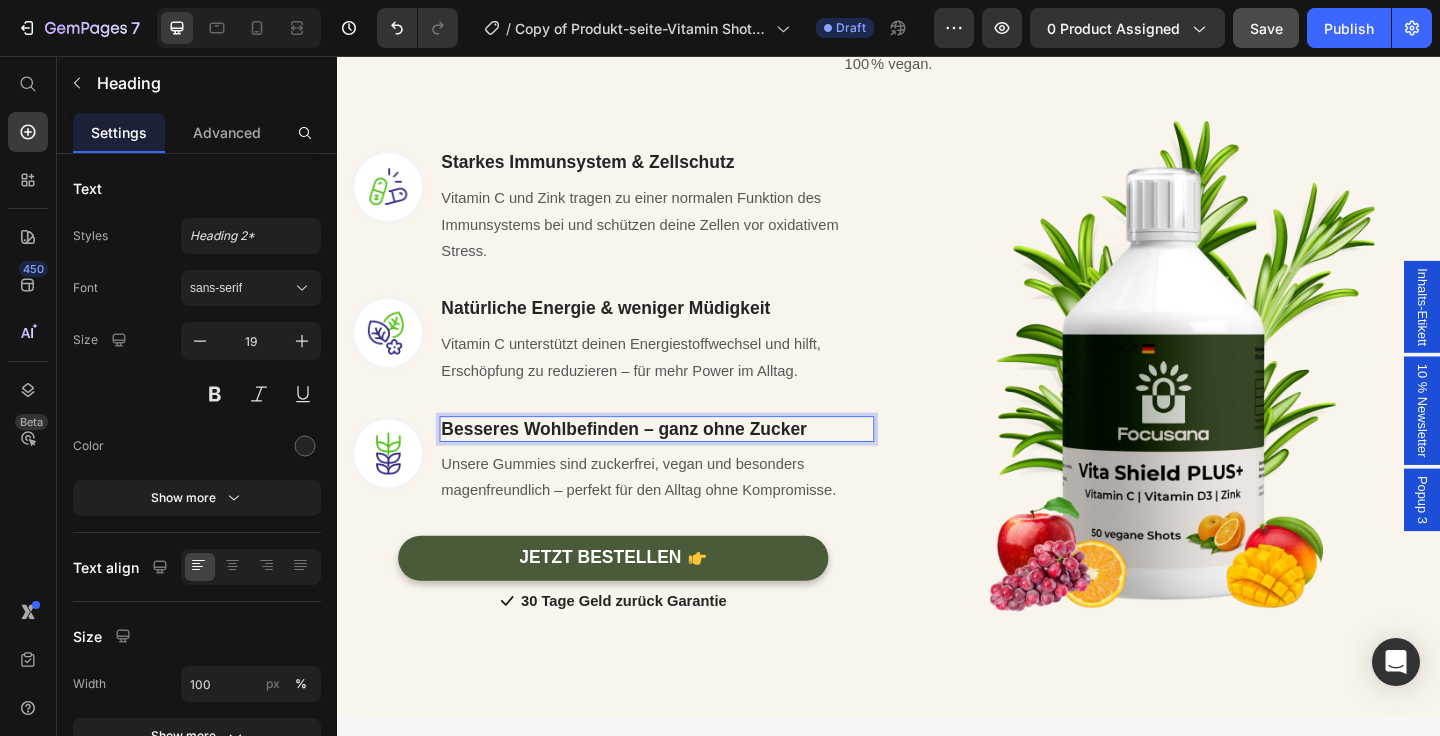 click on "Besseres Wohlbefinden – ganz ohne Zucker" at bounding box center [649, 461] 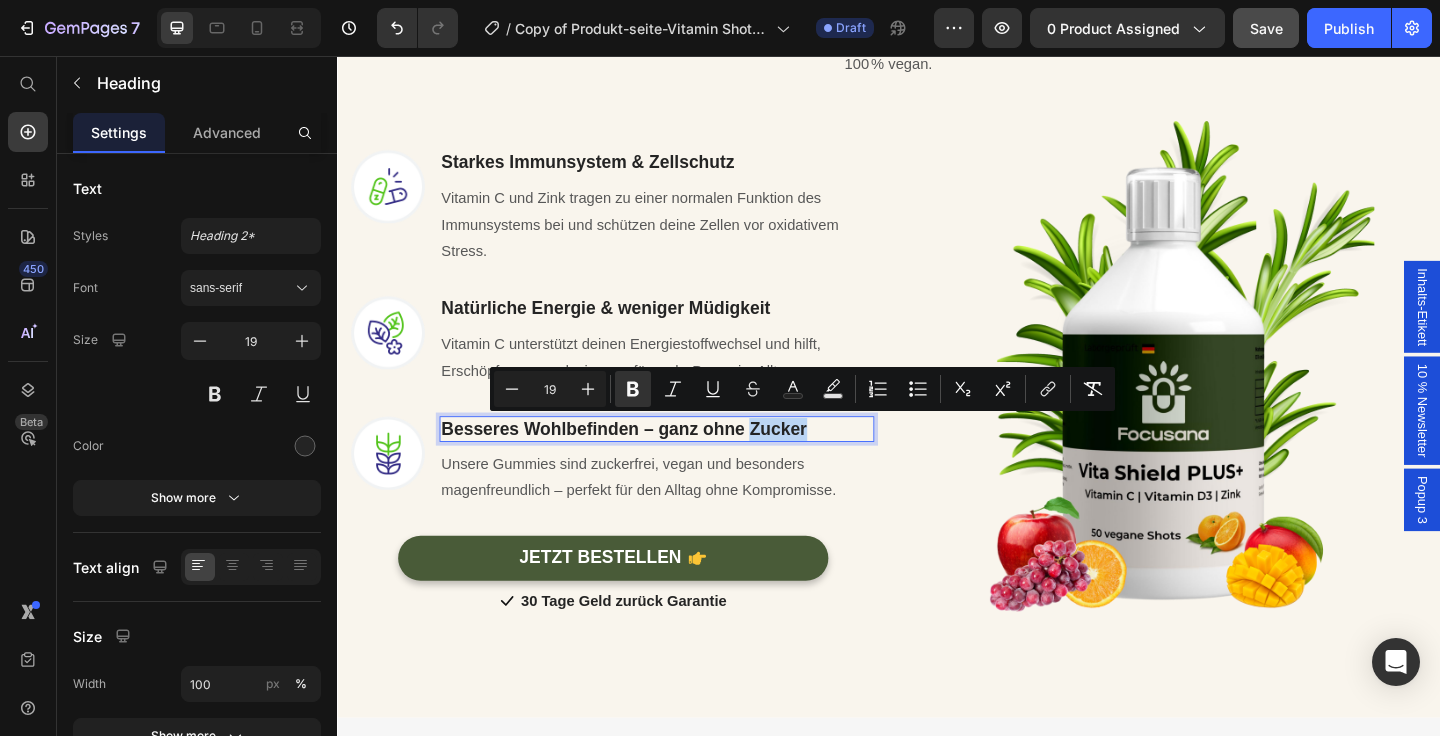 click on "Besseres Wohlbefinden – ganz ohne Zucker" at bounding box center (649, 461) 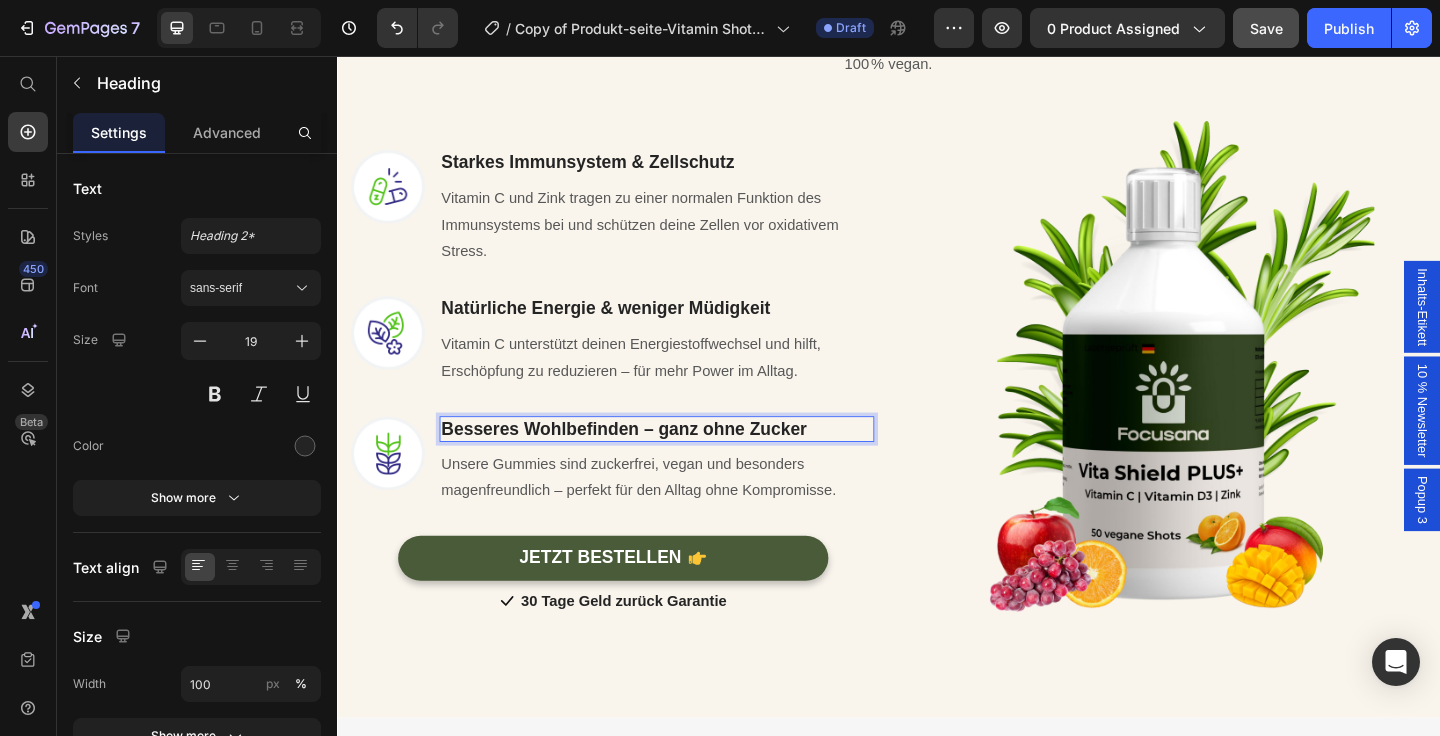 click on "Besseres Wohlbefinden – ganz ohne Zucker" at bounding box center (649, 461) 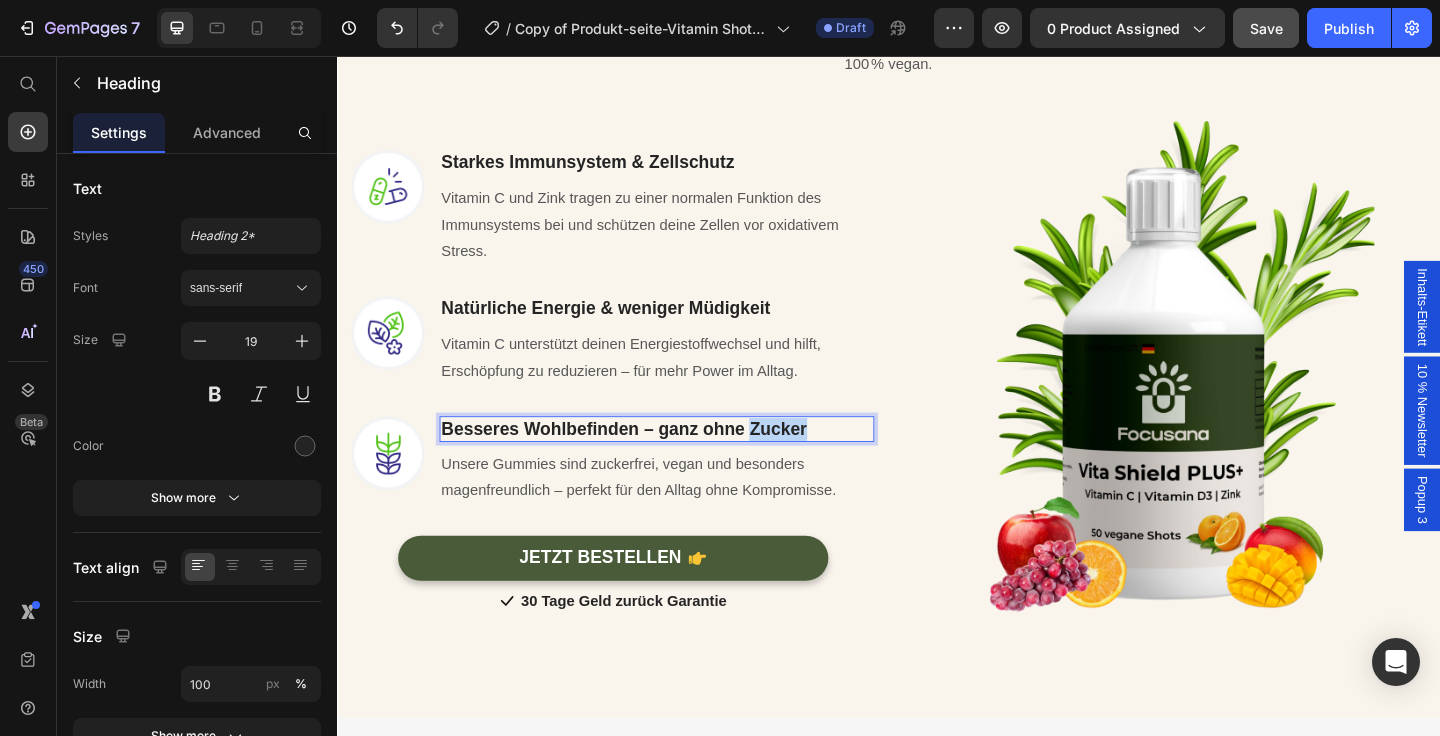 click on "Besseres Wohlbefinden – ganz ohne Zucker" at bounding box center [649, 461] 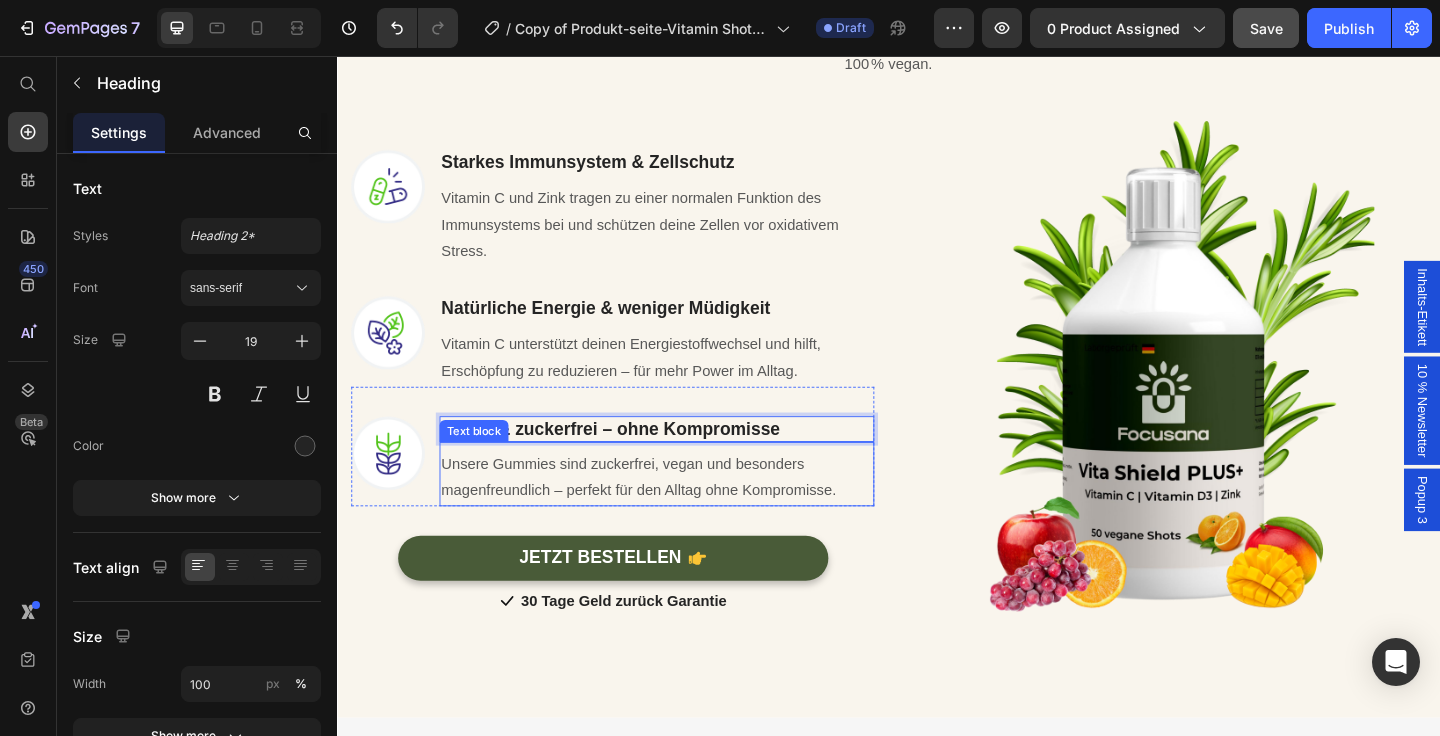 click on "Unsere Gummies sind zuckerfrei, vegan und besonders magenfreundlich – perfekt für den Alltag ohne Kompromisse." at bounding box center [665, 514] 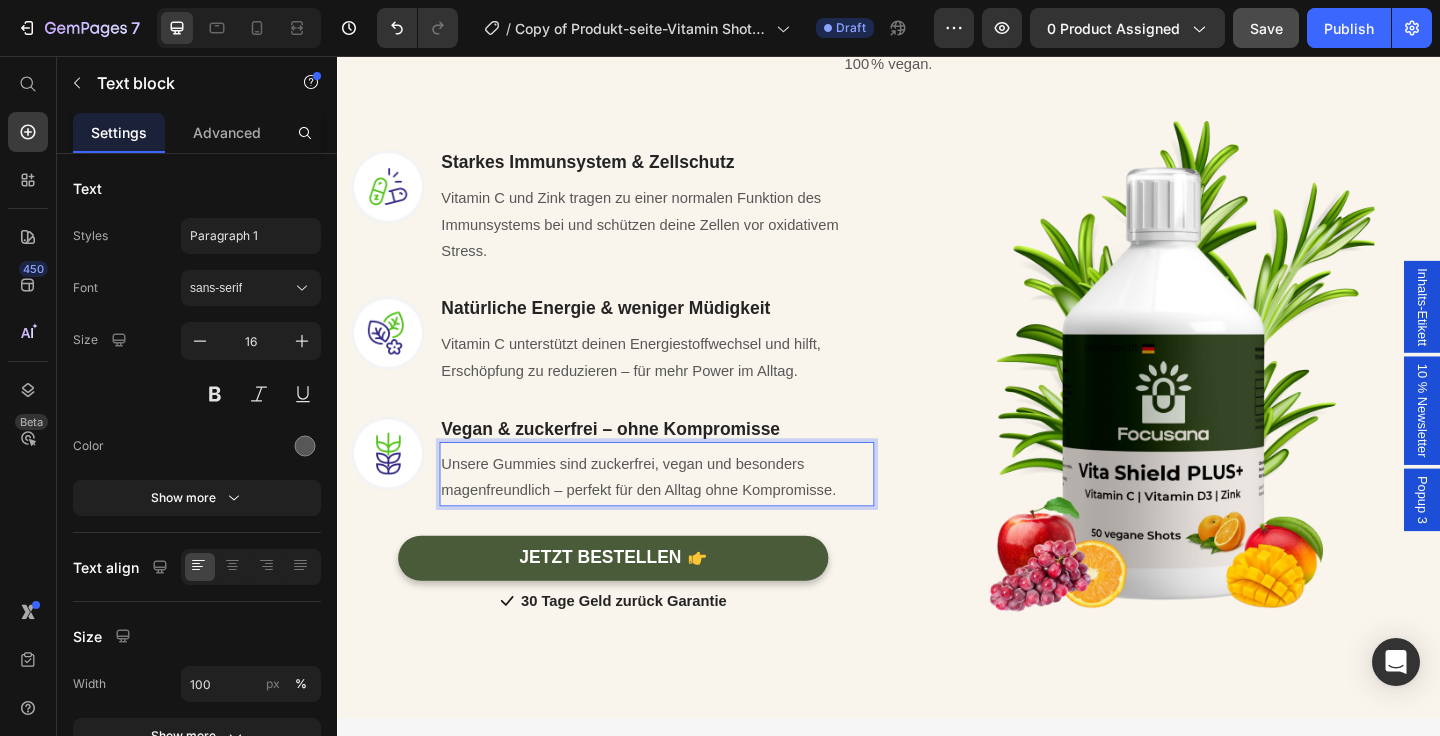 click on "Unsere Gummies sind zuckerfrei, vegan und besonders magenfreundlich – perfekt für den Alltag ohne Kompromisse." at bounding box center [684, 515] 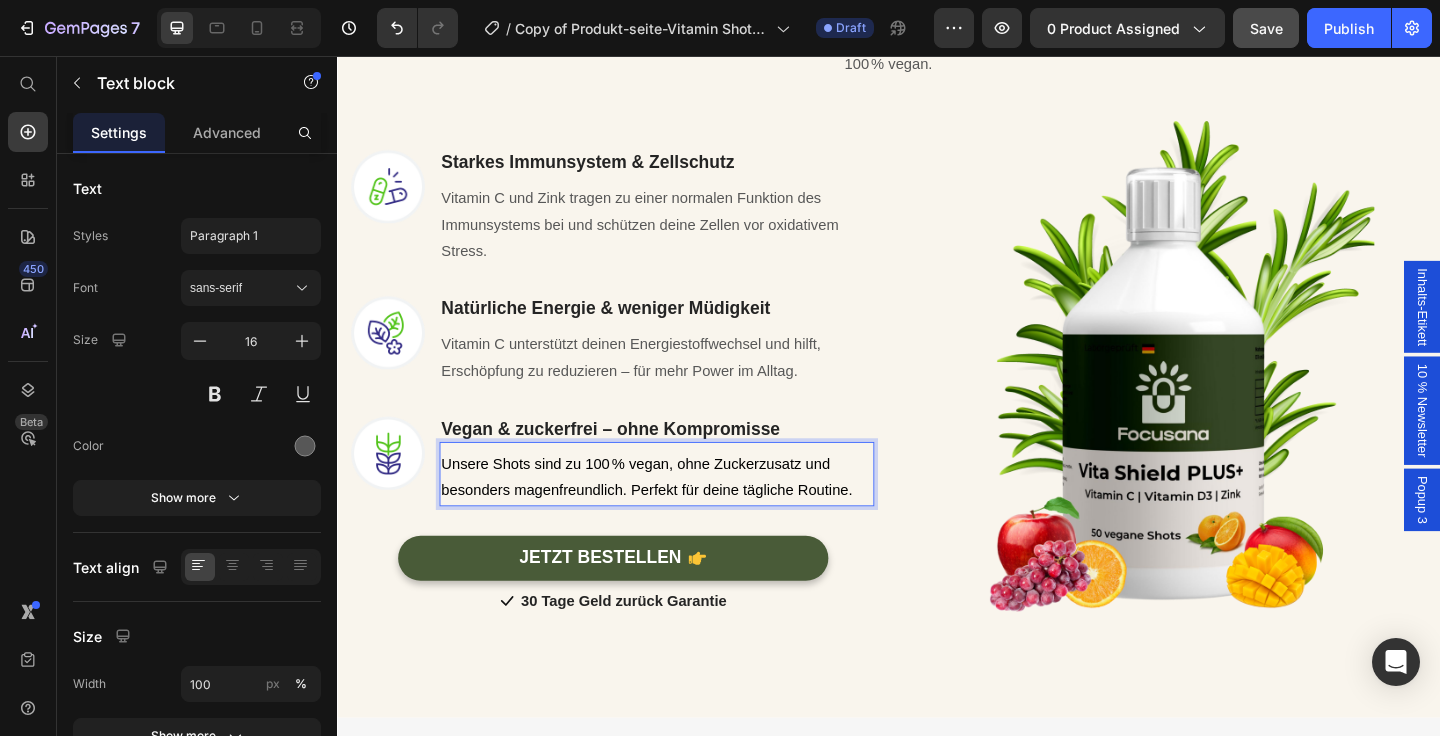 click on "Unsere Shots sind zu 100 % vegan, ohne Zuckerzusatz und besonders magenfreundlich. Perfekt für deine tägliche Routine." at bounding box center (684, 515) 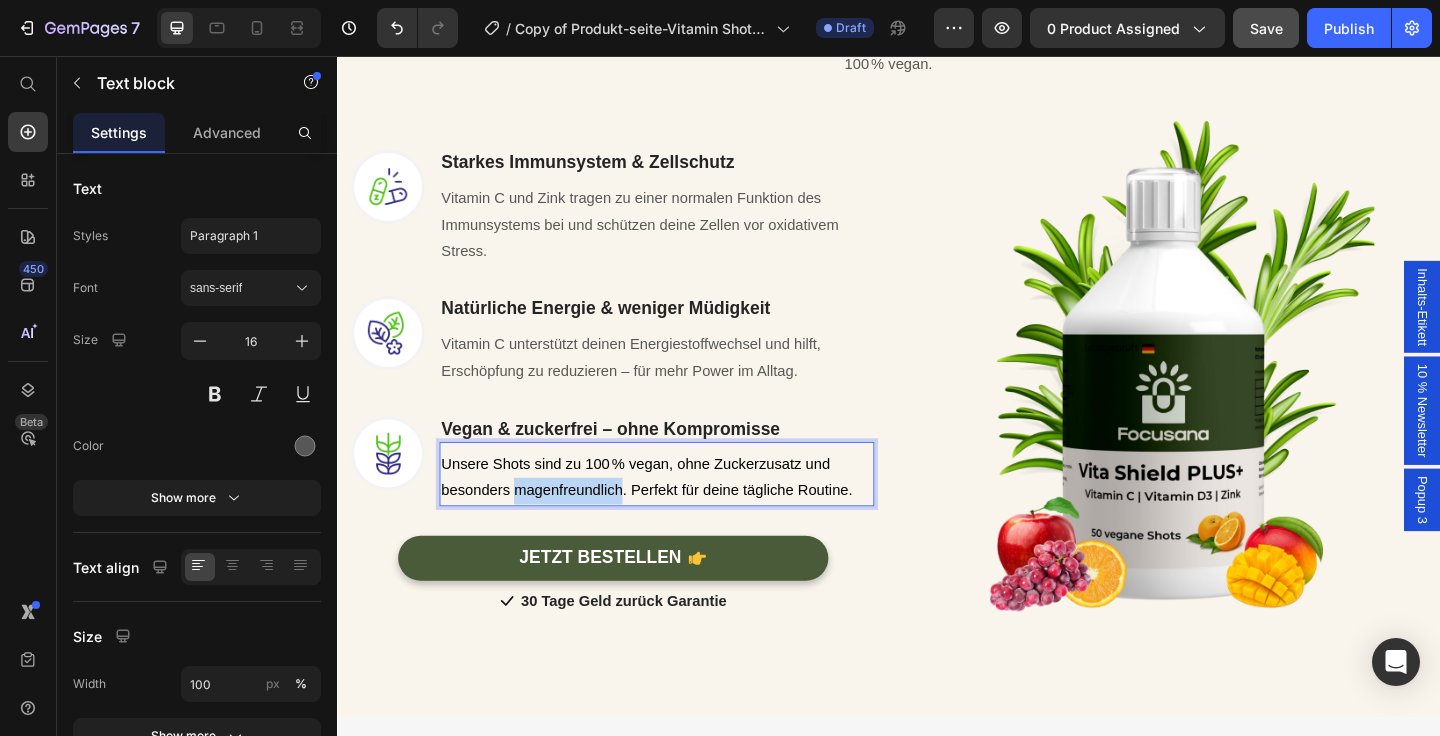 click on "Unsere Shots sind zu 100 % vegan, ohne Zuckerzusatz und besonders magenfreundlich. Perfekt für deine tägliche Routine." at bounding box center [684, 515] 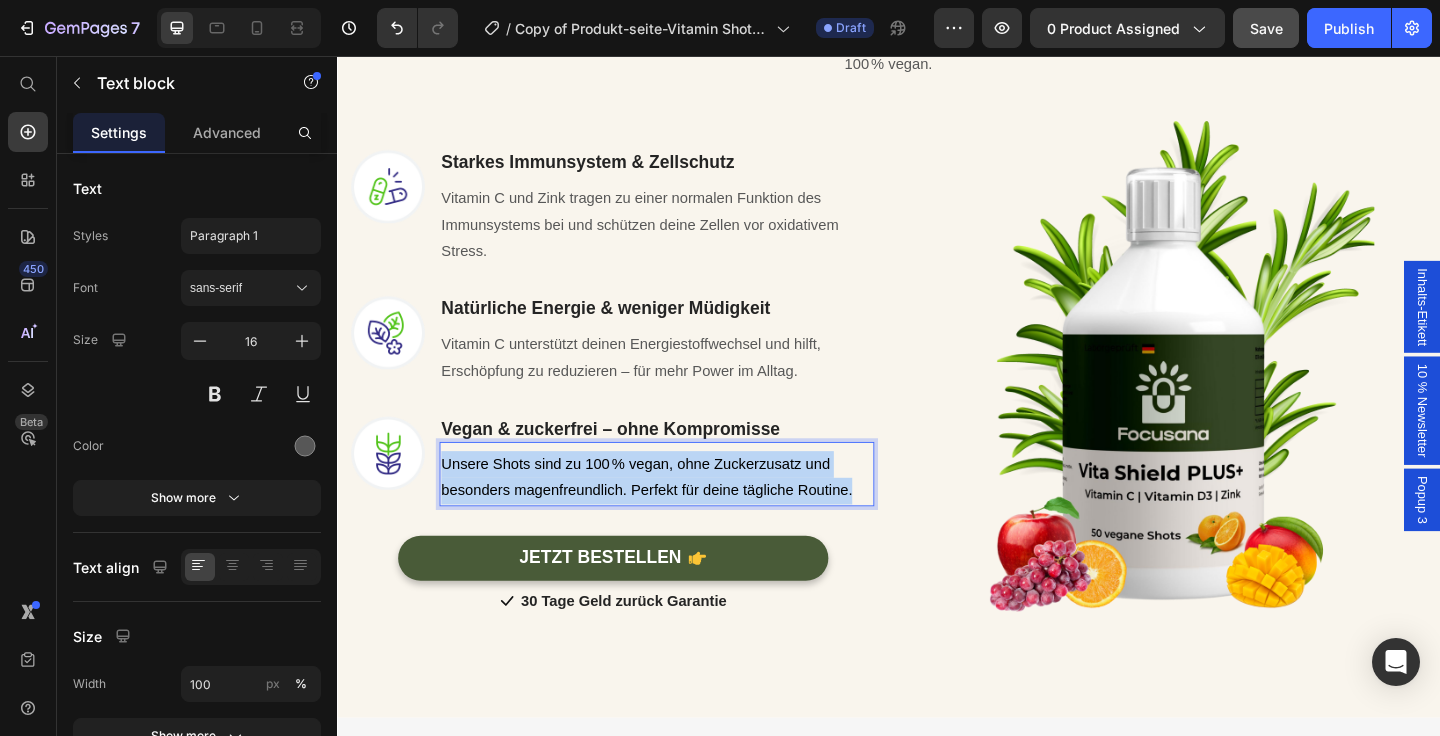 click on "Unsere Shots sind zu 100 % vegan, ohne Zuckerzusatz und besonders magenfreundlich. Perfekt für deine tägliche Routine." at bounding box center (684, 515) 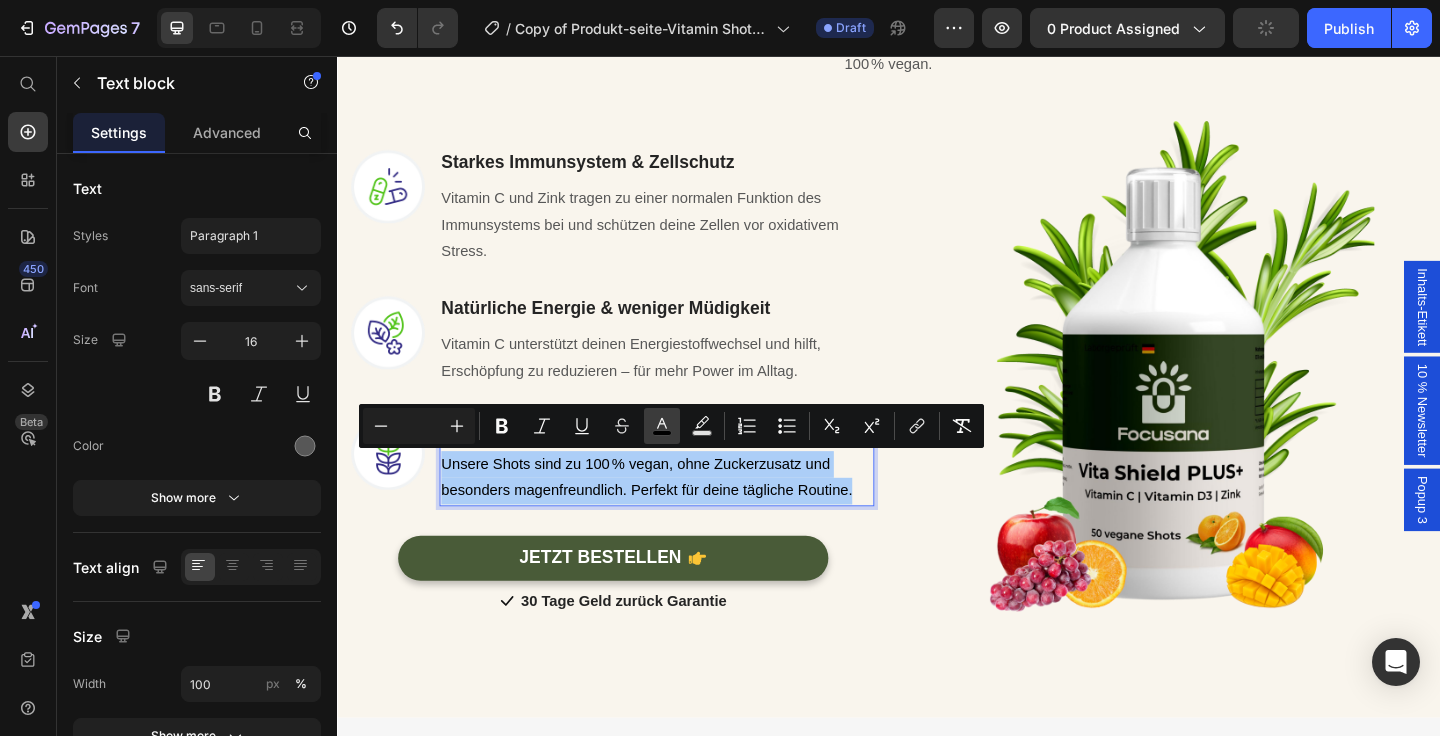 click 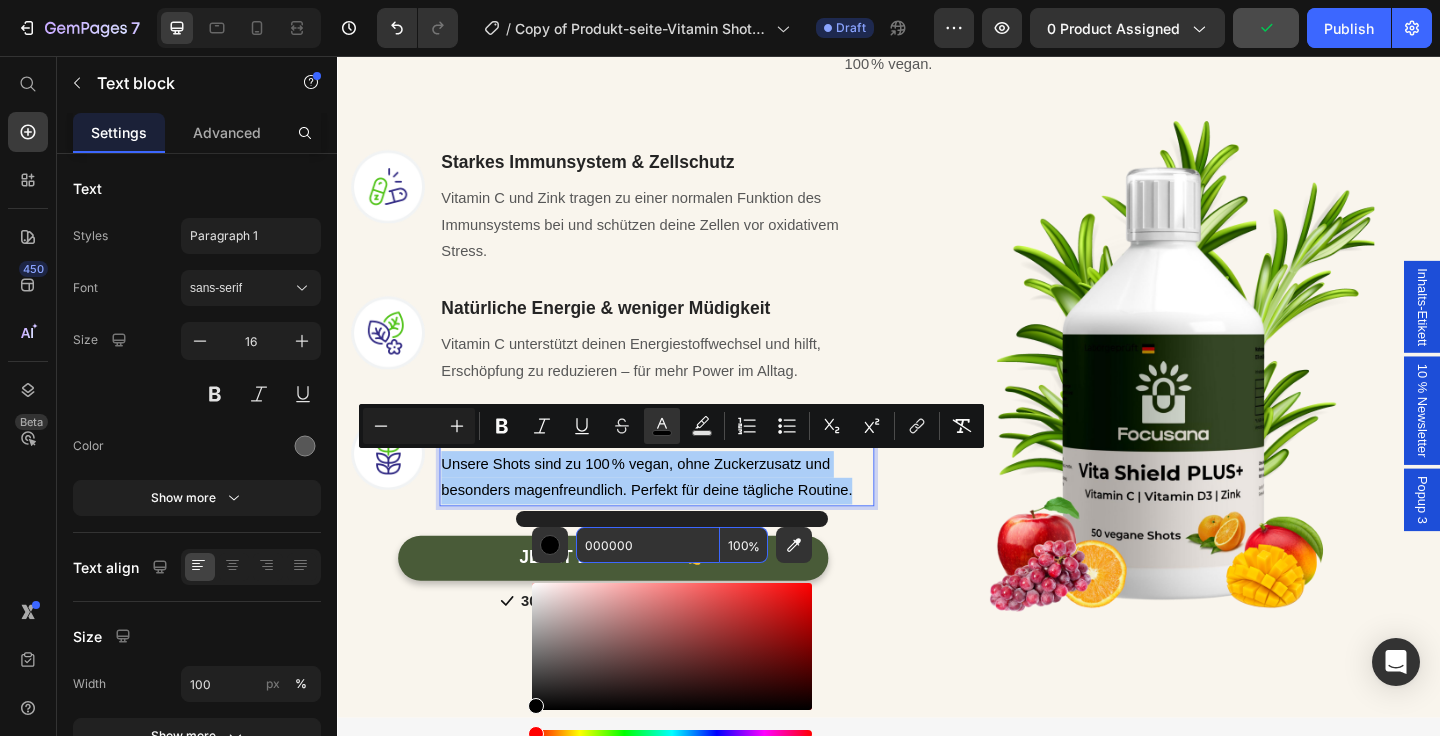 click on "000000" at bounding box center [648, 545] 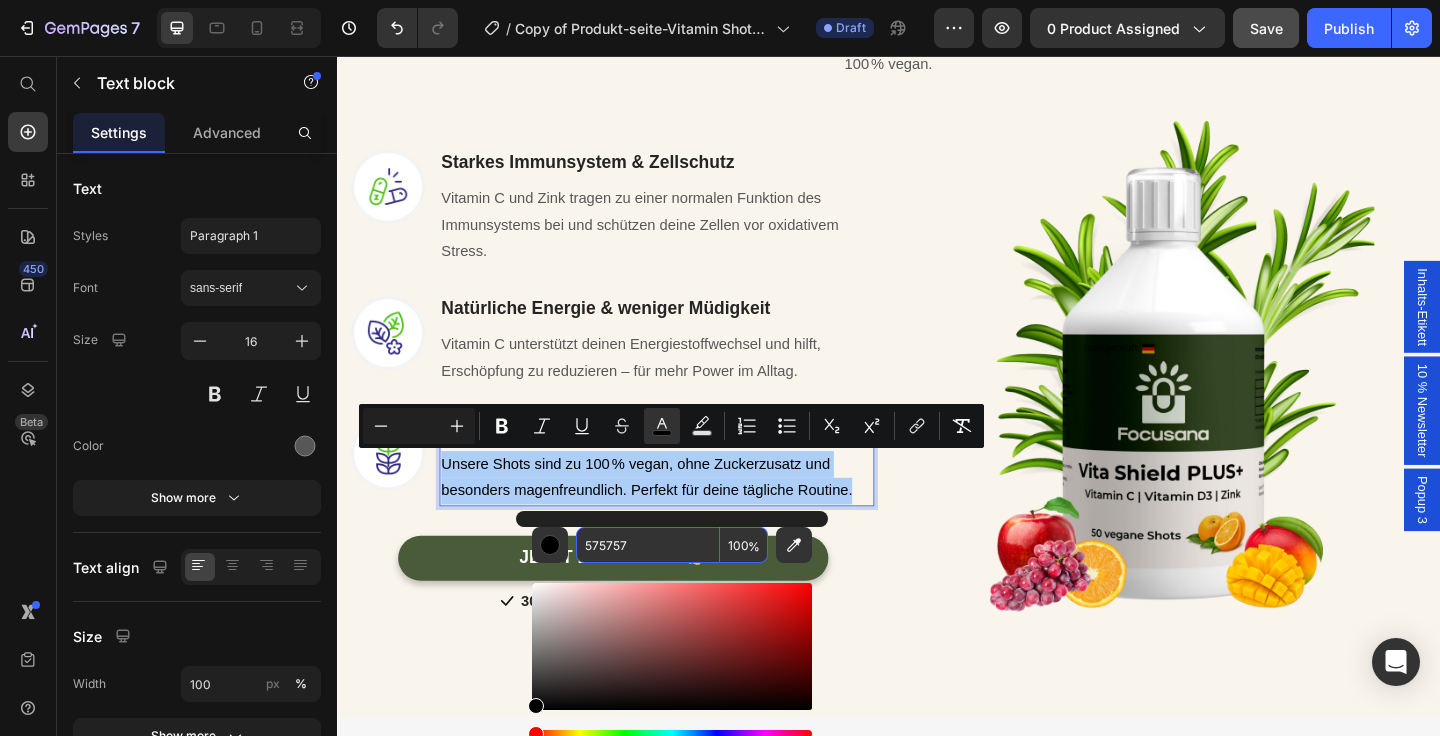 type on "575757" 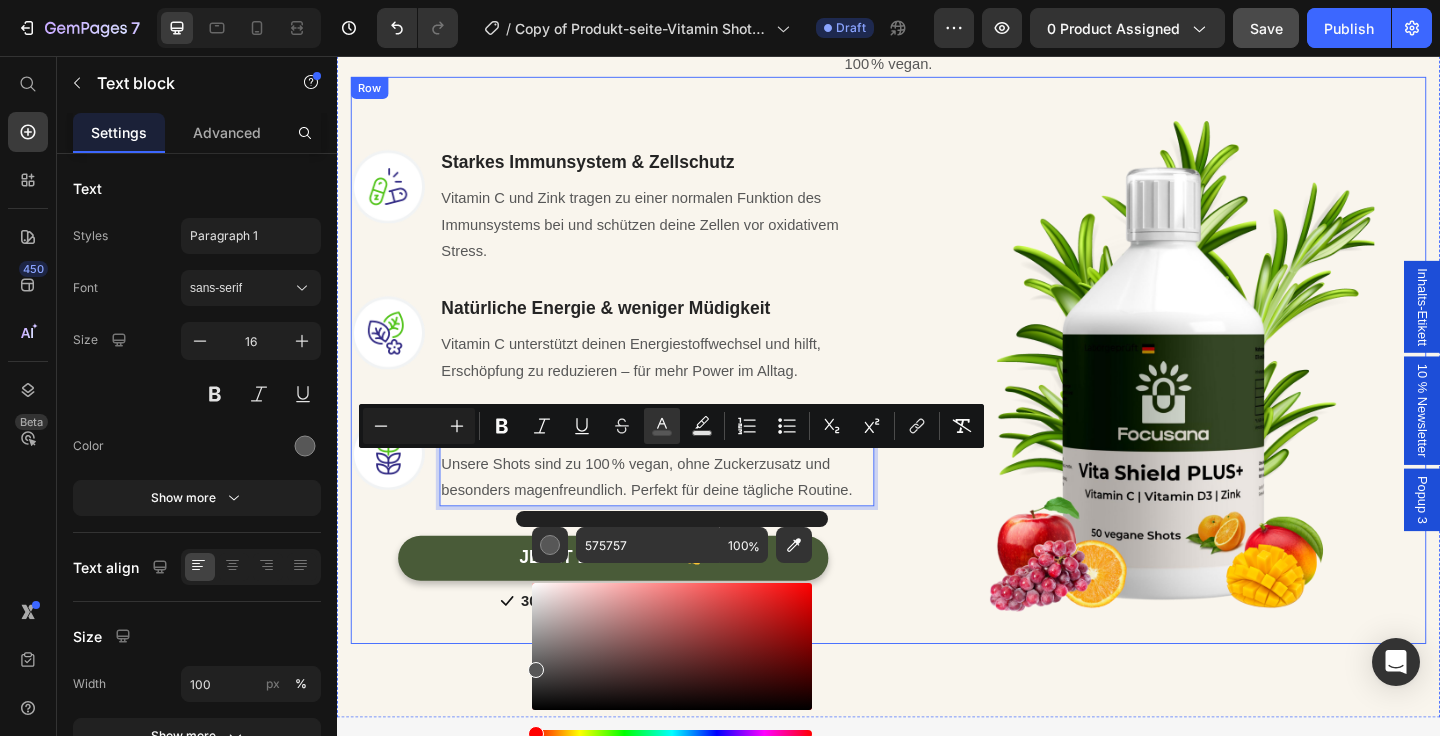 click on "Image ⁠⁠⁠⁠⁠⁠⁠ Starkes Immunsystem & Zellschutz Heading Vitamin C und Zink tragen zu einer normalen Funktion des Immunsystems bei und schützen deine Zellen vor oxidativem Stress. Text block Row Image ⁠⁠⁠⁠⁠⁠⁠ Natürliche Energie & weniger Müdigkeit Heading Vitamin C unterstützt deinen Energiestoffwechsel und hilft, Erschöpfung zu reduzieren – für mehr Power im Alltag. Text block Row Image ⁠⁠⁠⁠⁠⁠⁠ Vegan & zuckerfrei – ohne Kompromisse Heading Unsere Shots sind zu 100 % vegan, ohne Zuckerzusatz und besonders magenfreundlich. Perfekt für deine tägliche Routine. Text block   0 Row  	   JETZT BESTELLEN Button                Icon 30 Tage Geld zurück Garantie Text block Icon List Row Image Row" at bounding box center (937, 387) 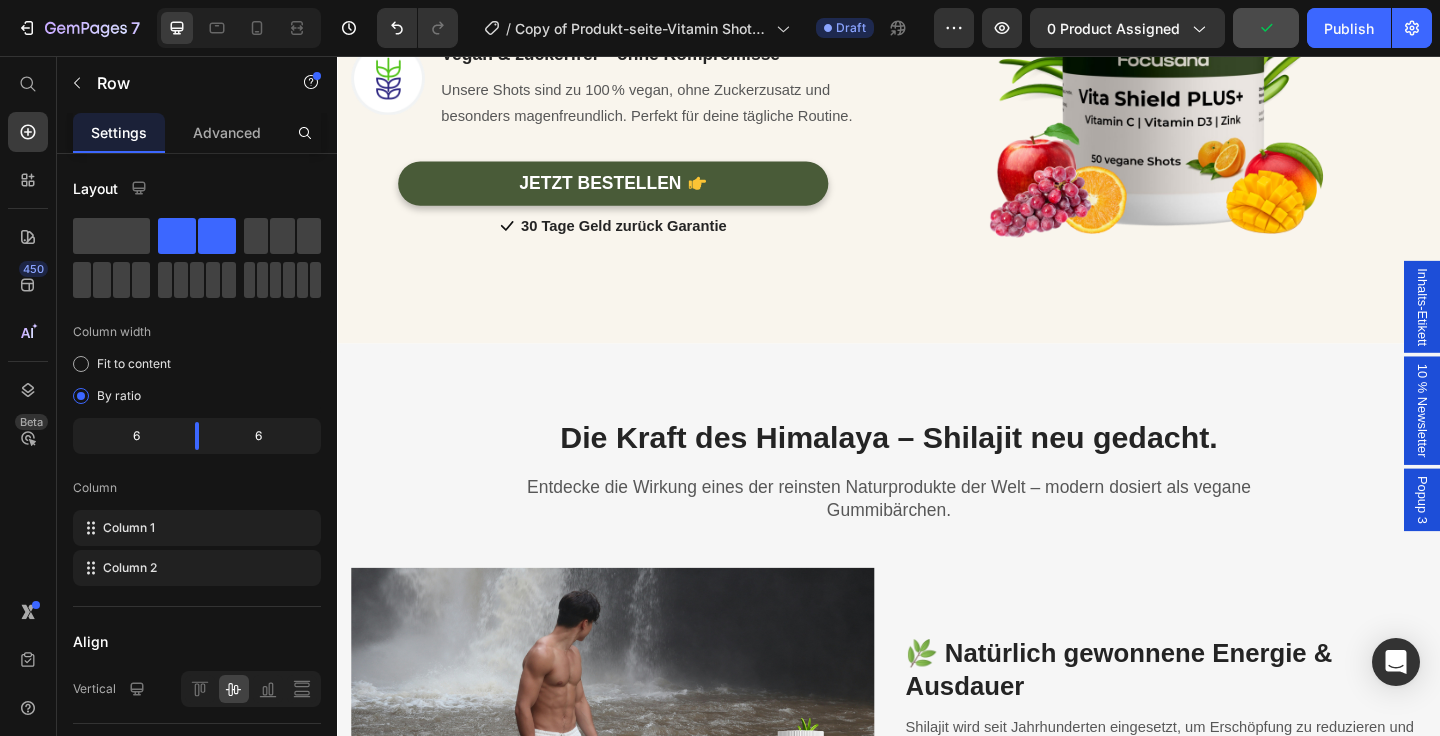 scroll, scrollTop: 2349, scrollLeft: 0, axis: vertical 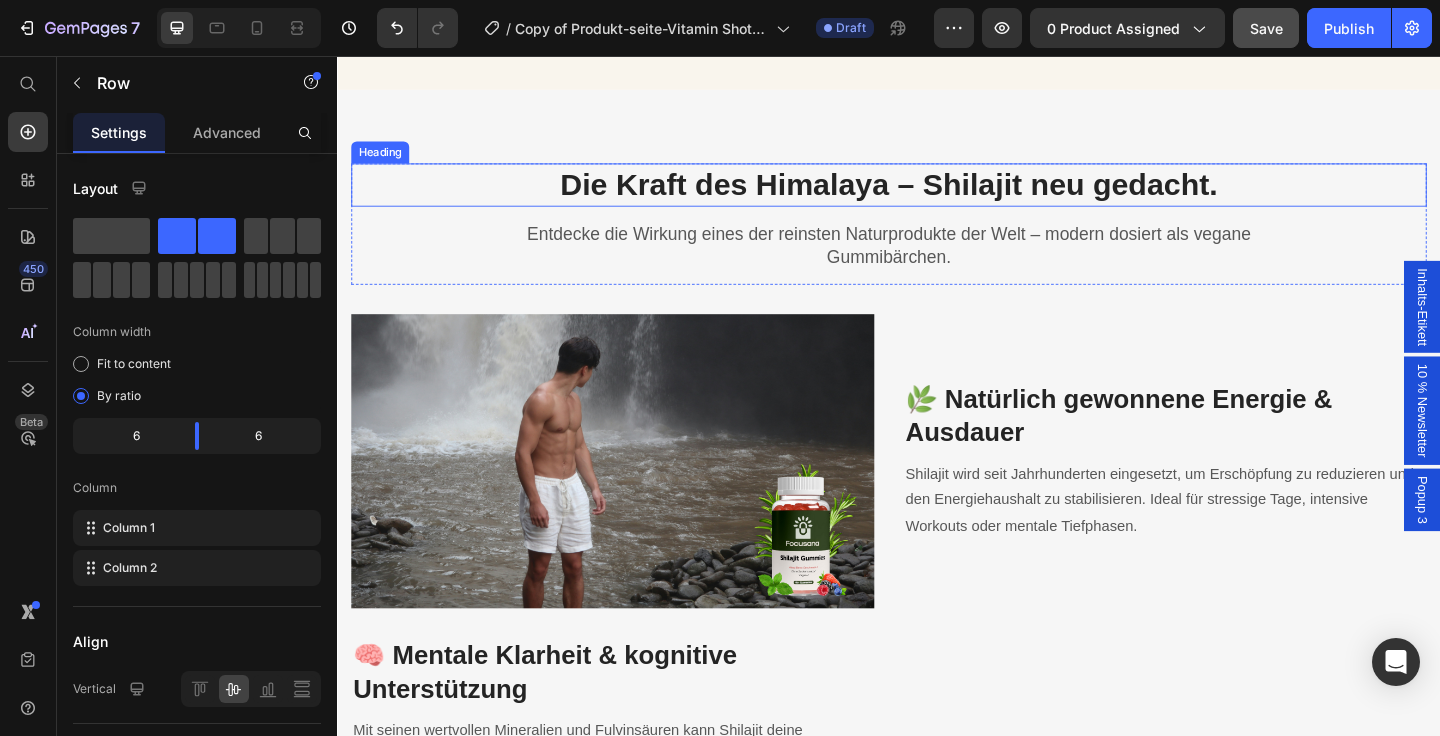click on "Die Kraft des Himalaya – Shilajit neu gedacht." at bounding box center [937, 196] 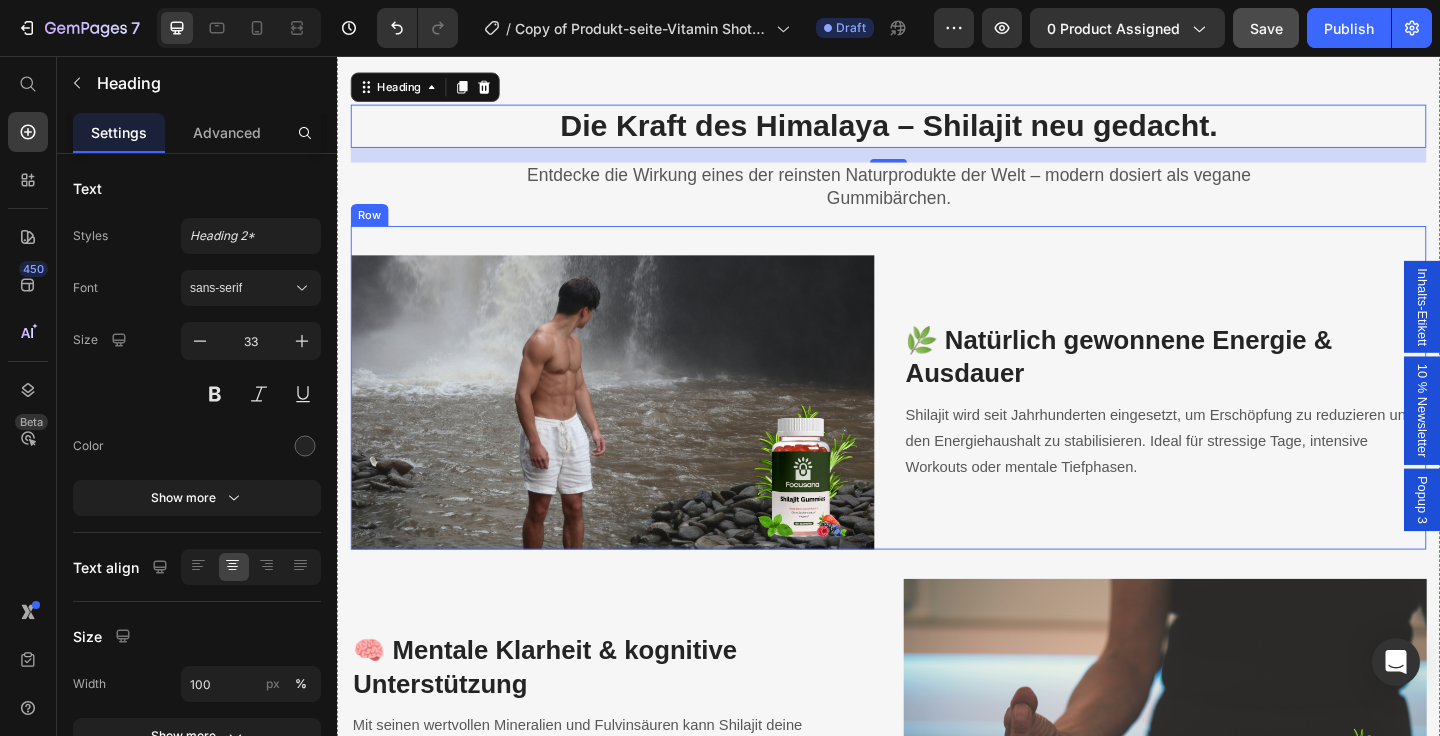 scroll, scrollTop: 2404, scrollLeft: 0, axis: vertical 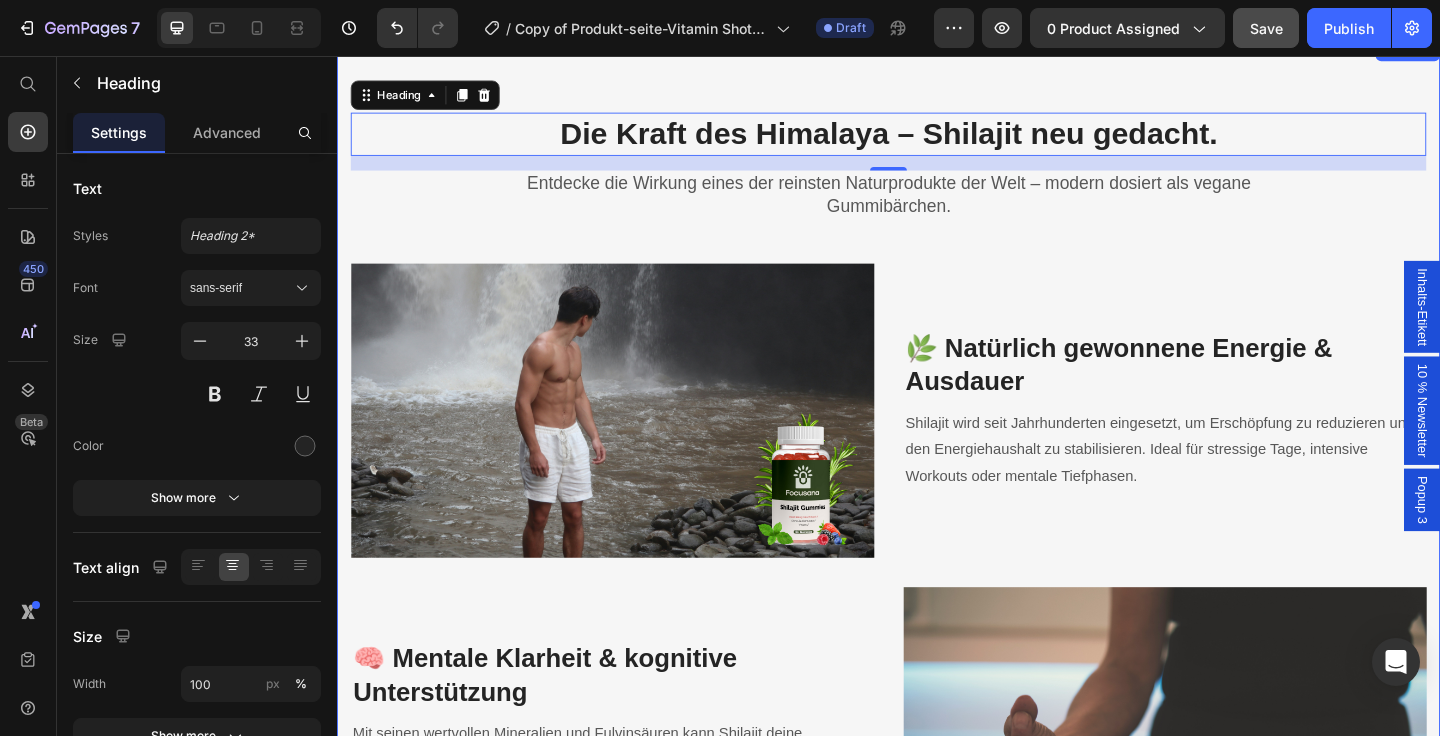 click on "Die Kraft des Himalaya – Shilajit neu gedacht. Heading   16 Entdecke die Wirkung eines der reinsten Naturprodukte der Welt – modern dosiert als vegane Gummibärchen. Text block Row Row Image 🌿 Natürlich gewonnene Energie & Ausdauer Heading Shilajit wird seit Jahrhunderten eingesetzt, um Erschöpfung zu reduzieren und den Energiehaushalt zu stabilisieren. Ideal für stressige Tage, intensive Workouts oder mentale Tiefphasen. Text block Row 🧠 Mentale Klarheit & kognitive Unterstützung Heading Mit seinen wertvollen Mineralien und Fulvinsäuren kann Shilajit deine Konzentration und geistige Leistungsfähigkeit fördern – für mehr Fokus im Alltag. Eine  Studie von de la Lastra et al. (2012)  zeigt, dass Fulvinsäure aus Shilajit neuroprotektiv wirkt und kognitive Funktionen unterstützen kann. Text block Image Row Image 🛡️ Zellschutz & starke Abwehrkräfte Heading Text block Row ⚖️ Natürliches Gleichgewicht für Körper & Hormone Heading Text block Image Row Section 4" at bounding box center [937, 754] 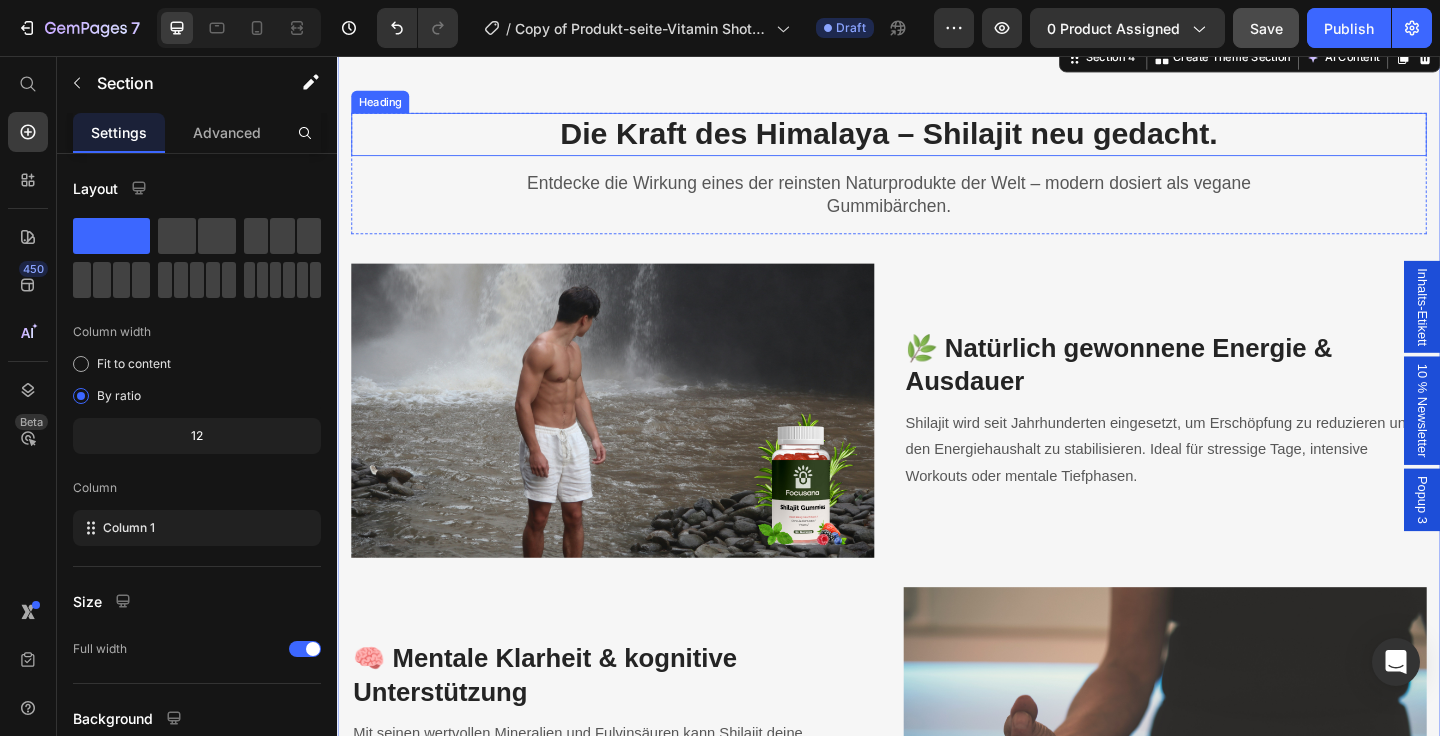 click on "Die Kraft des Himalaya – Shilajit neu gedacht." at bounding box center [937, 141] 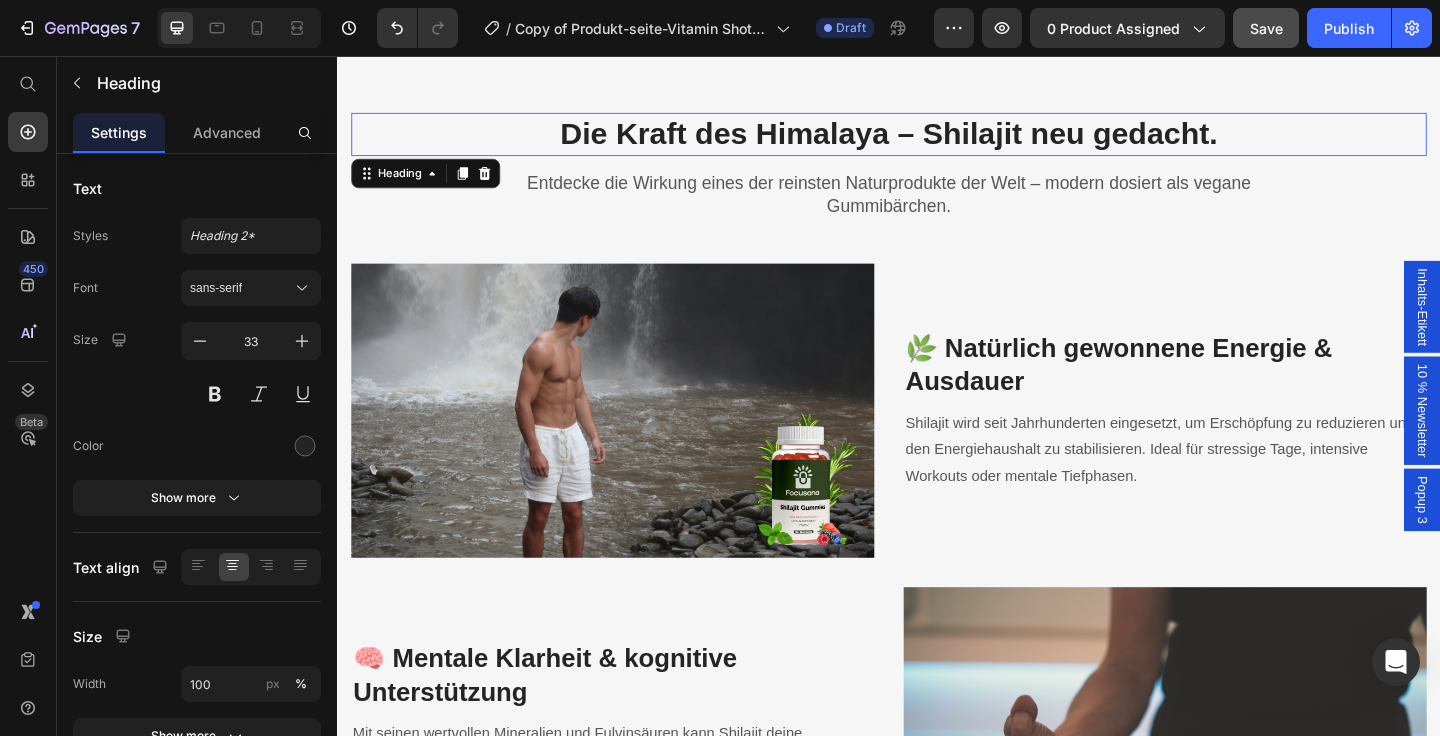click on "Die Kraft des Himalaya – Shilajit neu gedacht." at bounding box center (937, 141) 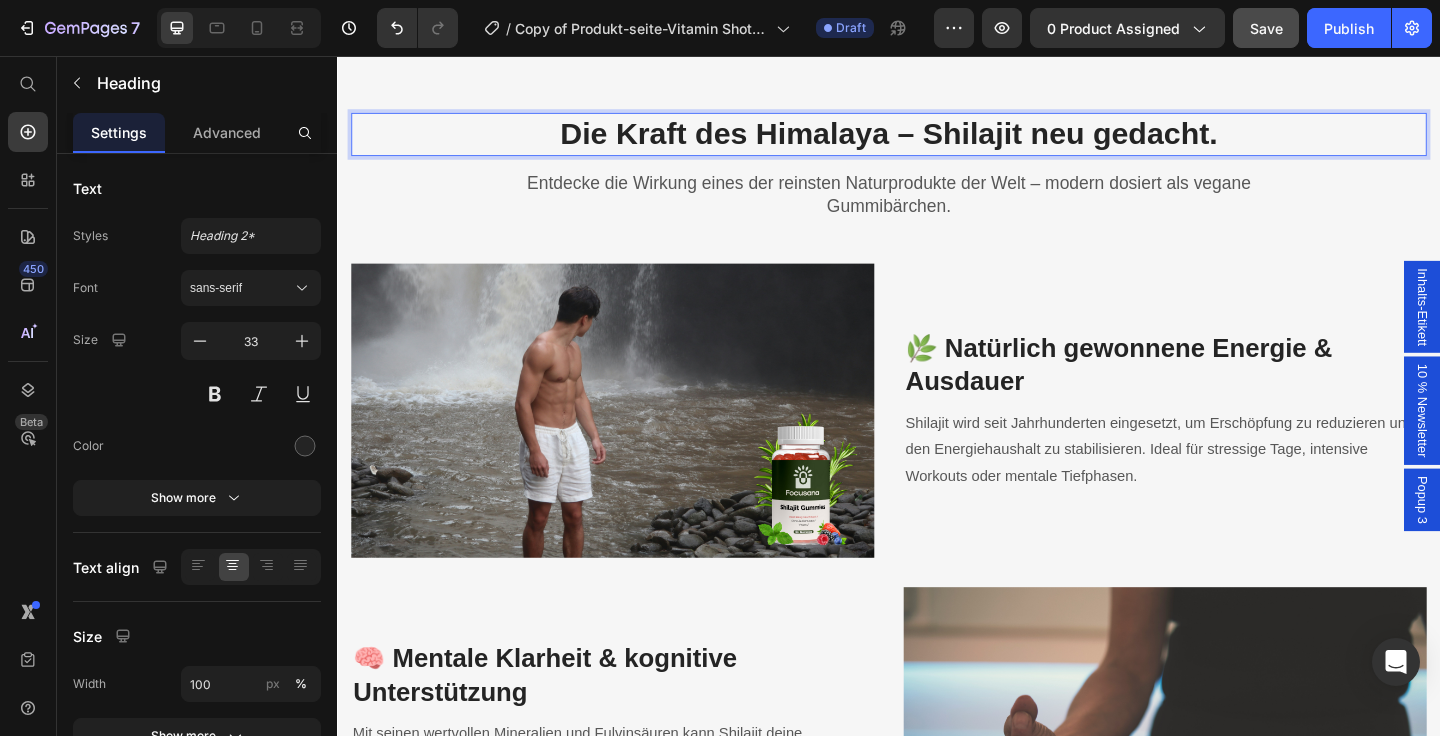 click on "Die Kraft des Himalaya – Shilajit neu gedacht." at bounding box center (937, 141) 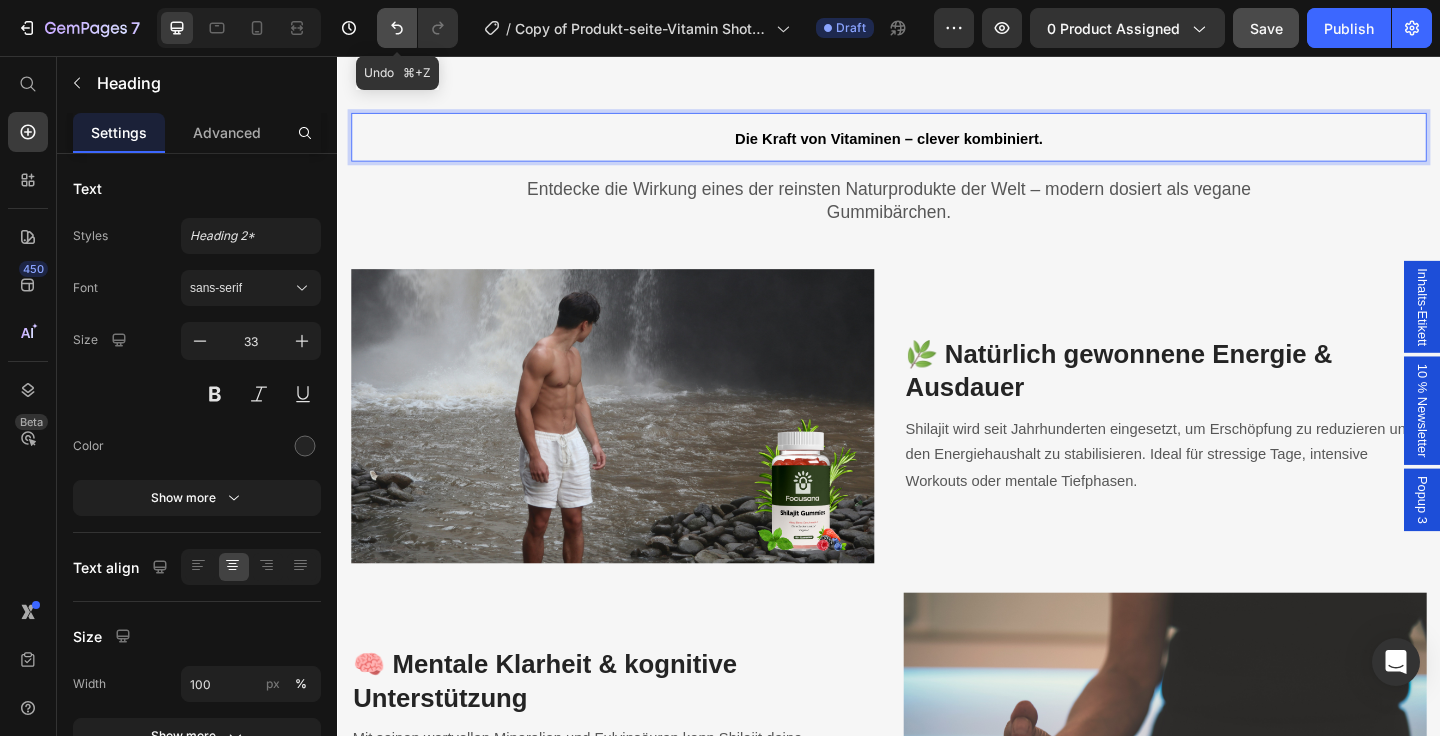 click 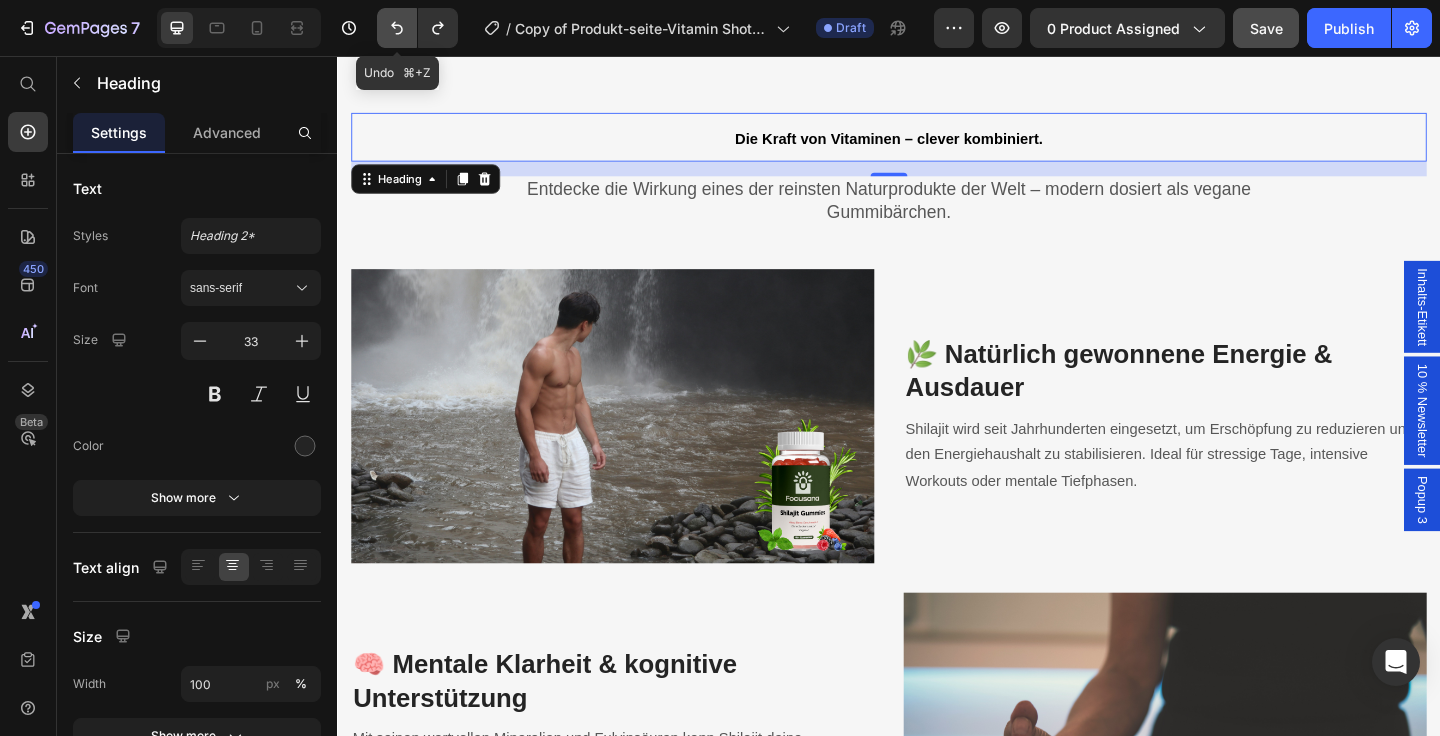 click 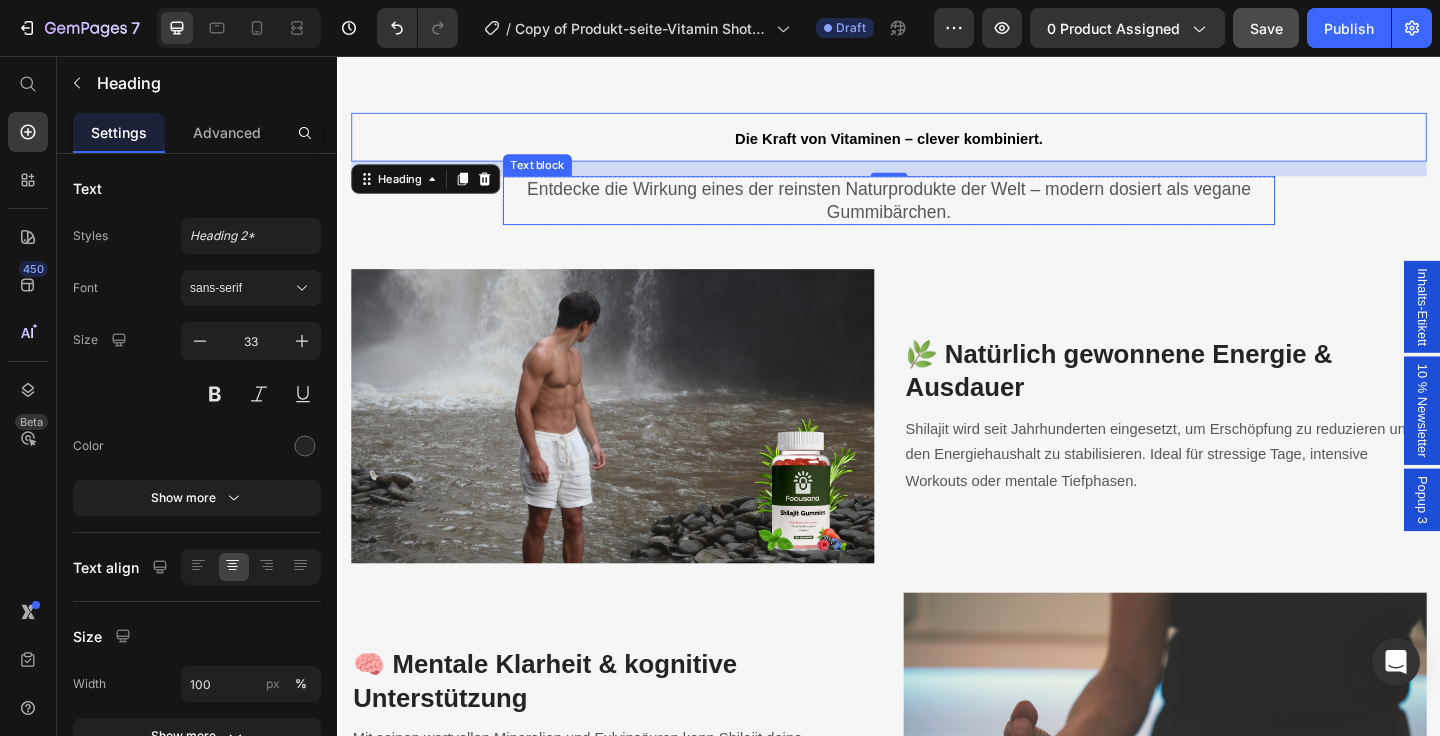 click on "Entdecke die Wirkung eines der reinsten Naturprodukte der Welt – modern dosiert als vegane Gummibärchen." at bounding box center (937, 213) 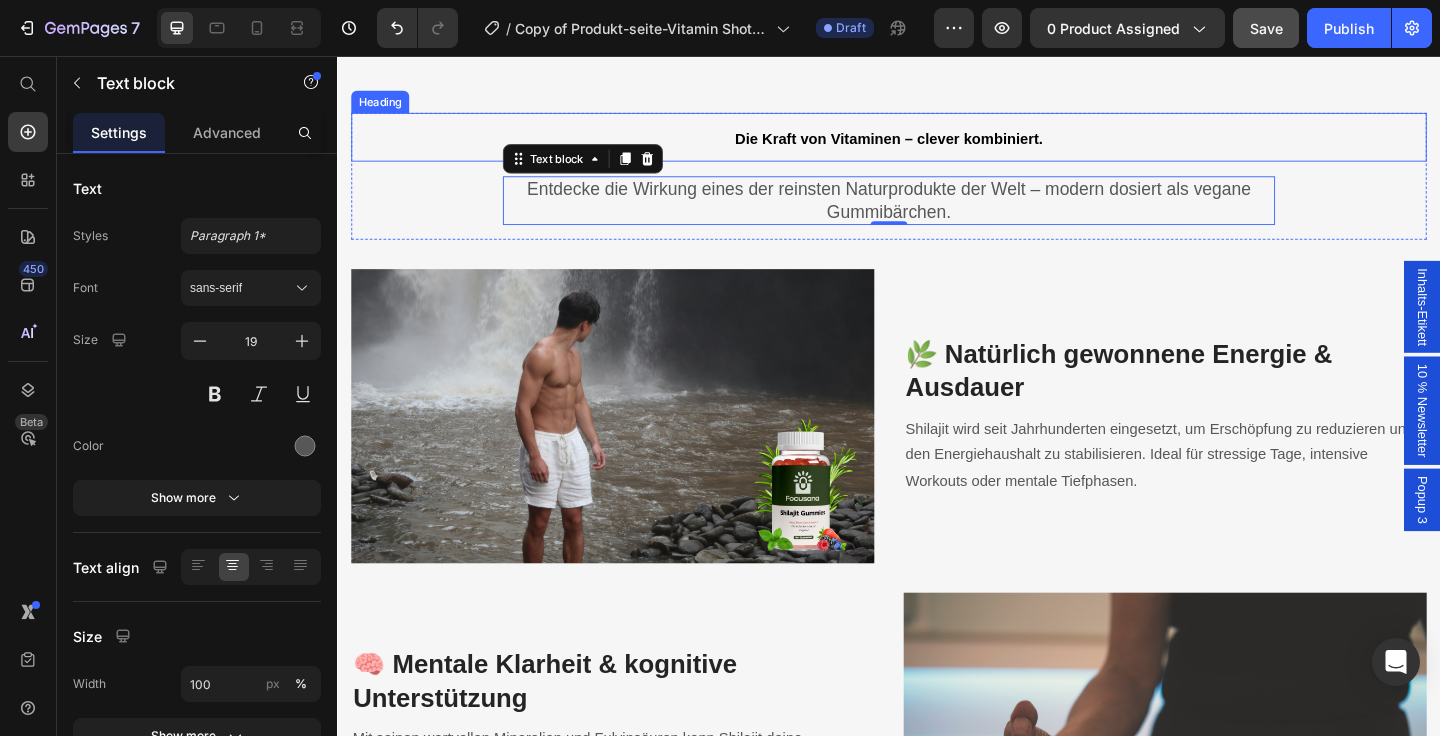 click on "Die Kraft von Vitaminen – clever kombiniert." at bounding box center [937, 146] 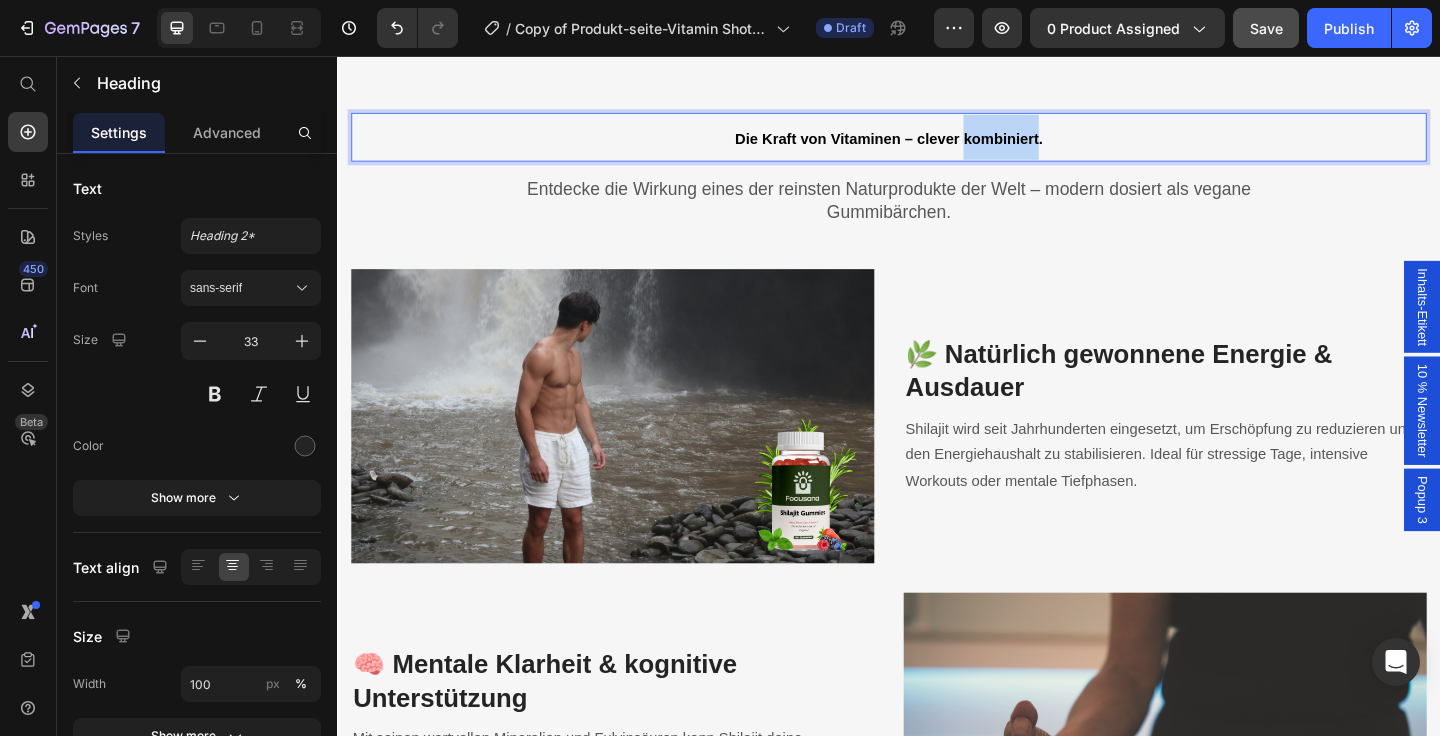 click on "Die Kraft von Vitaminen – clever kombiniert." at bounding box center [937, 146] 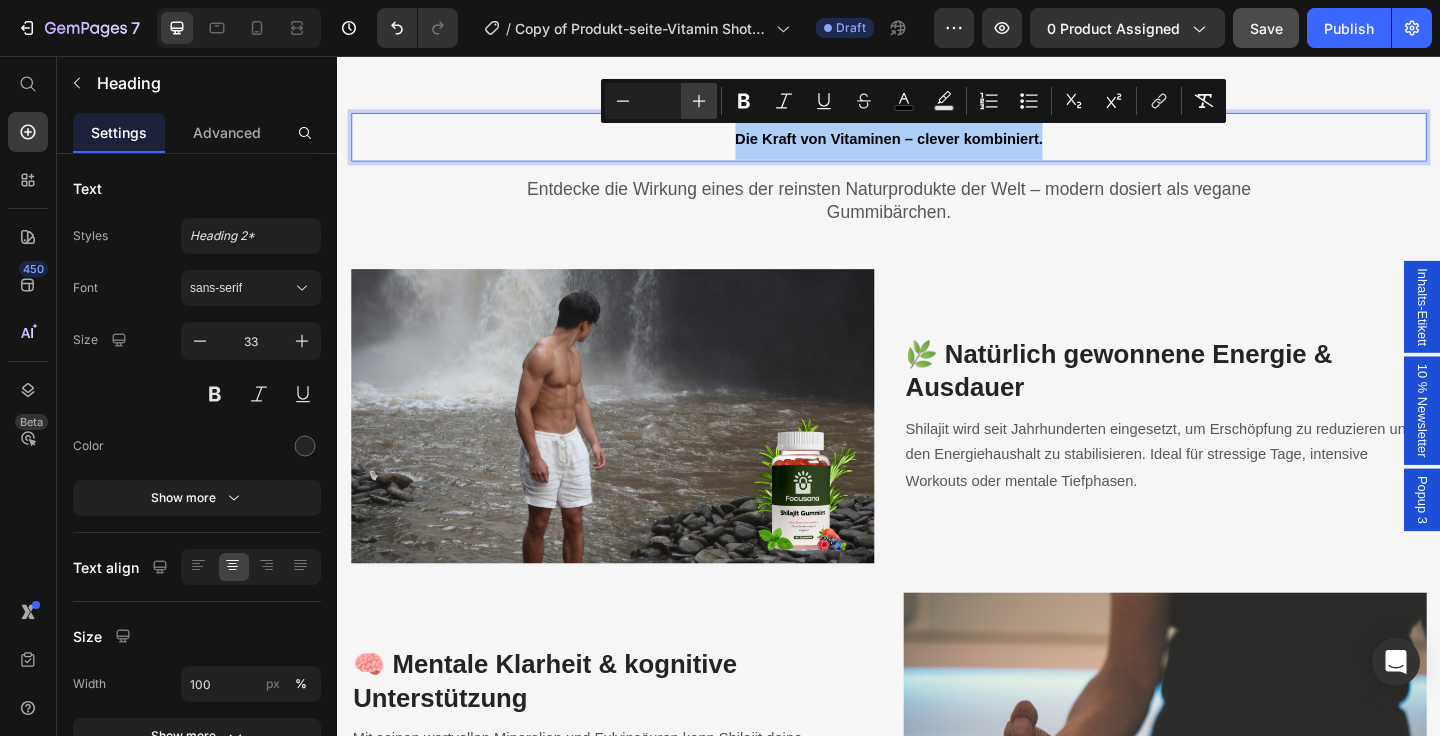 click 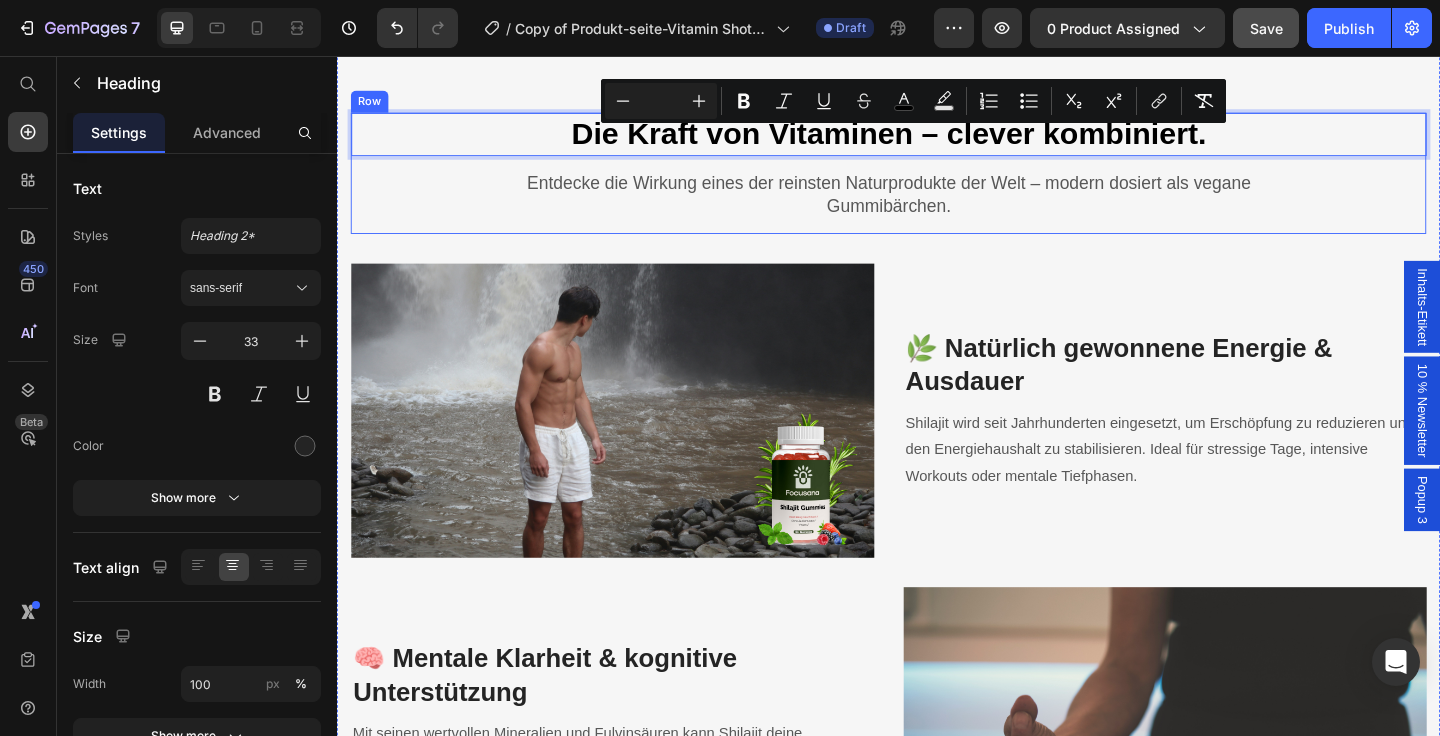 click on "Die Kraft von Vitaminen – clever kombiniert. Heading   16 Entdecke die Wirkung eines der reinsten Naturprodukte der Welt – modern dosiert als vegane Gummibärchen. Text block Row Row" at bounding box center (937, 184) 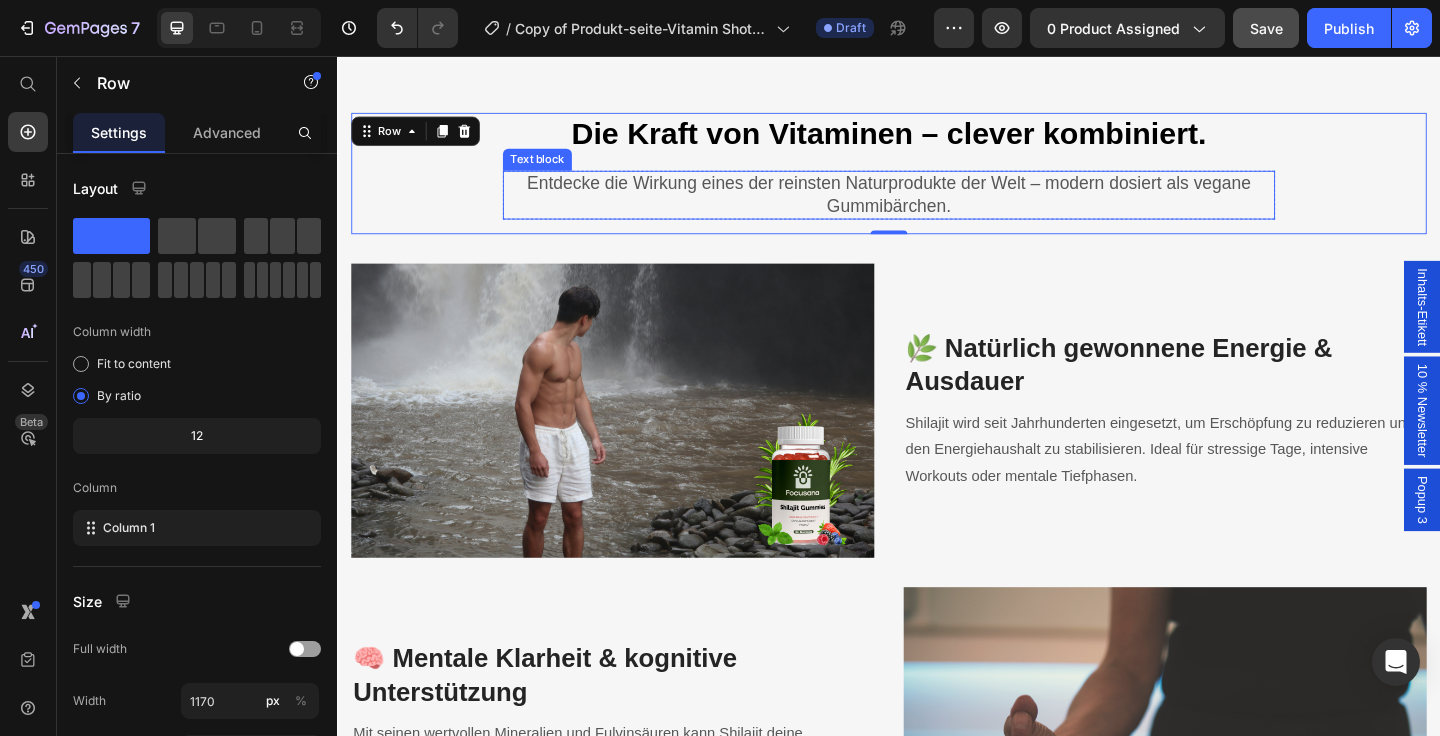 click on "Entdecke die Wirkung eines der reinsten Naturprodukte der Welt – modern dosiert als vegane Gummibärchen." at bounding box center (937, 207) 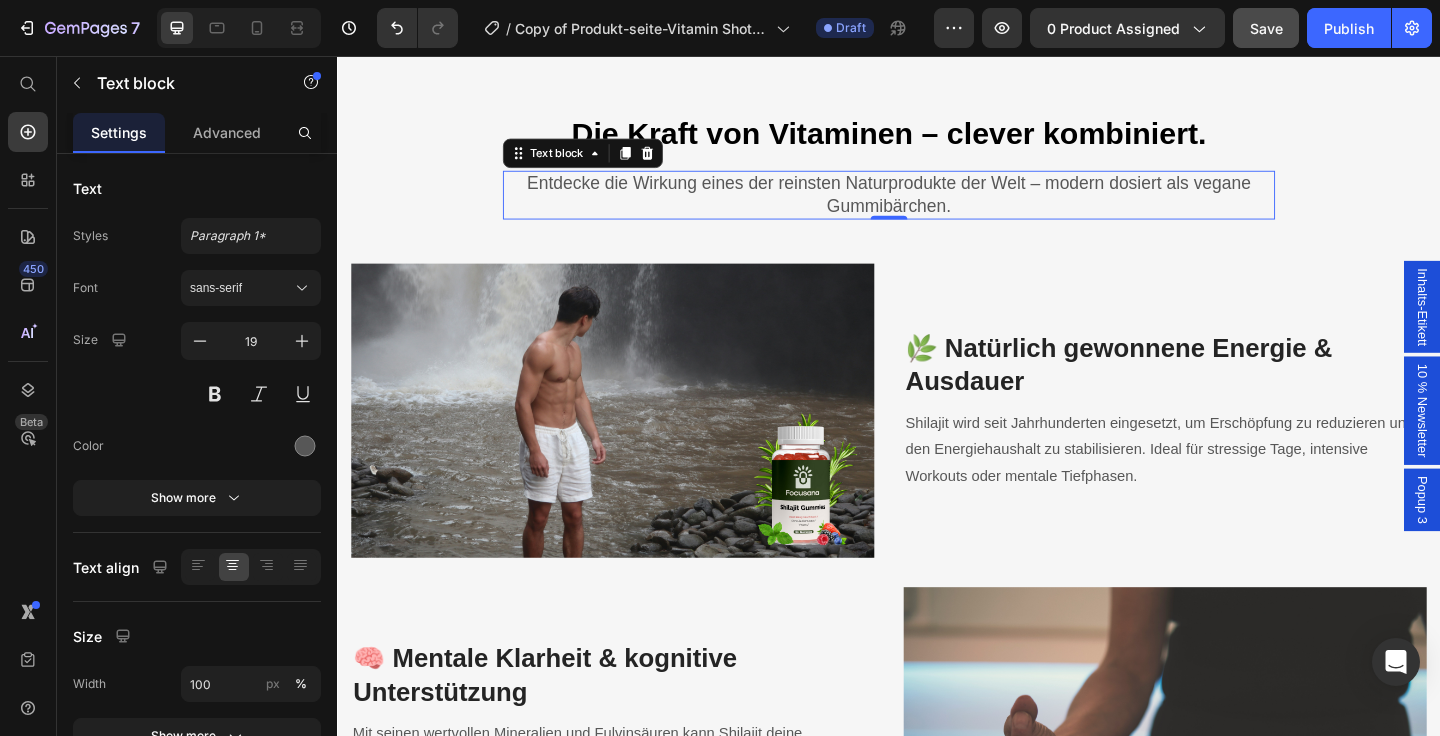 click on "Entdecke die Wirkung eines der reinsten Naturprodukte der Welt – modern dosiert als vegane Gummibärchen." at bounding box center [937, 207] 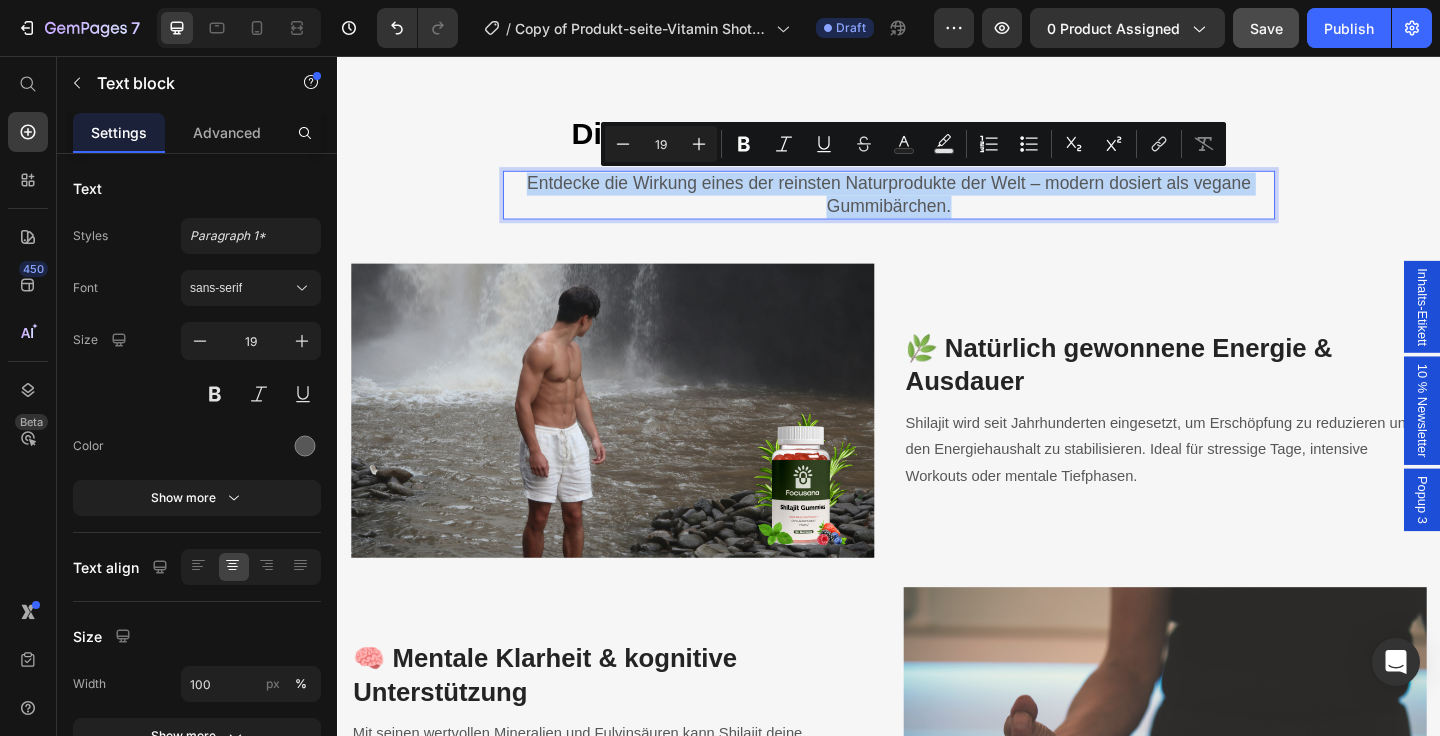 drag, startPoint x: 1038, startPoint y: 216, endPoint x: 546, endPoint y: 200, distance: 492.2601 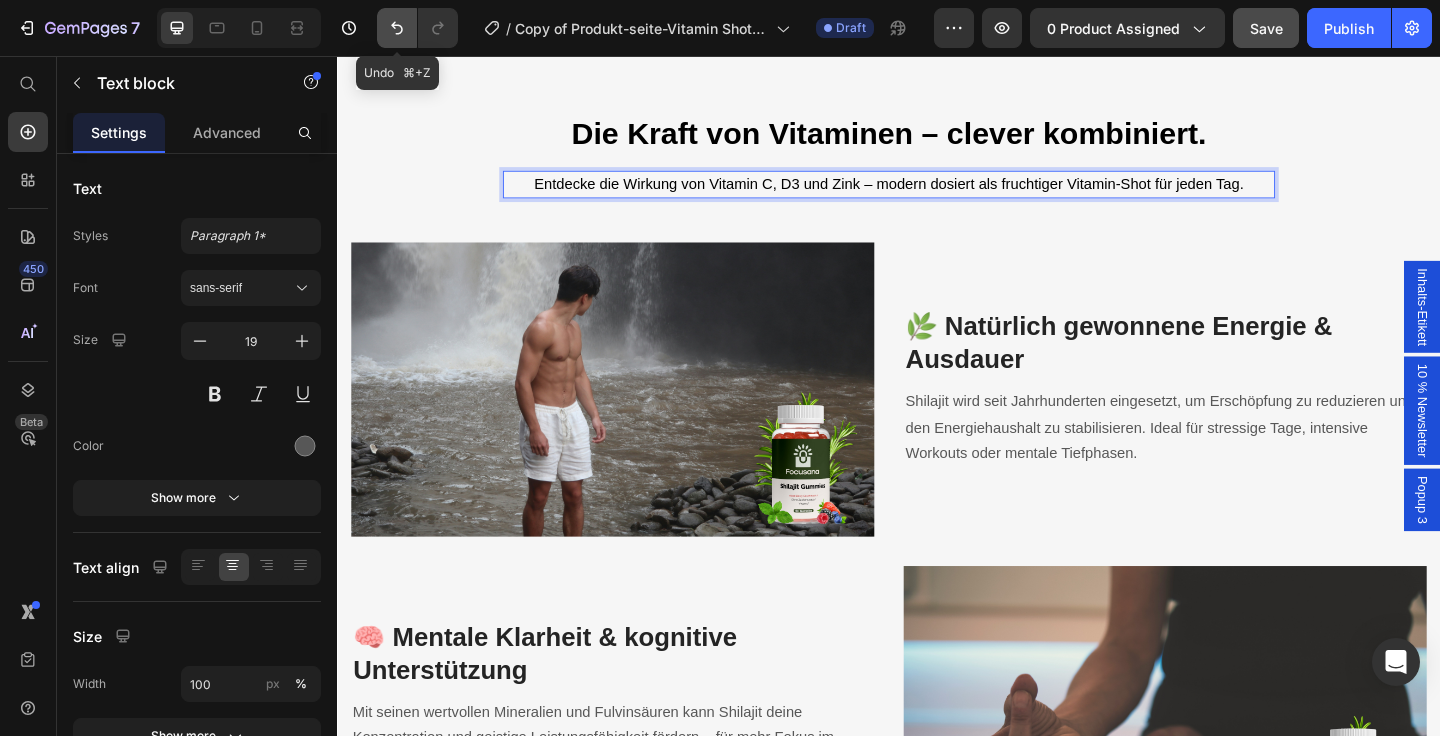 click 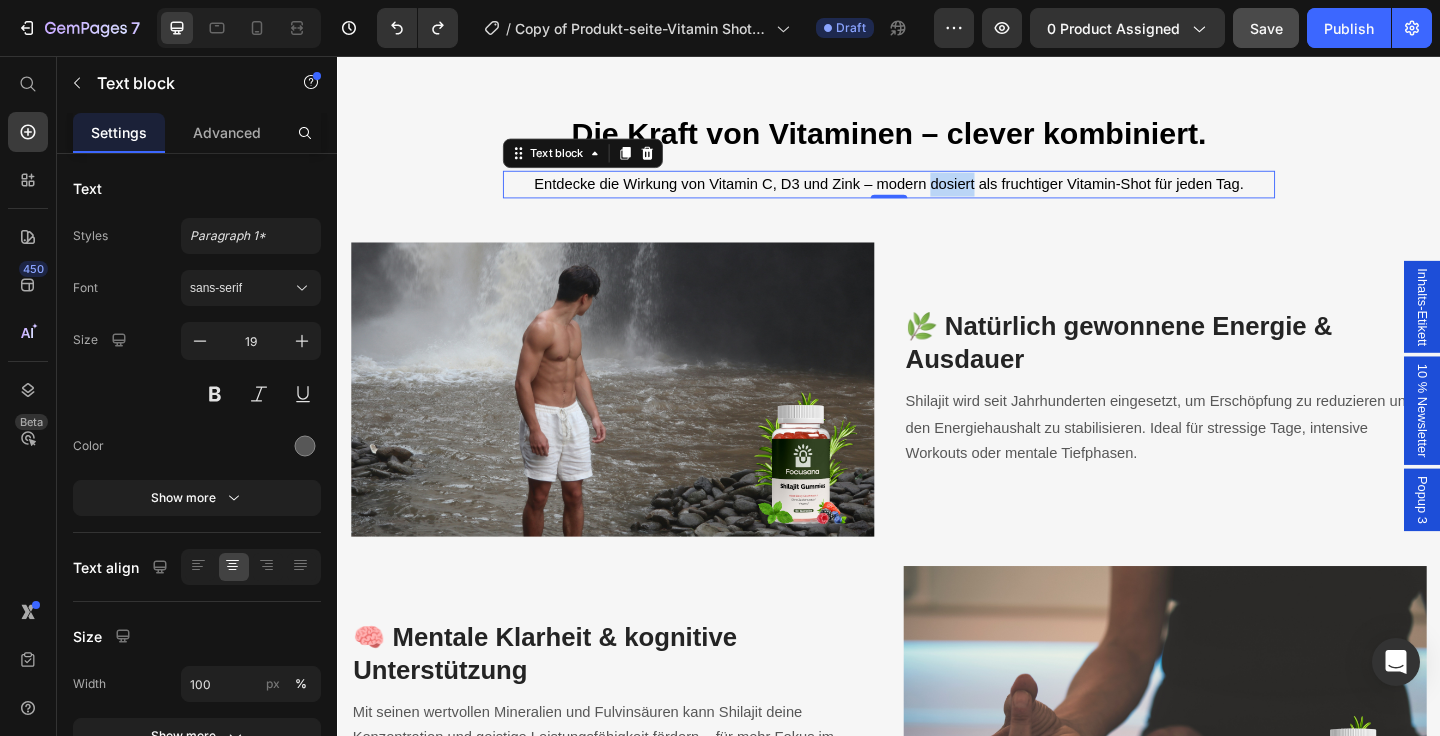 click on "Entdecke die Wirkung von Vitamin C, D3 und Zink – modern dosiert als fruchtiger Vitamin-Shot für jeden Tag." at bounding box center (937, 195) 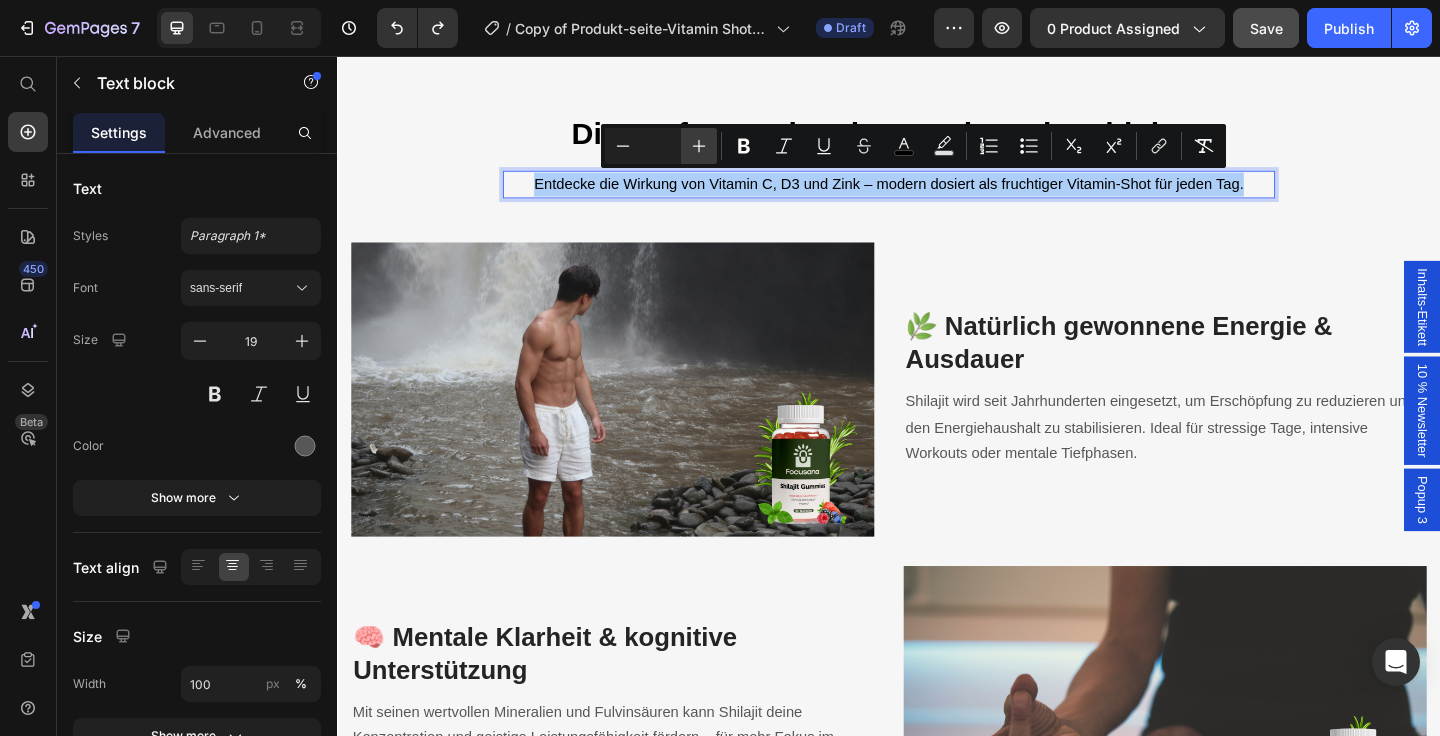 click 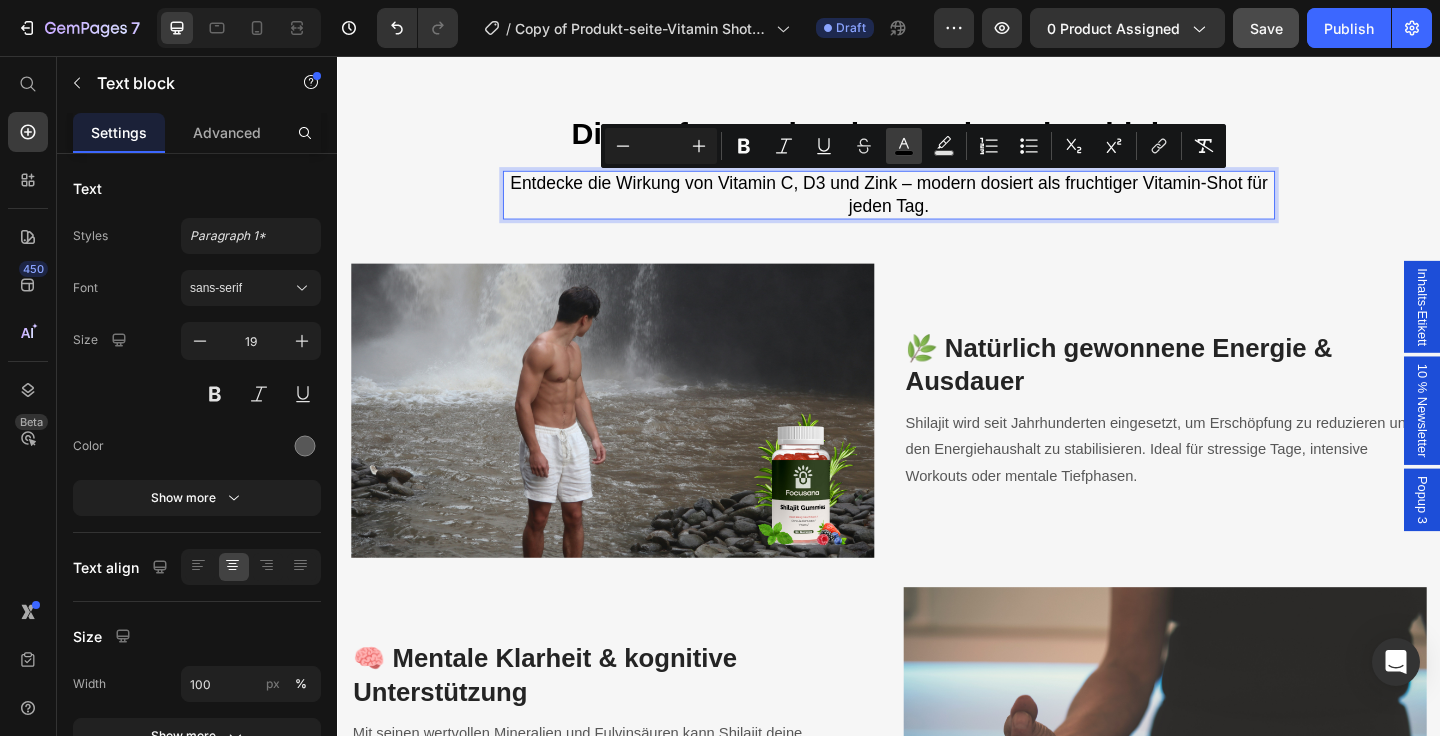 click on "color" at bounding box center [904, 146] 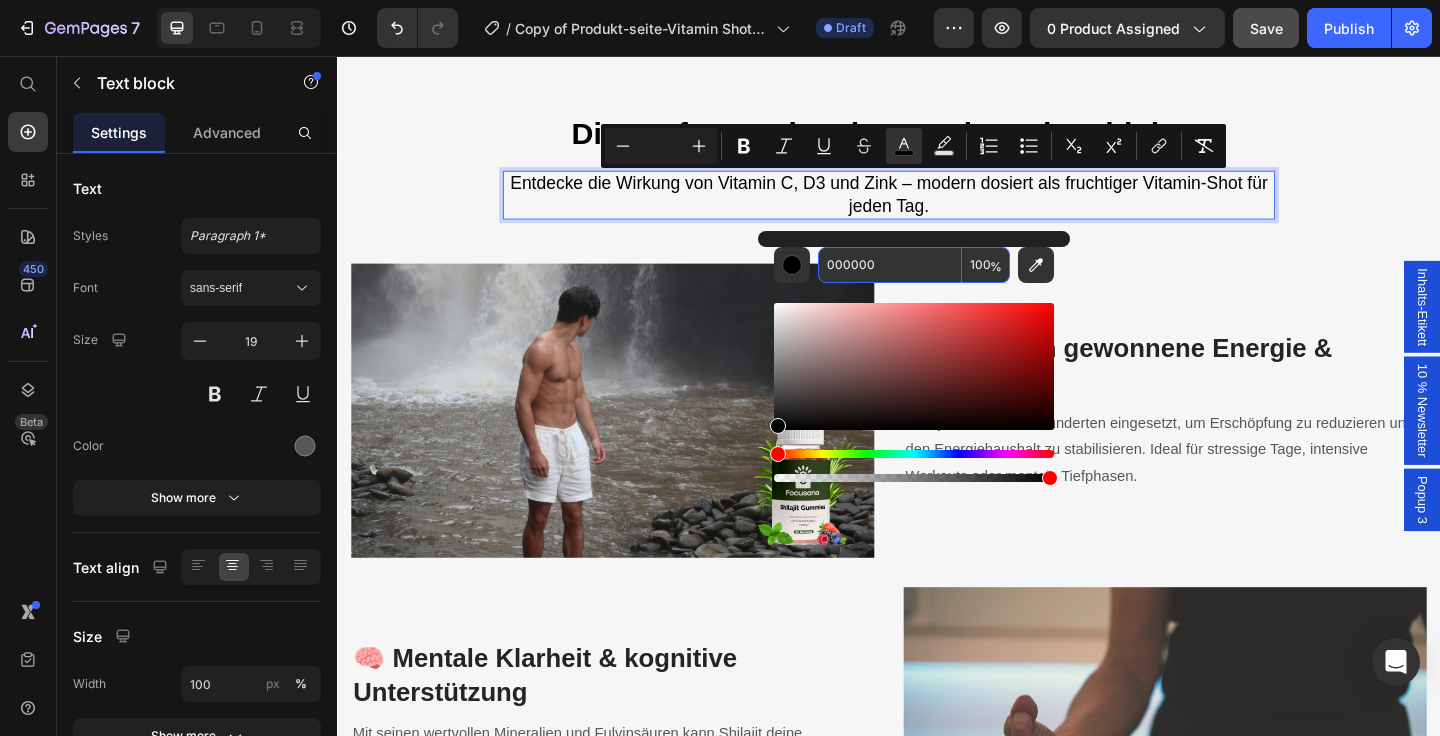 click on "000000" at bounding box center [890, 265] 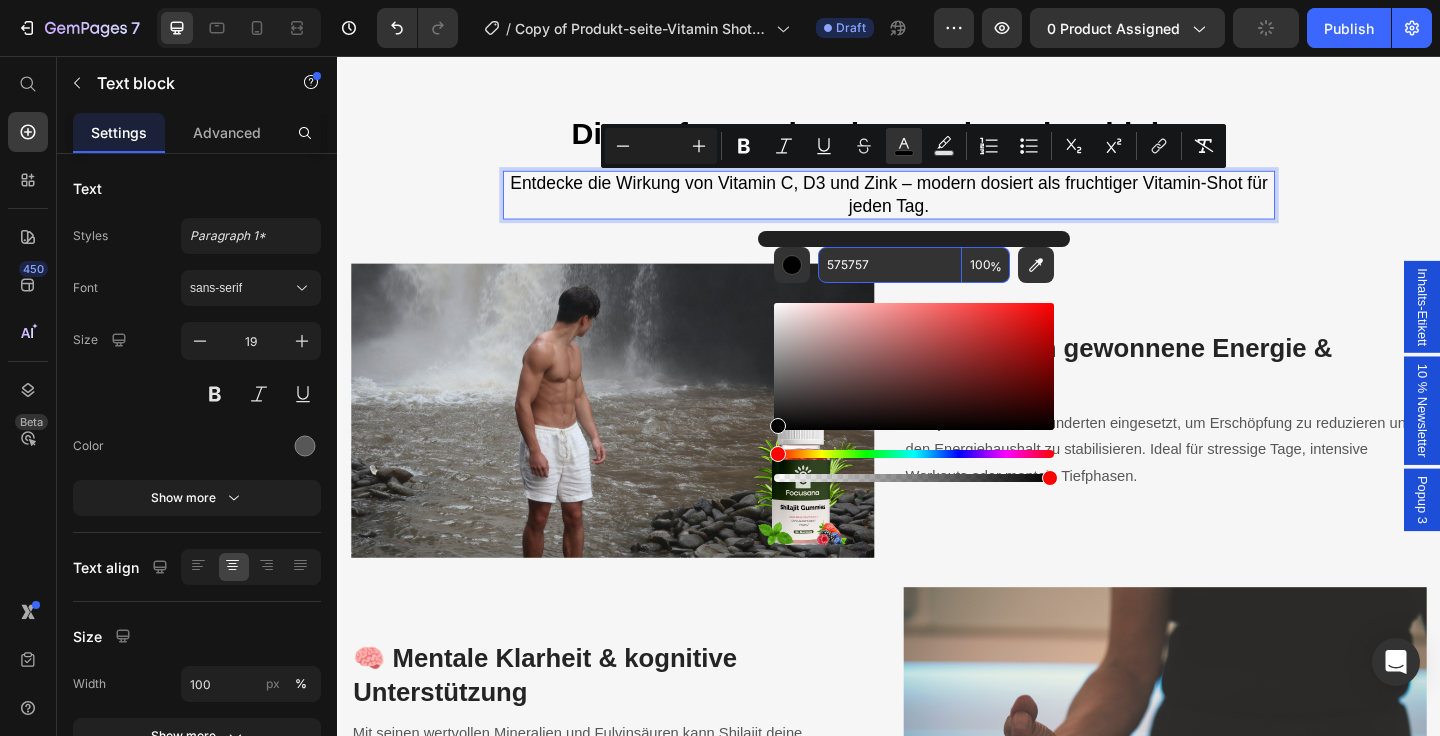 type on "575757" 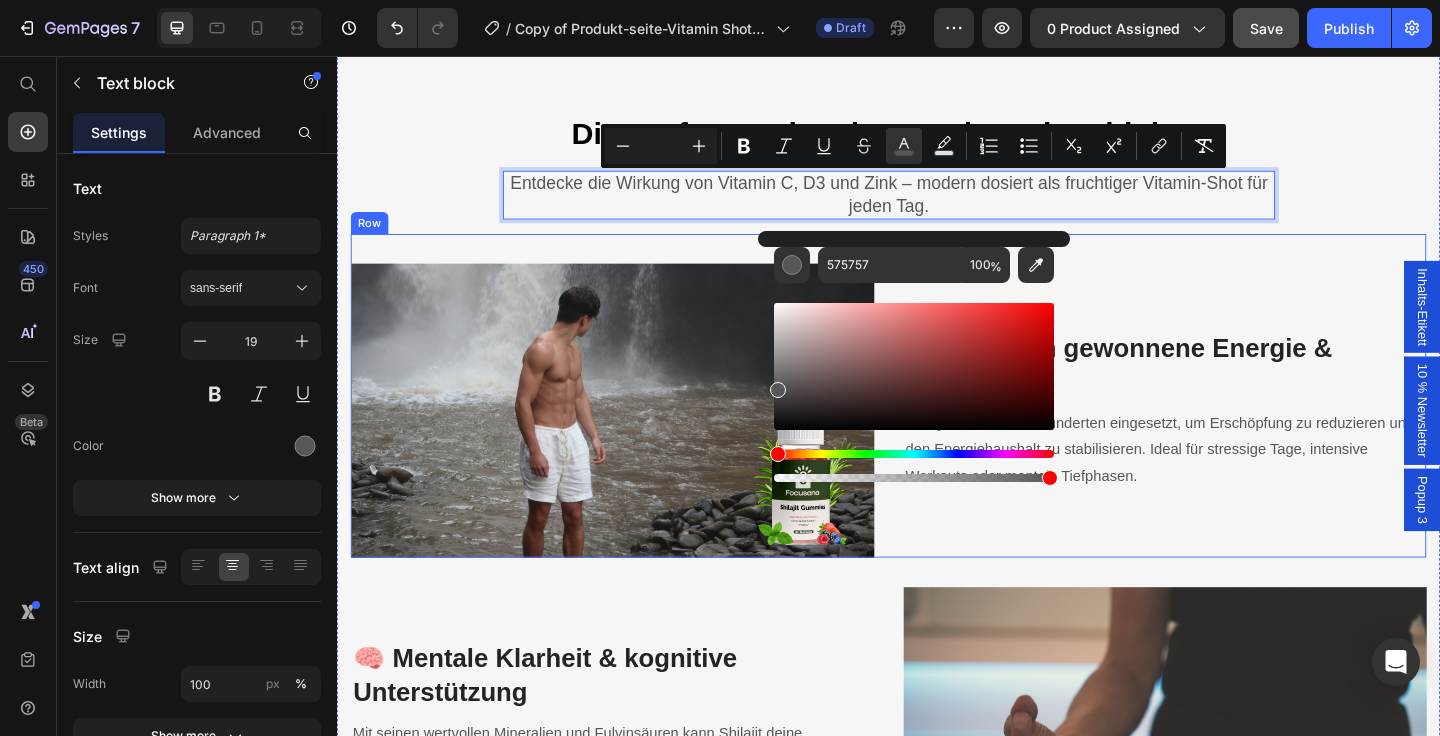 click on "🌿 Natürlich gewonnene Energie & Ausdauer Heading Shilajit wird seit Jahrhunderten eingesetzt, um Erschöpfung zu reduzieren und den Energiehaushalt zu stabilisieren. Ideal für stressige Tage, intensive Workouts oder mentale Tiefphasen. Text block" at bounding box center [1237, 442] 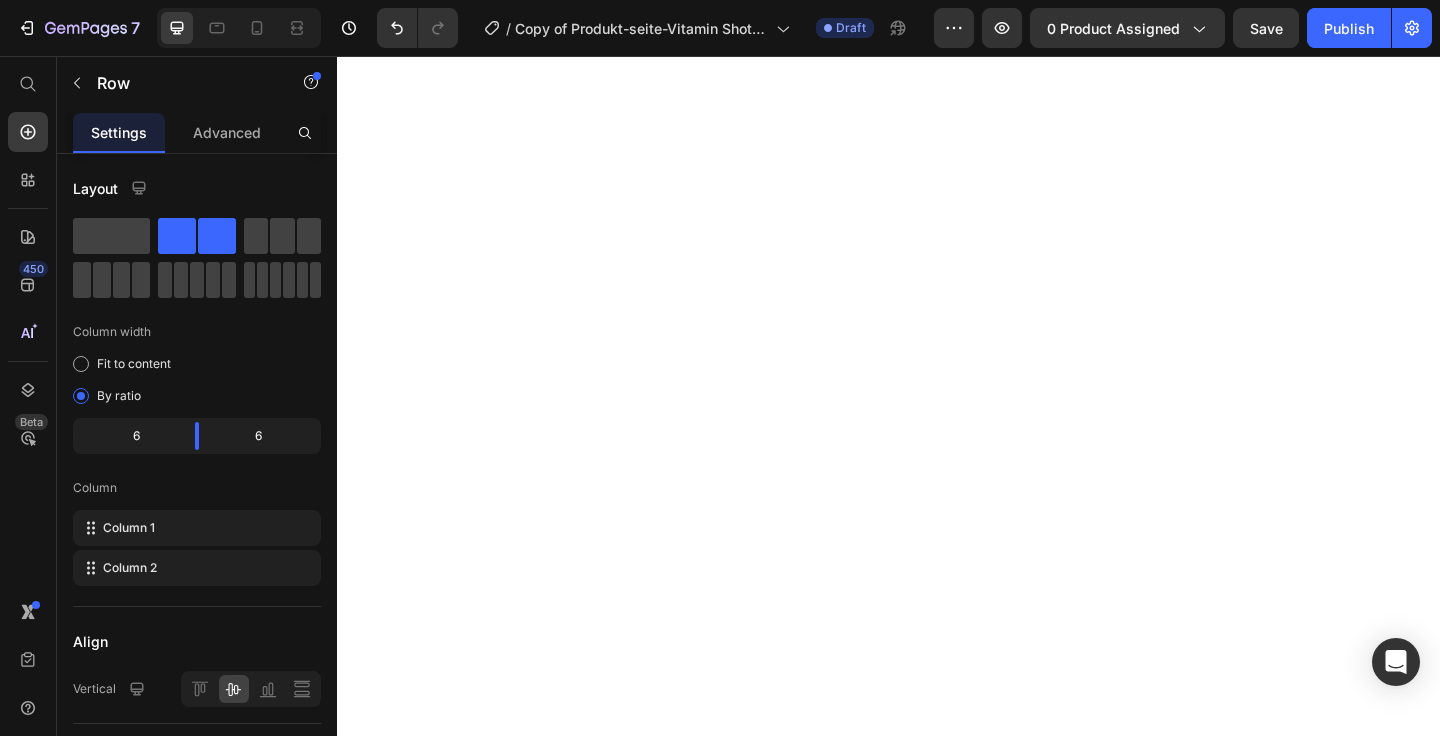 scroll, scrollTop: 0, scrollLeft: 0, axis: both 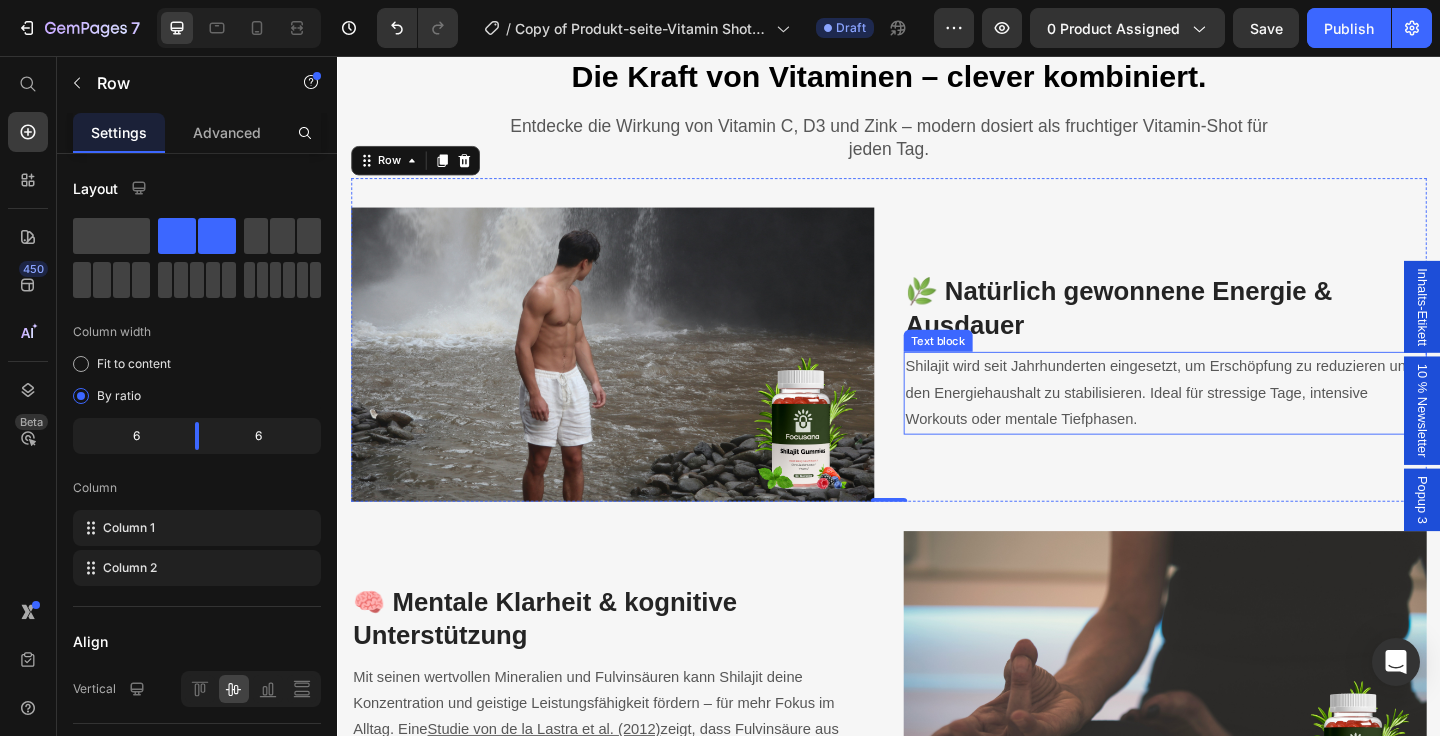 click on "Shilajit wird seit Jahrhunderten eingesetzt, um Erschöpfung zu reduzieren und den Energiehaushalt zu stabilisieren. Ideal für stressige Tage, intensive Workouts oder mentale Tiefphasen." at bounding box center [1237, 423] 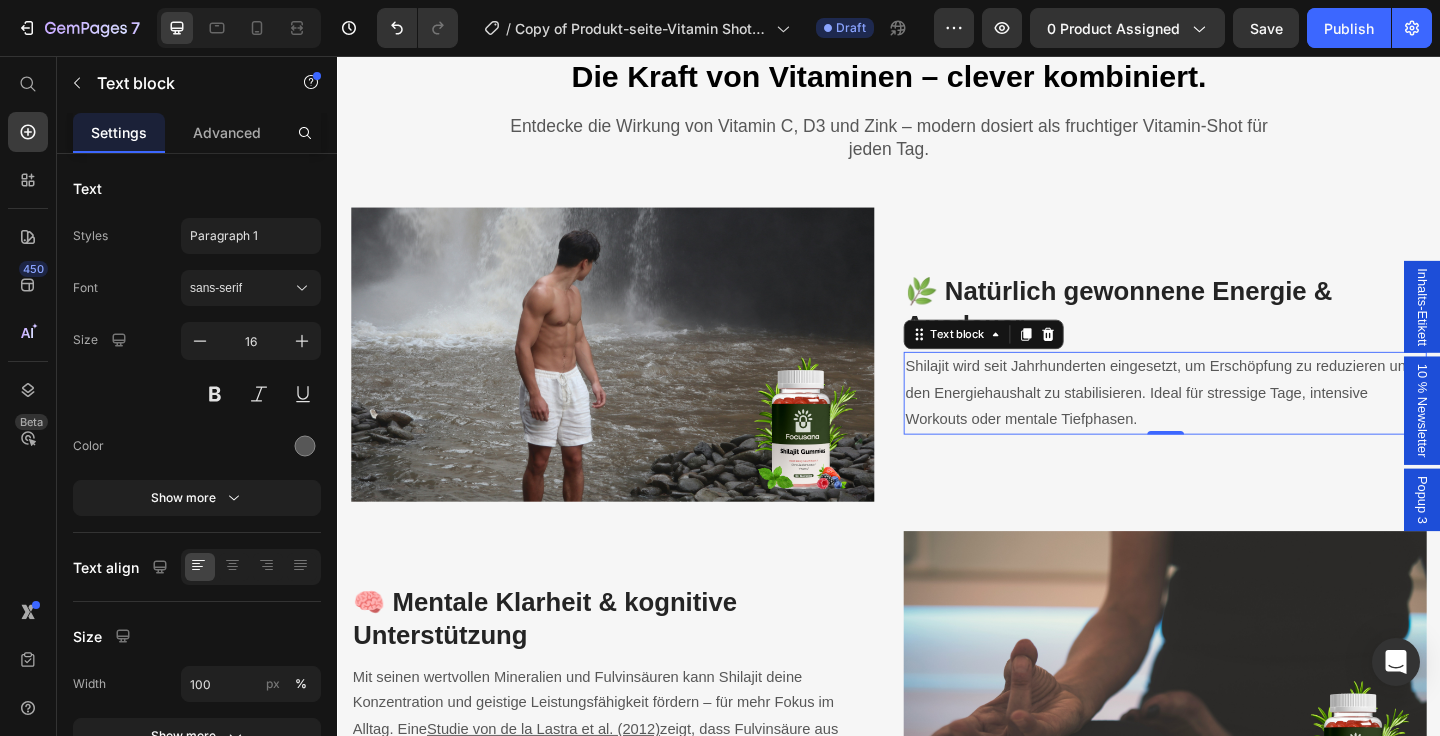 click on "Shilajit wird seit Jahrhunderten eingesetzt, um Erschöpfung zu reduzieren und den Energiehaushalt zu stabilisieren. Ideal für stressige Tage, intensive Workouts oder mentale Tiefphasen." at bounding box center [1237, 423] 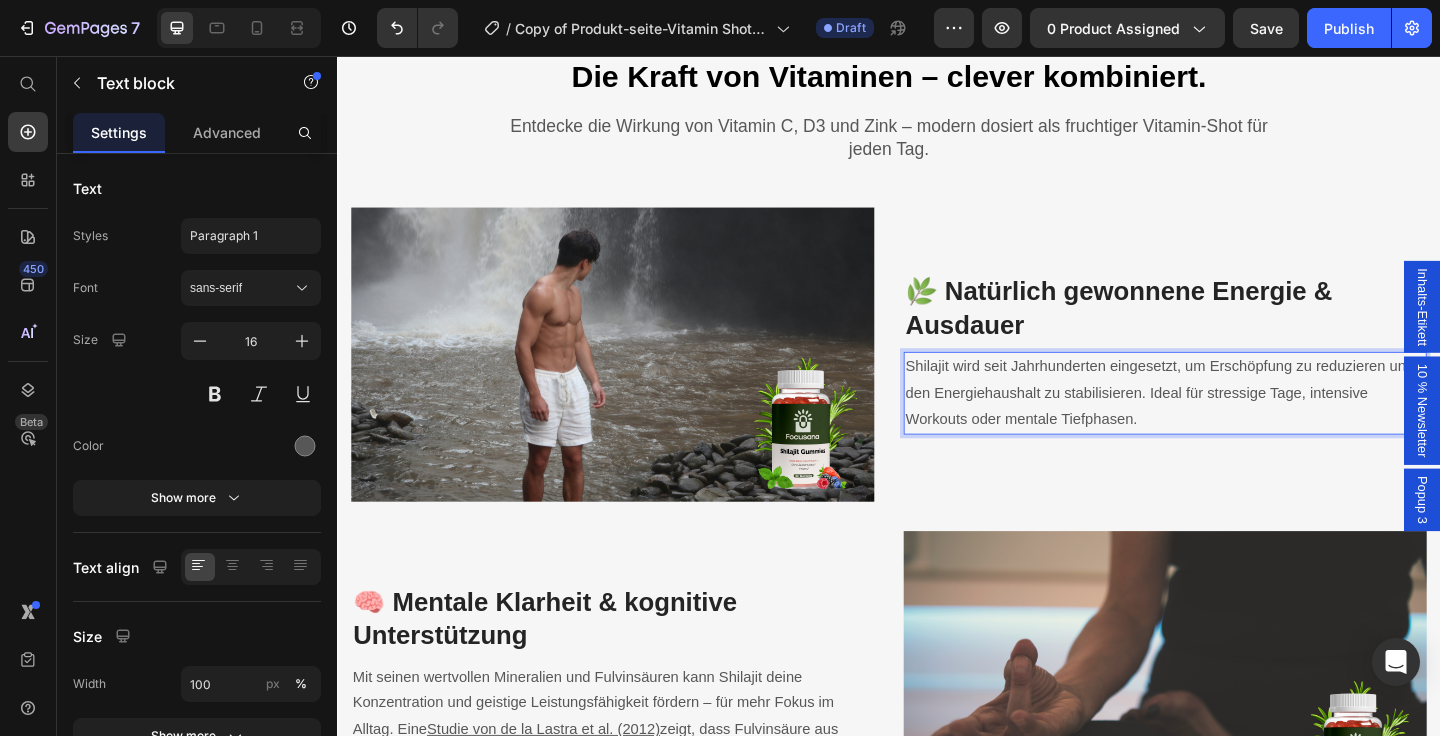 click on "Shilajit wird seit Jahrhunderten eingesetzt, um Erschöpfung zu reduzieren und den Energiehaushalt zu stabilisieren. Ideal für stressige Tage, intensive Workouts oder mentale Tiefphasen." at bounding box center (1237, 423) 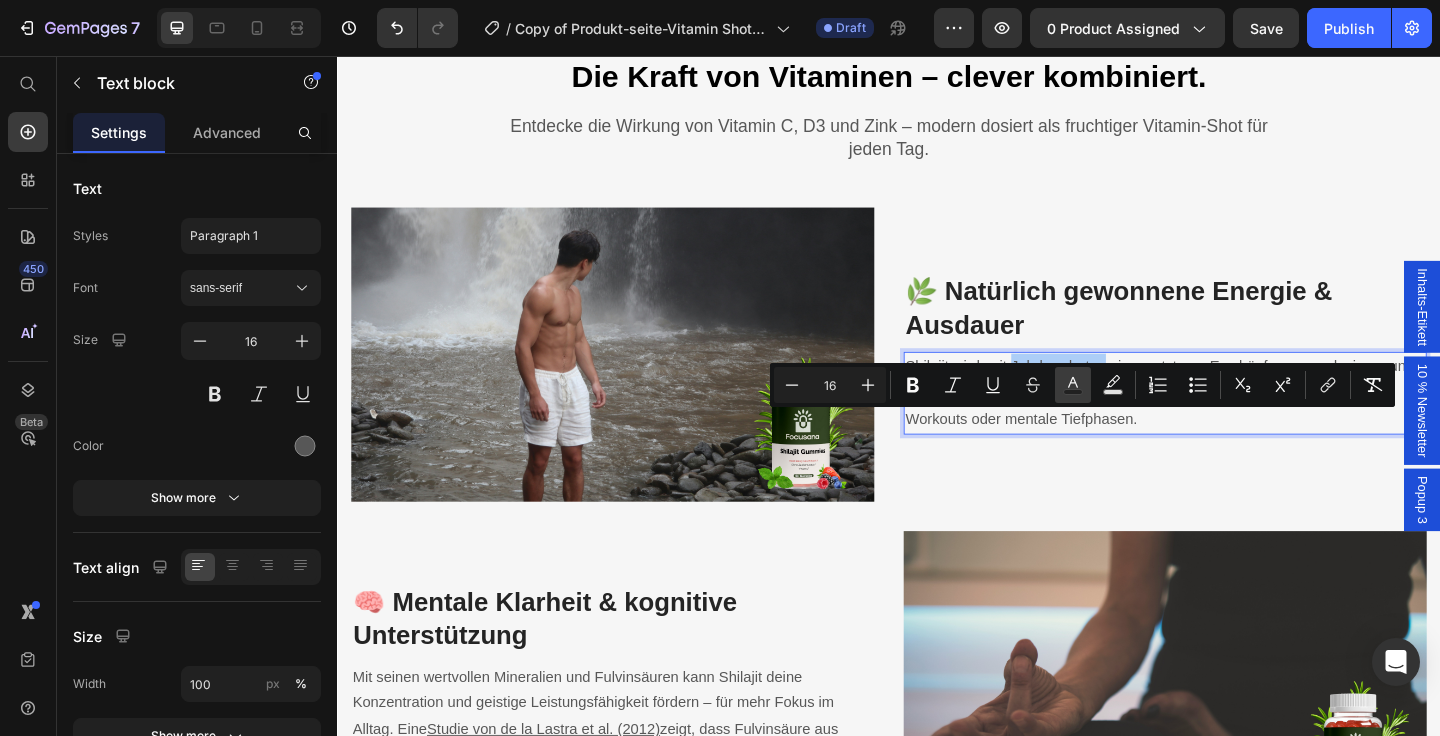 click 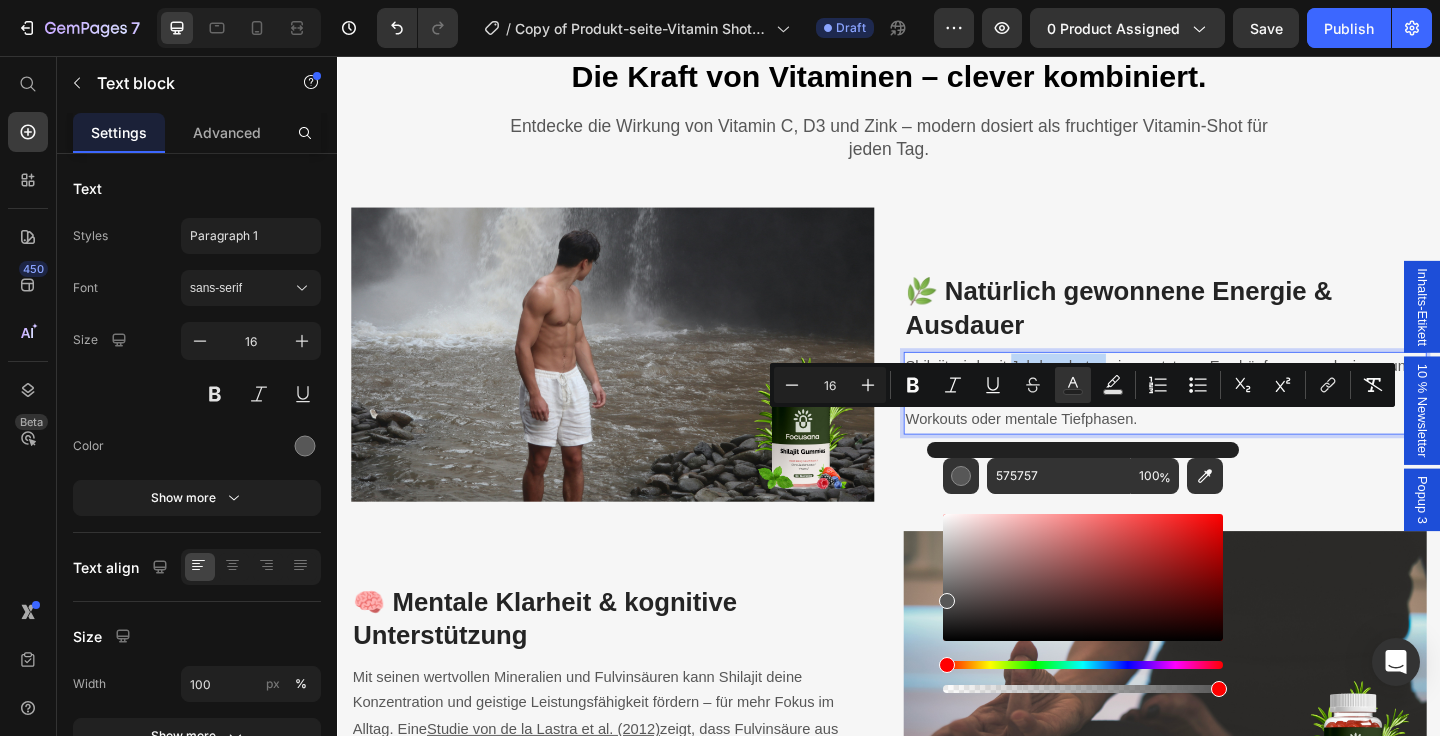 click on "Shilajit wird seit Jahrhunderten eingesetzt, um Erschöpfung zu reduzieren und den Energiehaushalt zu stabilisieren. Ideal für stressige Tage, intensive Workouts oder mentale Tiefphasen." at bounding box center (1237, 423) 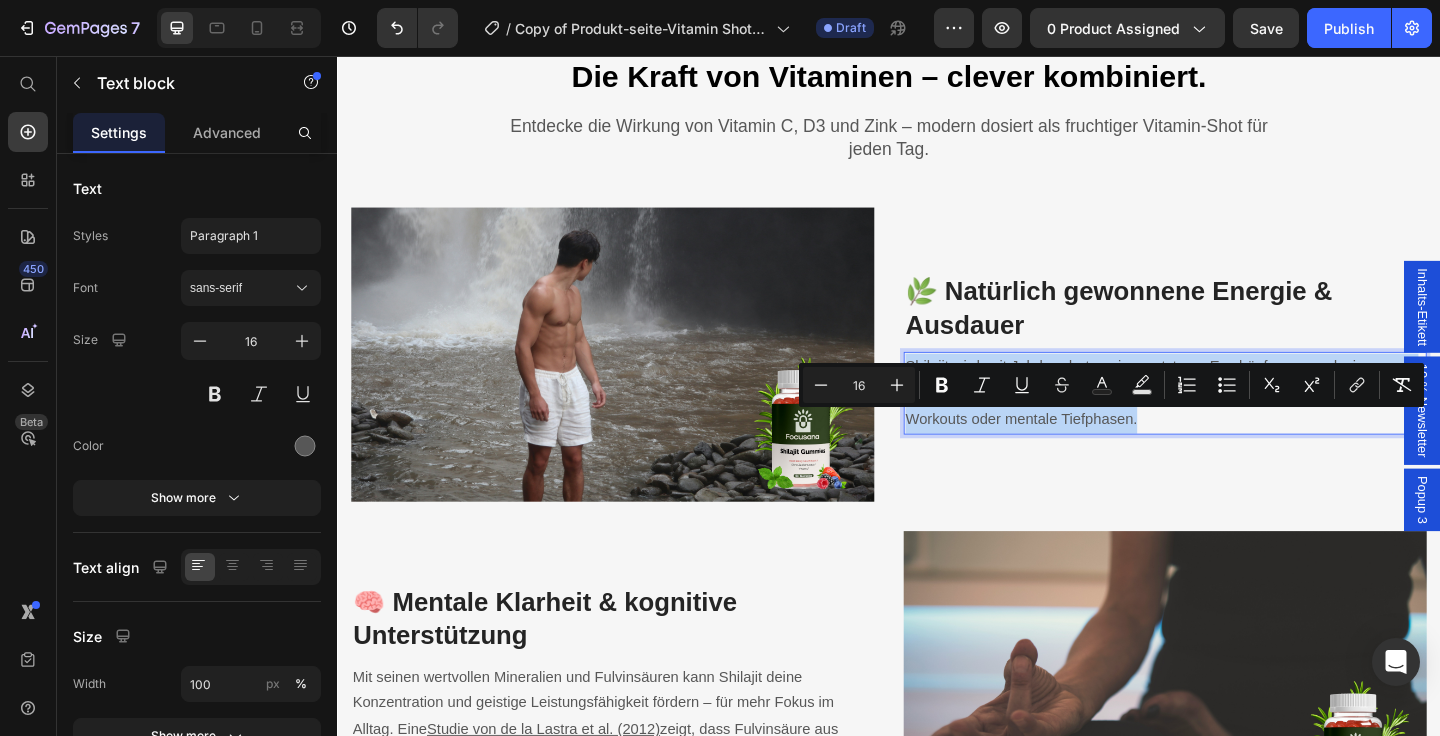 drag, startPoint x: 1234, startPoint y: 517, endPoint x: 958, endPoint y: 458, distance: 282.23572 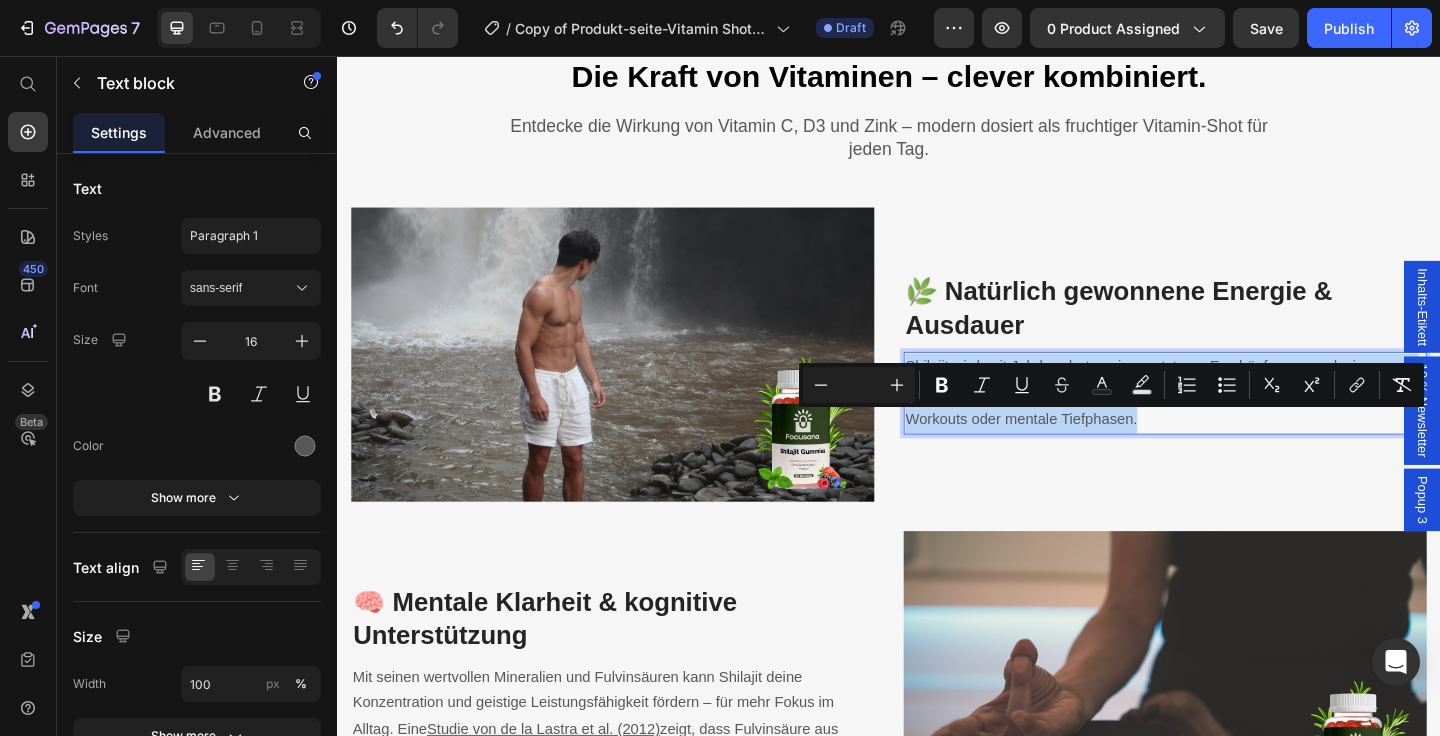 scroll, scrollTop: 2375, scrollLeft: 0, axis: vertical 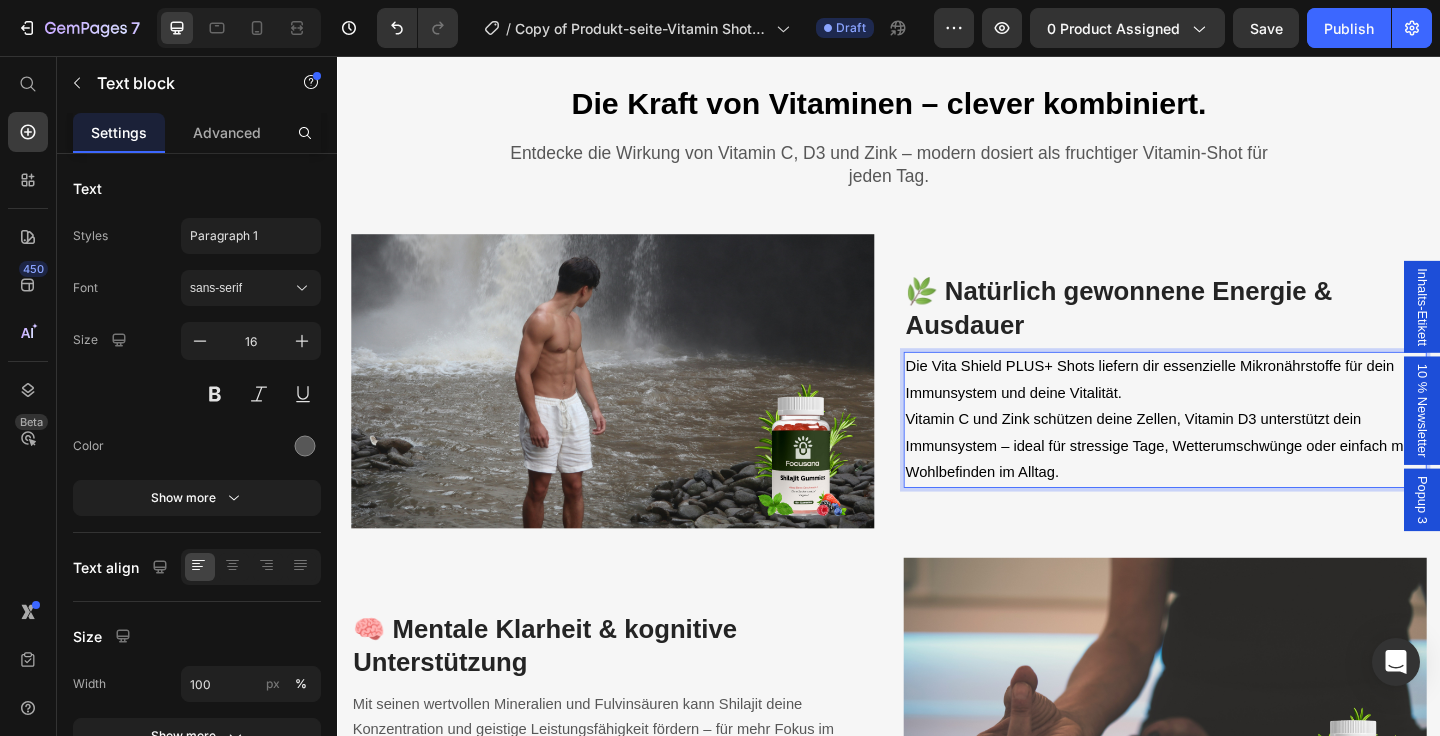 click on "Die Vita Shield PLUS+ Shots liefern dir essenzielle Mikronährstoffe für dein Immunsystem und deine Vitalität. Vitamin C und Zink schützen deine Zellen, Vitamin D3 unterstützt dein Immunsystem – ideal für stressige Tage, Wetterumschwünge oder einfach mehr Wohlbefinden im Alltag." at bounding box center (1237, 452) 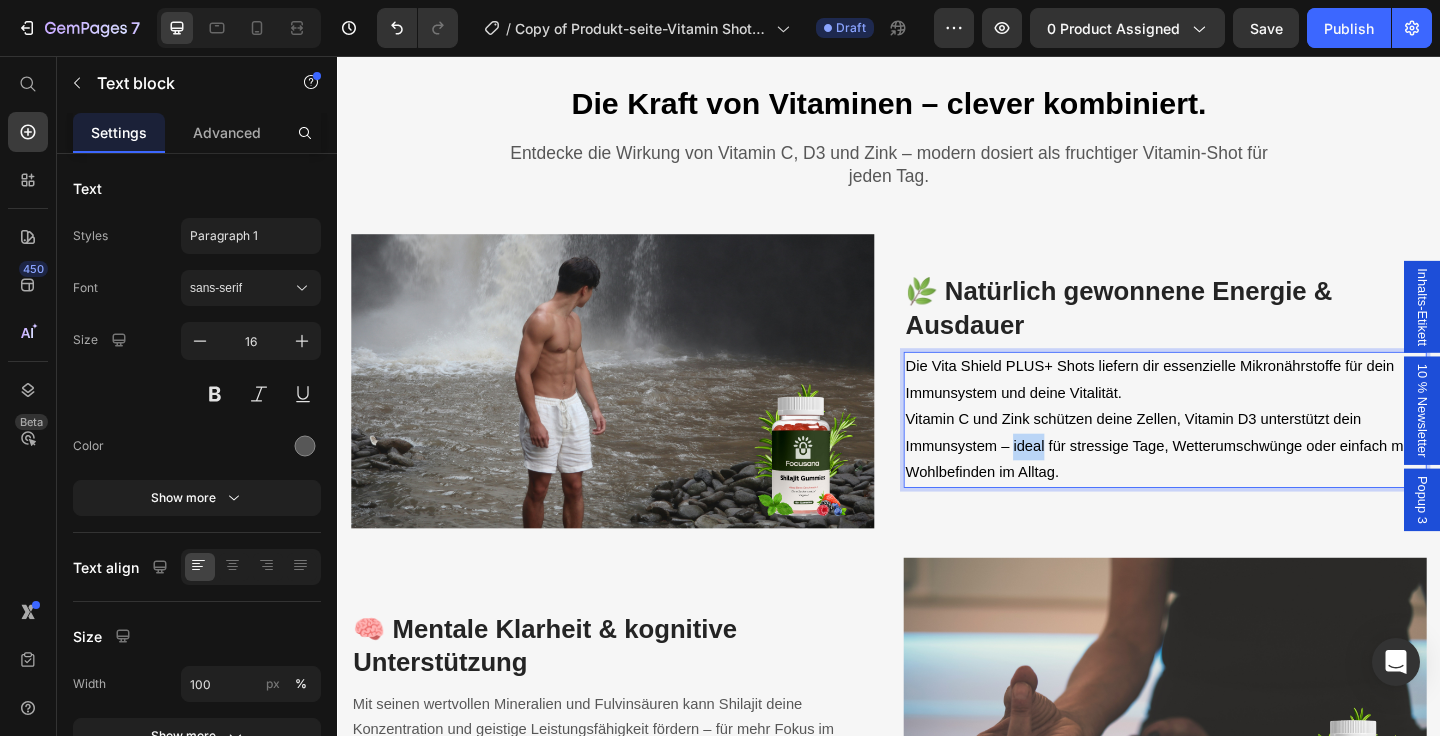 click on "Die Vita Shield PLUS+ Shots liefern dir essenzielle Mikronährstoffe für dein Immunsystem und deine Vitalität. Vitamin C und Zink schützen deine Zellen, Vitamin D3 unterstützt dein Immunsystem – ideal für stressige Tage, Wetterumschwünge oder einfach mehr Wohlbefinden im Alltag." at bounding box center (1237, 452) 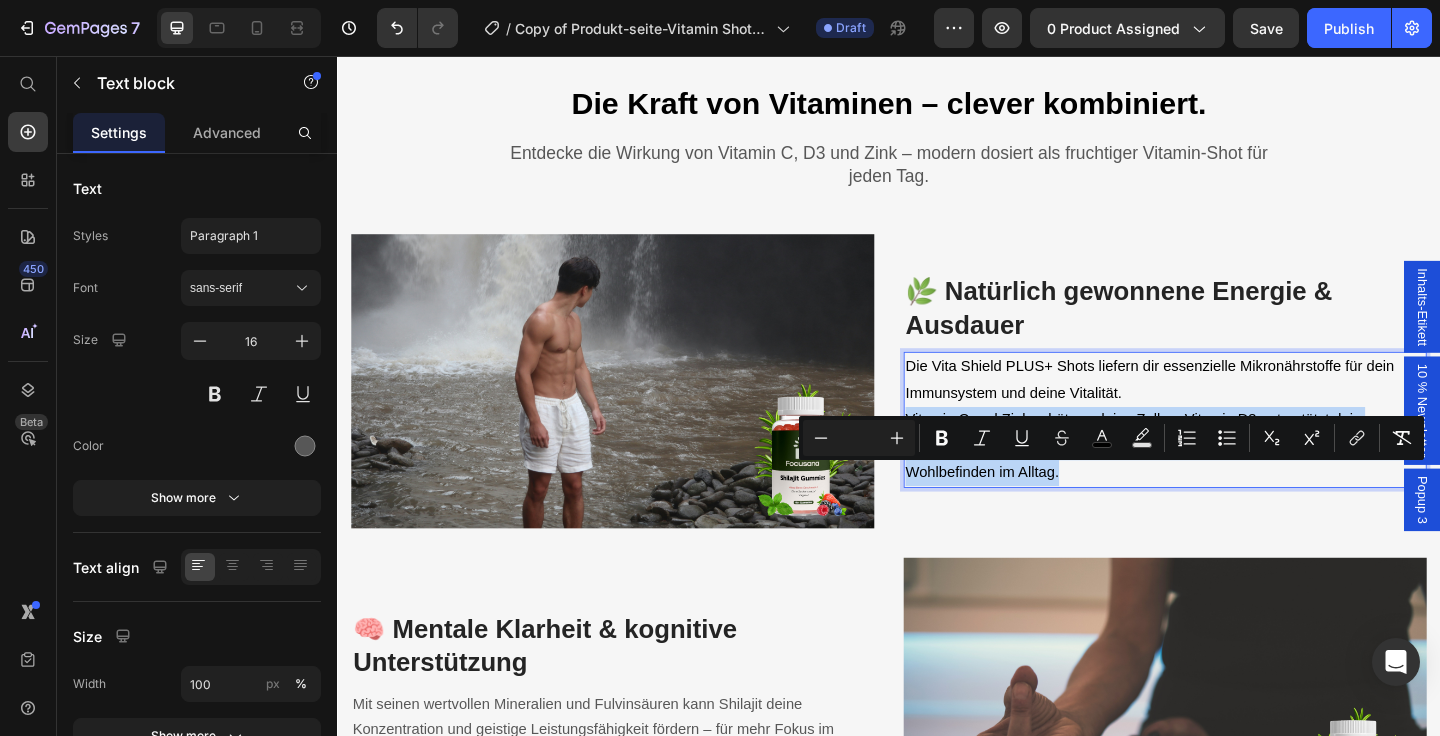 click on "Die Vita Shield PLUS+ Shots liefern dir essenzielle Mikronährstoffe für dein Immunsystem und deine Vitalität. Vitamin C und Zink schützen deine Zellen, Vitamin D3 unterstützt dein Immunsystem – ideal für stressige Tage, Wetterumschwünge oder einfach mehr Wohlbefinden im Alltag." at bounding box center [1237, 452] 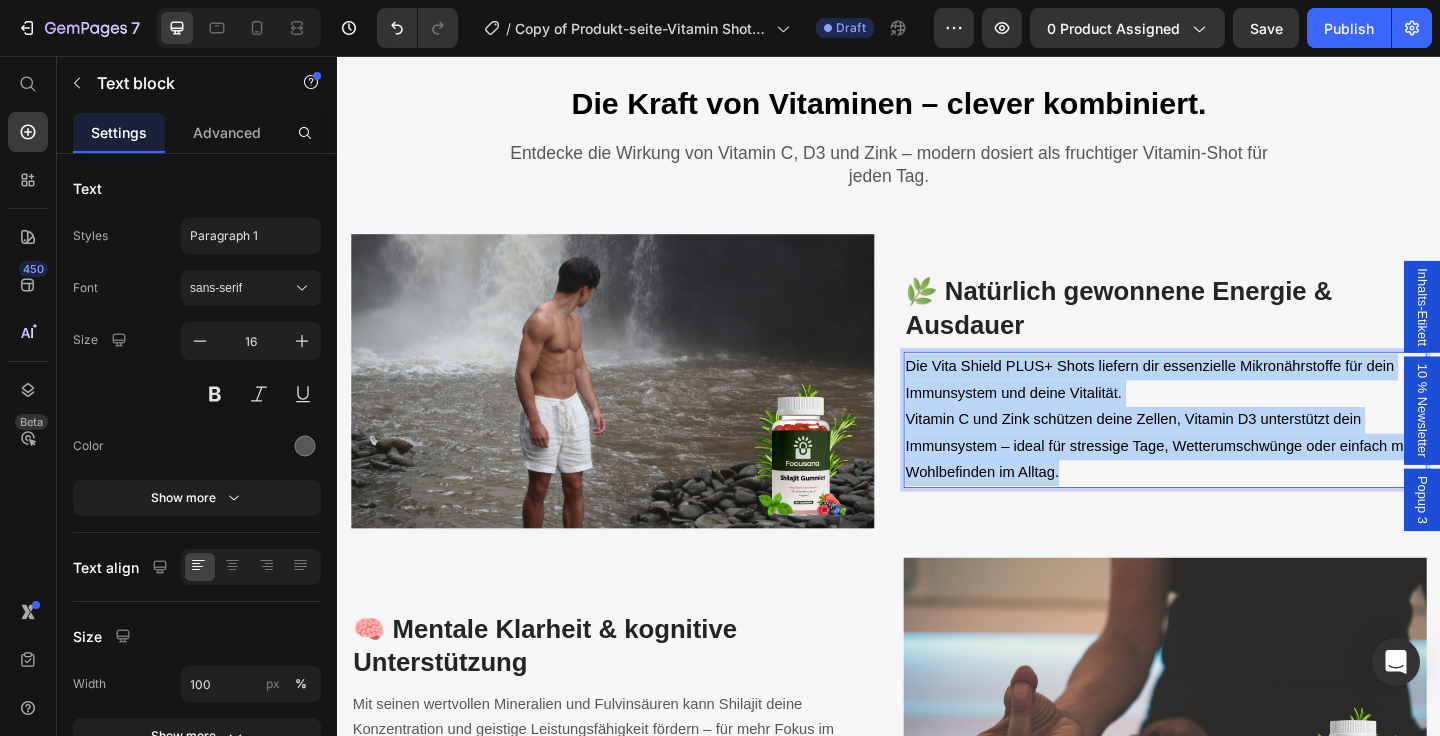 drag, startPoint x: 1179, startPoint y: 567, endPoint x: 959, endPoint y: 463, distance: 243.34338 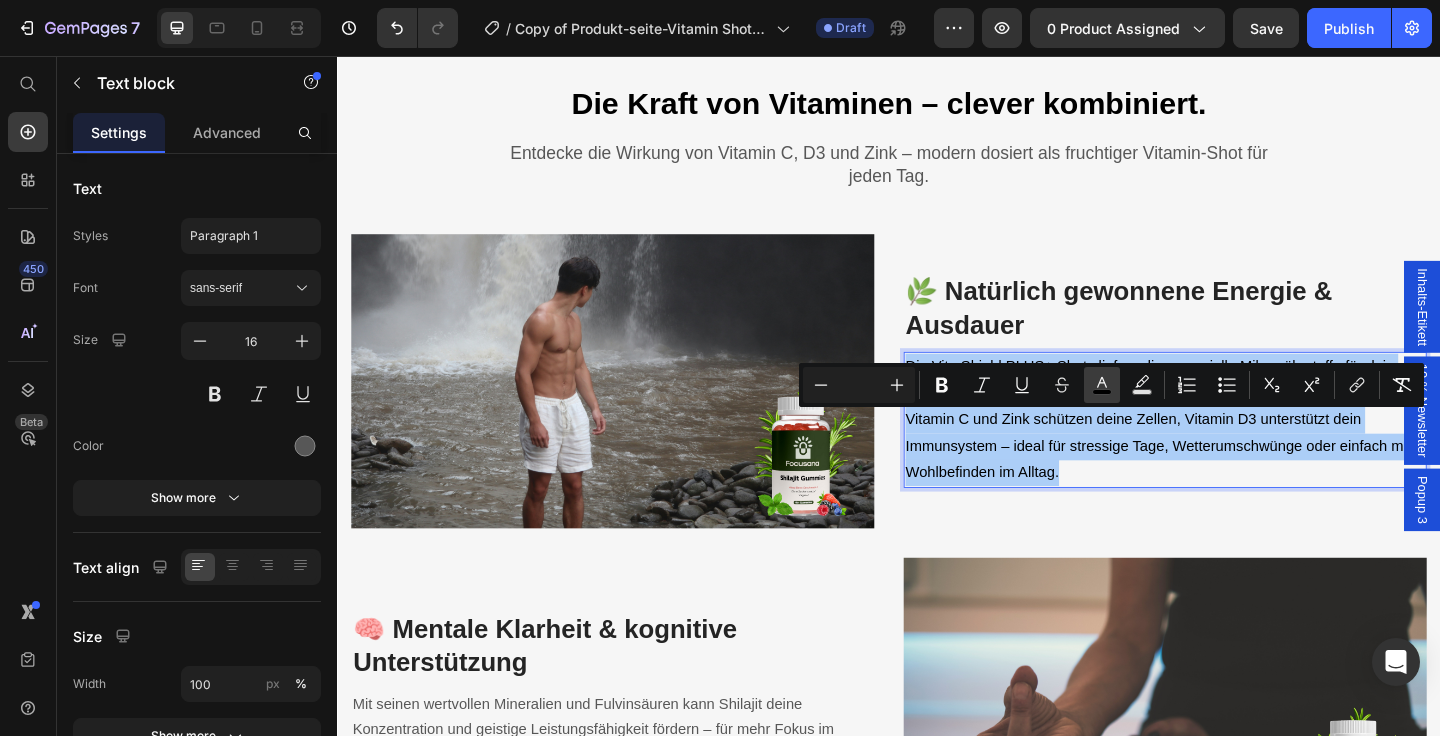 click 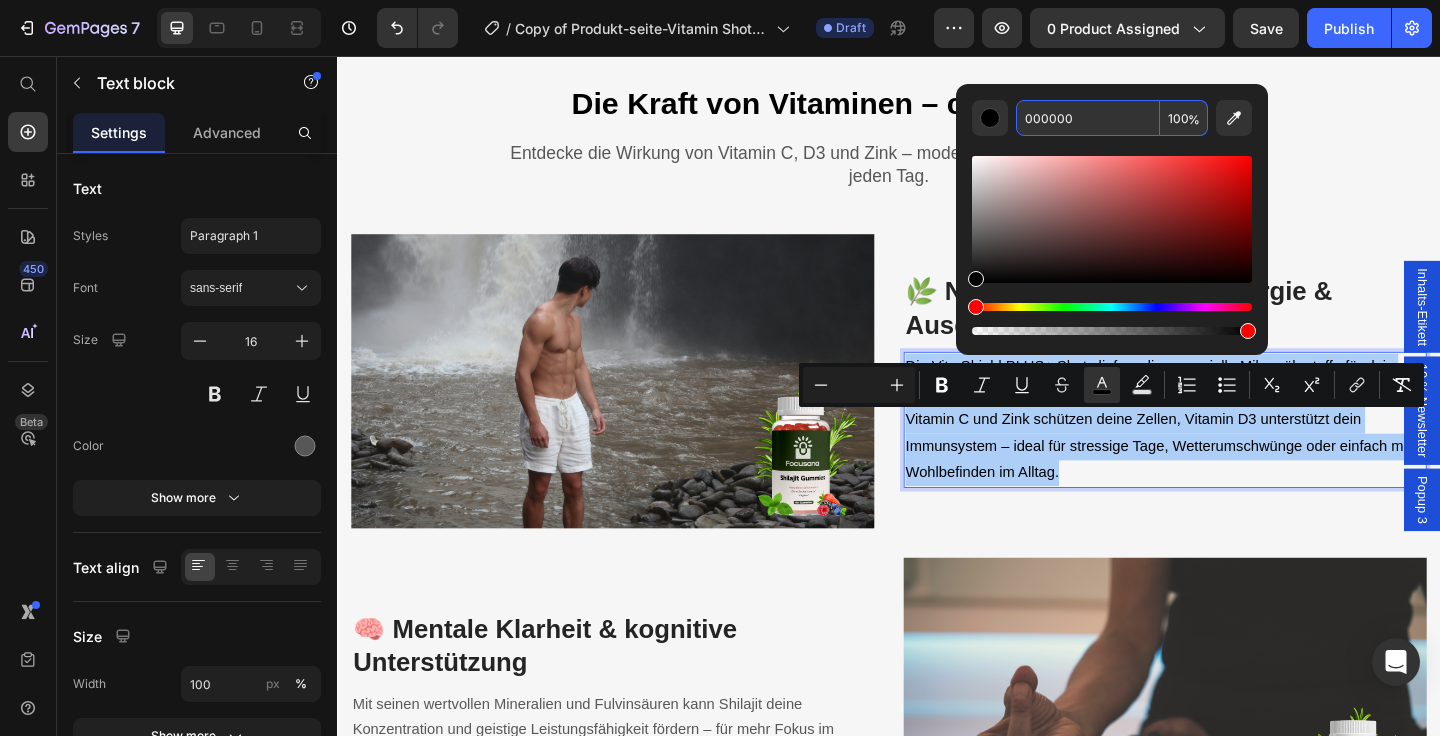 click on "000000" at bounding box center [1088, 118] 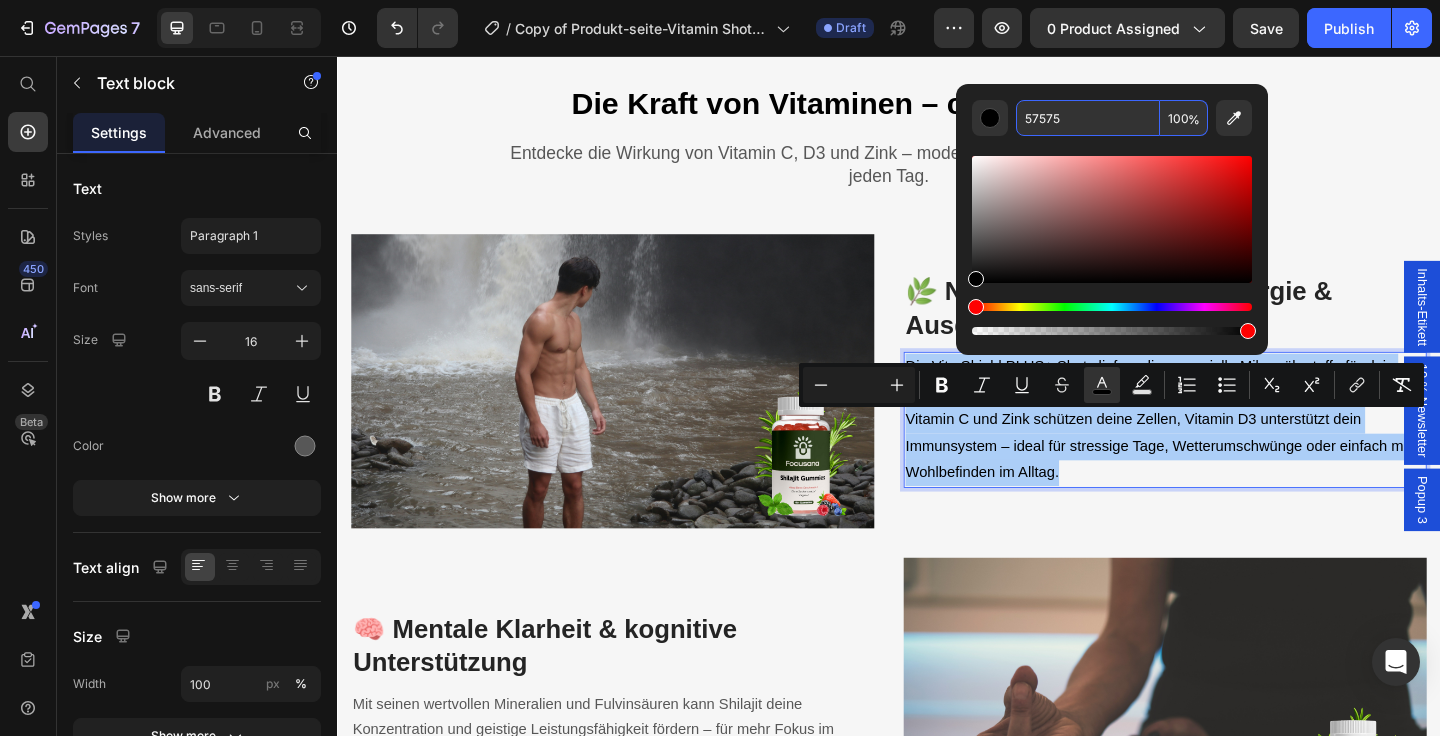 type on "575757" 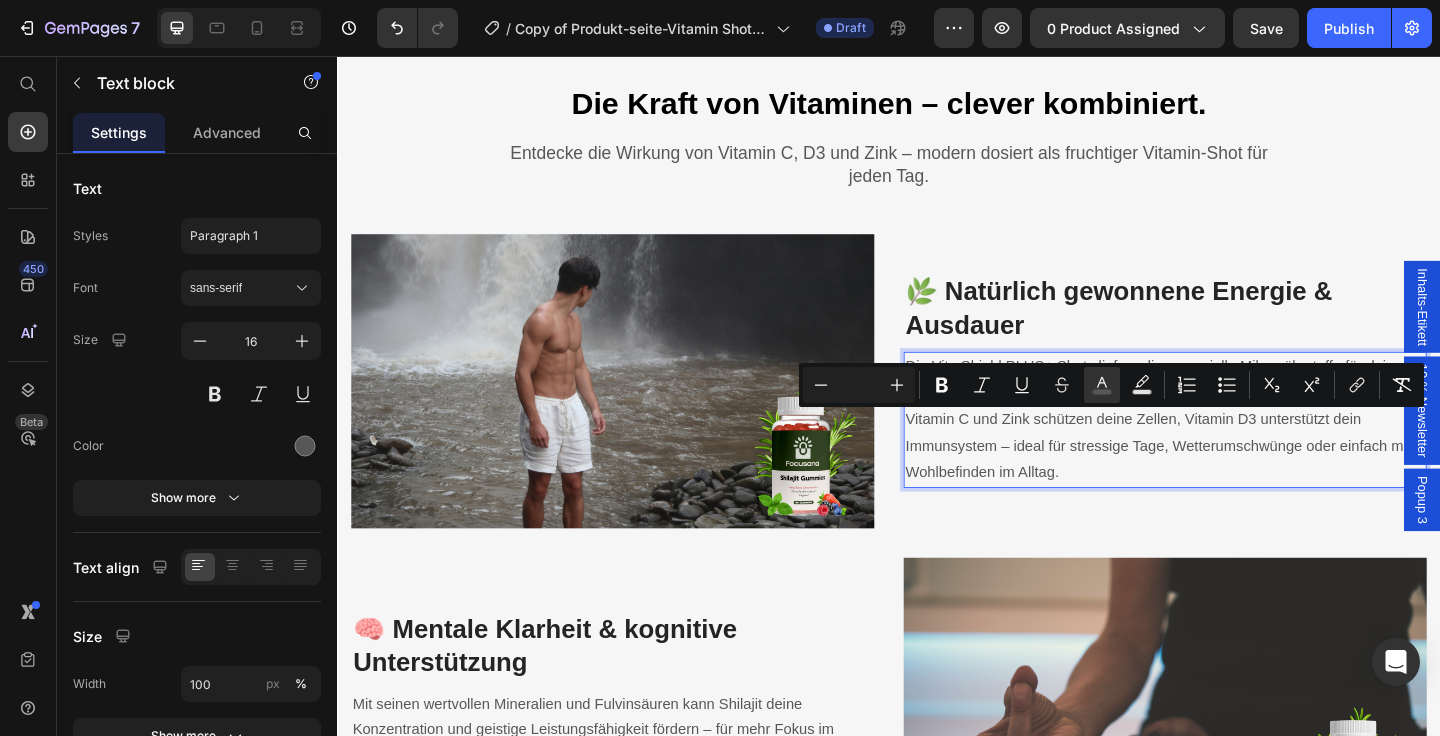 click on "Vitamin C und Zink schützen deine Zellen, Vitamin D3 unterstützt dein Immunsystem – ideal für stressige Tage, Wetterumschwünge oder einfach mehr Wohlbefinden im Alltag." at bounding box center (1237, 480) 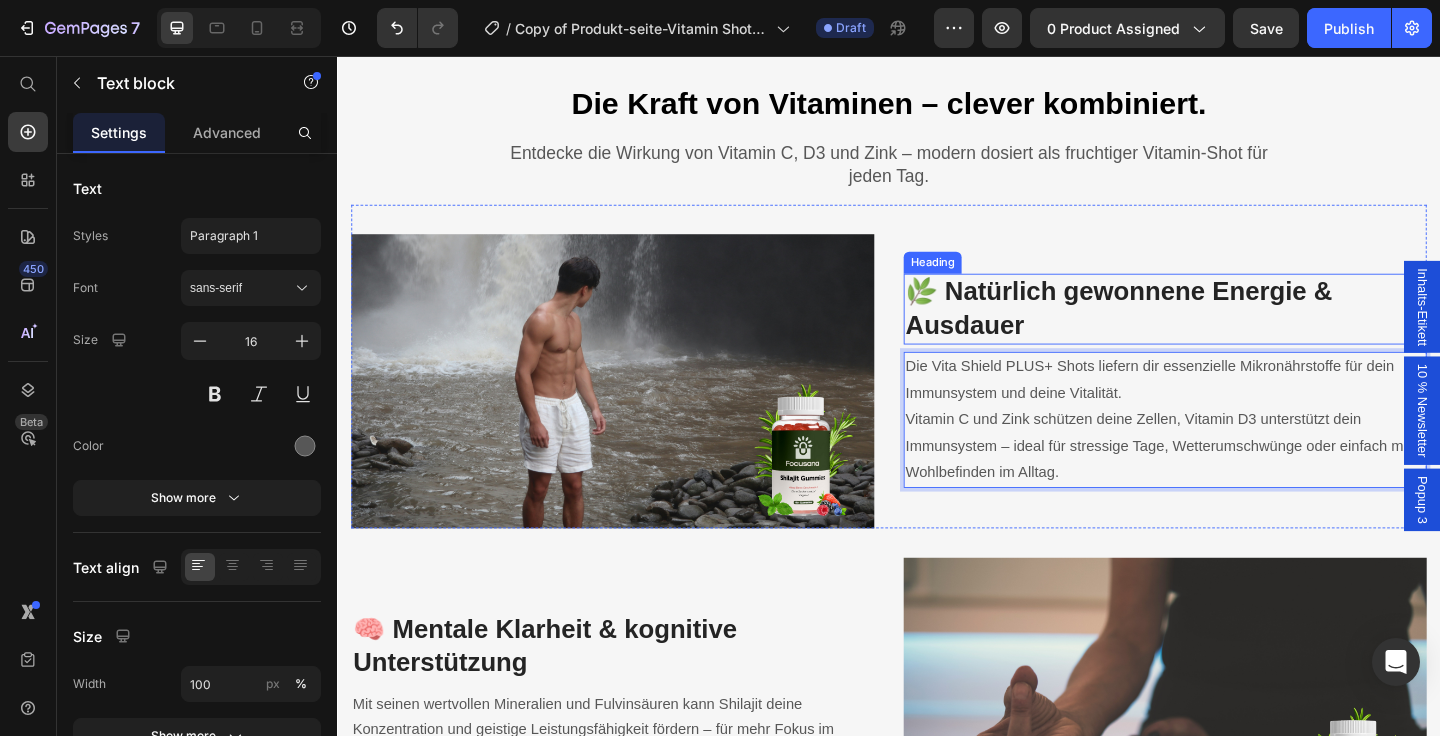 click on "🌿 Natürlich gewonnene Energie & Ausdauer" at bounding box center (1237, 331) 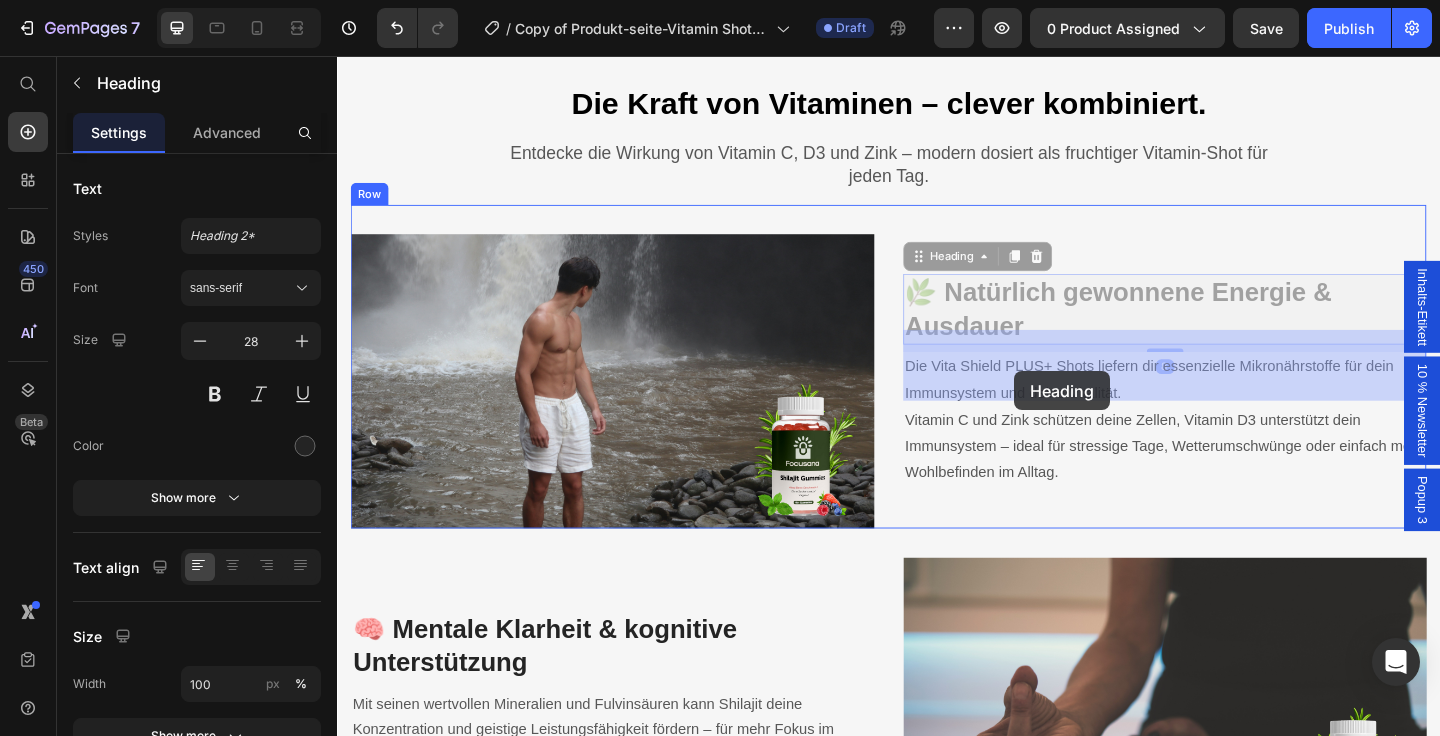 scroll, scrollTop: 2333, scrollLeft: 0, axis: vertical 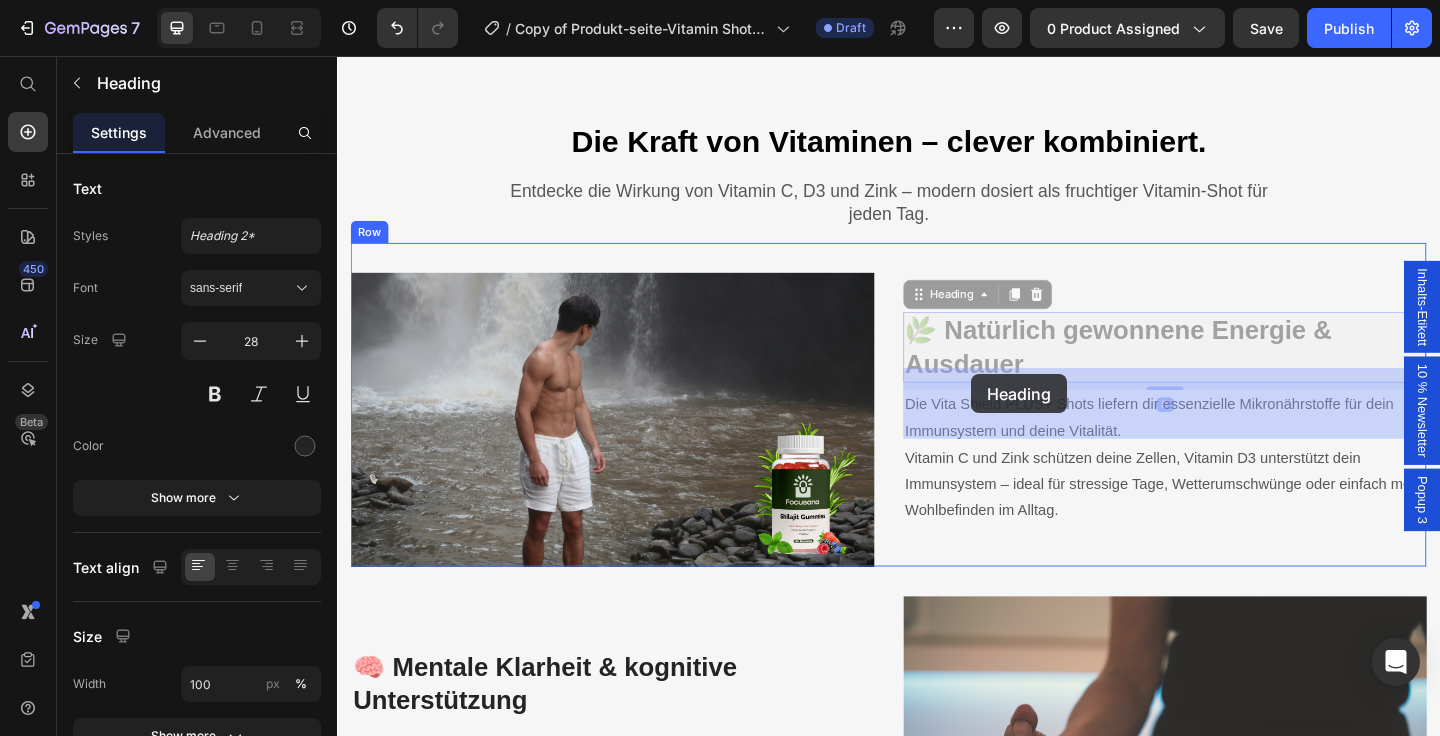drag, startPoint x: 1122, startPoint y: 406, endPoint x: 1033, endPoint y: 414, distance: 89.358826 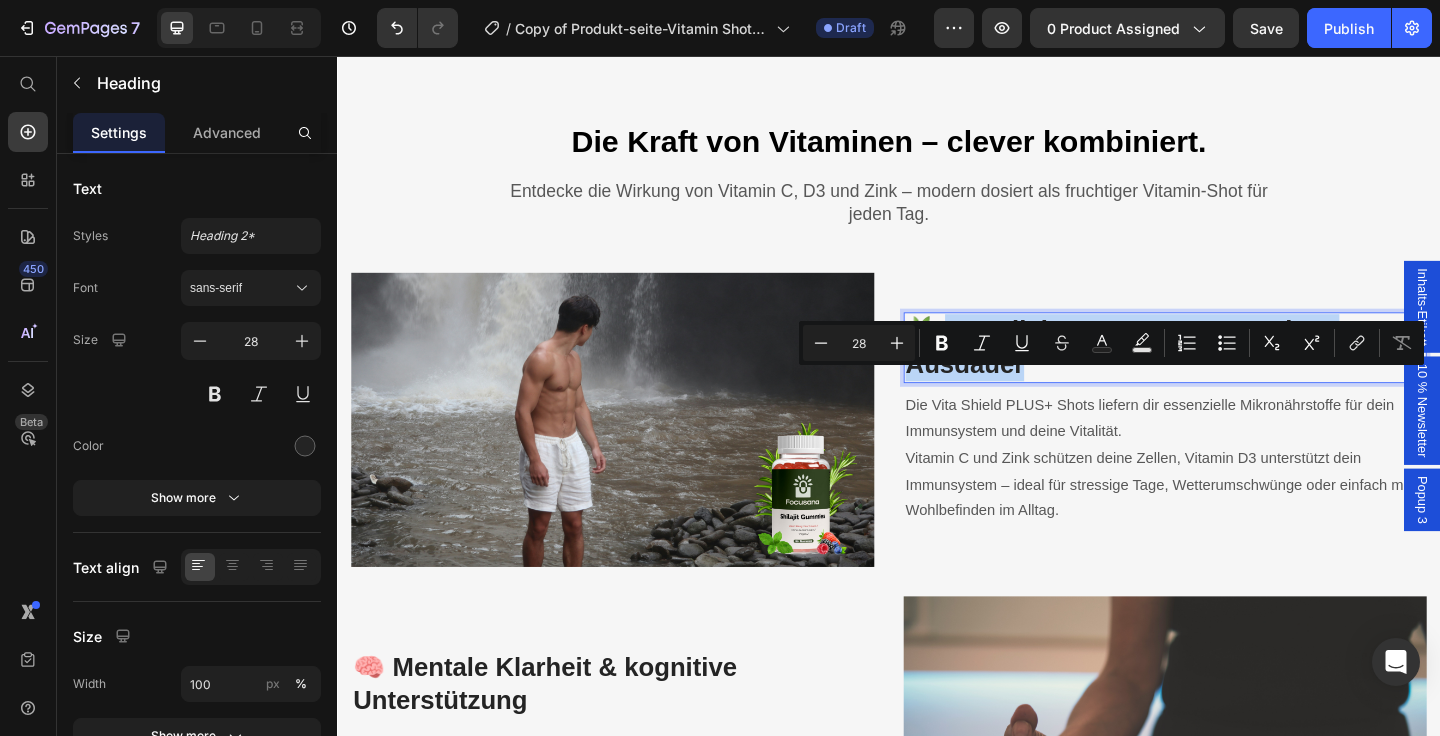 drag, startPoint x: 1105, startPoint y: 459, endPoint x: 993, endPoint y: 418, distance: 119.26861 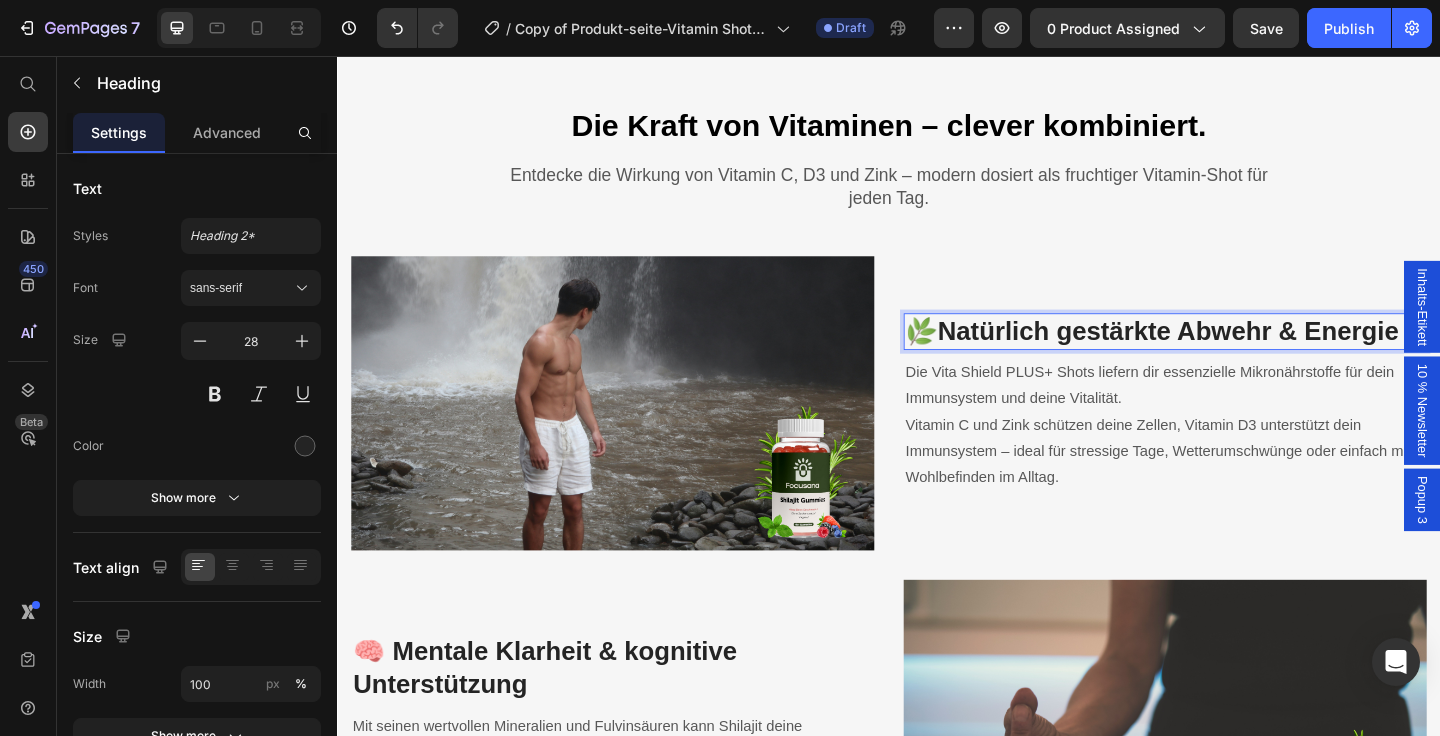 scroll, scrollTop: 2487, scrollLeft: 0, axis: vertical 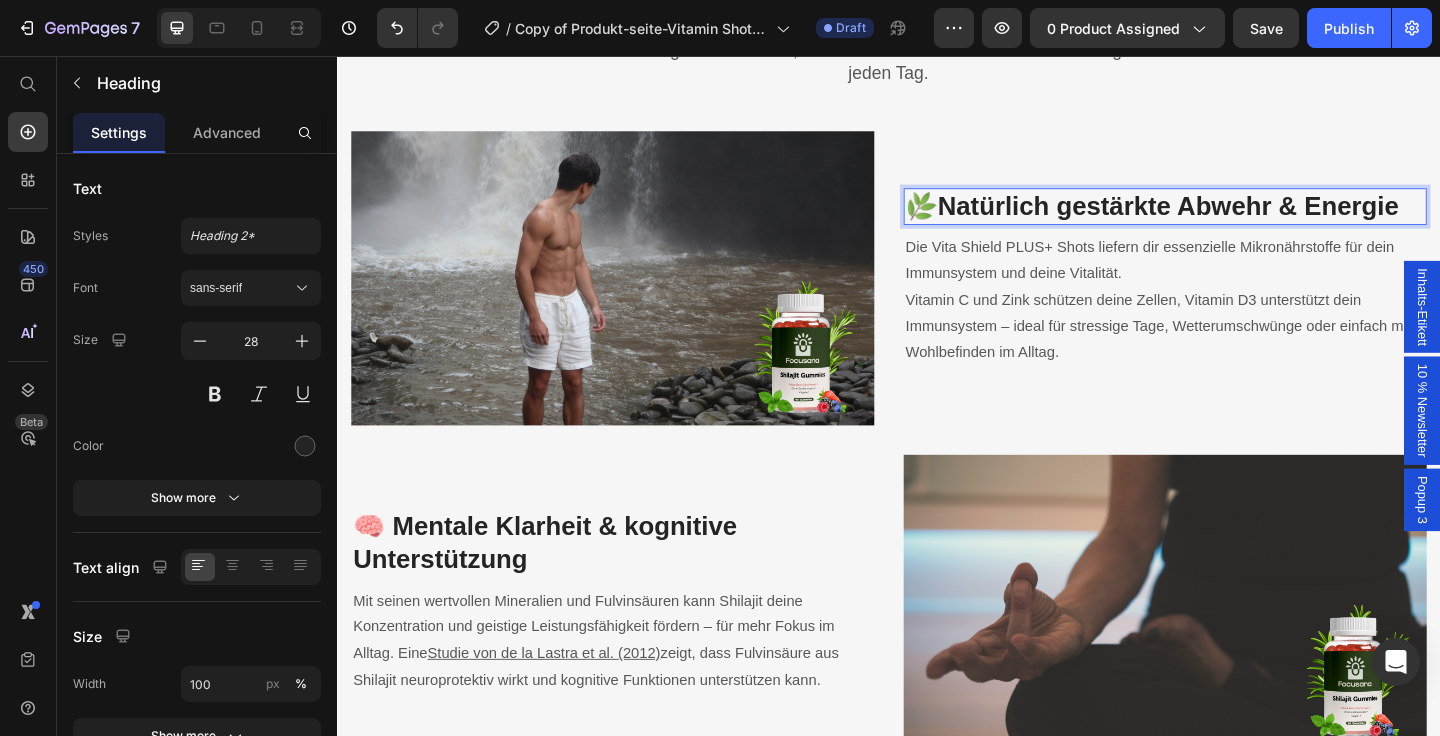 click on "Vitamin C und Zink schützen deine Zellen, Vitamin D3 unterstützt dein Immunsystem – ideal für stressige Tage, Wetterumschwünge oder einfach mehr Wohlbefinden im Alltag." at bounding box center [1237, 350] 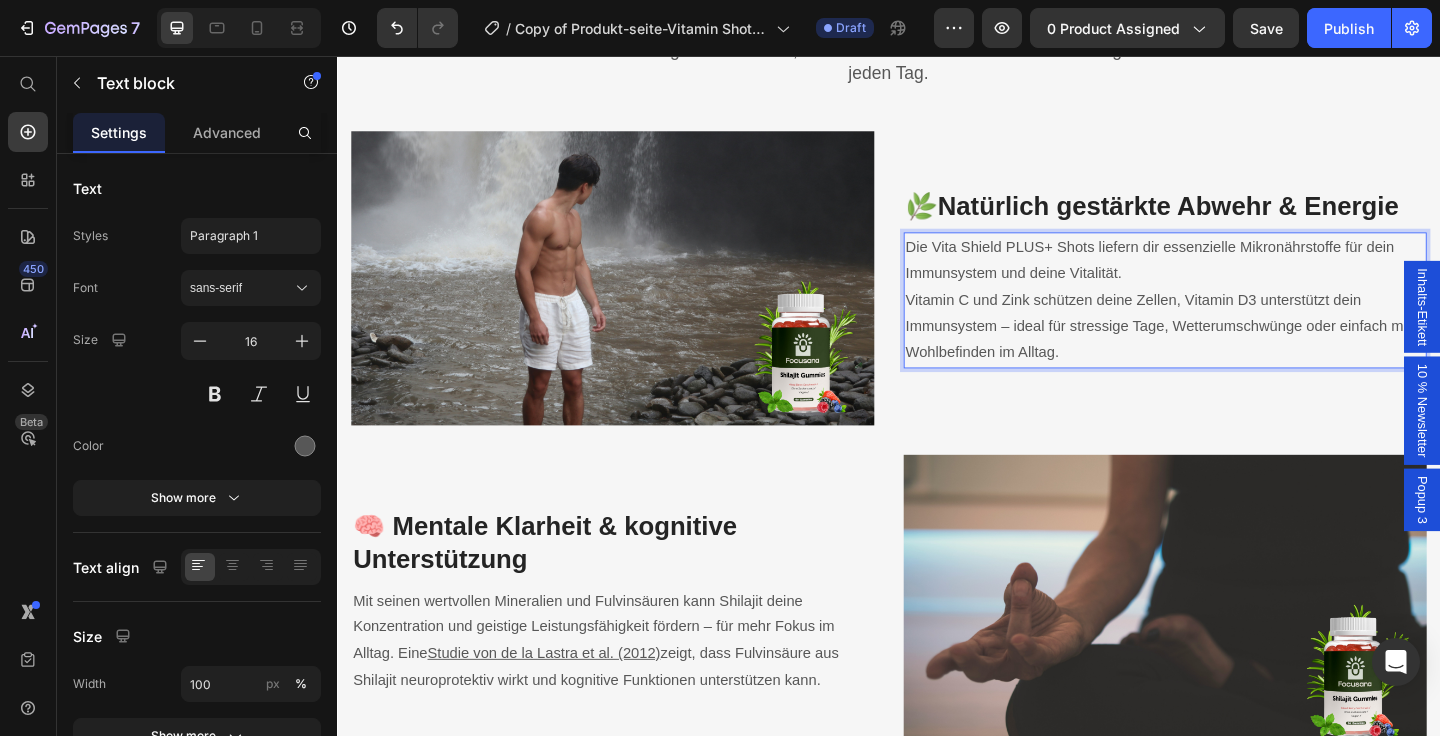scroll, scrollTop: 2501, scrollLeft: 0, axis: vertical 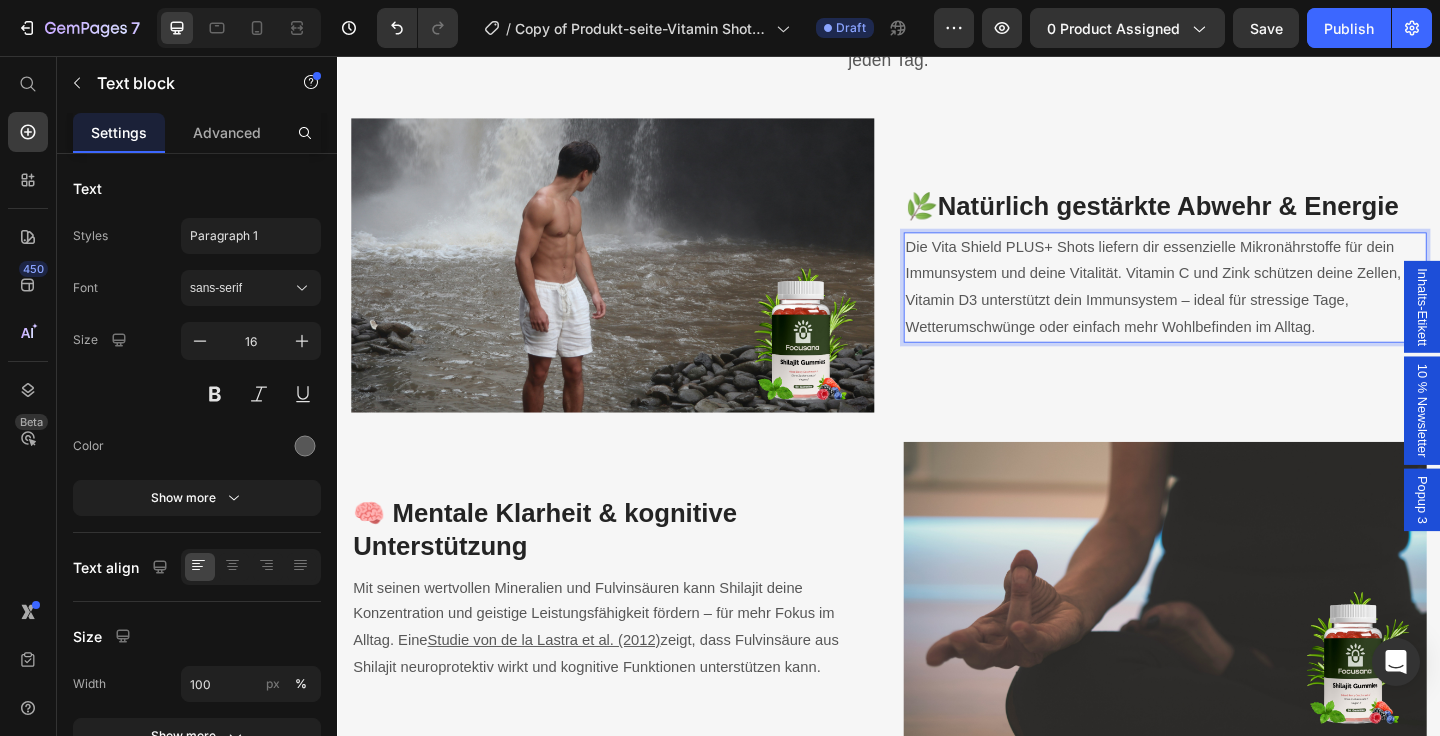click on "Die Vita Shield PLUS+ Shots liefern dir essenzielle Mikronährstoffe für dein Immunsystem und deine Vitalität. Vitamin C und Zink schützen deine Zellen, Vitamin D3 unterstützt dein Immunsystem – ideal für stressige Tage, Wetterumschwünge oder einfach mehr Wohlbefinden im Alltag." at bounding box center [1237, 307] 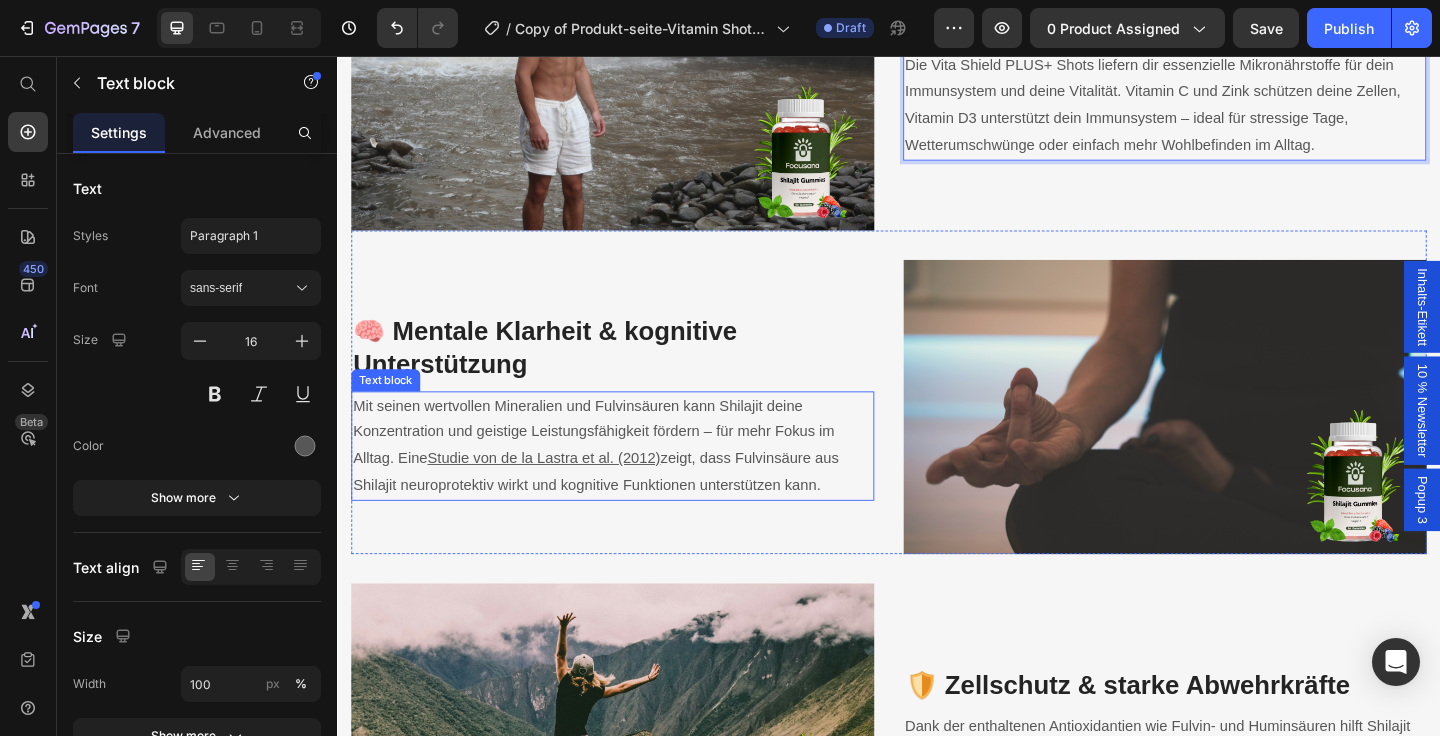 scroll, scrollTop: 2750, scrollLeft: 0, axis: vertical 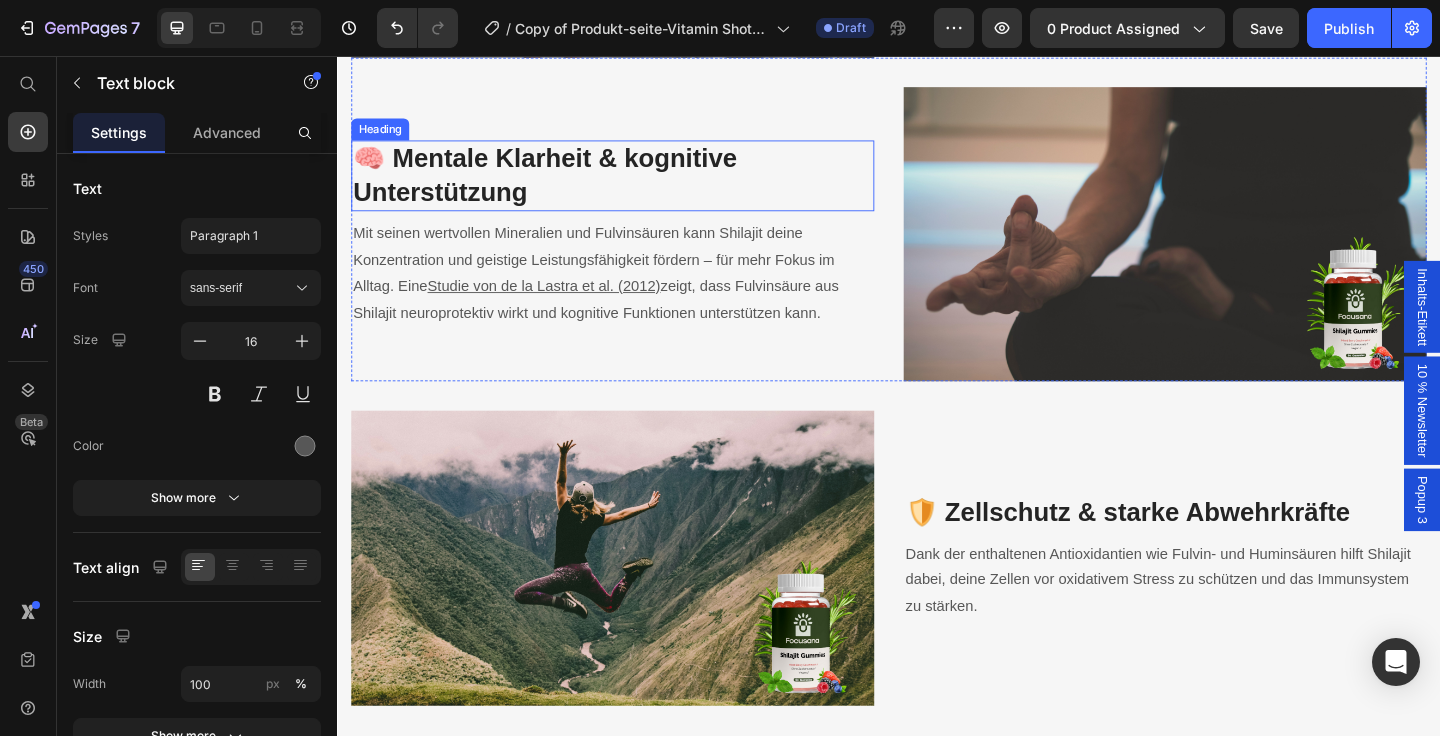 click on "🧠 Mentale Klarheit & kognitive Unterstützung" at bounding box center (636, 186) 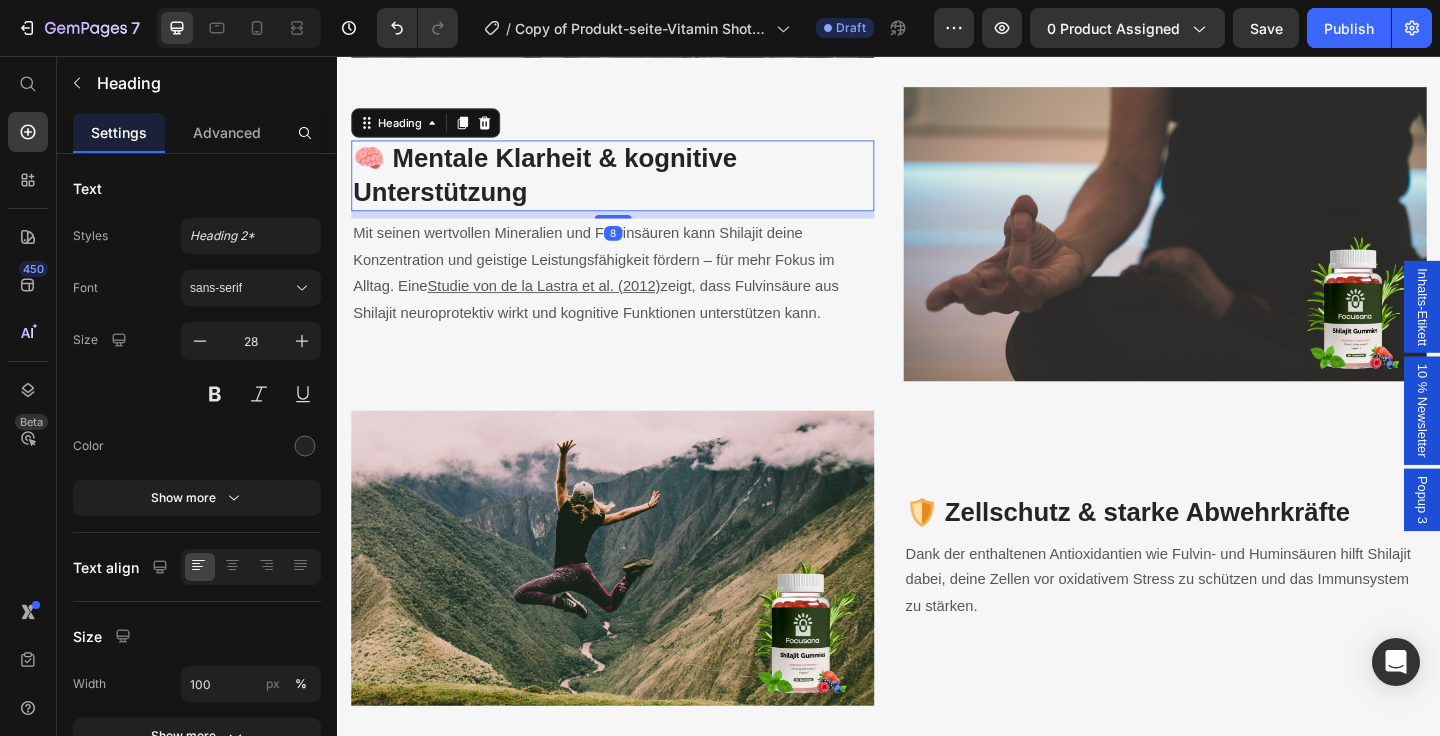 click on "🧠 Mentale Klarheit & kognitive Unterstützung" at bounding box center [636, 186] 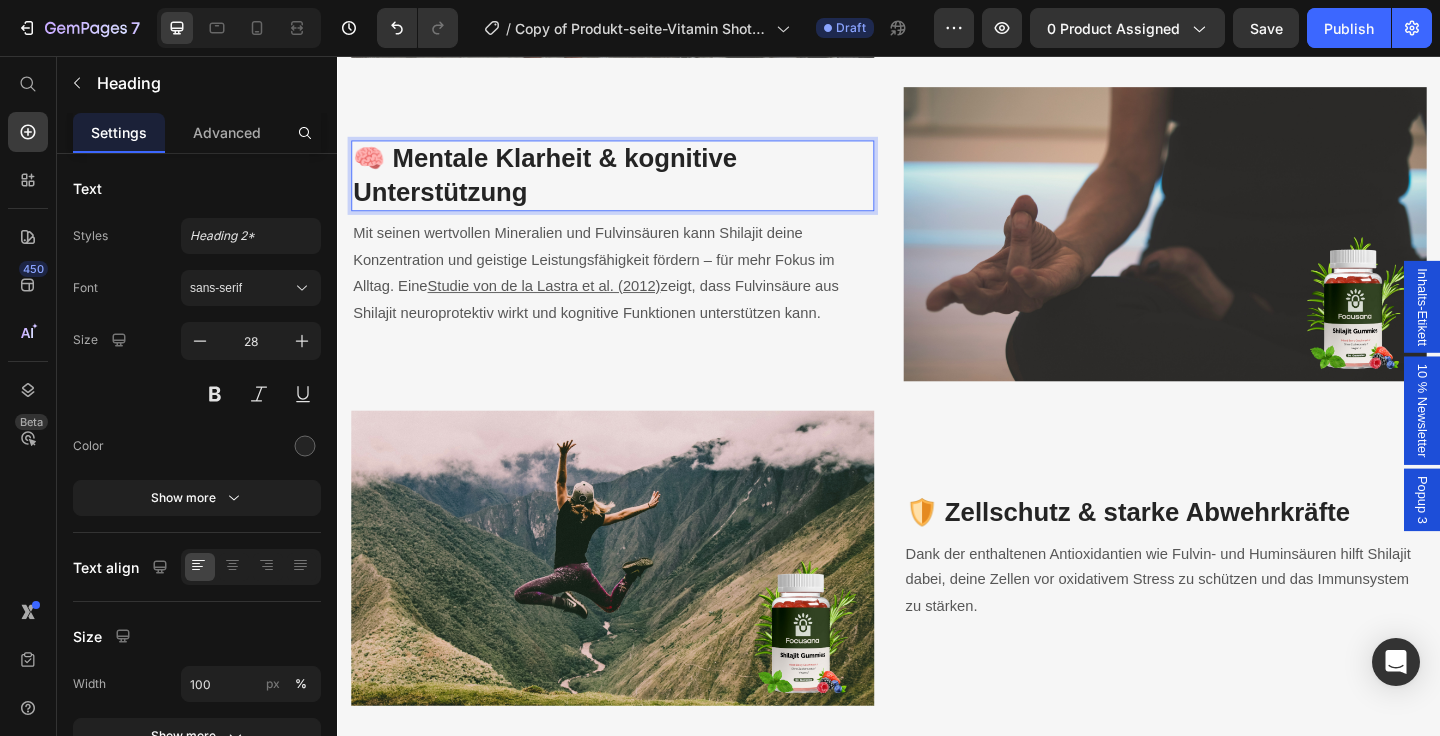 click on "🧠 Mentale Klarheit & kognitive Unterstützung" at bounding box center [636, 186] 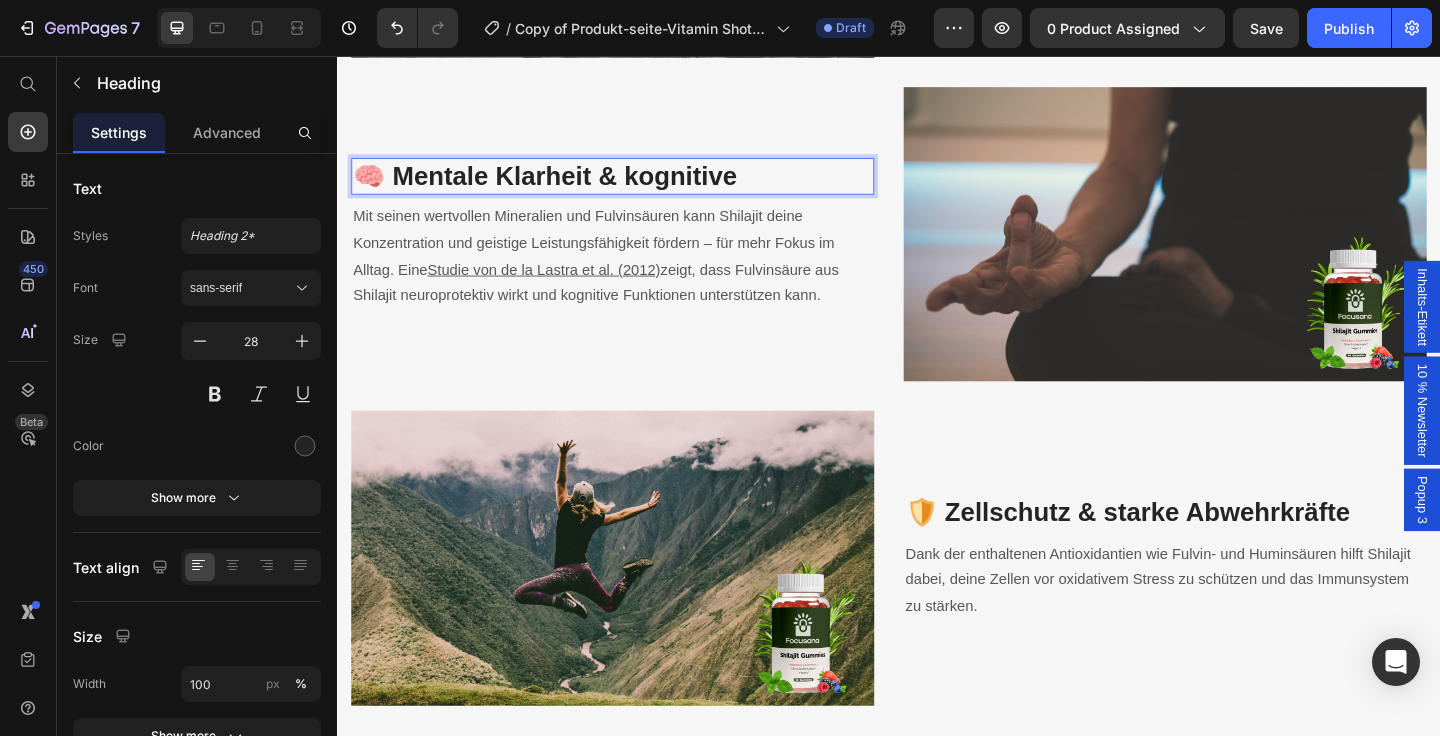 scroll, scrollTop: 2965, scrollLeft: 0, axis: vertical 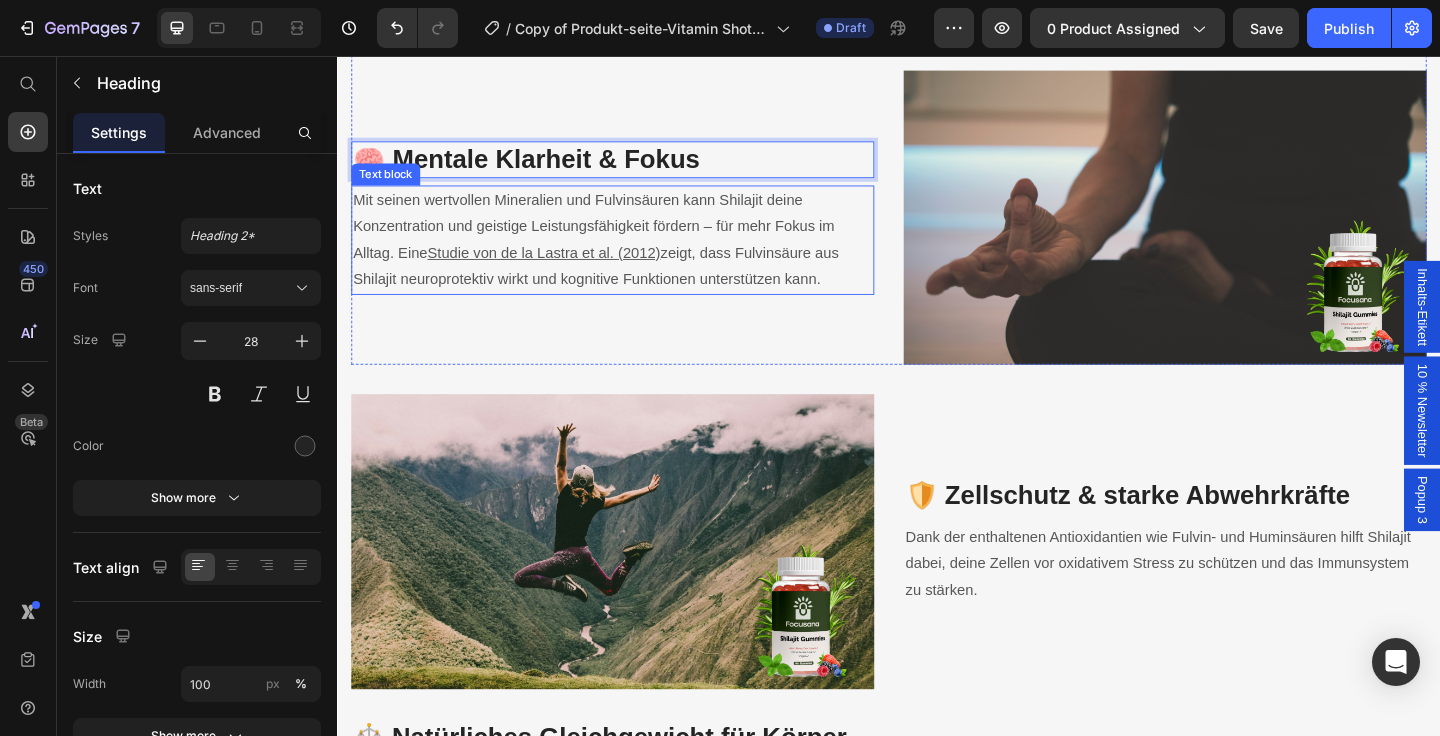 click on "Mit seinen wertvollen Mineralien und Fulvinsäuren kann Shilajit deine Konzentration und geistige Leistungsfähigkeit fördern – für mehr Fokus im Alltag. Eine" at bounding box center (616, 241) 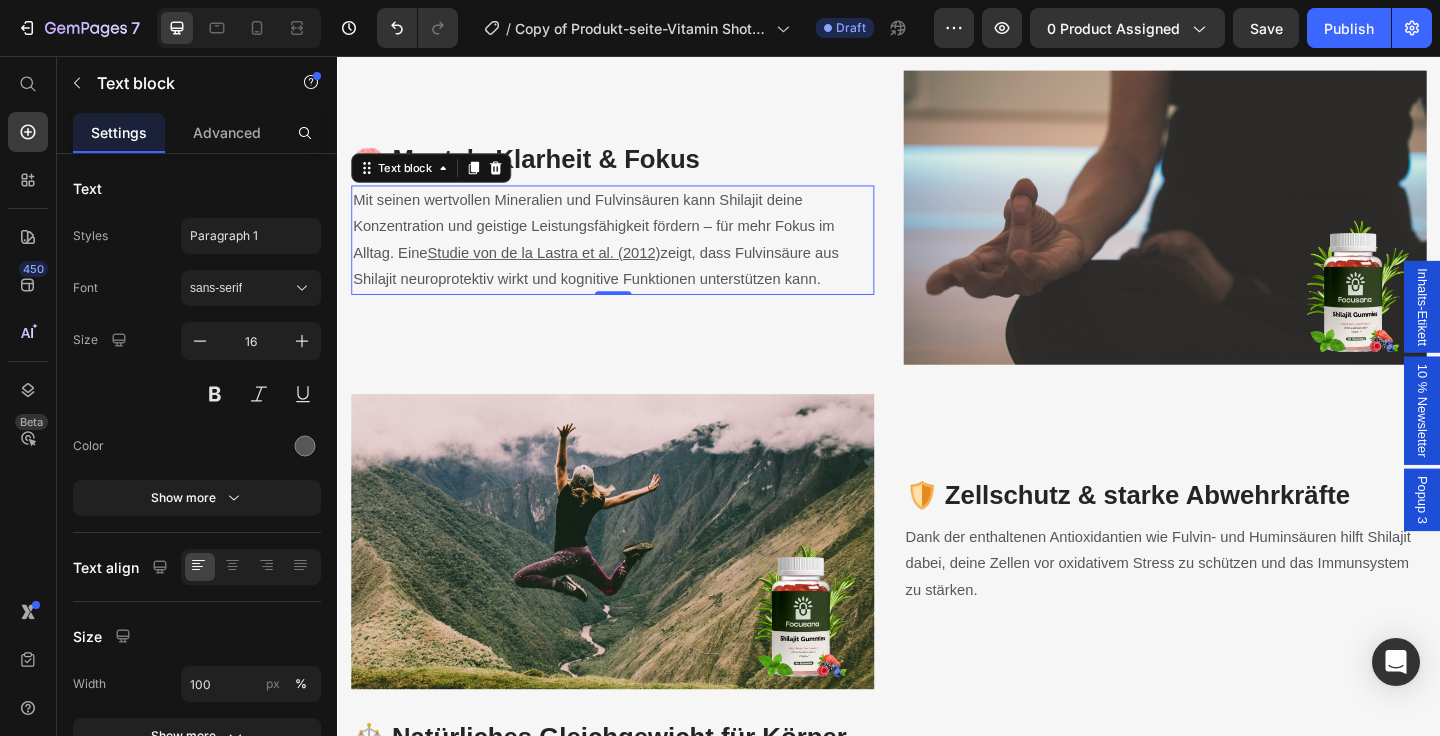 click on "Mit seinen wertvollen Mineralien und Fulvinsäuren kann Shilajit deine Konzentration und geistige Leistungsfähigkeit fördern – für mehr Fokus im Alltag. Eine  Studie von de la Lastra et al. (2012)  zeigt, dass Fulvinsäure aus Shilajit neuroprotektiv wirkt und kognitive Funktionen unterstützen kann." at bounding box center (636, 256) 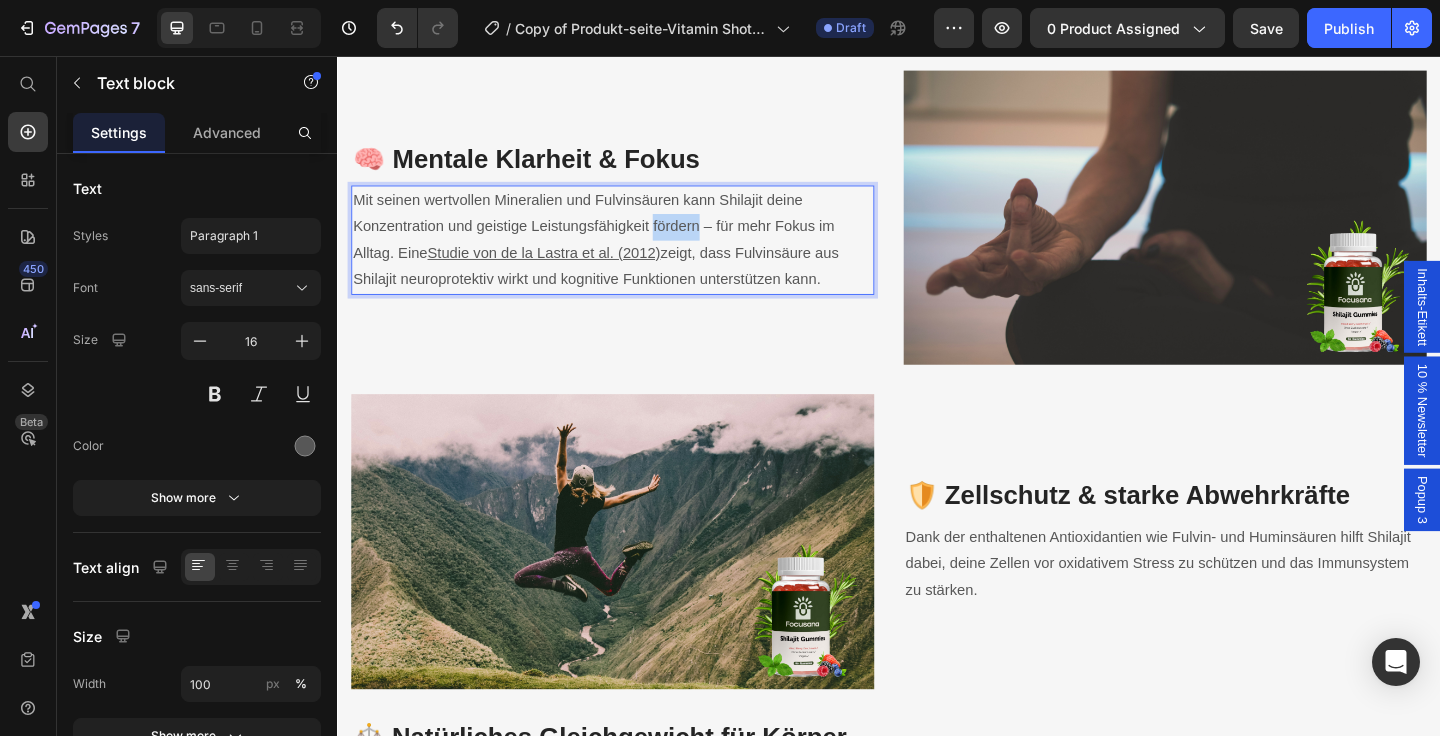 click on "Mit seinen wertvollen Mineralien und Fulvinsäuren kann Shilajit deine Konzentration und geistige Leistungsfähigkeit fördern – für mehr Fokus im Alltag. Eine  Studie von de la Lastra et al. (2012)  zeigt, dass Fulvinsäure aus Shilajit neuroprotektiv wirkt und kognitive Funktionen unterstützen kann." at bounding box center [636, 256] 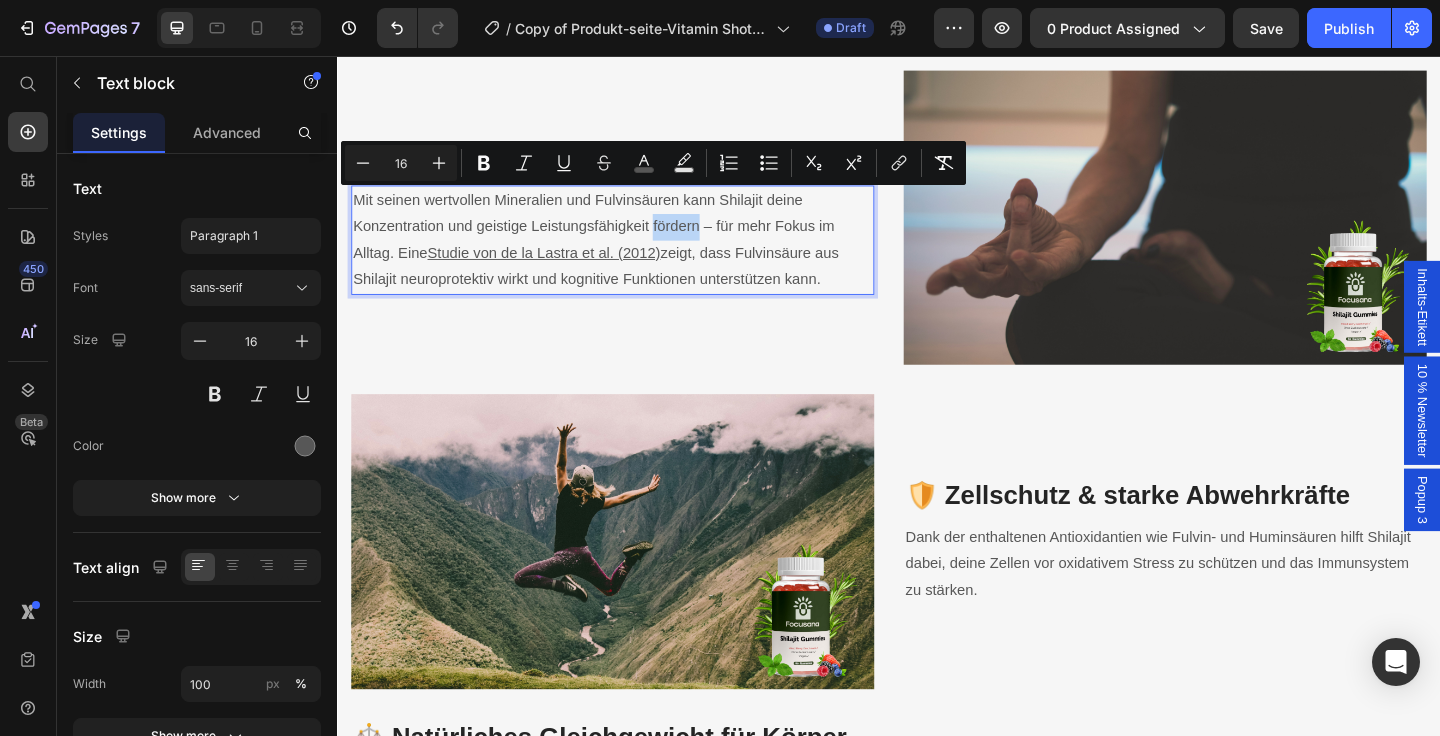scroll, scrollTop: 2980, scrollLeft: 0, axis: vertical 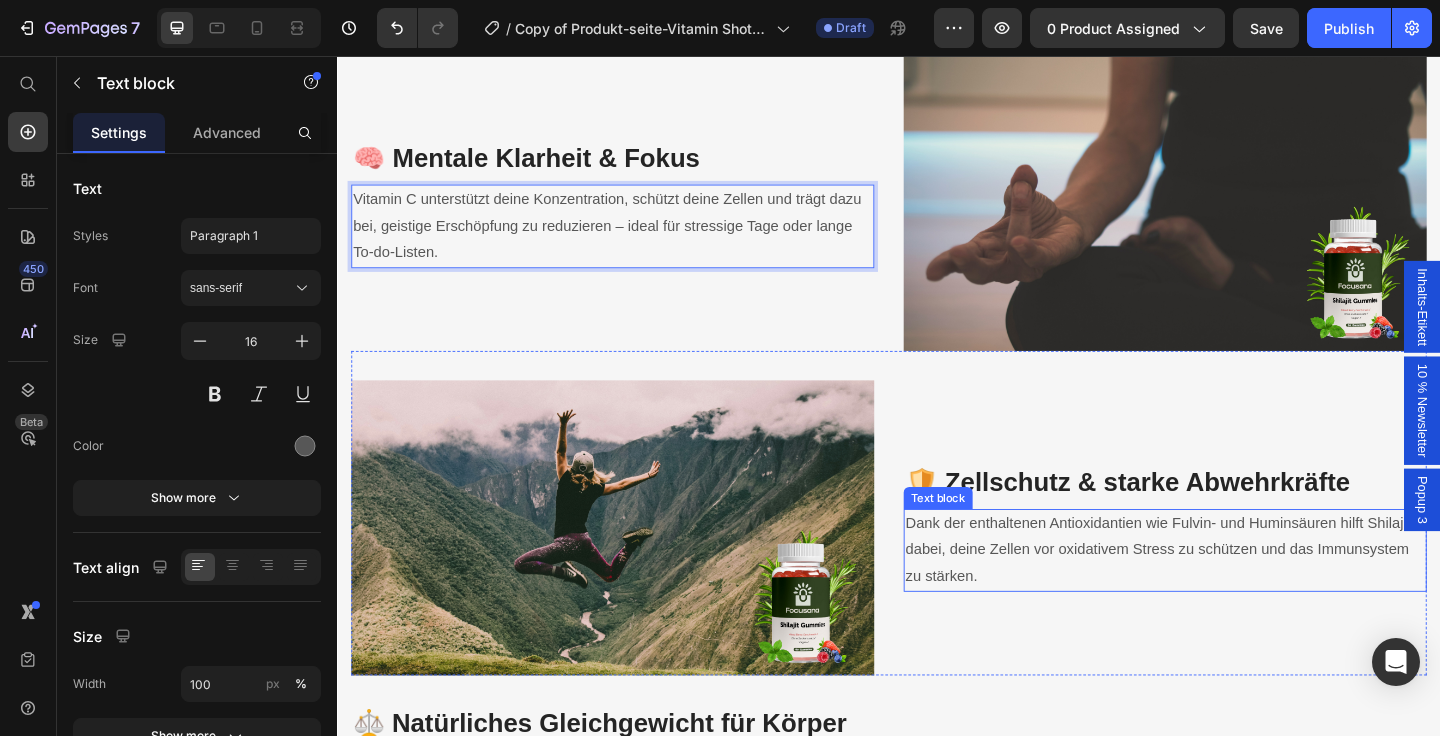 click on "Dank der enthaltenen Antioxidantien wie Fulvin- und Huminsäuren hilft Shilajit dabei, deine Zellen vor oxidativem Stress zu schützen und das Immunsystem zu stärken." at bounding box center [1230, 593] 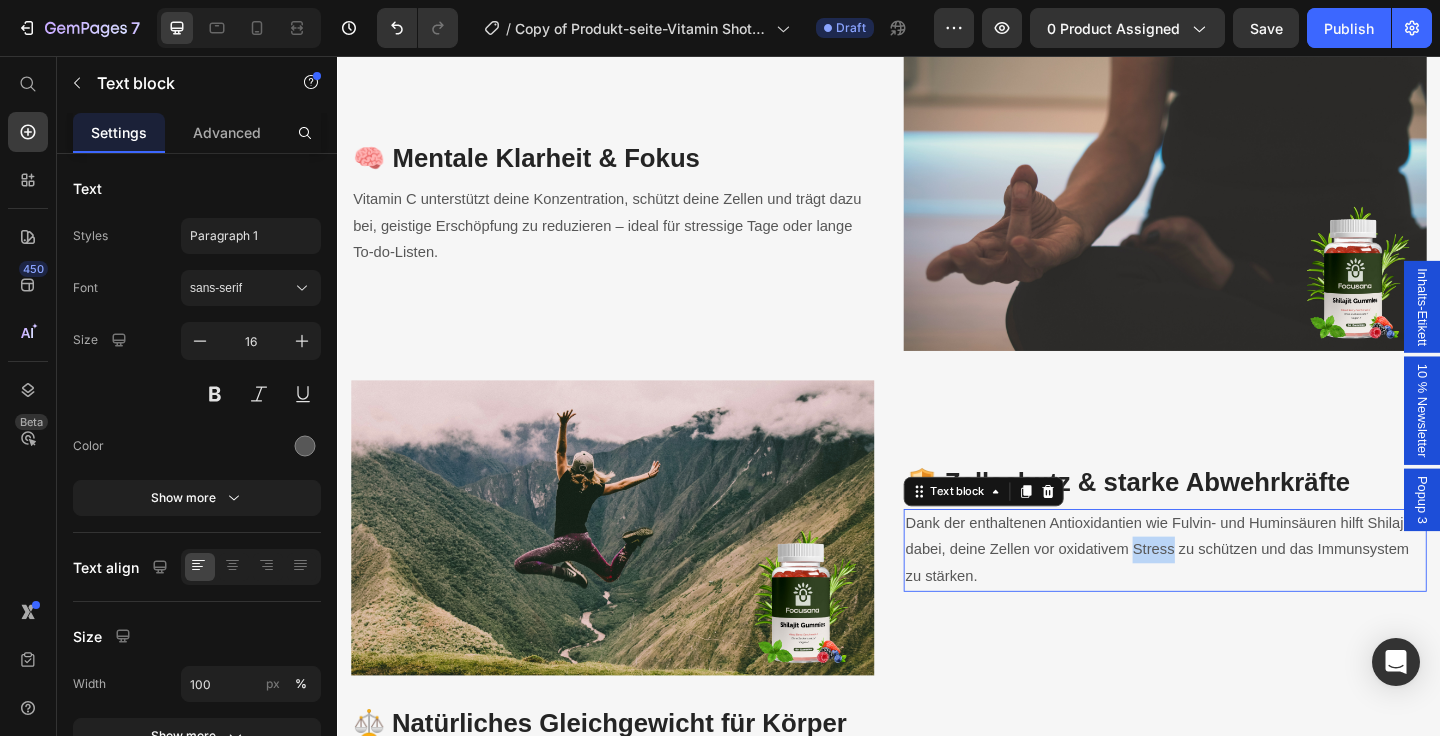 click on "Dank der enthaltenen Antioxidantien wie Fulvin- und Huminsäuren hilft Shilajit dabei, deine Zellen vor oxidativem Stress zu schützen und das Immunsystem zu stärken." at bounding box center (1230, 593) 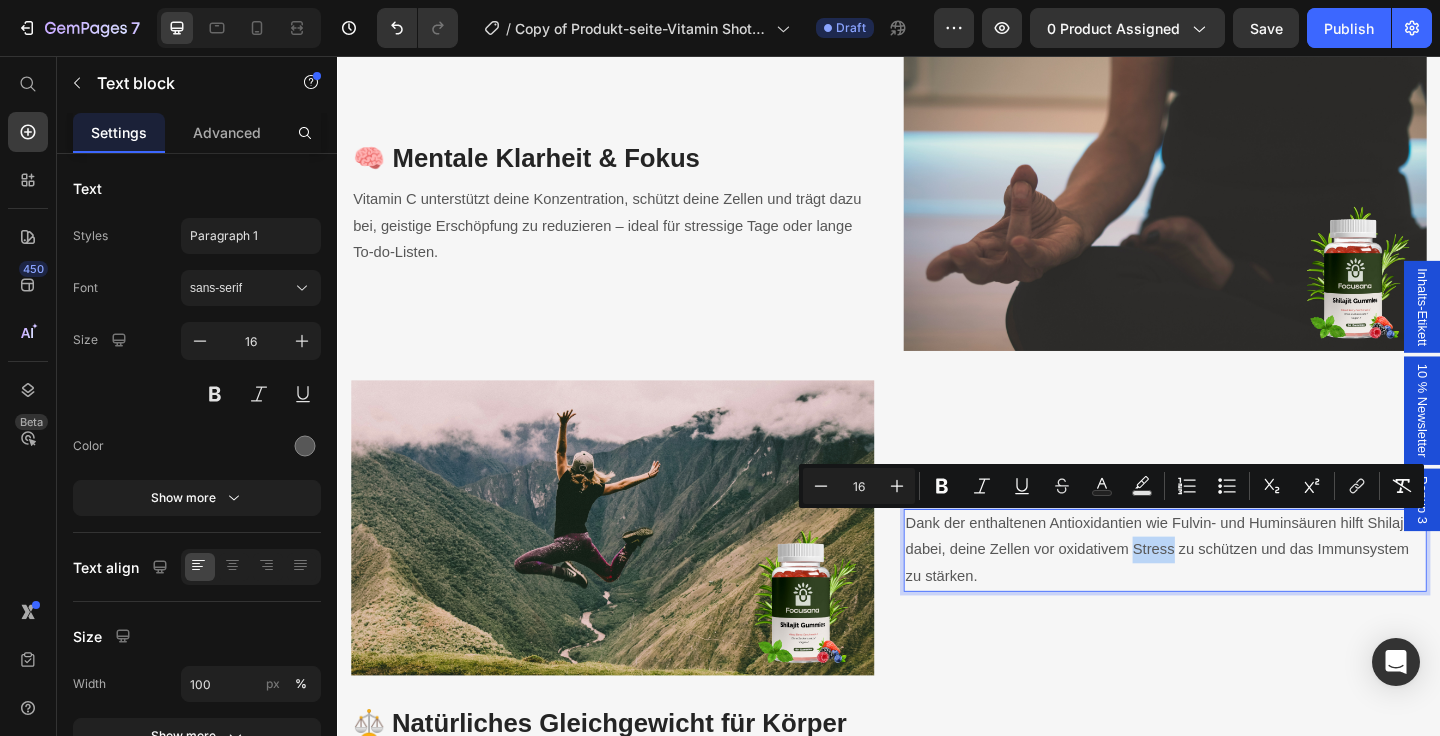 type 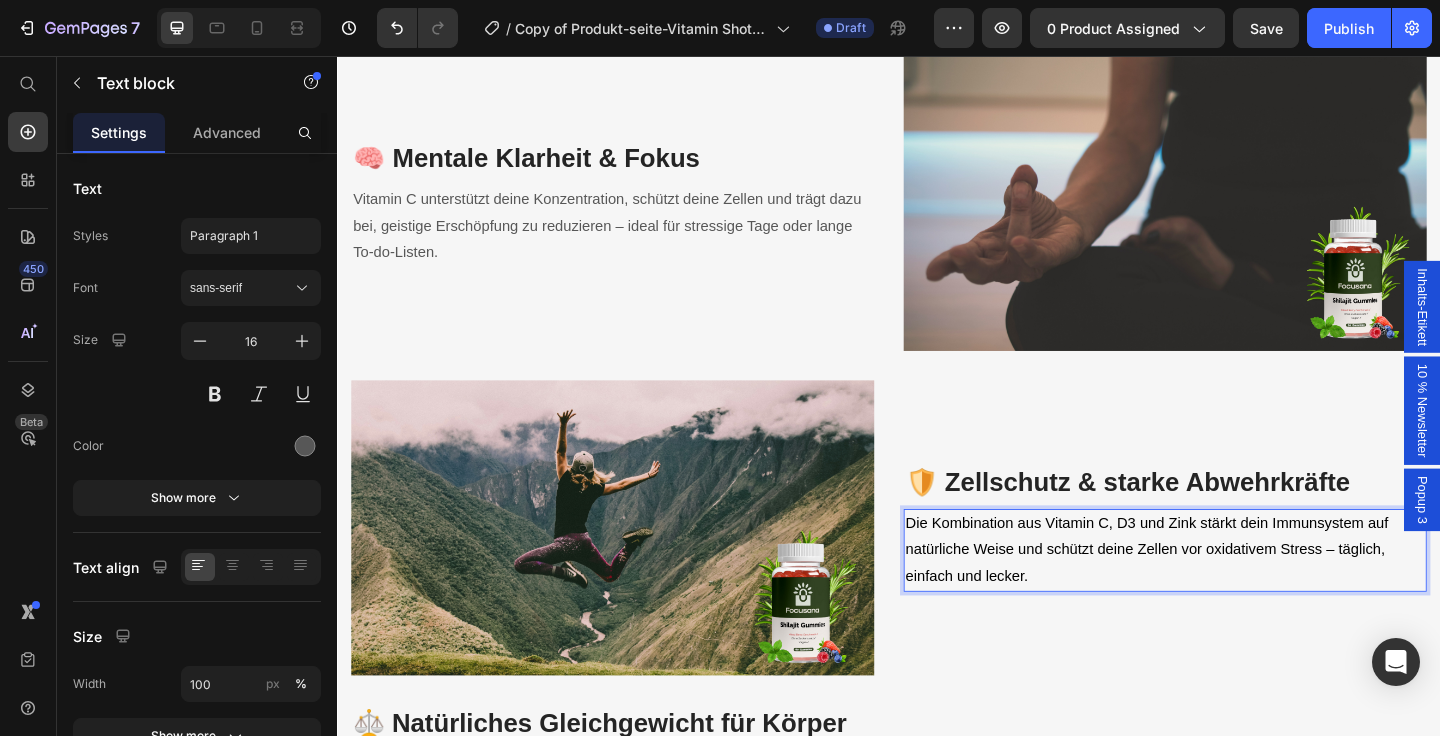 click on "Die Kombination aus Vitamin C, D3 und Zink stärkt dein Immunsystem auf natürliche Weise und schützt deine Zellen vor oxidativem Stress – täglich, einfach und lecker." at bounding box center (1237, 594) 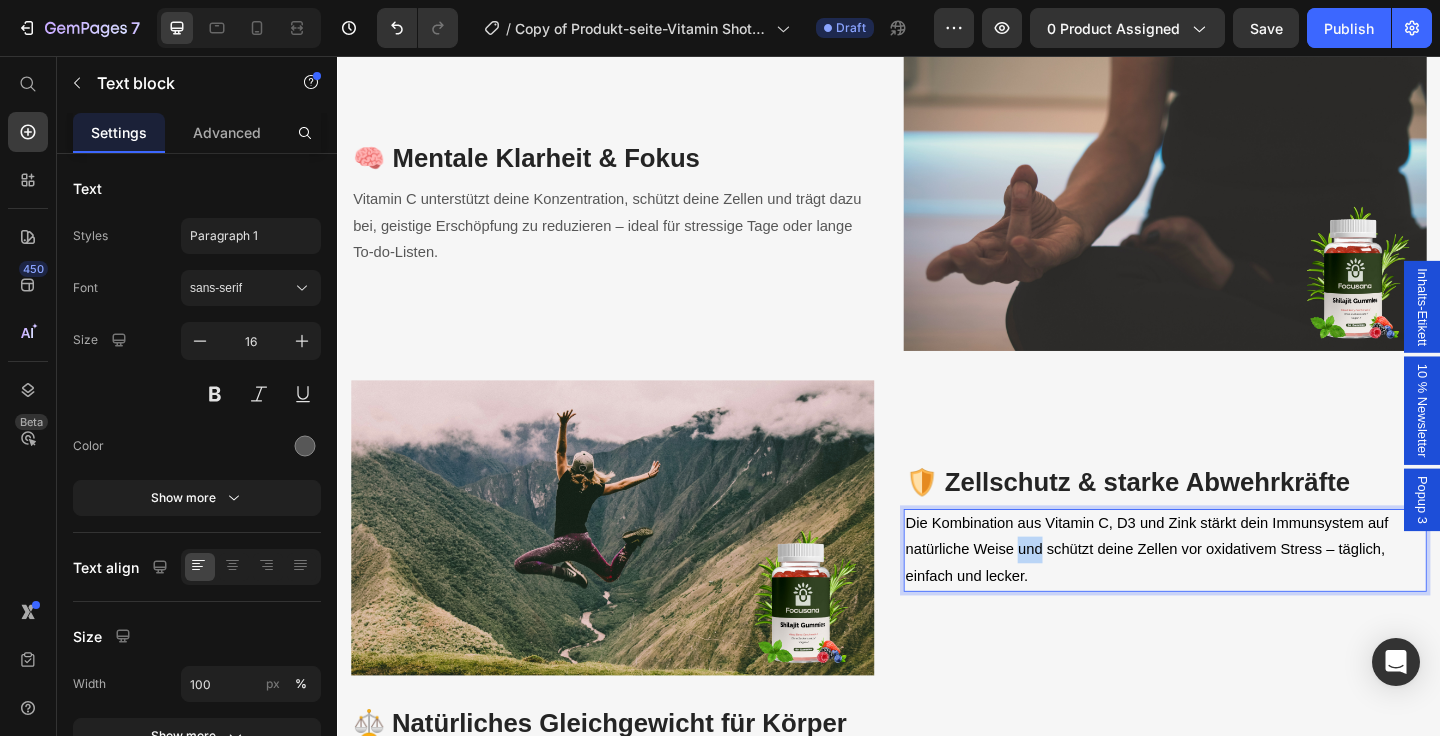 click on "Die Kombination aus Vitamin C, D3 und Zink stärkt dein Immunsystem auf natürliche Weise und schützt deine Zellen vor oxidativem Stress – täglich, einfach und lecker." at bounding box center [1237, 594] 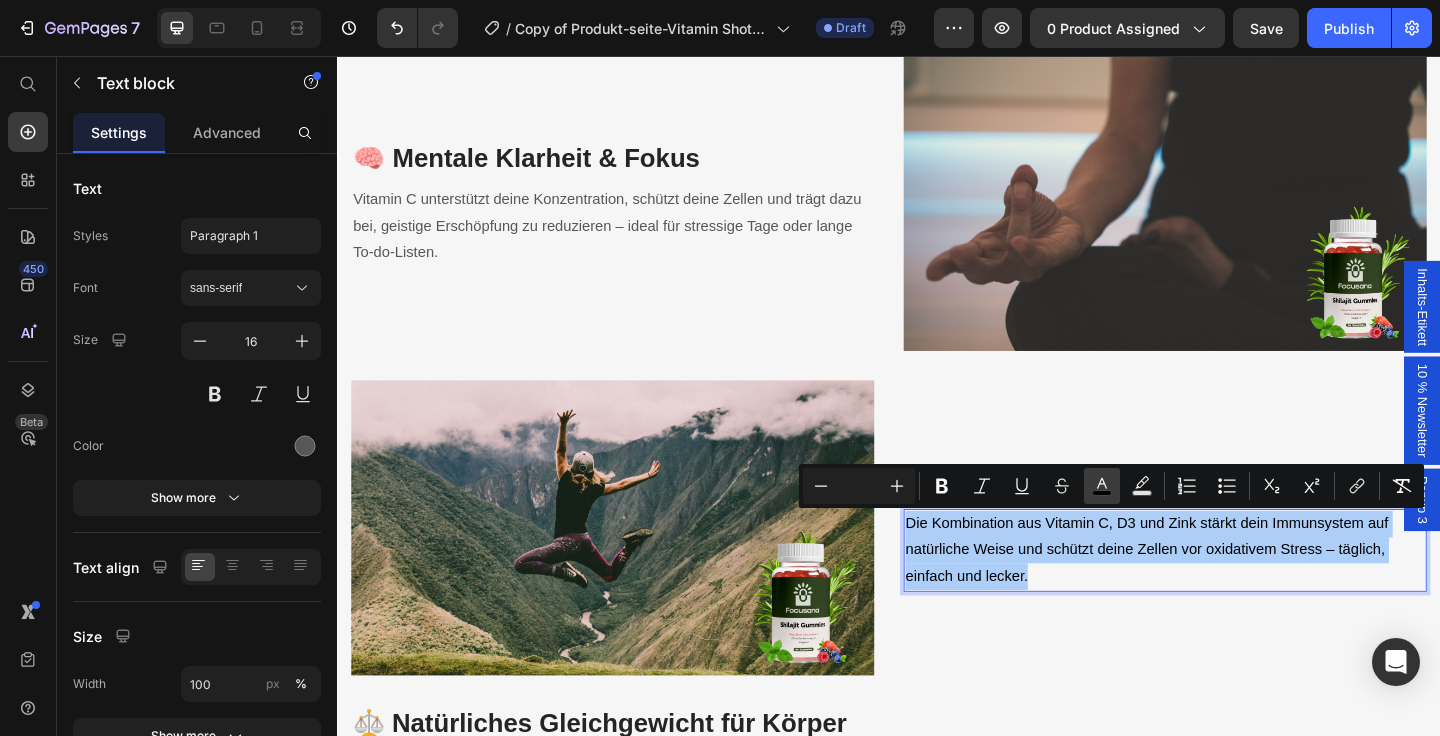click 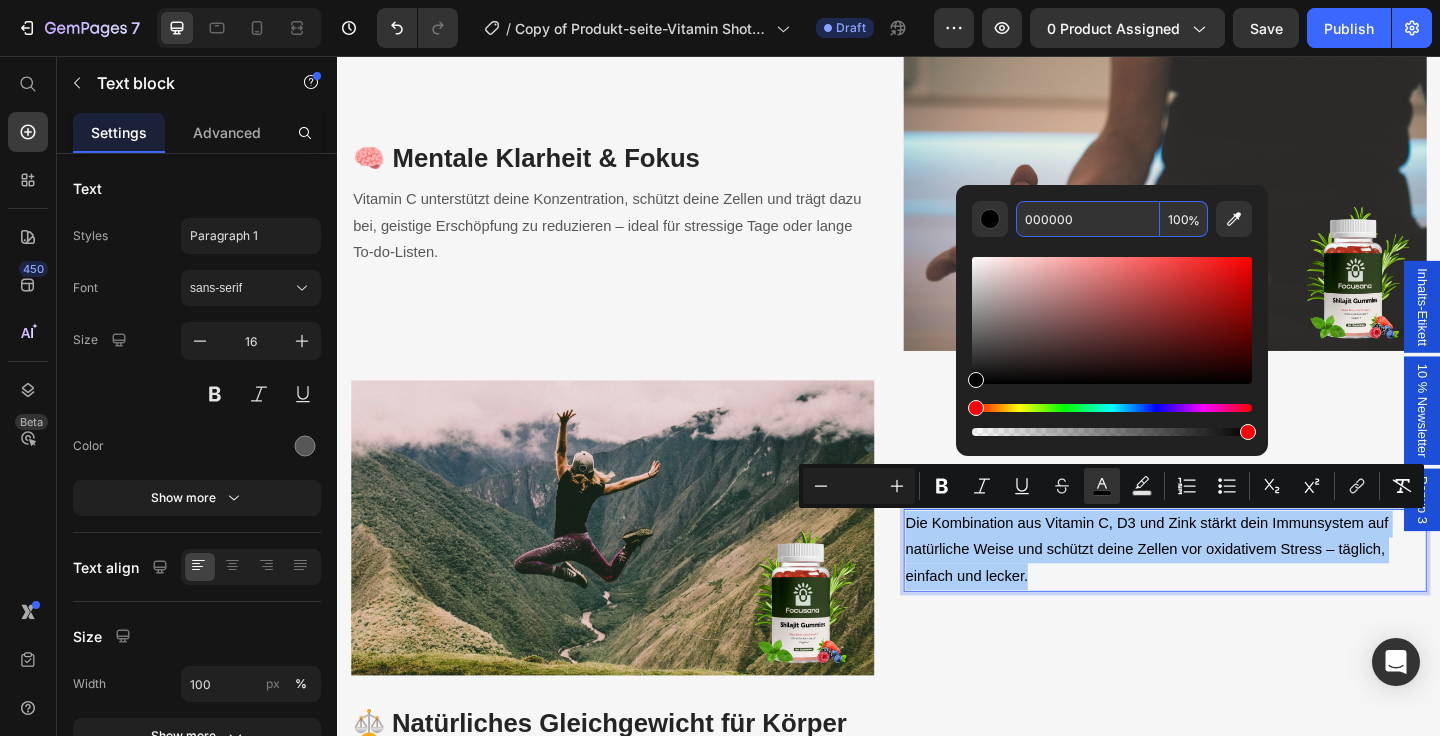 click on "000000" at bounding box center (1088, 219) 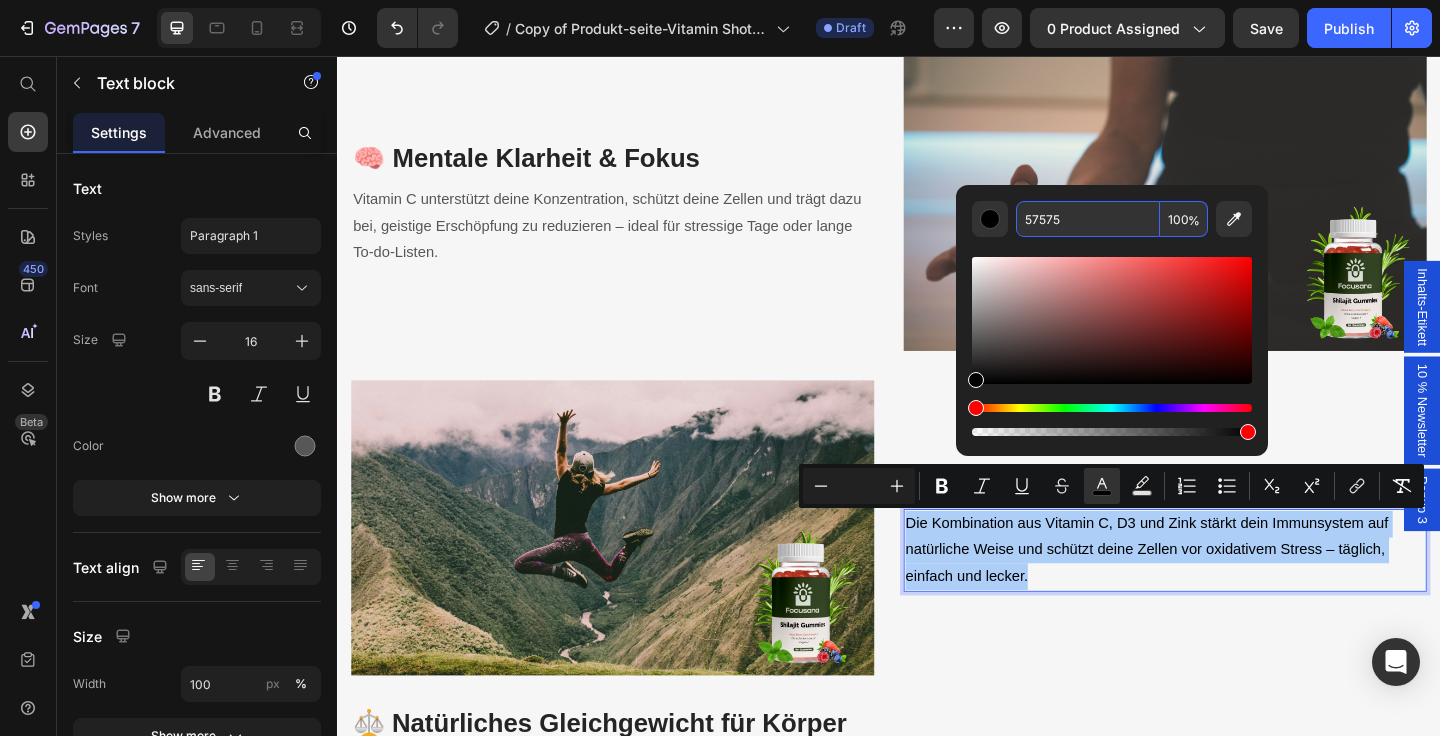 type on "575757" 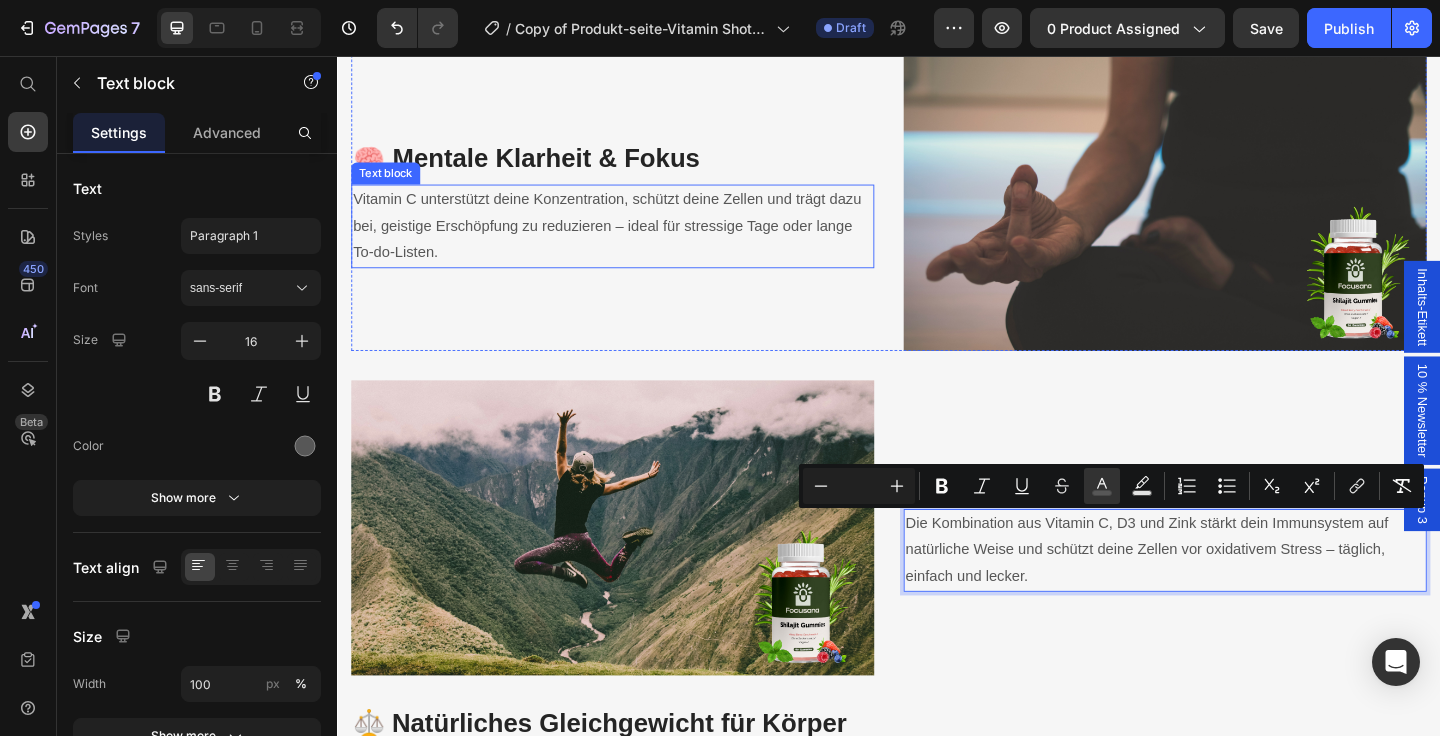 click on "Vitamin C unterstützt deine Konzentration, schützt deine Zellen und trägt dazu bei, geistige Erschöpfung zu reduzieren – ideal für stressige Tage oder lange To-do-Listen." at bounding box center [636, 241] 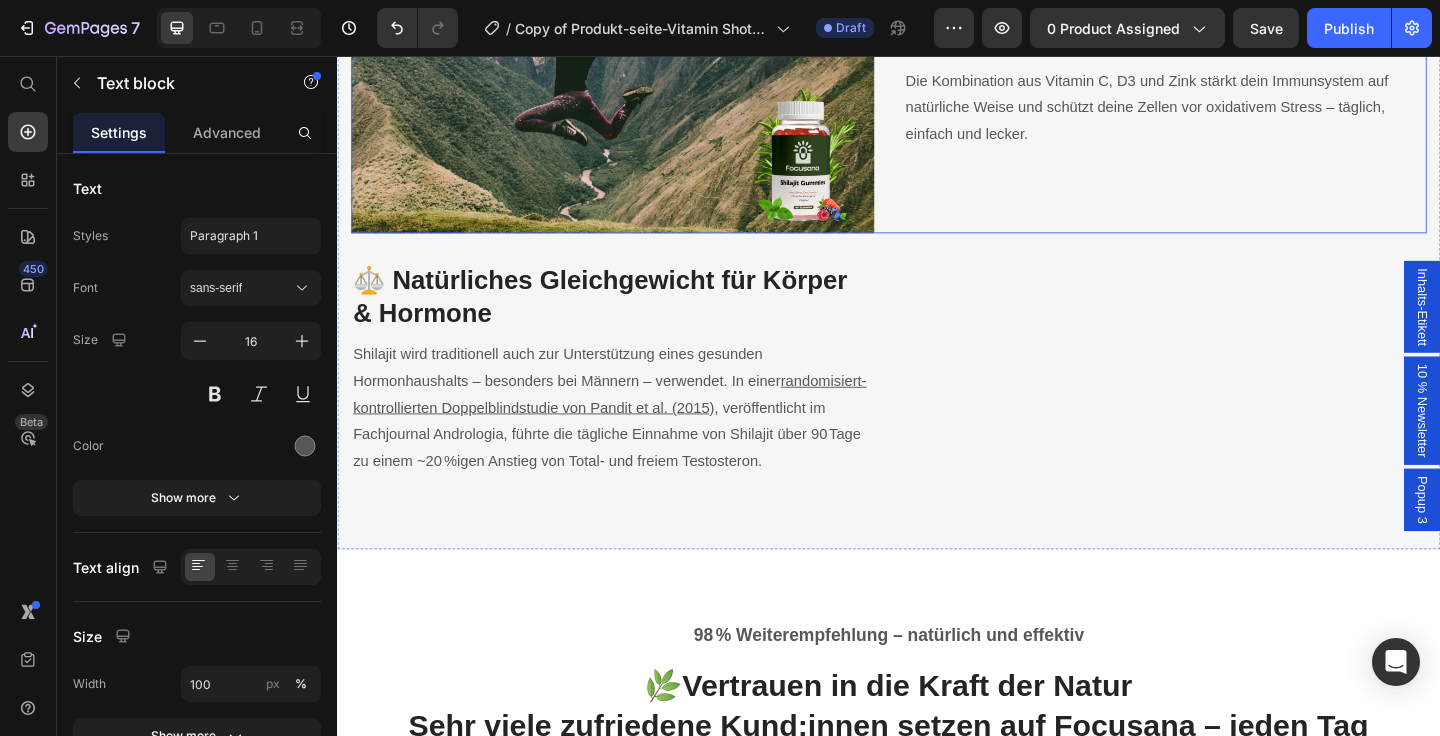 scroll, scrollTop: 3498, scrollLeft: 0, axis: vertical 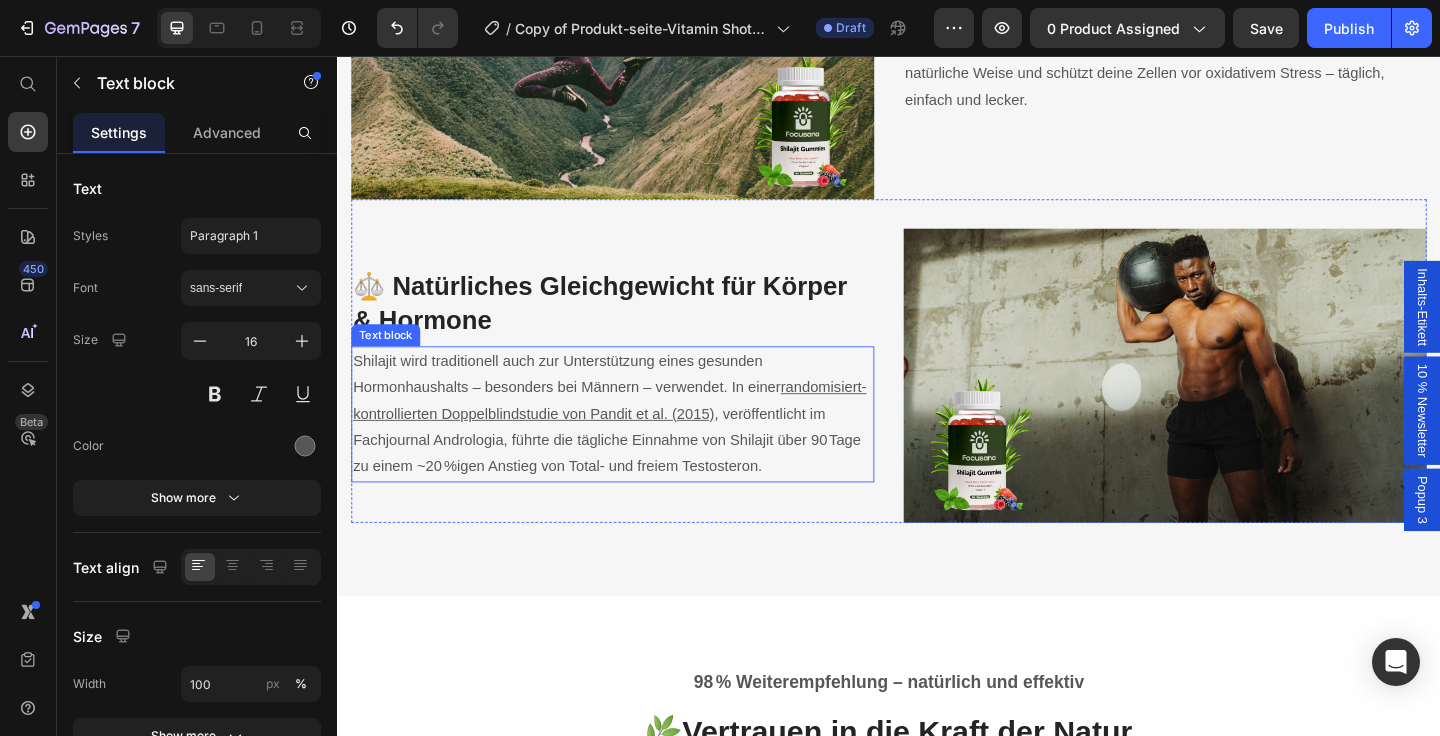 click on "Shilajit wird traditionell auch zur Unterstützung eines gesunden Hormonhaushalts – besonders bei Männern – verwendet. In einer" at bounding box center (586, 402) 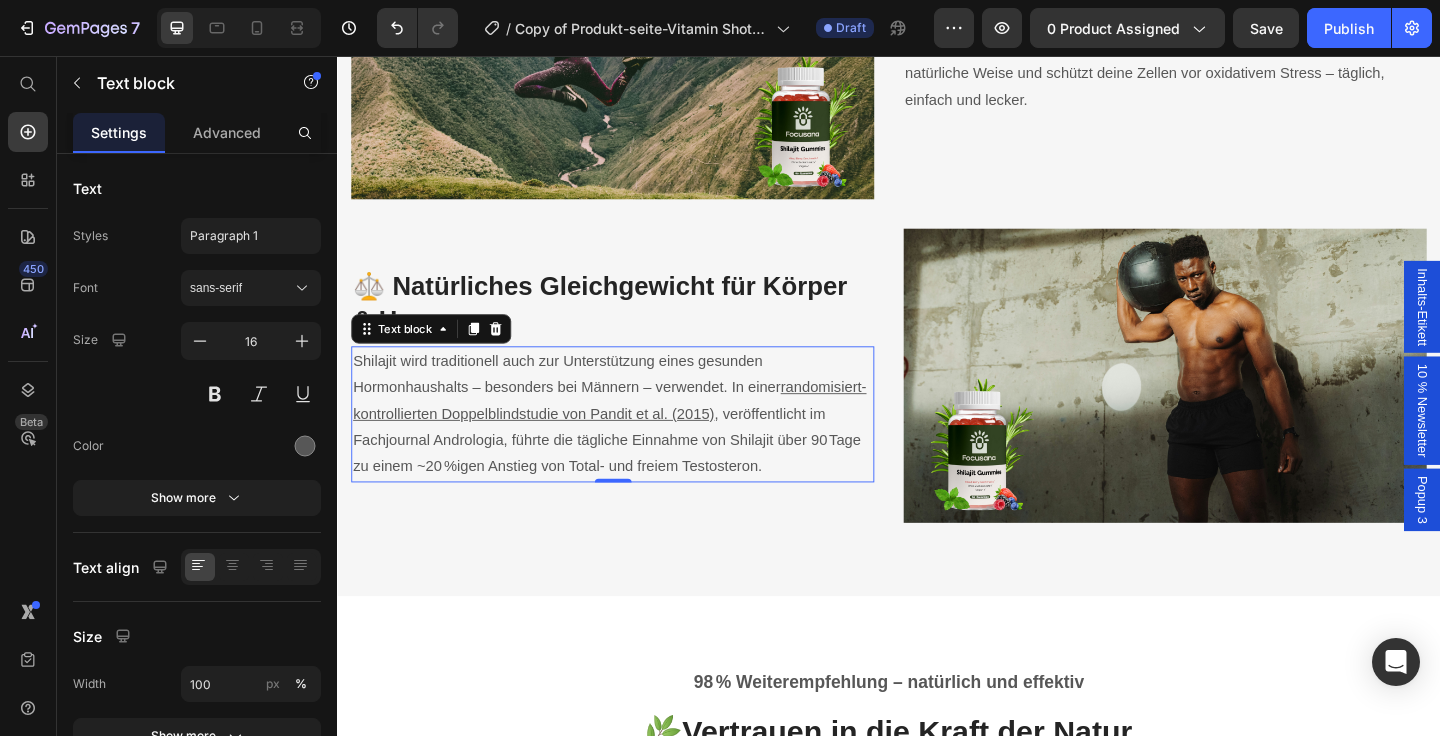 click on ", veröffentlicht im Fachjournal Andrologia, führte die tägliche Einnahme von Shilajit über 90 Tage zu einem ~20 %igen Anstieg von Total‑ und freiem Testosteron." at bounding box center [630, 474] 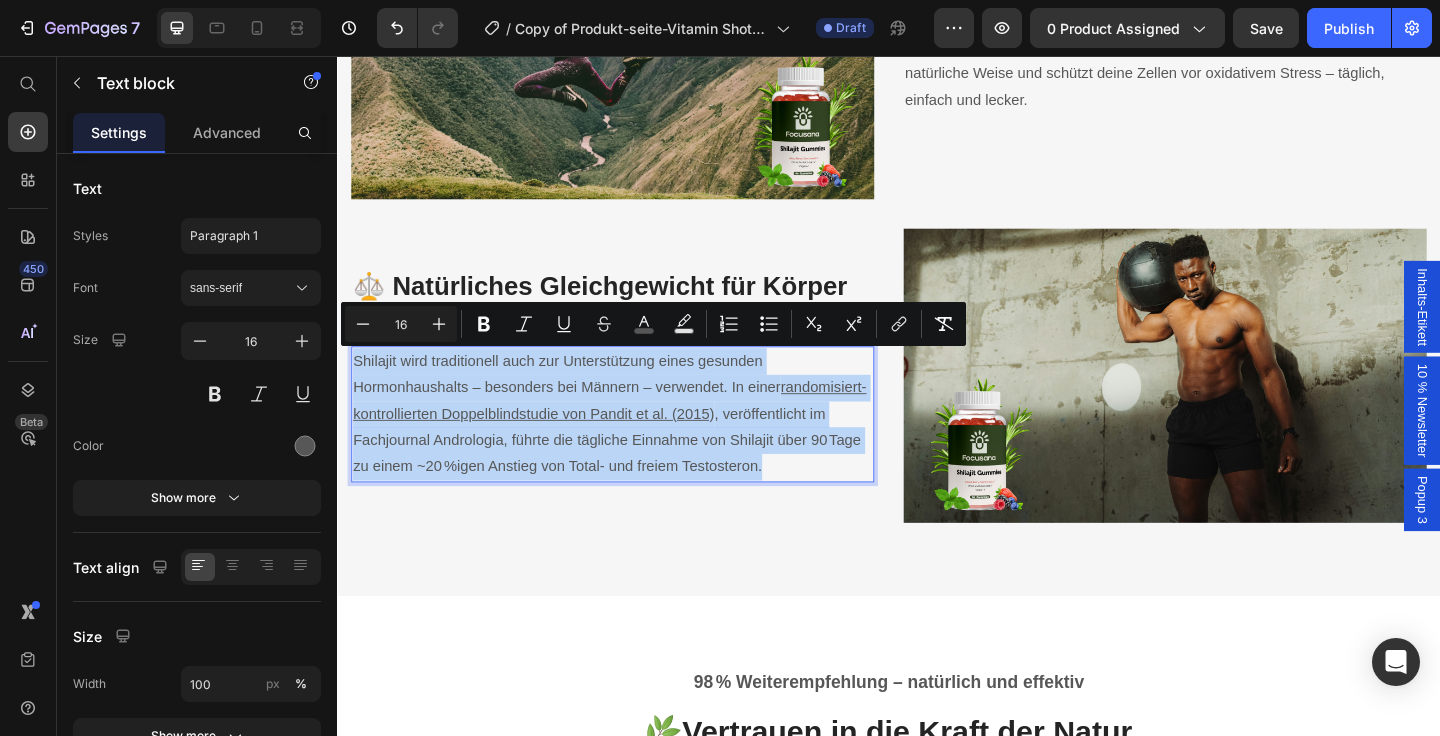 drag, startPoint x: 815, startPoint y: 508, endPoint x: 357, endPoint y: 386, distance: 473.97046 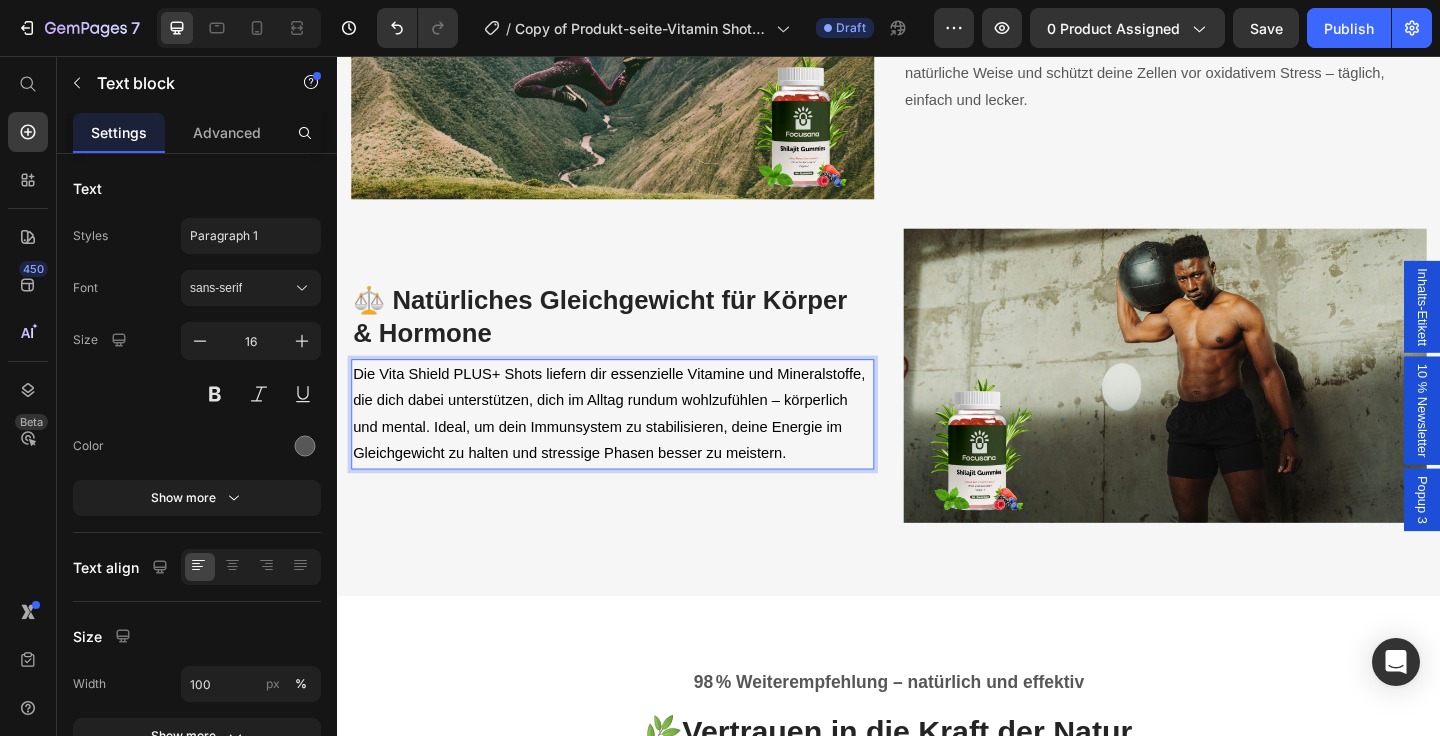 scroll, scrollTop: 3512, scrollLeft: 0, axis: vertical 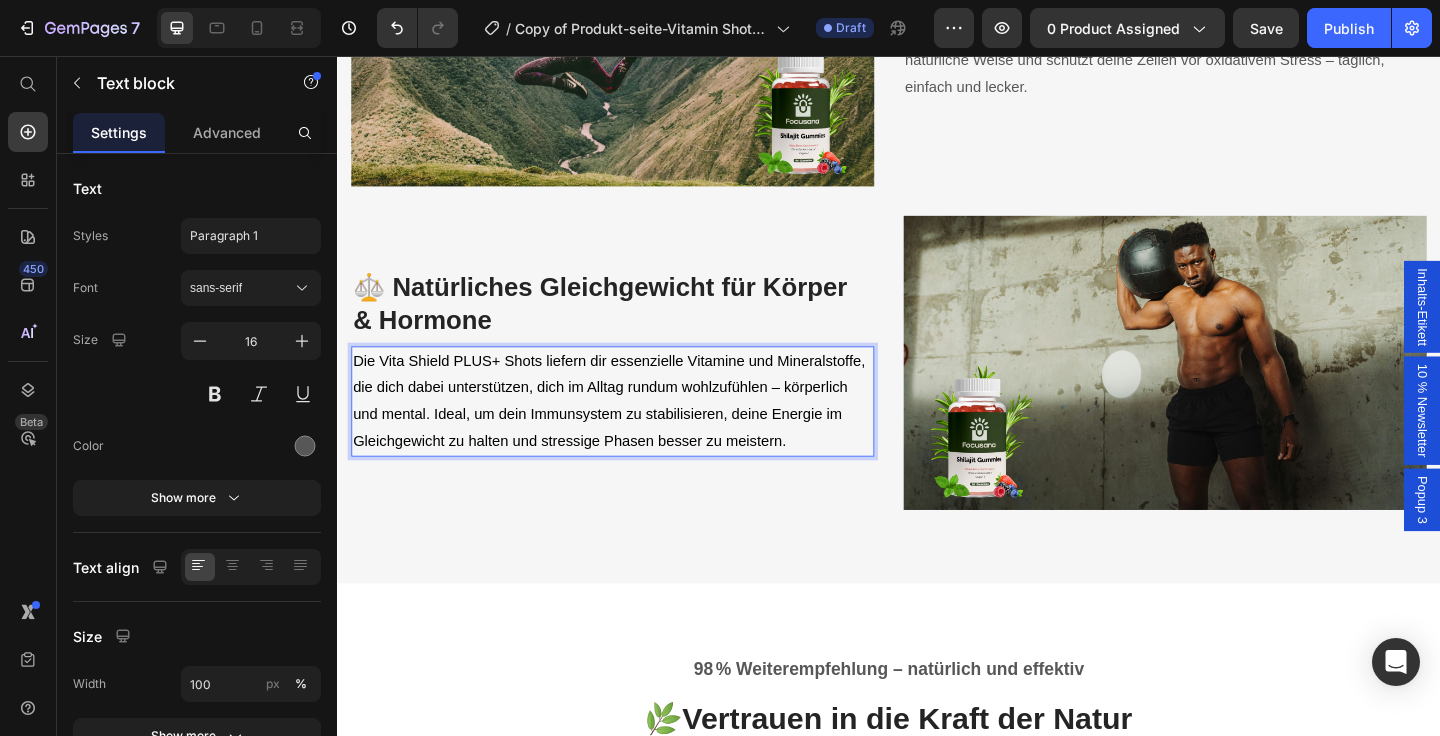 click on "Die Vita Shield PLUS+ Shots liefern dir essenzielle Vitamine und Mineralstoffe, die dich dabei unterstützen, dich im Alltag rundum wohlzufühlen – körperlich und mental. Ideal, um dein Immunsystem zu stabilisieren, deine Energie im Gleichgewicht zu halten und stressige Phasen besser zu meistern." at bounding box center [632, 430] 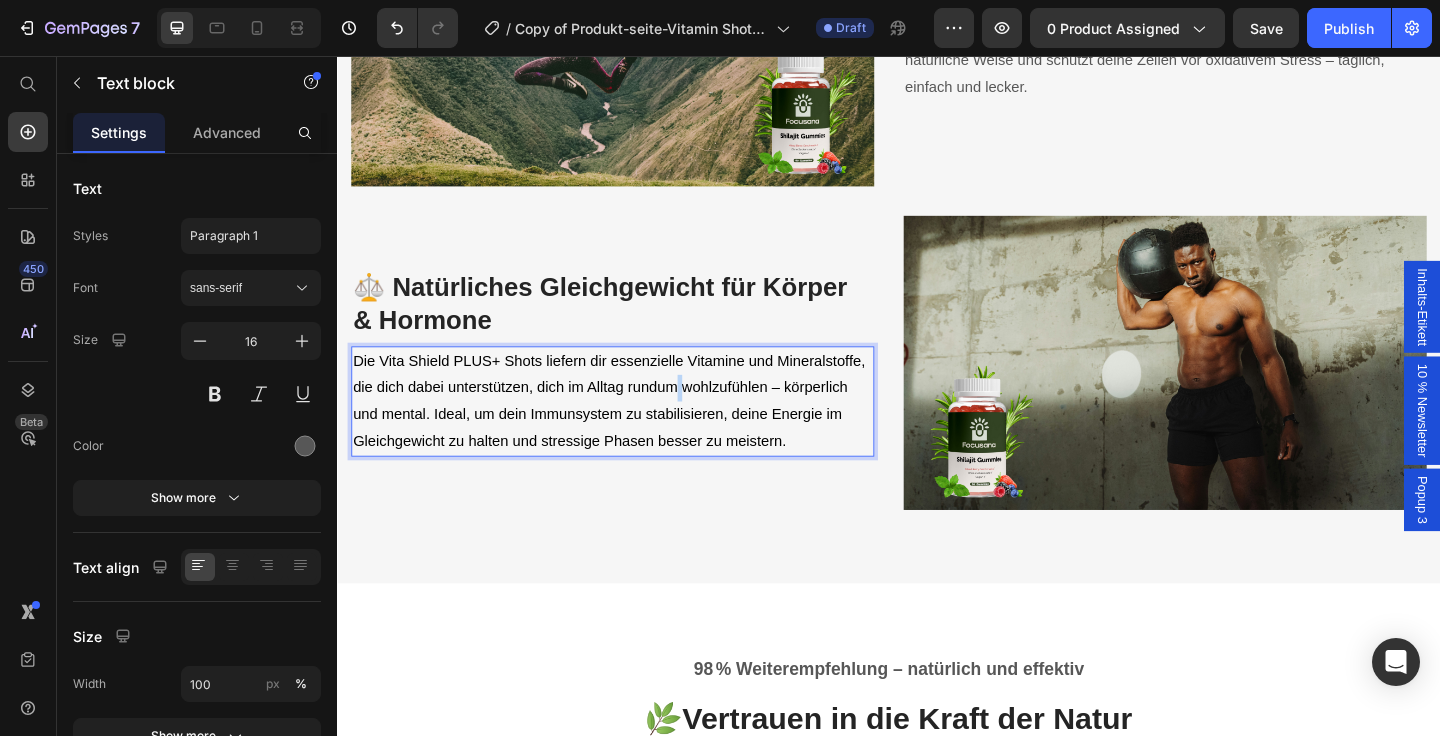 click on "Die Vita Shield PLUS+ Shots liefern dir essenzielle Vitamine und Mineralstoffe, die dich dabei unterstützen, dich im Alltag rundum wohlzufühlen – körperlich und mental. Ideal, um dein Immunsystem zu stabilisieren, deine Energie im Gleichgewicht zu halten und stressige Phasen besser zu meistern." at bounding box center [632, 430] 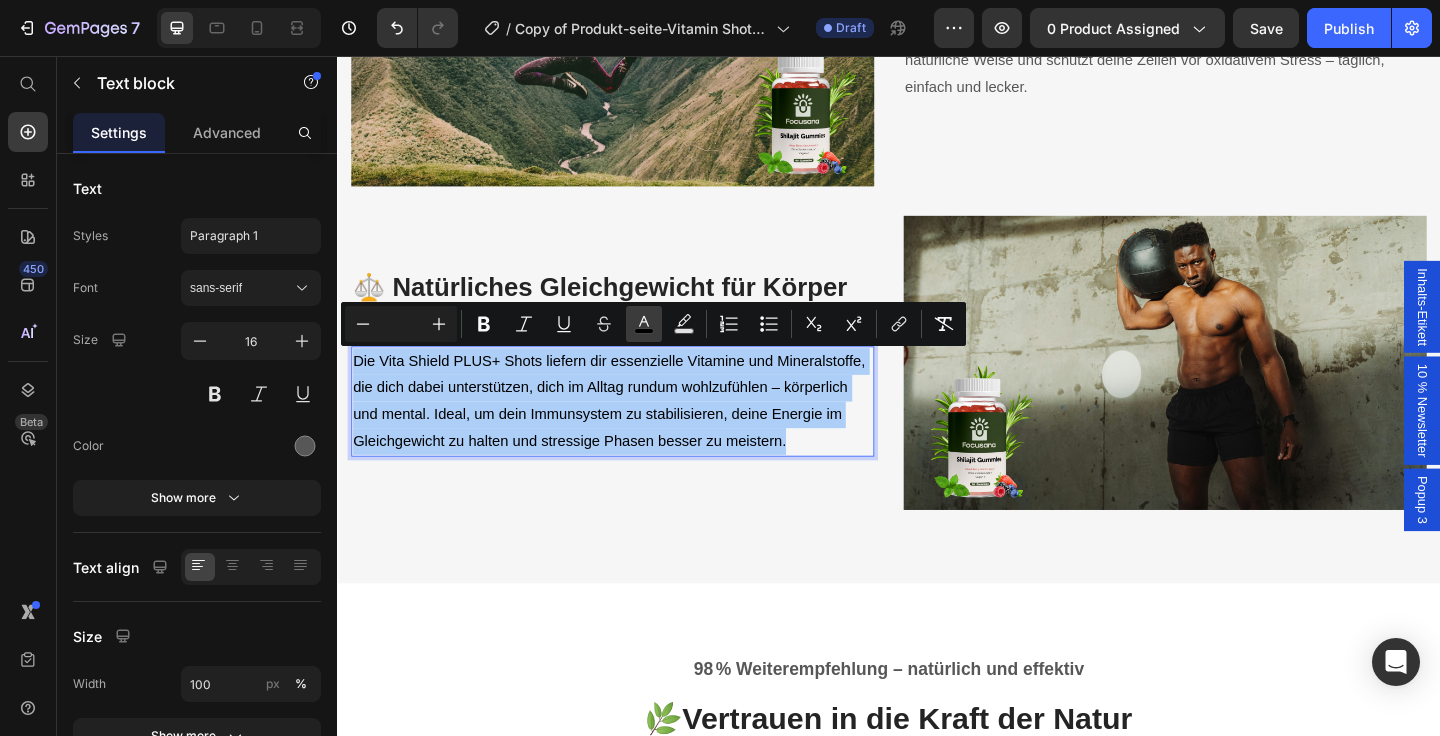 click 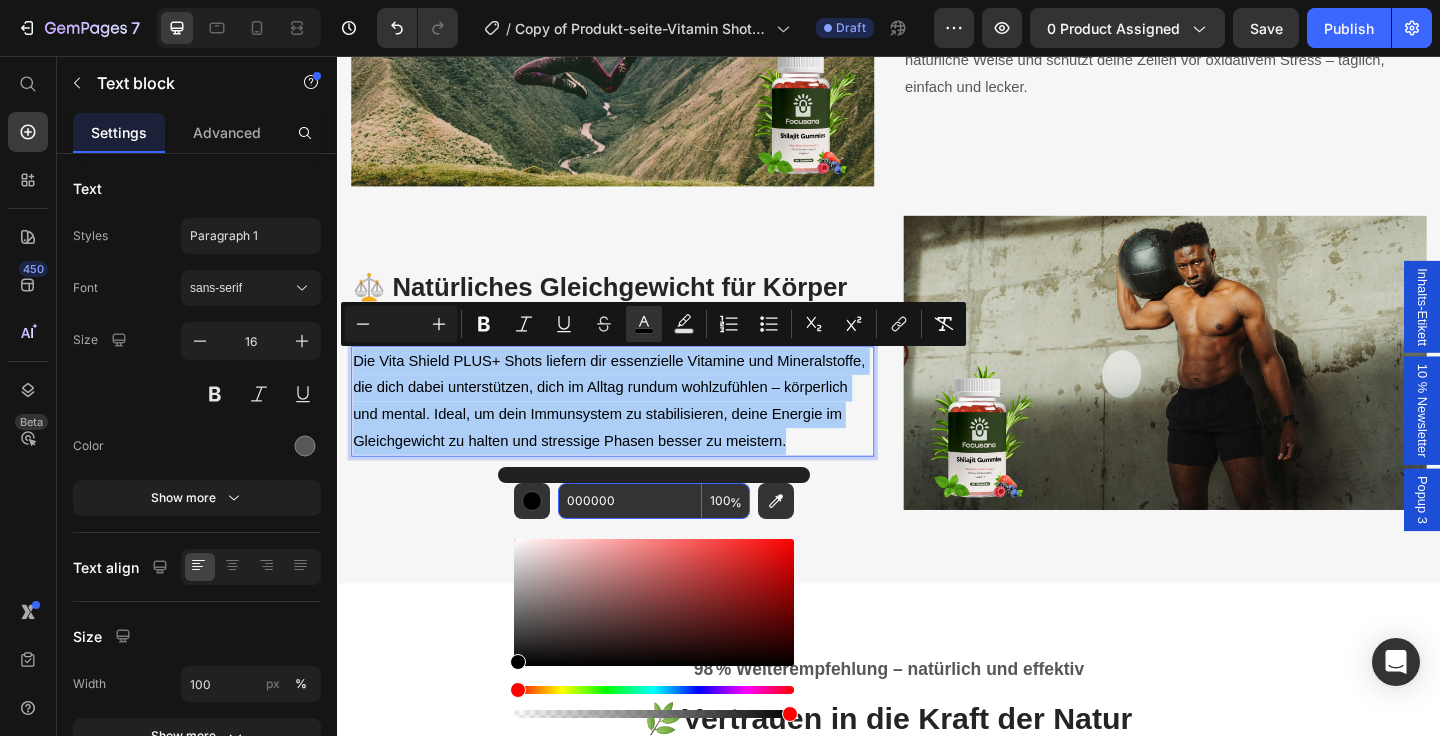 click on "000000" at bounding box center (630, 501) 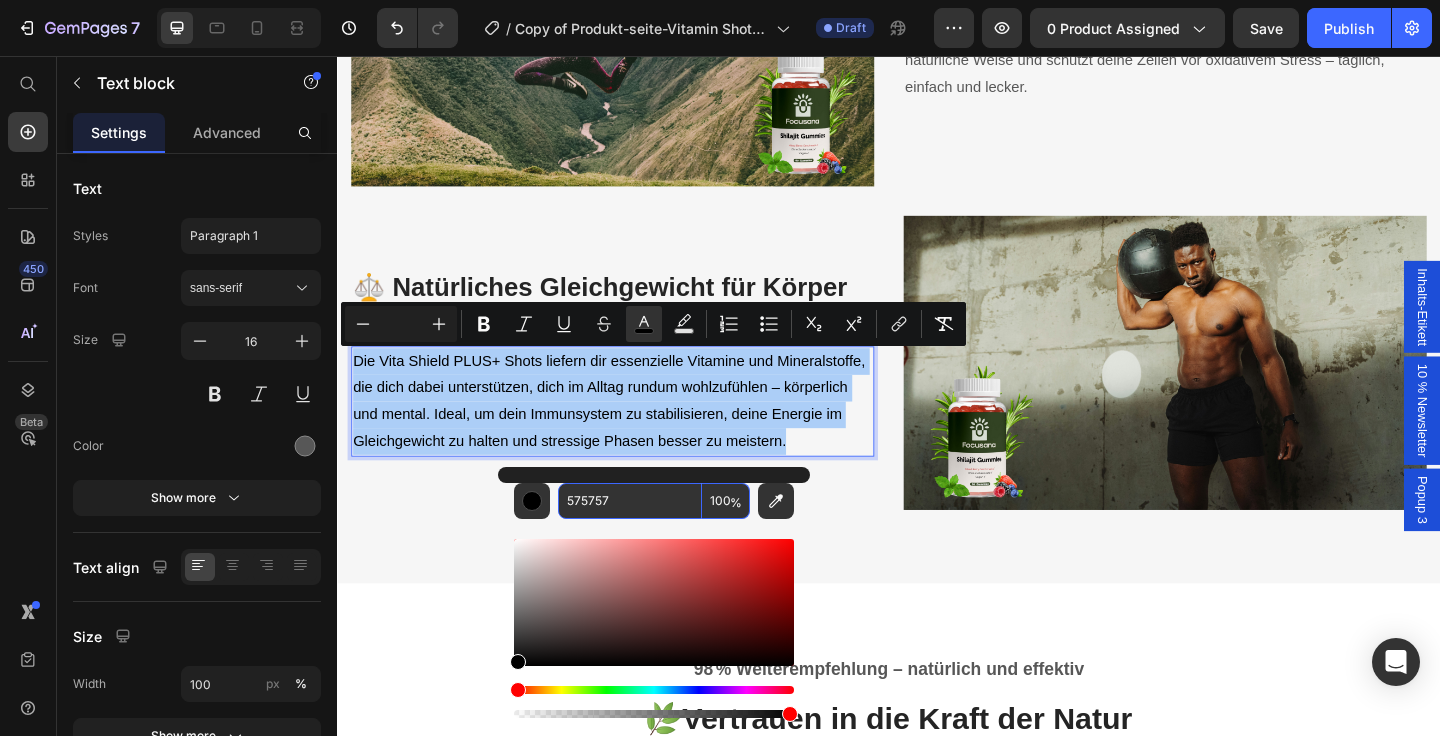 type on "575757" 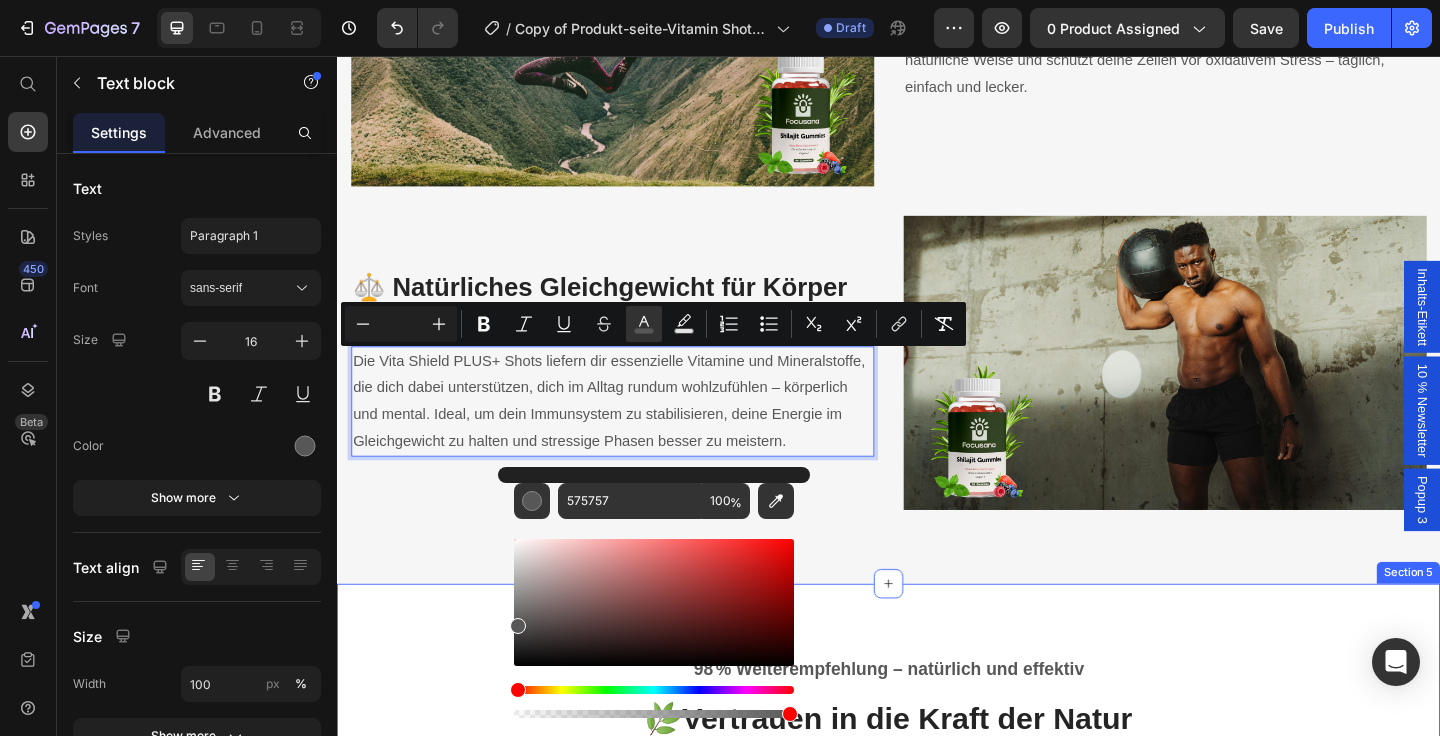 click on "98 % Weiterempfehlung – natürlich und effektiv Text block 🌿  Vertrauen in die Kraft der Natur Sehr viele zufriedene Kund:innen setzen auf Focusana – jeden Tag Heading                Icon                Icon                Icon                Icon                Icon Icon List Hoz Schmeckt super und gibt mir Power am Morgen! Heading „Ich nehme die Gummies jetzt seit zwei Wochen – und bin morgens spürbar wacher und fokussierter. Kein unangenehmer Nachgeschmack, und endlich mal etwas, das ich nicht vergesse zu nehmen!“ Text block                Title Line – [FIRST] [LAST]. Heading
Icon Verifizierter Käufer Text block Icon List Row                Icon                Icon                Icon                Icon                Icon Icon List Hoz Mehr Energie – ganz ohne Koffein.   Heading „Ich war skeptisch, aber schon nach wenigen Tagen habe ich gemerkt: Ich fühle mich ausgeglichener, konzentrierter und nicht mehr so erschöpft wie sonst am Nachmittag.“   Text block Title Line" at bounding box center (937, 989) 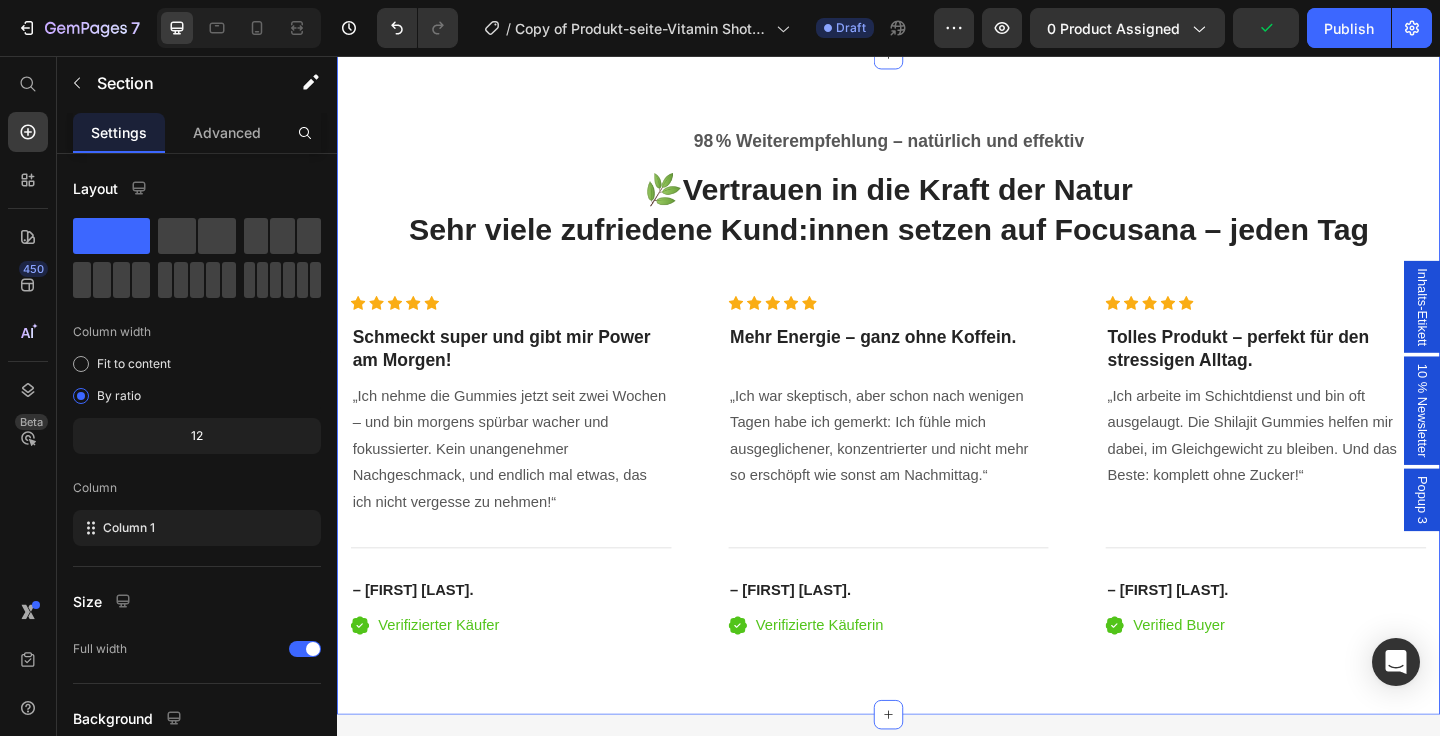 scroll, scrollTop: 4090, scrollLeft: 0, axis: vertical 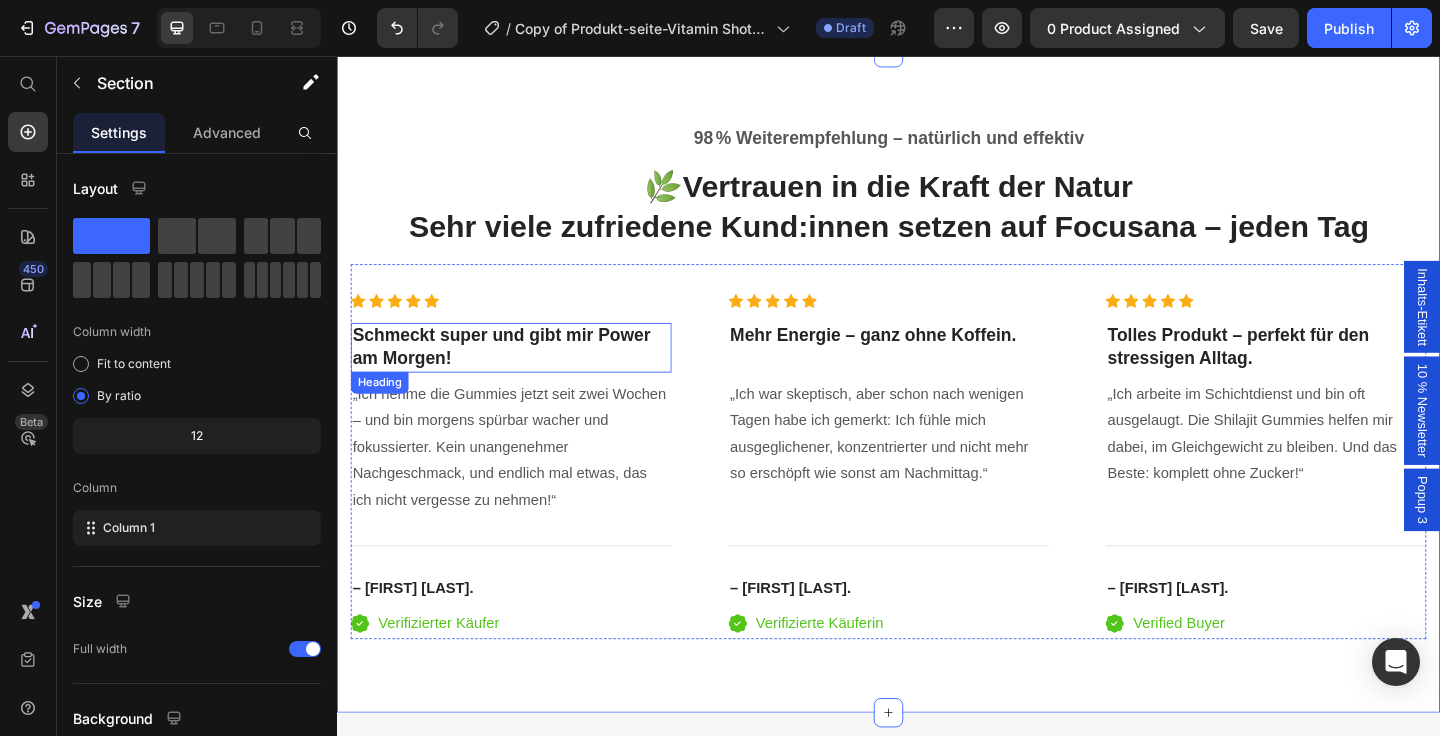 click on "Schmeckt super und gibt mir Power am Morgen!" at bounding box center [516, 372] 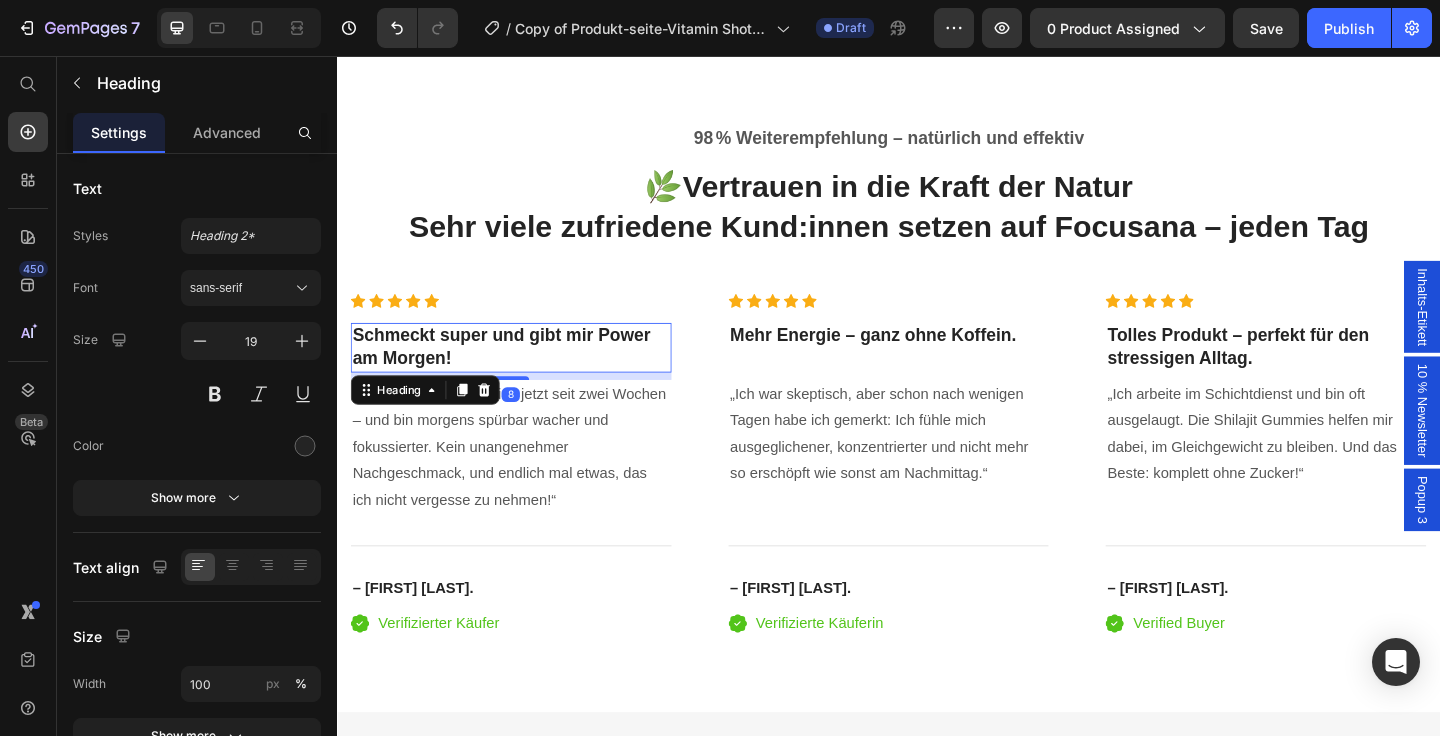 click on "Schmeckt super und gibt mir Power am Morgen!" at bounding box center (516, 372) 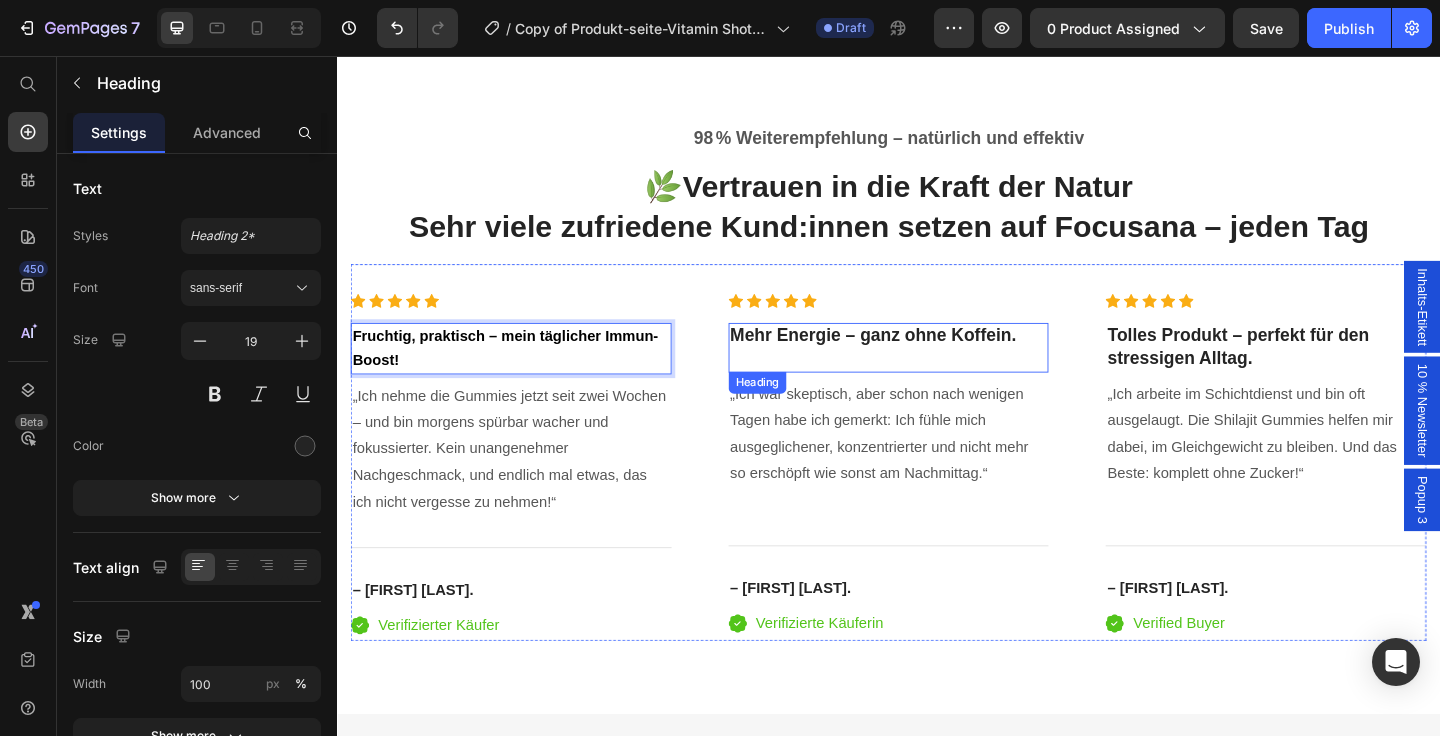 click on "Mehr Energie – ganz ohne Koffein." at bounding box center [920, 359] 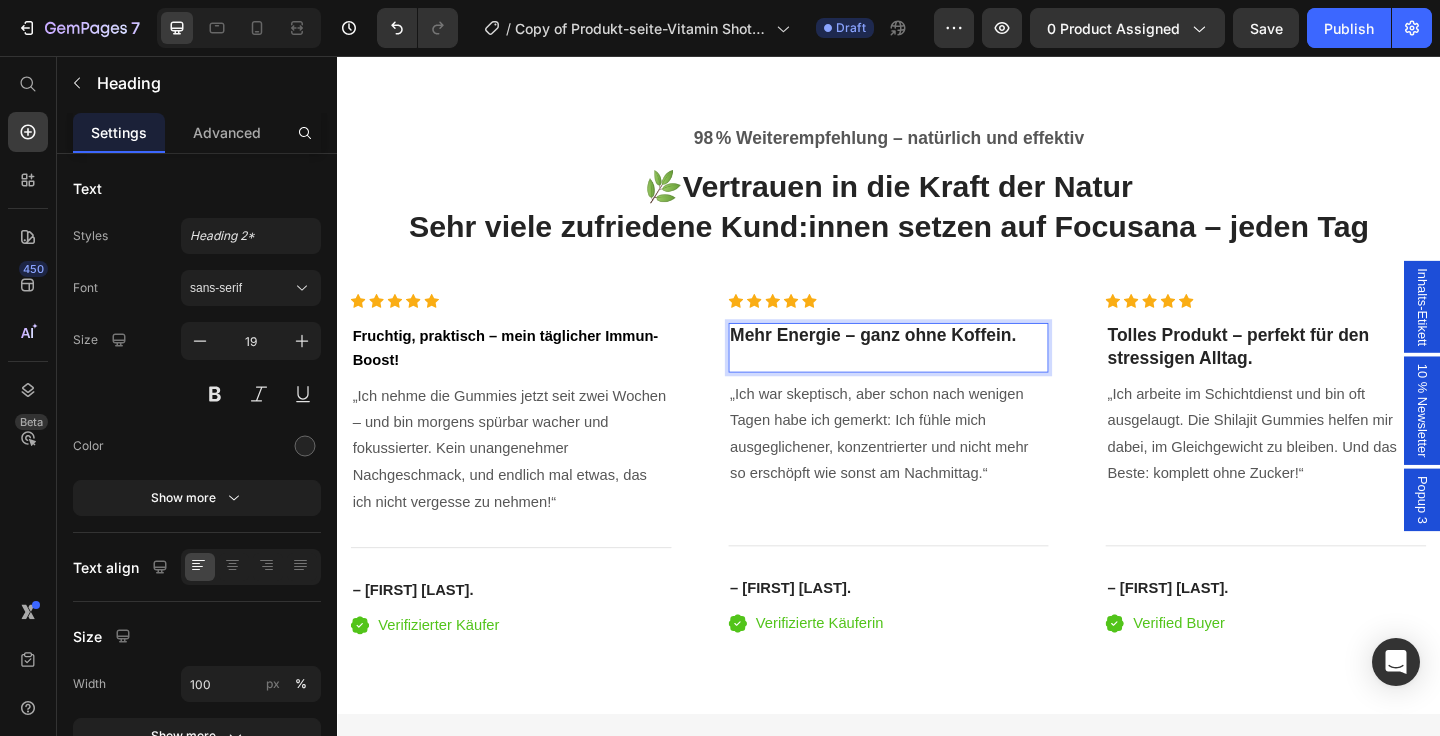click on "Mehr Energie – ganz ohne Koffein." at bounding box center (920, 359) 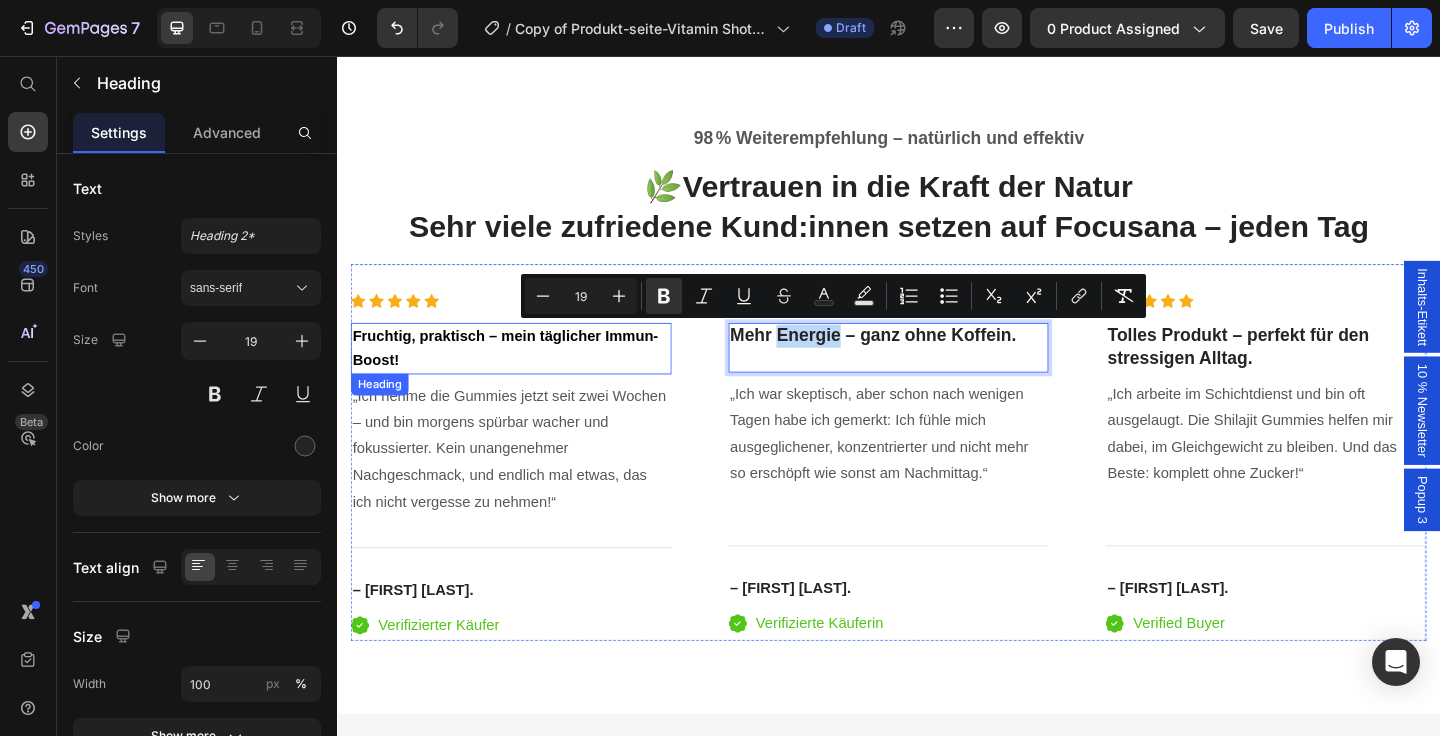 click on "Fruchtig, praktisch – mein täglicher Immun-Boost!" at bounding box center [520, 373] 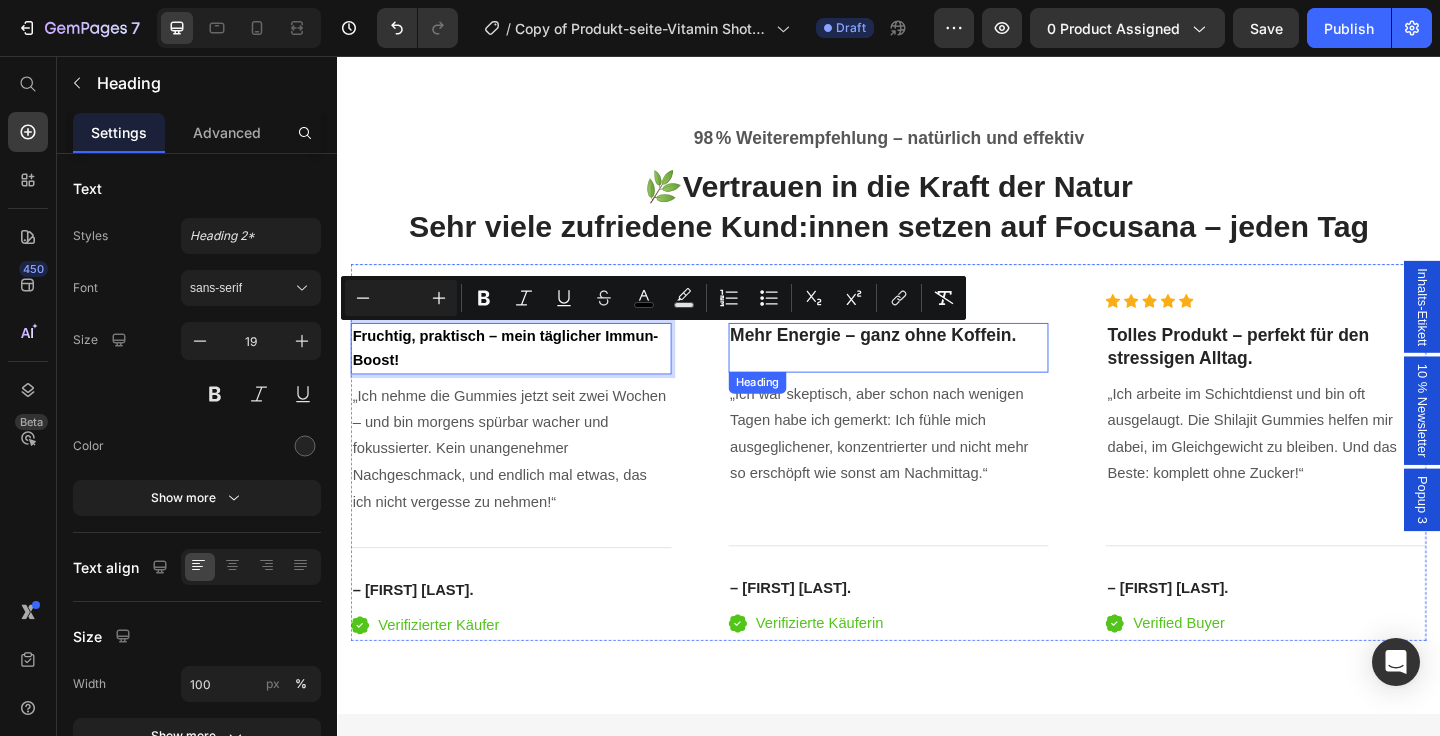 click on "Mehr Energie – ganz ohne Koffein." at bounding box center (920, 359) 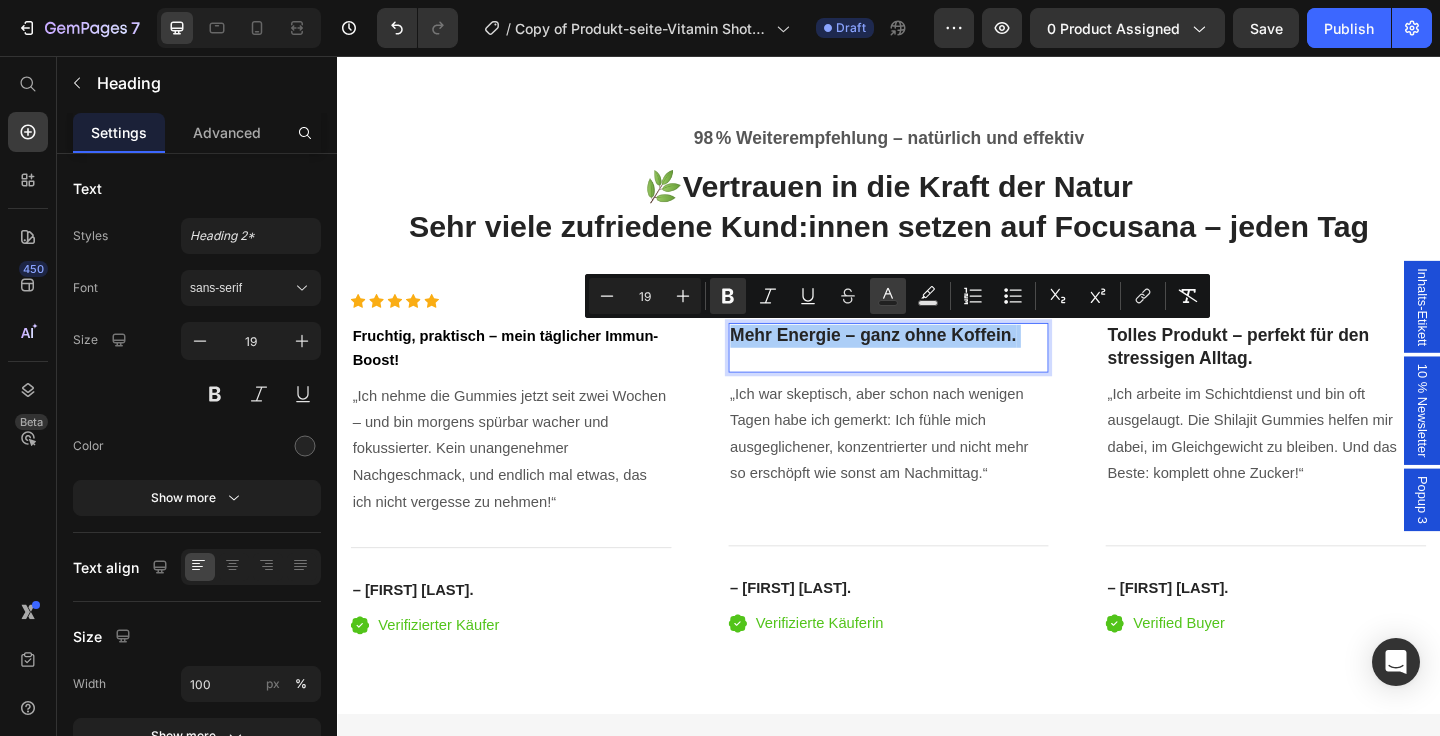 click on "Text Color" at bounding box center [888, 296] 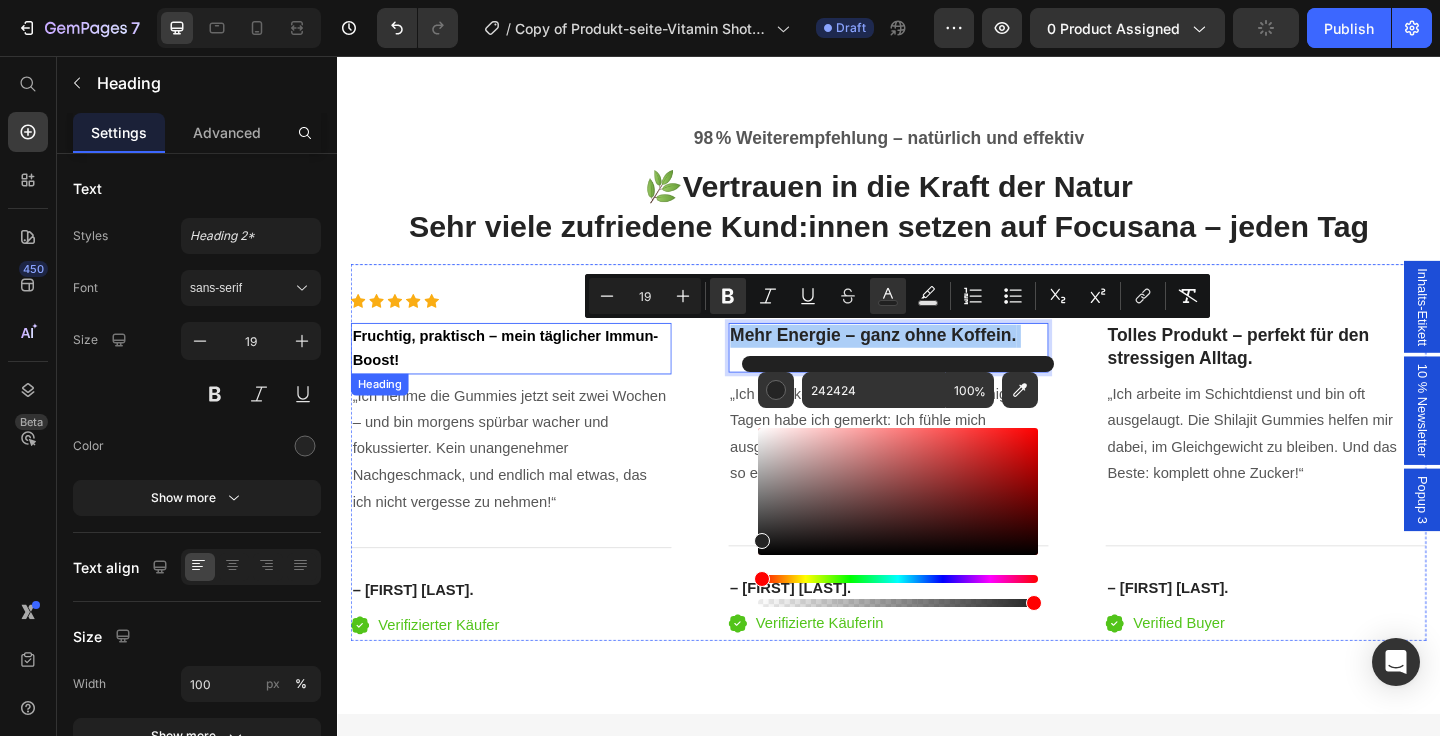 click on "Fruchtig, praktisch – mein täglicher Immun-Boost!" at bounding box center (520, 373) 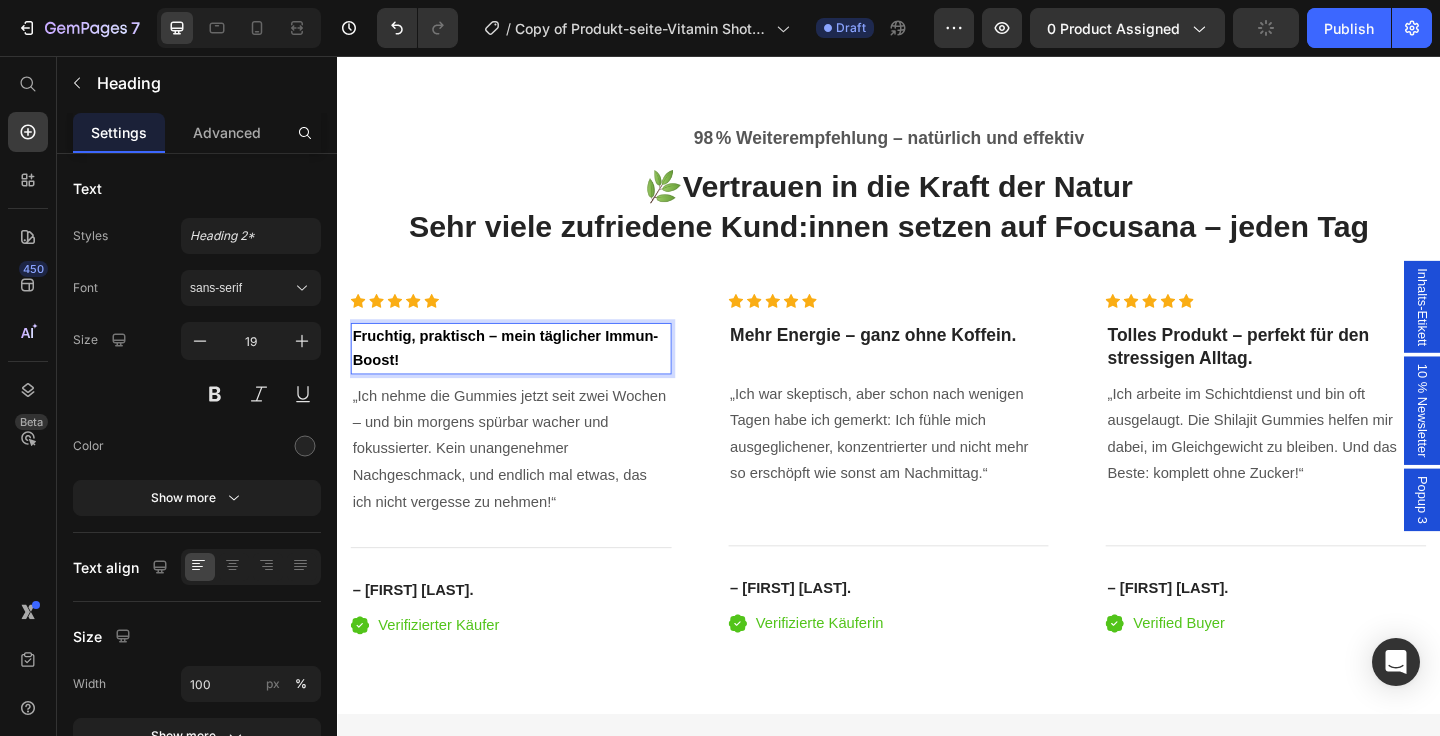 click on "Fruchtig, praktisch – mein täglicher Immun-Boost!" at bounding box center [520, 373] 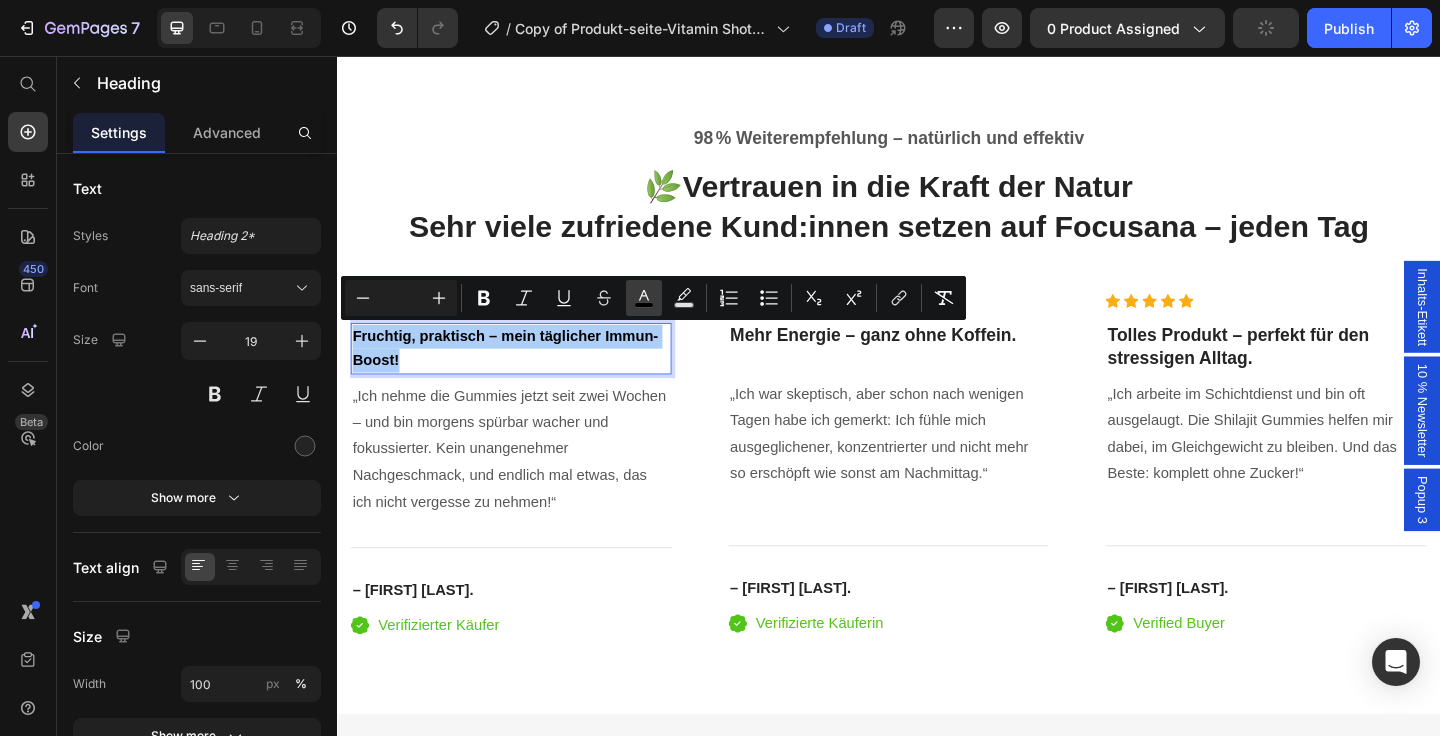 click 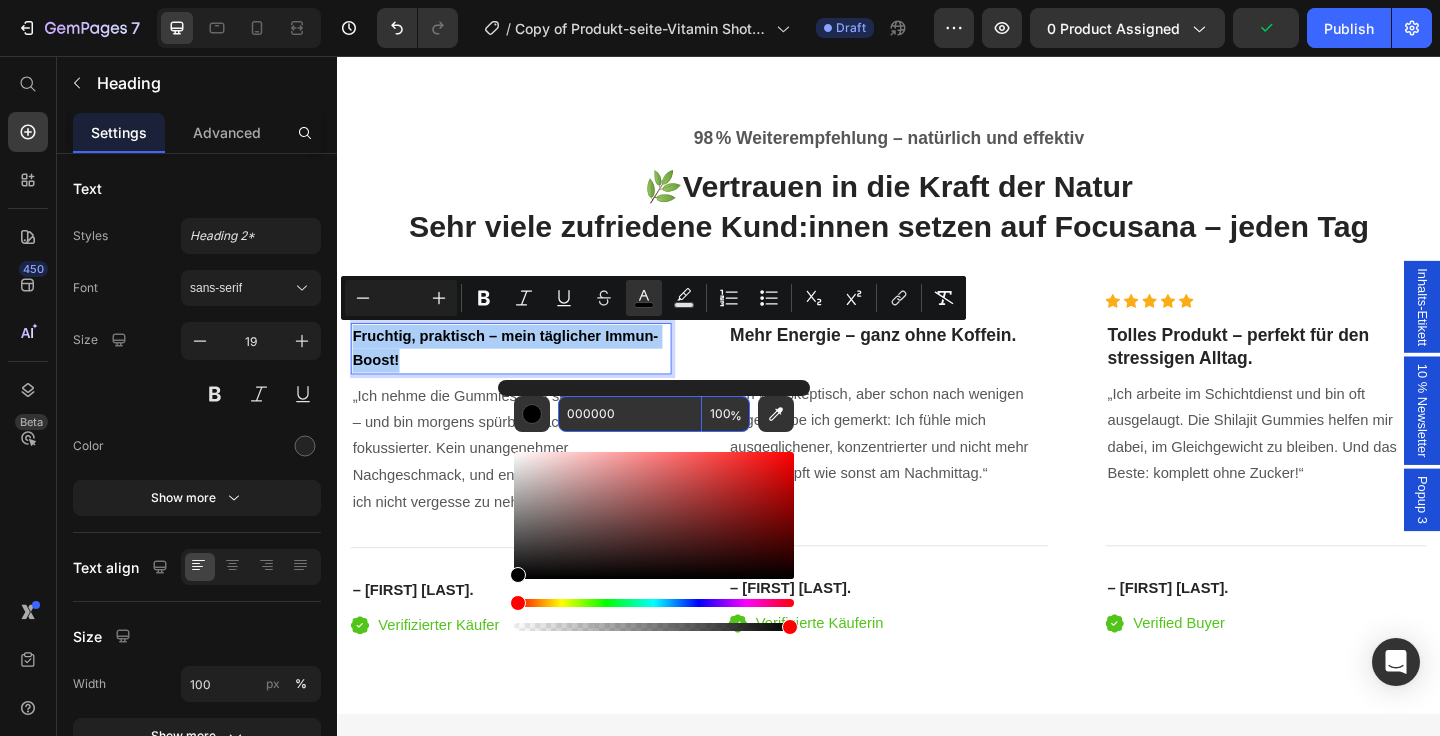 click on "000000" at bounding box center (630, 414) 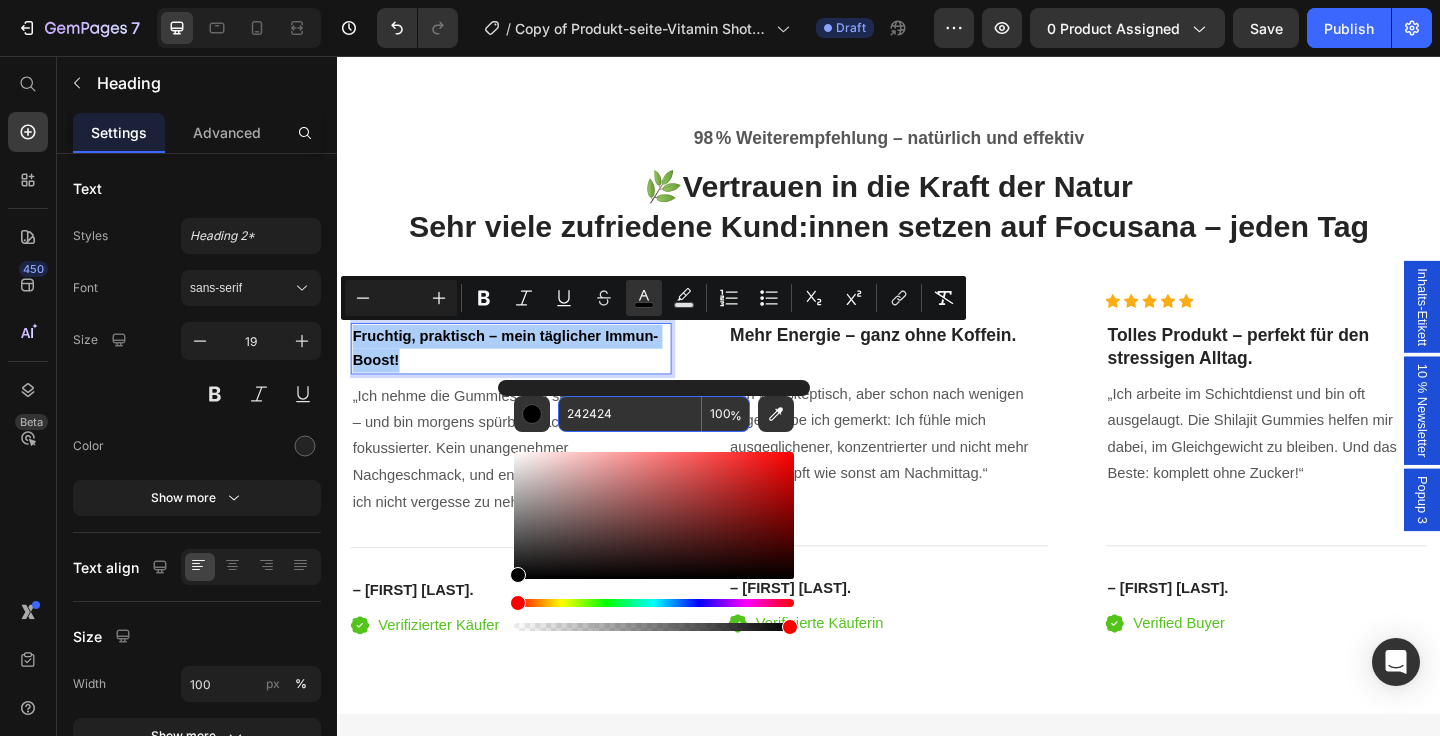 type on "242424" 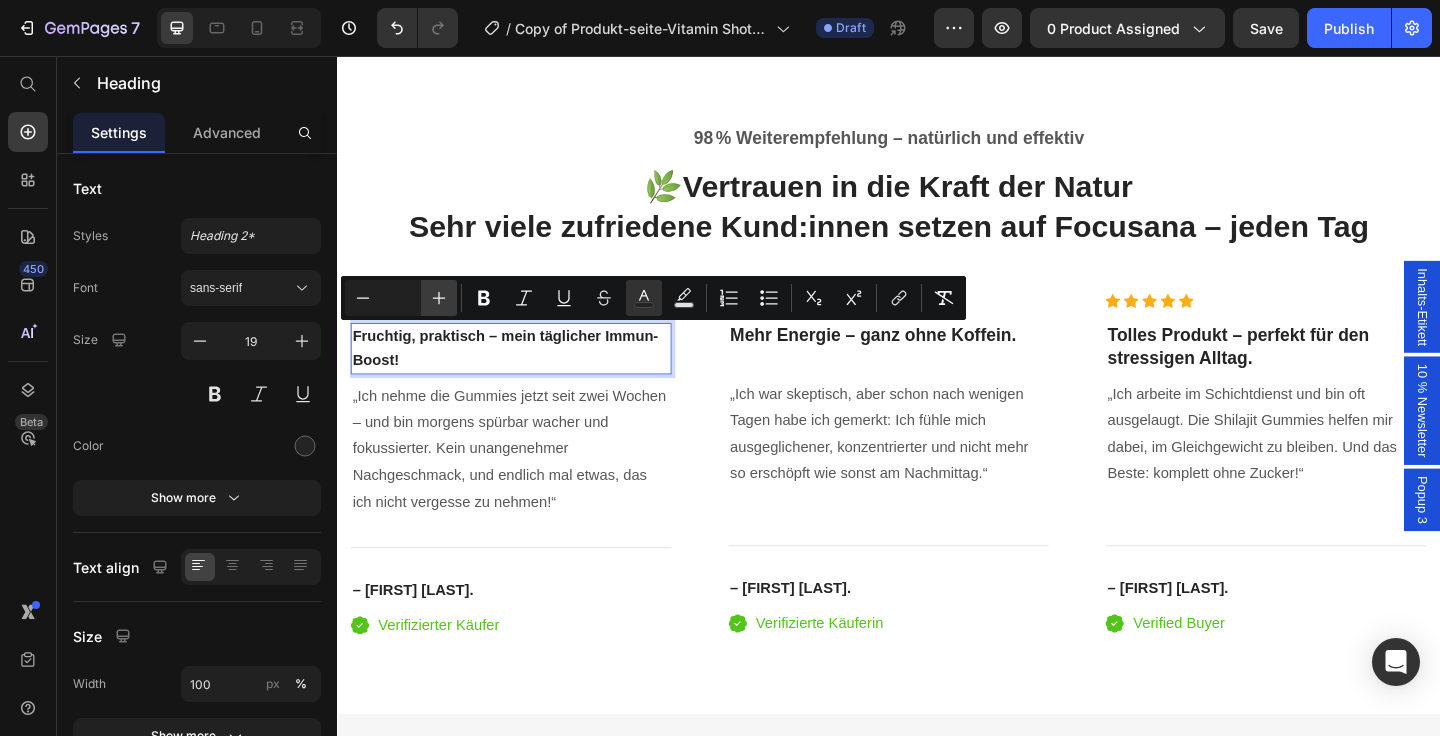 click 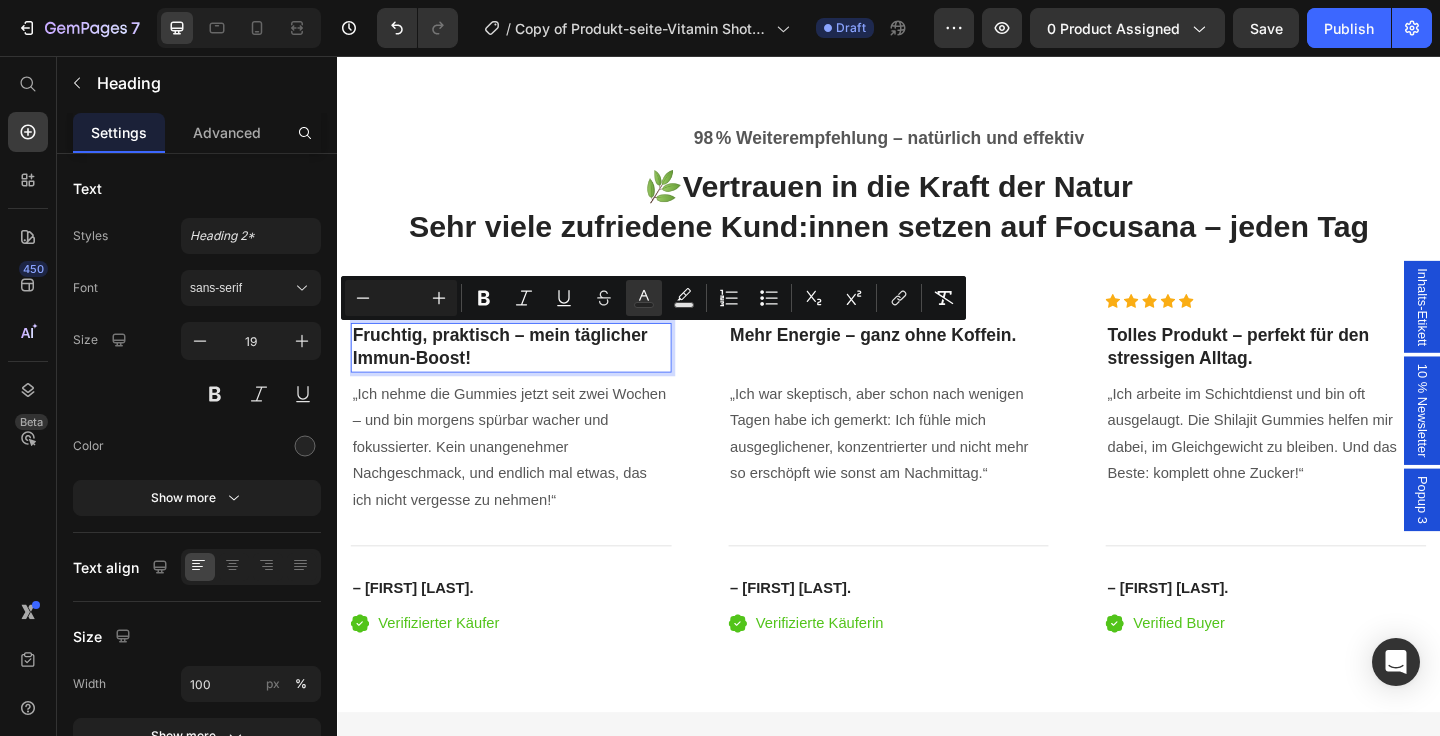 click at bounding box center [401, 298] 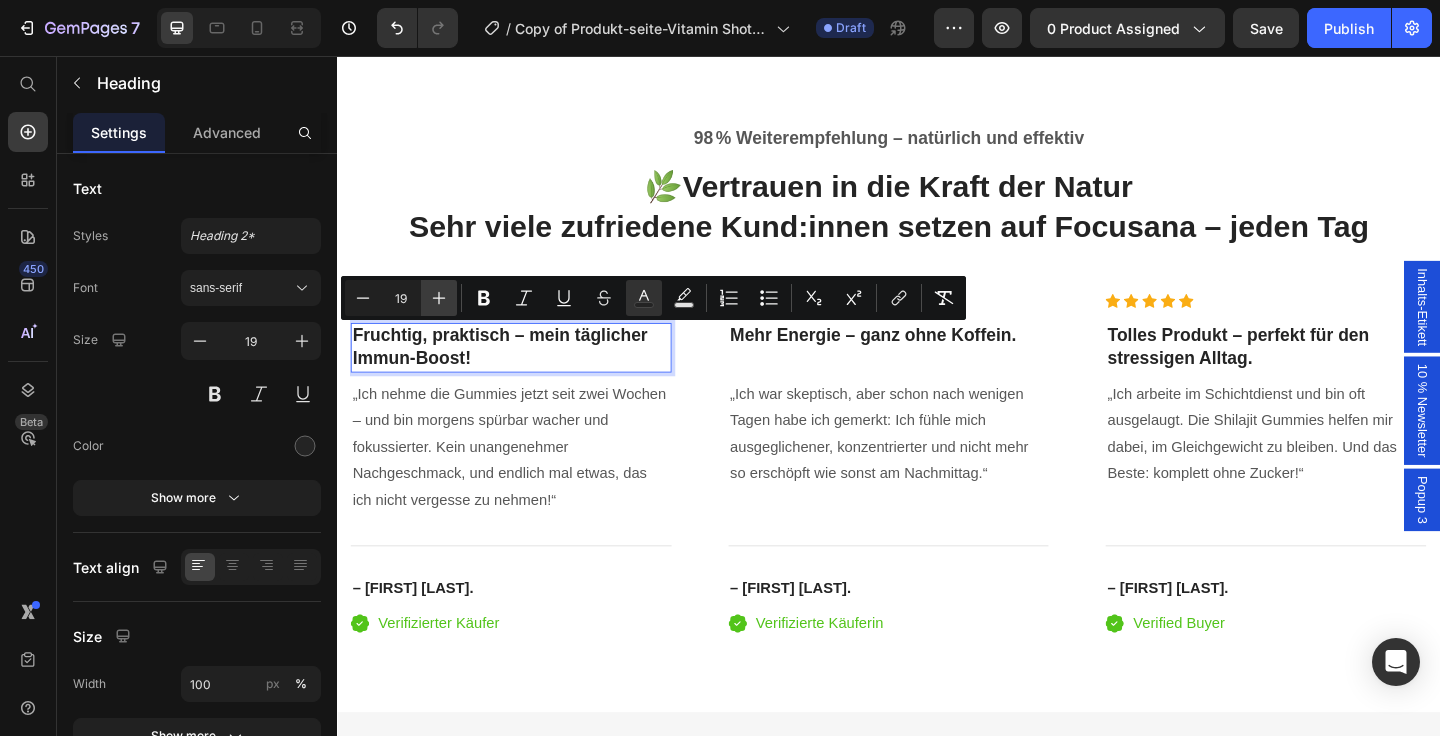 click 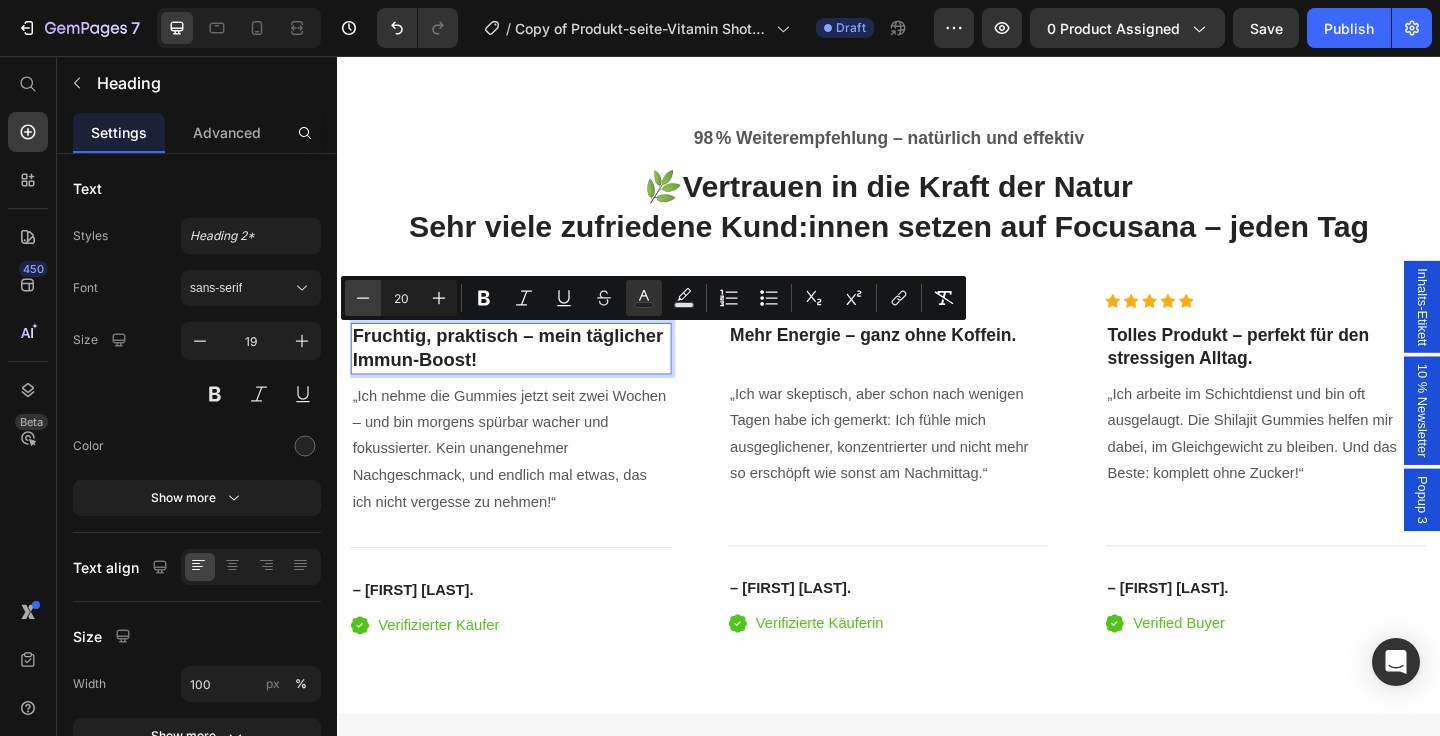click 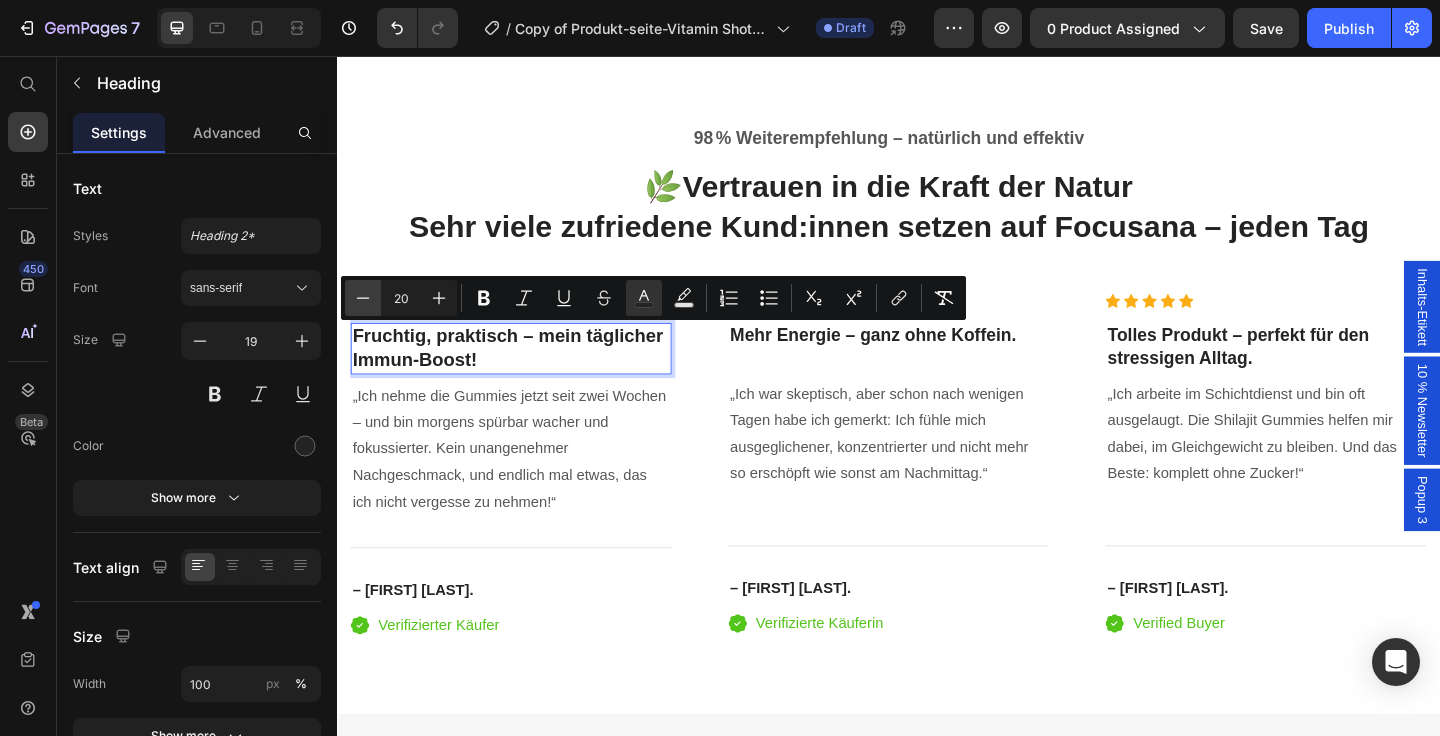 type on "19" 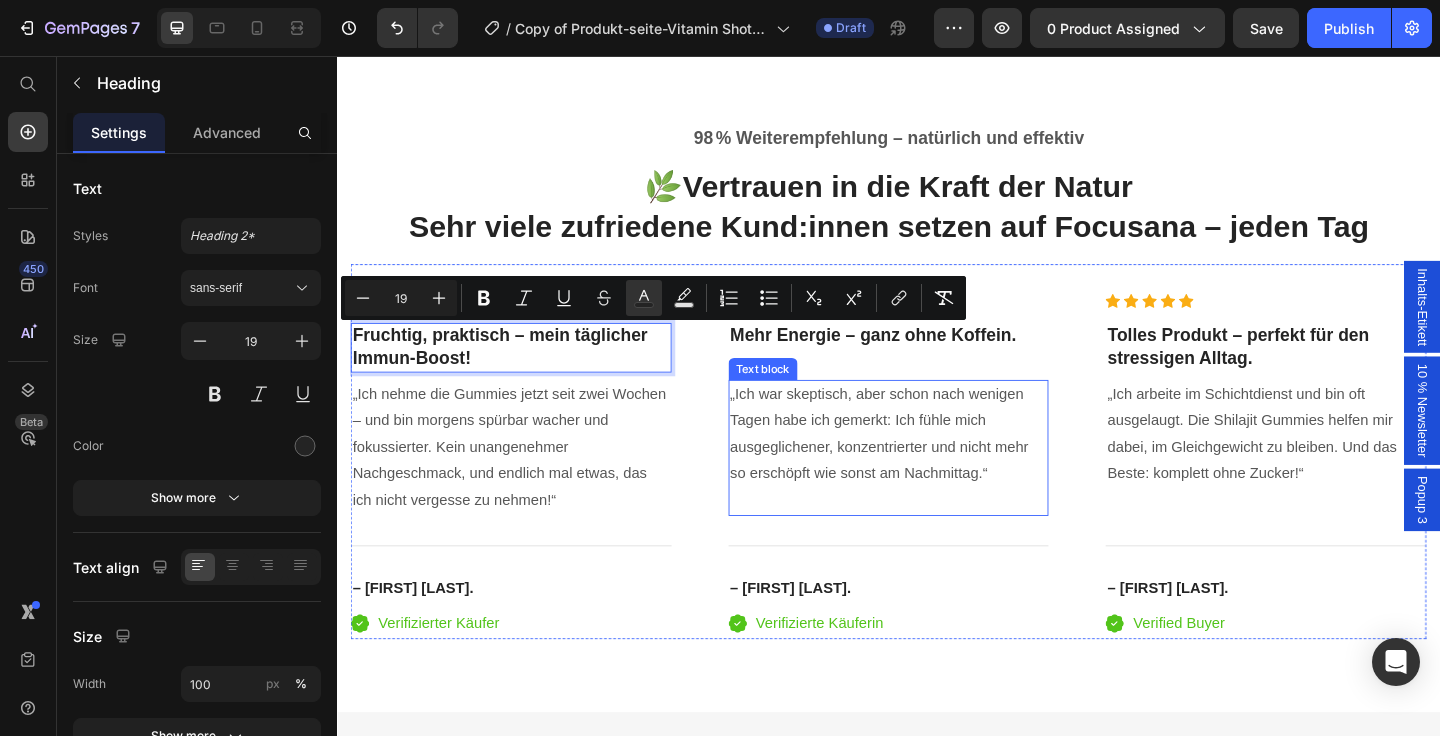 click on "„Ich war skeptisch, aber schon nach wenigen Tagen habe ich gemerkt: Ich fühle mich ausgeglichener, konzentrierter und nicht mehr so erschöpft wie sonst am Nachmittag.“" at bounding box center [937, 467] 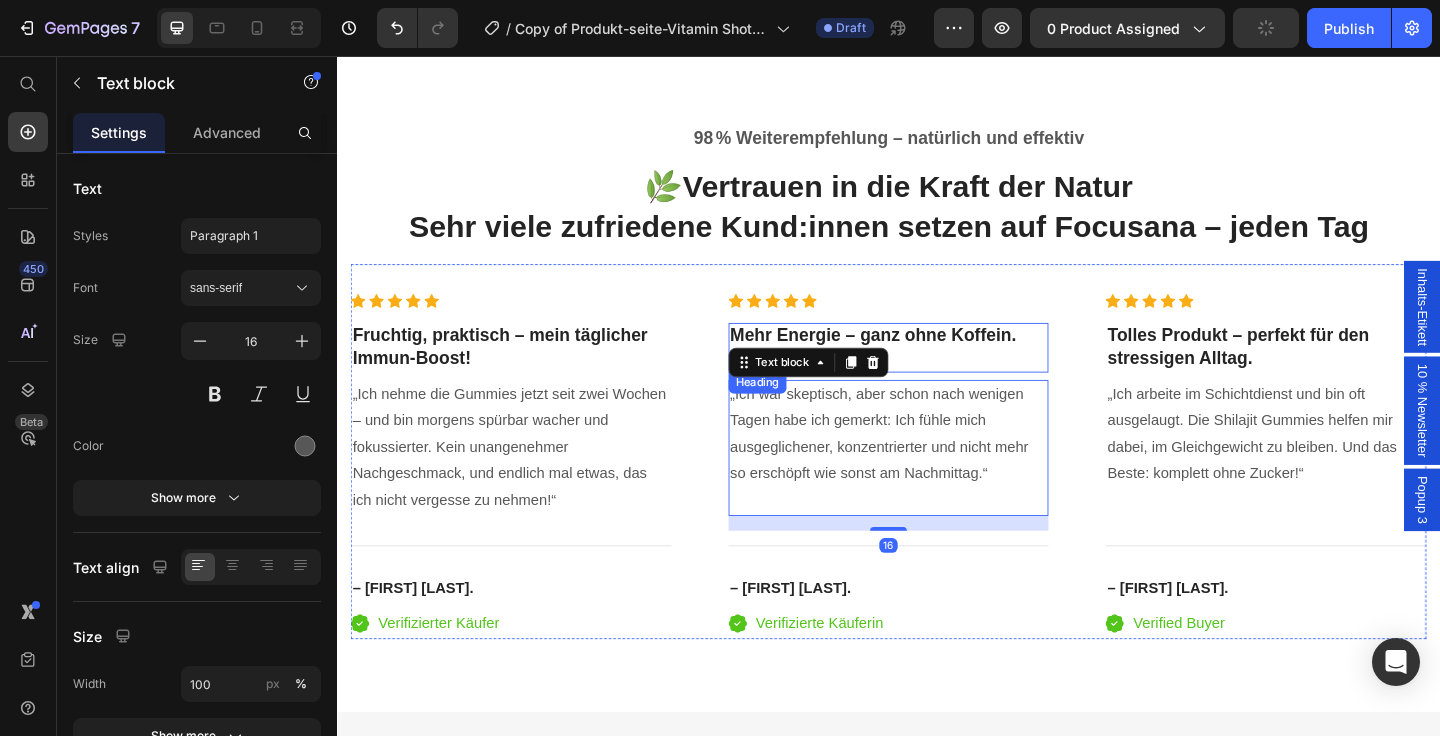 click on "Mehr Energie – ganz ohne Koffein." at bounding box center [920, 359] 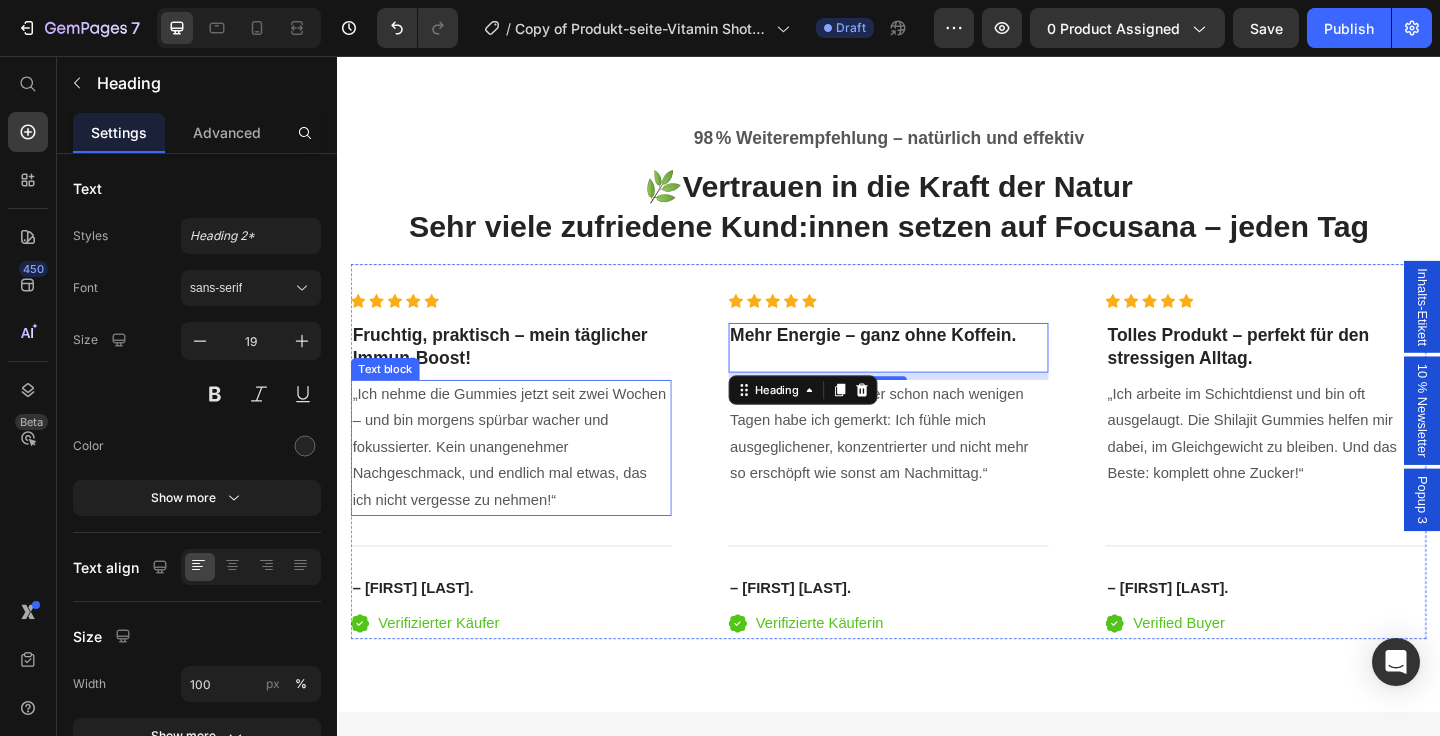 click on "„Ich nehme die Gummies jetzt seit zwei Wochen – und bin morgens spürbar wacher und fokussierter. Kein unangenehmer Nachgeschmack, und endlich mal etwas, das ich nicht vergesse zu nehmen!“" at bounding box center (526, 482) 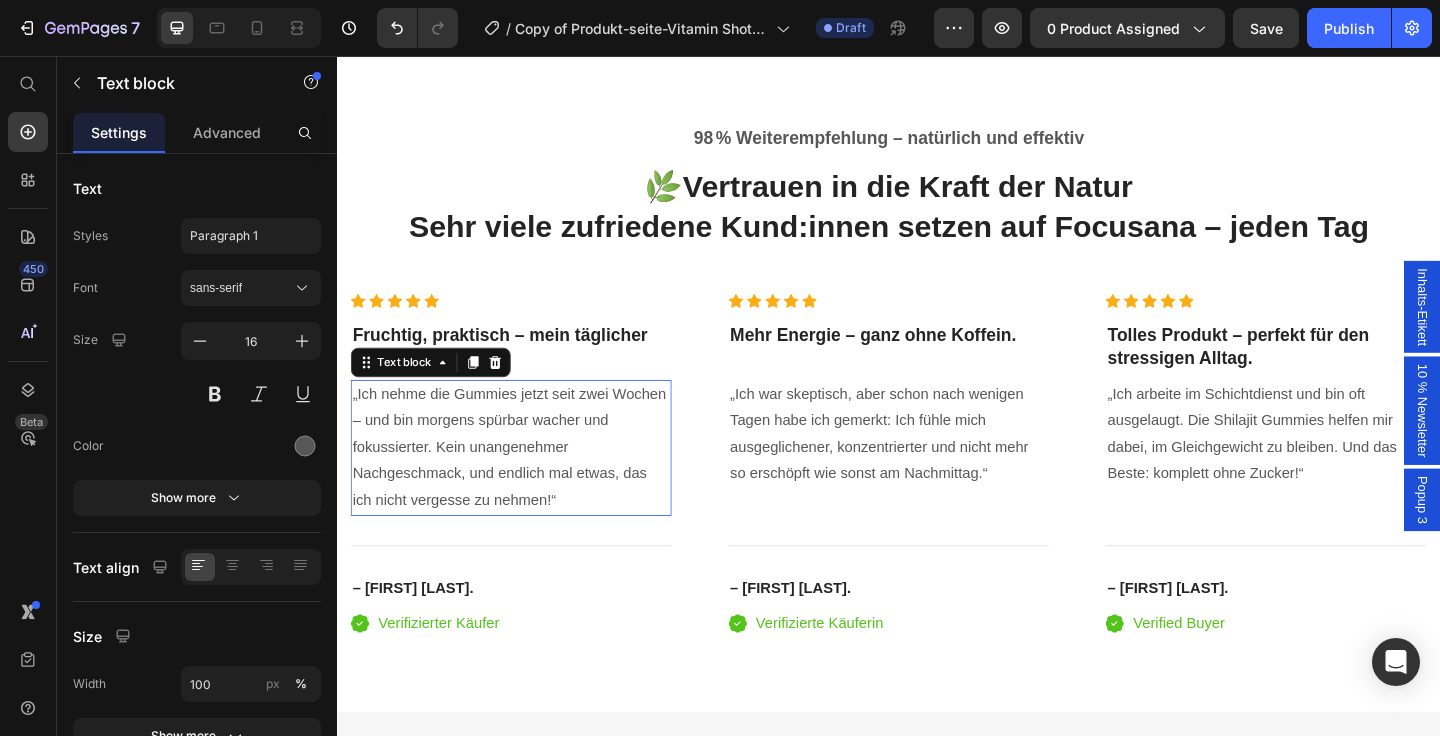 click on "„Ich nehme die Gummies jetzt seit zwei Wochen – und bin morgens spürbar wacher und fokussierter. Kein unangenehmer Nachgeschmack, und endlich mal etwas, das ich nicht vergesse zu nehmen!“" at bounding box center [526, 482] 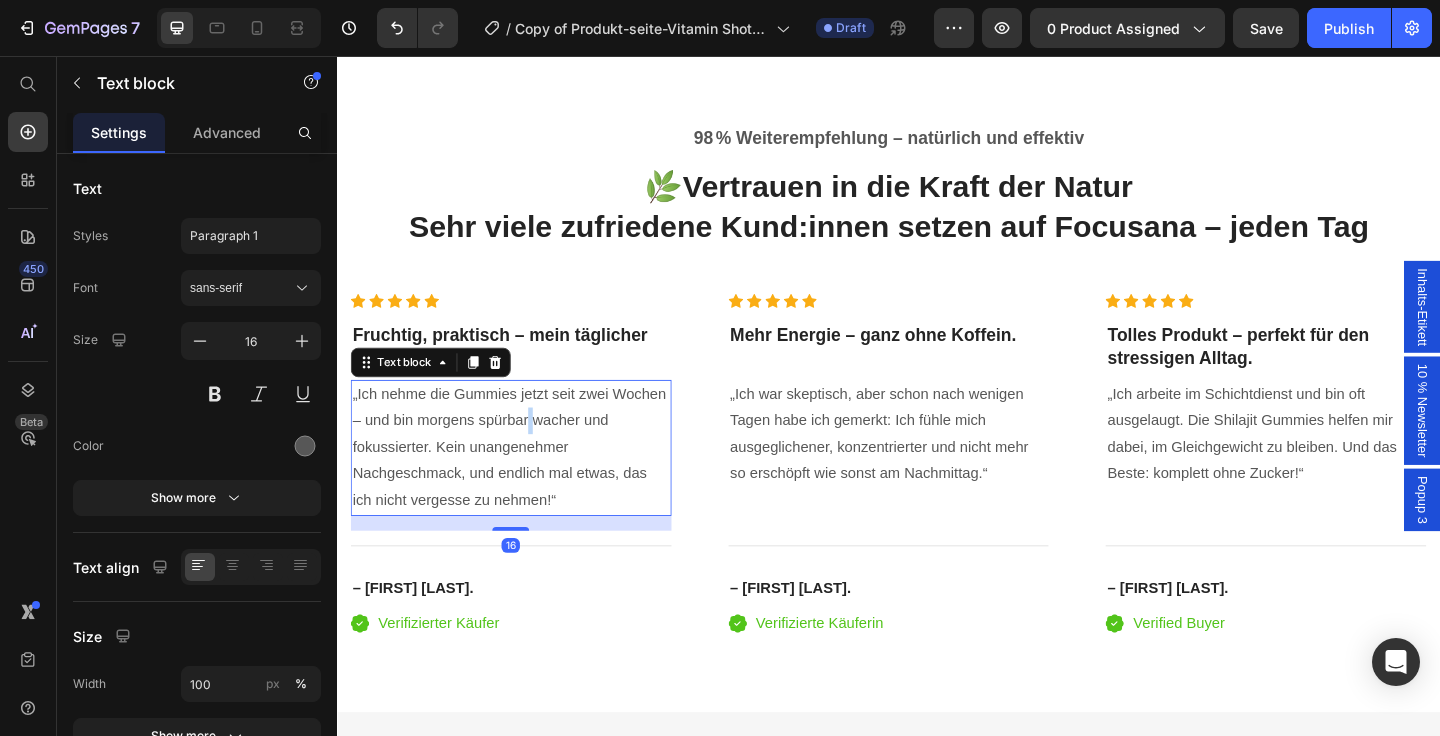 click on "„Ich nehme die Gummies jetzt seit zwei Wochen – und bin morgens spürbar wacher und fokussierter. Kein unangenehmer Nachgeschmack, und endlich mal etwas, das ich nicht vergesse zu nehmen!“" at bounding box center (526, 482) 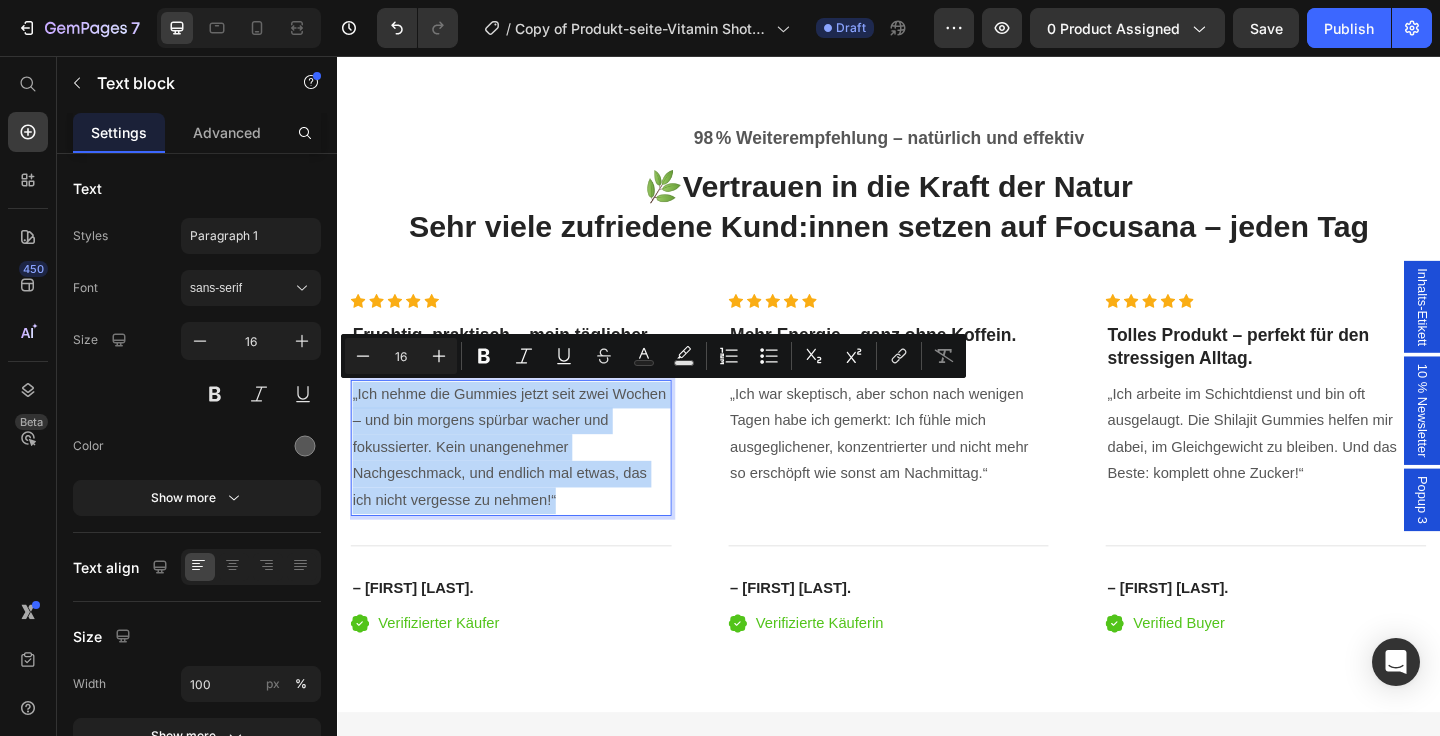 type 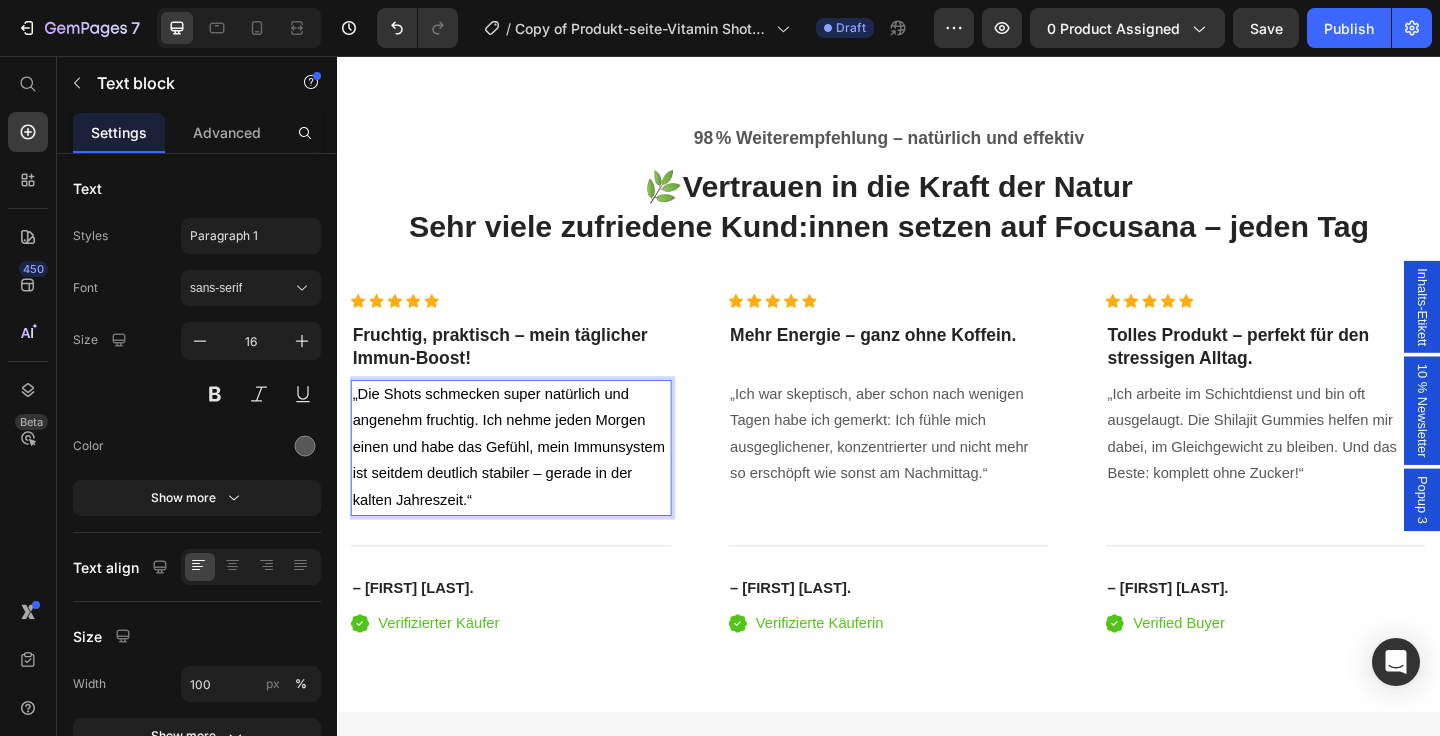 click on "„Die Shots schmecken super natürlich und angenehm fruchtig. Ich nehme jeden Morgen einen und habe das Gefühl, mein Immunsystem ist seitdem deutlich stabiler – gerade in der kalten Jahreszeit.“" at bounding box center (526, 482) 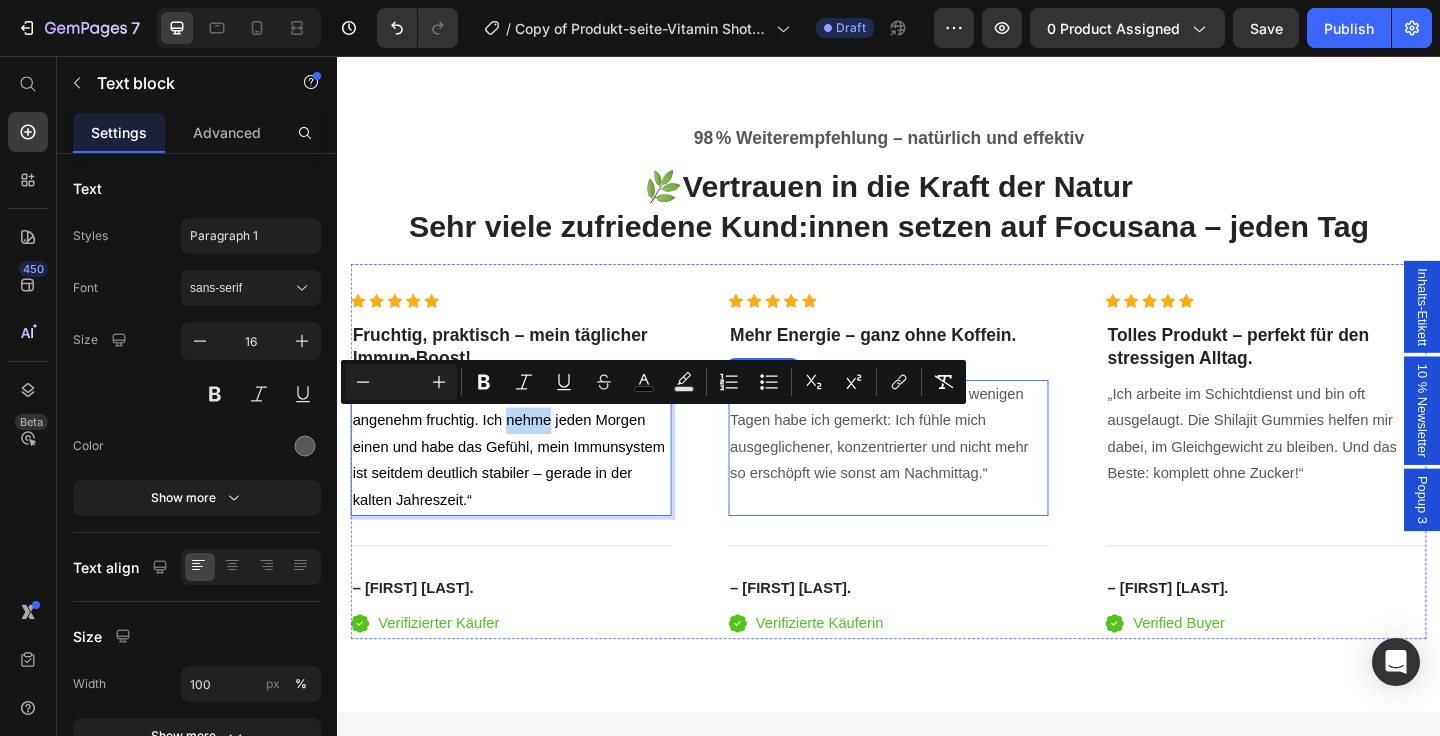 click on "„Ich war skeptisch, aber schon nach wenigen Tagen habe ich gemerkt: Ich fühle mich ausgeglichener, konzentrierter und nicht mehr so erschöpft wie sonst am Nachmittag.“" at bounding box center [937, 467] 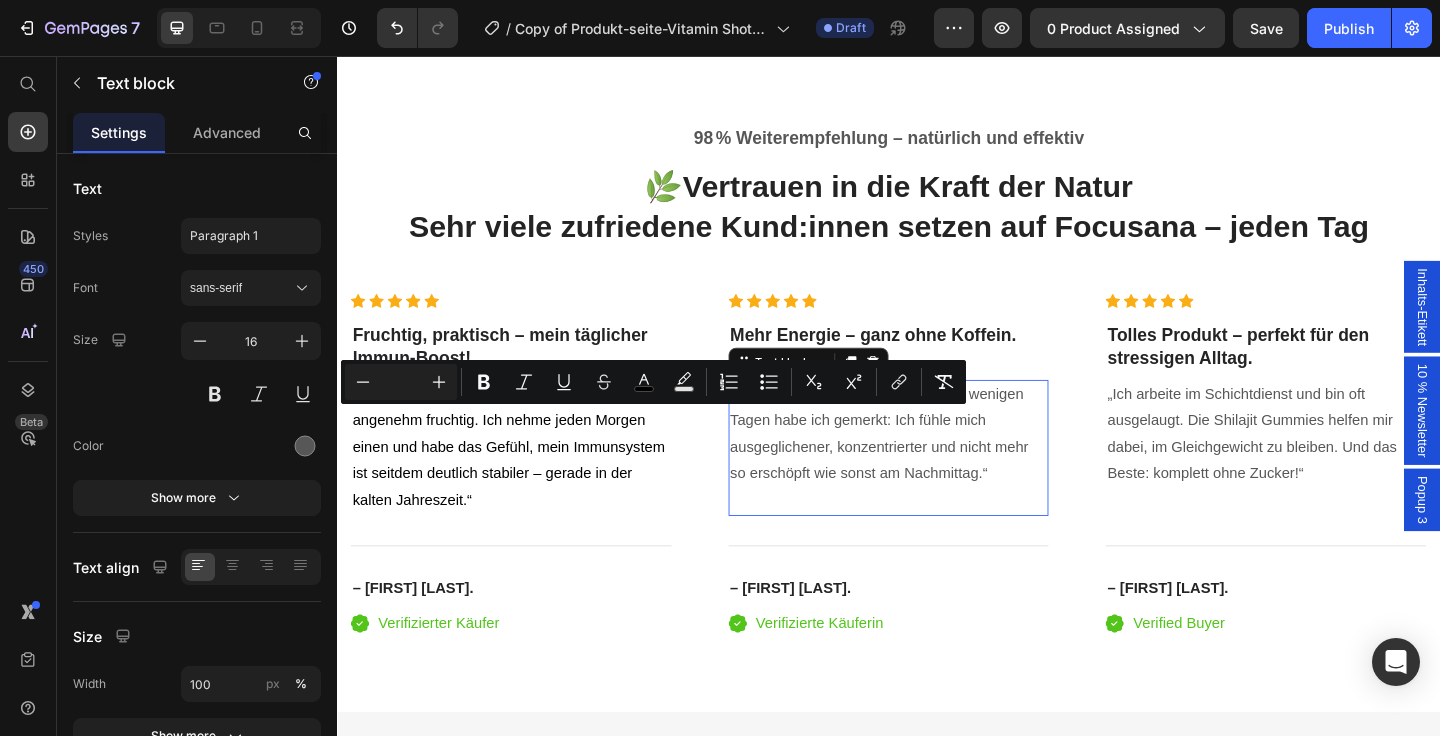 click on "„Ich war skeptisch, aber schon nach wenigen Tagen habe ich gemerkt: Ich fühle mich ausgeglichener, konzentrierter und nicht mehr so erschöpft wie sonst am Nachmittag.“" at bounding box center [937, 467] 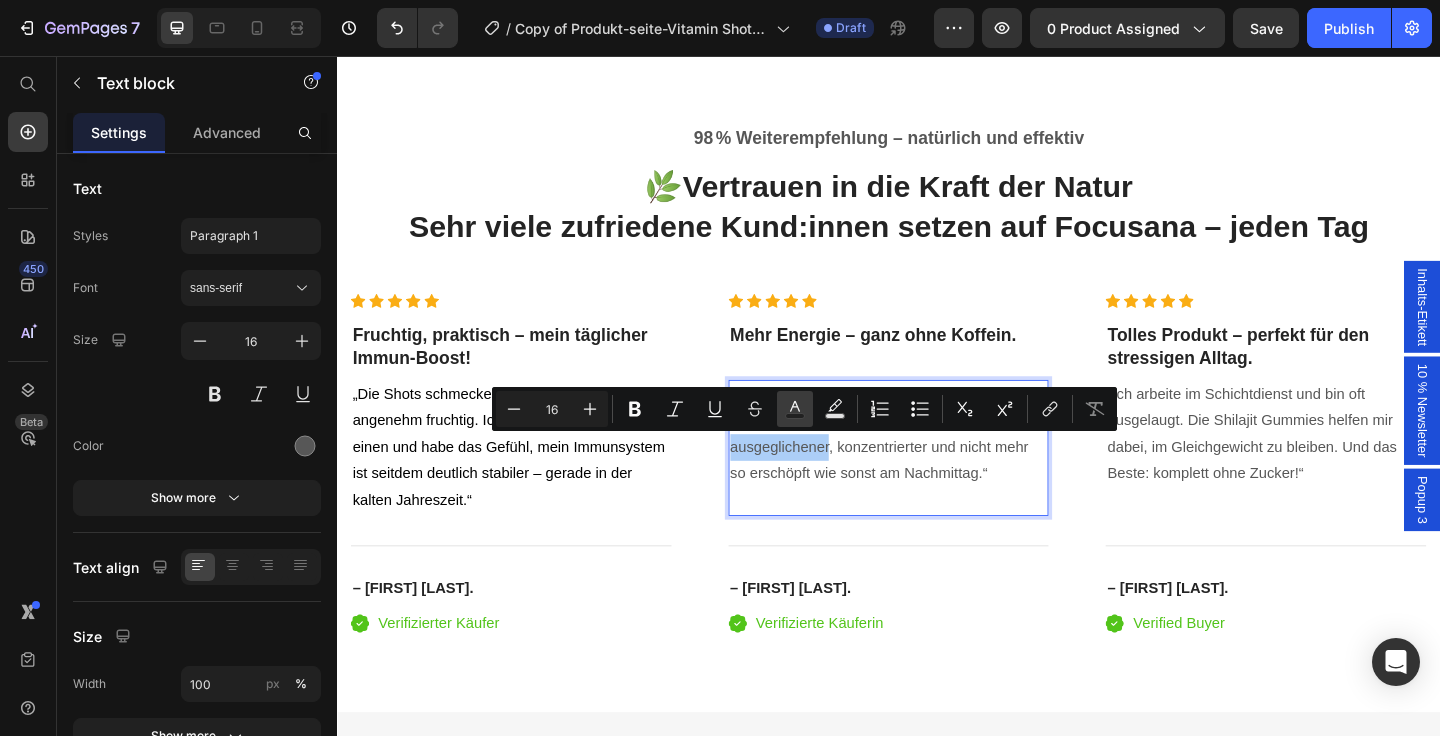 click 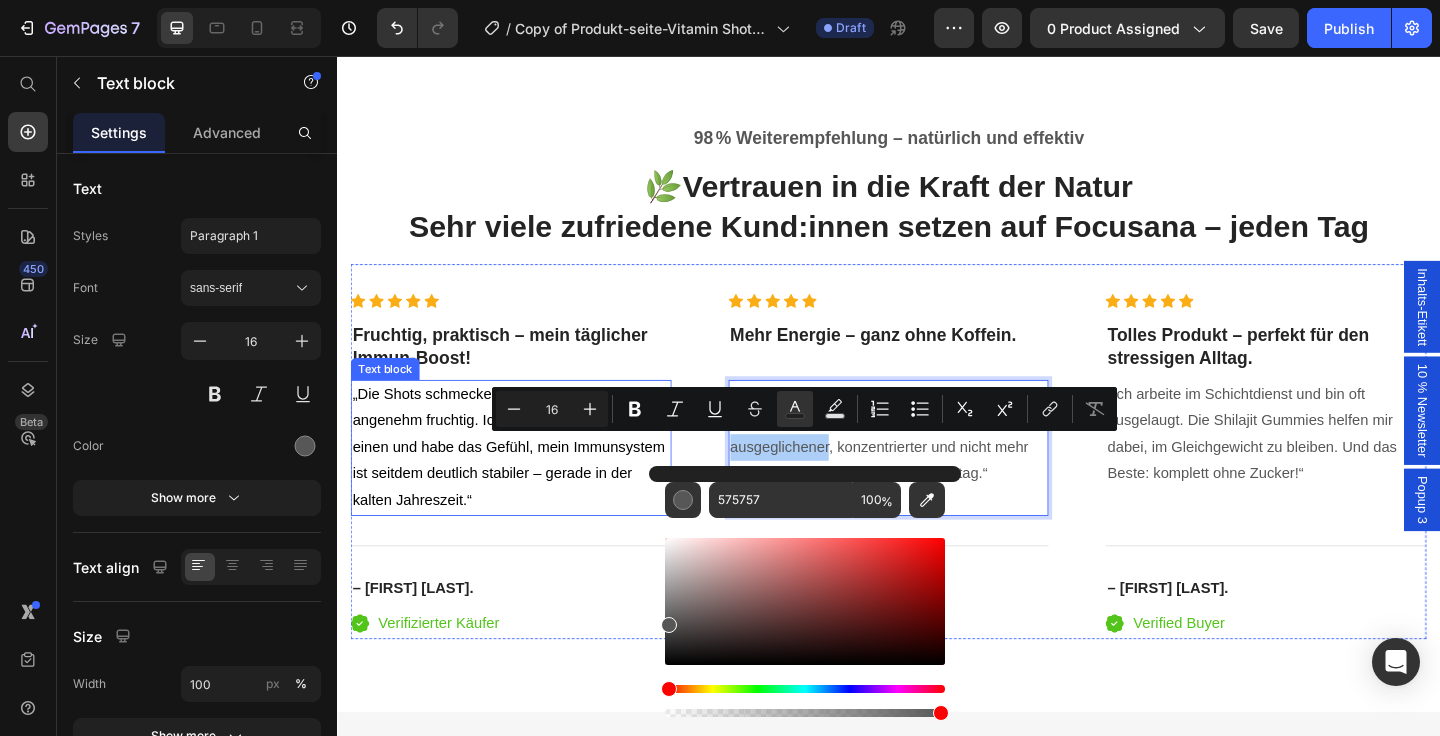 click on "„Die Shots schmecken super natürlich und angenehm fruchtig. Ich nehme jeden Morgen einen und habe das Gefühl, mein Immunsystem ist seitdem deutlich stabiler – gerade in der kalten Jahreszeit.“" at bounding box center (524, 481) 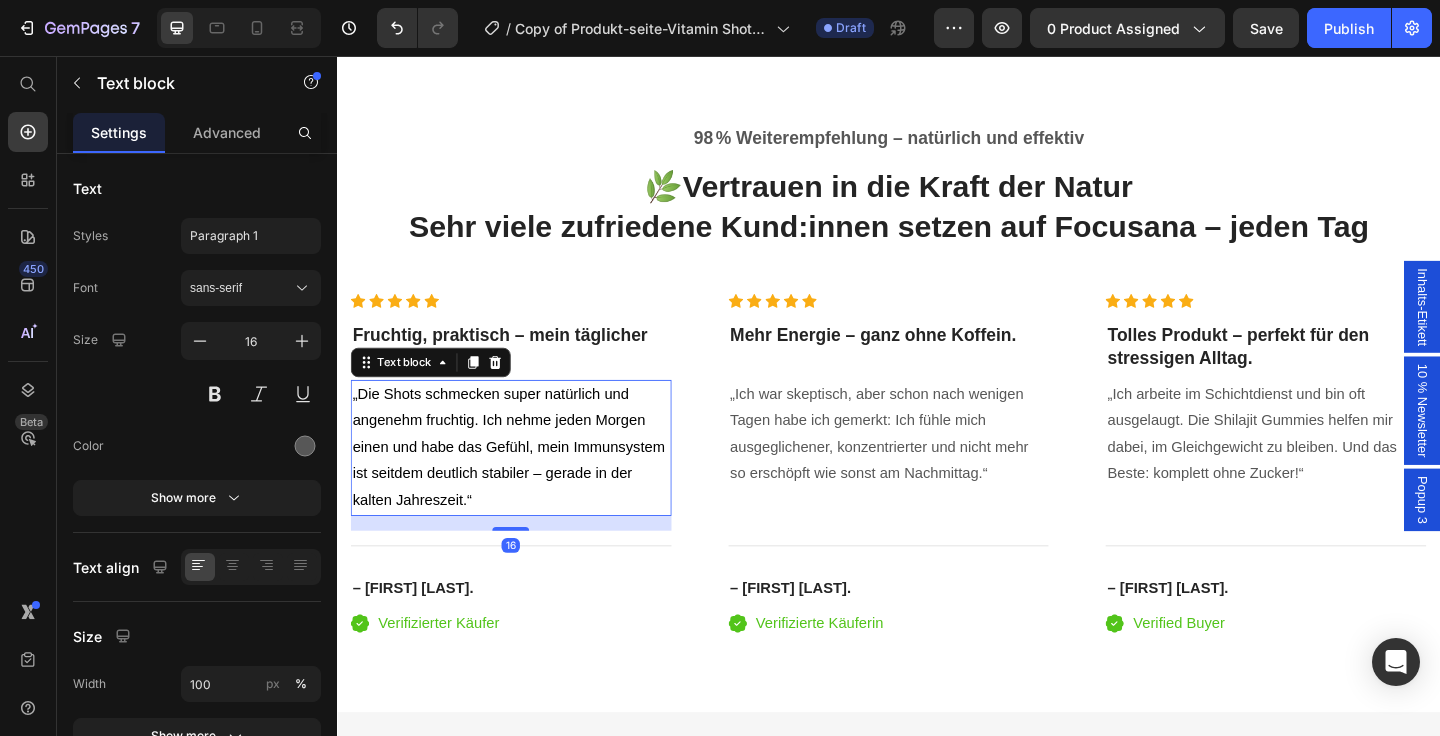 click on "„Die Shots schmecken super natürlich und angenehm fruchtig. Ich nehme jeden Morgen einen und habe das Gefühl, mein Immunsystem ist seitdem deutlich stabiler – gerade in der kalten Jahreszeit.“" at bounding box center [524, 481] 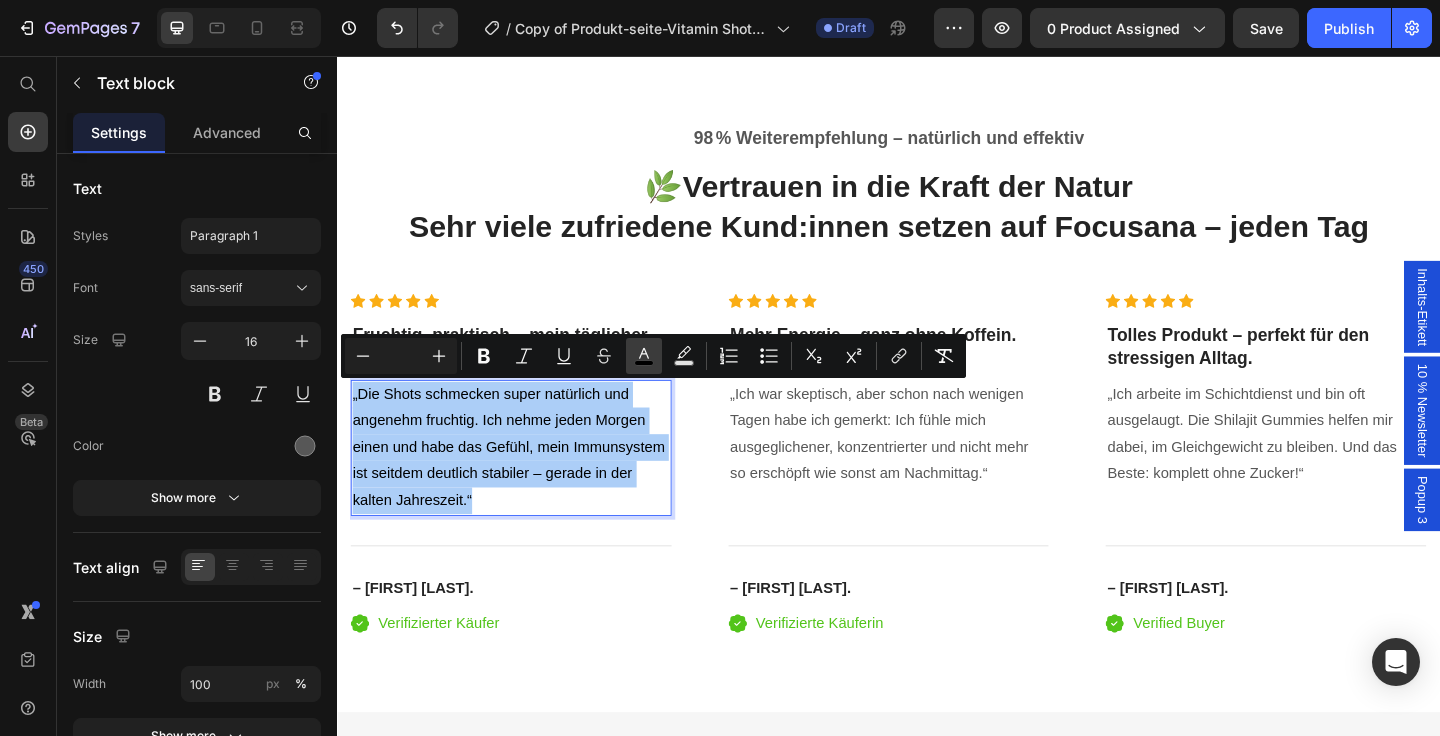 click on "color" at bounding box center [644, 356] 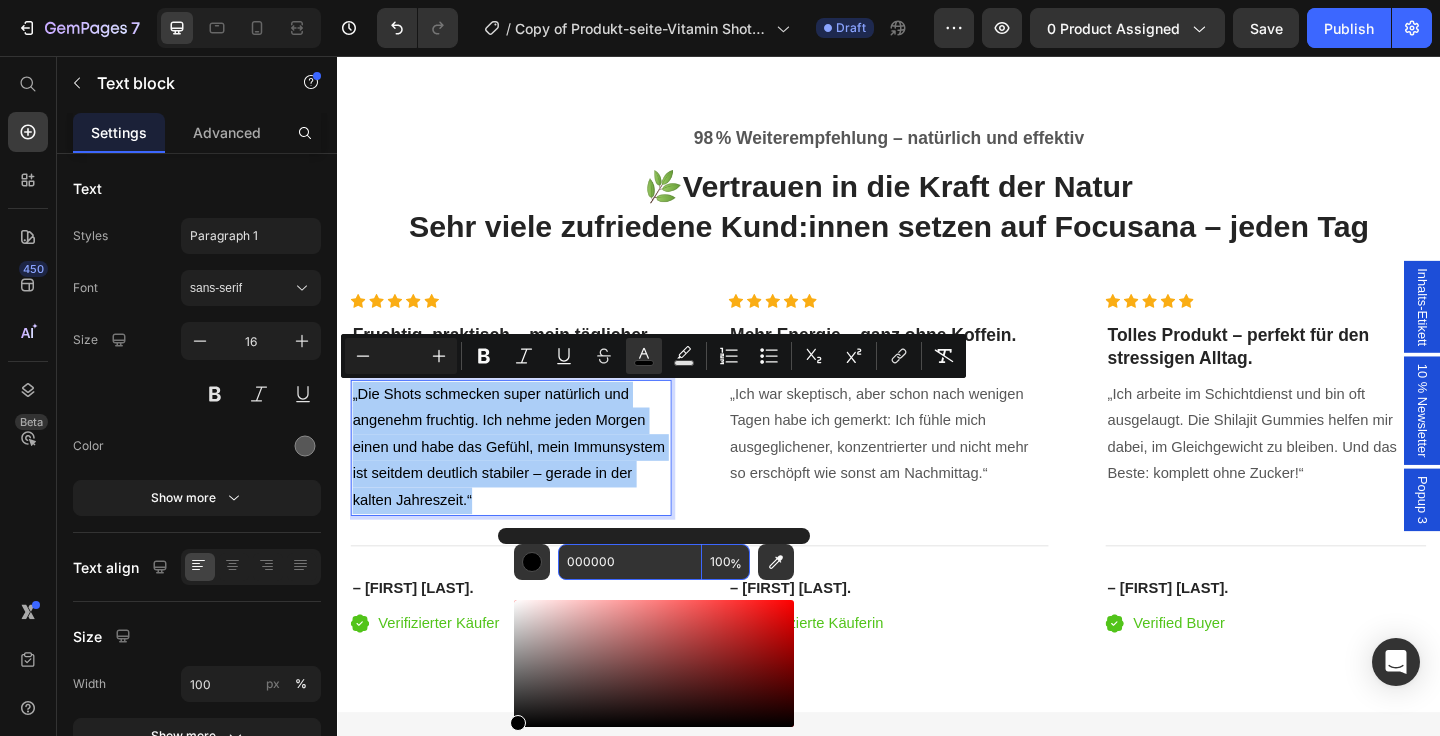 click on "000000" at bounding box center (630, 562) 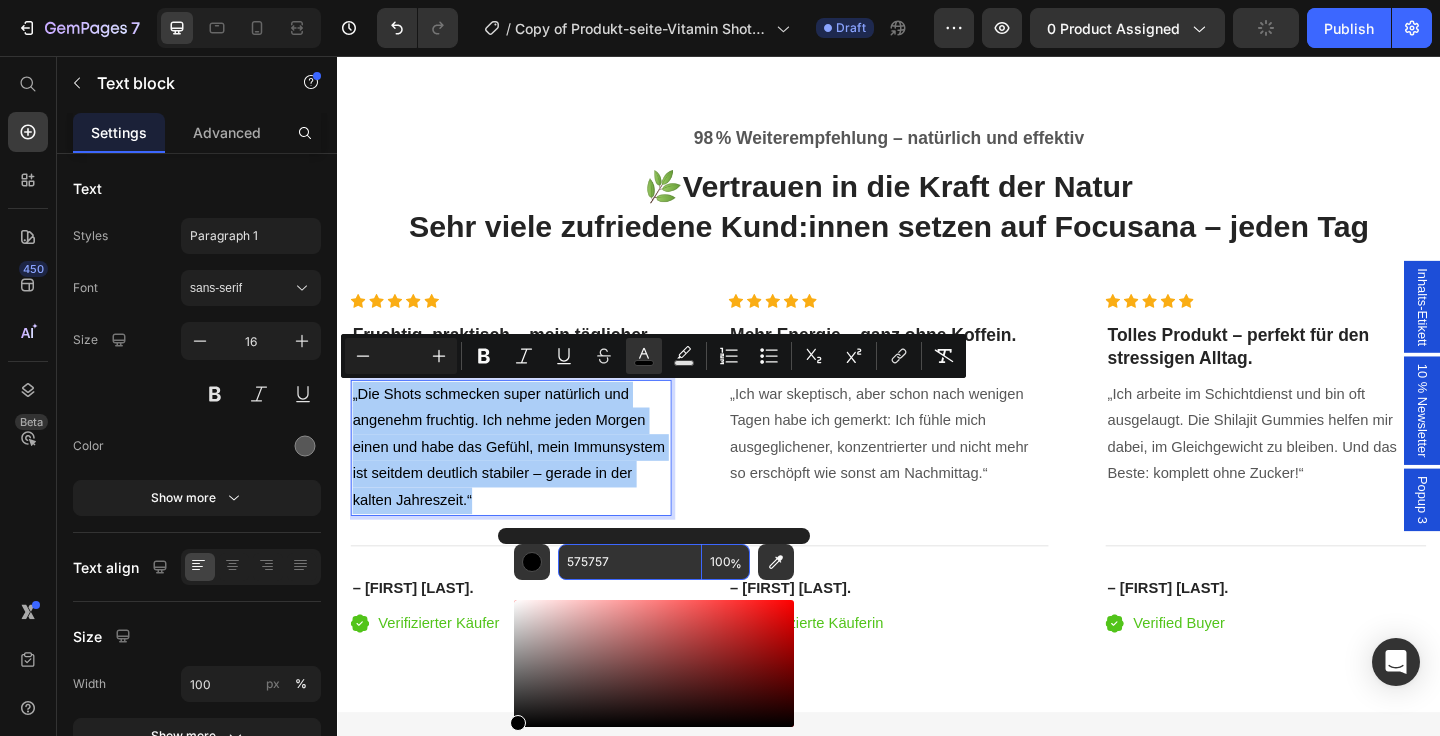 type on "575757" 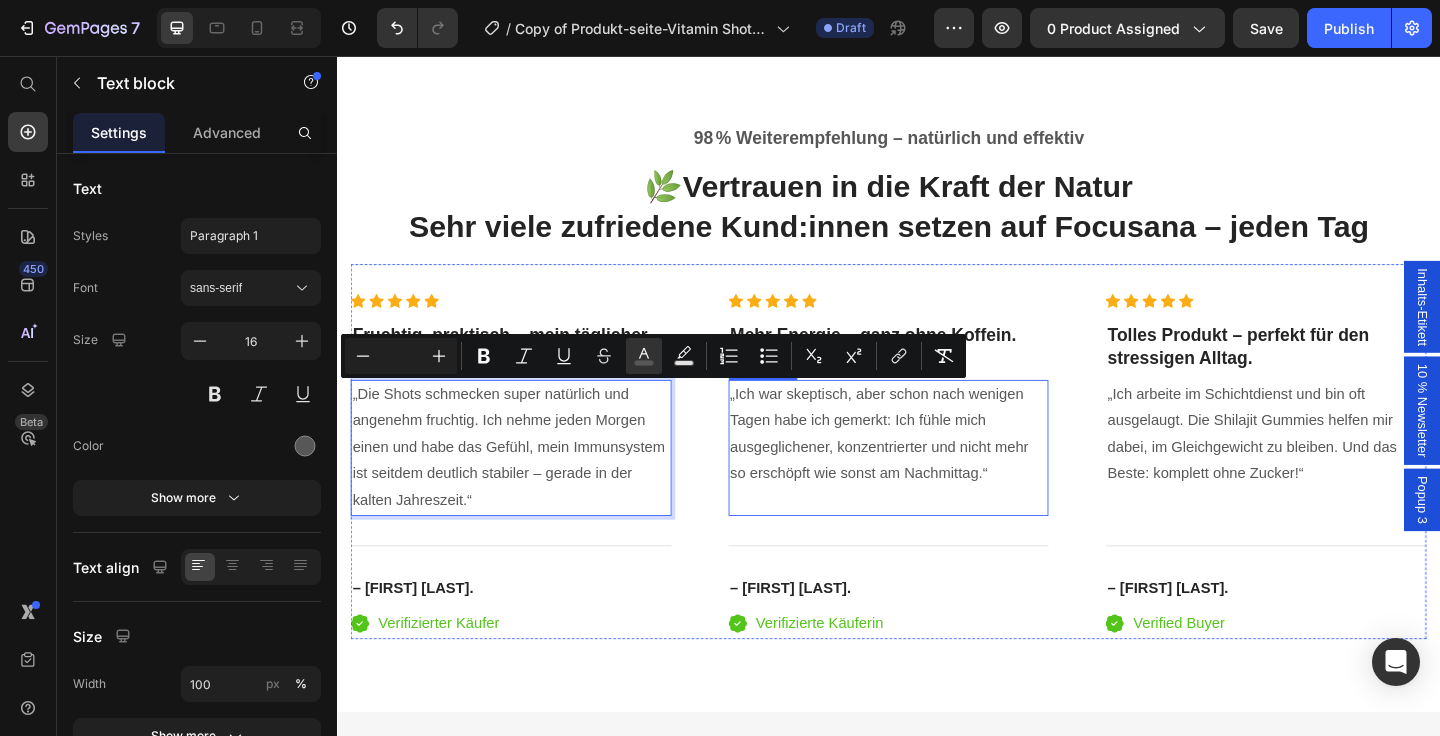 click on "„Ich war skeptisch, aber schon nach wenigen Tagen habe ich gemerkt: Ich fühle mich ausgeglichener, konzentrierter und nicht mehr so erschöpft wie sonst am Nachmittag.“" at bounding box center (937, 467) 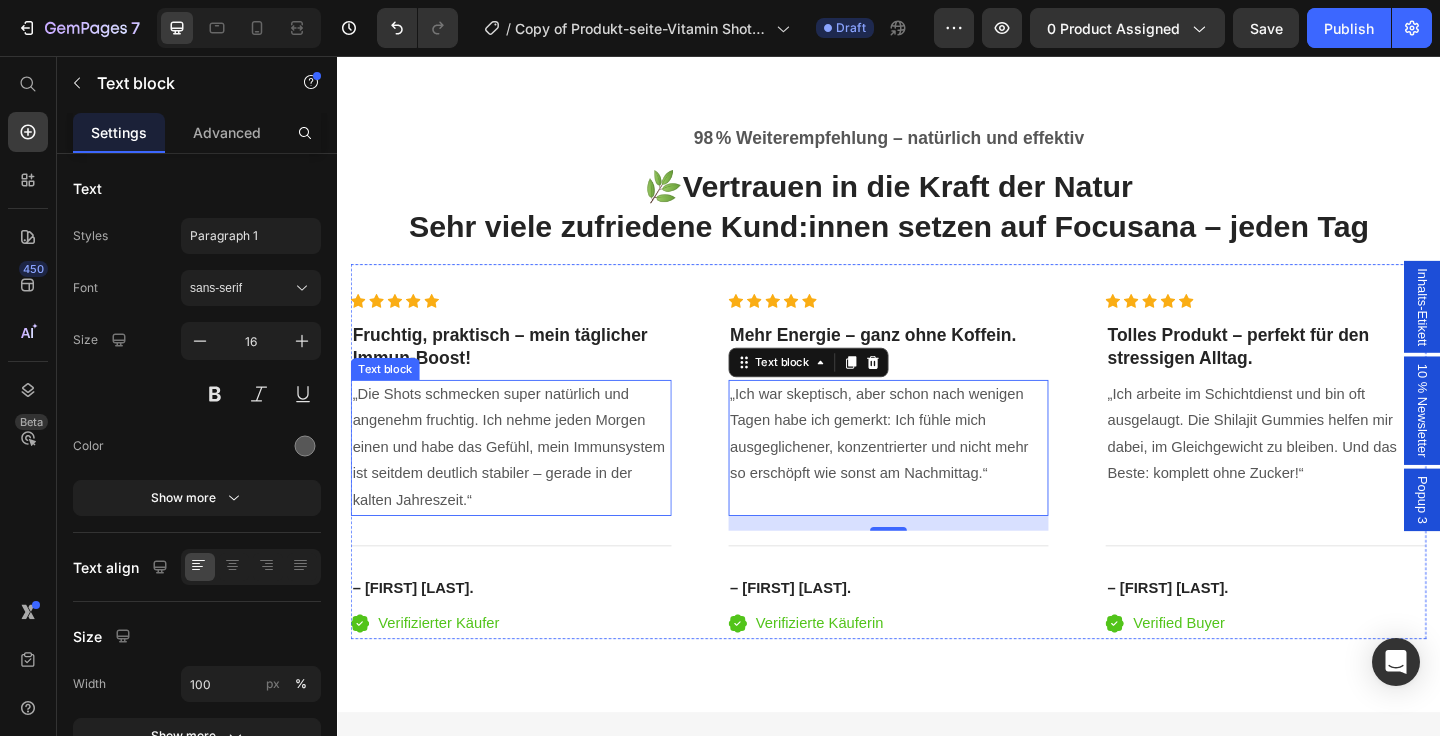click on "„Die Shots schmecken super natürlich und angenehm fruchtig. Ich nehme jeden Morgen einen und habe das Gefühl, mein Immunsystem ist seitdem deutlich stabiler – gerade in der kalten Jahreszeit.“" at bounding box center [524, 481] 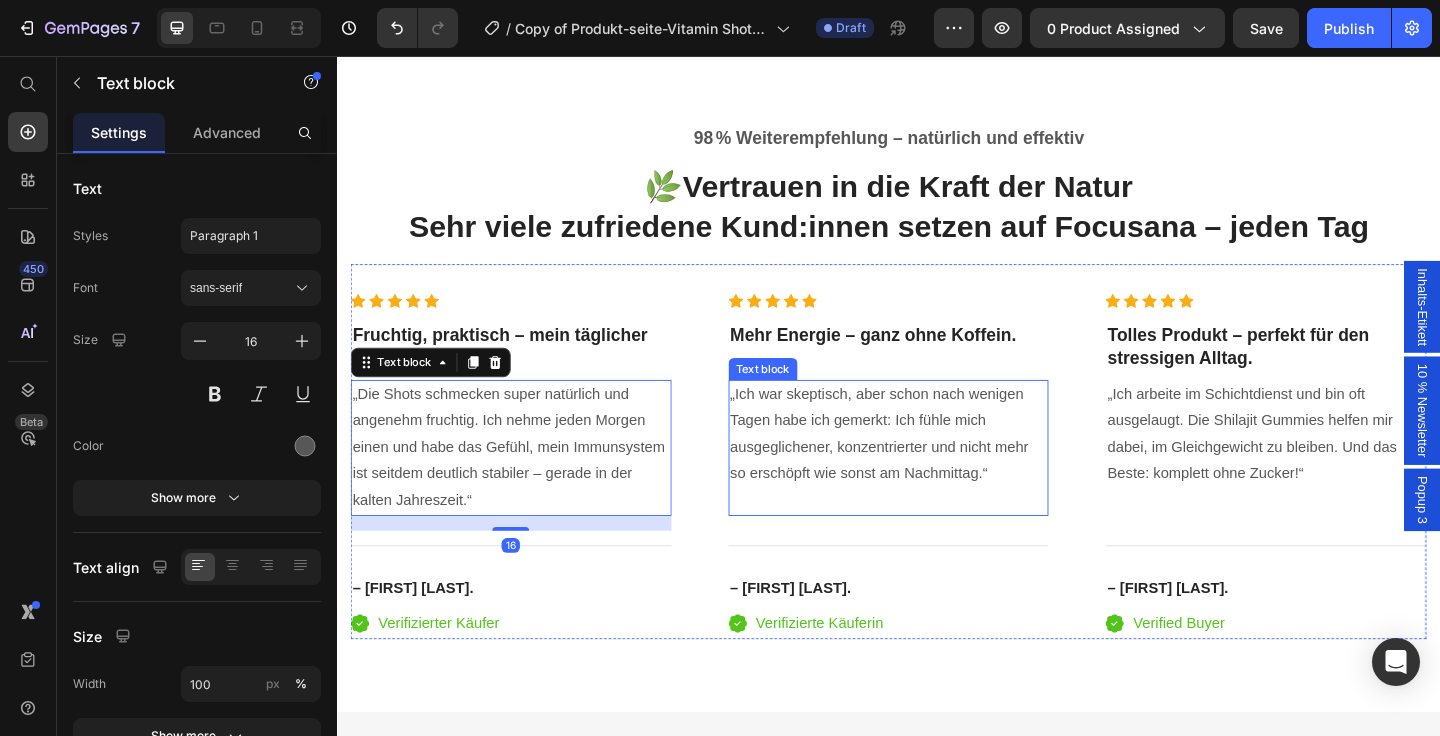 click on "„Ich war skeptisch, aber schon nach wenigen Tagen habe ich gemerkt: Ich fühle mich ausgeglichener, konzentrierter und nicht mehr so erschöpft wie sonst am Nachmittag.“" at bounding box center (937, 467) 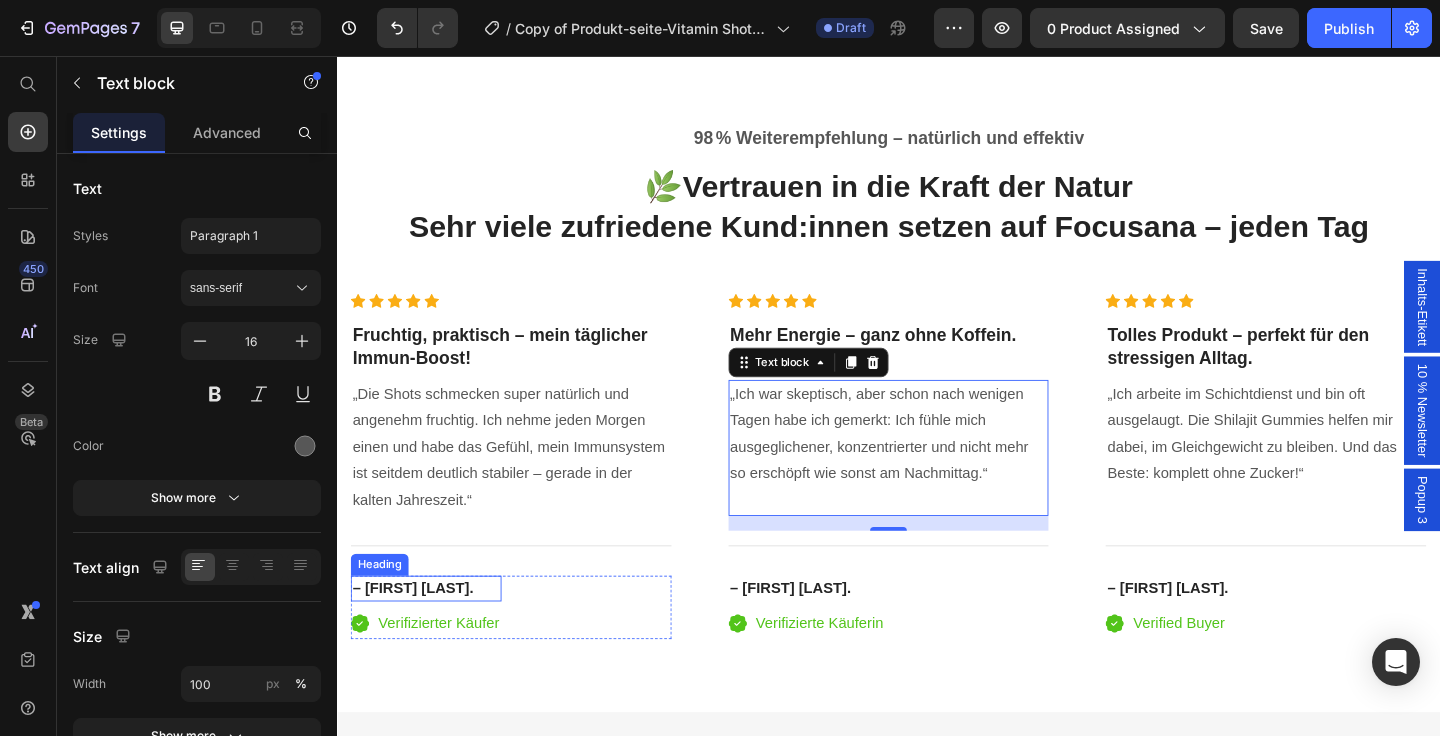click on "– [FIRST] [LAST]." at bounding box center (420, 634) 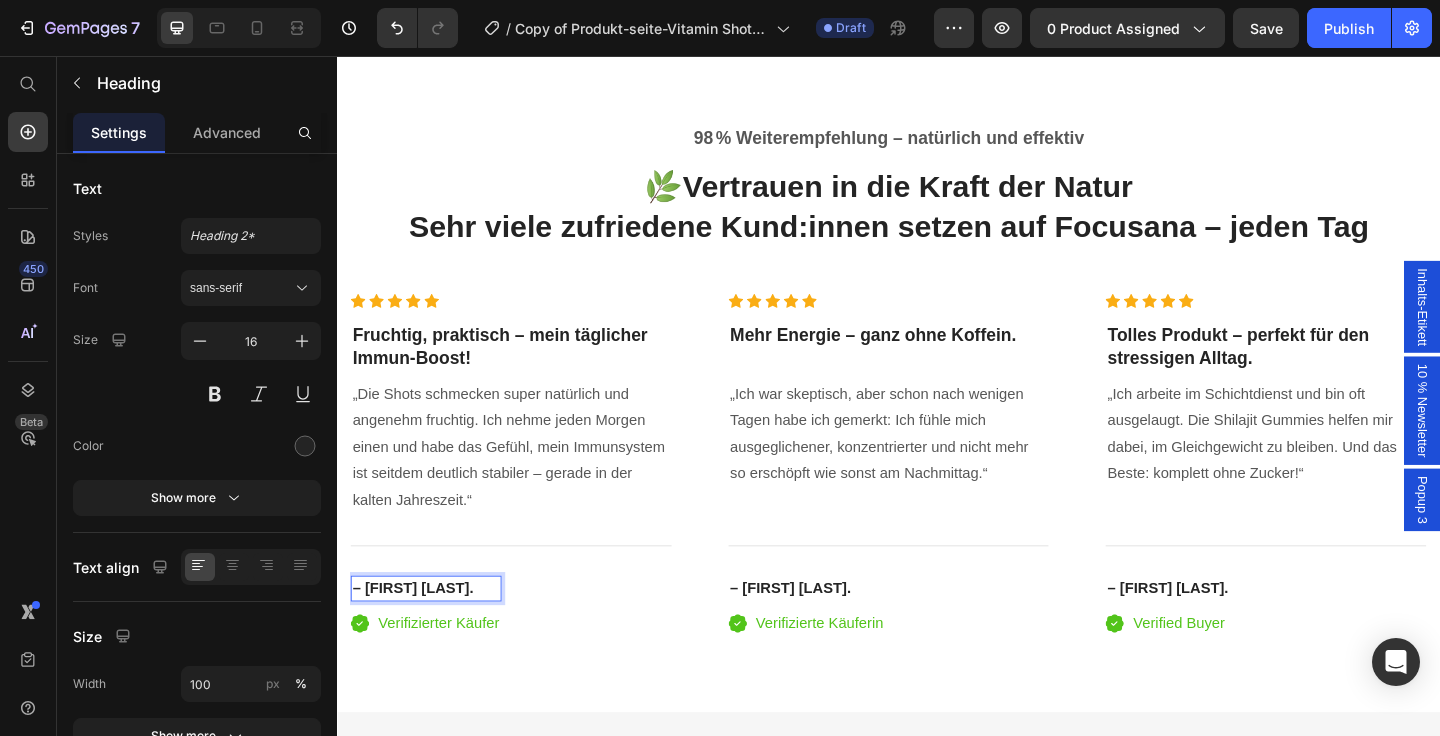 click on "– [FIRST] [LAST]." at bounding box center [420, 634] 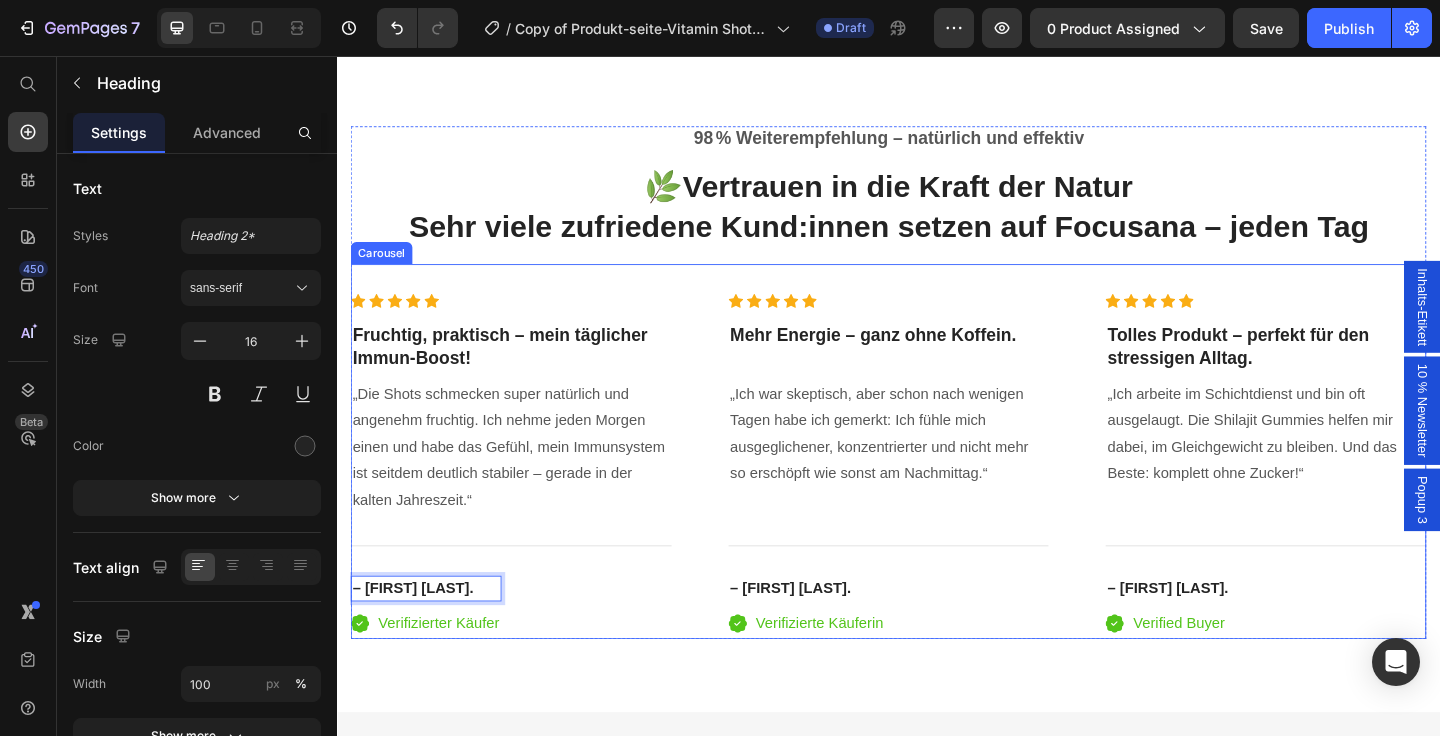 click on "Icon                Icon                Icon                Icon                Icon Icon List Hoz ⁠⁠⁠⁠⁠⁠⁠ Mehr Energie – ganz ohne Koffein.   Heading „Ich war skeptisch, aber schon nach wenigen Tagen habe ich gemerkt: Ich fühle mich ausgeglichener, konzentrierter und nicht mehr so erschöpft wie sonst am Nachmittag.“ Text block                Title Line – [FIRST] [LAST]. Heading
Icon Verifizierte Käuferin Text block Row Icon List Row" at bounding box center [937, 502] 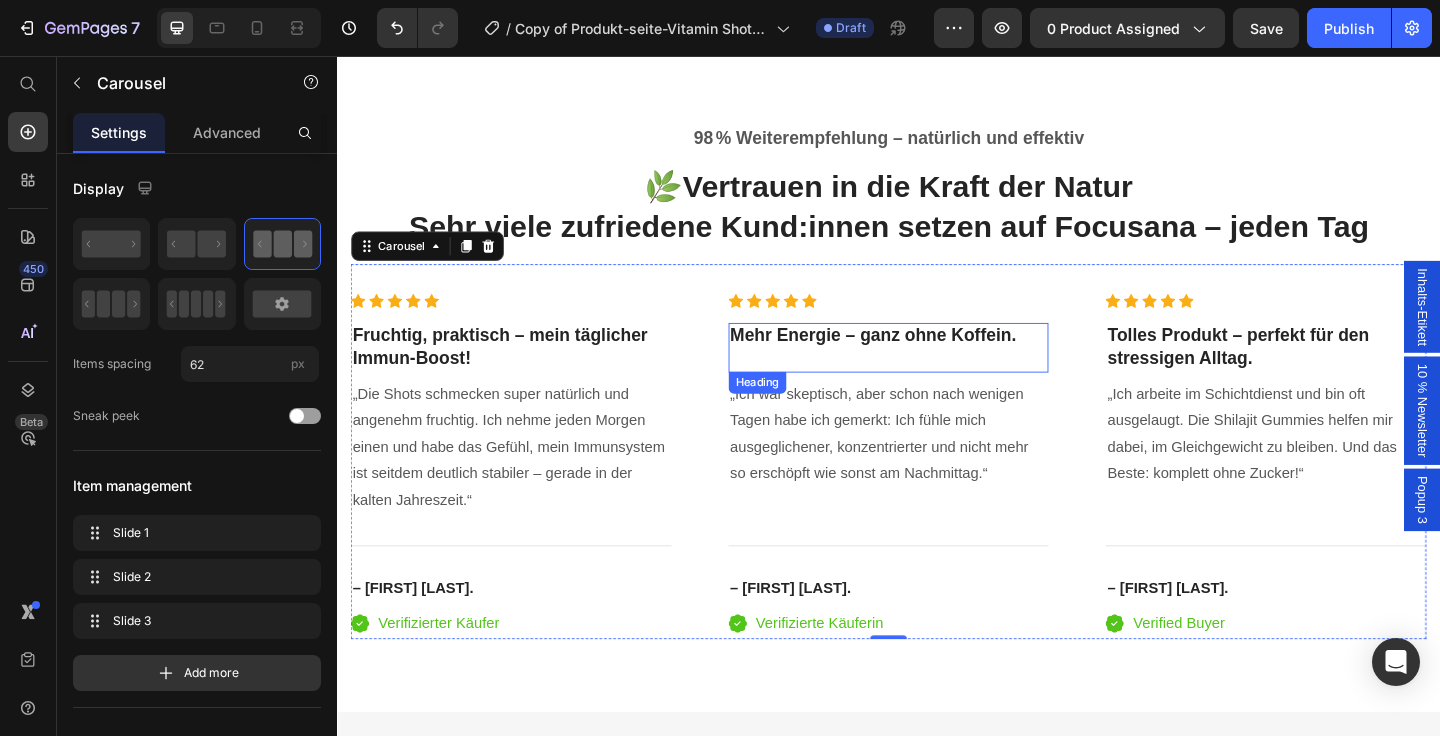 click on "Mehr Energie – ganz ohne Koffein." at bounding box center (920, 359) 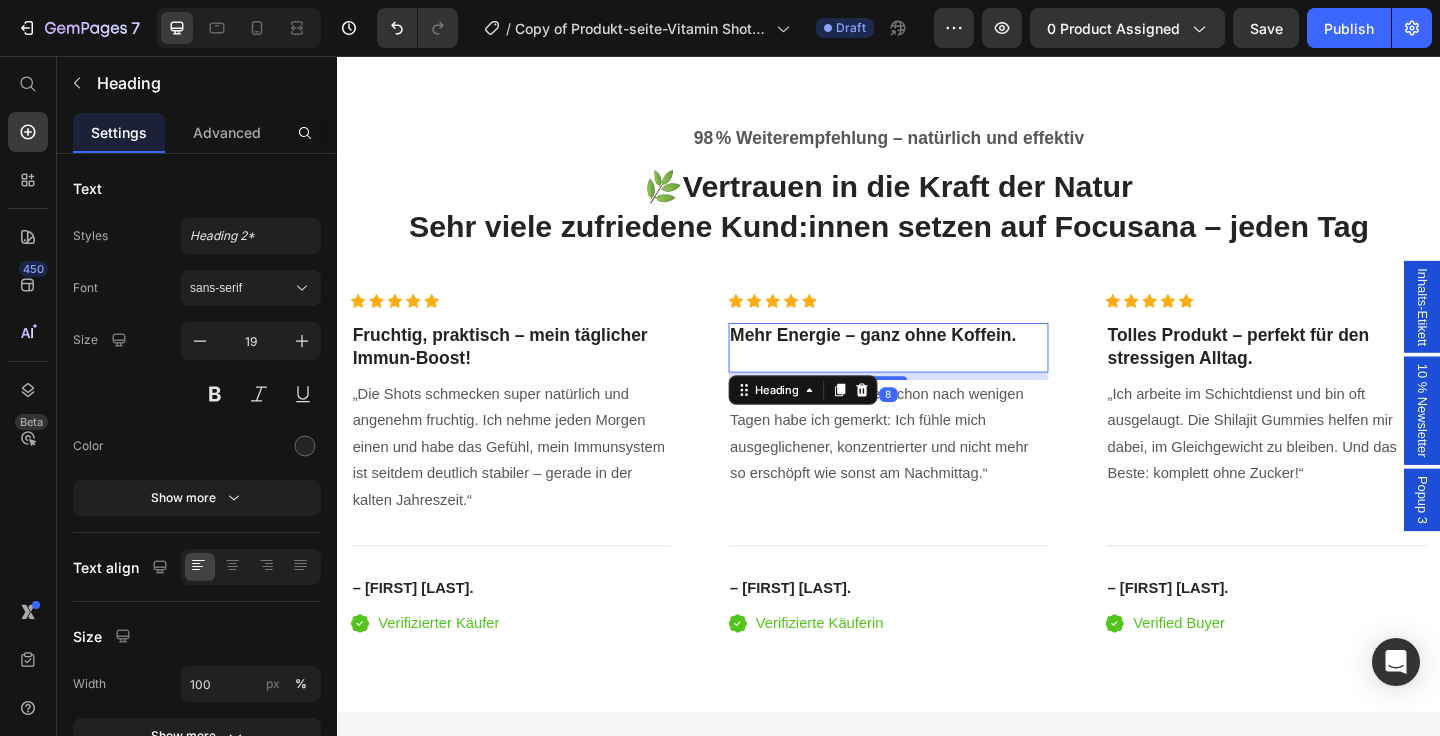 click on "Mehr Energie – ganz ohne Koffein." at bounding box center [920, 359] 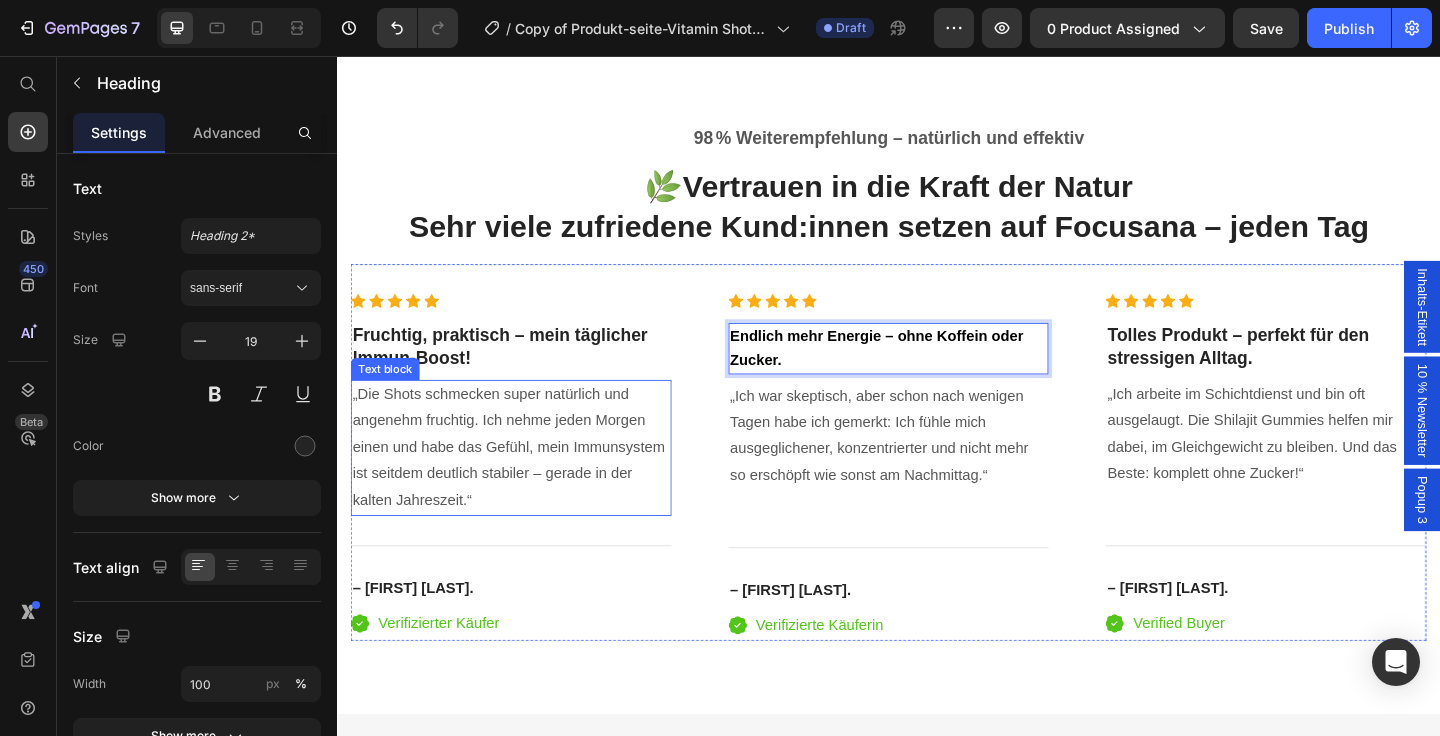 click on "„Die Shots schmecken super natürlich und angenehm fruchtig. Ich nehme jeden Morgen einen und habe das Gefühl, mein Immunsystem ist seitdem deutlich stabiler – gerade in der kalten Jahreszeit.“" at bounding box center (526, 482) 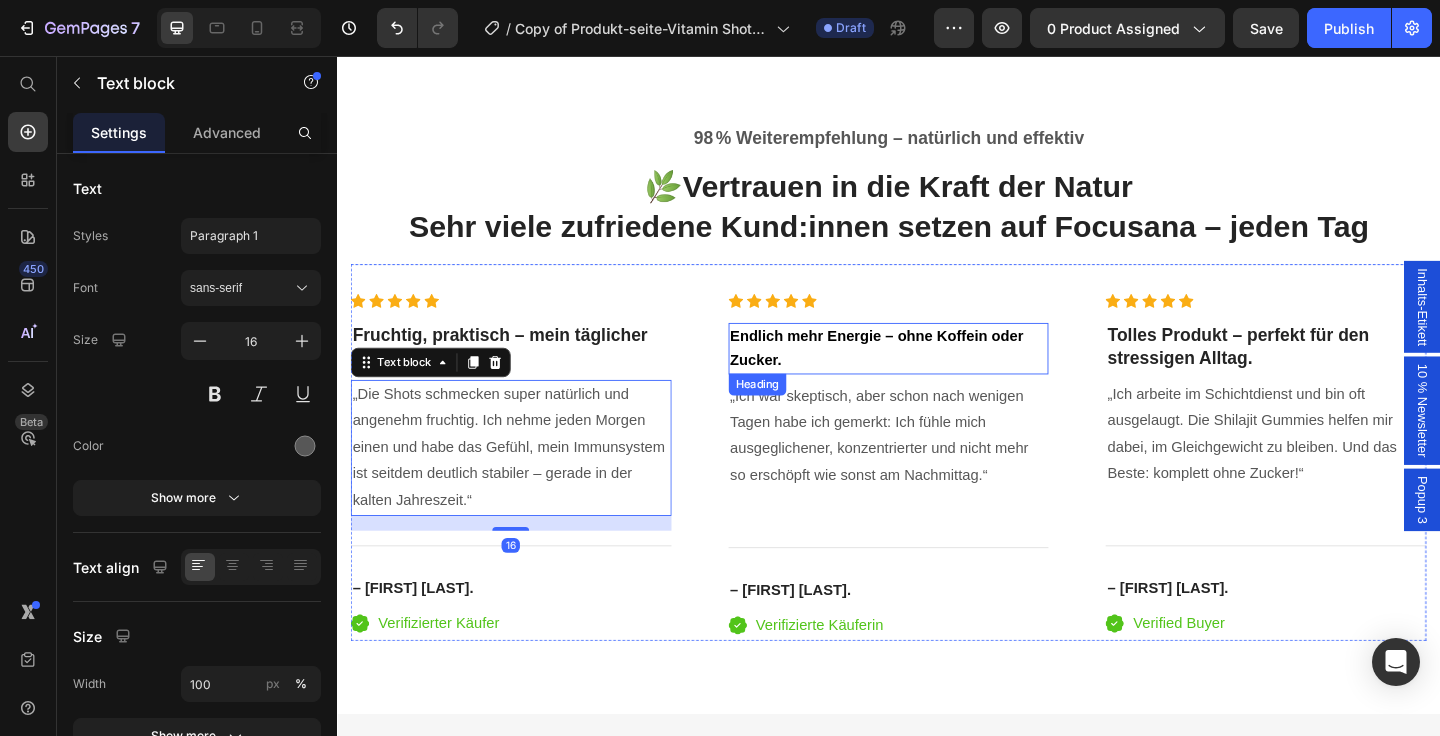 click on "⁠⁠⁠⁠⁠⁠⁠ Endlich mehr Energie – ohne Koffein oder Zucker." at bounding box center [937, 373] 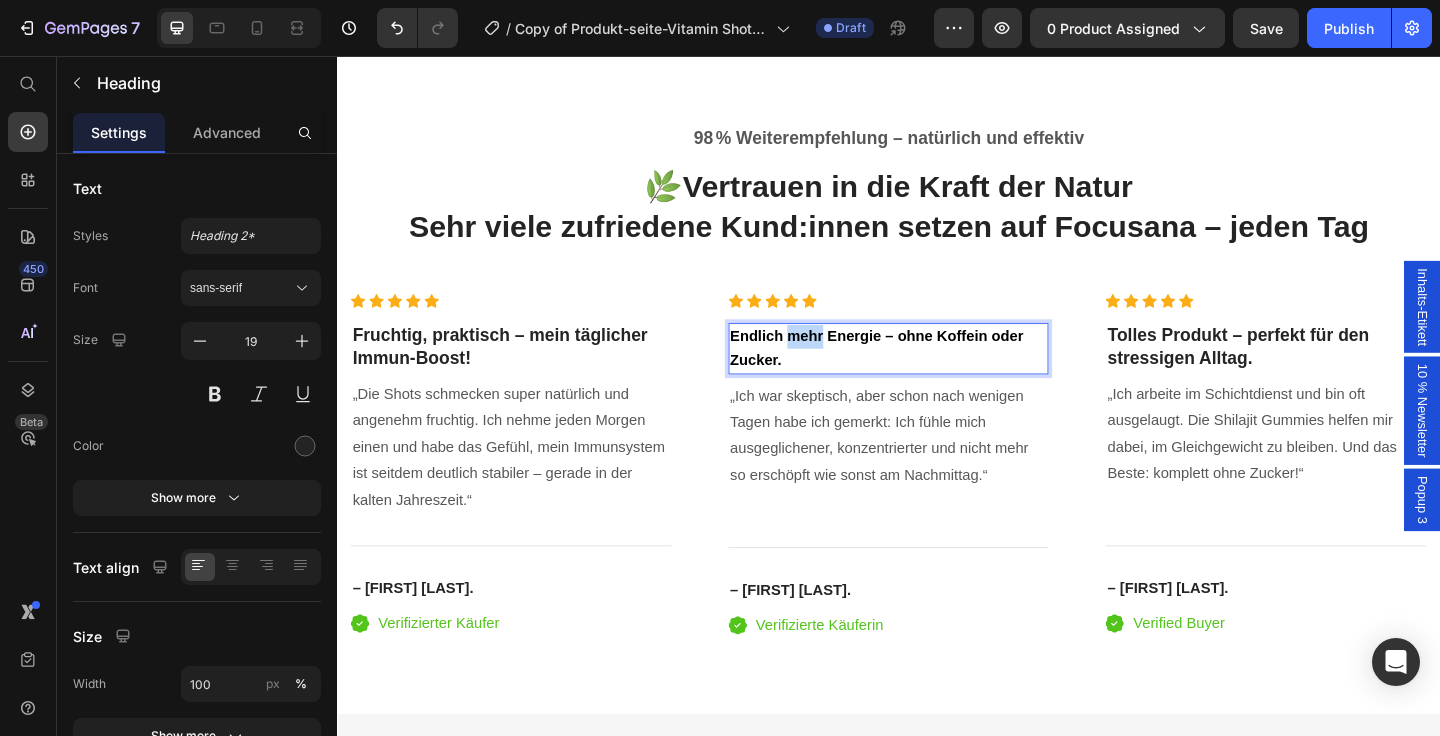click on "Endlich mehr Energie – ohne Koffein oder Zucker." at bounding box center [937, 373] 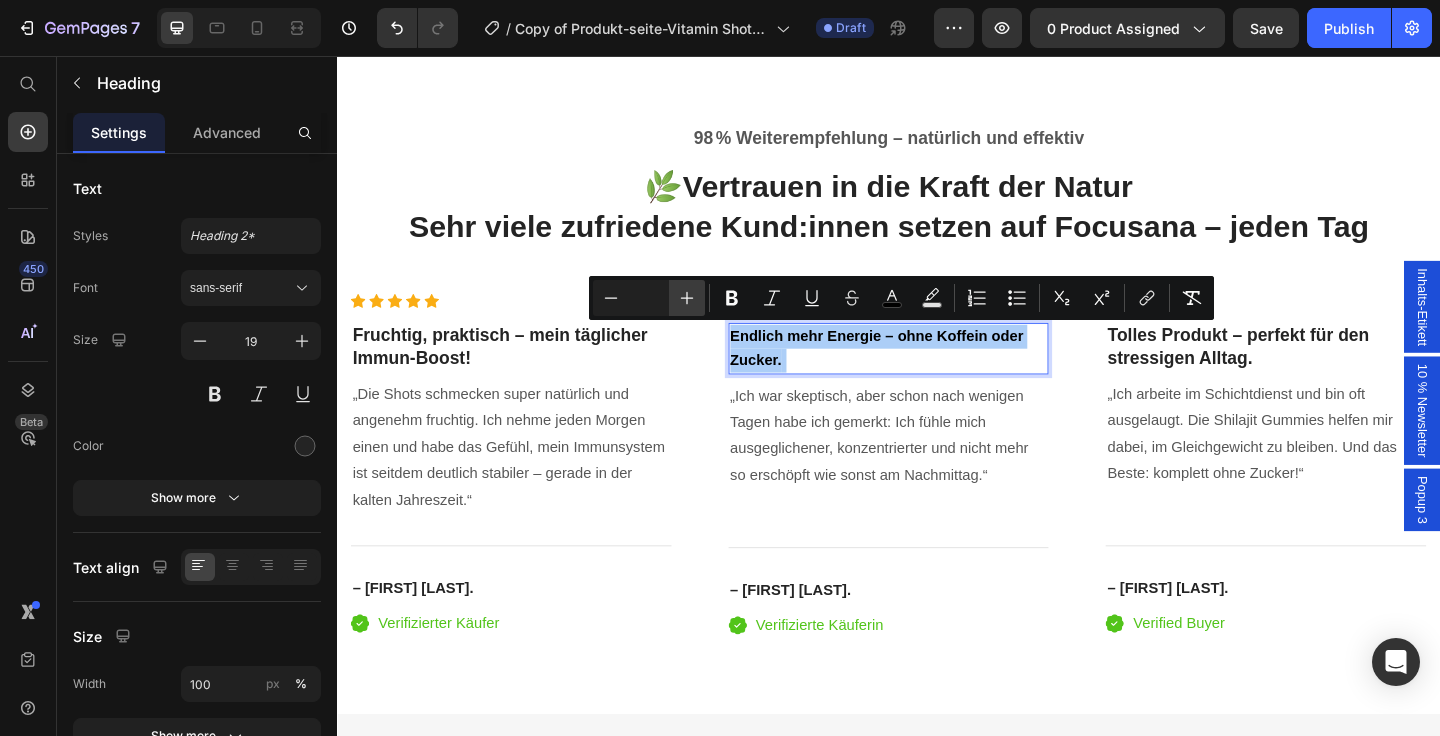 click 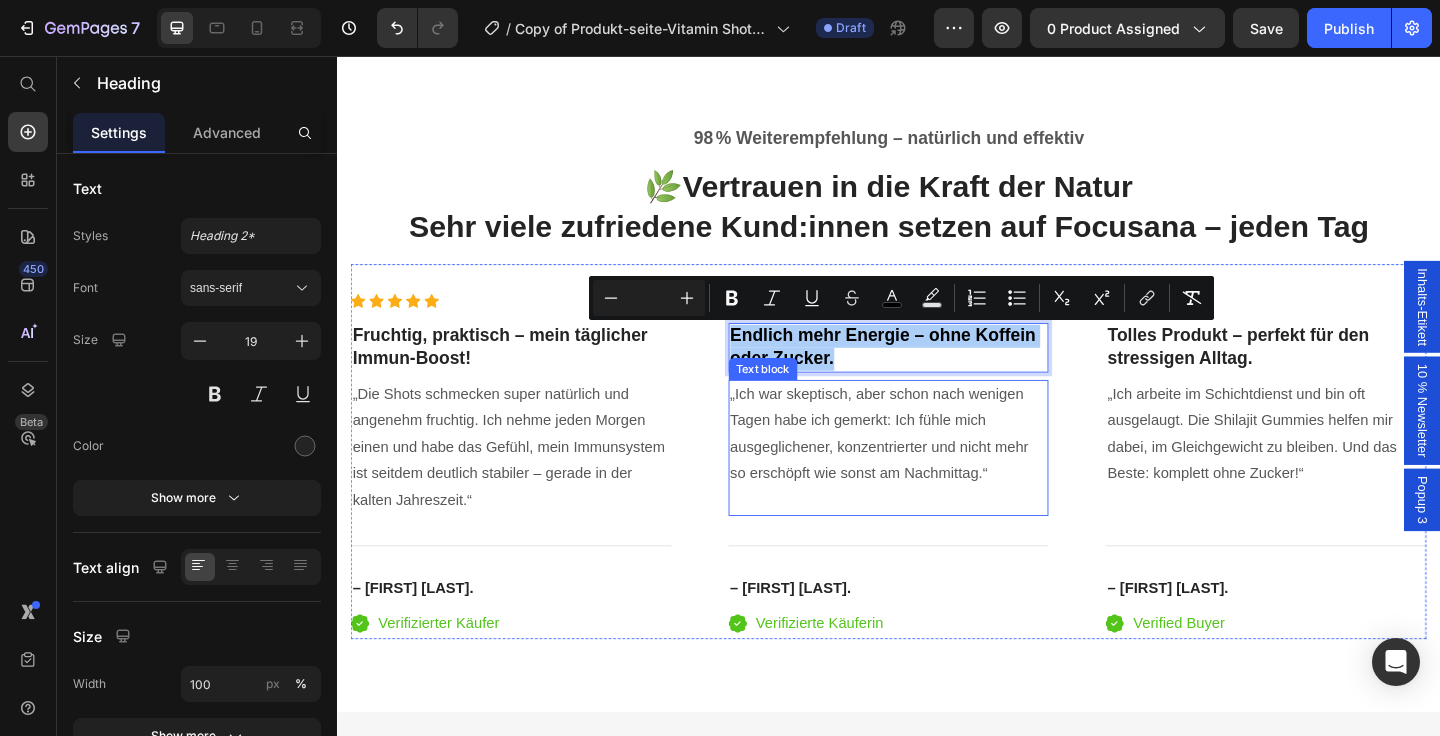 click on "„Ich war skeptisch, aber schon nach wenigen Tagen habe ich gemerkt: Ich fühle mich ausgeglichener, konzentrierter und nicht mehr so erschöpft wie sonst am Nachmittag.“" at bounding box center [937, 467] 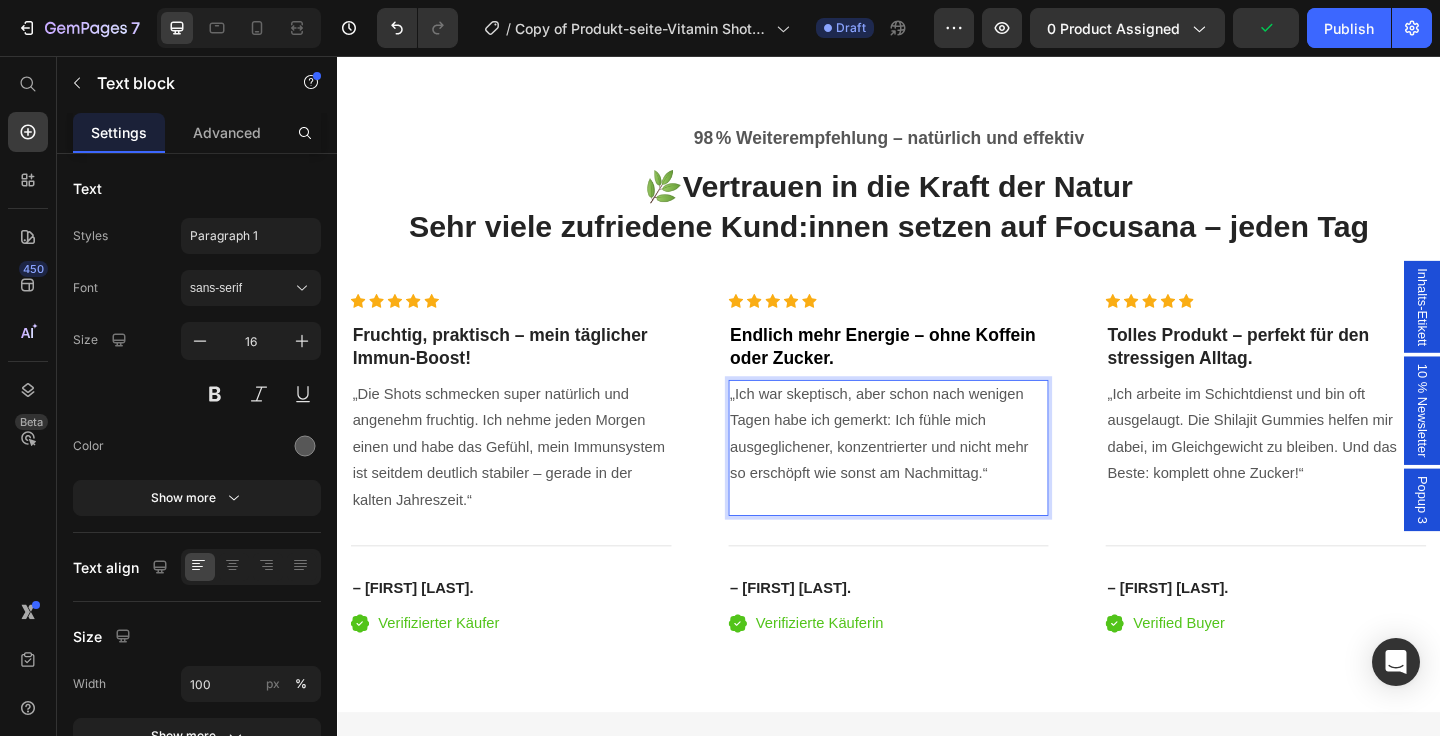 click on "„Ich war skeptisch, aber schon nach wenigen Tagen habe ich gemerkt: Ich fühle mich ausgeglichener, konzentrierter und nicht mehr so erschöpft wie sonst am Nachmittag.“" at bounding box center (937, 467) 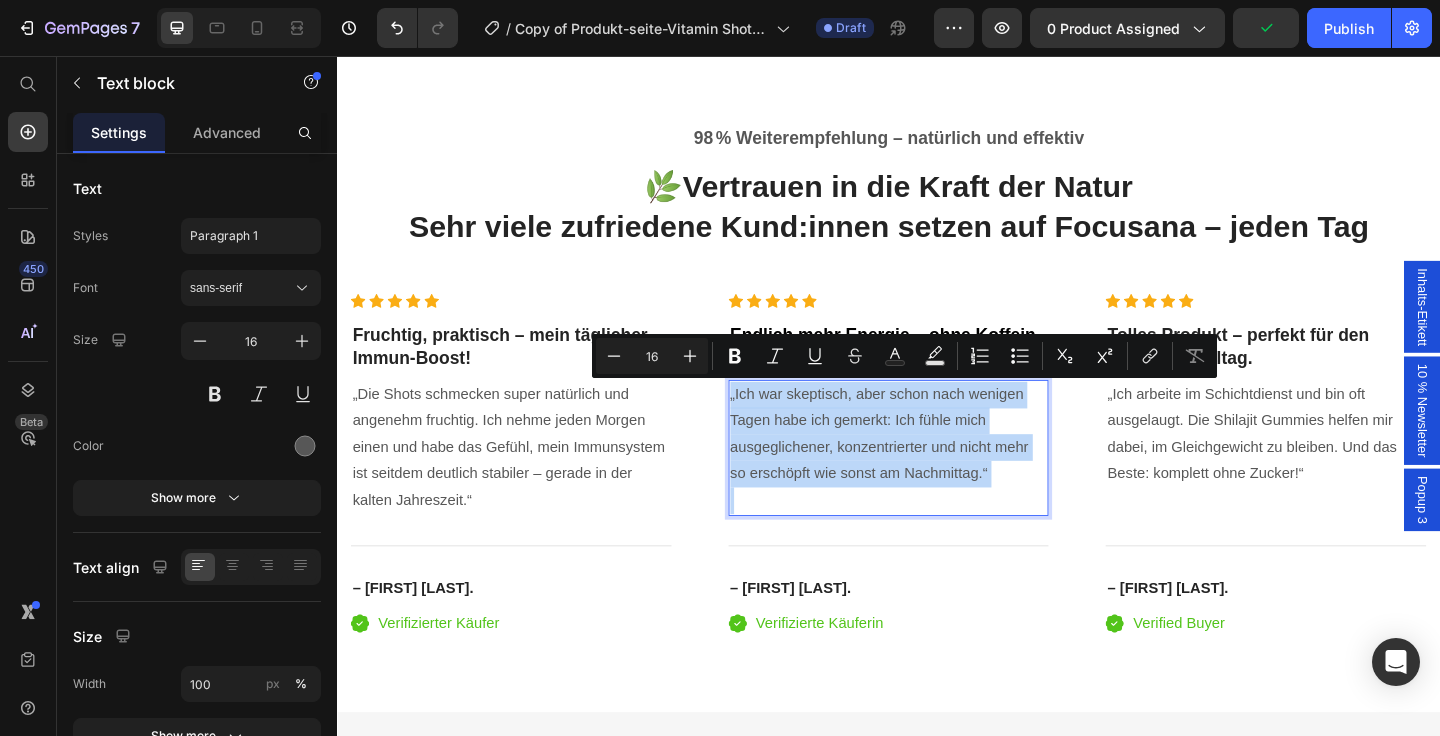 type 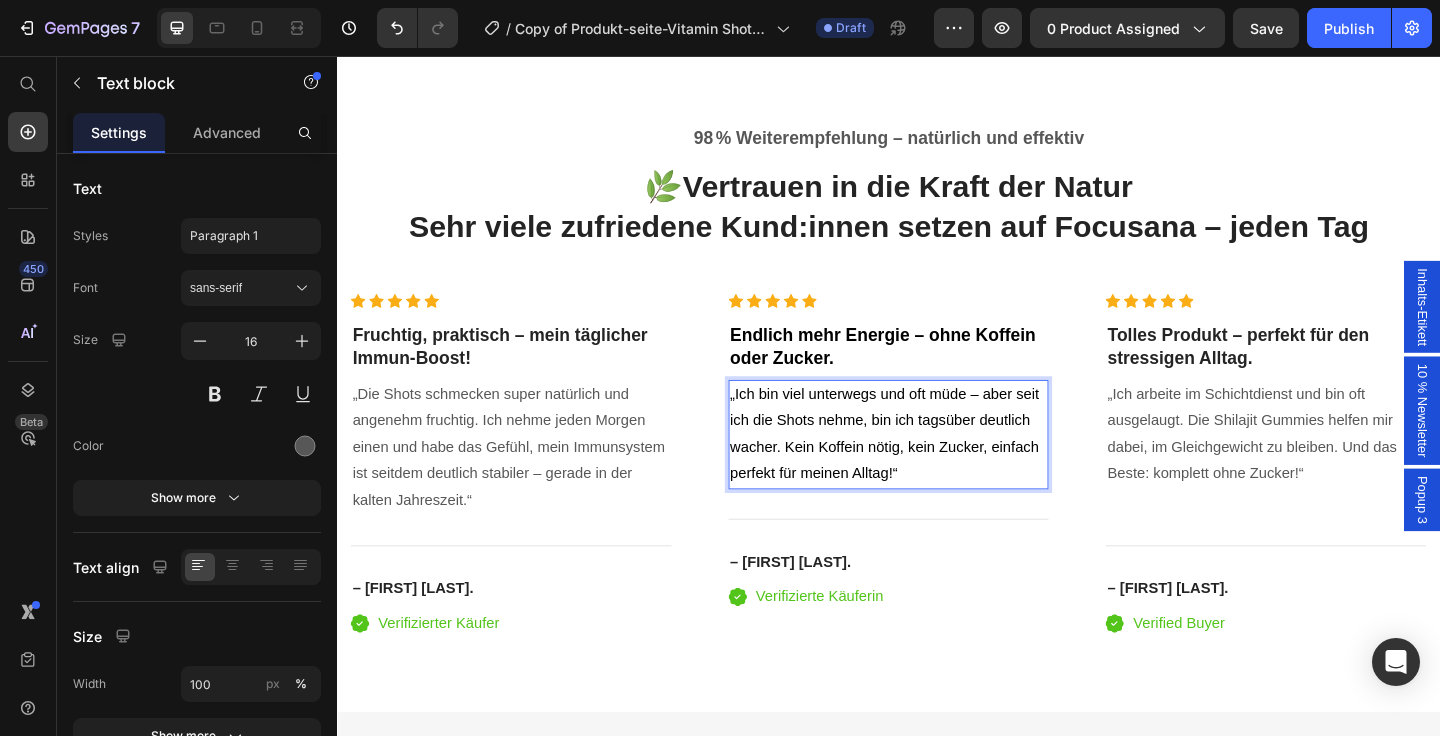 click on "„Ich bin viel unterwegs und oft müde – aber seit ich die Shots nehme, bin ich tagsüber deutlich wacher. Kein Koffein nötig, kein Zucker, einfach perfekt für meinen Alltag!“" at bounding box center (937, 467) 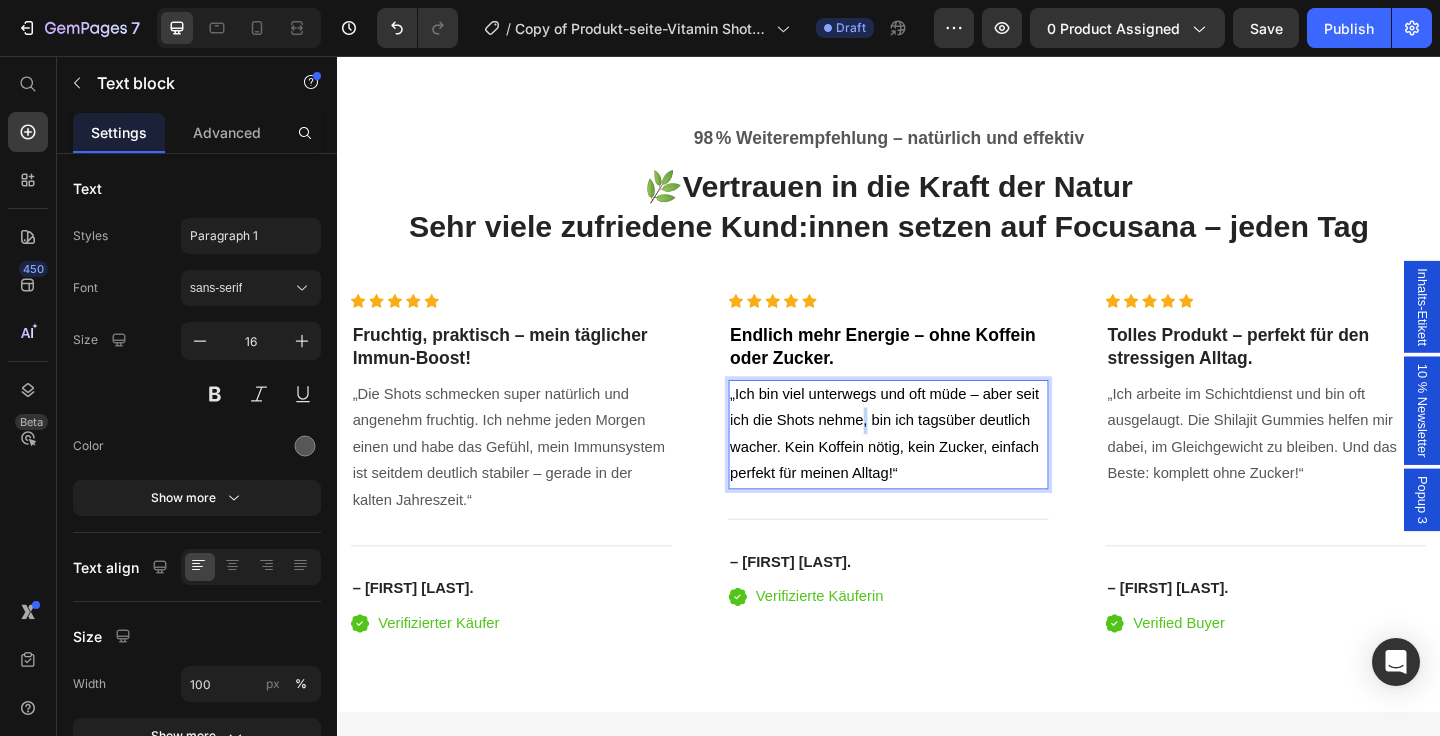 click on "„Ich bin viel unterwegs und oft müde – aber seit ich die Shots nehme, bin ich tagsüber deutlich wacher. Kein Koffein nötig, kein Zucker, einfach perfekt für meinen Alltag!“" at bounding box center (933, 466) 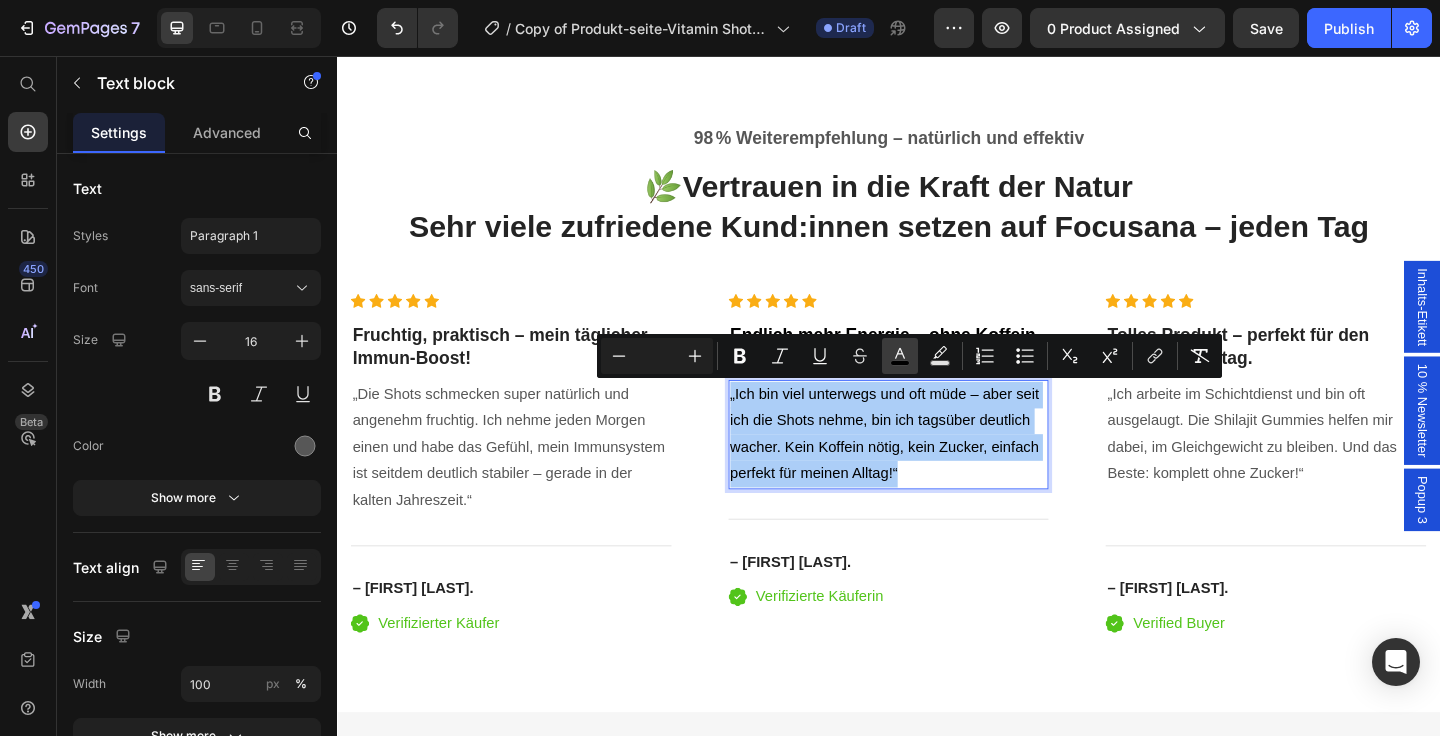 click 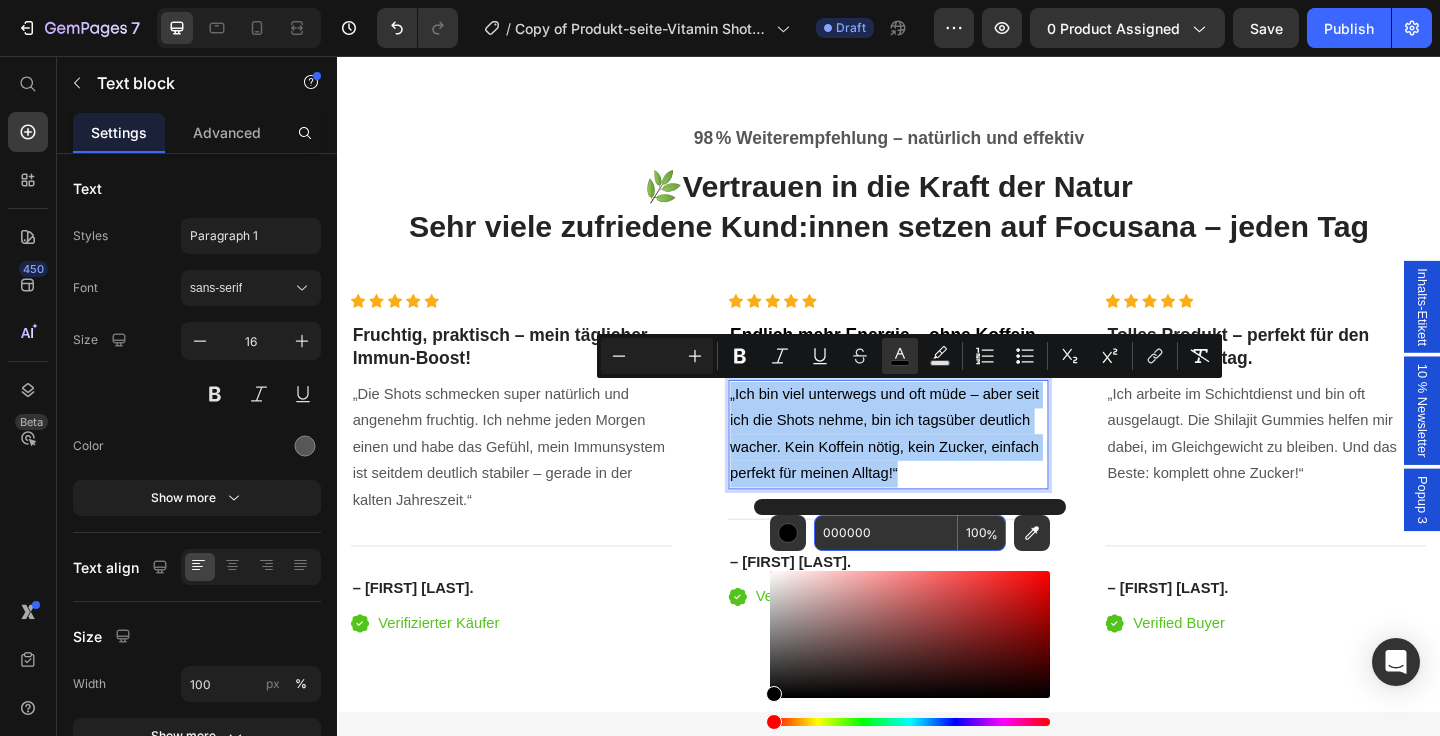 click on "000000" at bounding box center [886, 533] 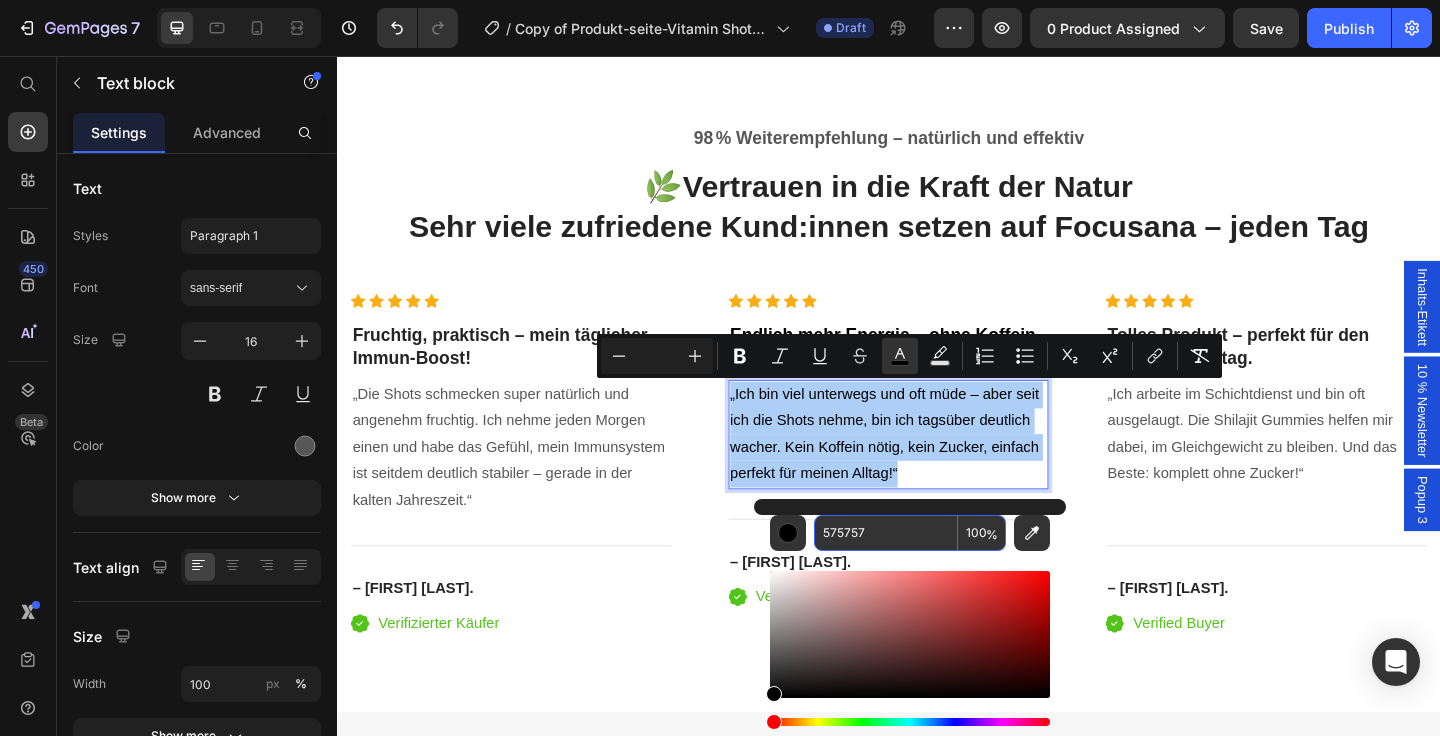 type on "575757" 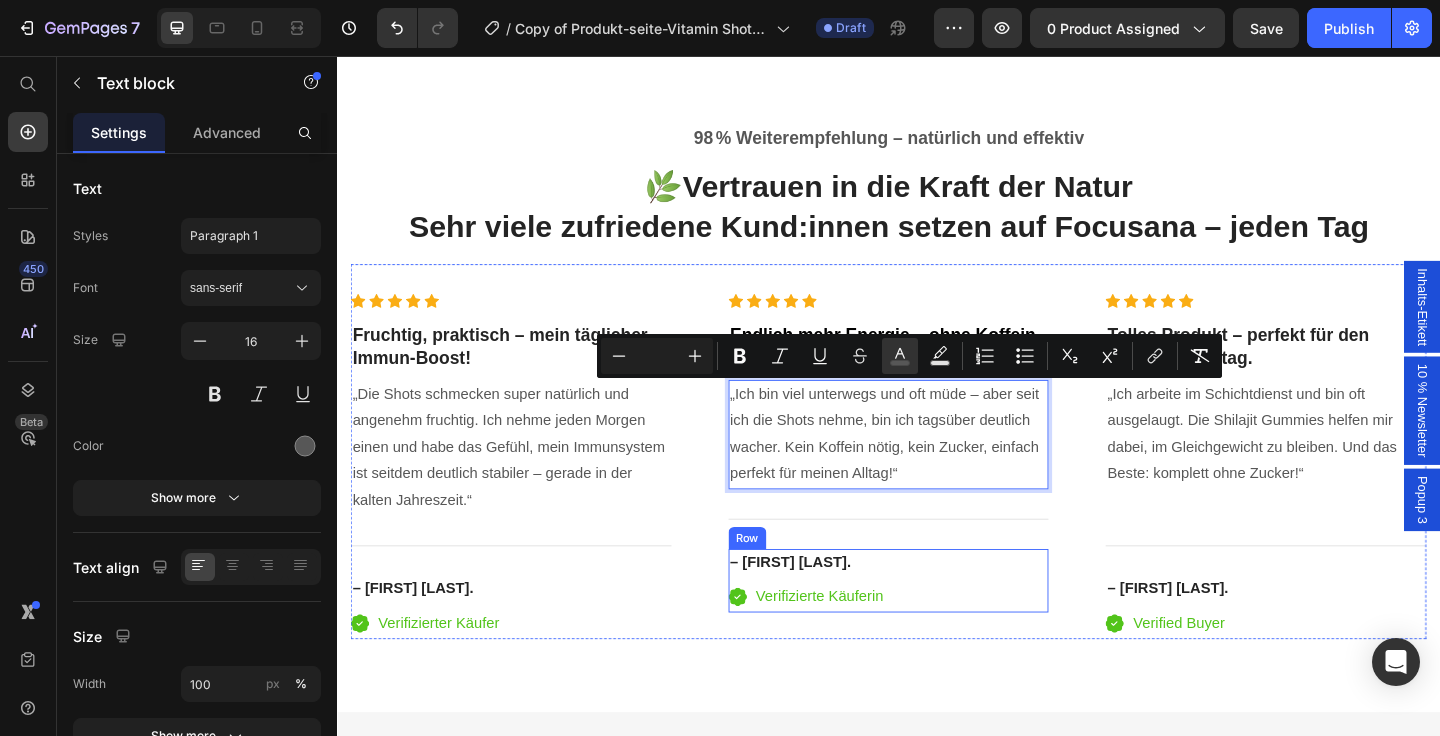 click on "– [FIRST] [LAST] Heading
Icon Verifizierte Käuferin Text block Row Icon List" at bounding box center (937, 626) 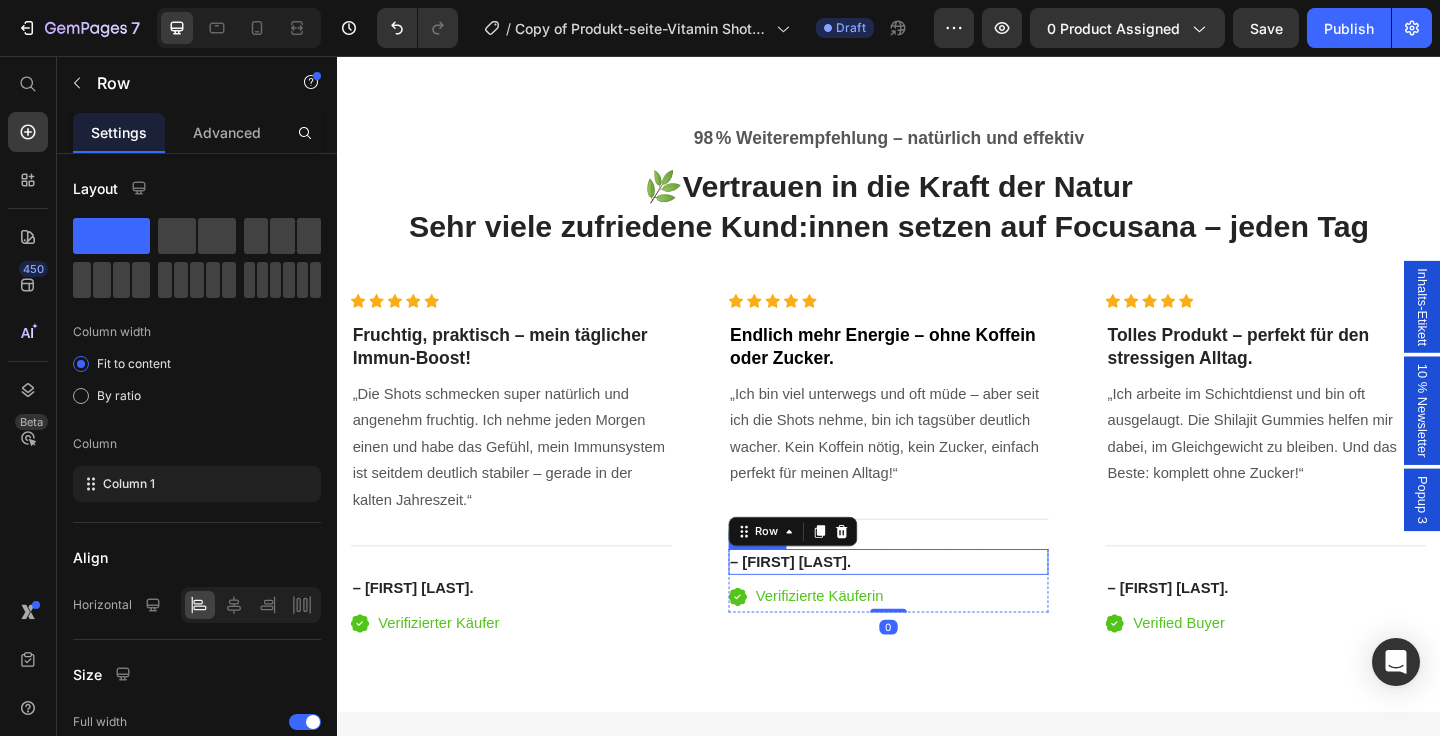 click on "– [FIRST] [LAST]." at bounding box center (831, 605) 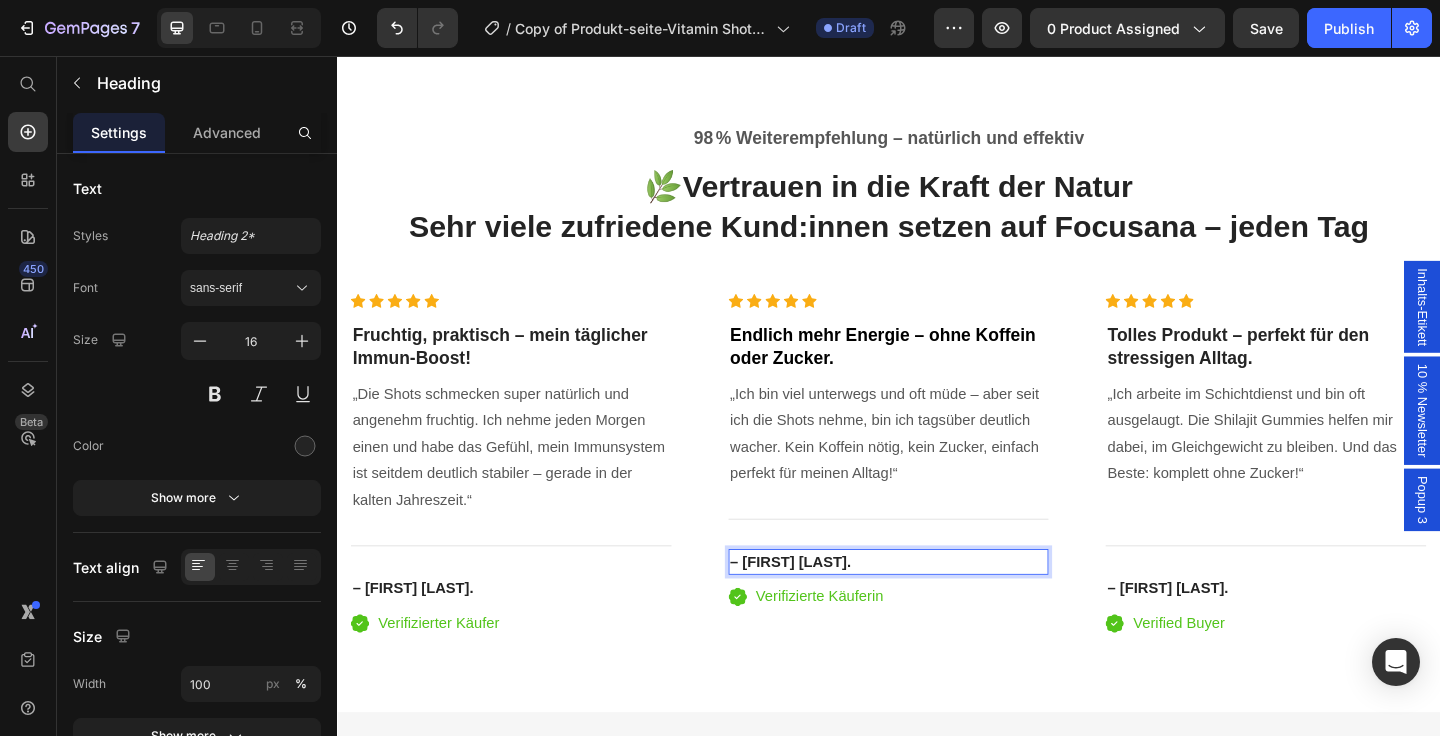 click on "– [FIRST] [LAST]." at bounding box center [831, 605] 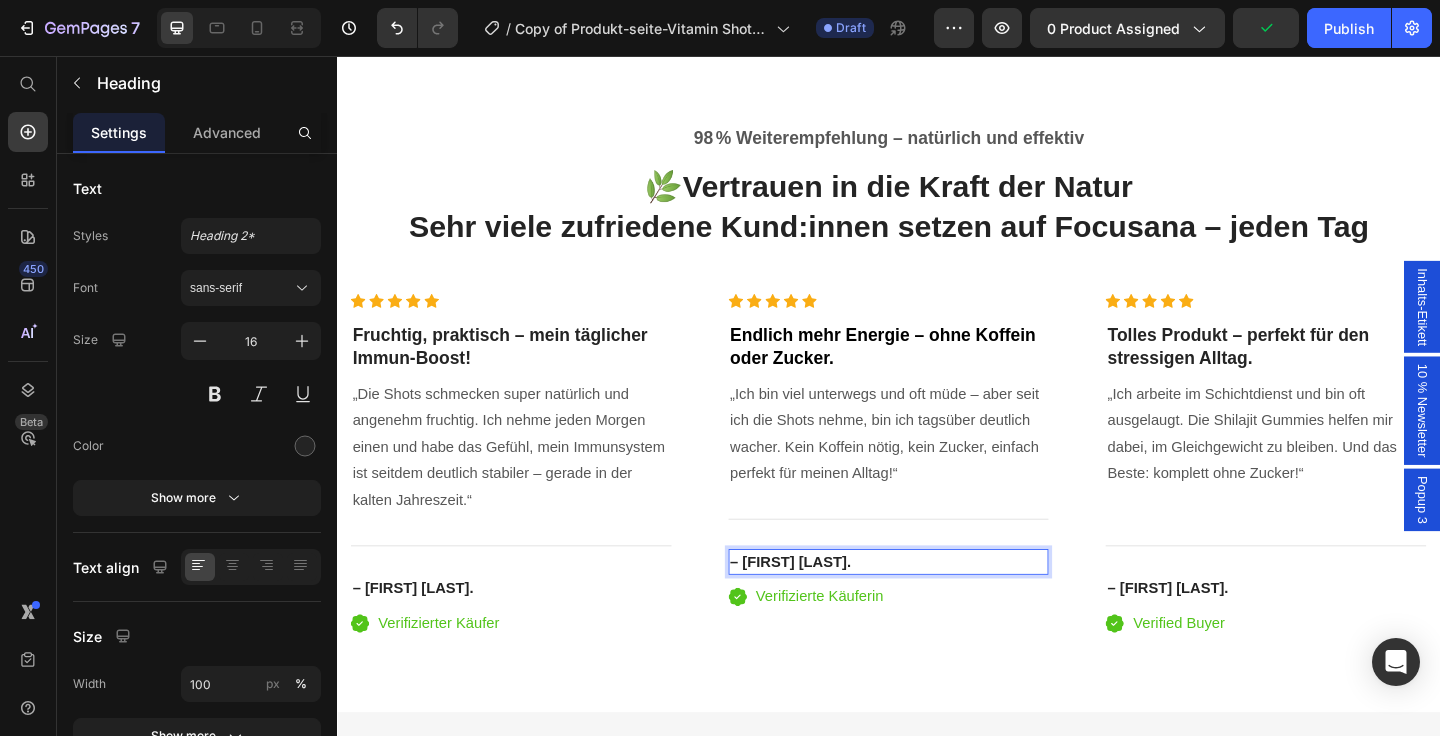 click on "– [FIRST] [LAST]." at bounding box center (937, 606) 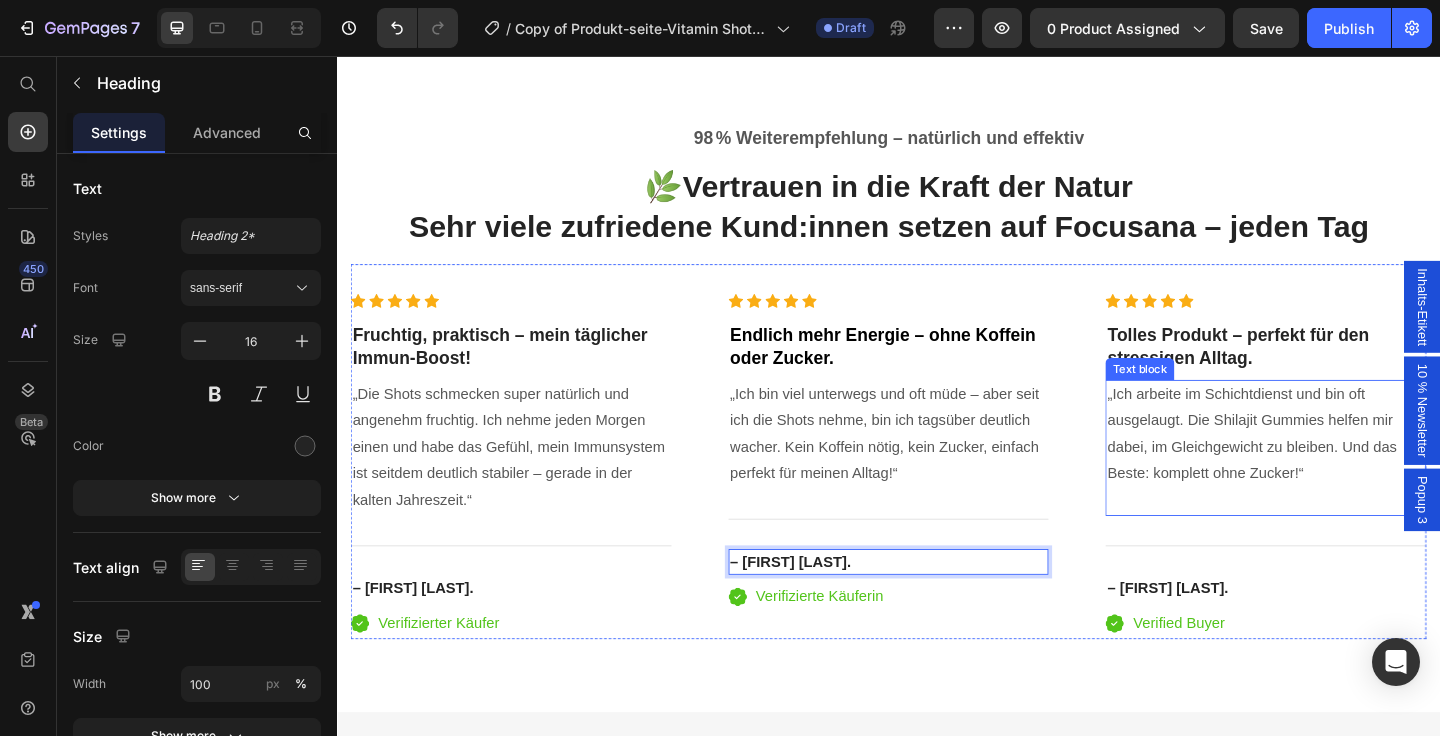 click on "„Ich arbeite im Schichtdienst und bin oft ausgelaugt. Die Shilajit Gummies helfen mir dabei, im Gleichgewicht zu bleiben. Und das Beste: komplett ohne Zucker!“" at bounding box center (1347, 482) 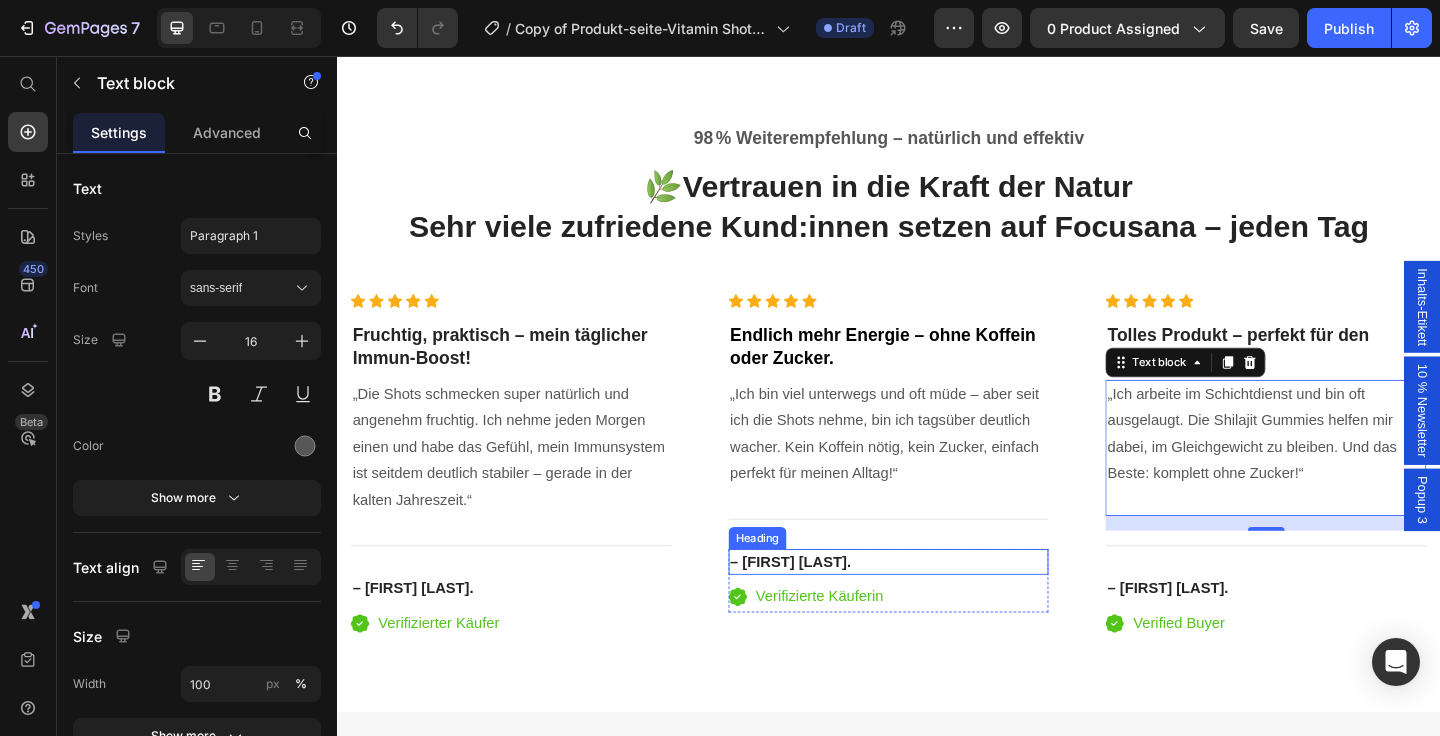 click on "– [FIRST] [LAST]." at bounding box center [831, 605] 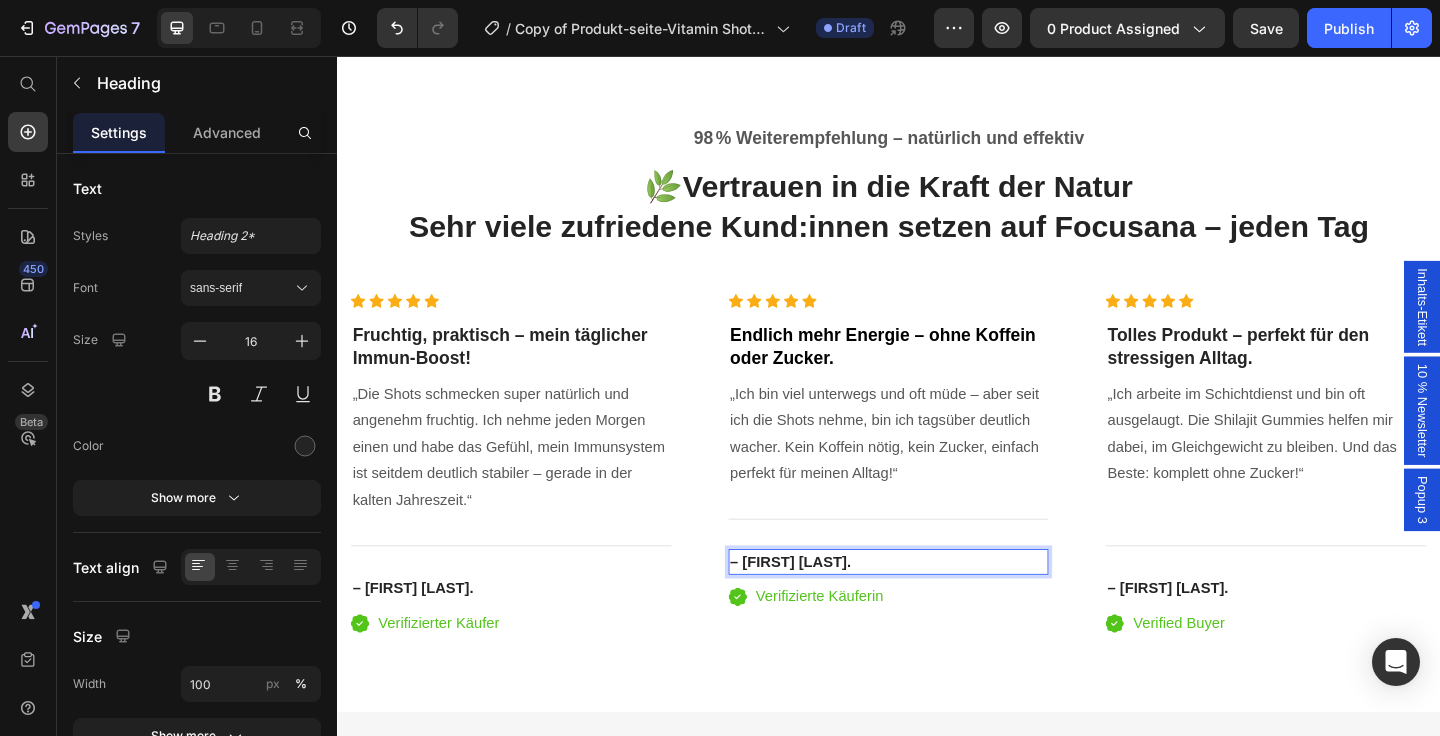 click on "– [FIRST] [LAST]." at bounding box center [831, 605] 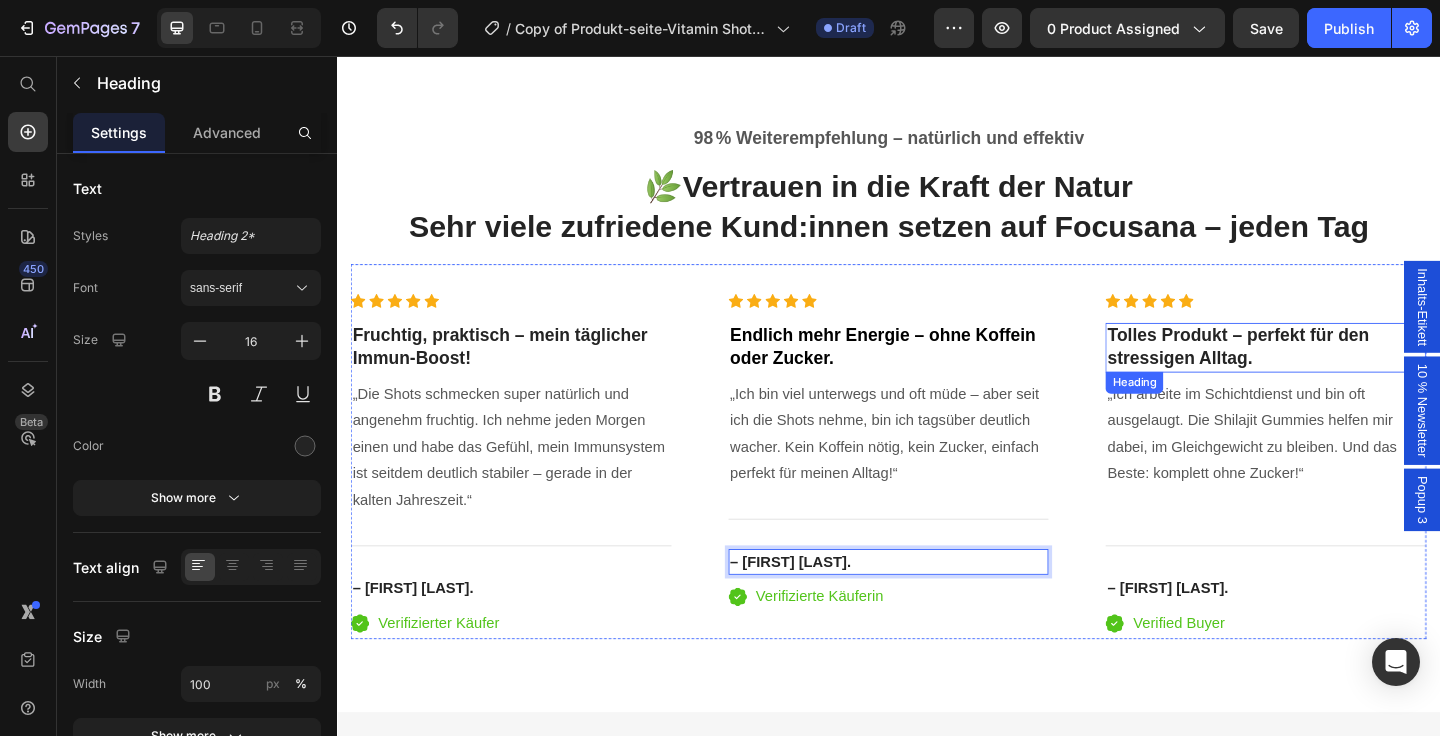 click on "Tolles Produkt – perfekt für den stressigen Alltag." at bounding box center [1317, 372] 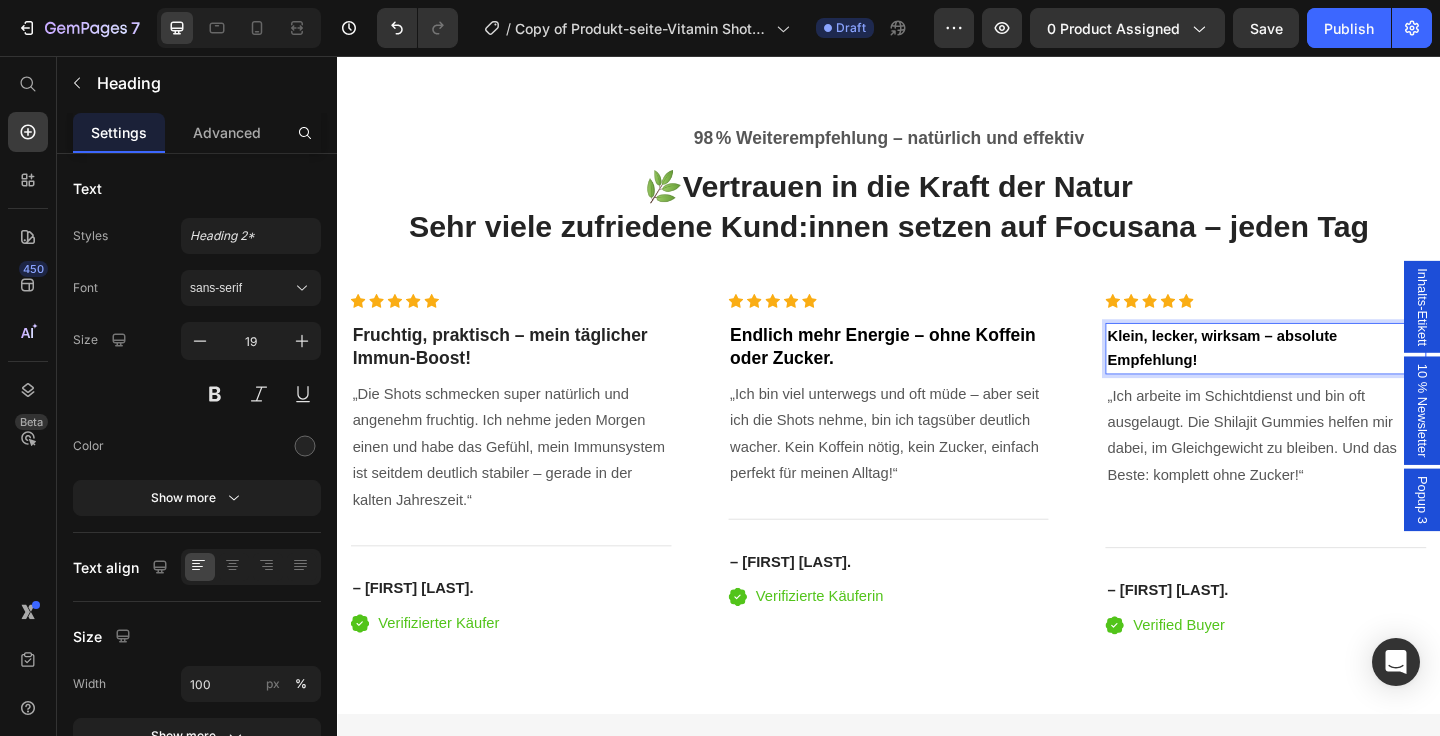 click on "Klein, lecker, wirksam – absolute Empfehlung!" at bounding box center (1300, 373) 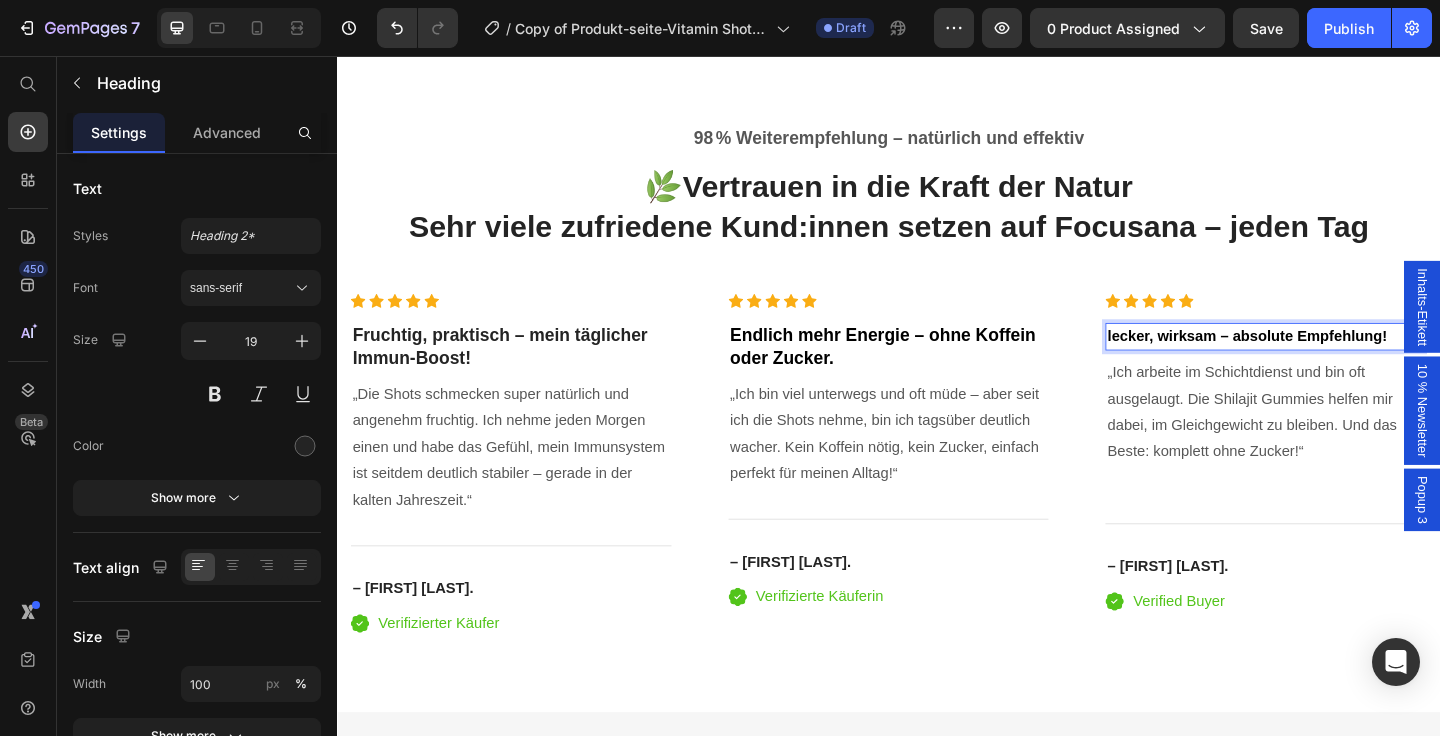 click on "lecker, wirksam – absolute Empfehlung!" at bounding box center [1327, 360] 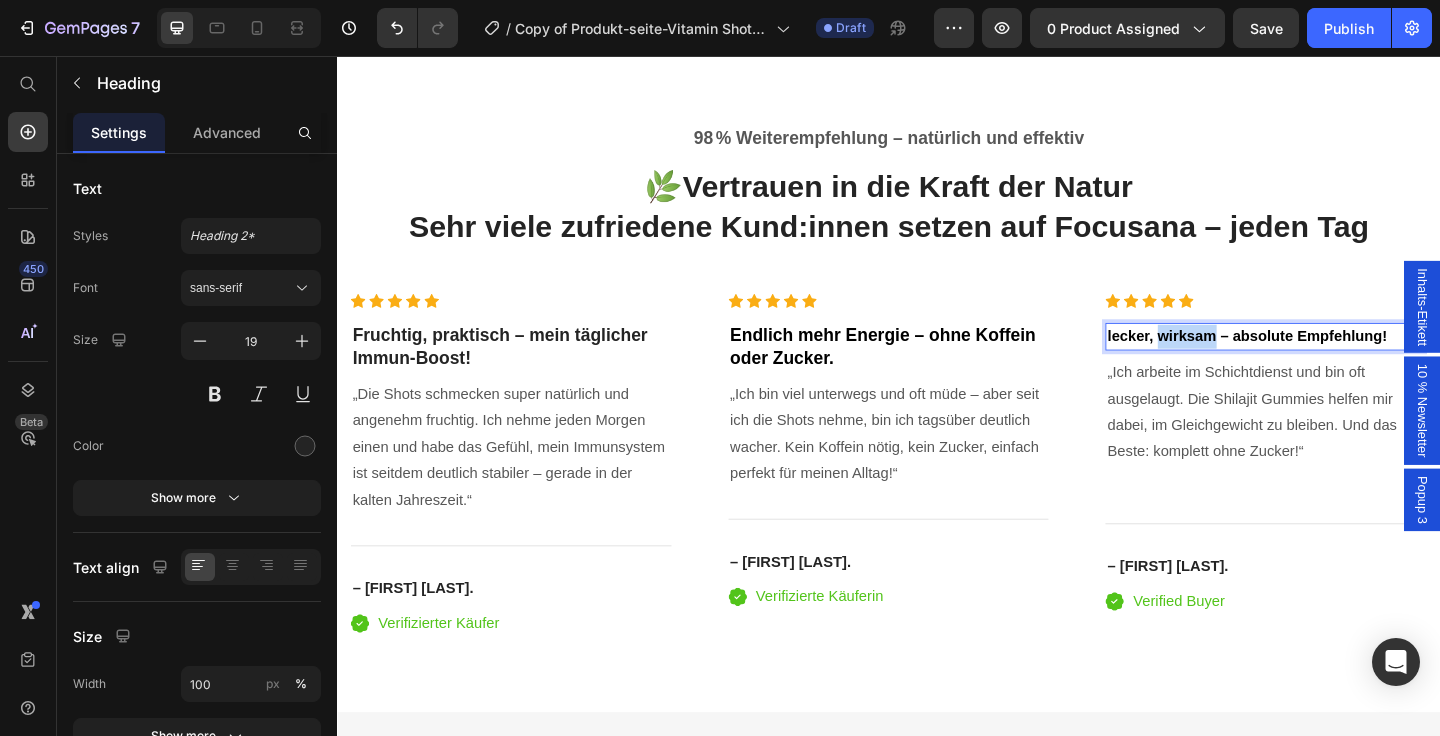 click on "lecker, wirksam – absolute Empfehlung!" at bounding box center [1327, 360] 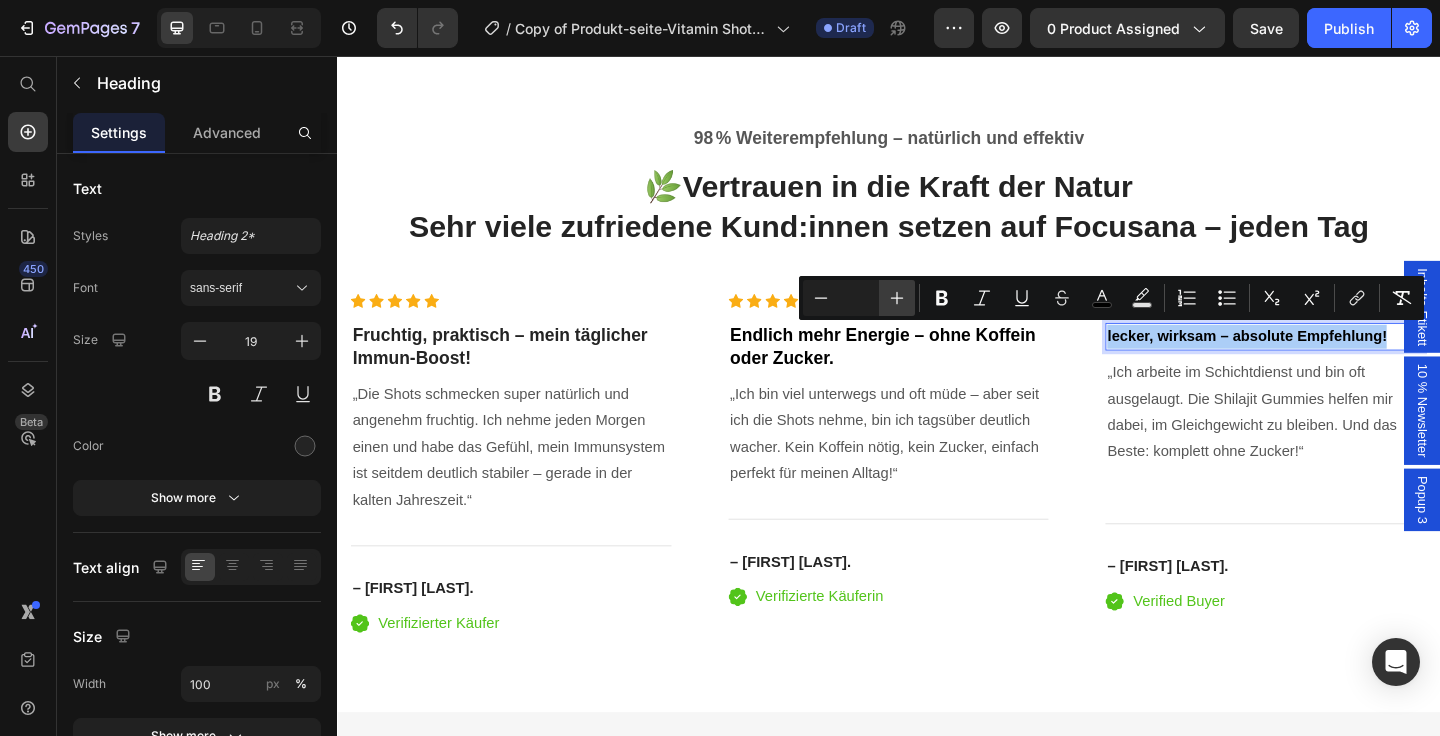 click 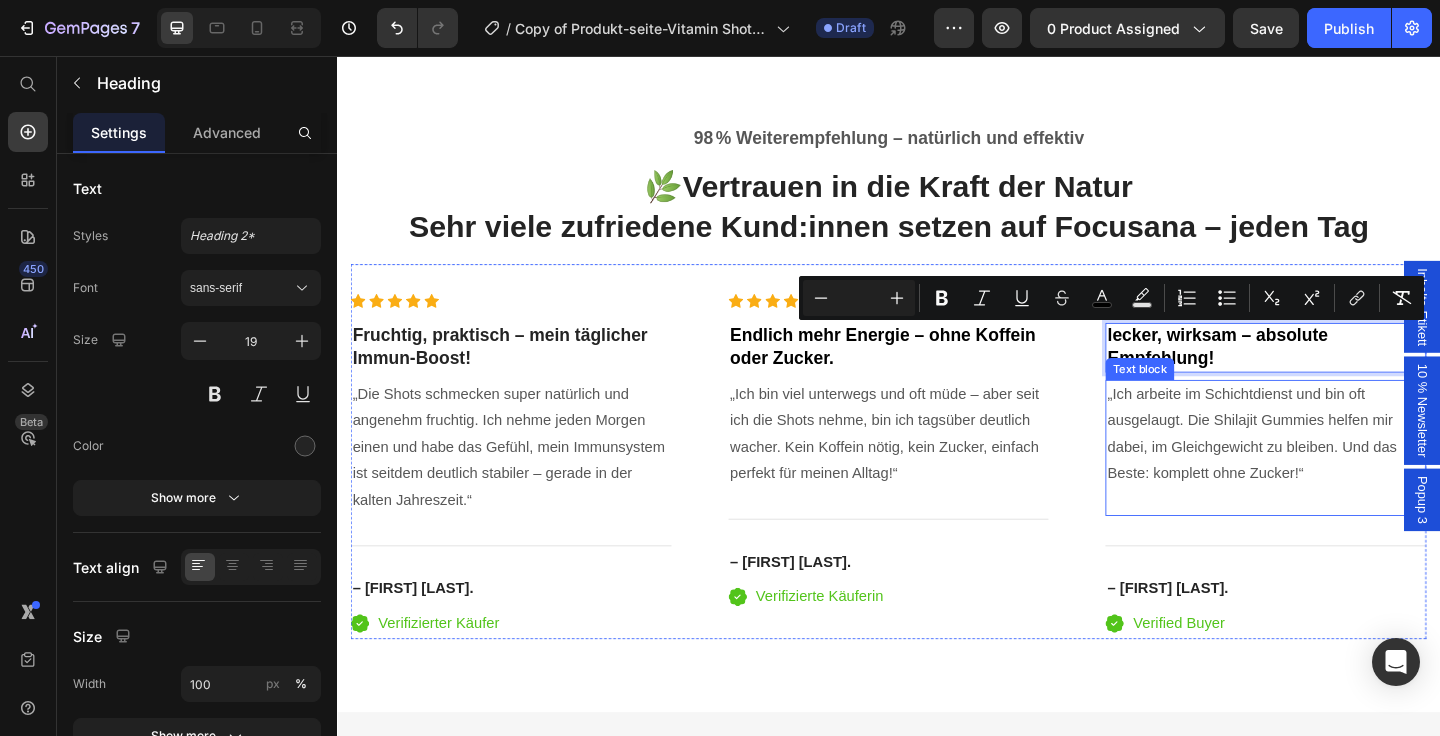 click on "„Ich arbeite im Schichtdienst und bin oft ausgelaugt. Die Shilajit Gummies helfen mir dabei, im Gleichgewicht zu bleiben. Und das Beste: komplett ohne Zucker!“" at bounding box center (1347, 482) 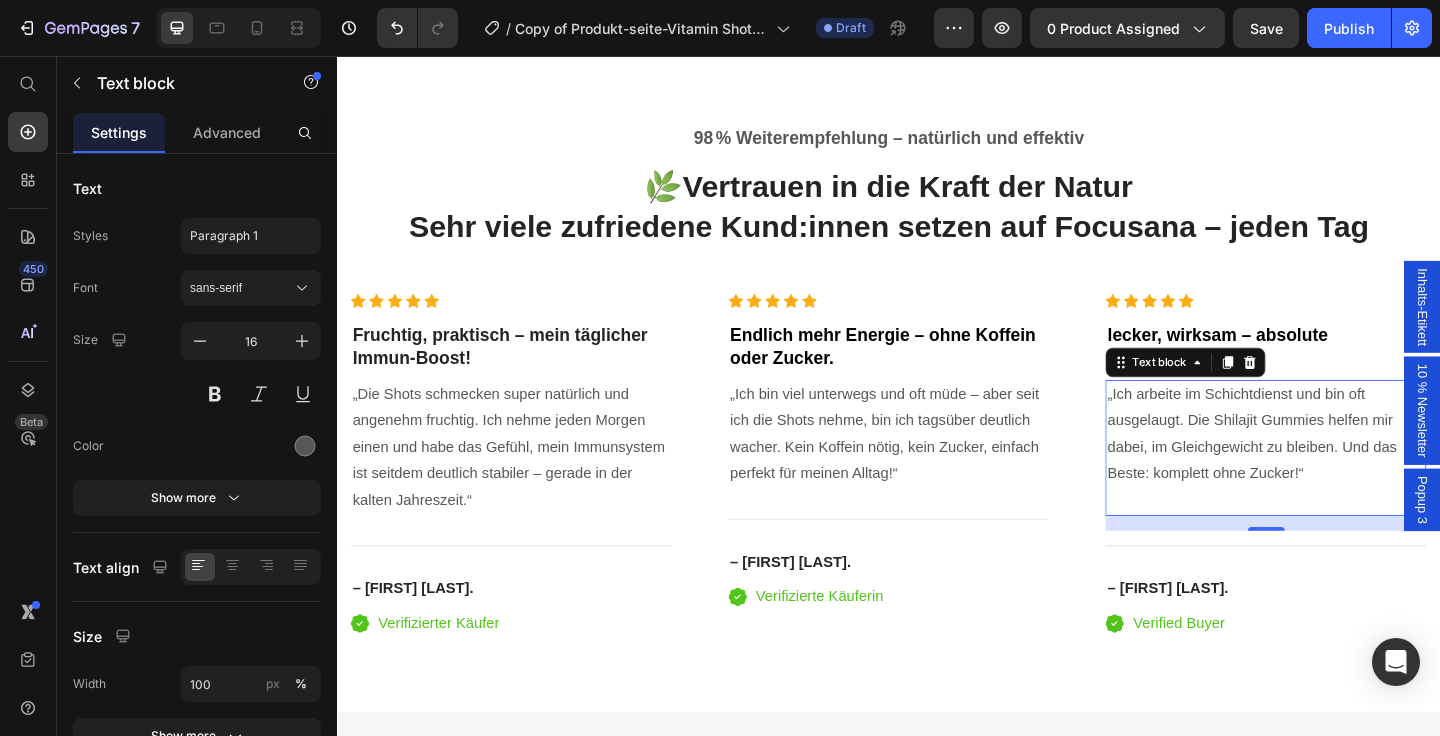 click on "„Ich arbeite im Schichtdienst und bin oft ausgelaugt. Die Shilajit Gummies helfen mir dabei, im Gleichgewicht zu bleiben. Und das Beste: komplett ohne Zucker!“" at bounding box center (1347, 482) 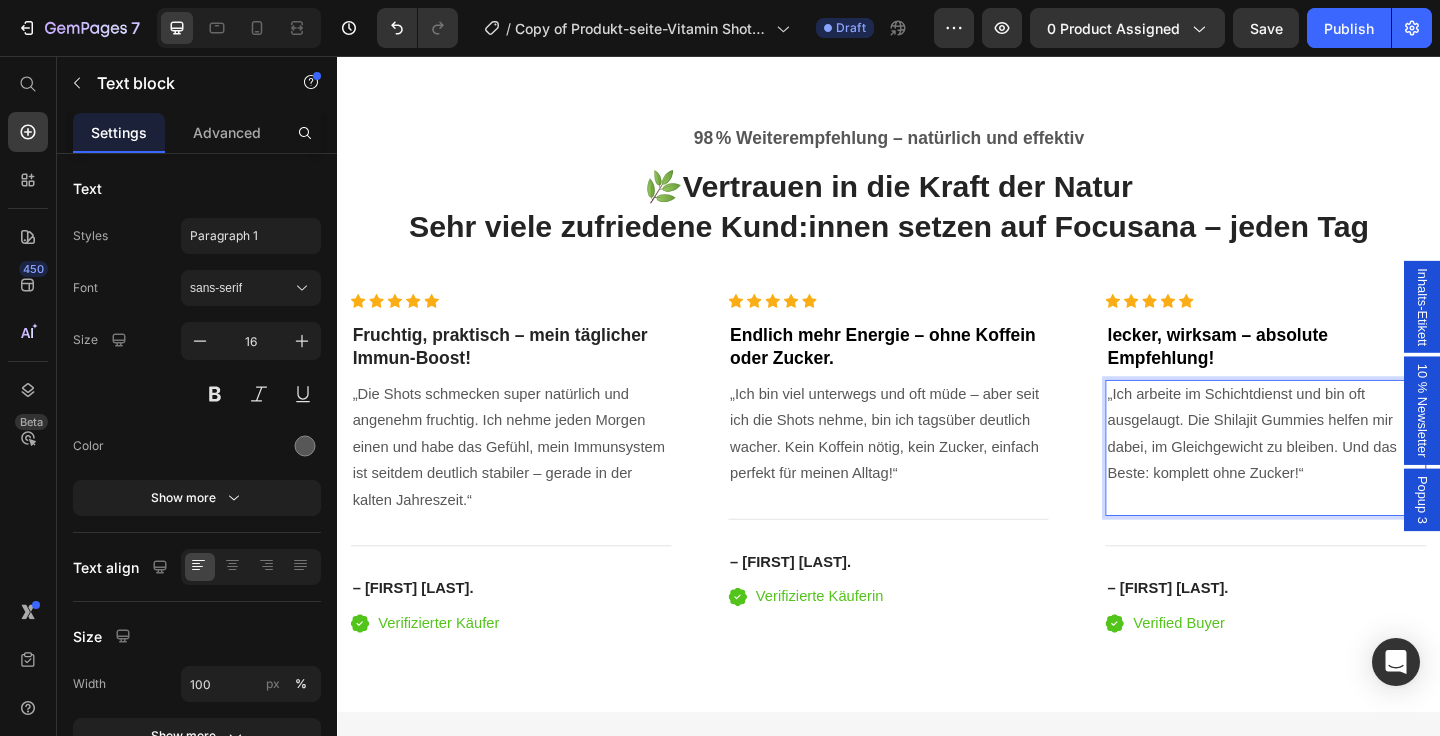 click on "„Ich arbeite im Schichtdienst und bin oft ausgelaugt. Die Shilajit Gummies helfen mir dabei, im Gleichgewicht zu bleiben. Und das Beste: komplett ohne Zucker!“" at bounding box center [1347, 482] 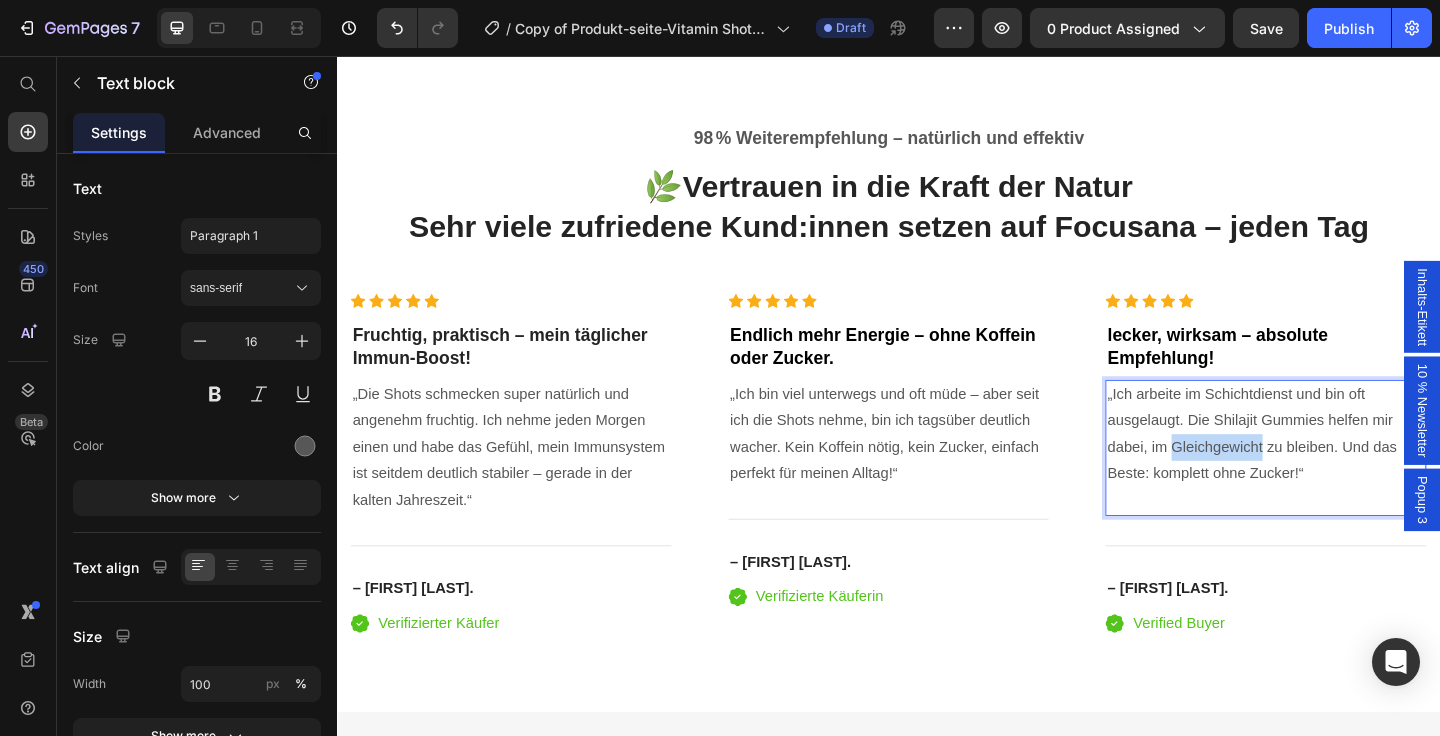 click on "„Ich arbeite im Schichtdienst und bin oft ausgelaugt. Die Shilajit Gummies helfen mir dabei, im Gleichgewicht zu bleiben. Und das Beste: komplett ohne Zucker!“" at bounding box center [1347, 482] 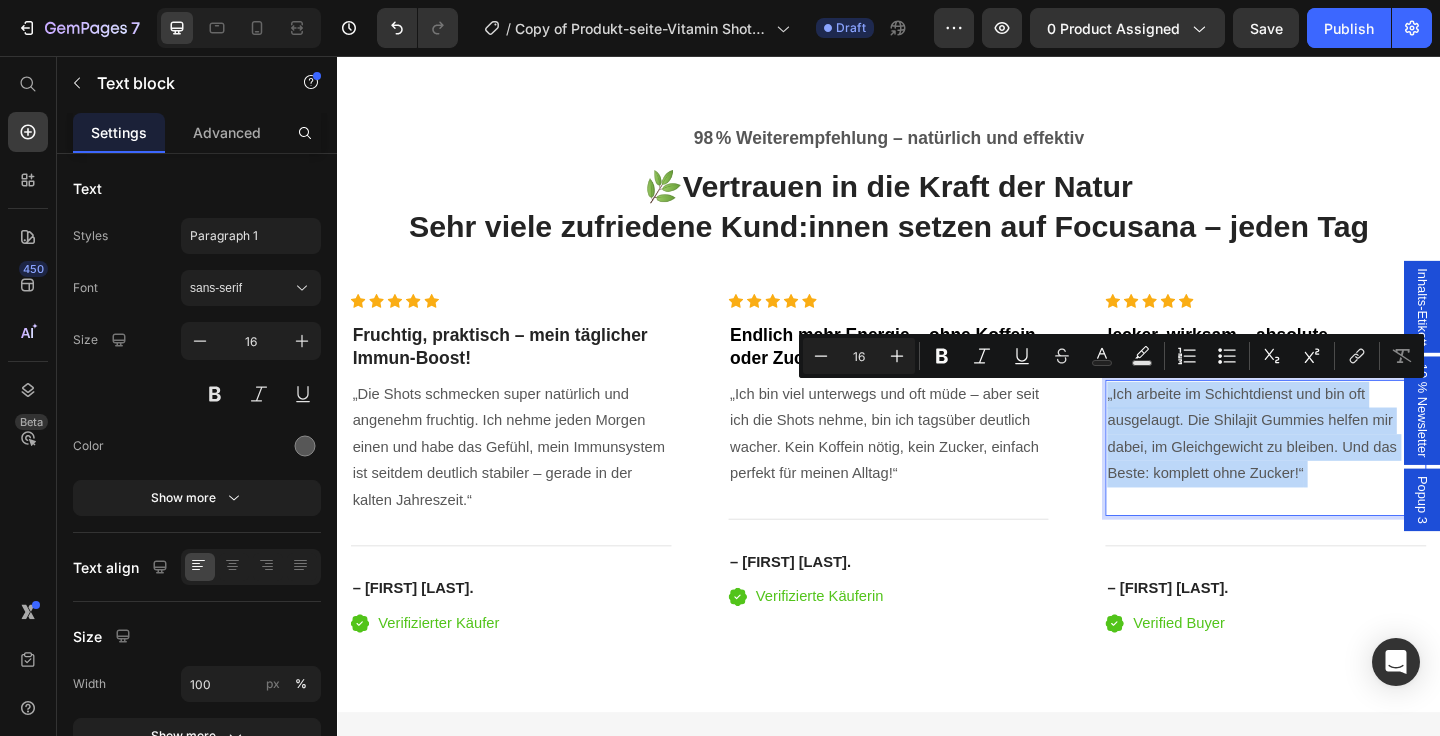 type 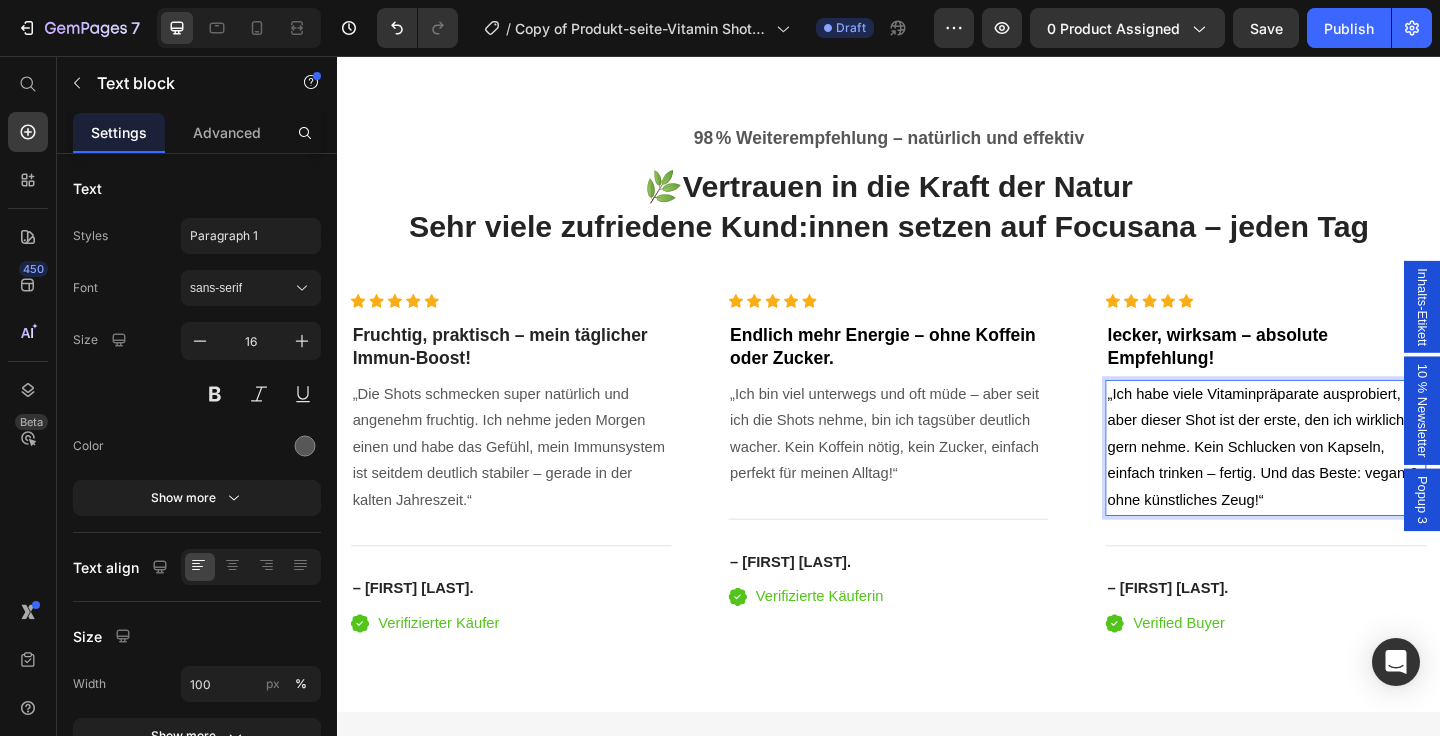 click on "„Ich habe viele Vitaminpräparate ausprobiert, aber dieser Shot ist der erste, den ich wirklich gern nehme. Kein Schlucken von Kapseln, einfach trinken – fertig. Und das Beste: vegan & ohne künstliches Zeug!“" at bounding box center (1344, 481) 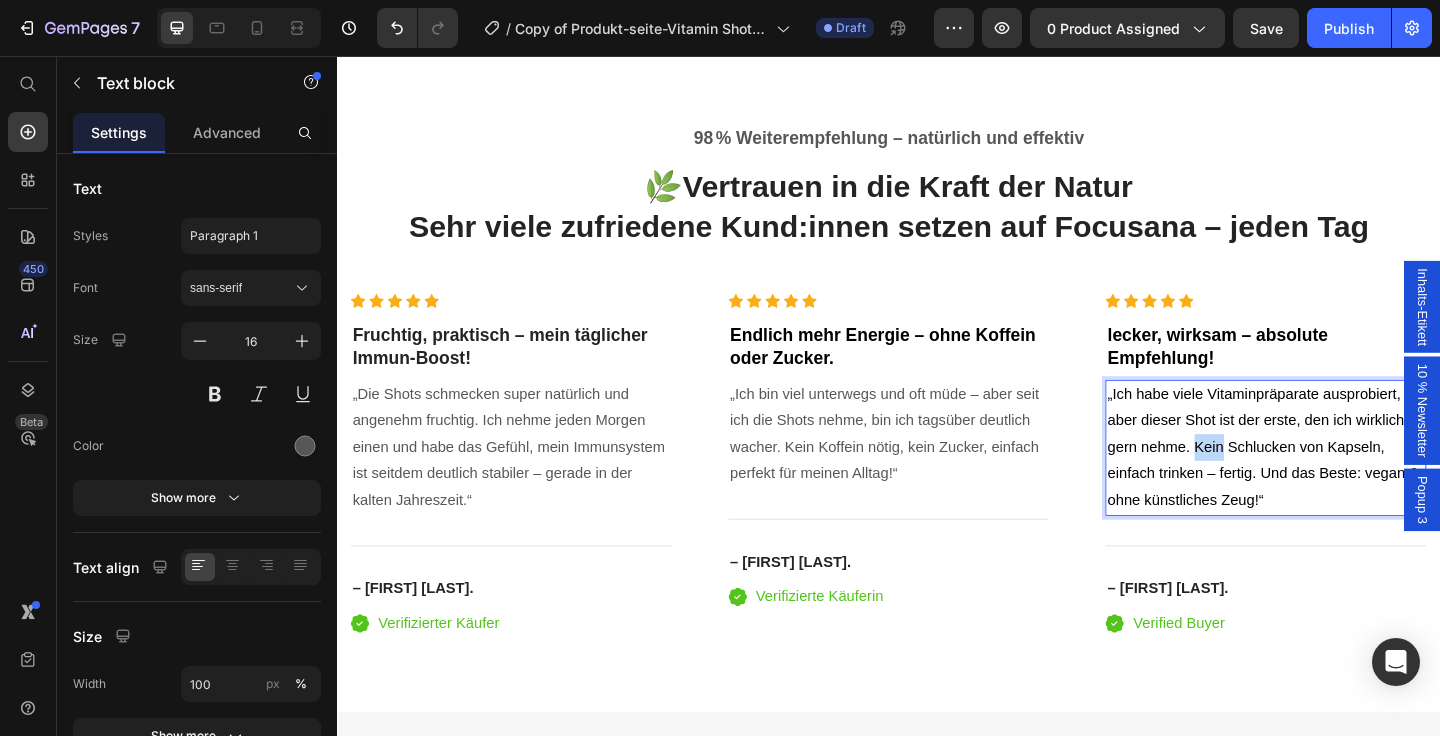 click on "„Ich habe viele Vitaminpräparate ausprobiert, aber dieser Shot ist der erste, den ich wirklich gern nehme. Kein Schlucken von Kapseln, einfach trinken – fertig. Und das Beste: vegan & ohne künstliches Zeug!“" at bounding box center (1344, 481) 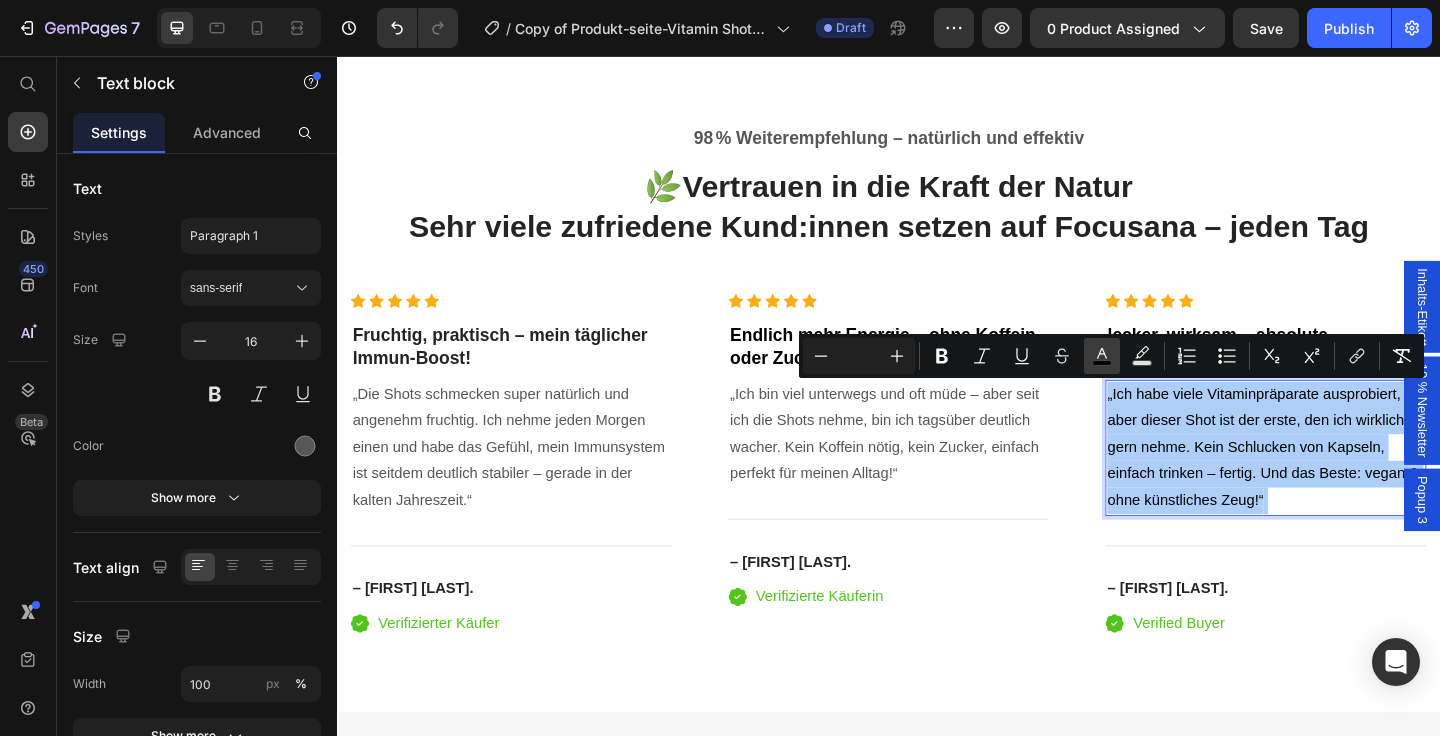 click 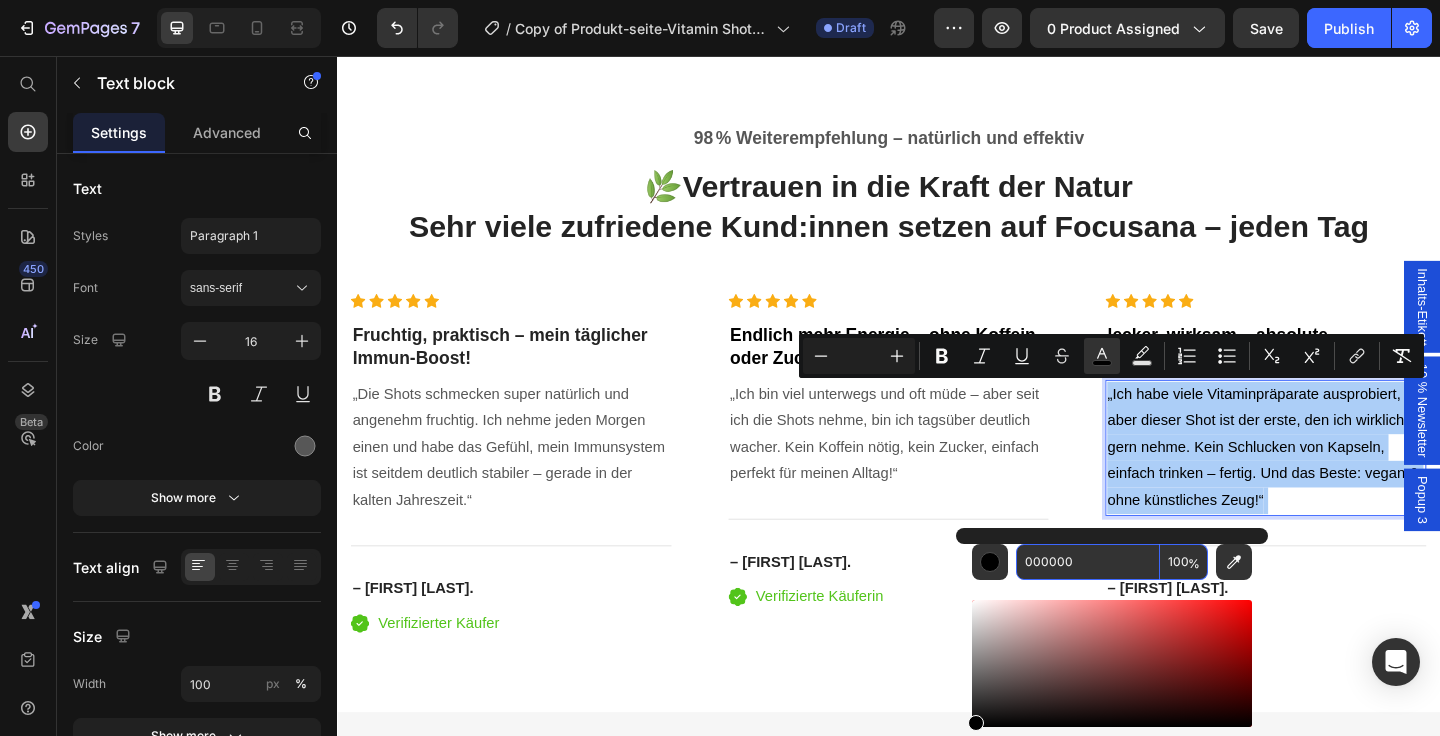 click on "000000" at bounding box center [1088, 562] 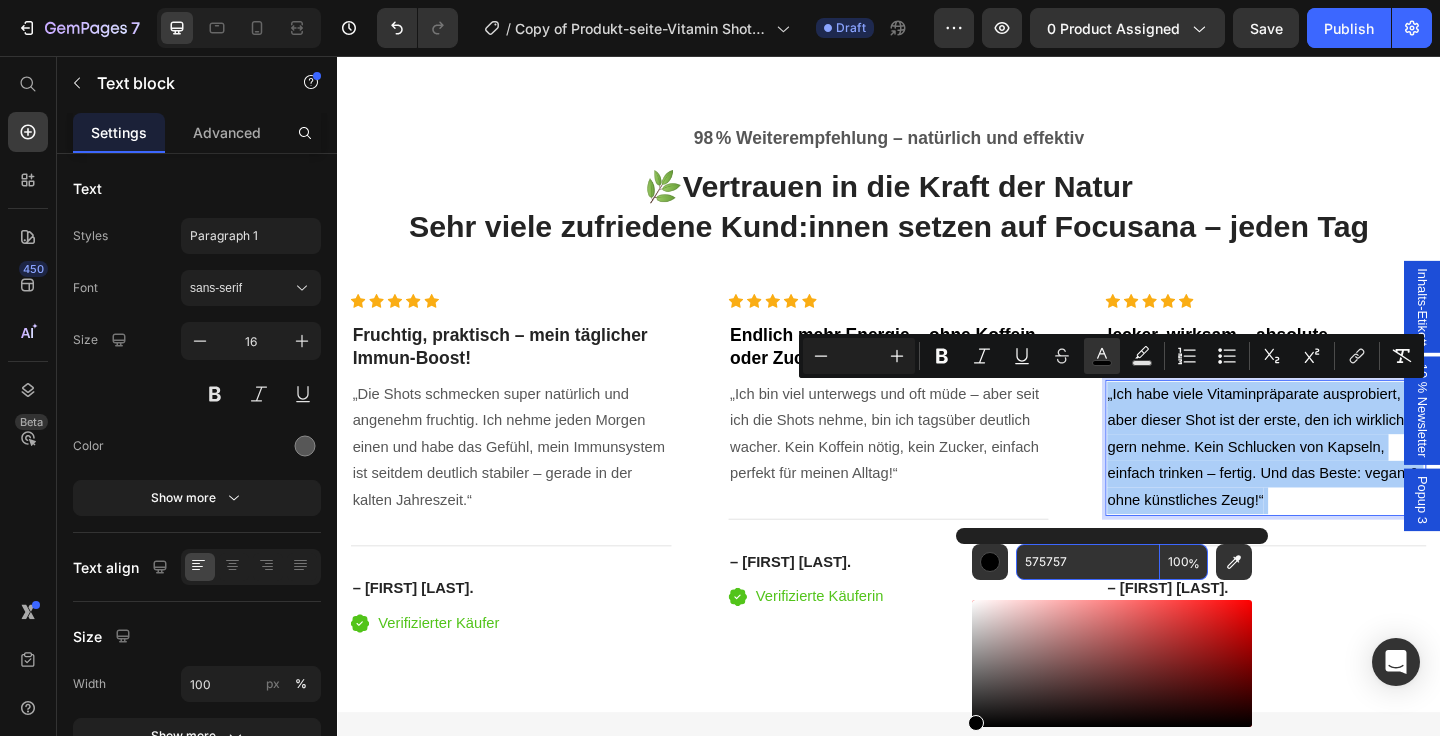 type on "575757" 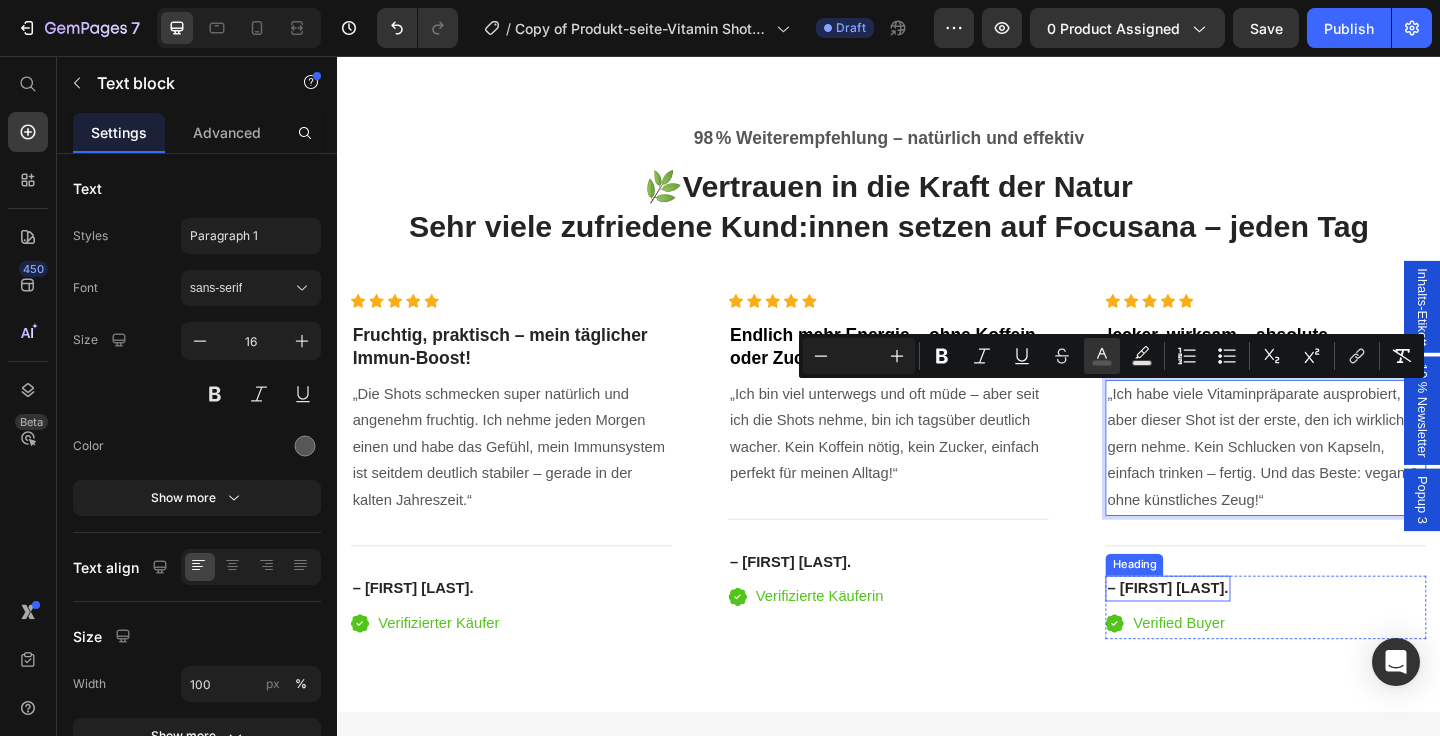 click on "– [FIRST] [LAST]." at bounding box center [1241, 635] 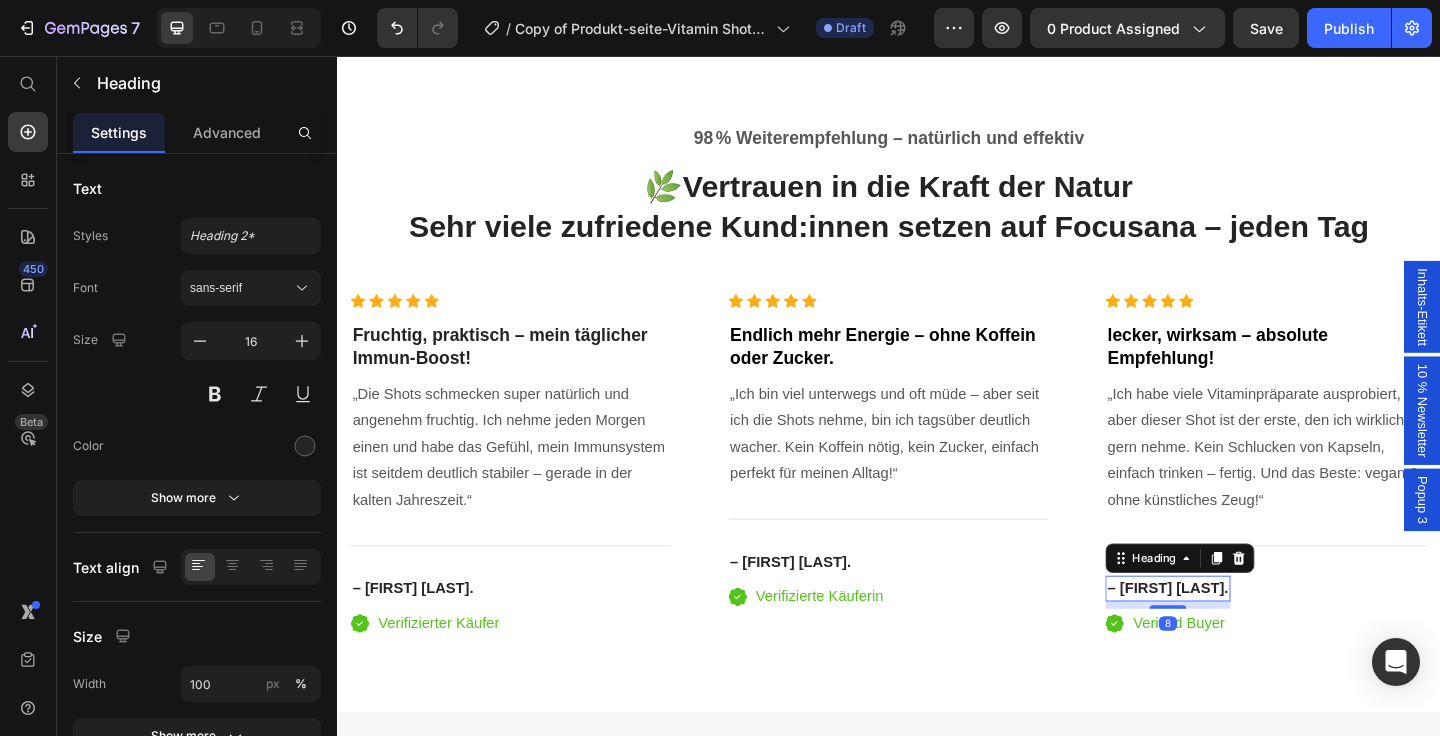 click on "– [FIRST] [LAST]." at bounding box center (1241, 635) 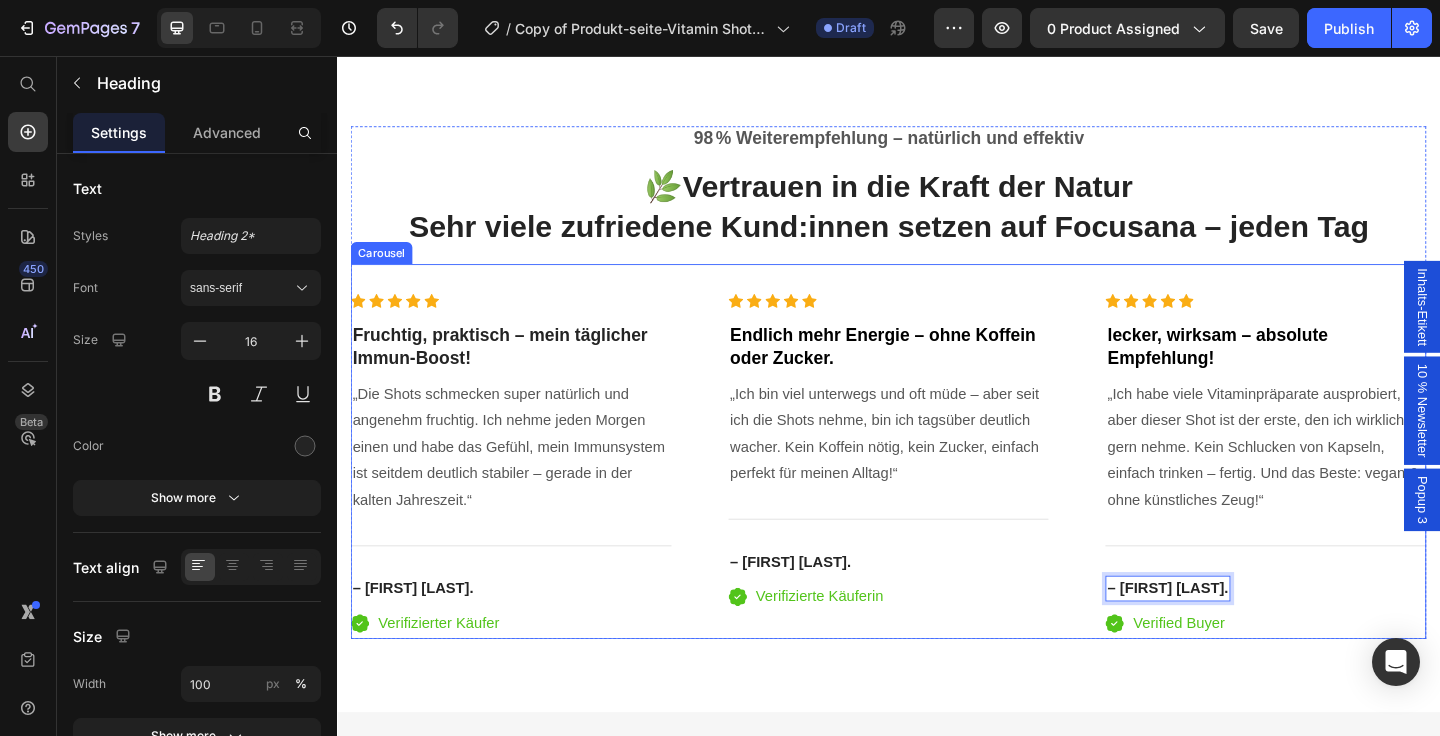 click on "Icon                Icon                Icon                Icon                Icon Icon List Hoz ⁠⁠⁠⁠⁠⁠⁠ Endlich mehr Energie – ohne Koffein oder Zucker.   Heading „Ich bin viel unterwegs und oft müde – aber seit ich die Shots nehme, bin ich tagsüber deutlich wacher. Kein Koffein nötig, kein Zucker, einfach perfekt für meinen Alltag!“ Text block                Title Line ⁠⁠⁠⁠⁠⁠⁠ – [FIRST] [LAST]. Heading
Icon Verifizierte Käuferin Text block Row Icon List Row" at bounding box center [937, 502] 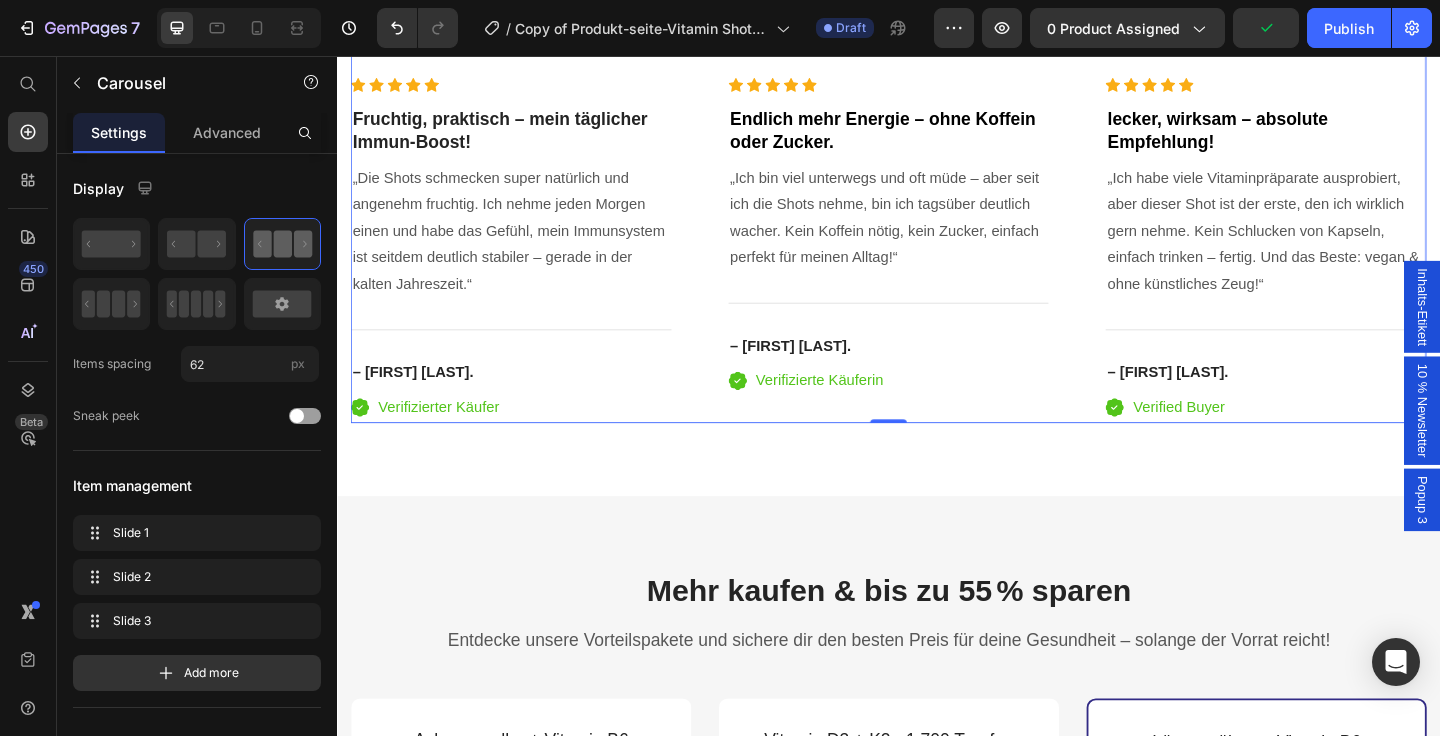 scroll, scrollTop: 4342, scrollLeft: 0, axis: vertical 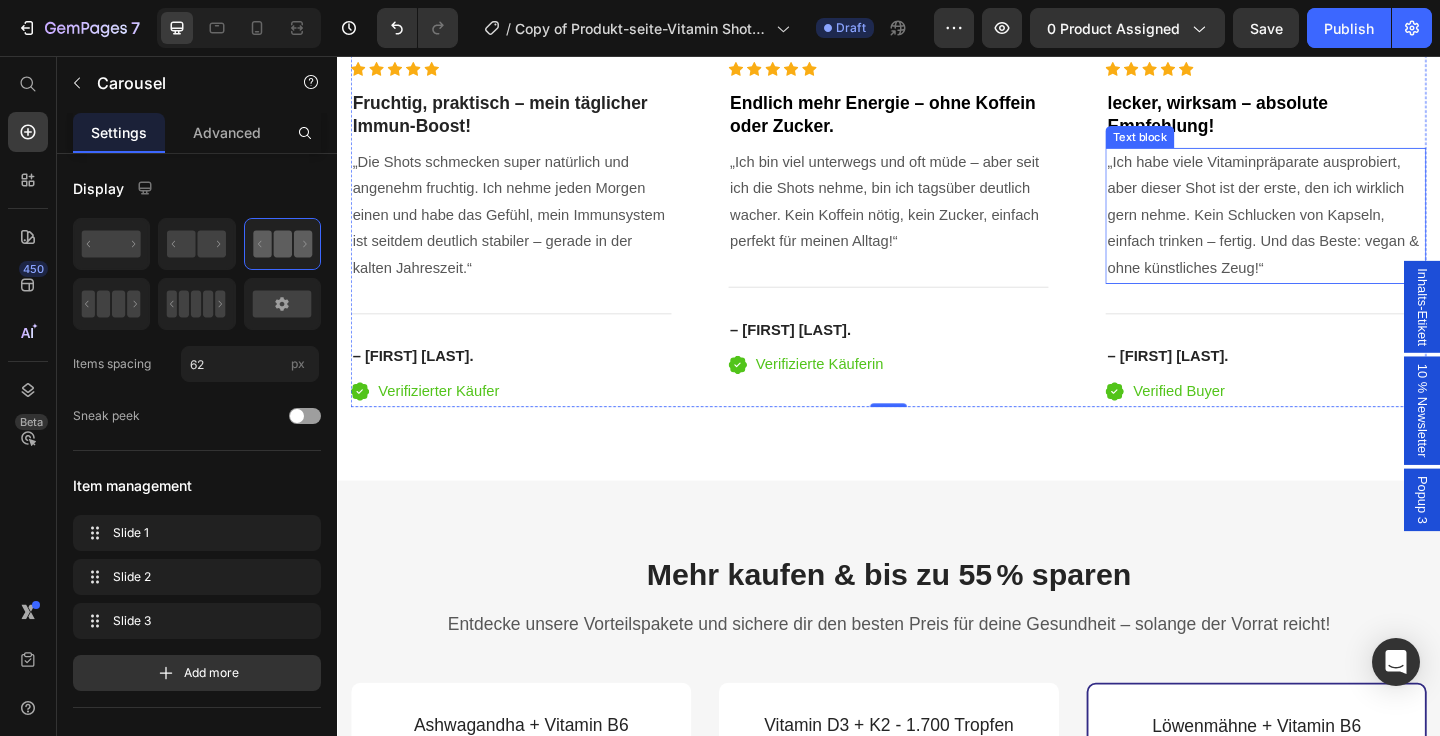 click on "„Ich habe viele Vitaminpräparate ausprobiert, aber dieser Shot ist der erste, den ich wirklich gern nehme. Kein Schlucken von Kapseln, einfach trinken – fertig. Und das Beste: vegan & ohne künstliches Zeug!“" at bounding box center [1347, 230] 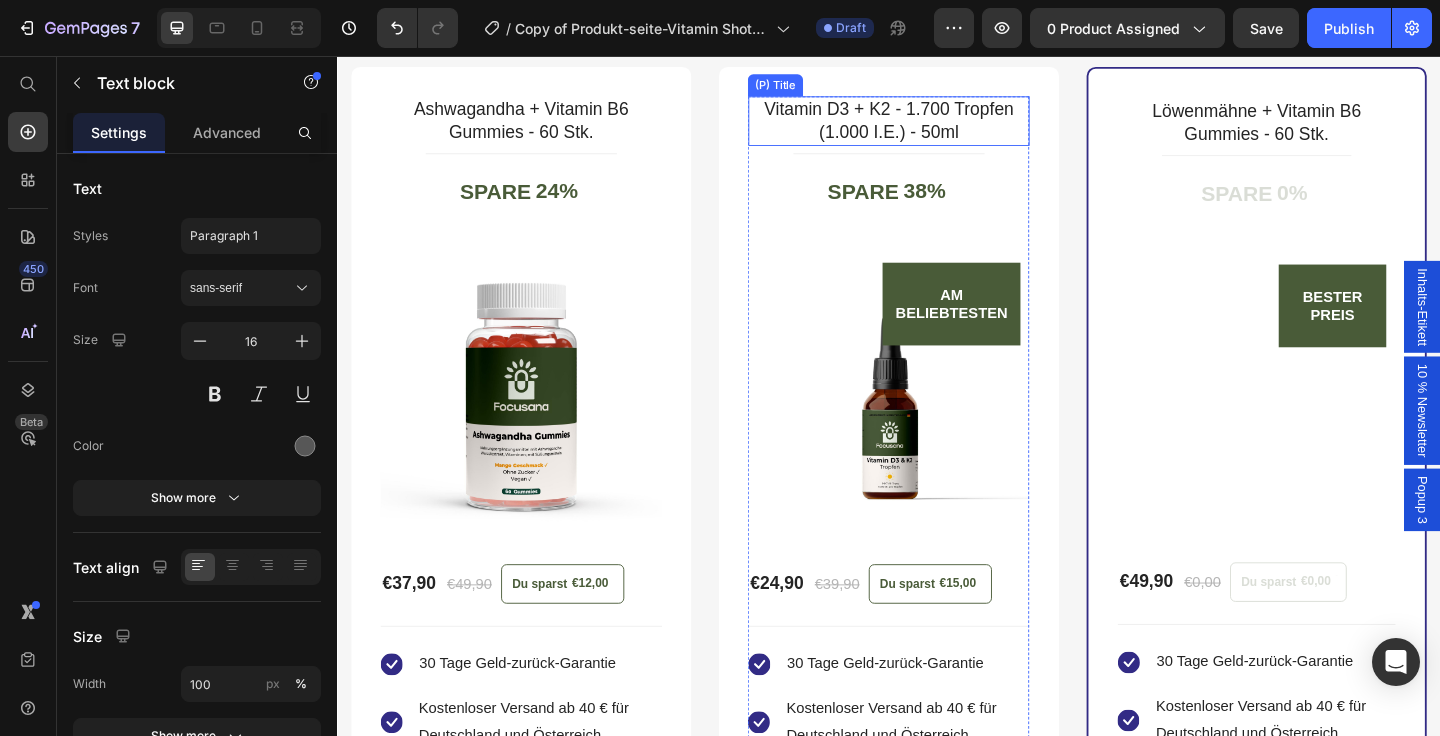 scroll, scrollTop: 5017, scrollLeft: 0, axis: vertical 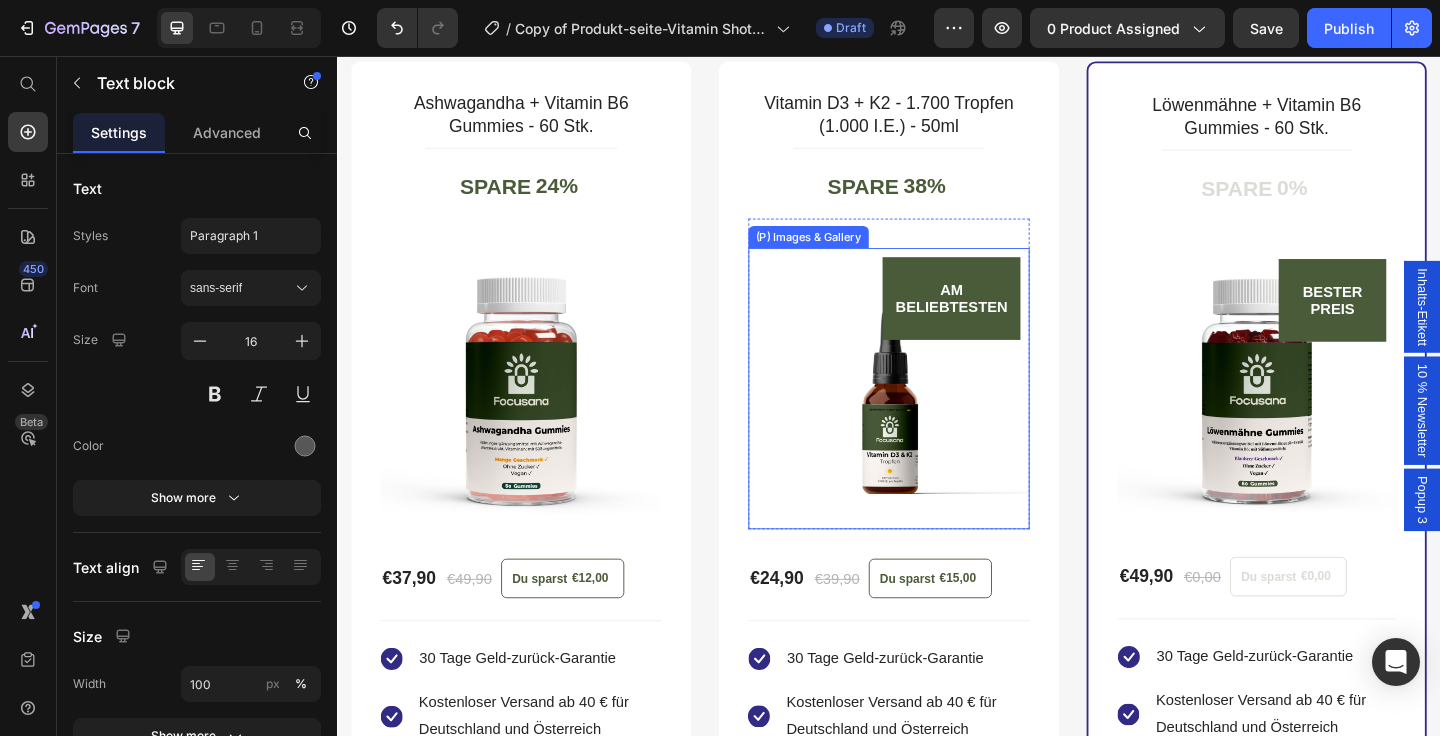 click at bounding box center (937, 418) 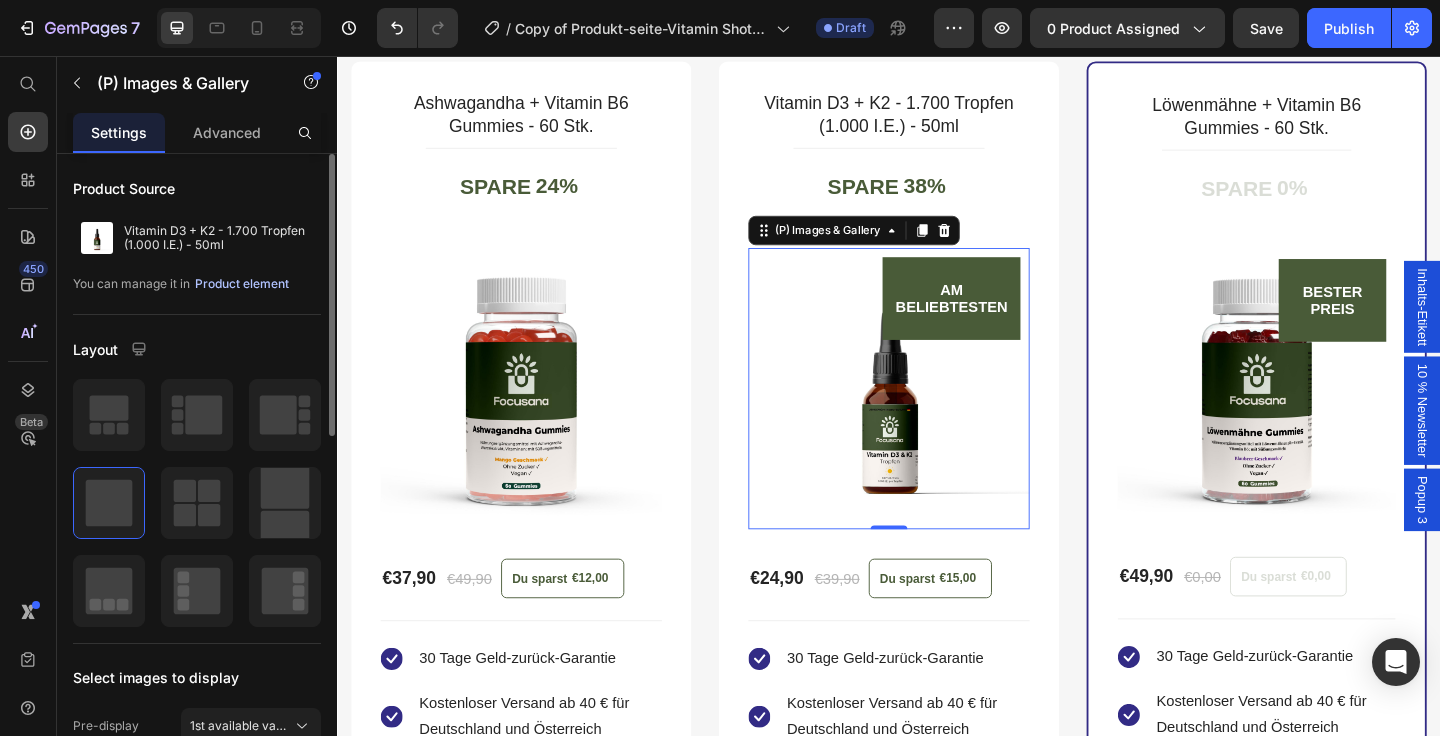 click on "Product element" at bounding box center (242, 284) 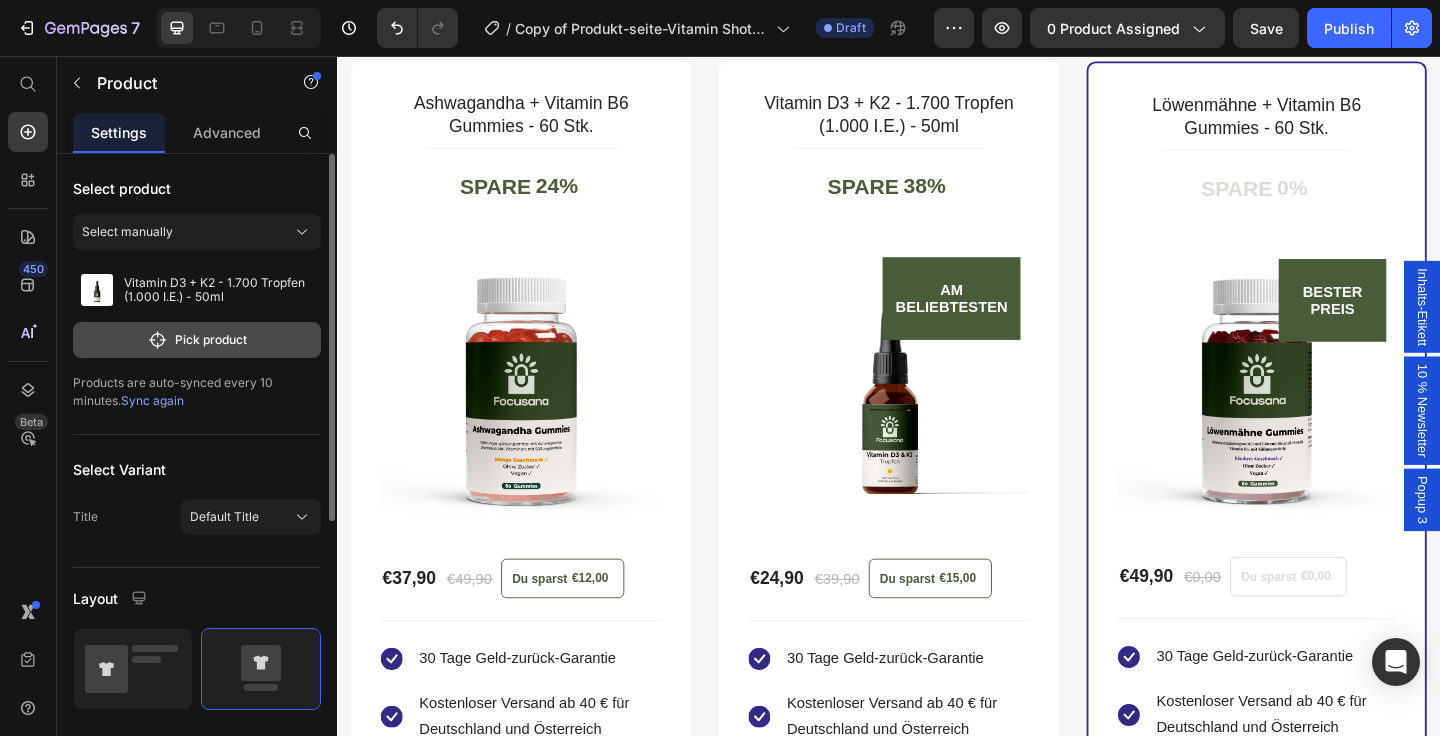 click on "Pick product" at bounding box center [197, 340] 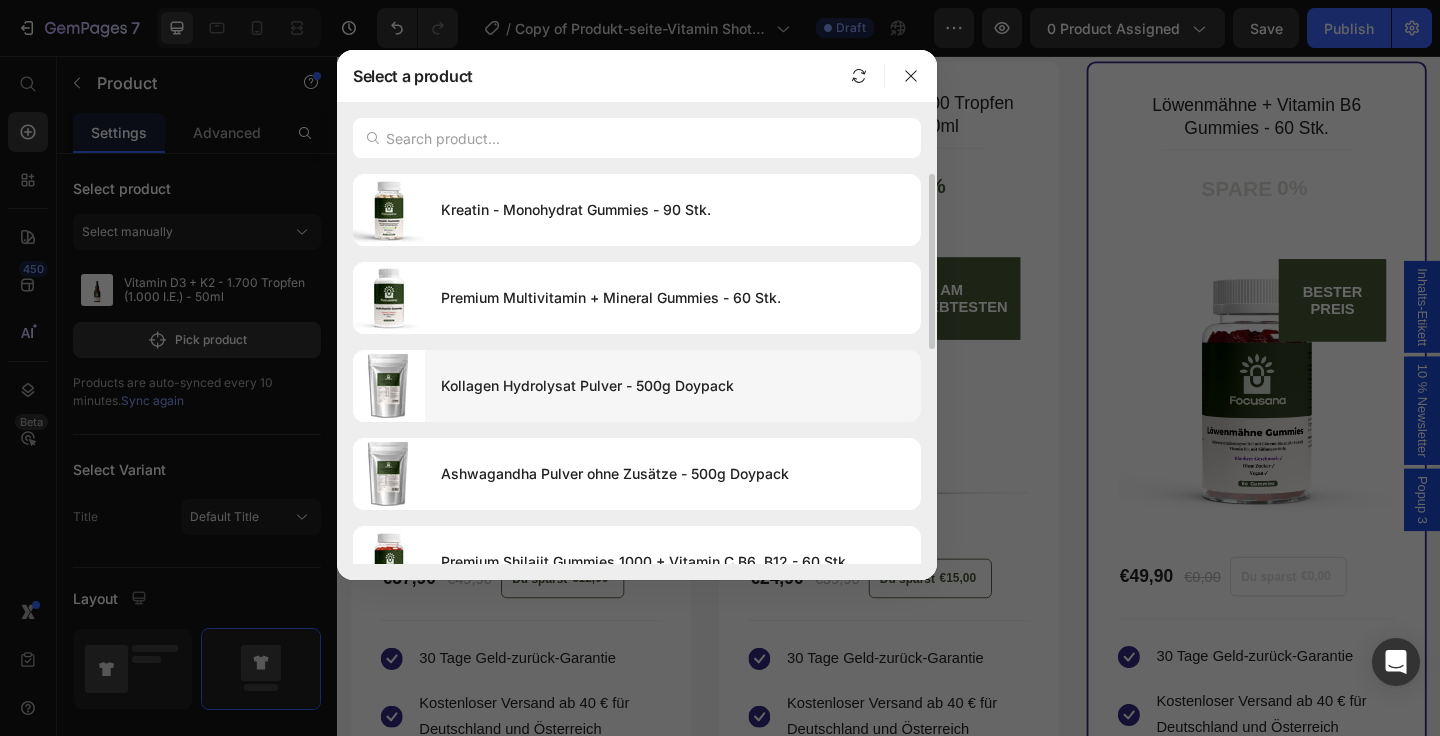 click on "Kollagen Hydrolysat Pulver - 500g Doypack" 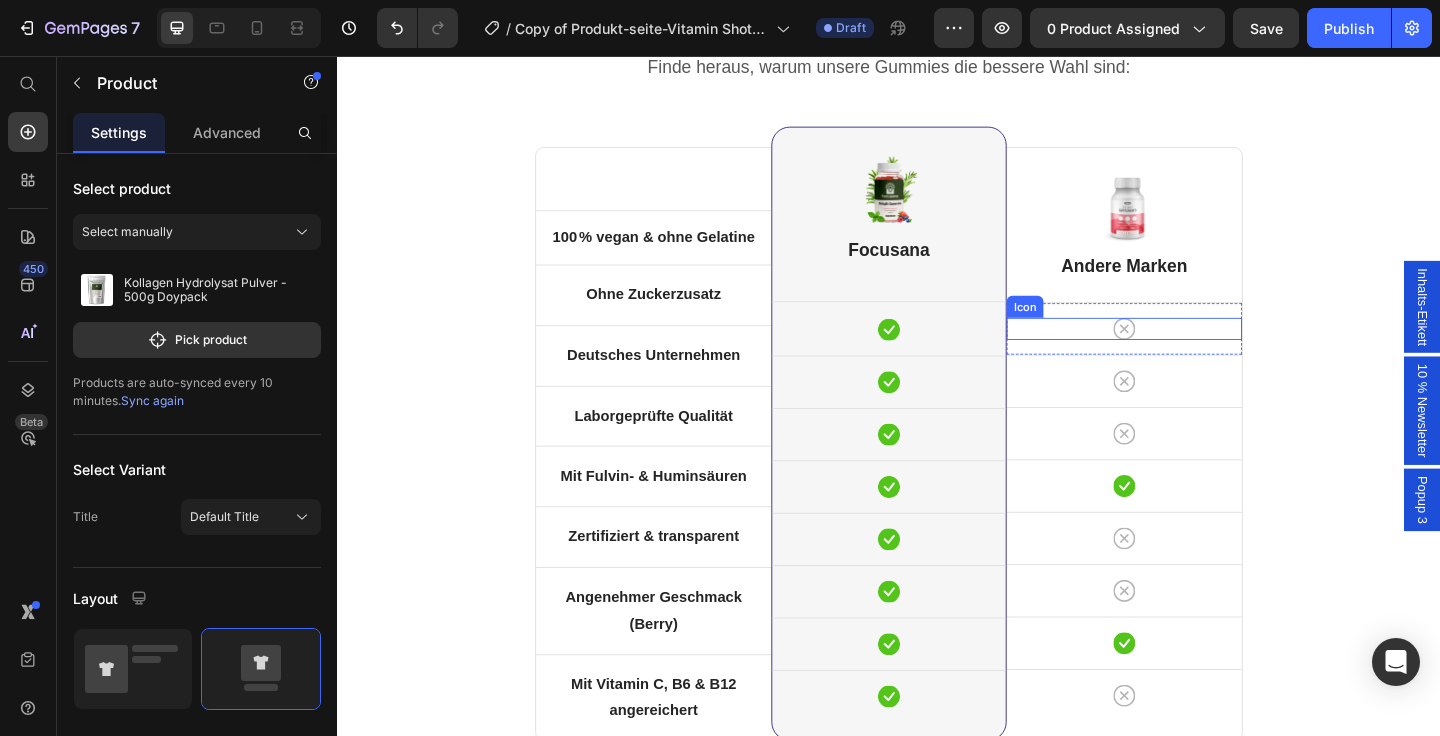 scroll, scrollTop: 6372, scrollLeft: 0, axis: vertical 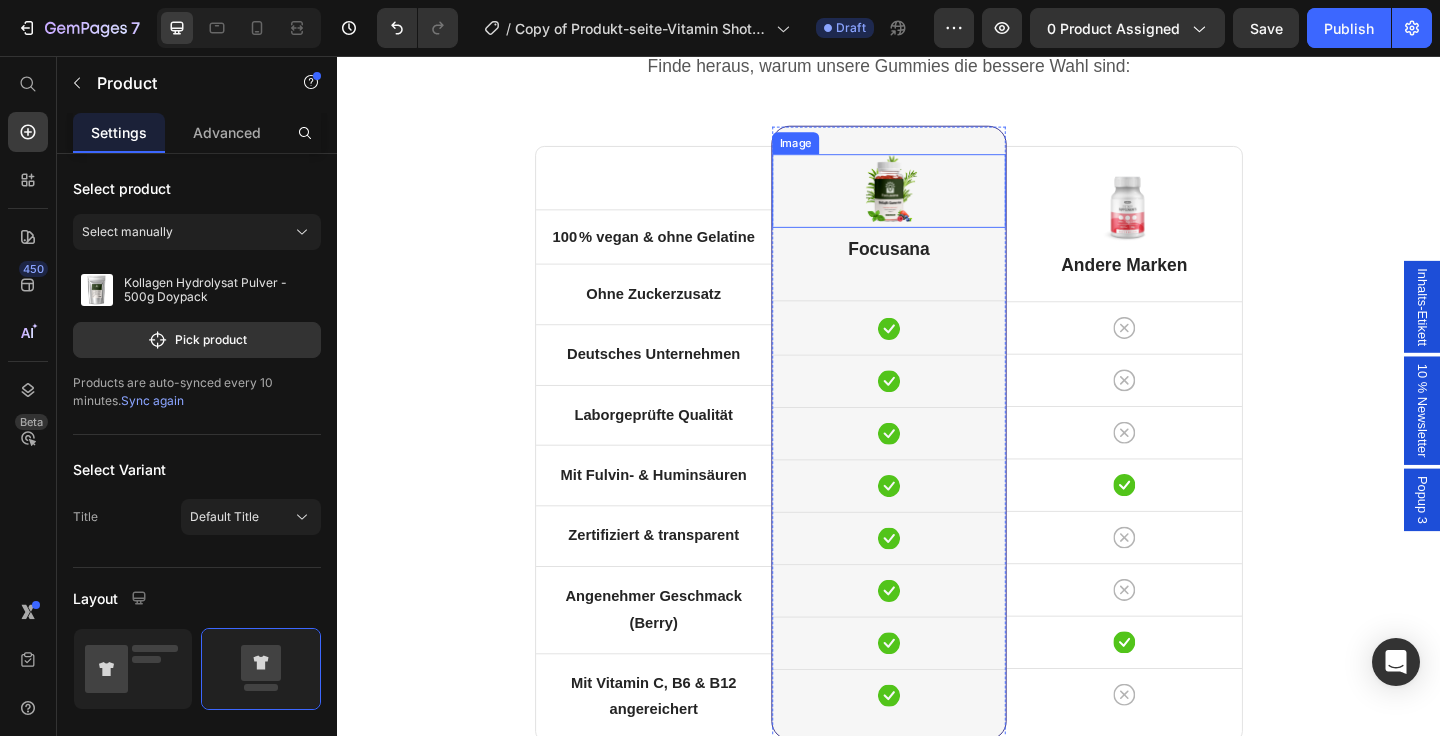 click at bounding box center (937, 203) 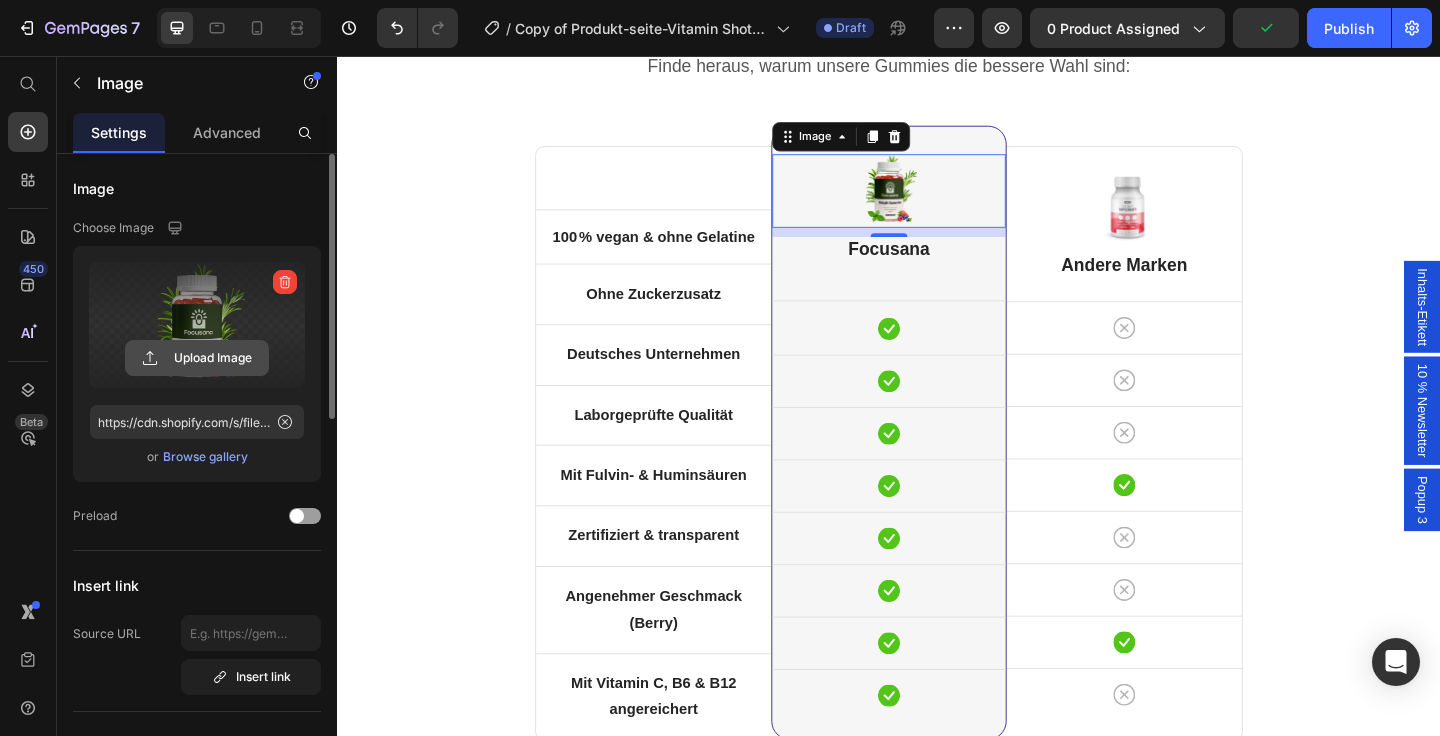 click 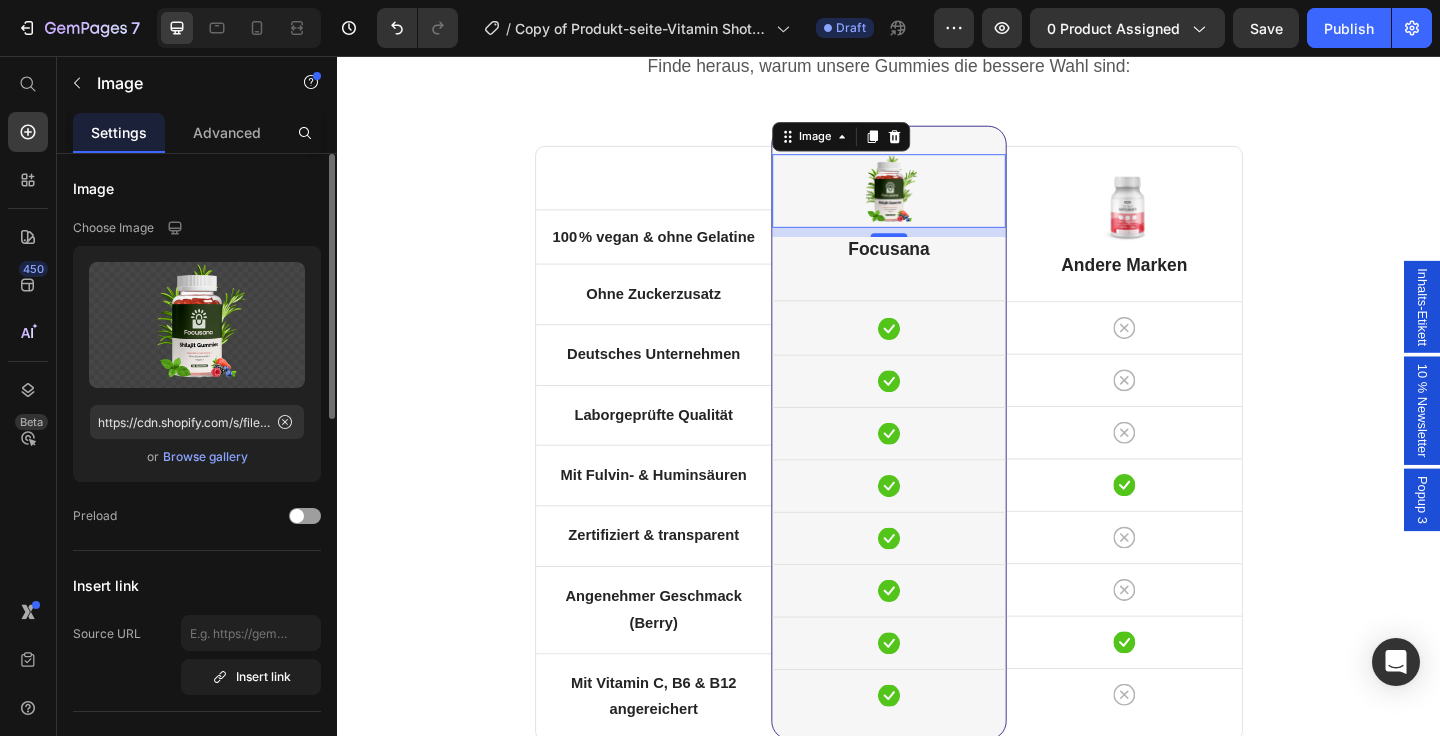 click on "Upload Image https://cdn.shopify.com/s/files/1/0914/5971/5416/files/gempages_566325962250126361-cc860d53-9ae2-4d9b-93ff-6899f8b65cdb.png  or   Browse gallery" 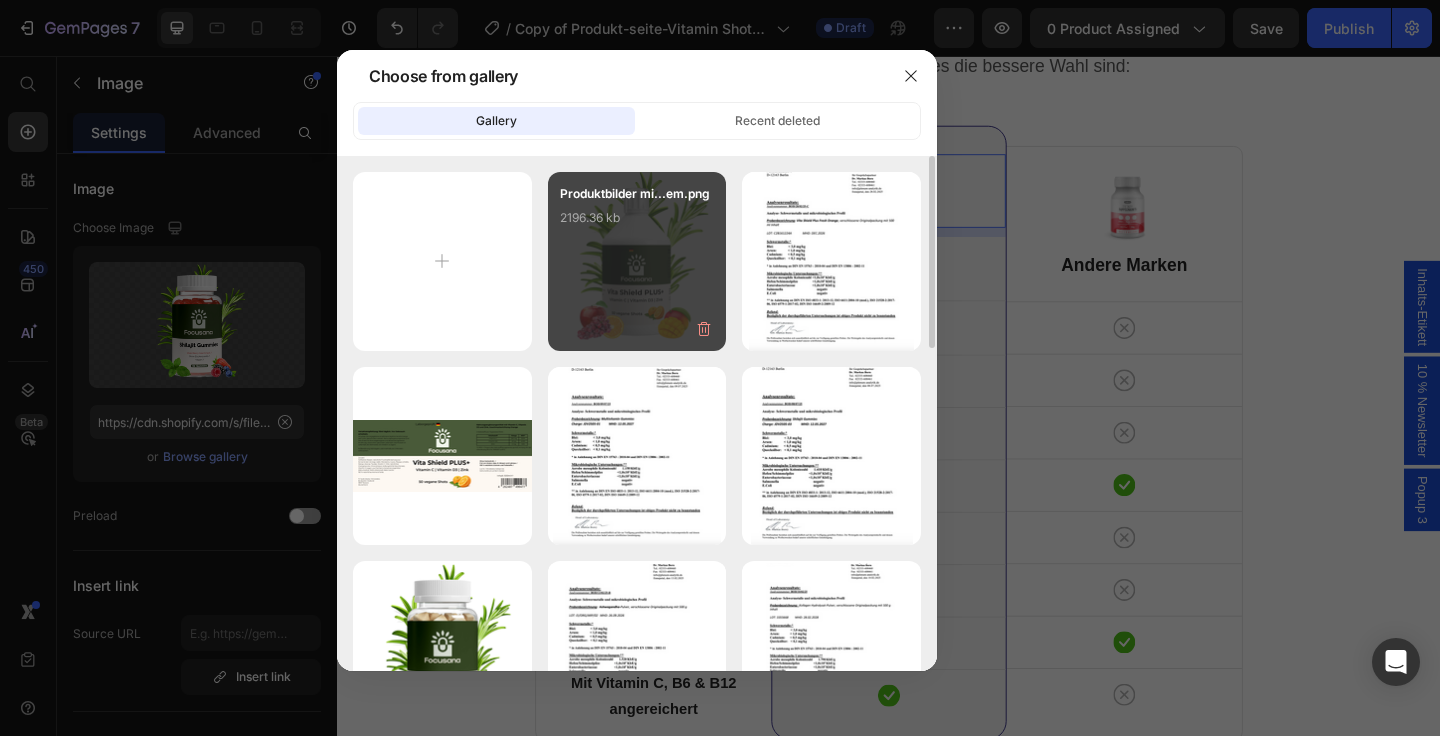 click on "Produktbilder mi...em.png 2196.36 kb" at bounding box center [637, 261] 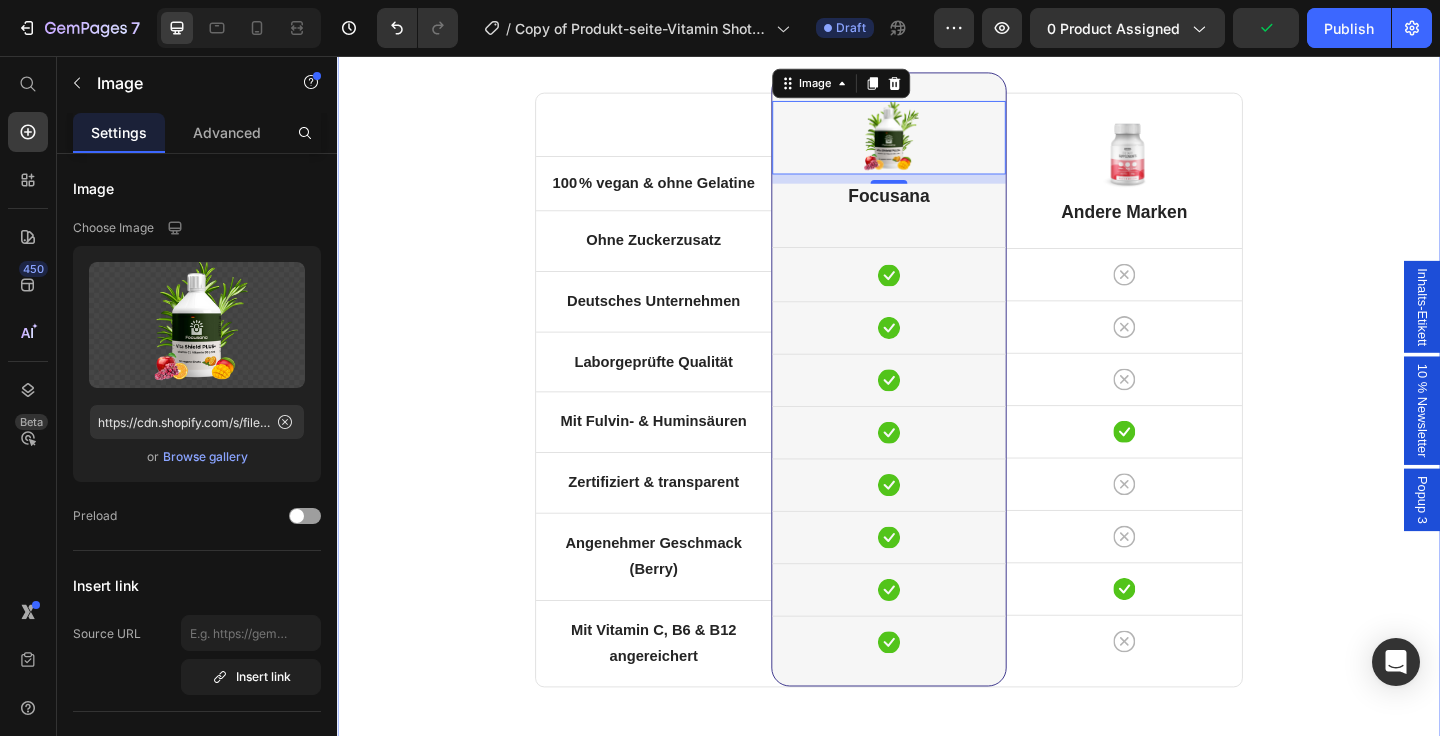 scroll, scrollTop: 6421, scrollLeft: 0, axis: vertical 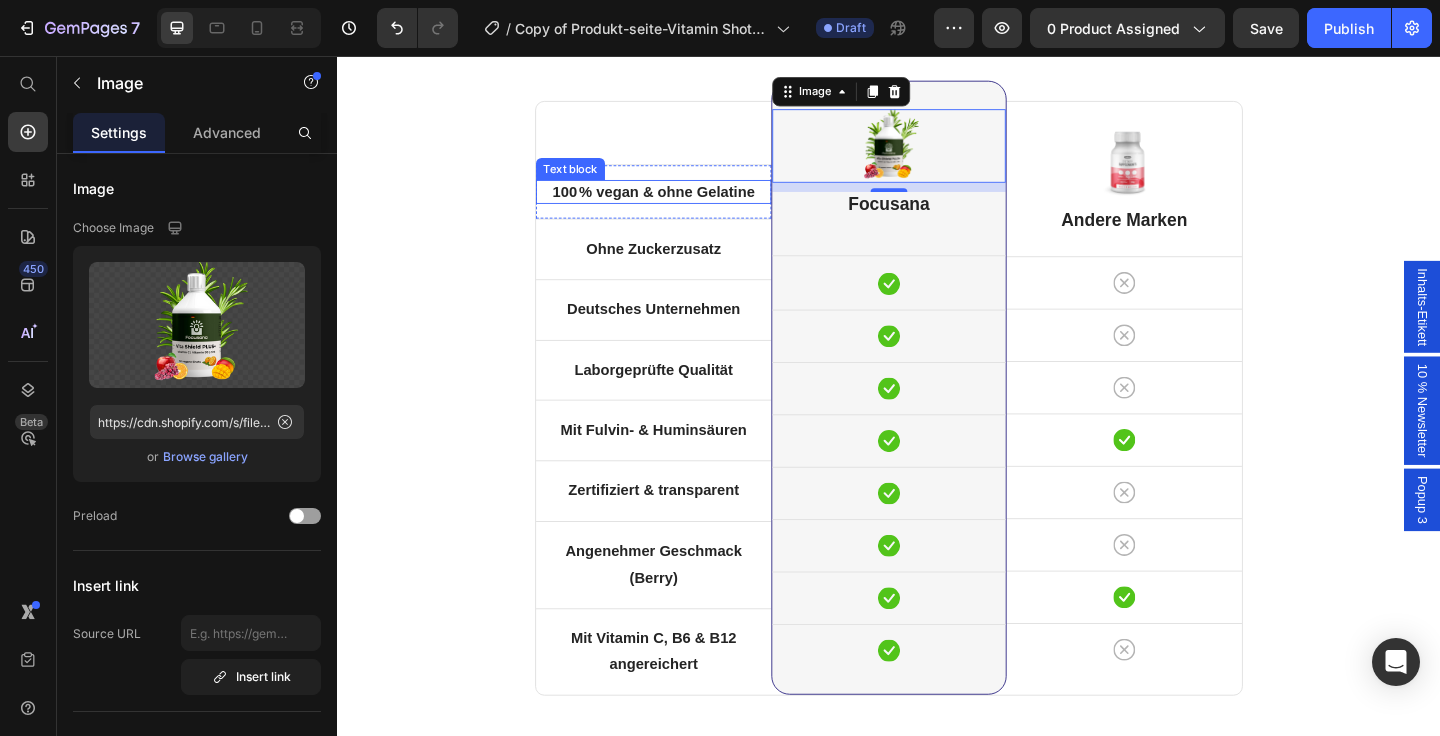 click on "100 % vegan & ohne Gelatine" at bounding box center [681, 204] 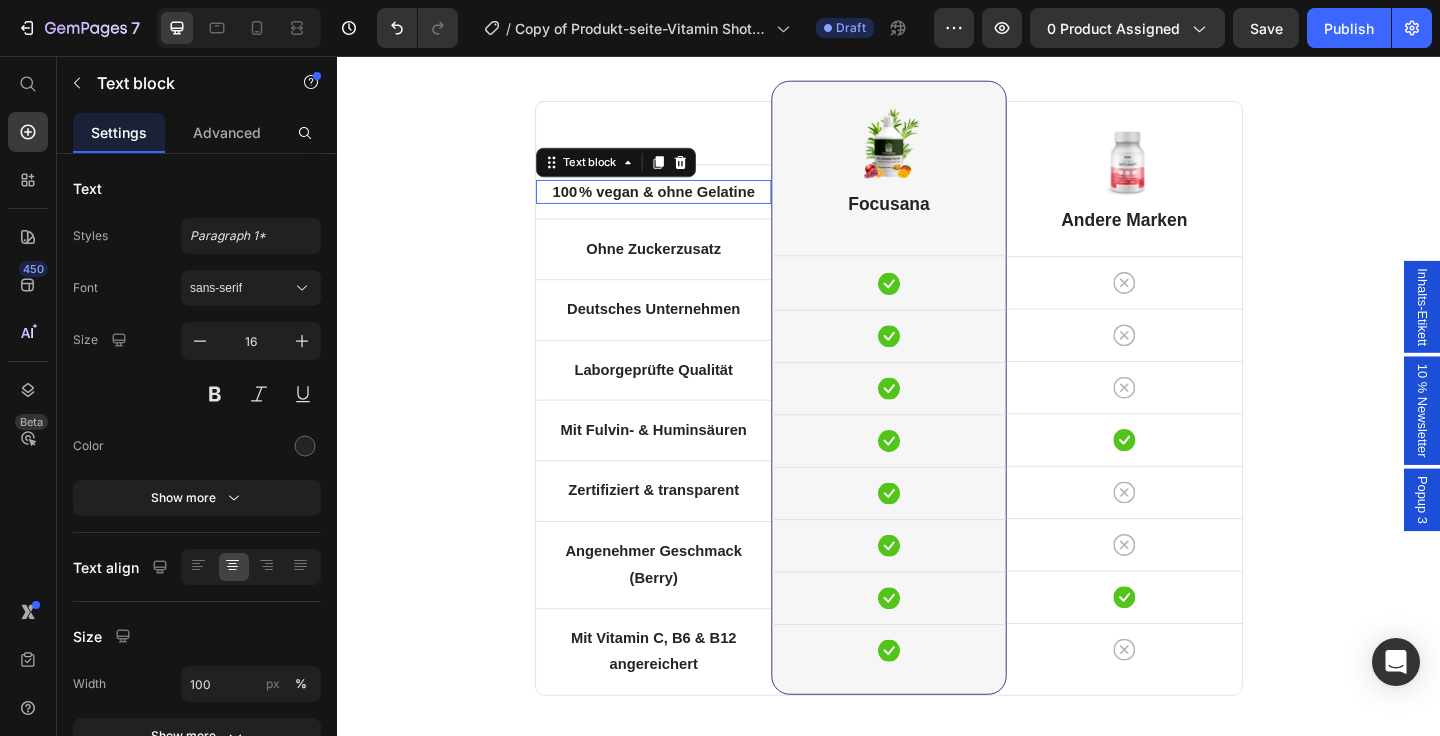 click on "100 % vegan & ohne Gelatine" at bounding box center [681, 204] 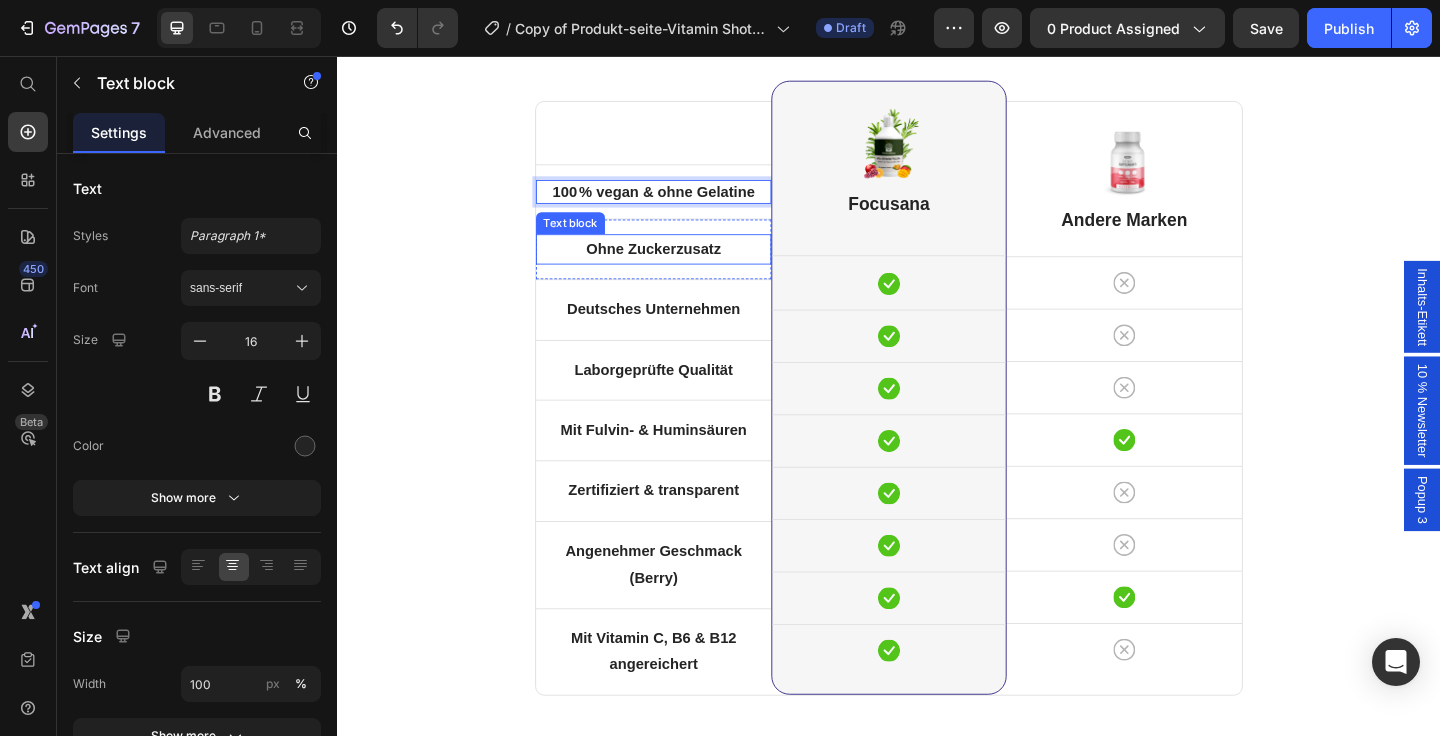 click on "Ohne Zuckerzusatz" at bounding box center [681, 265] 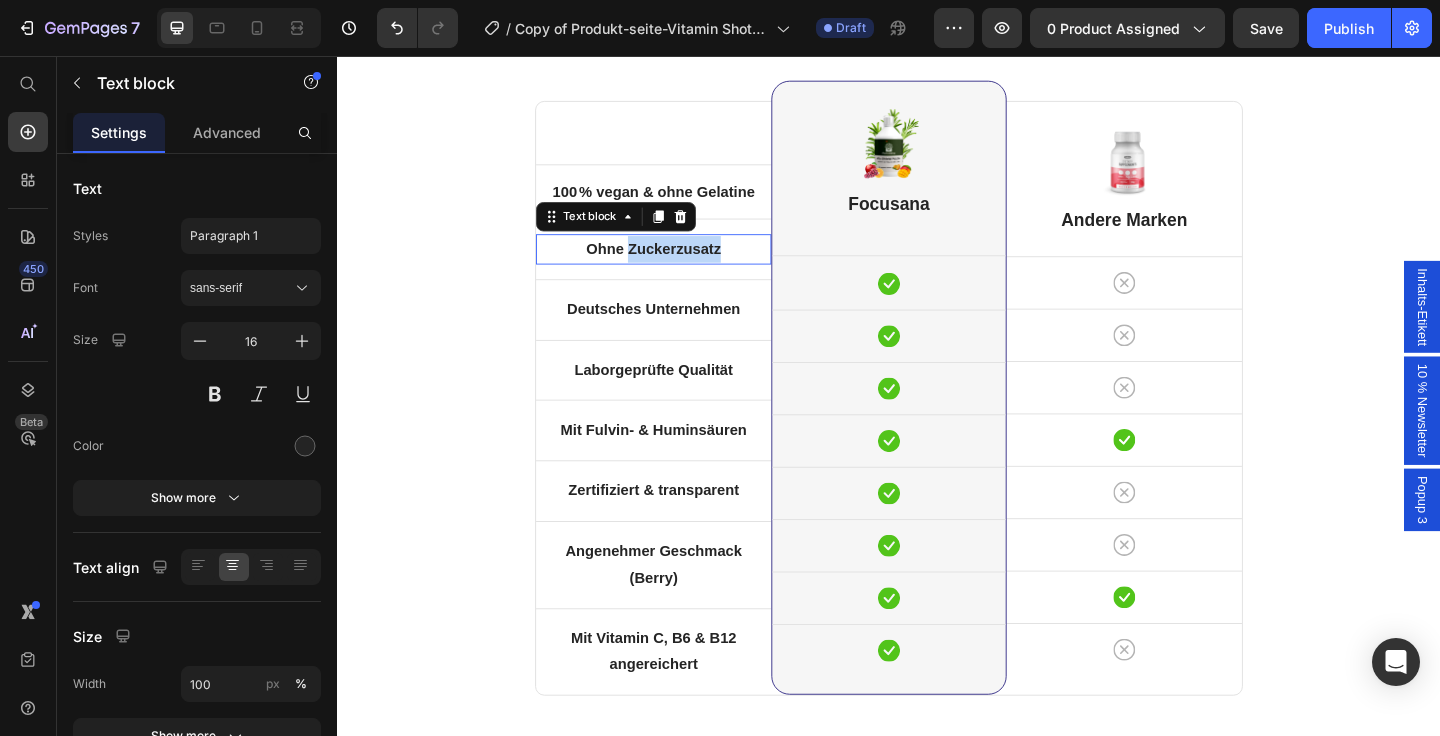 click on "Ohne Zuckerzusatz" at bounding box center (681, 265) 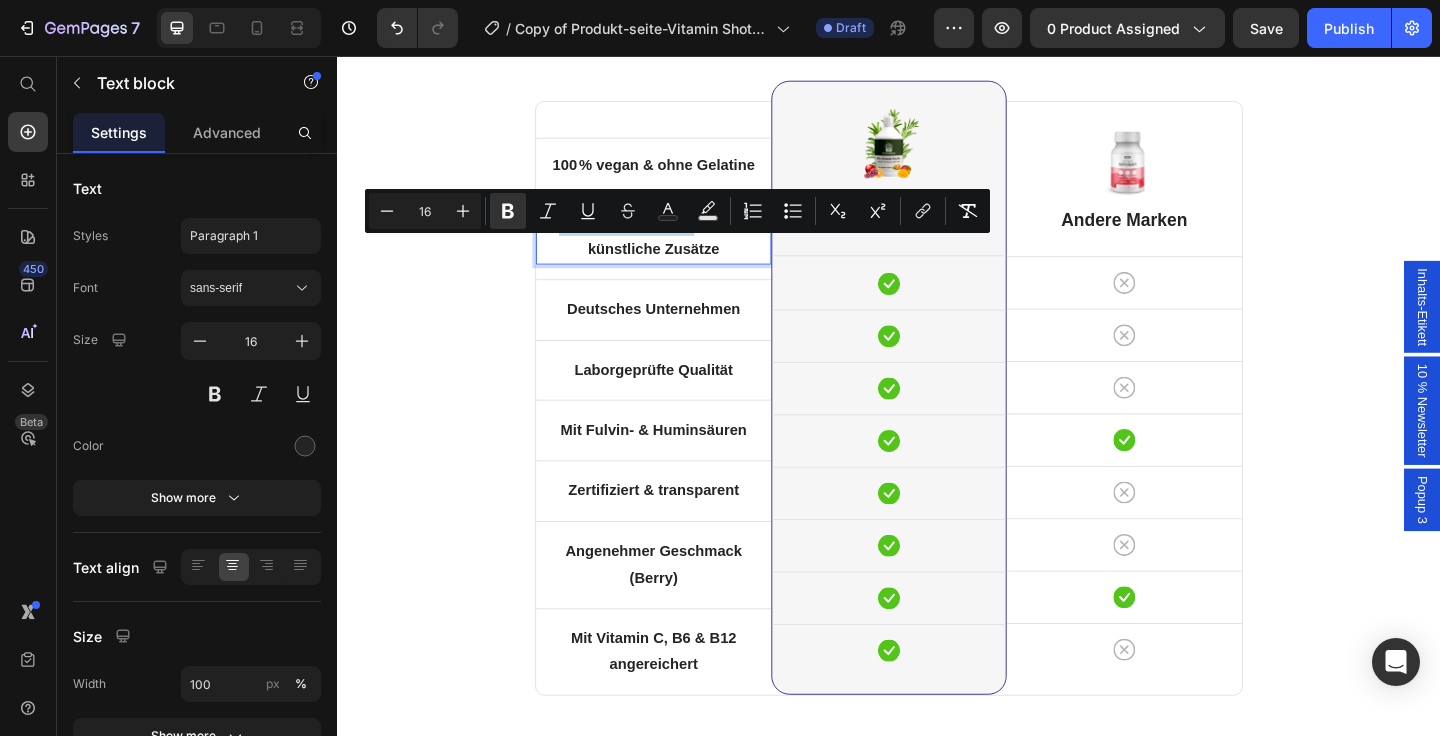 scroll, scrollTop: 6392, scrollLeft: 0, axis: vertical 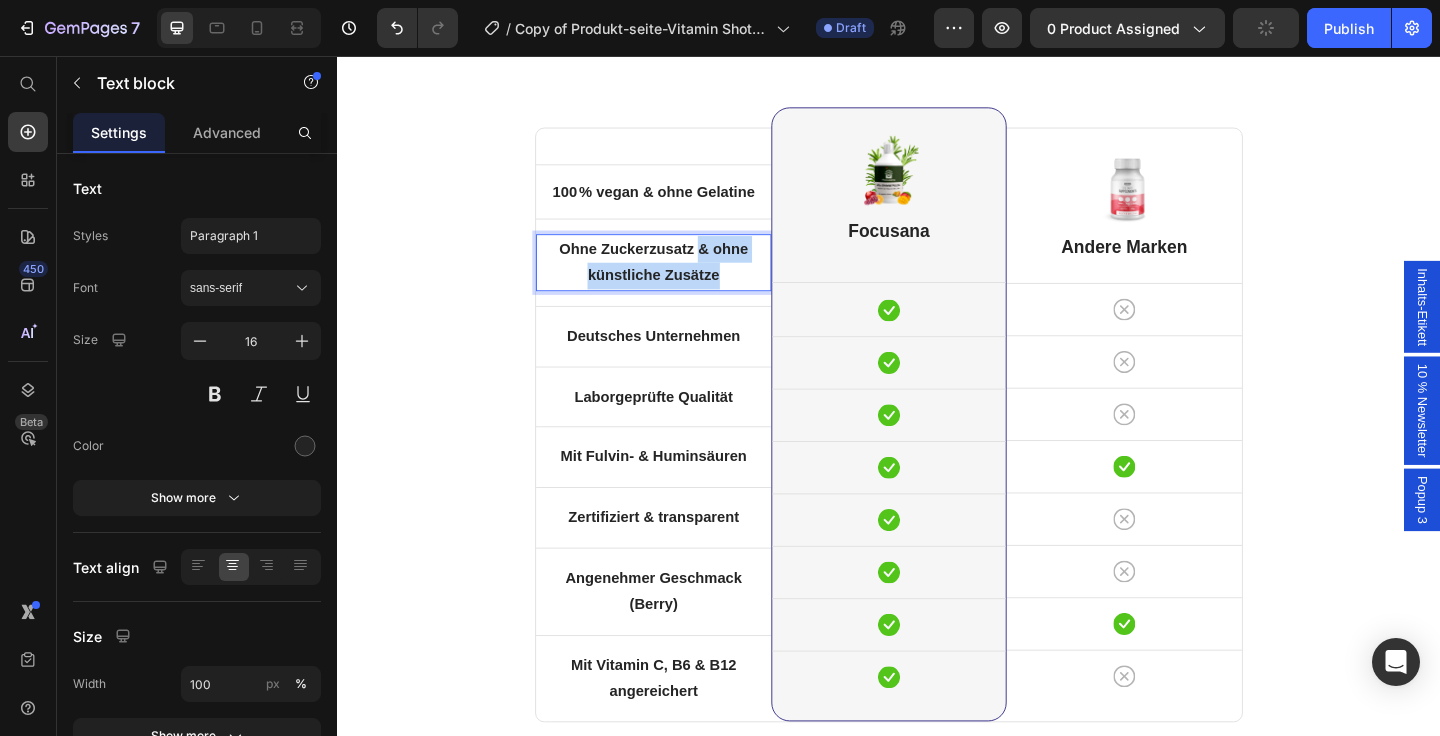 drag, startPoint x: 773, startPoint y: 292, endPoint x: 733, endPoint y: 272, distance: 44.72136 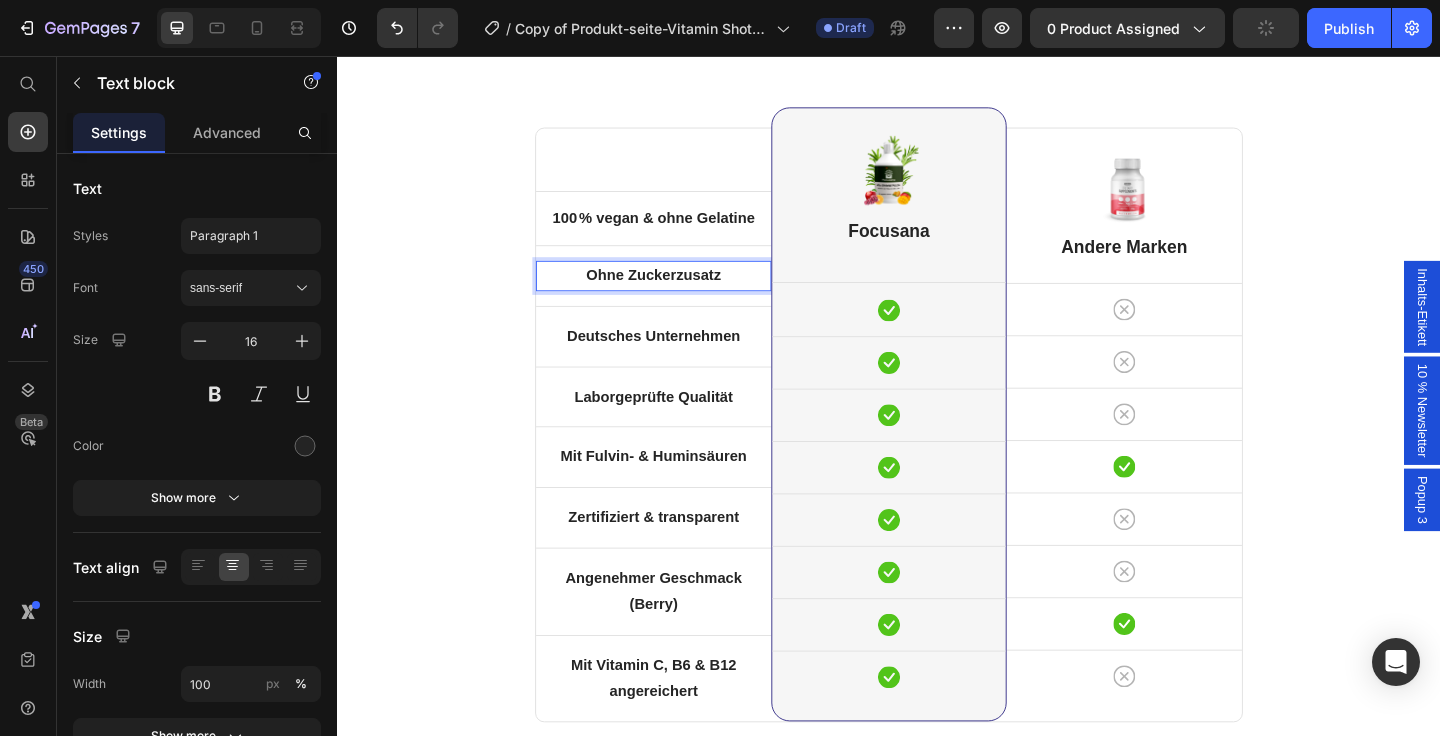 scroll, scrollTop: 6421, scrollLeft: 0, axis: vertical 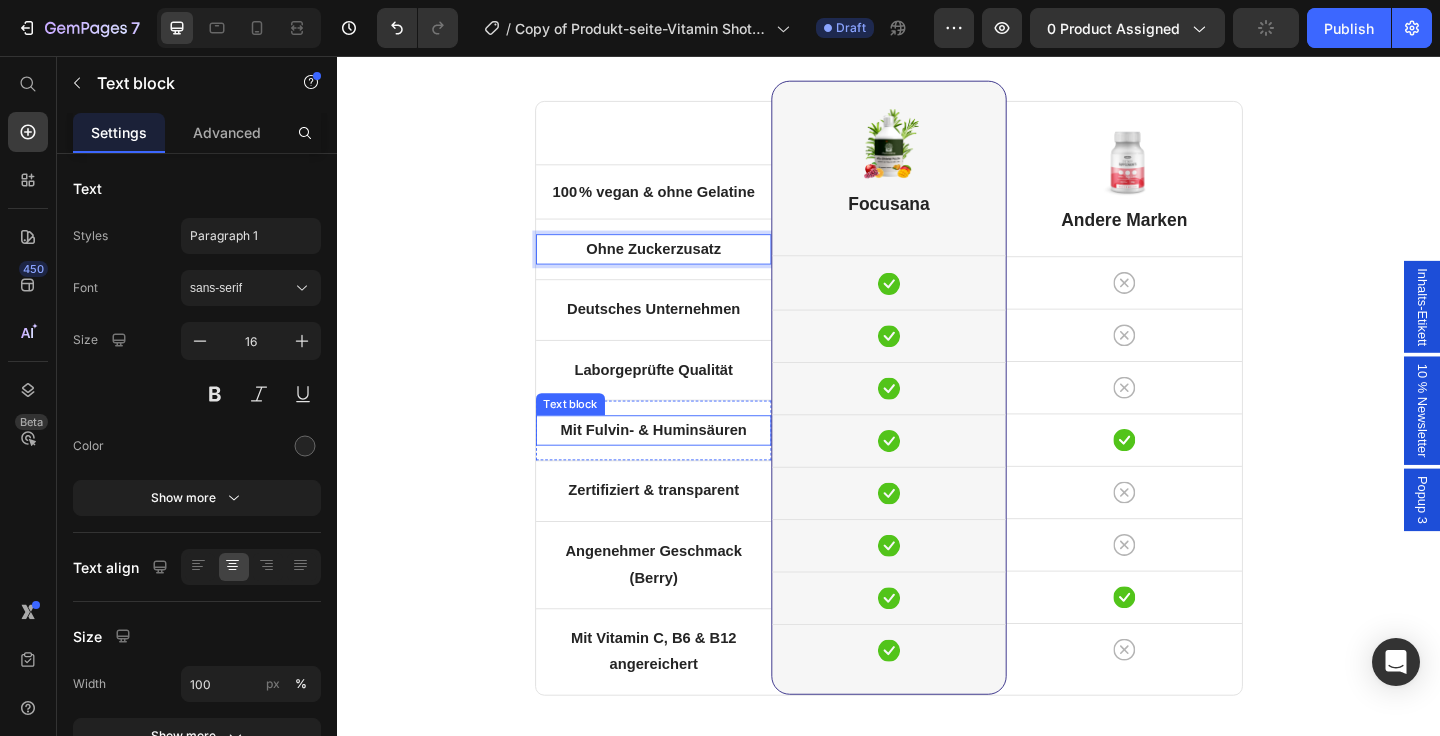 click on "Mit Fulvin- & Huminsäuren" at bounding box center [681, 463] 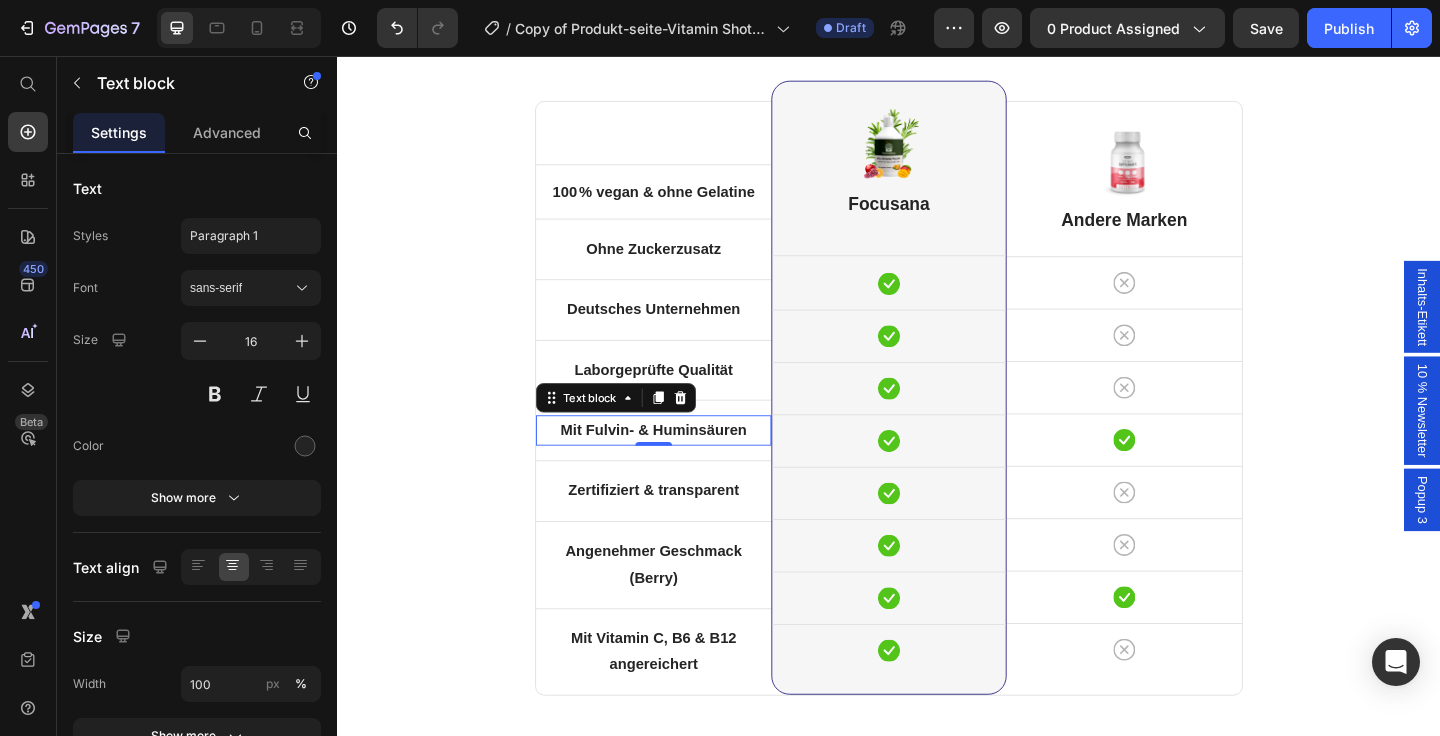 click on "Mit Fulvin- & Huminsäuren" at bounding box center [681, 462] 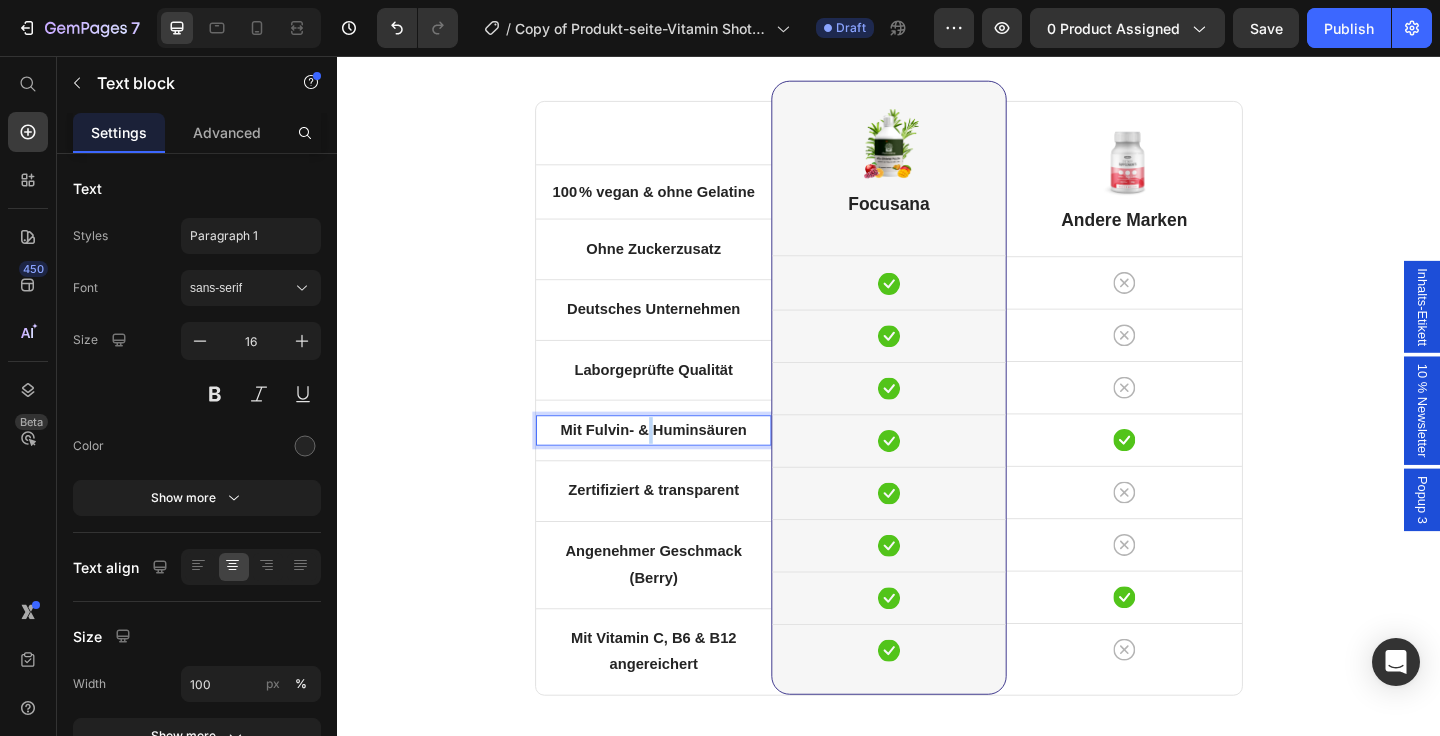 click on "Mit Fulvin- & Huminsäuren" at bounding box center (681, 462) 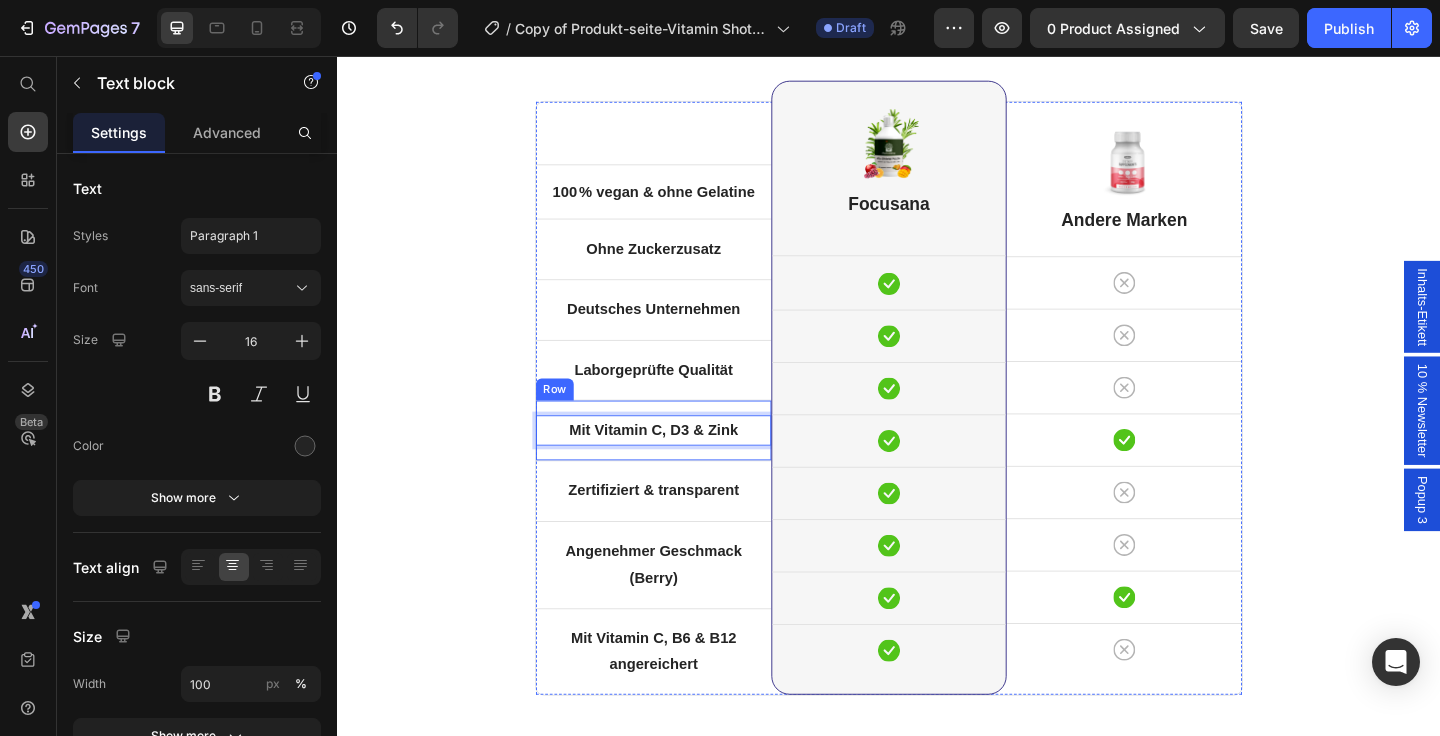 scroll, scrollTop: 6555, scrollLeft: 0, axis: vertical 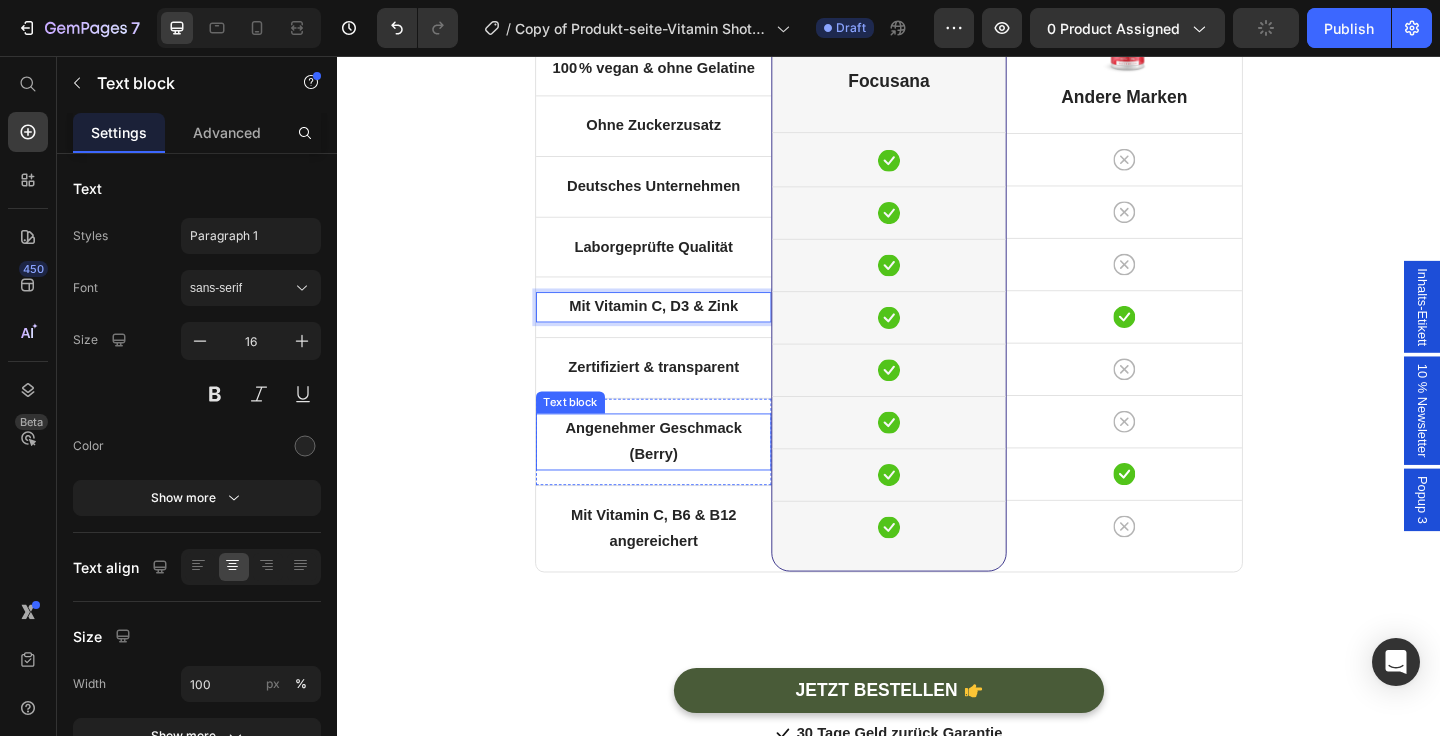 click on "(Berry)" at bounding box center [681, 489] 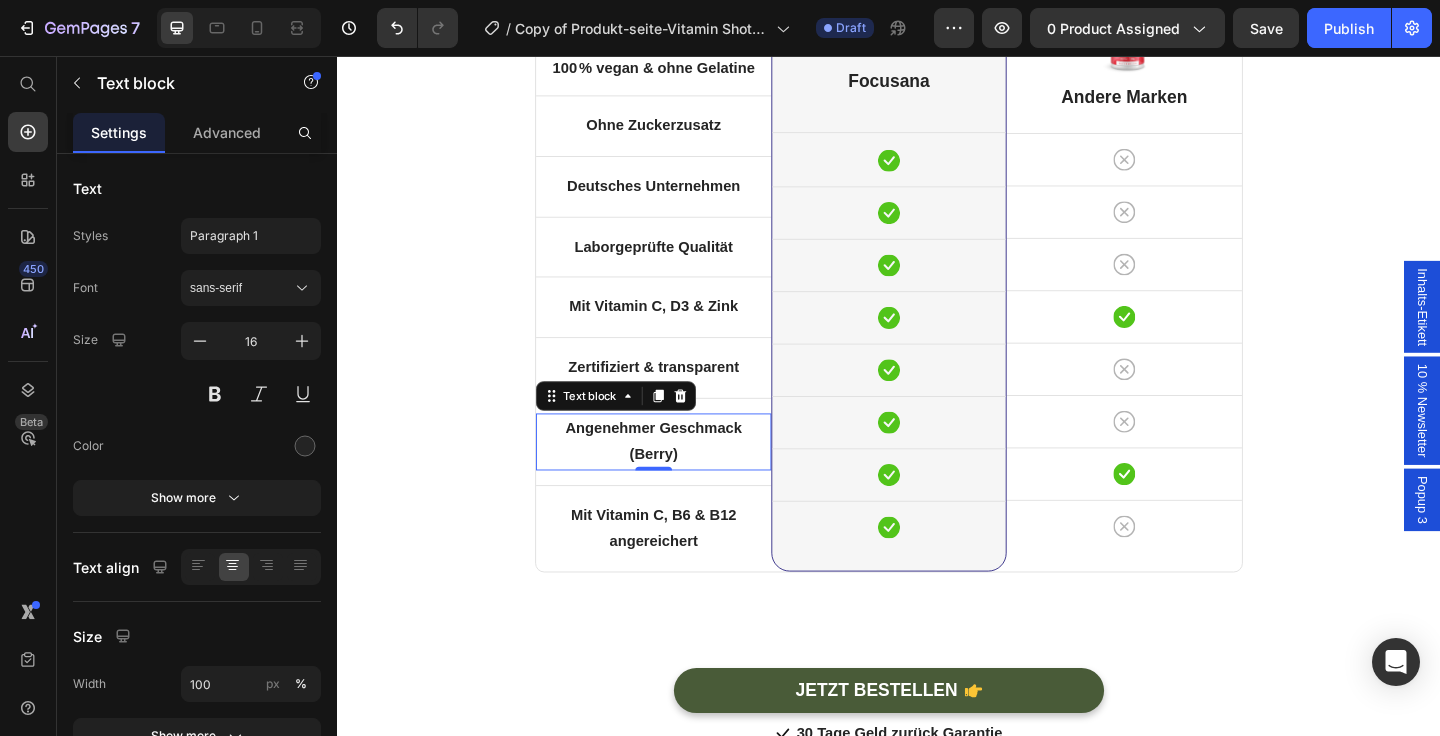 click on "(Berry)" at bounding box center [681, 490] 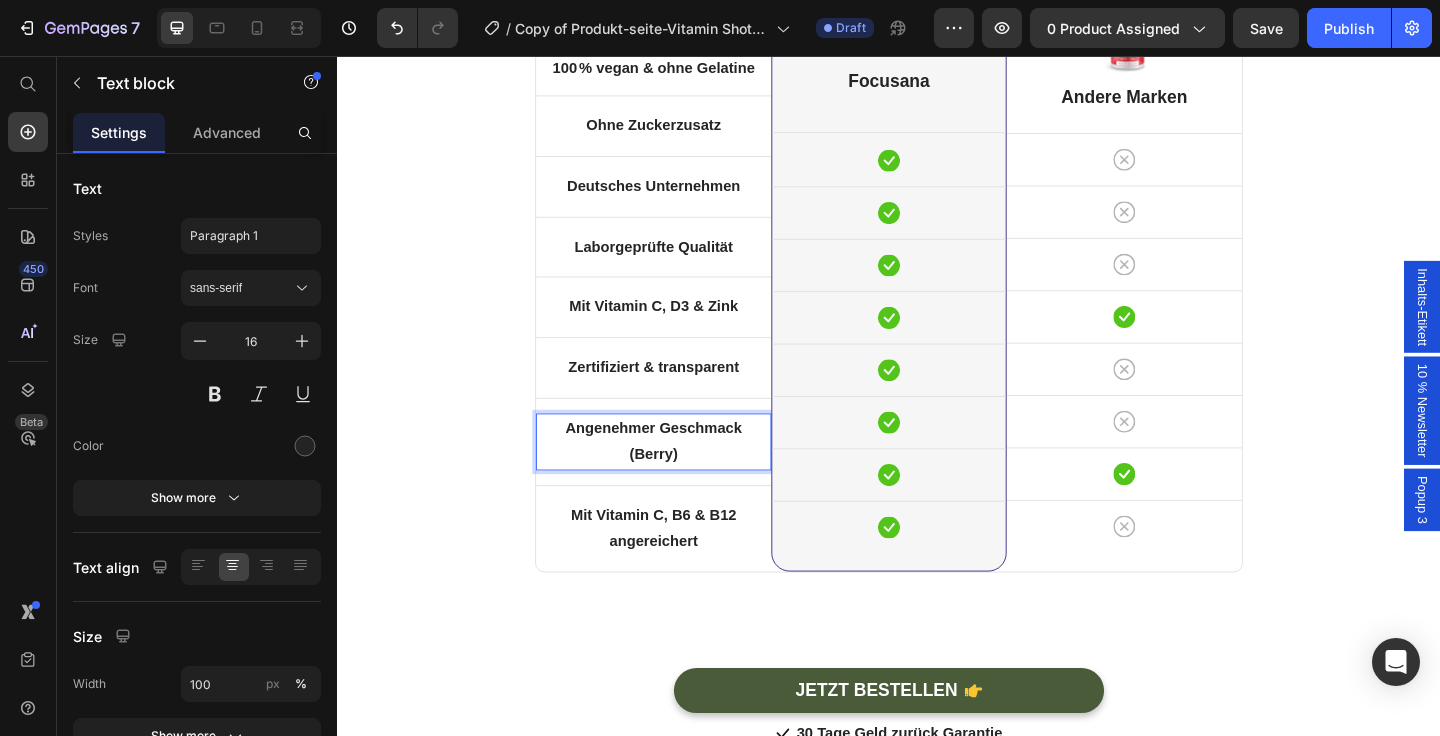 click on "(Berry)" at bounding box center [681, 490] 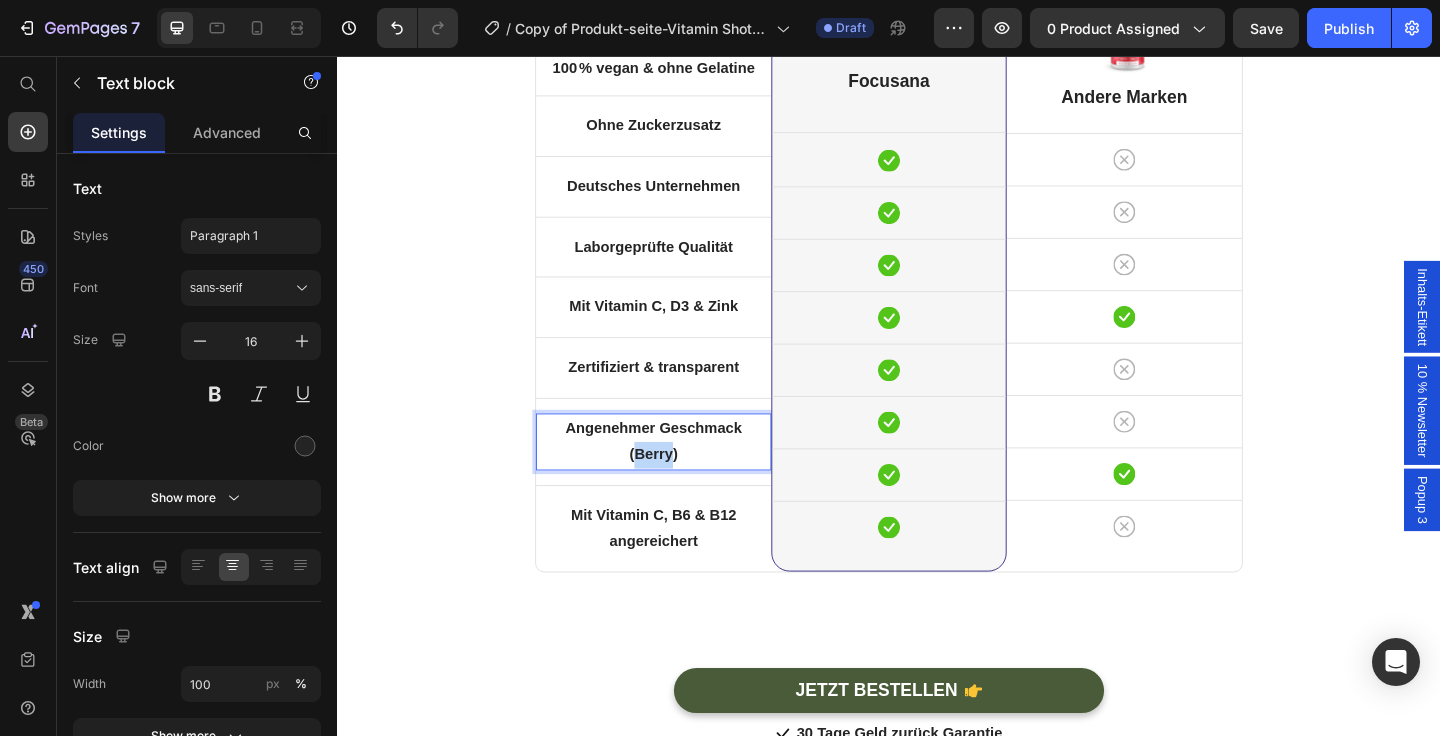 click on "(Berry)" at bounding box center [681, 490] 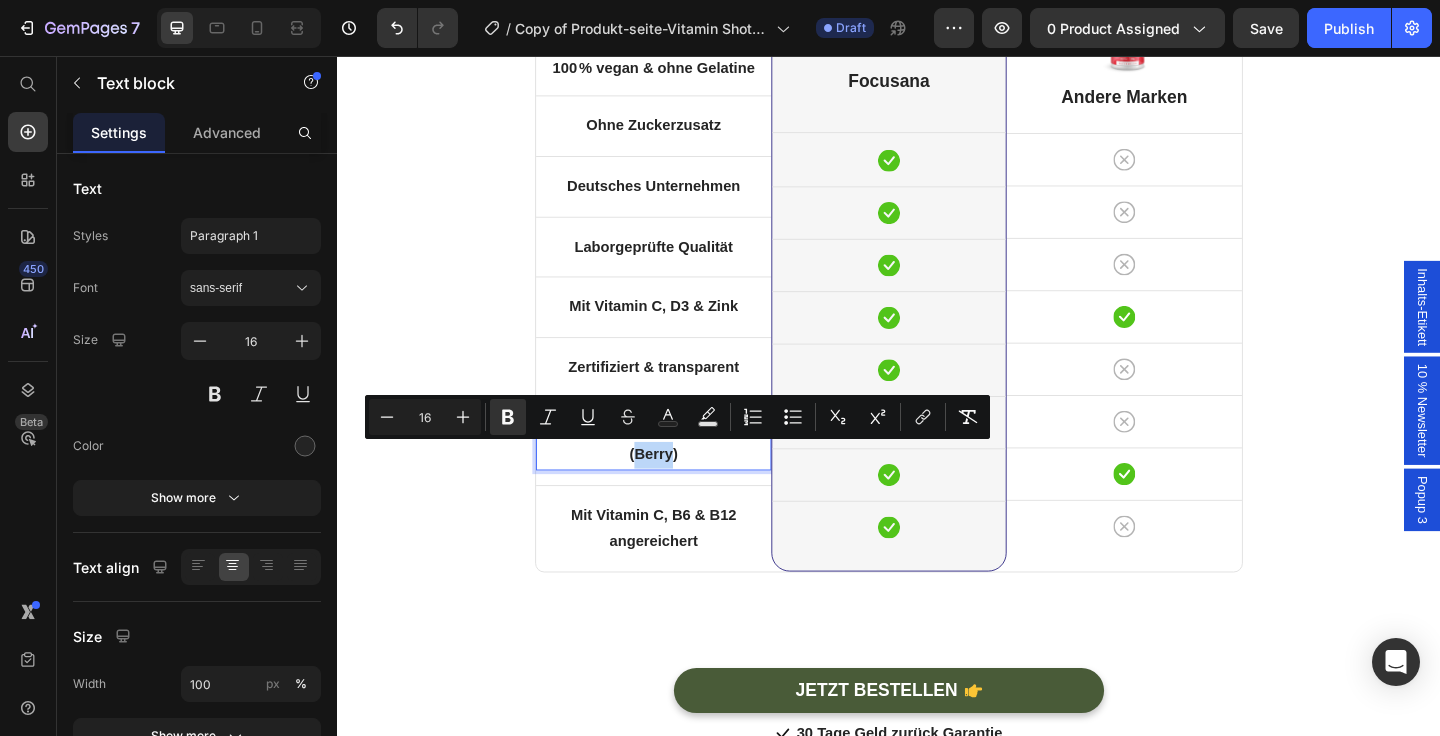 click on "(Berry)" at bounding box center [681, 489] 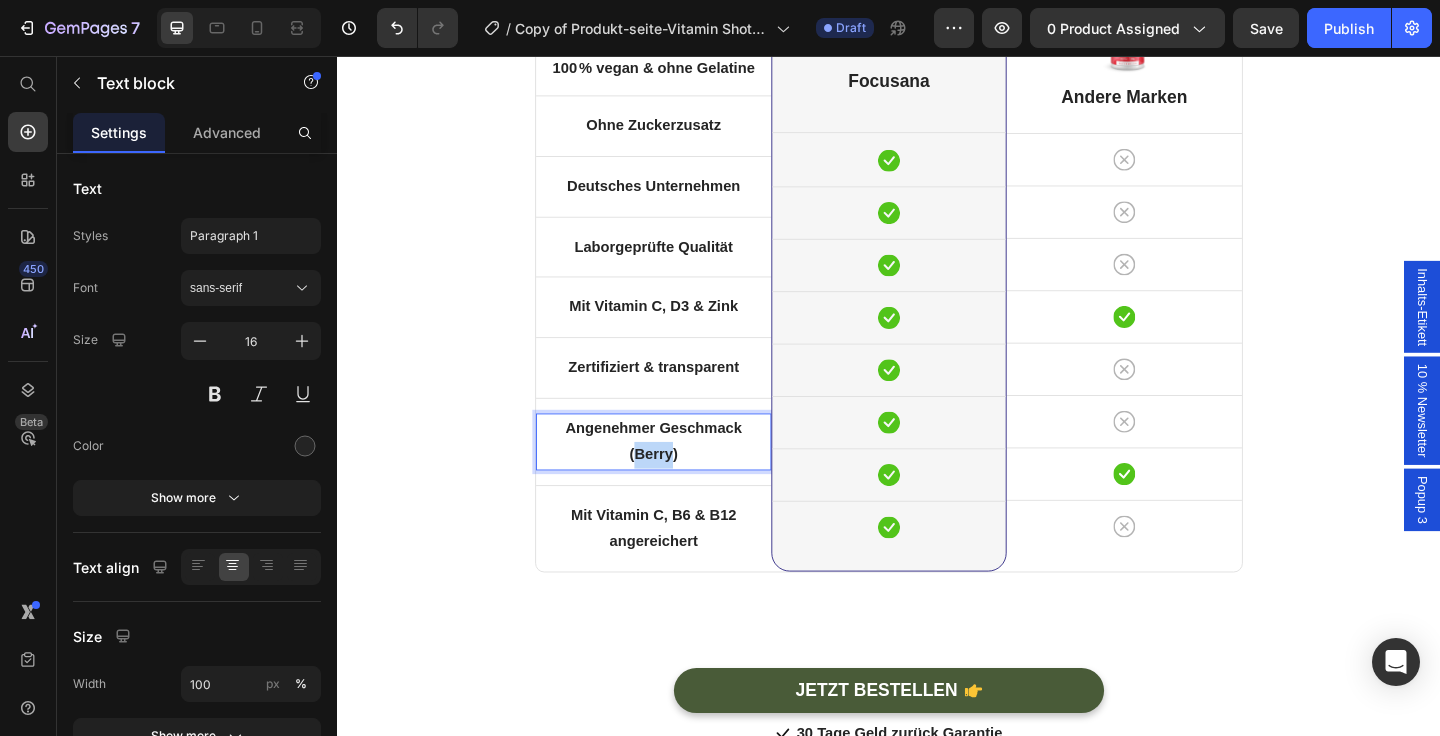drag, startPoint x: 725, startPoint y: 486, endPoint x: 587, endPoint y: 464, distance: 139.74261 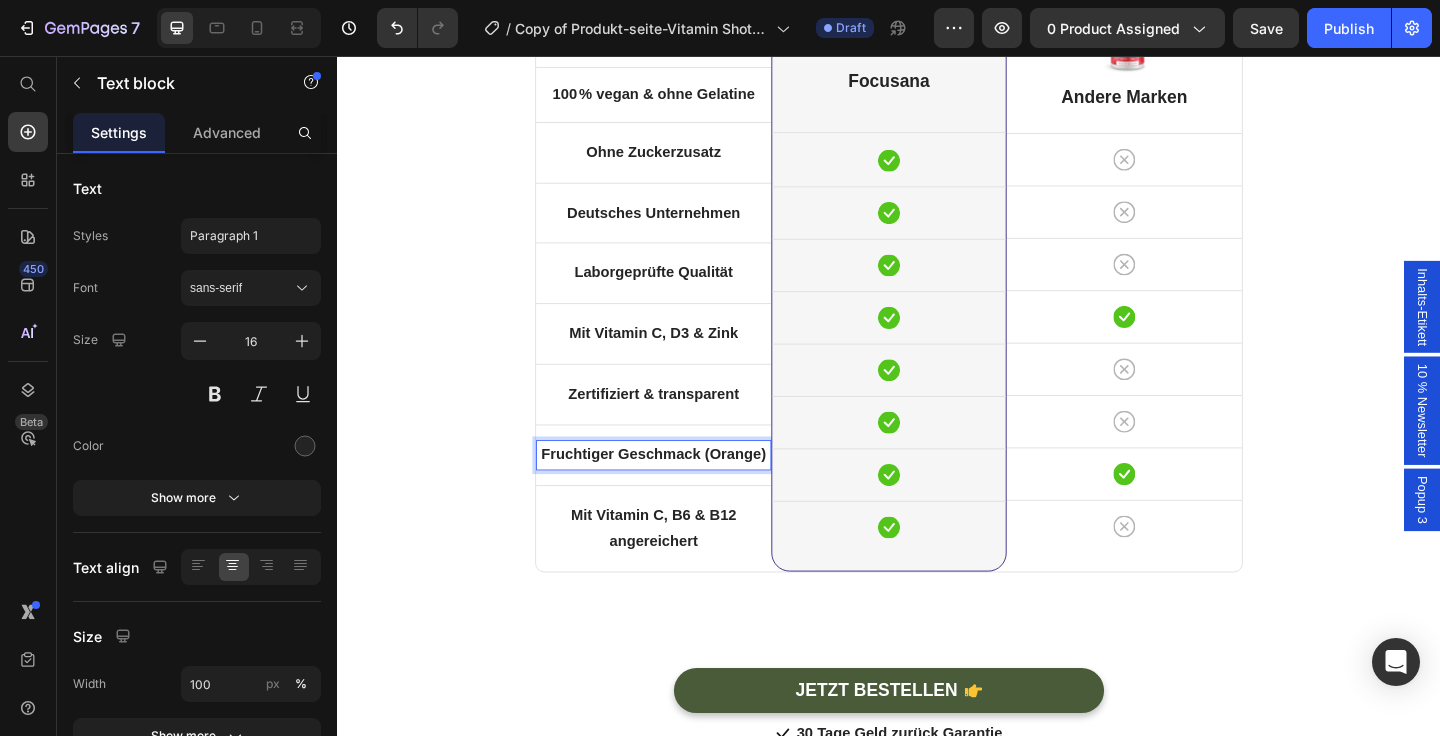 scroll, scrollTop: 6584, scrollLeft: 0, axis: vertical 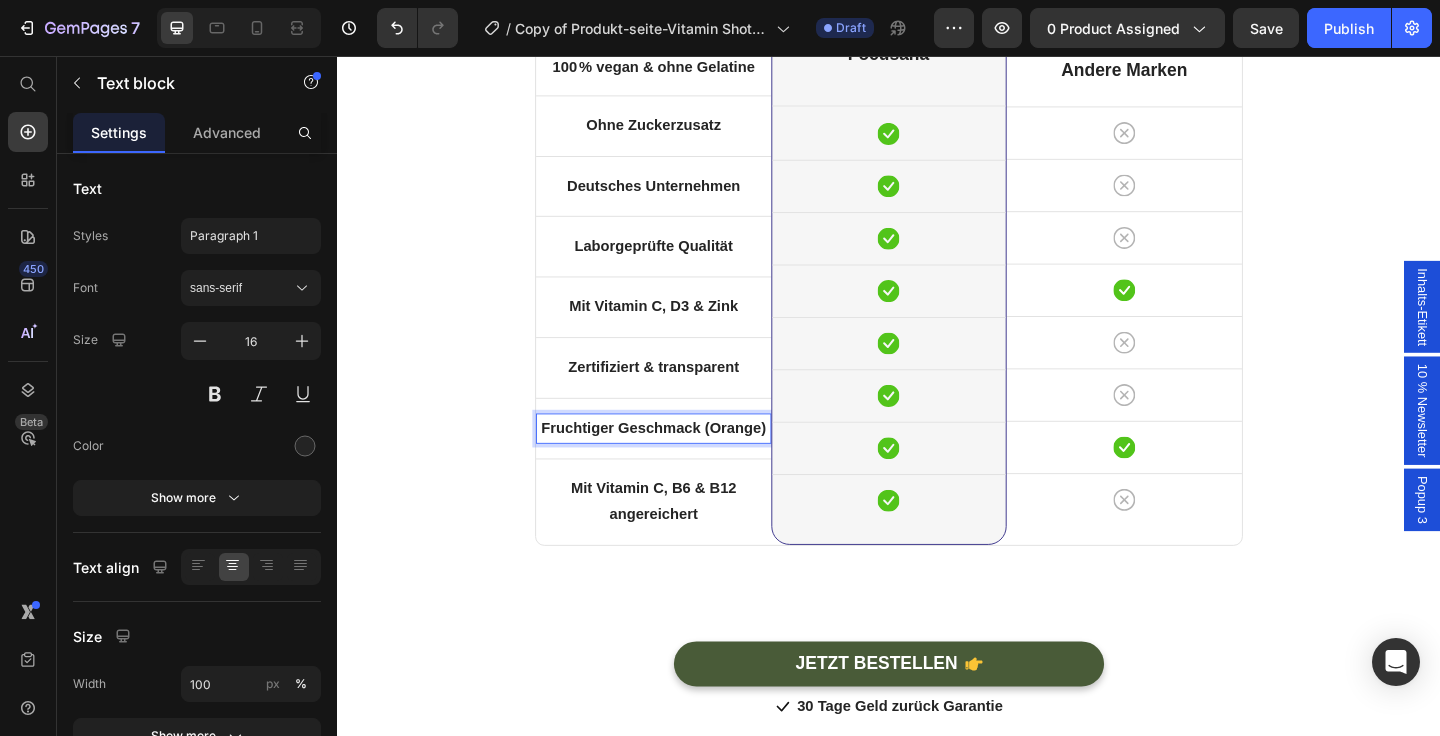 click on "Fruchtiger Geschmack (Orange)" at bounding box center (681, 460) 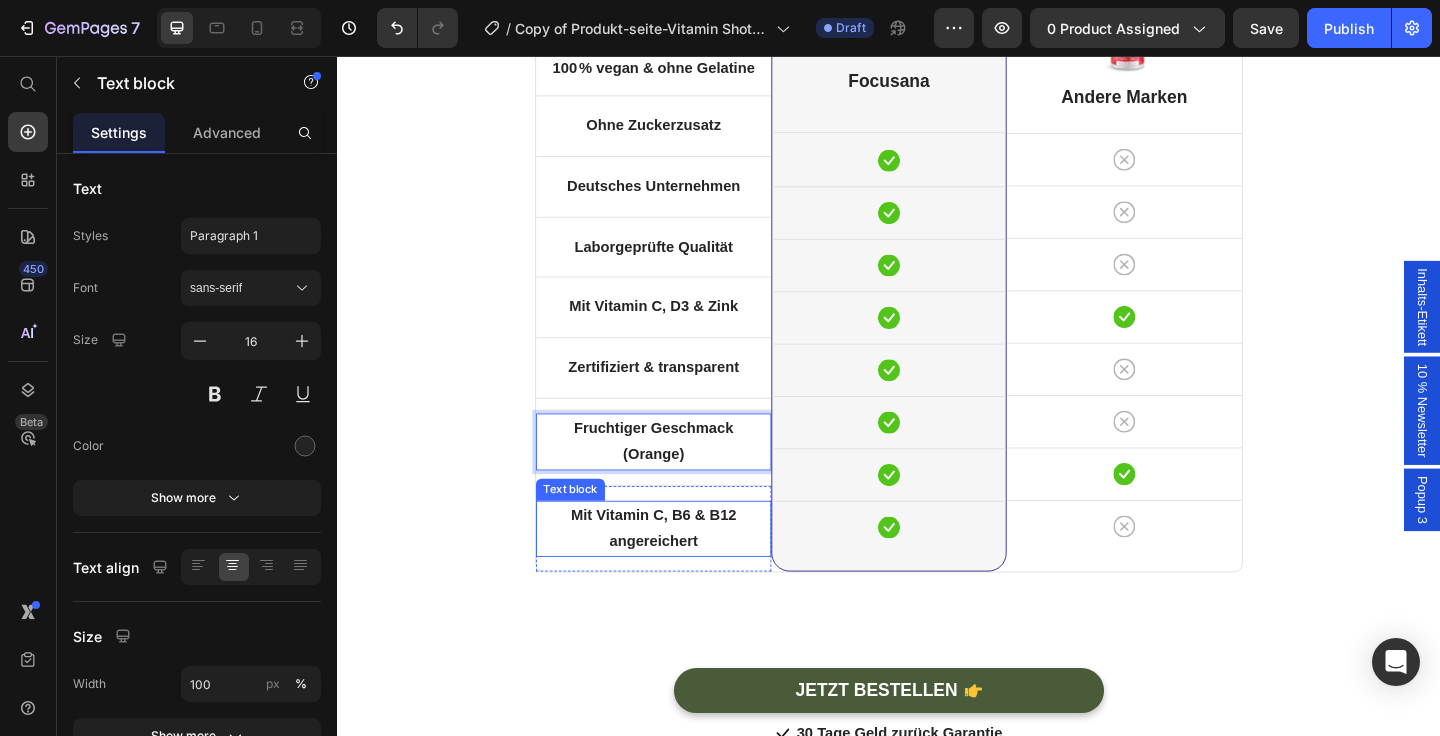 click on "Mit Vitamin C, B6 & B12 angereichert" at bounding box center [681, 570] 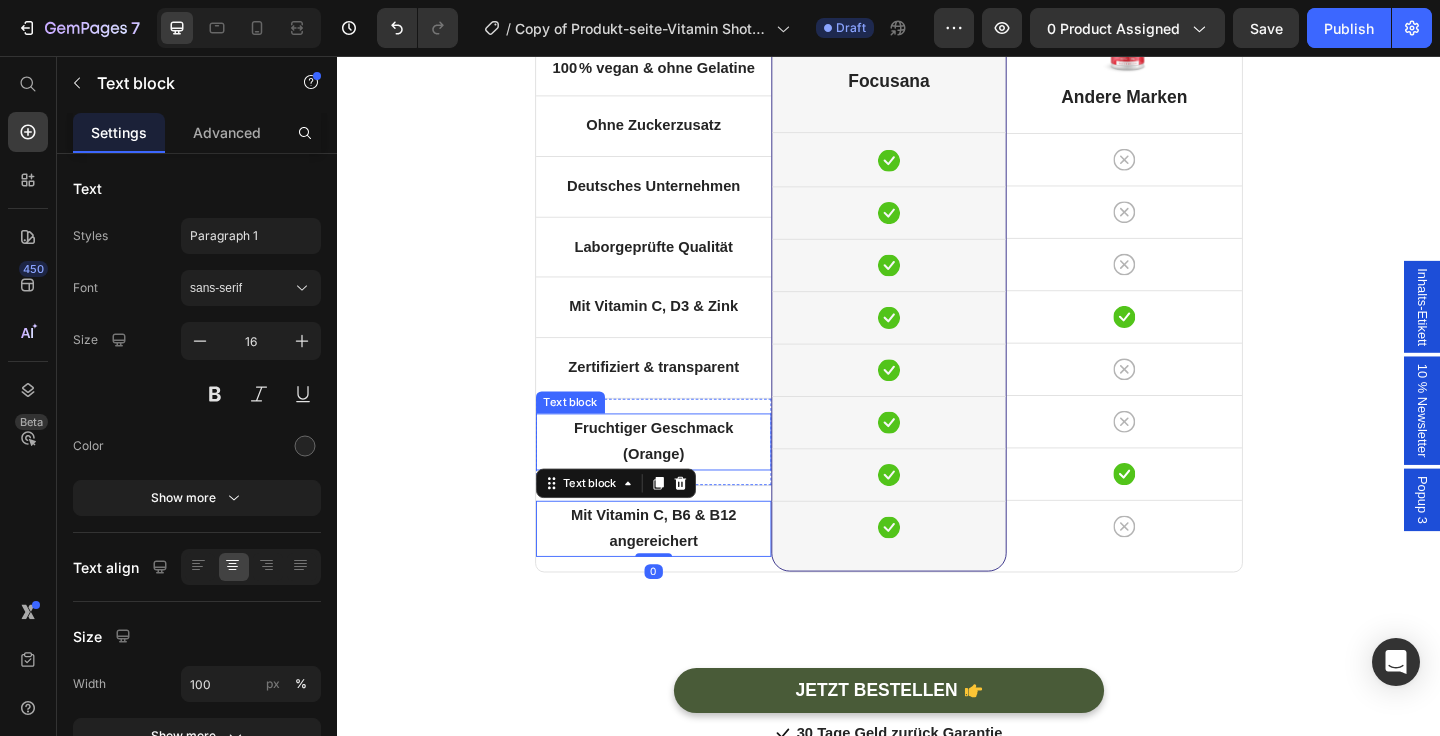 click on "(Orange)" at bounding box center [681, 490] 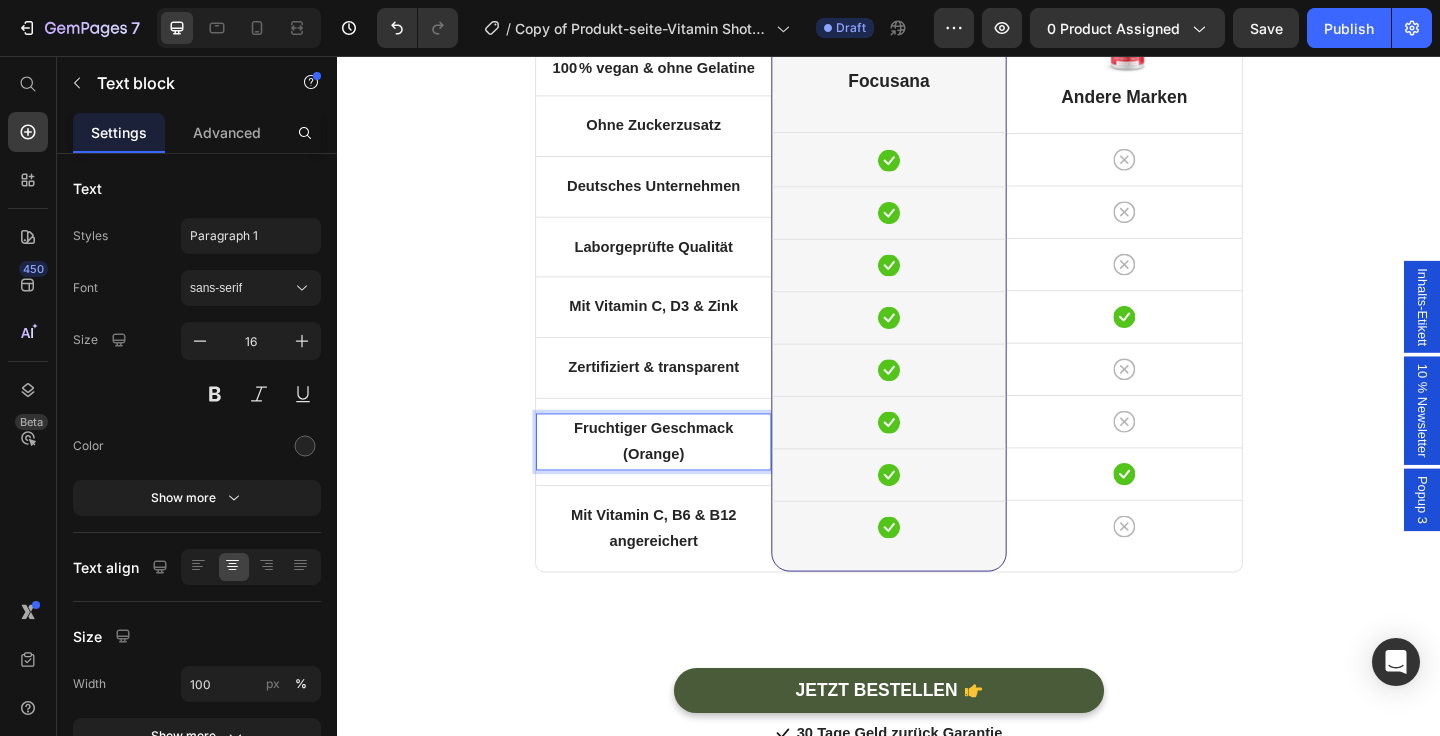 click on "(Orange)" at bounding box center (681, 490) 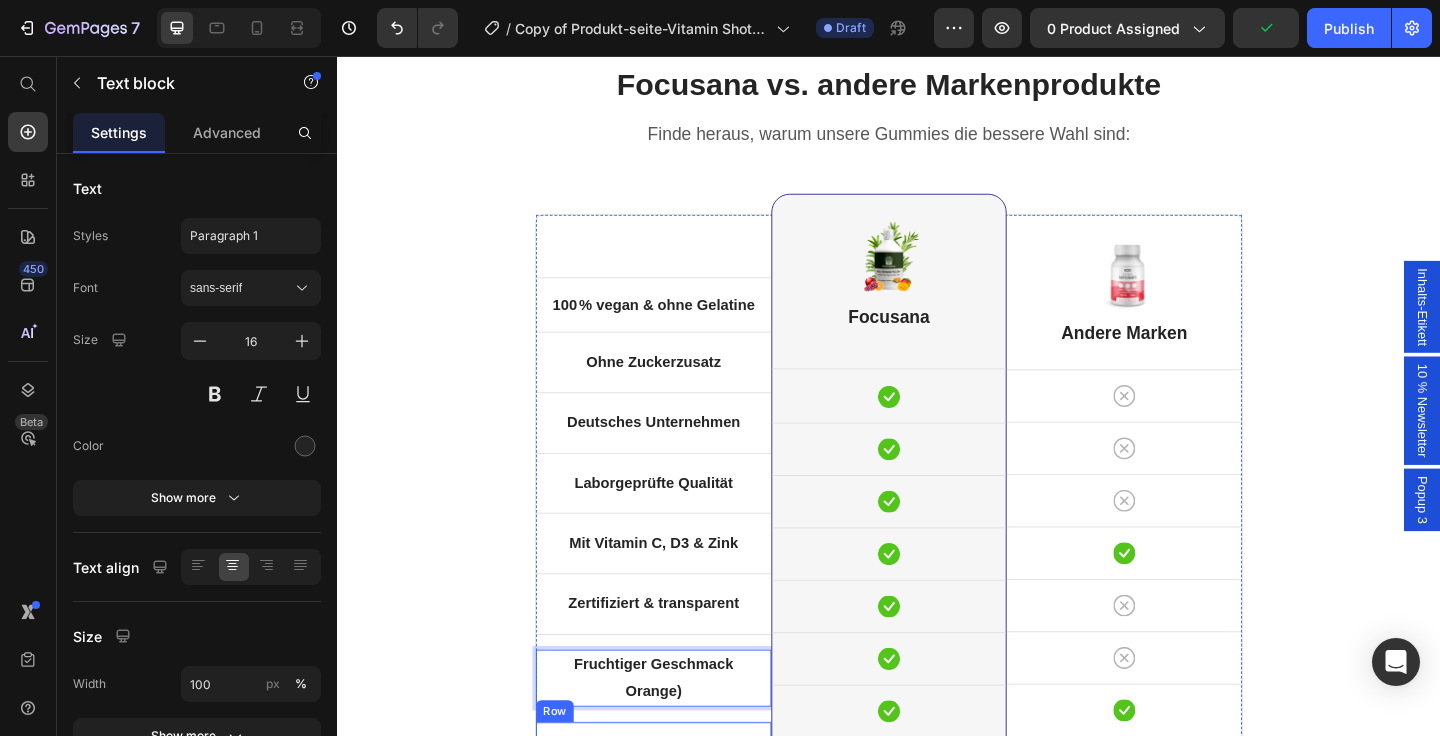 scroll, scrollTop: 6529, scrollLeft: 0, axis: vertical 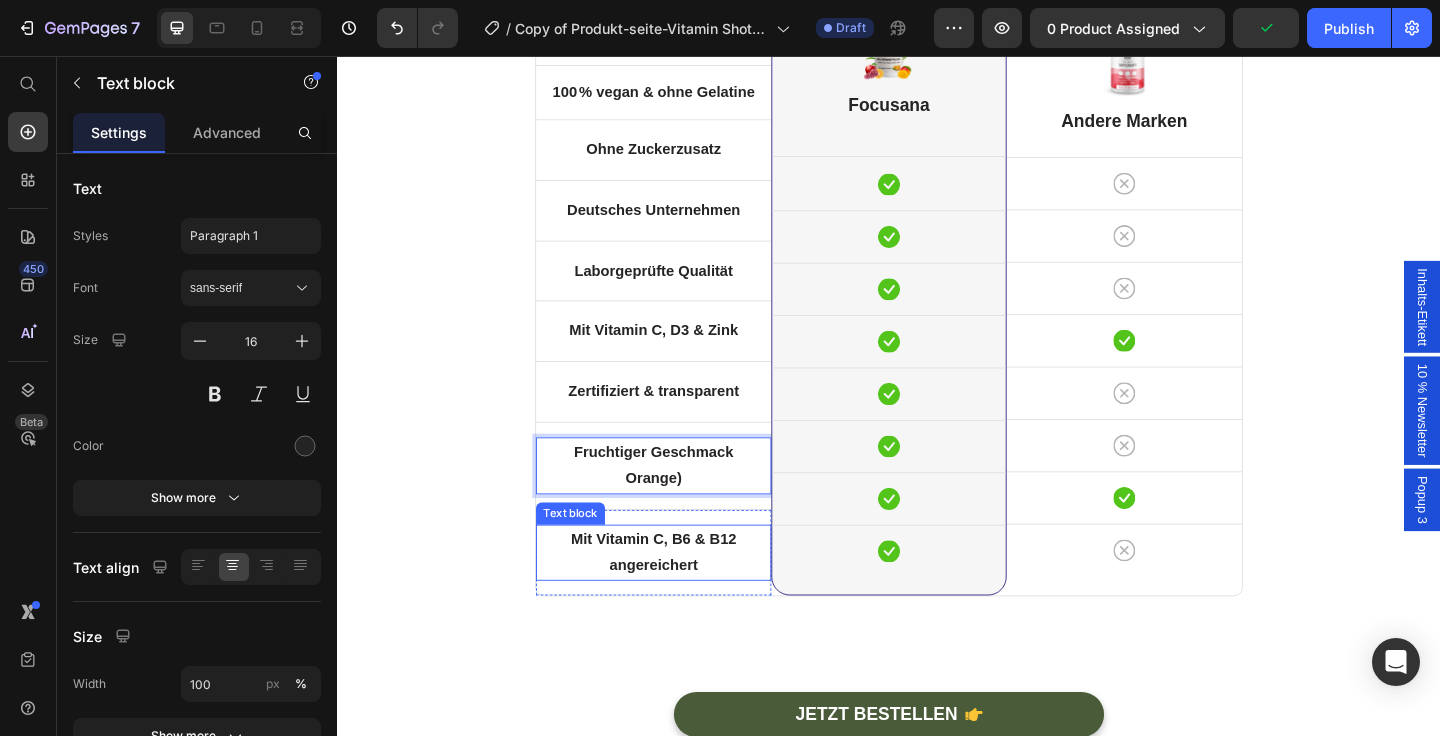 click on "Mit Vitamin C, B6 & B12 angereichert" at bounding box center [681, 597] 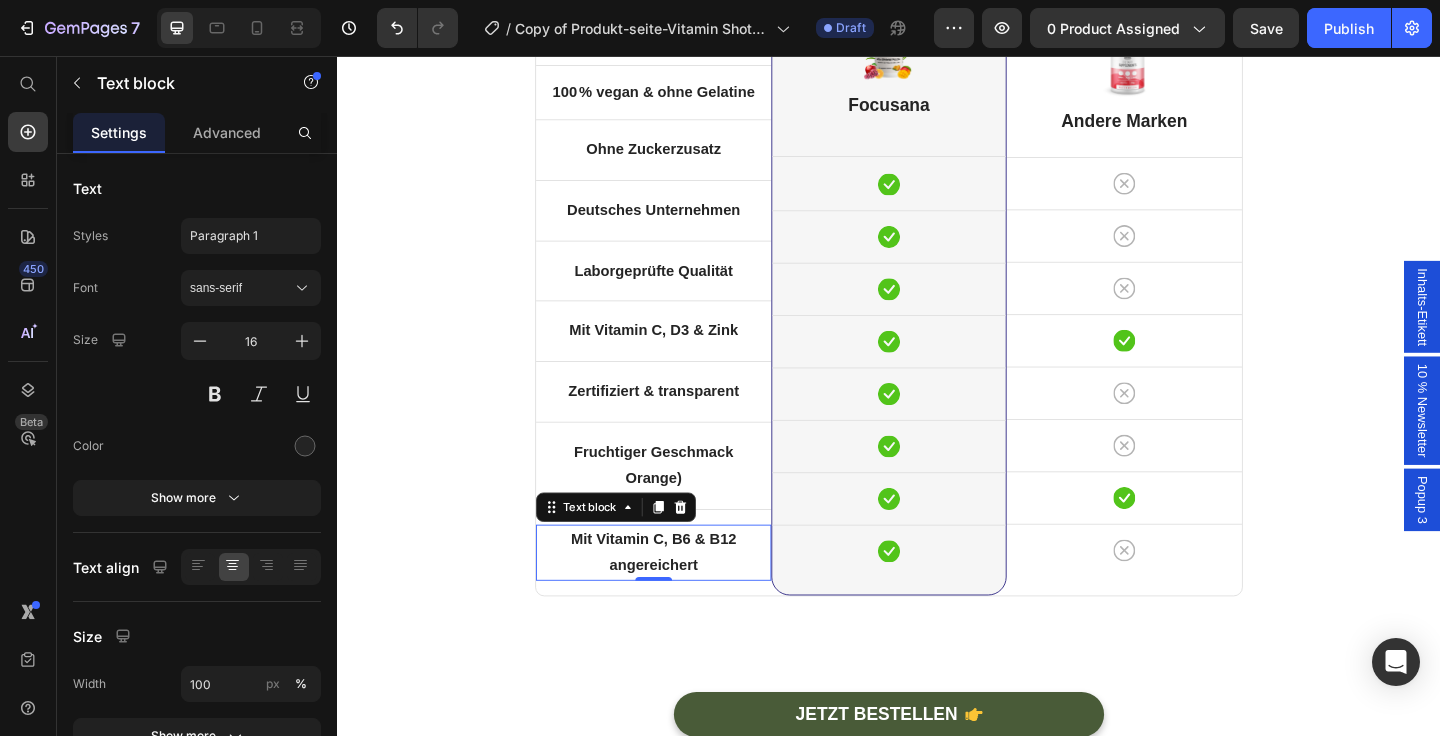 click on "Mit Vitamin C, B6 & B12 angereichert" at bounding box center (681, 596) 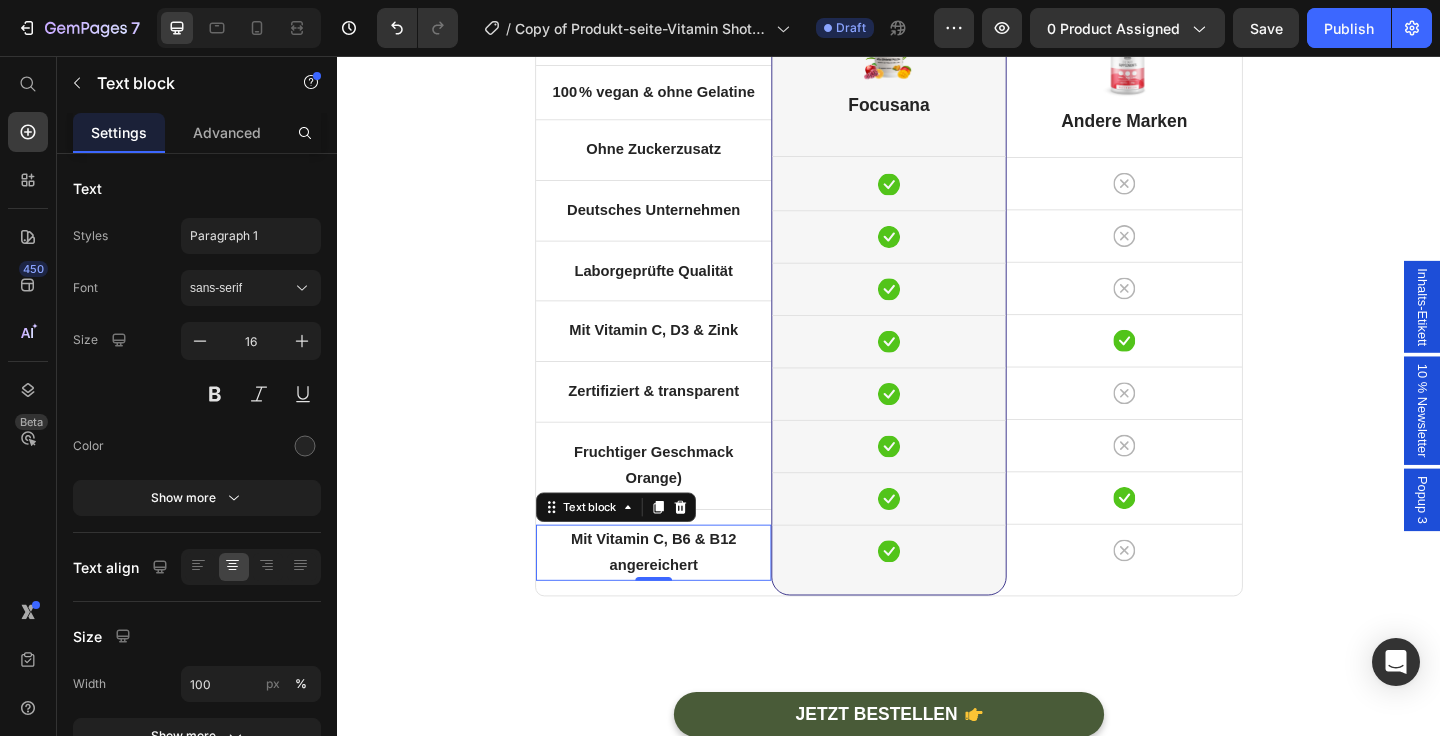 click on "Mit Vitamin C, B6 & B12 angereichert" at bounding box center (681, 596) 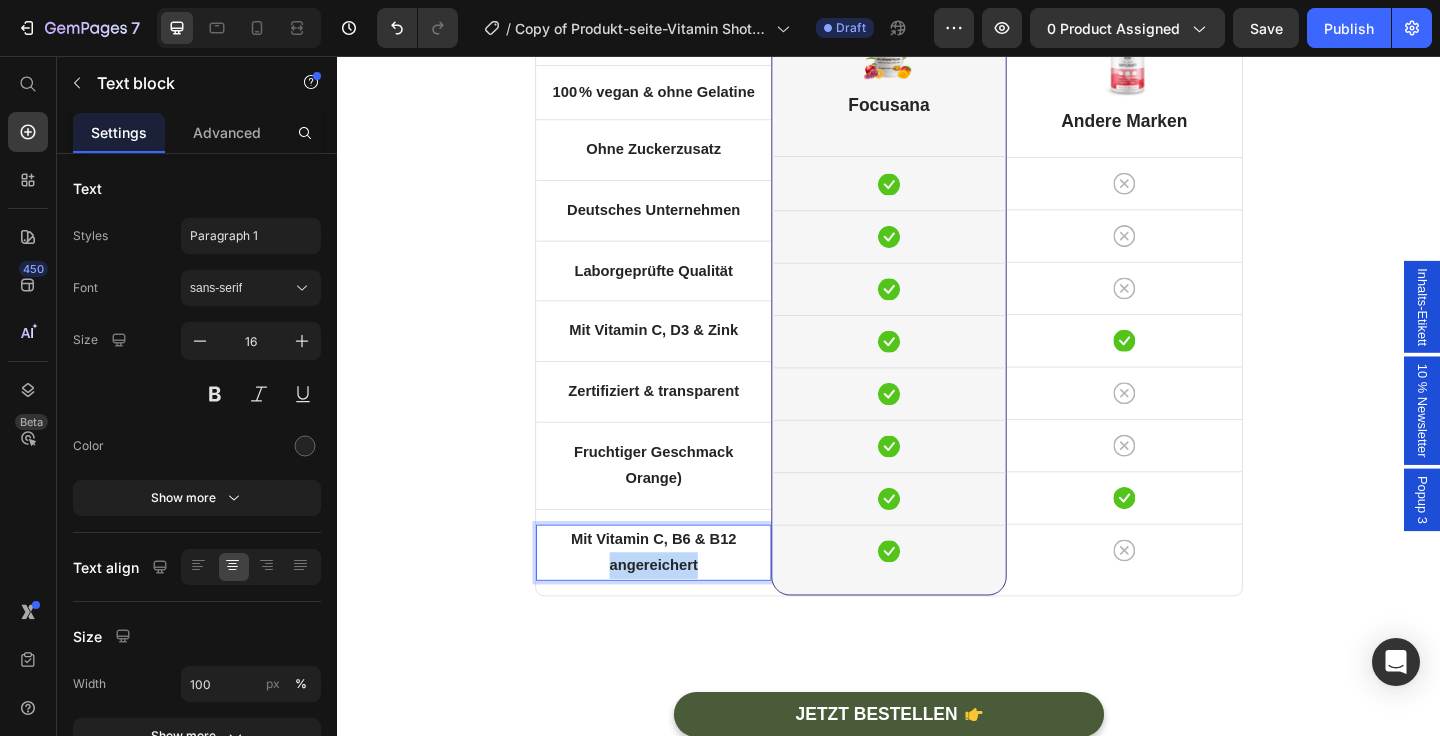 click on "Mit Vitamin C, B6 & B12 angereichert" at bounding box center (681, 596) 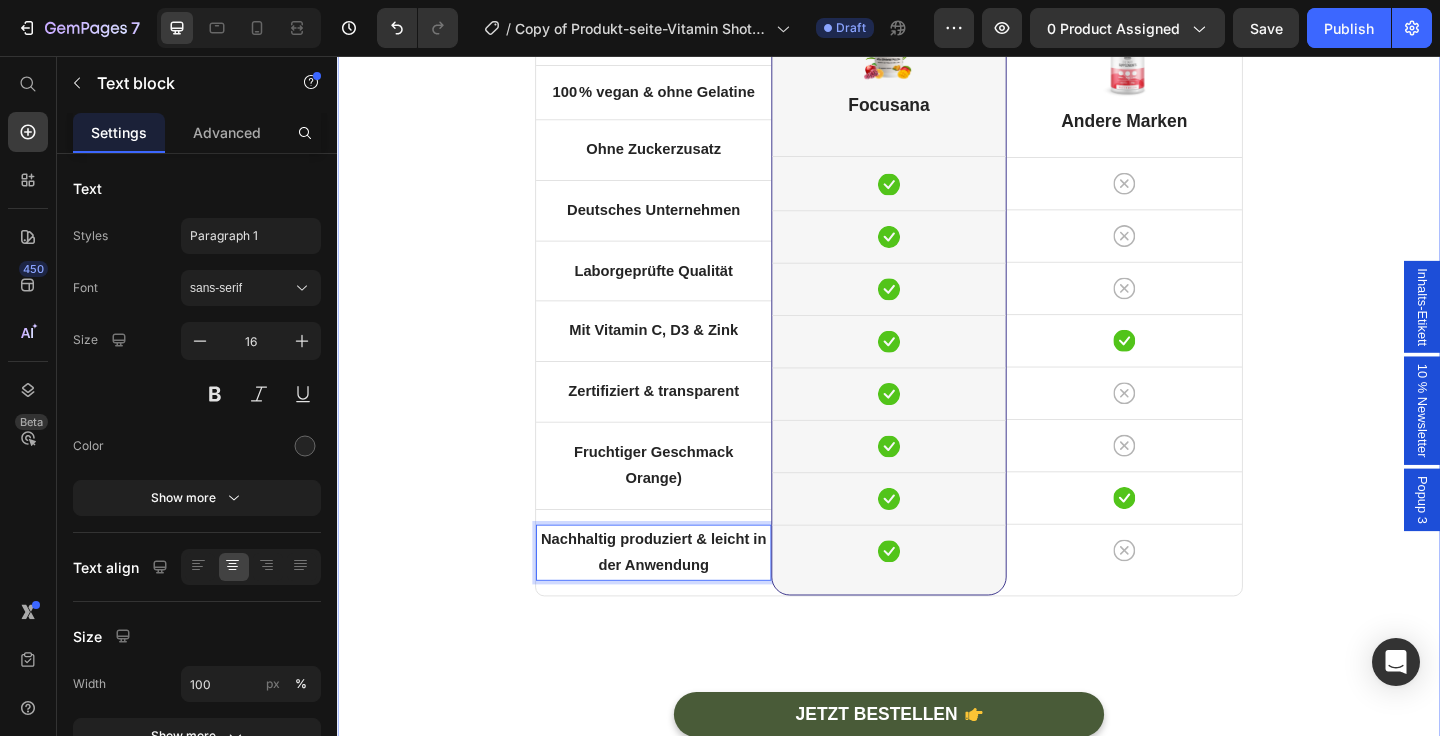 click on "Focusana vs. andere Markenprodukte Heading Finde heraus, warum unsere Gummies die bessere Wahl sind: Text block Row 100 % vegan & ohne Gelatine Text block Row Ohne Zuckerzusatz Text block Row Deutsches Unternehmen Text block Row Laborgeprüfte Qualität Text block Row Mit Vitamin C, D3 & Zink Text block Row Zertifiziert & transparent Text block Row Fruchtiger Geschmack  Orange) Text block Row Nachhaltig produziert & leicht in der Anwendung Text block   0 Row Image Focusana Heading
Icon Row
Icon Row
Icon Row
Icon Row
Icon Row
Icon Row
Icon Row
Icon Row Row Image Andere Marken Heading
Icon Row
Icon Row
Icon Row
Icon Row
Icon Row
Icon Row
Icon Row
Icon Row Row Focusana Heading 100 % vegan & ohne Gelatine Text block
Icon Row Text block Icon" at bounding box center [937, 335] 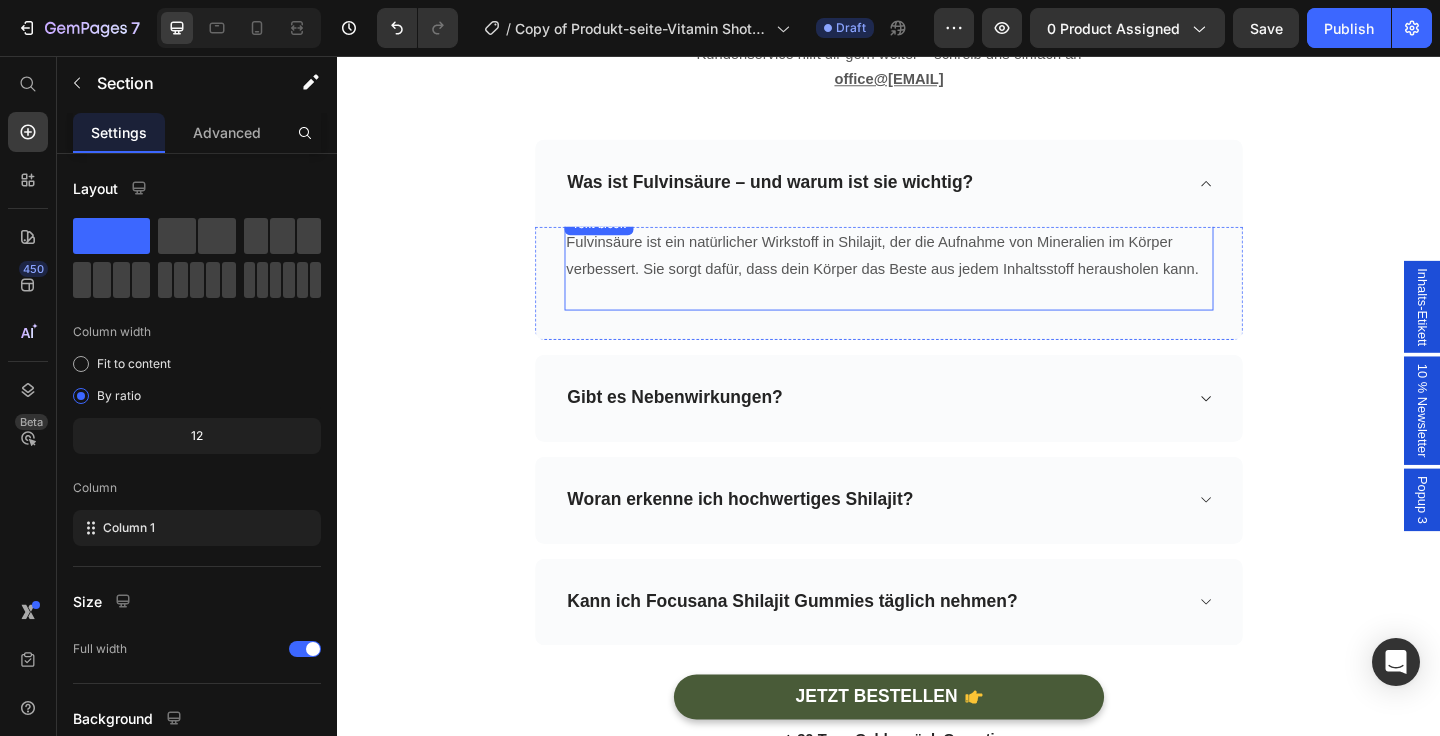 scroll, scrollTop: 7954, scrollLeft: 0, axis: vertical 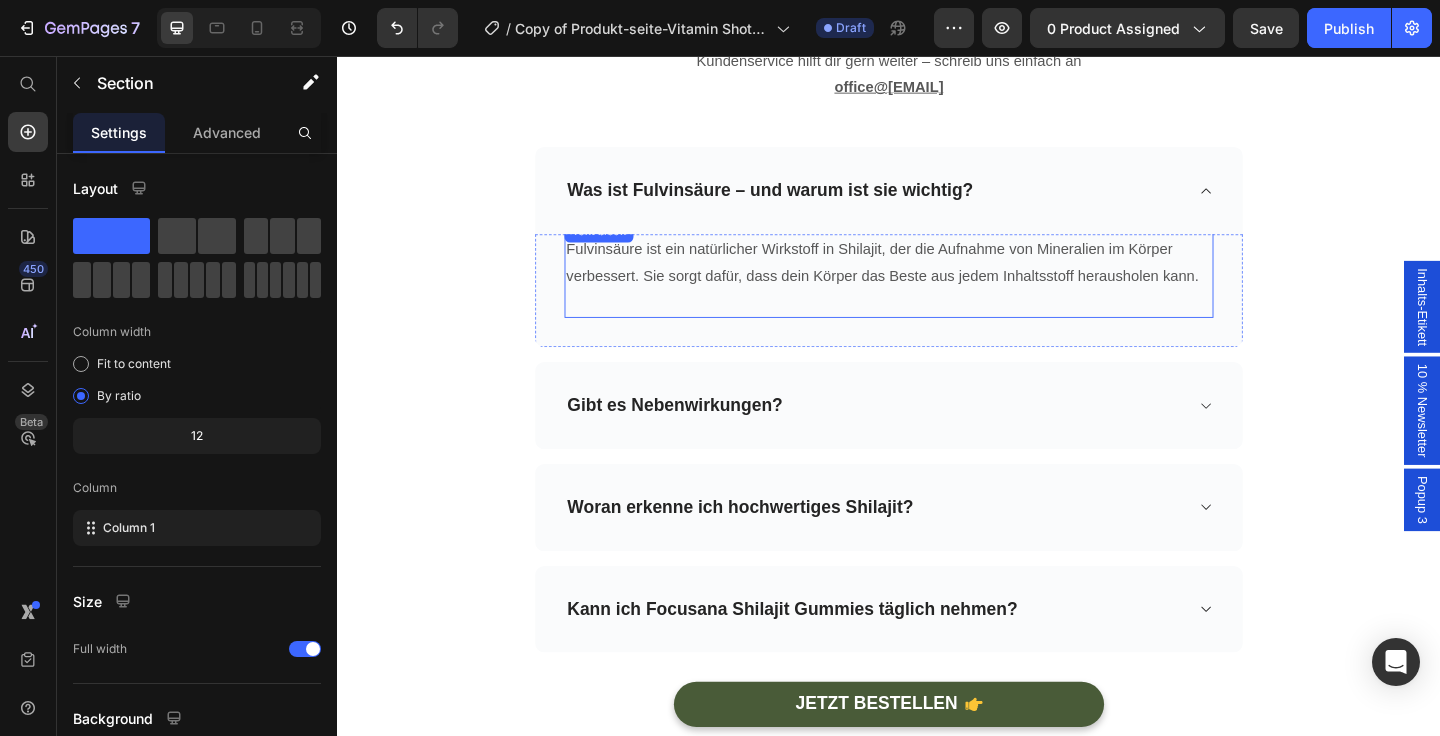 click on "Fulvinsäure ist ein natürlicher Wirkstoff in Shilajit, der die Aufnahme von Mineralien im Körper verbessert. Sie sorgt dafür, dass dein Körper das Beste aus jedem Inhaltsstoff herausholen kann." at bounding box center [937, 282] 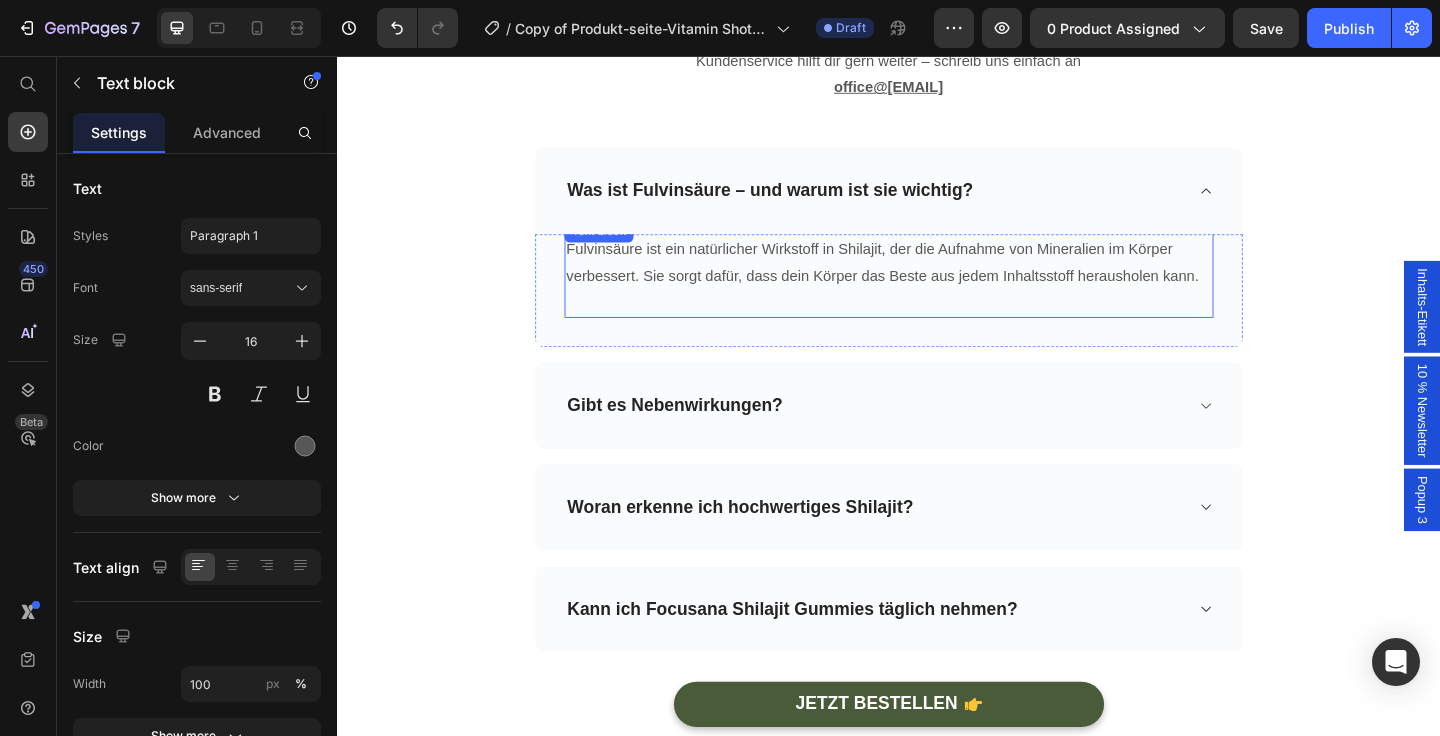 click on "Fulvinsäure ist ein natürlicher Wirkstoff in Shilajit, der die Aufnahme von Mineralien im Körper verbessert. Sie sorgt dafür, dass dein Körper das Beste aus jedem Inhaltsstoff herausholen kann." at bounding box center [937, 282] 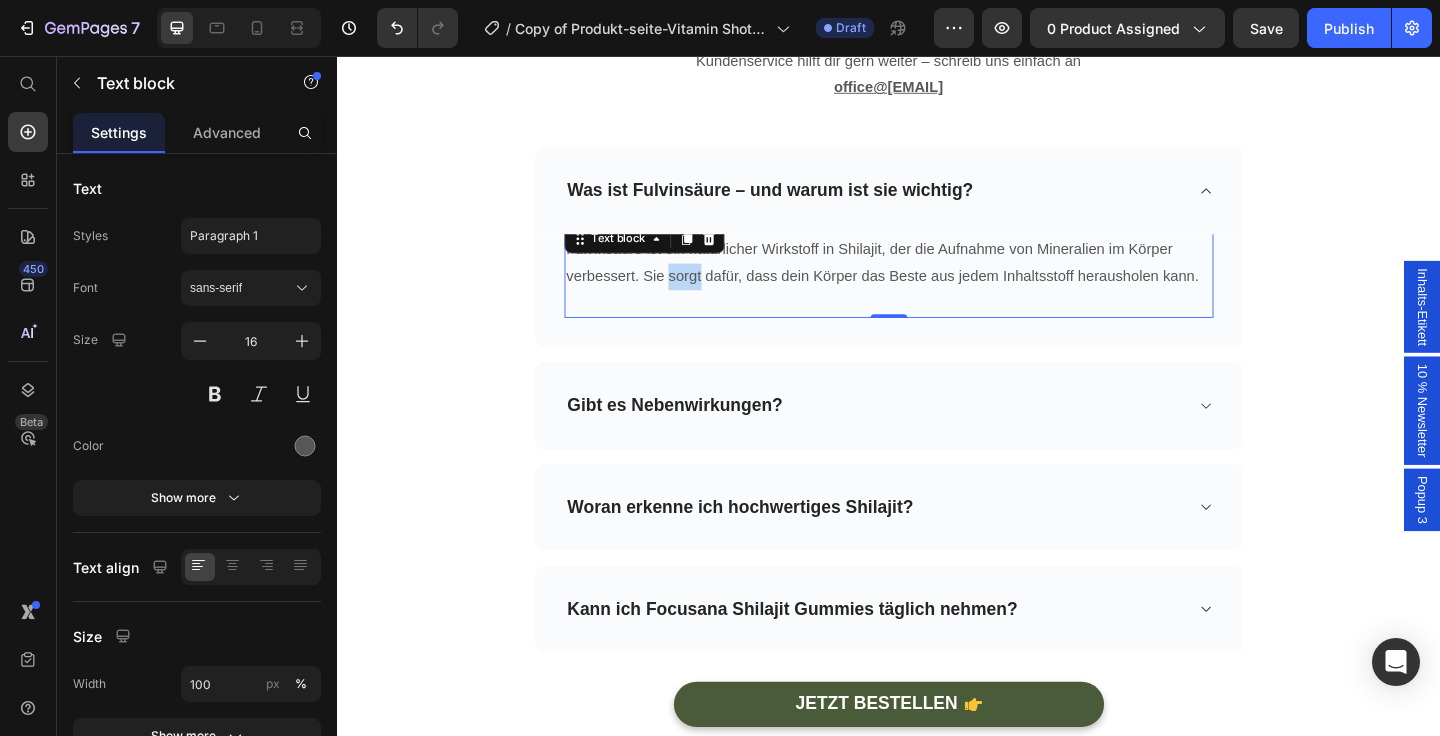 click on "Fulvinsäure ist ein natürlicher Wirkstoff in Shilajit, der die Aufnahme von Mineralien im Körper verbessert. Sie sorgt dafür, dass dein Körper das Beste aus jedem Inhaltsstoff herausholen kann." at bounding box center [937, 282] 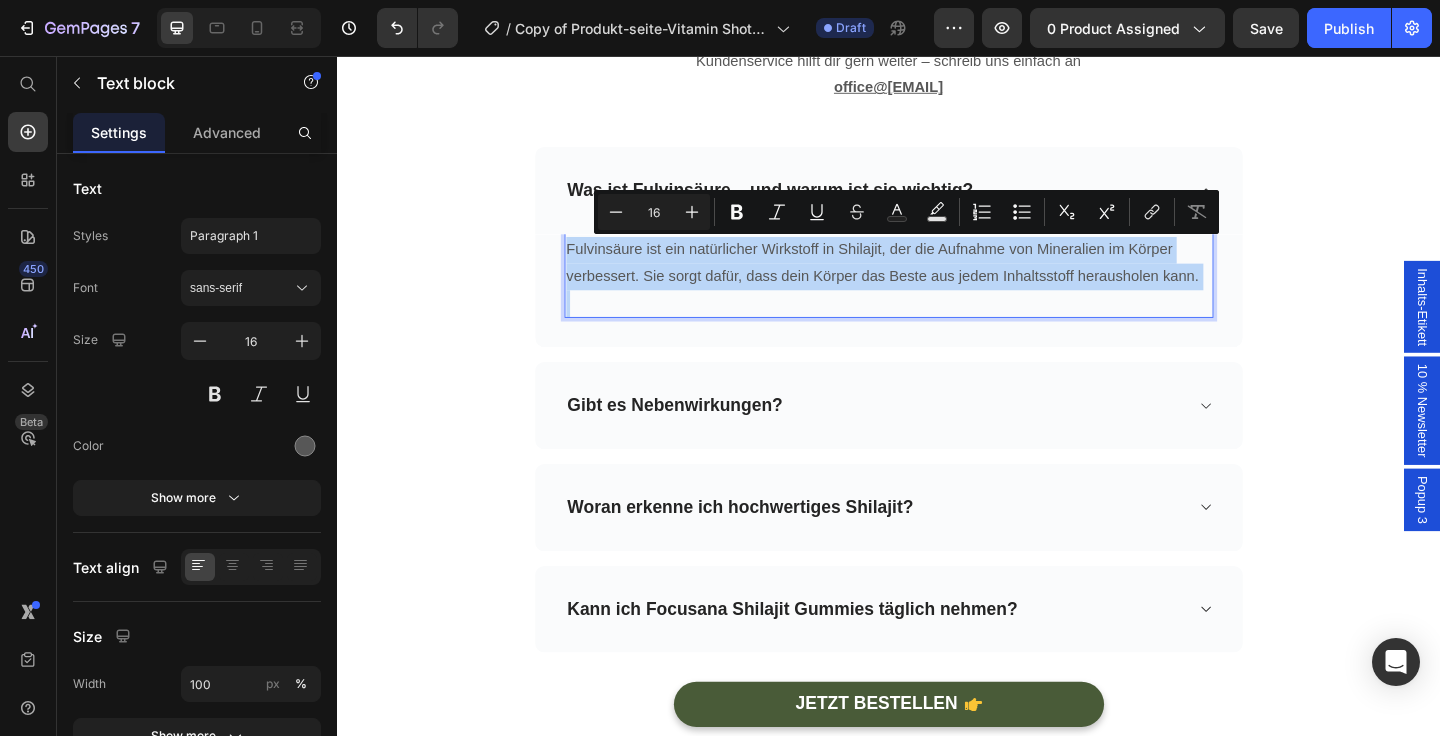 click on "Fulvinsäure ist ein natürlicher Wirkstoff in Shilajit, der die Aufnahme von Mineralien im Körper verbessert. Sie sorgt dafür, dass dein Körper das Beste aus jedem Inhaltsstoff herausholen kann." at bounding box center (937, 282) 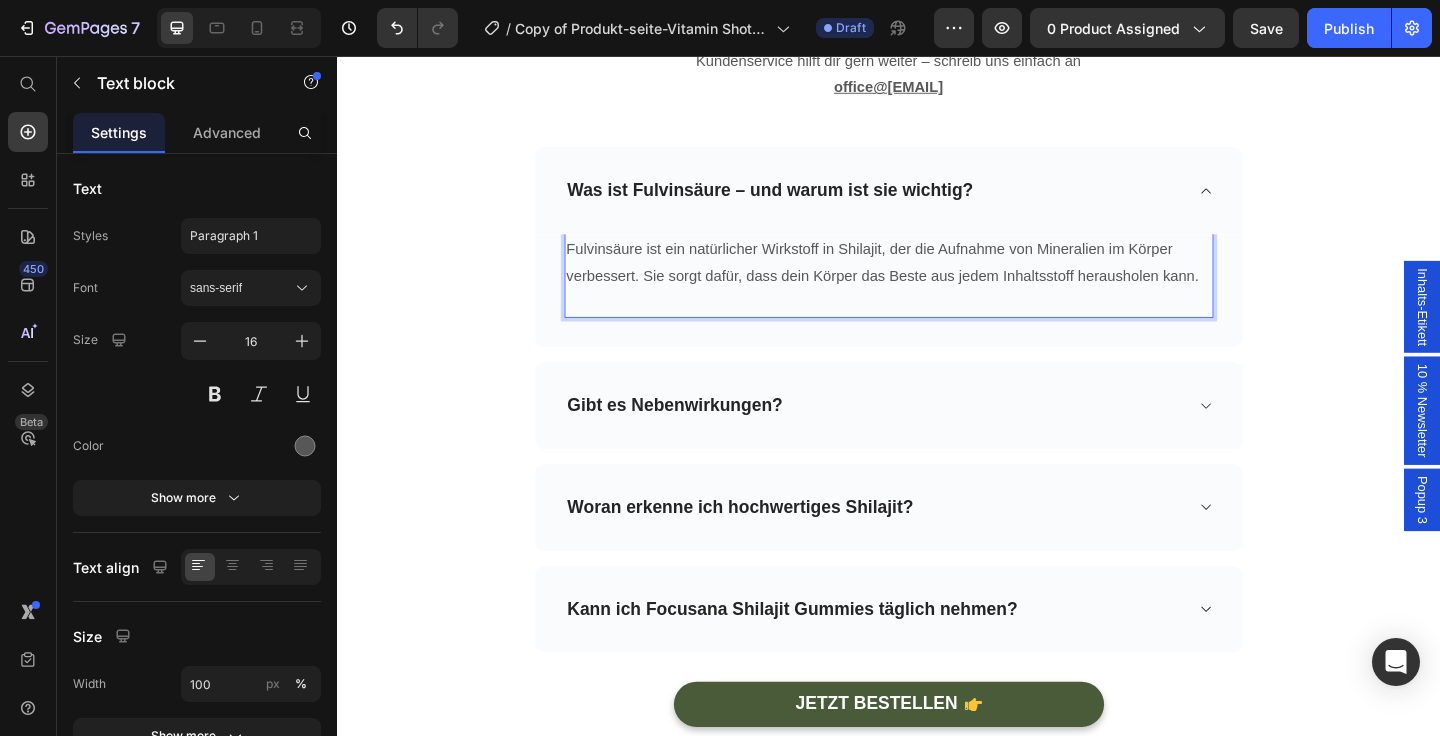 click on "Fulvinsäure ist ein natürlicher Wirkstoff in Shilajit, der die Aufnahme von Mineralien im Körper verbessert. Sie sorgt dafür, dass dein Körper das Beste aus jedem Inhaltsstoff herausholen kann." at bounding box center (937, 282) 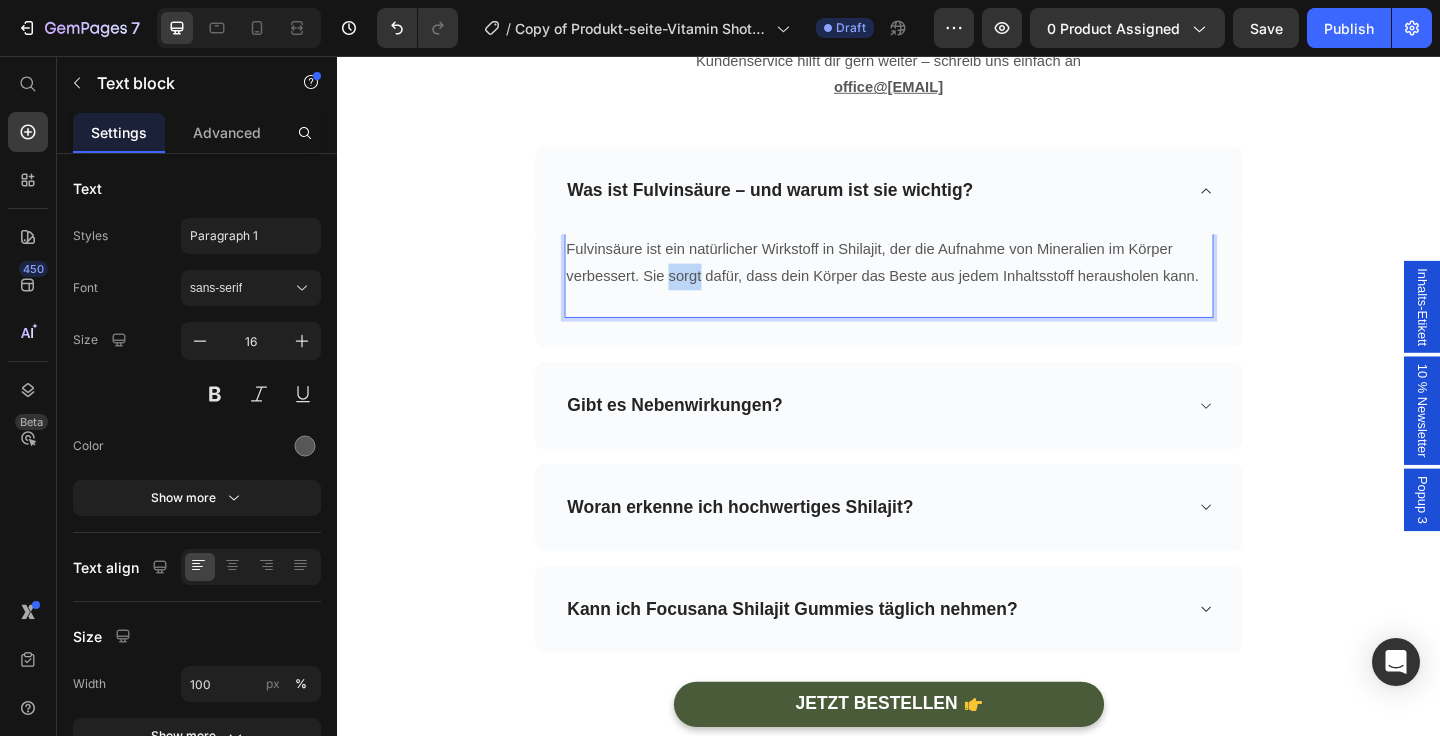 click on "Fulvinsäure ist ein natürlicher Wirkstoff in Shilajit, der die Aufnahme von Mineralien im Körper verbessert. Sie sorgt dafür, dass dein Körper das Beste aus jedem Inhaltsstoff herausholen kann." at bounding box center [937, 282] 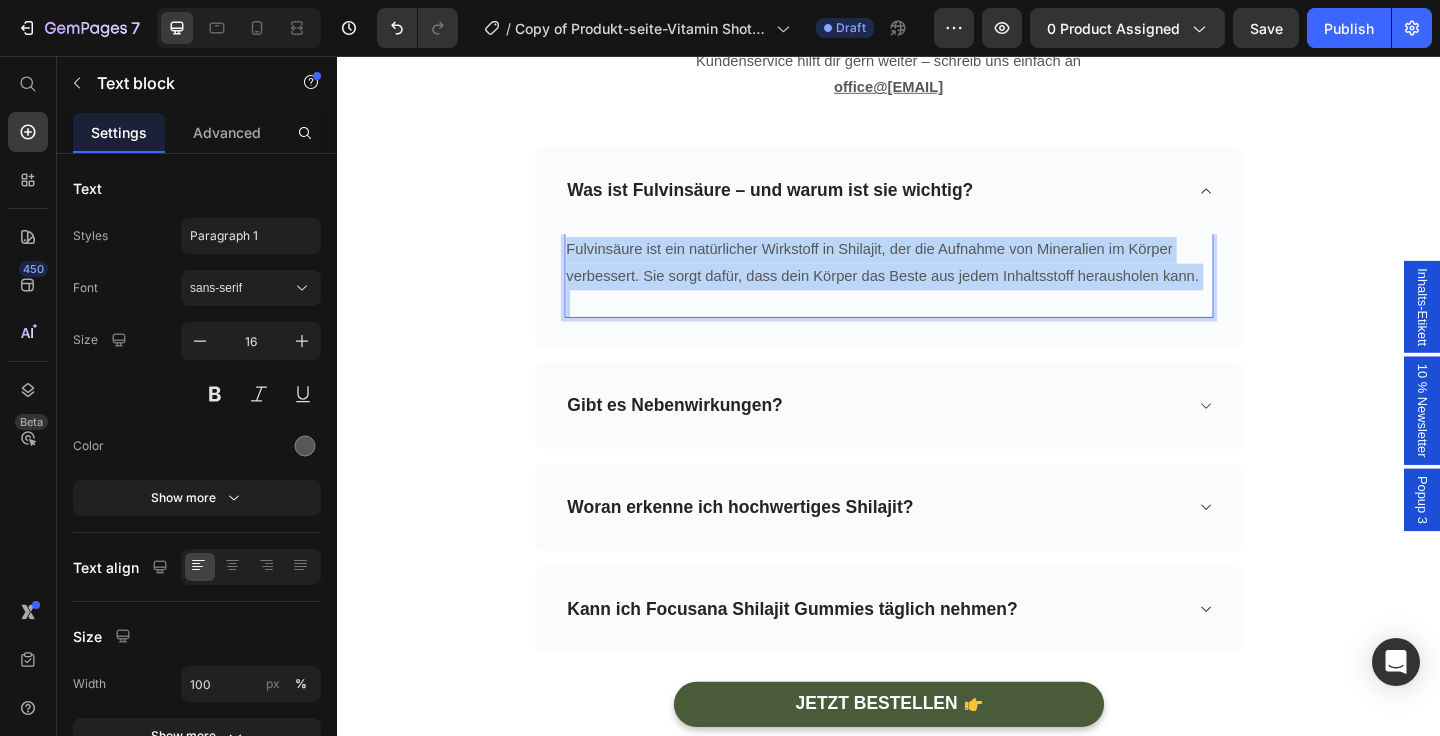 click on "Fulvinsäure ist ein natürlicher Wirkstoff in Shilajit, der die Aufnahme von Mineralien im Körper verbessert. Sie sorgt dafür, dass dein Körper das Beste aus jedem Inhaltsstoff herausholen kann." at bounding box center (937, 282) 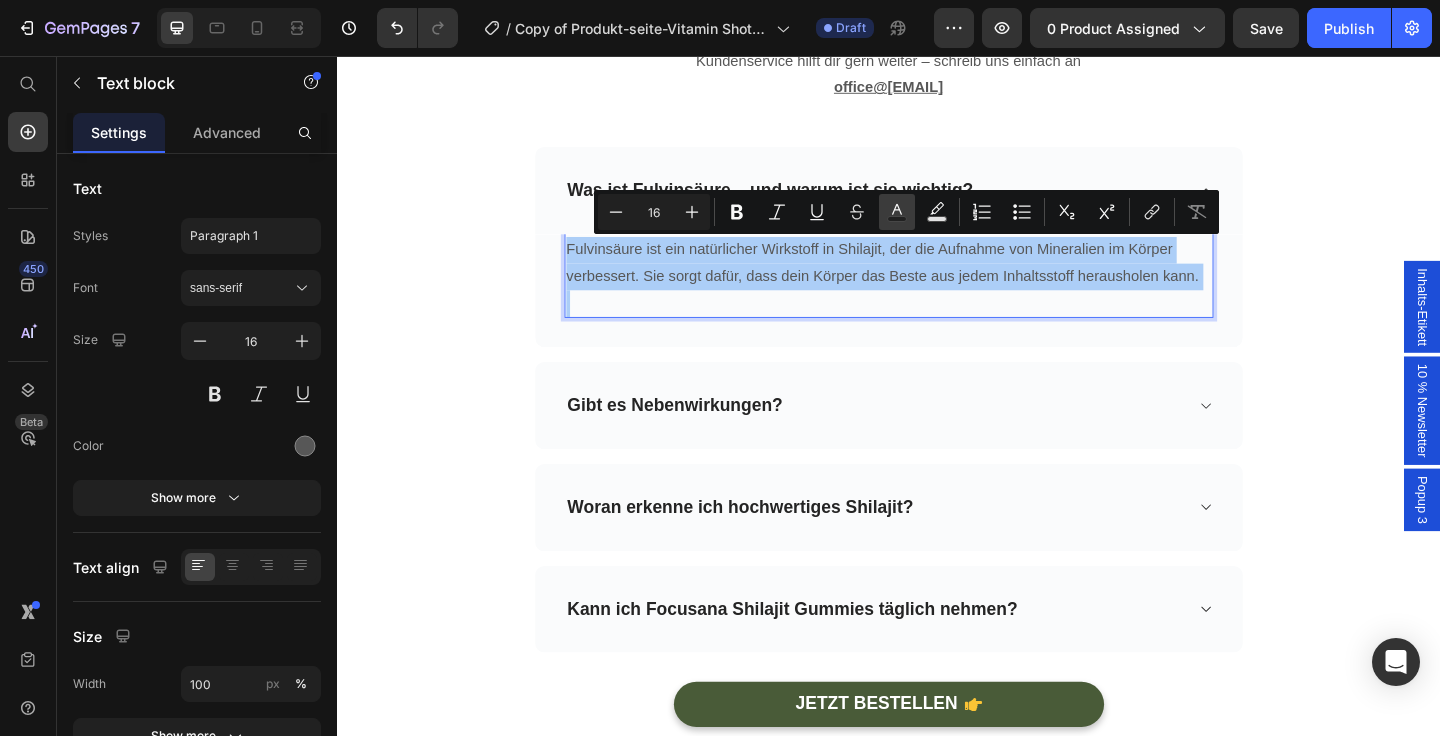 click 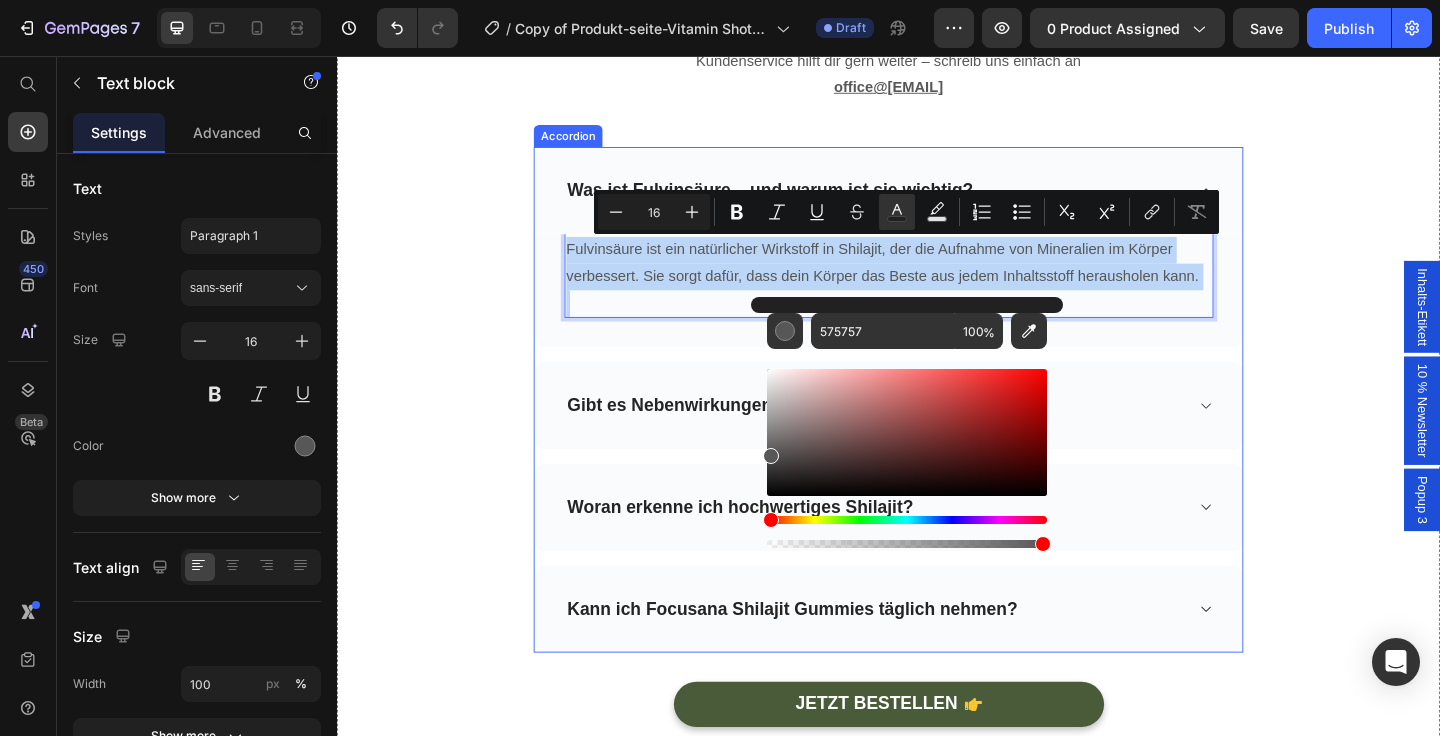 click on "Gibt es Nebenwirkungen?" at bounding box center (937, 436) 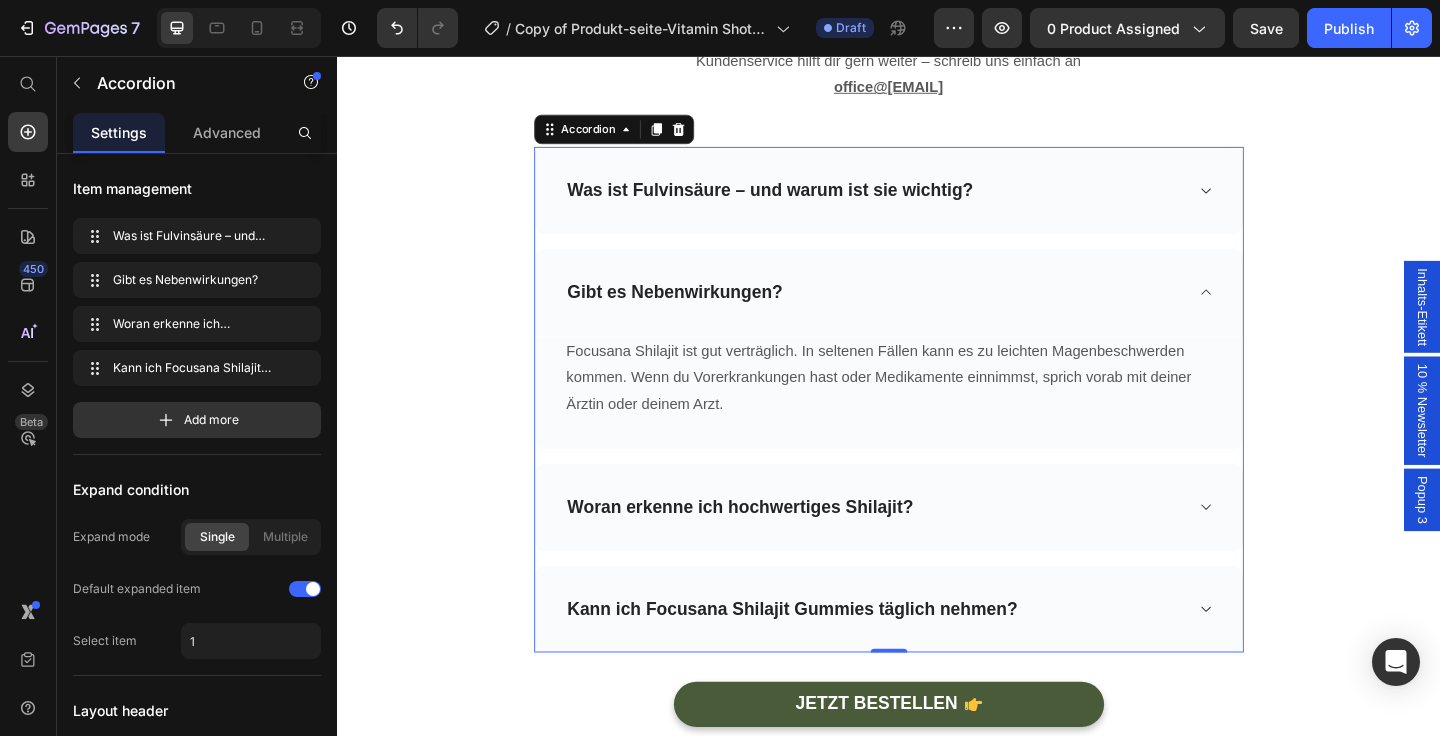 click on "Was ist Fulvinsäure – und warum ist sie wichtig?" at bounding box center (921, 202) 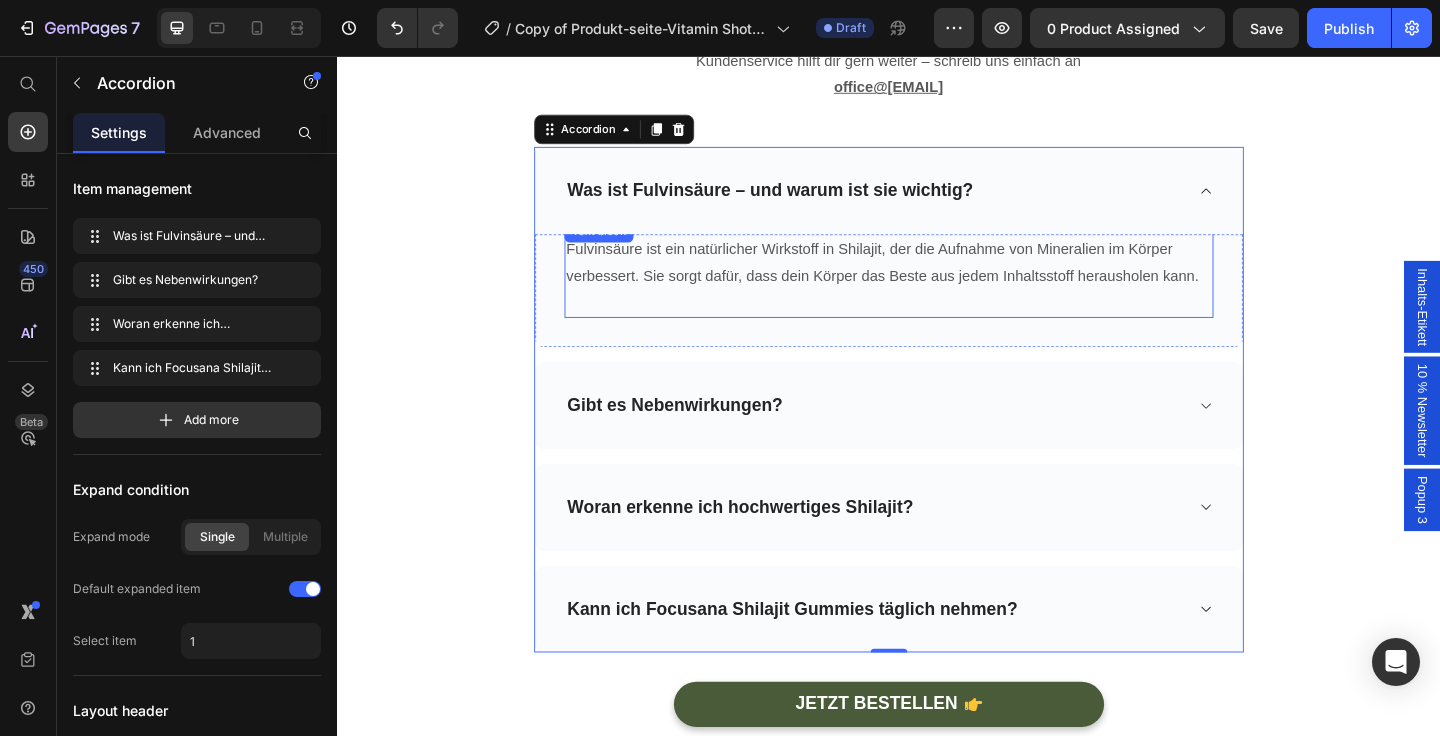 click on "Fulvinsäure ist ein natürlicher Wirkstoff in Shilajit, der die Aufnahme von Mineralien im Körper verbessert. Sie sorgt dafür, dass dein Körper das Beste aus jedem Inhaltsstoff herausholen kann." at bounding box center [937, 282] 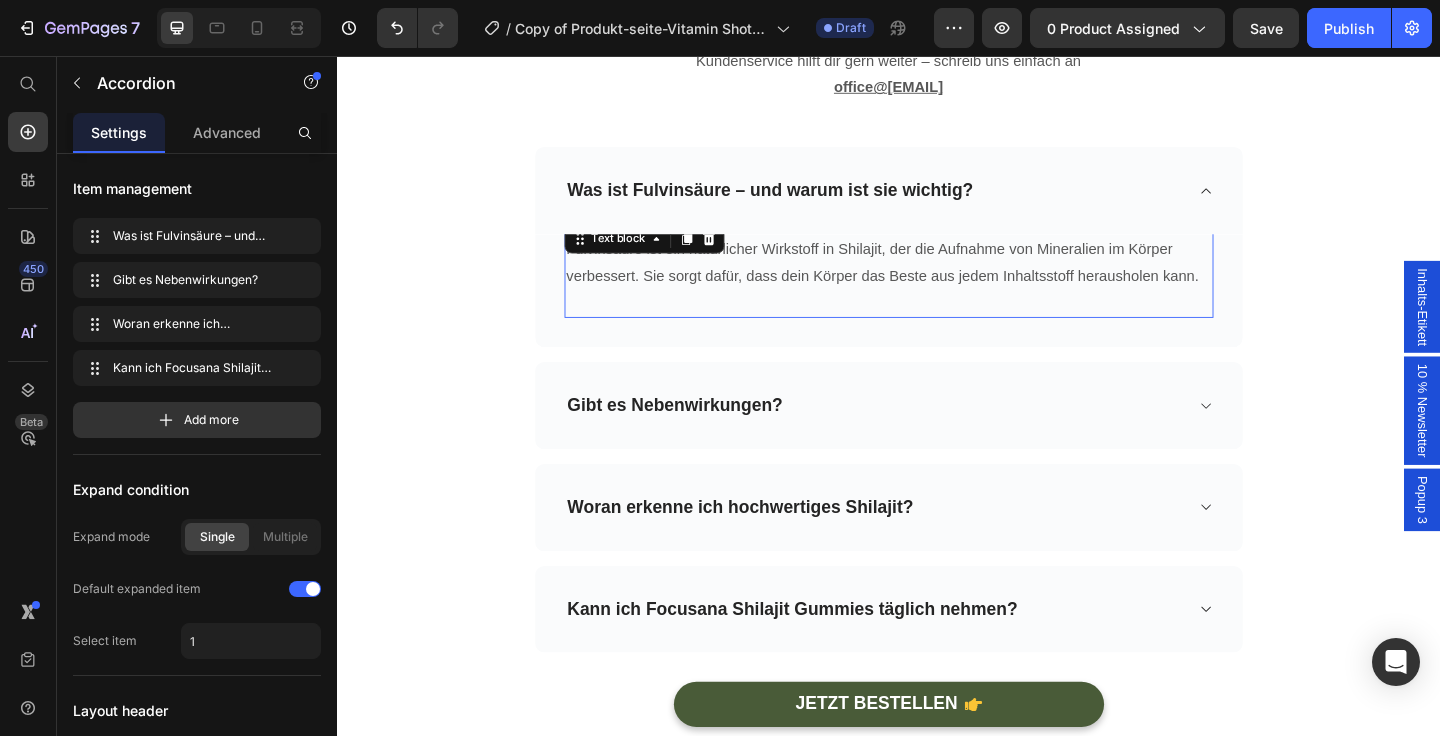 click on "Fulvinsäure ist ein natürlicher Wirkstoff in Shilajit, der die Aufnahme von Mineralien im Körper verbessert. Sie sorgt dafür, dass dein Körper das Beste aus jedem Inhaltsstoff herausholen kann." at bounding box center (937, 282) 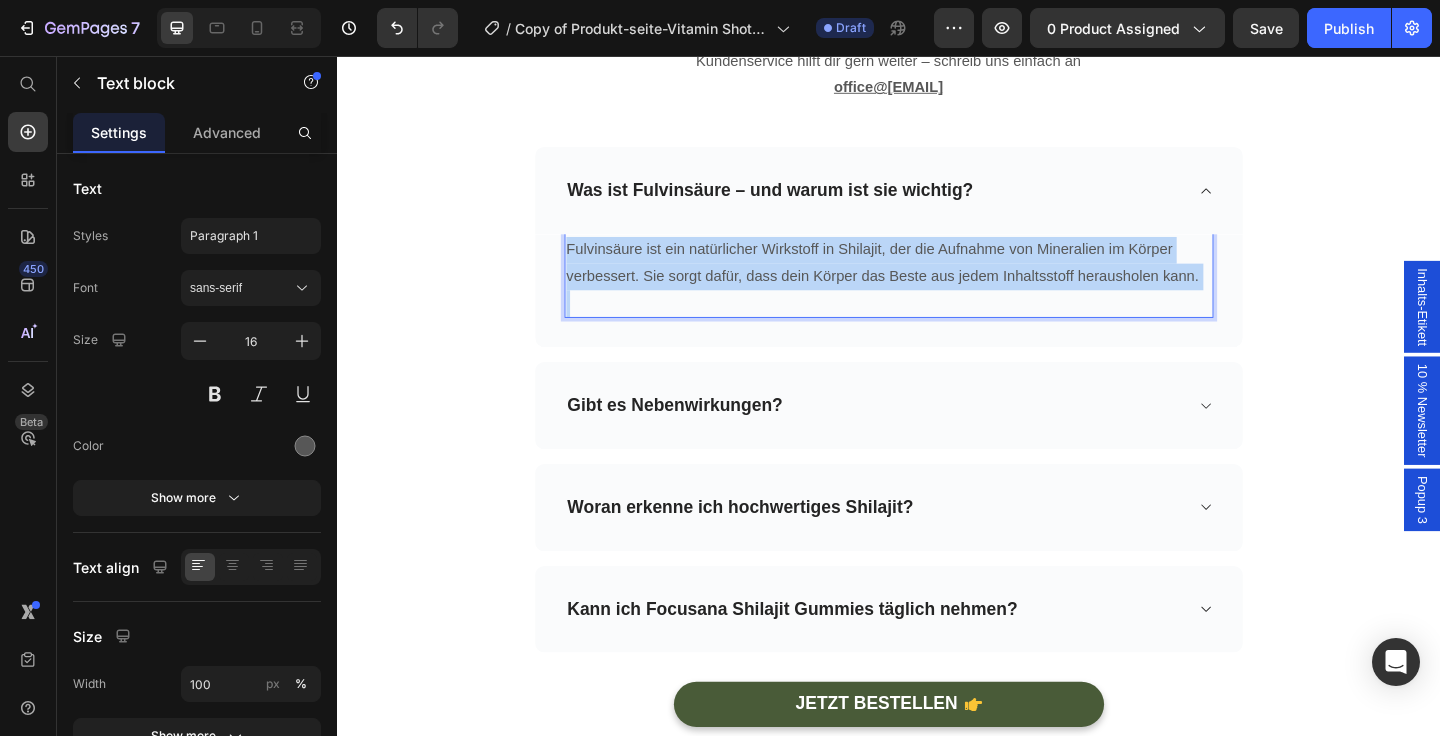 click on "Fulvinsäure ist ein natürlicher Wirkstoff in Shilajit, der die Aufnahme von Mineralien im Körper verbessert. Sie sorgt dafür, dass dein Körper das Beste aus jedem Inhaltsstoff herausholen kann." at bounding box center [937, 282] 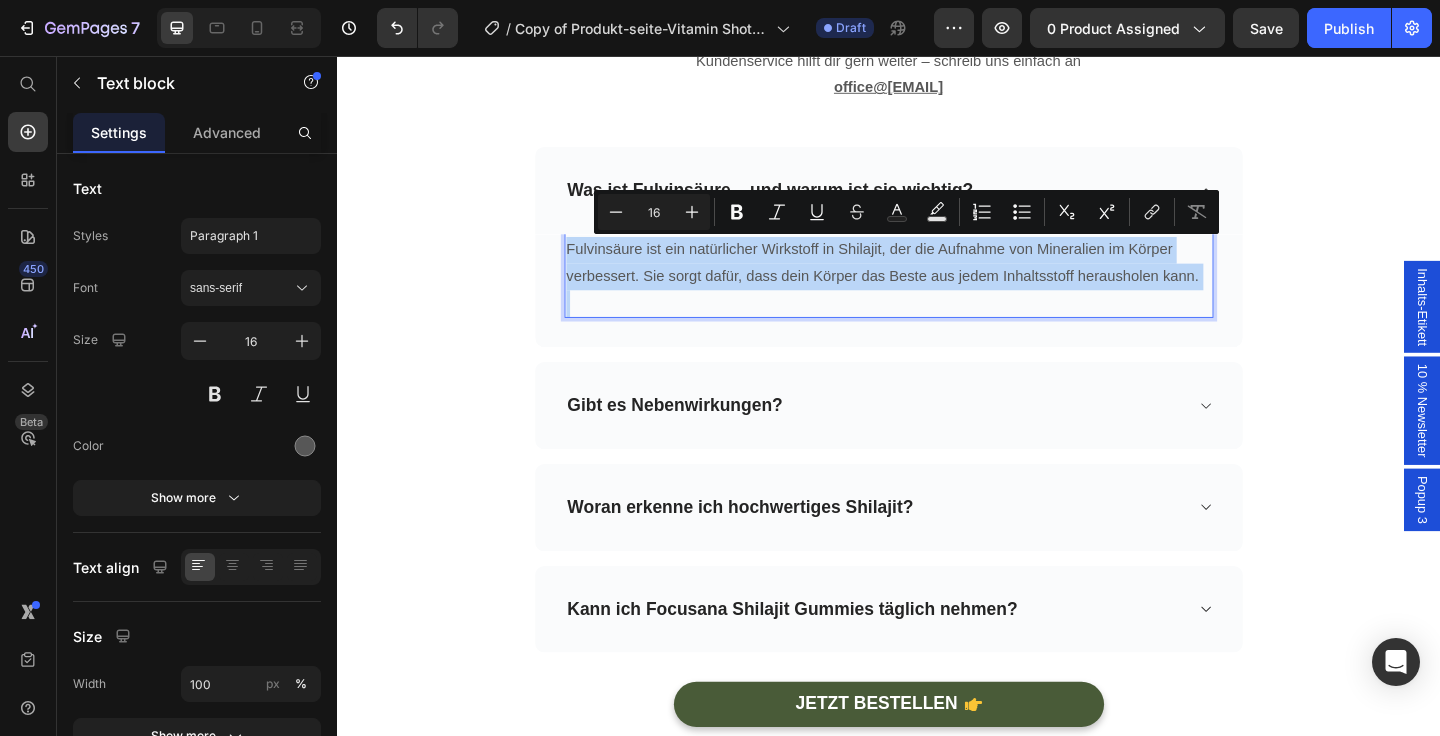 type 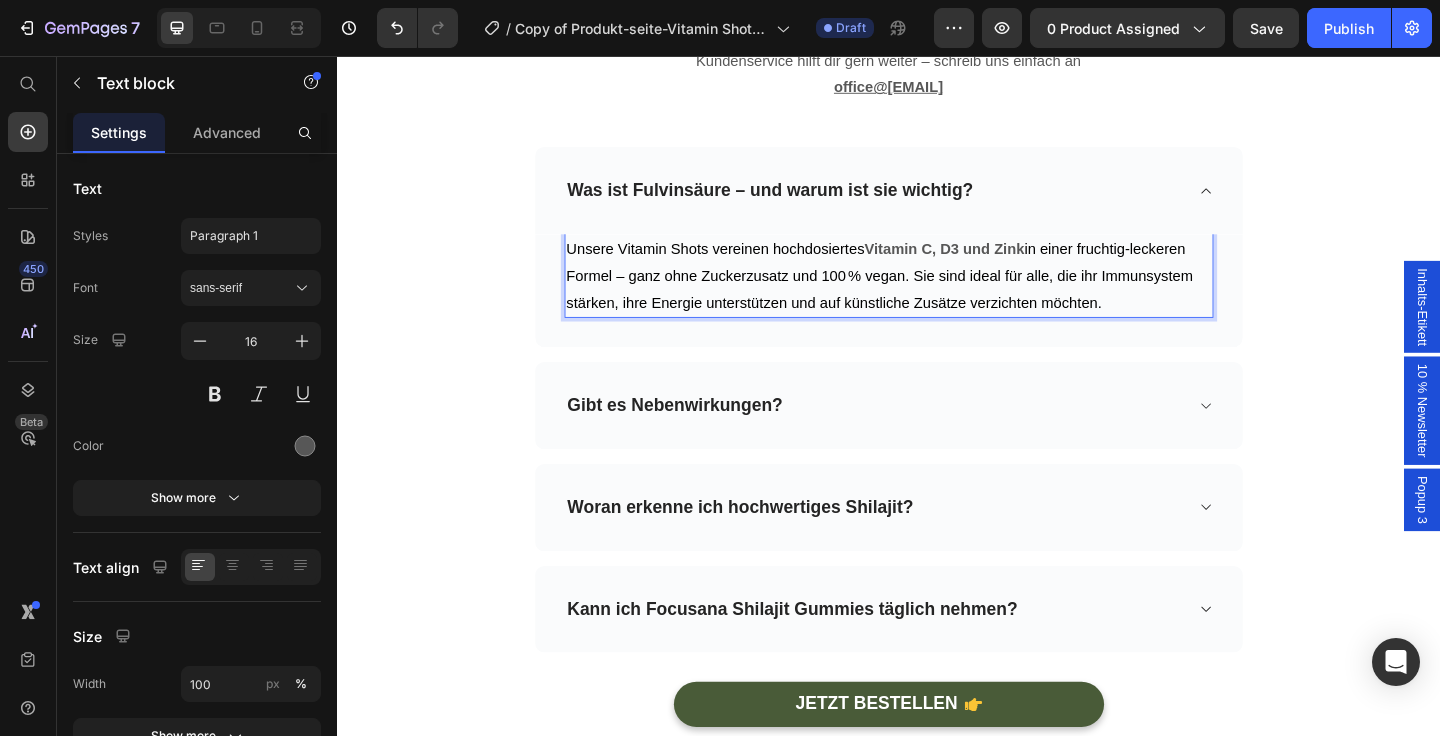 click on "in einer fruchtig-leckeren Formel – ganz ohne Zuckerzusatz und 100 % vegan. Sie sind ideal für alle, die ihr Immunsystem stärken, ihre Energie unterstützen und auf künstliche Zusätze verzichten möchten." at bounding box center (927, 295) 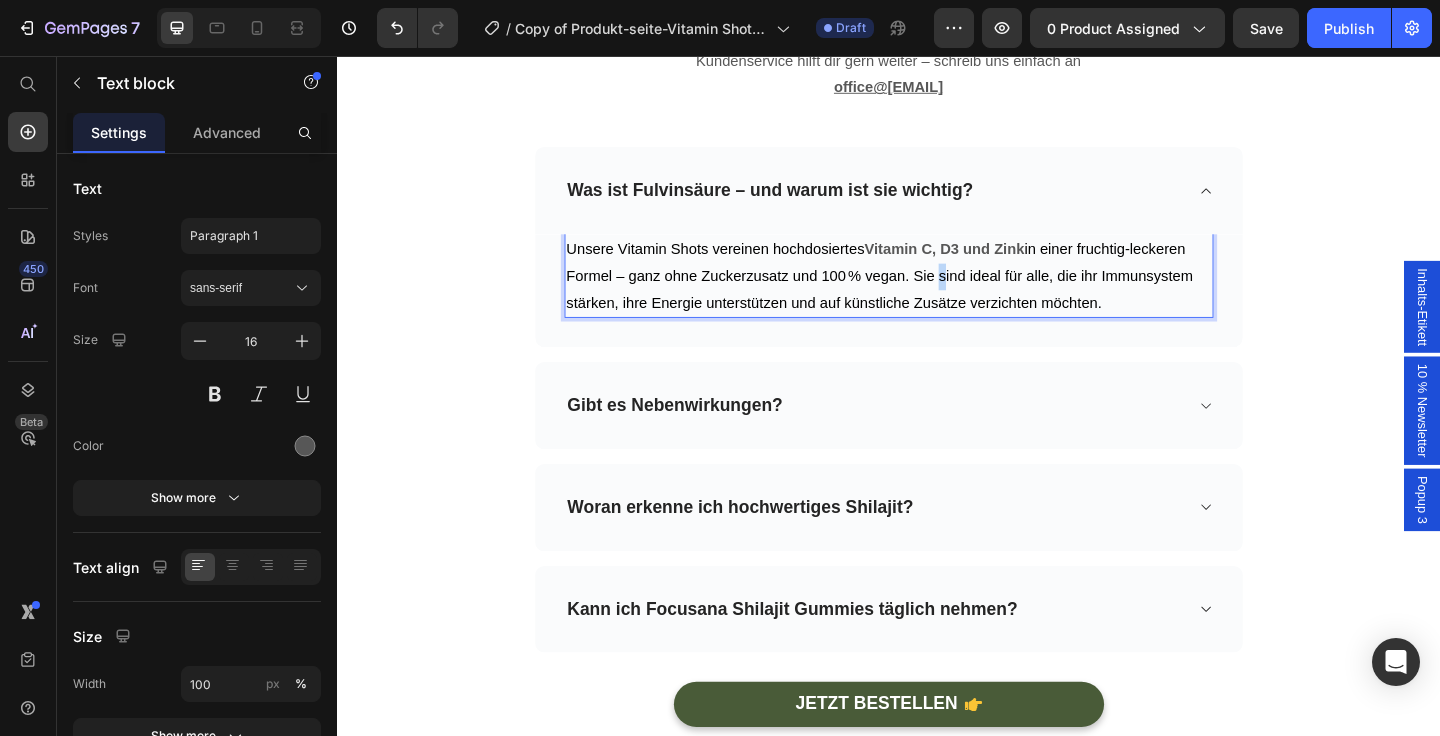 click on "in einer fruchtig-leckeren Formel – ganz ohne Zuckerzusatz und 100 % vegan. Sie sind ideal für alle, die ihr Immunsystem stärken, ihre Energie unterstützen und auf künstliche Zusätze verzichten möchten." at bounding box center (927, 295) 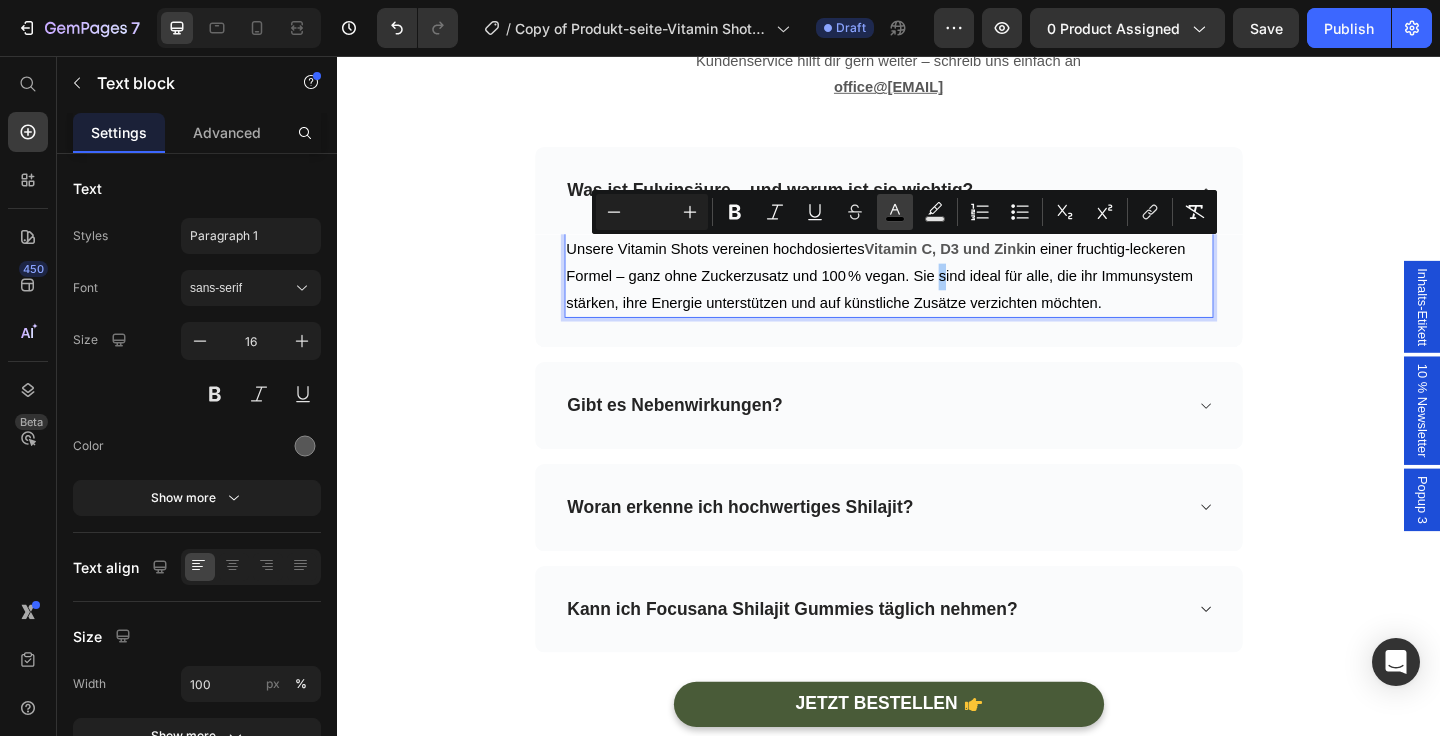 click 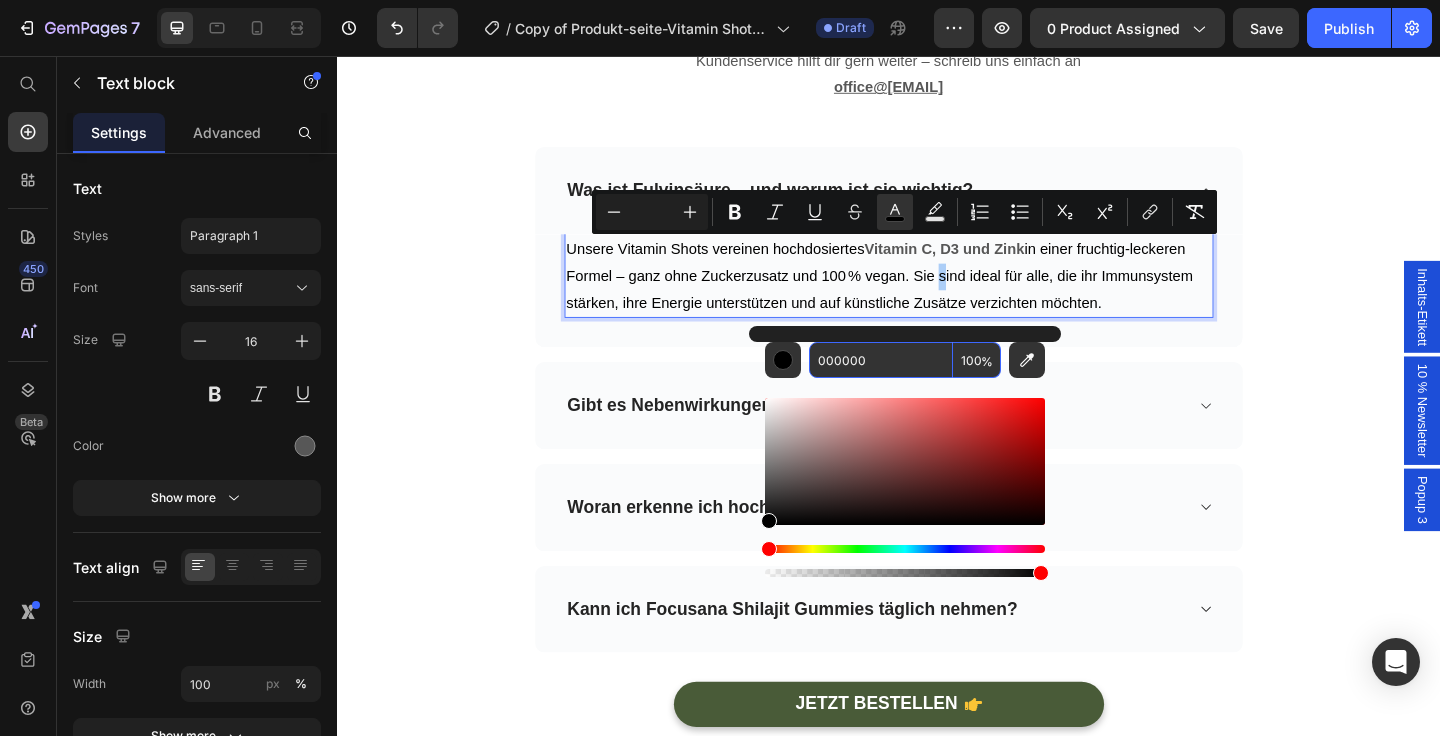 click on "000000" at bounding box center [881, 360] 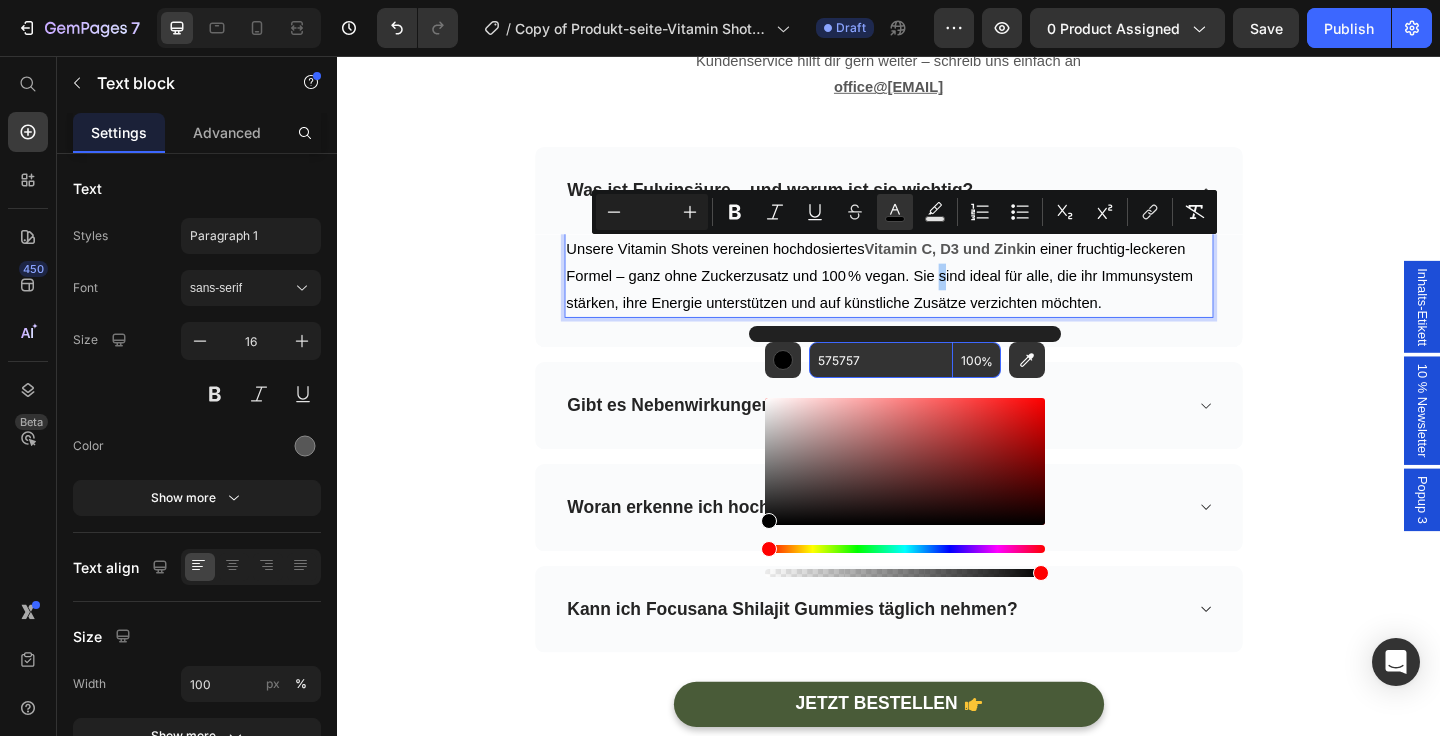 type on "575757" 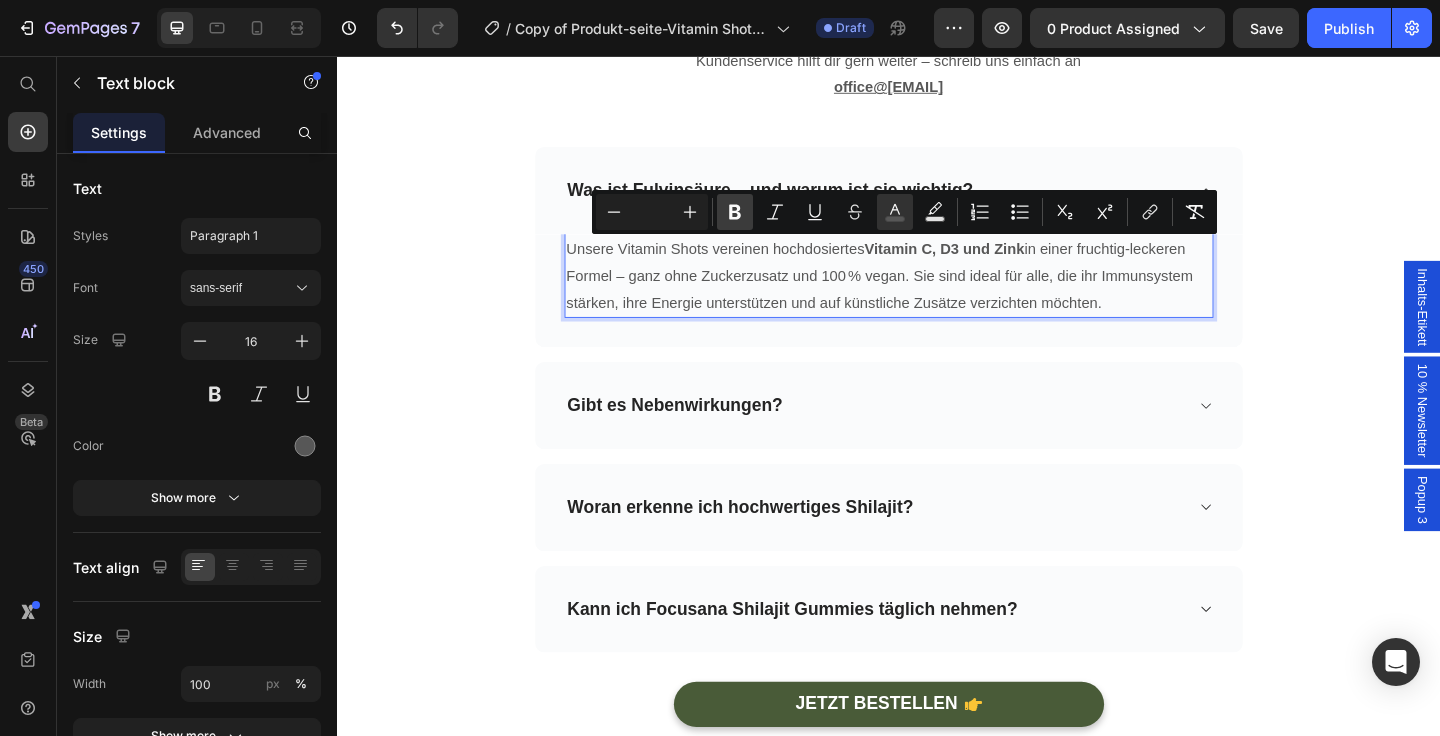 click on "Bold" at bounding box center (735, 212) 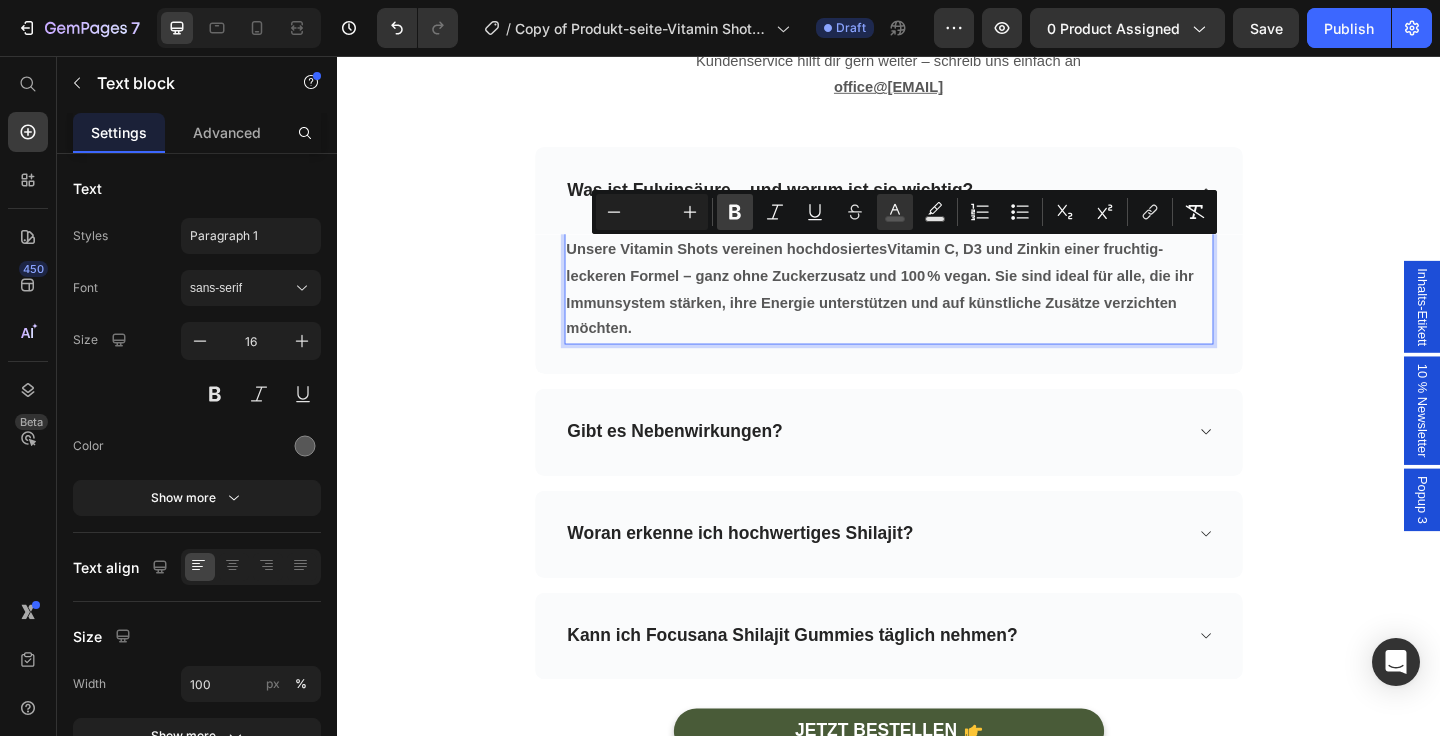 click on "Bold" at bounding box center (735, 212) 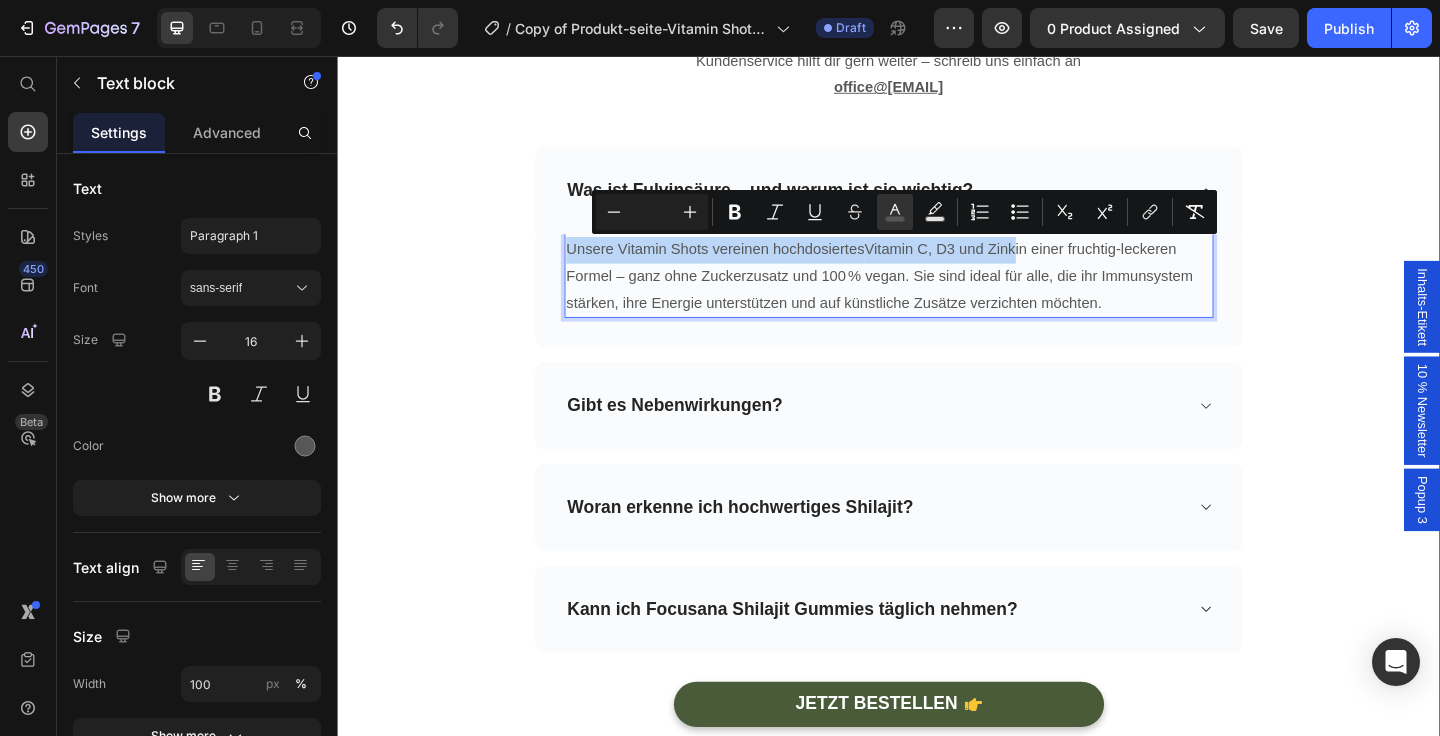 click on "Häufig gestellte Fragen Heading Du hast noch Fragen zu unseren Focusana Produkten? Unser Kundenservice hilft dir gern weiter – schreib uns einfach an office@[EMAIL] Text block Row Row
Was ist Fulvinsäure – und warum ist sie wichtig? Unsere Vitamin Shots vereinen hochdosiertes  Vitamin C, D3 und Zink  in einer fruchtig-leckeren Formel – ganz ohne Zuckerzusatz und 100 % vegan. Sie sind ideal für alle, die ihr Immunsystem stärken, ihre Energie unterstützen und auf künstliche Zusätze verzichten möchten. Text block   0 Row
Gibt es Nebenwirkungen?
Woran erkenne ich hochwertiges Shilajit?
Kann ich Focusana Shilajit Gummies täglich nehmen? Accordion  	   JETZT BESTELLEN Button                Icon 30 Tage Geld zurück Garantie Text block Icon List Row" at bounding box center (937, 389) 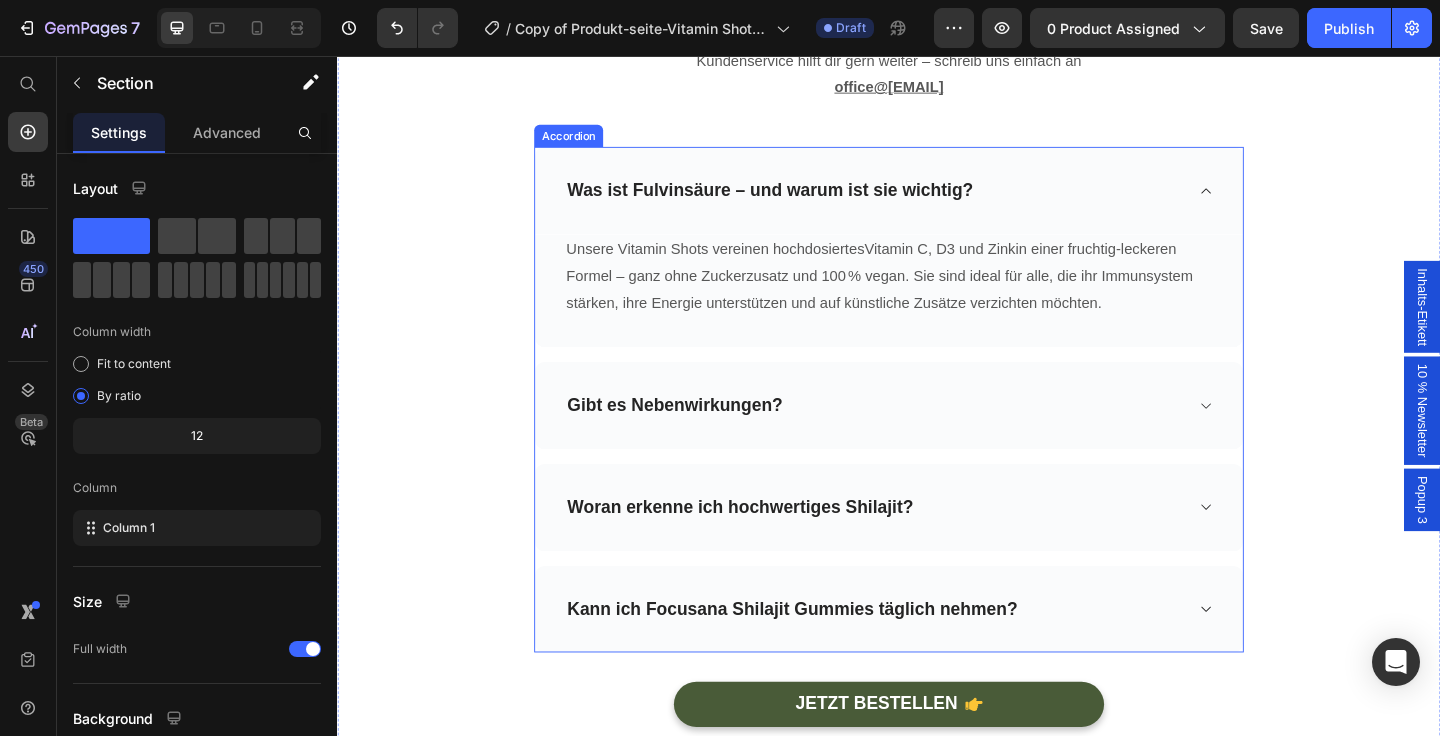 click on "Was ist Fulvinsäure – und warum ist sie wichtig?" at bounding box center (808, 201) 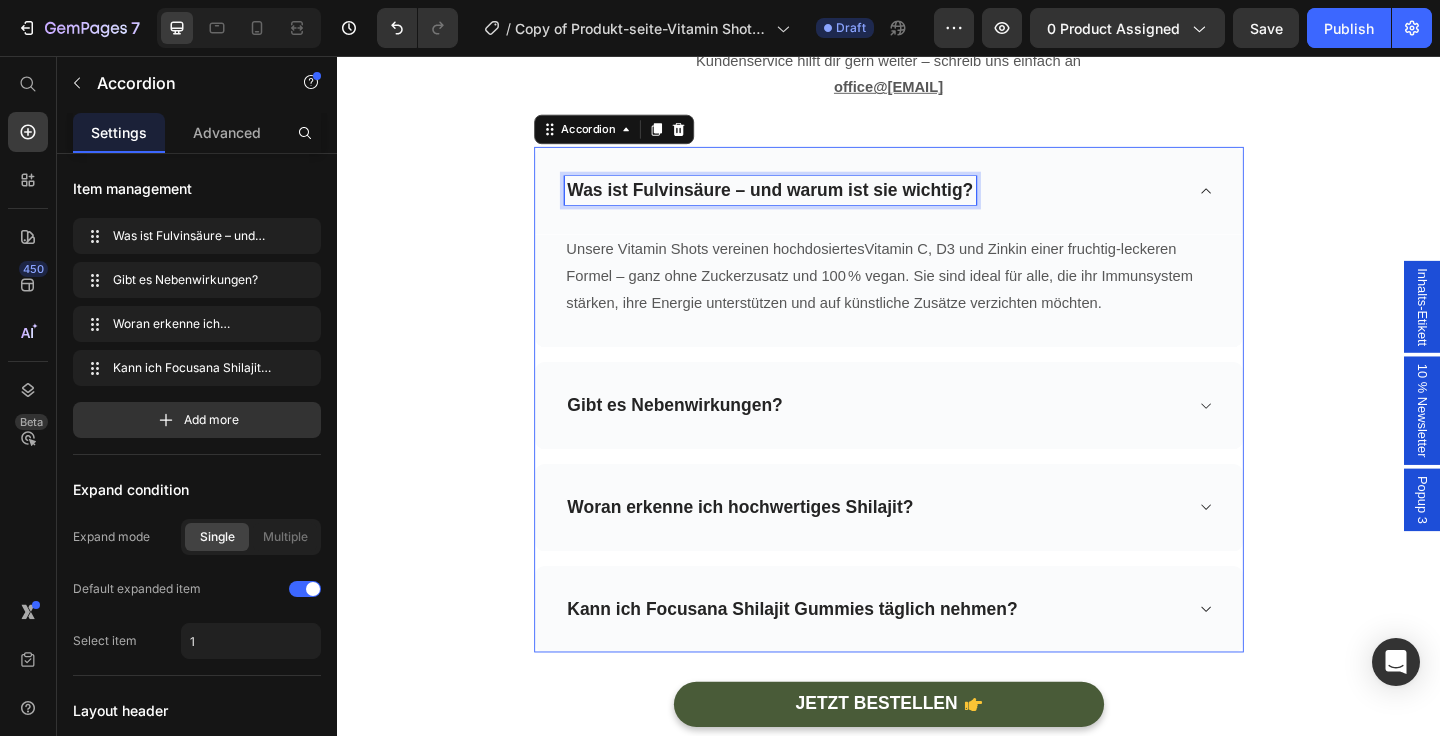 click on "Was ist Fulvinsäure – und warum ist sie wichtig?" at bounding box center (808, 201) 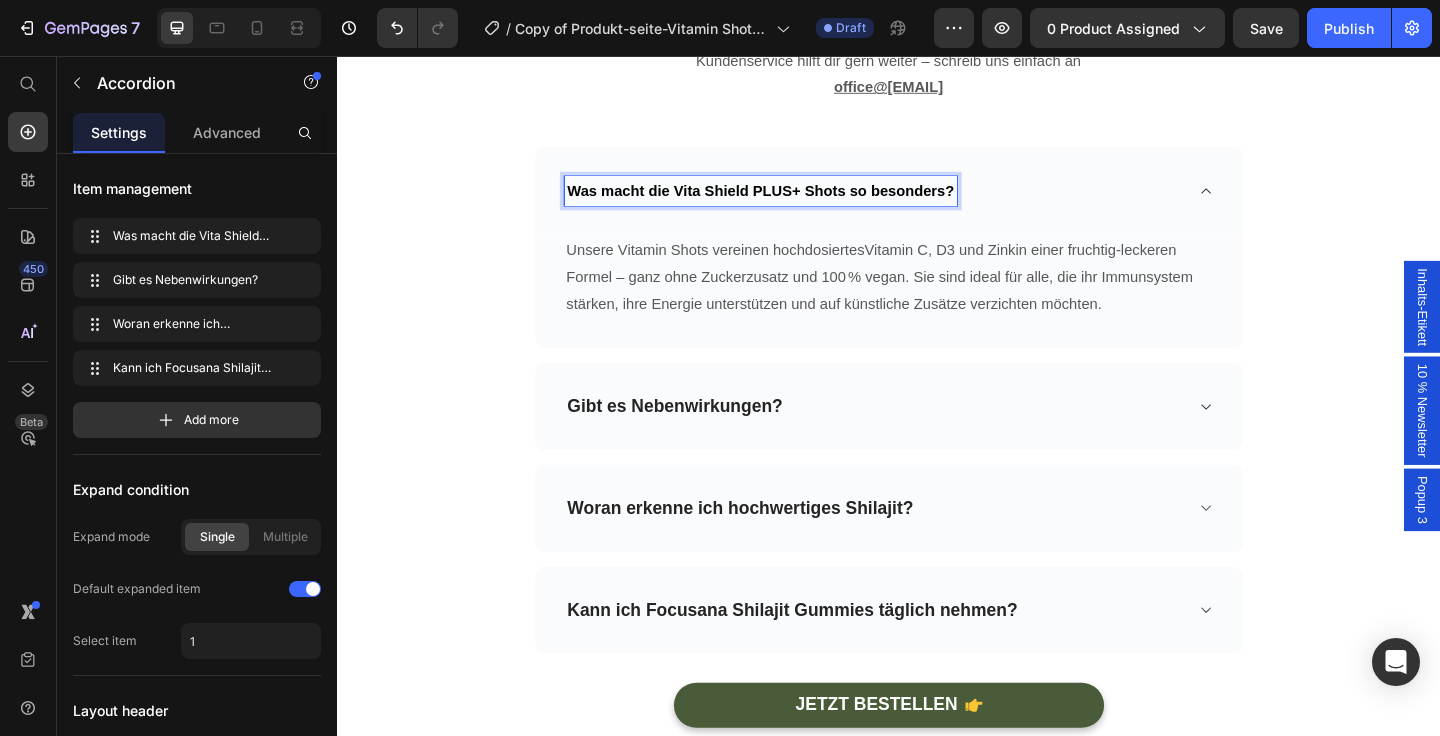 click on "Was macht die Vita Shield PLUS+ Shots so besonders?" at bounding box center (797, 202) 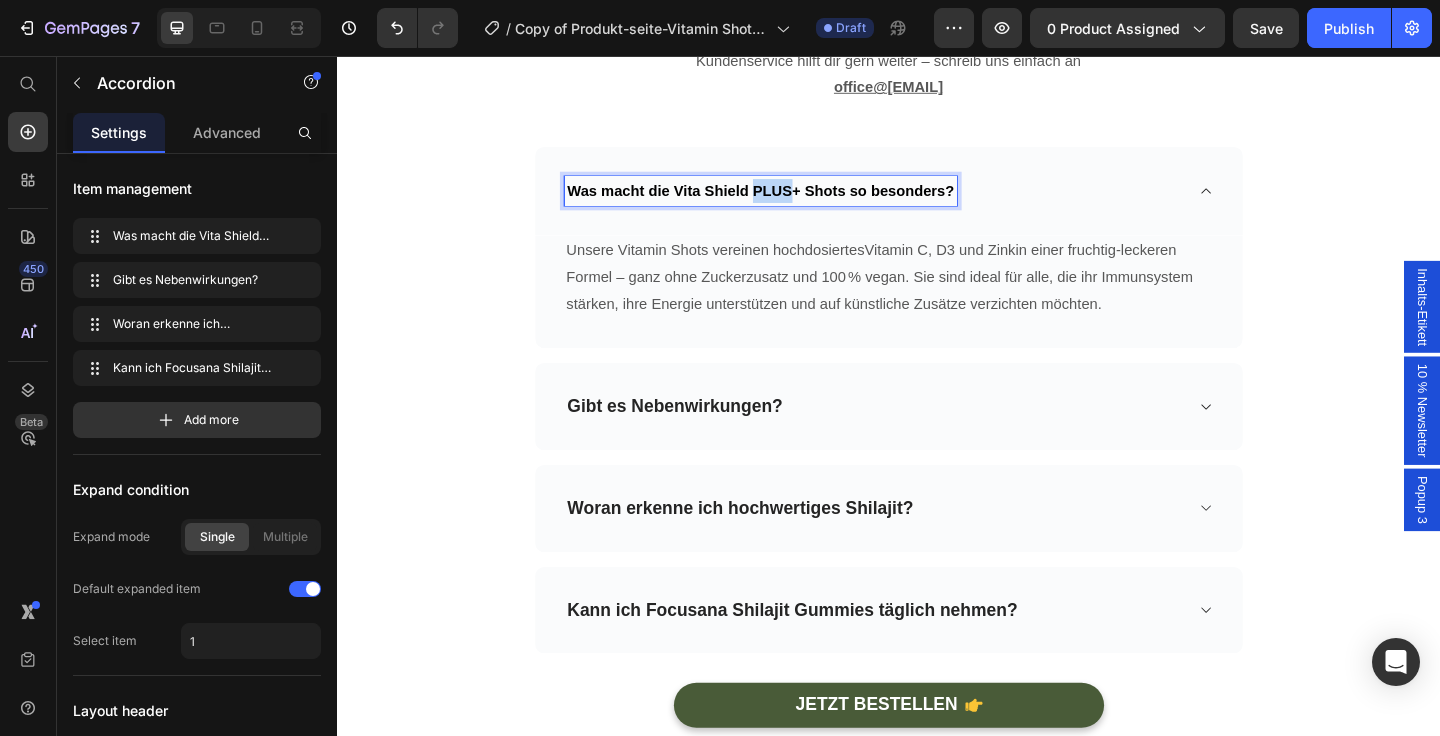 click on "Was macht die Vita Shield PLUS+ Shots so besonders?" at bounding box center (797, 202) 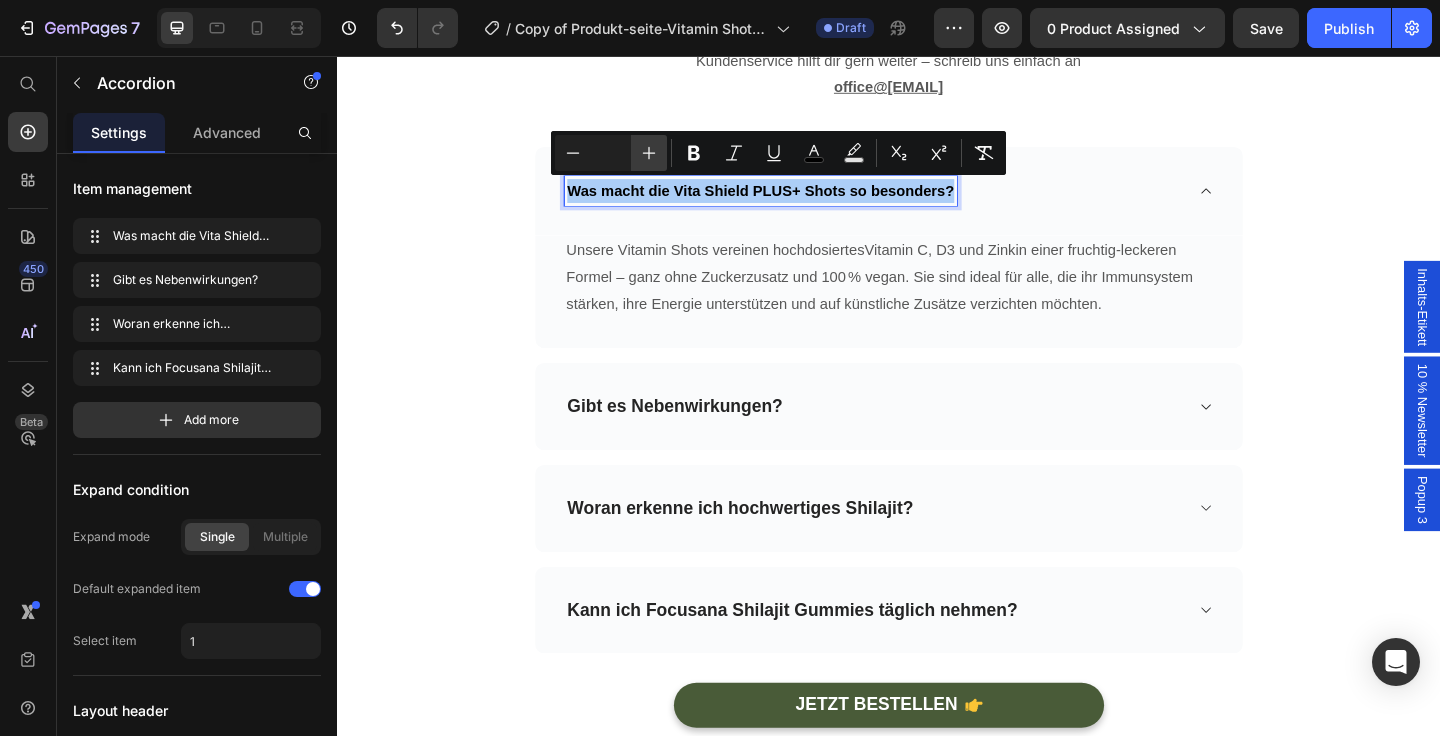 click on "Plus" at bounding box center [649, 153] 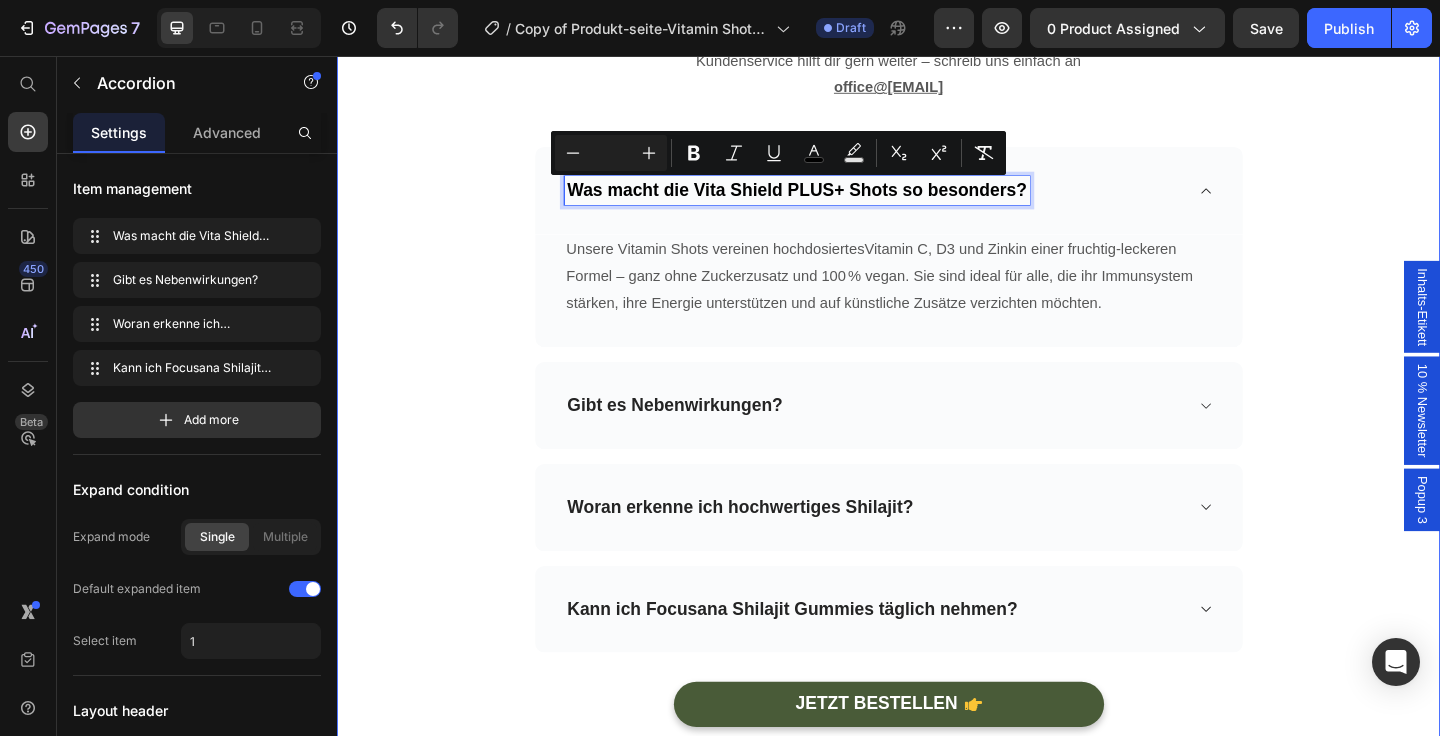 click on "Häufig gestellte Fragen Heading Du hast noch Fragen zu unseren Focusana Produkten? Unser Kundenservice hilft dir gern weiter – schreib uns einfach an office@[EMAIL] Text block Row Row
Was macht die Vita Shield PLUS+ Shots so besonders? Unsere Vitamin Shots vereinen hochdosiertes  Vitamin C, D3 und Zink  in einer fruchtig-leckeren Formel – ganz ohne Zuckerzusatz und 100 % vegan. Sie sind ideal für alle, die ihr Immunsystem stärken, ihre Energie unterstützen und auf künstliche Zusätze verzichten möchten. Text block Row
Gibt es Nebenwirkungen?
Woran erkenne ich hochwertiges Shilajit?
Kann ich Focusana Shilajit Gummies täglich nehmen? Accordion   0  	   JETZT BESTELLEN Button                Icon 30 Tage Geld zurück Garantie Text block Icon List Row" at bounding box center (937, 389) 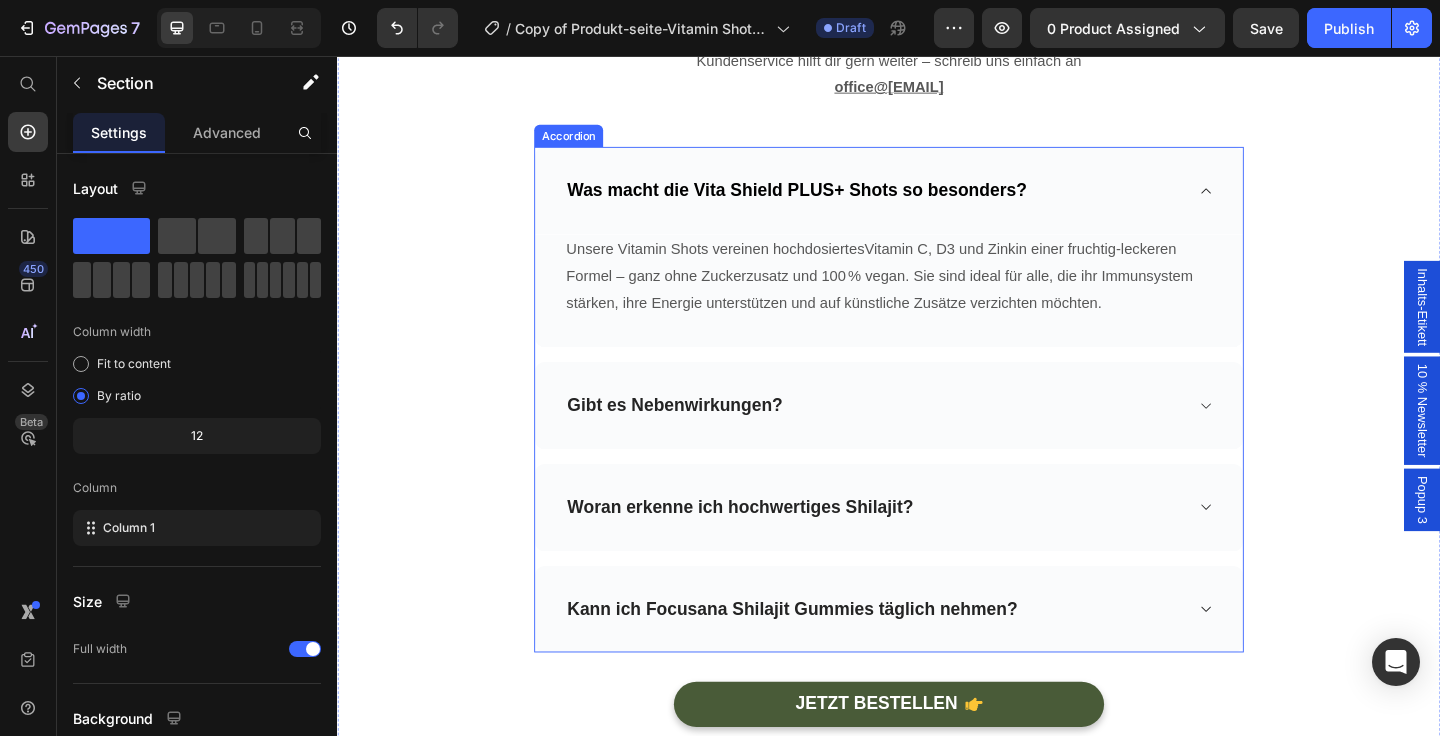 click on "Gibt es Nebenwirkungen?" at bounding box center [937, 436] 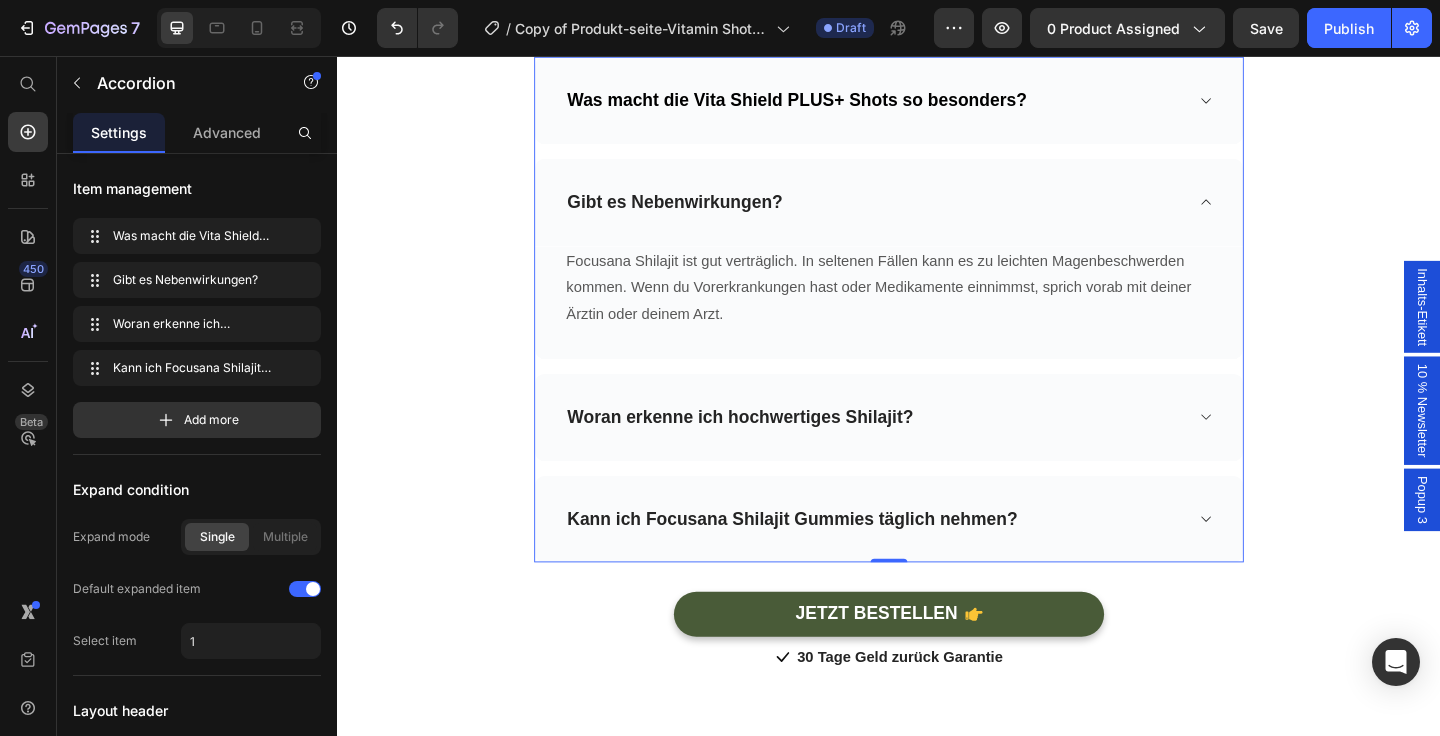 scroll, scrollTop: 8016, scrollLeft: 0, axis: vertical 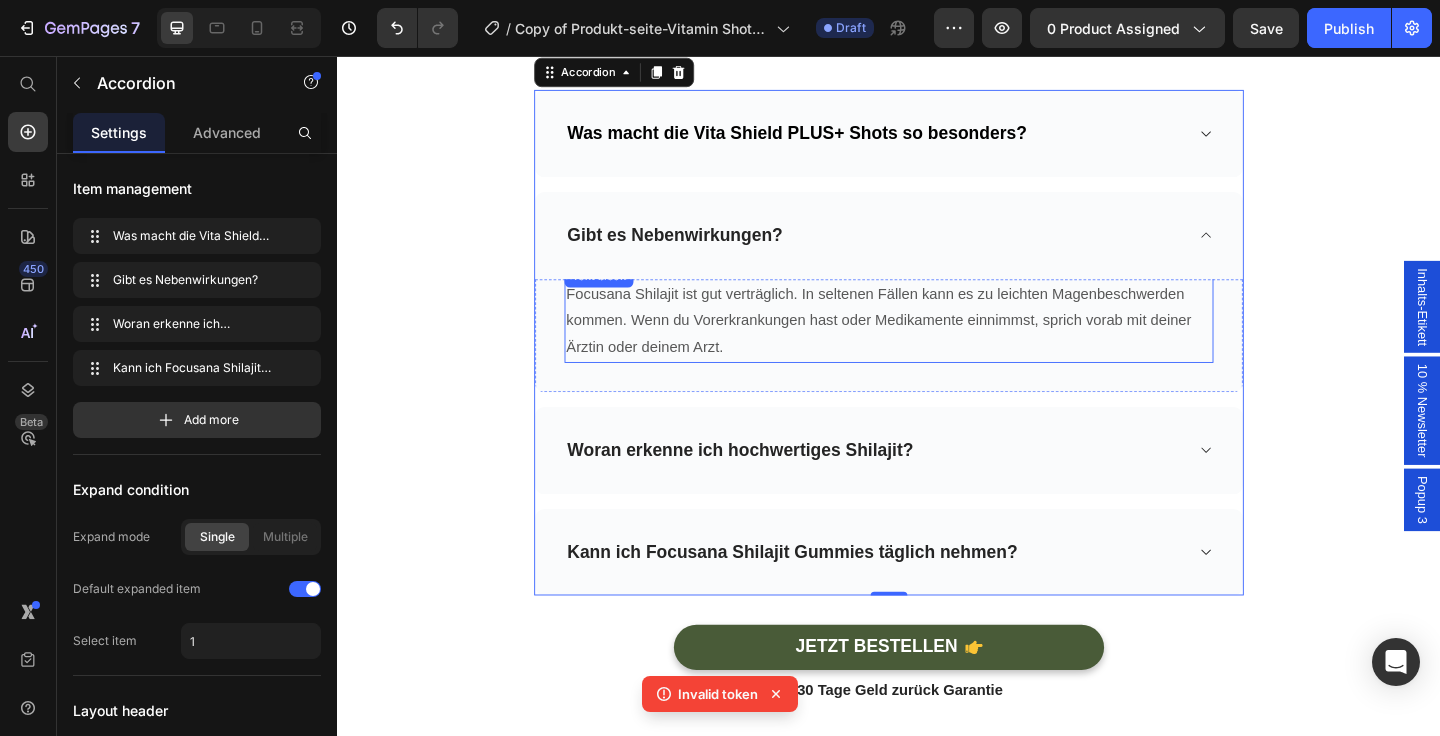 click on "Focusana Shilajit ist gut verträglich. In seltenen Fällen kann es zu leichten Magenbeschwerden kommen. Wenn du Vorerkrankungen hast oder Medikamente einnimmst, sprich vorab mit deiner Ärztin oder deinem Arzt." at bounding box center (937, 345) 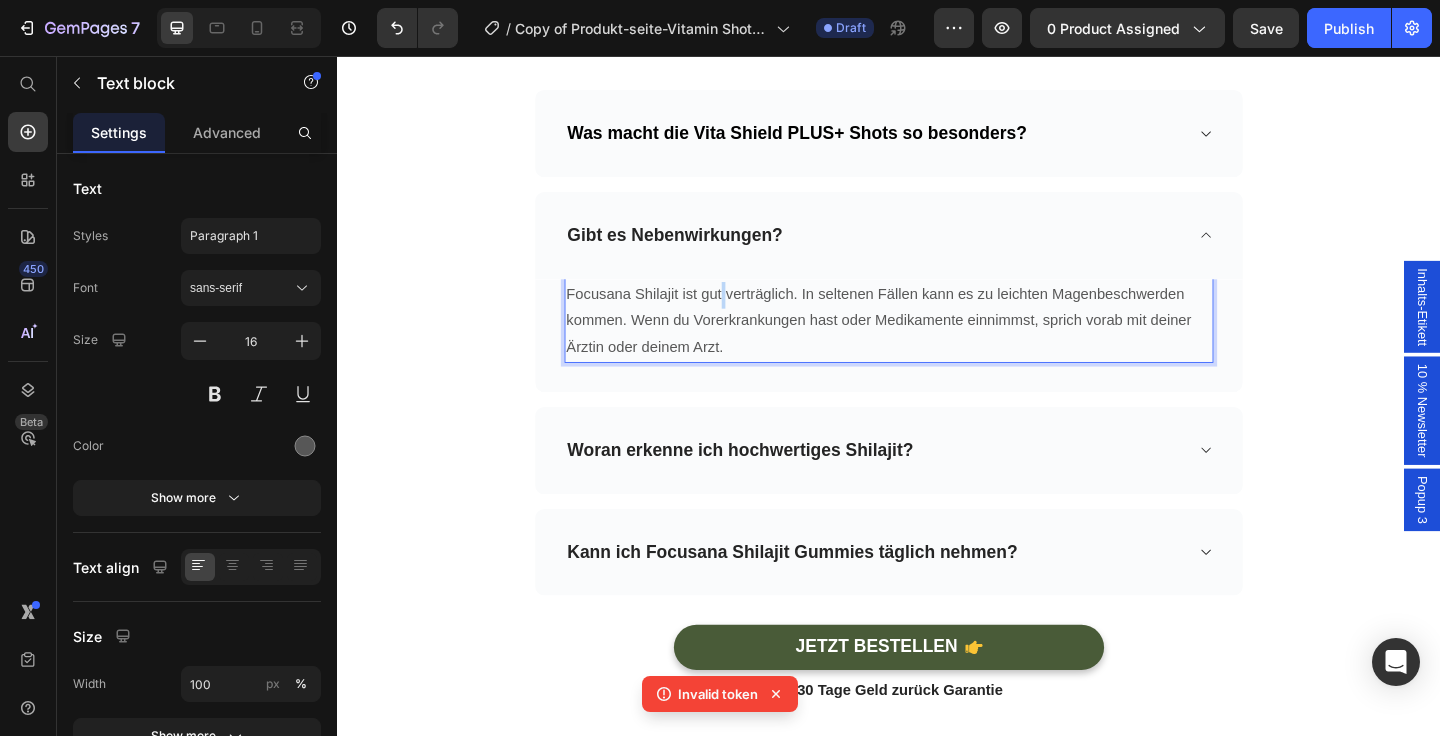 click on "Focusana Shilajit ist gut verträglich. In seltenen Fällen kann es zu leichten Magenbeschwerden kommen. Wenn du Vorerkrankungen hast oder Medikamente einnimmst, sprich vorab mit deiner Ärztin oder deinem Arzt." at bounding box center (937, 345) 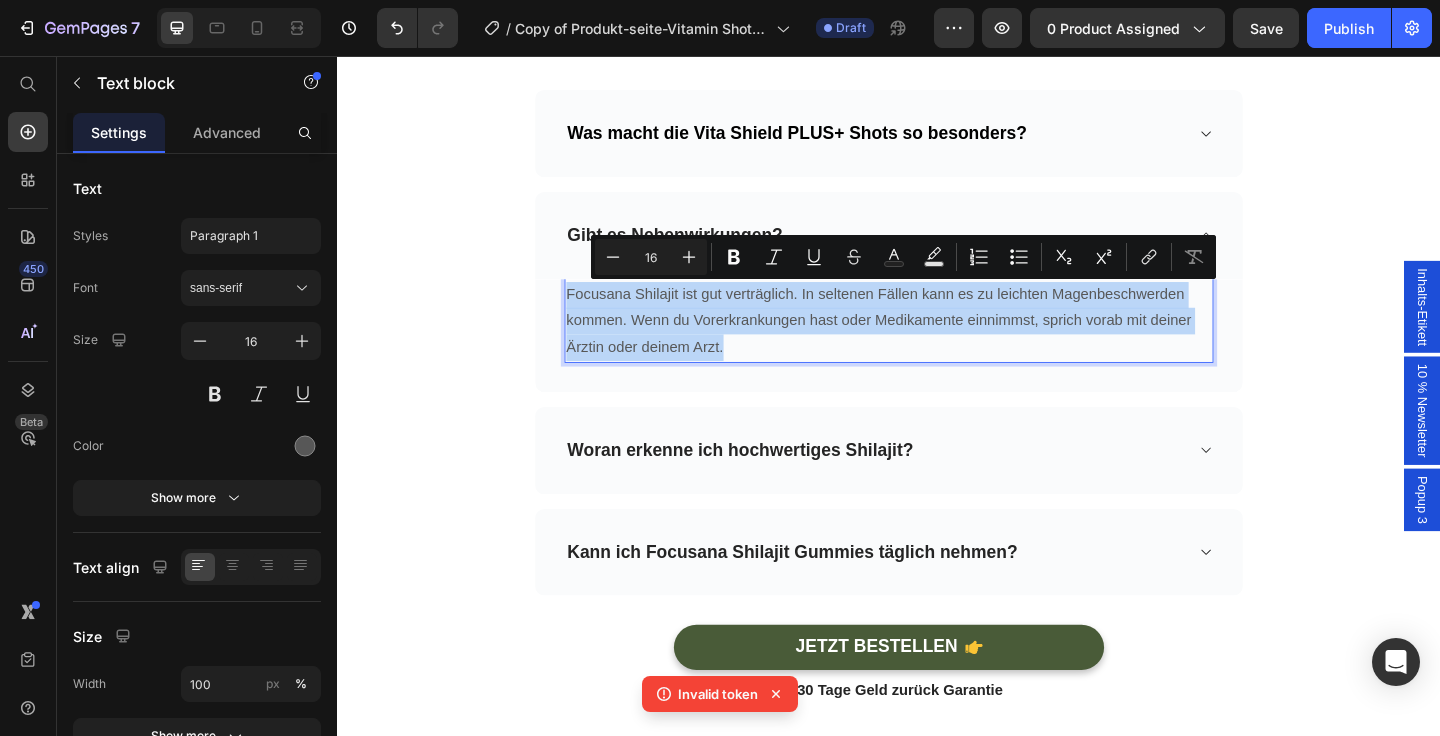 type 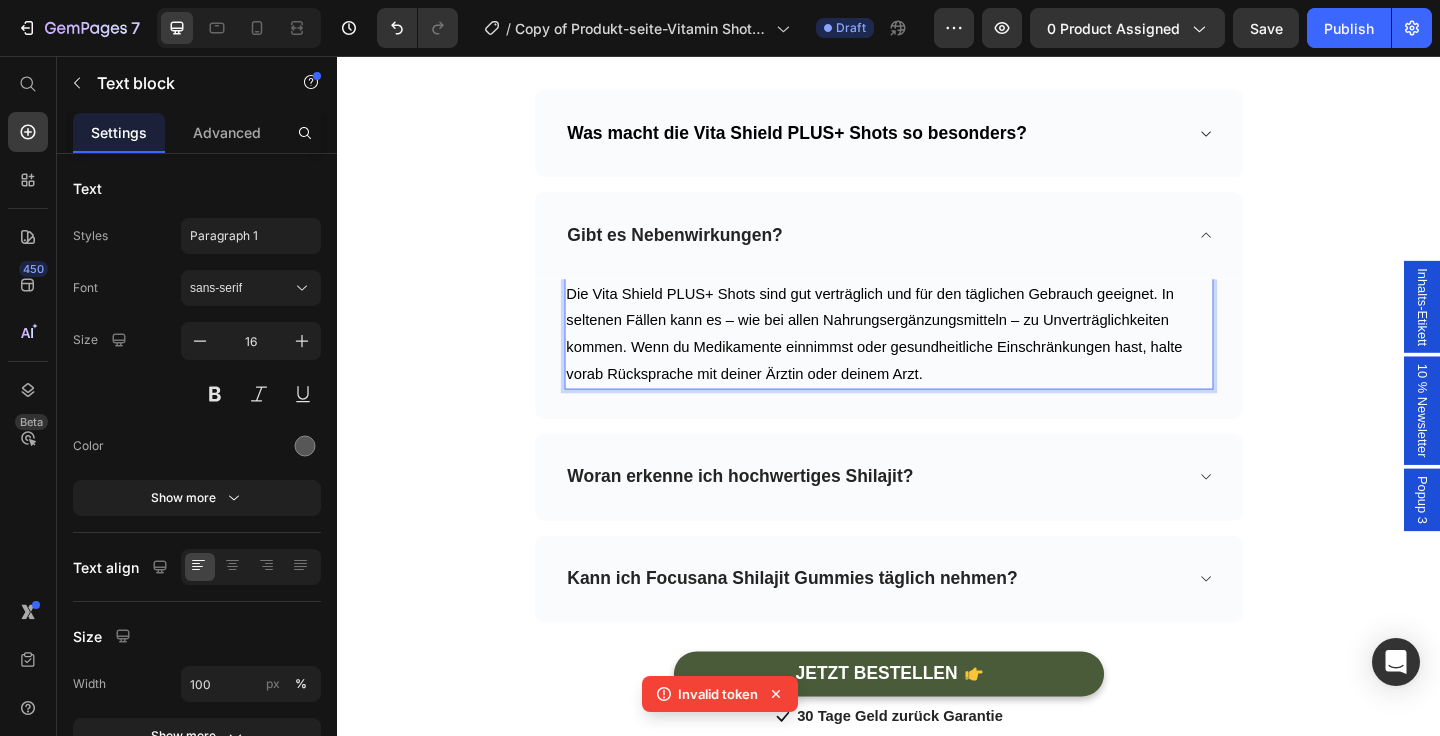 click on "Die Vita Shield PLUS+ Shots sind gut verträglich und für den täglichen Gebrauch geeignet. In seltenen Fällen kann es – wie bei allen Nahrungsergänzungsmitteln – zu Unverträglichkeiten kommen. Wenn du Medikamente einnimmst oder gesundheitliche Einschränkungen hast, halte vorab Rücksprache mit deiner Ärztin oder deinem Arzt." at bounding box center (921, 358) 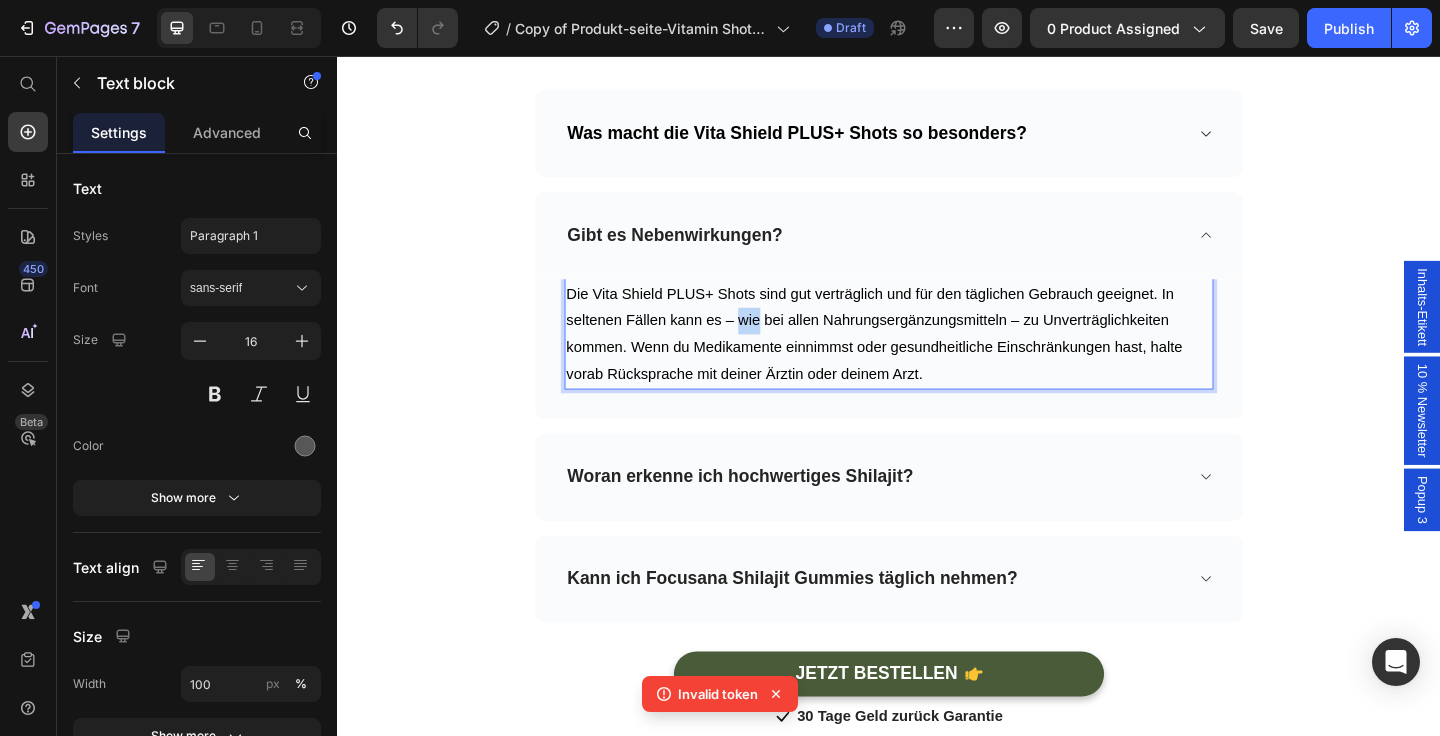 click on "Die Vita Shield PLUS+ Shots sind gut verträglich und für den täglichen Gebrauch geeignet. In seltenen Fällen kann es – wie bei allen Nahrungsergänzungsmitteln – zu Unverträglichkeiten kommen. Wenn du Medikamente einnimmst oder gesundheitliche Einschränkungen hast, halte vorab Rücksprache mit deiner Ärztin oder deinem Arzt." at bounding box center [921, 358] 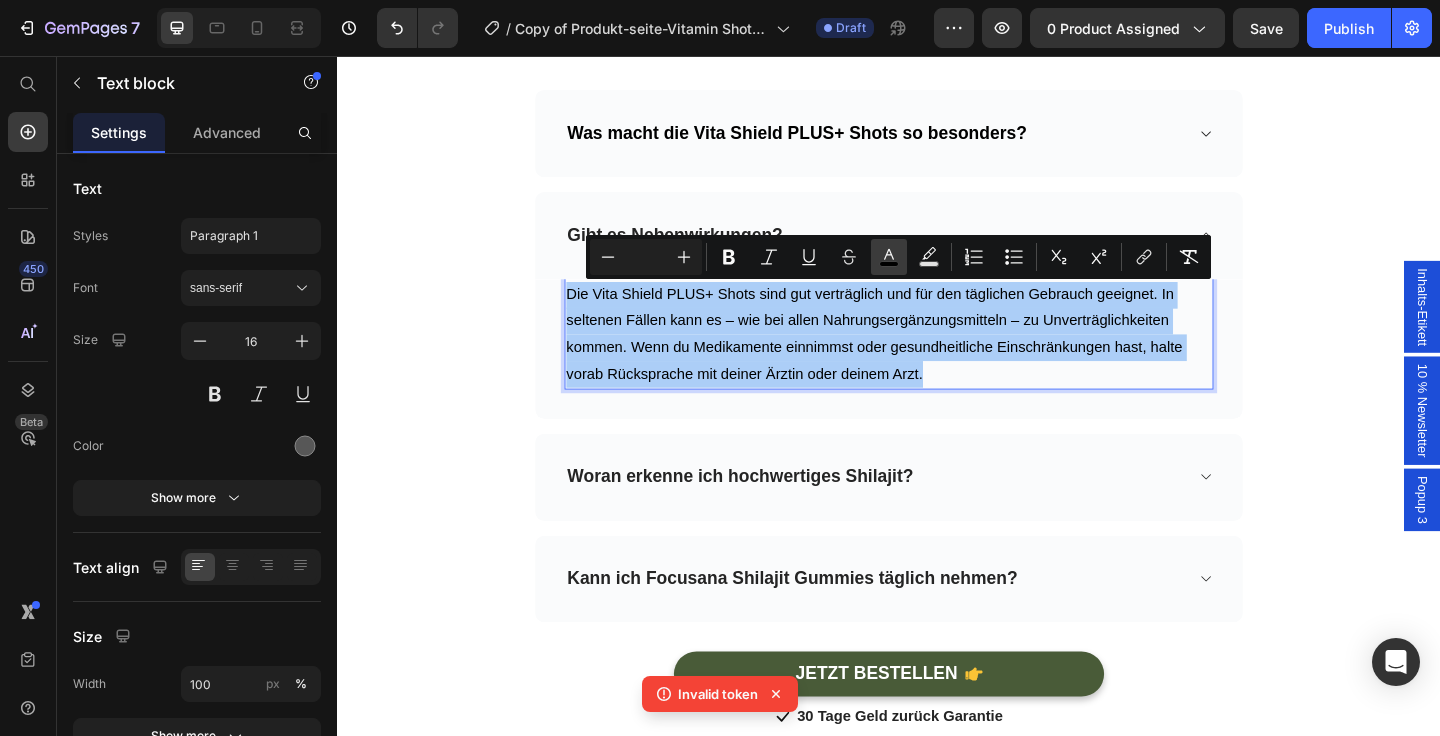 click 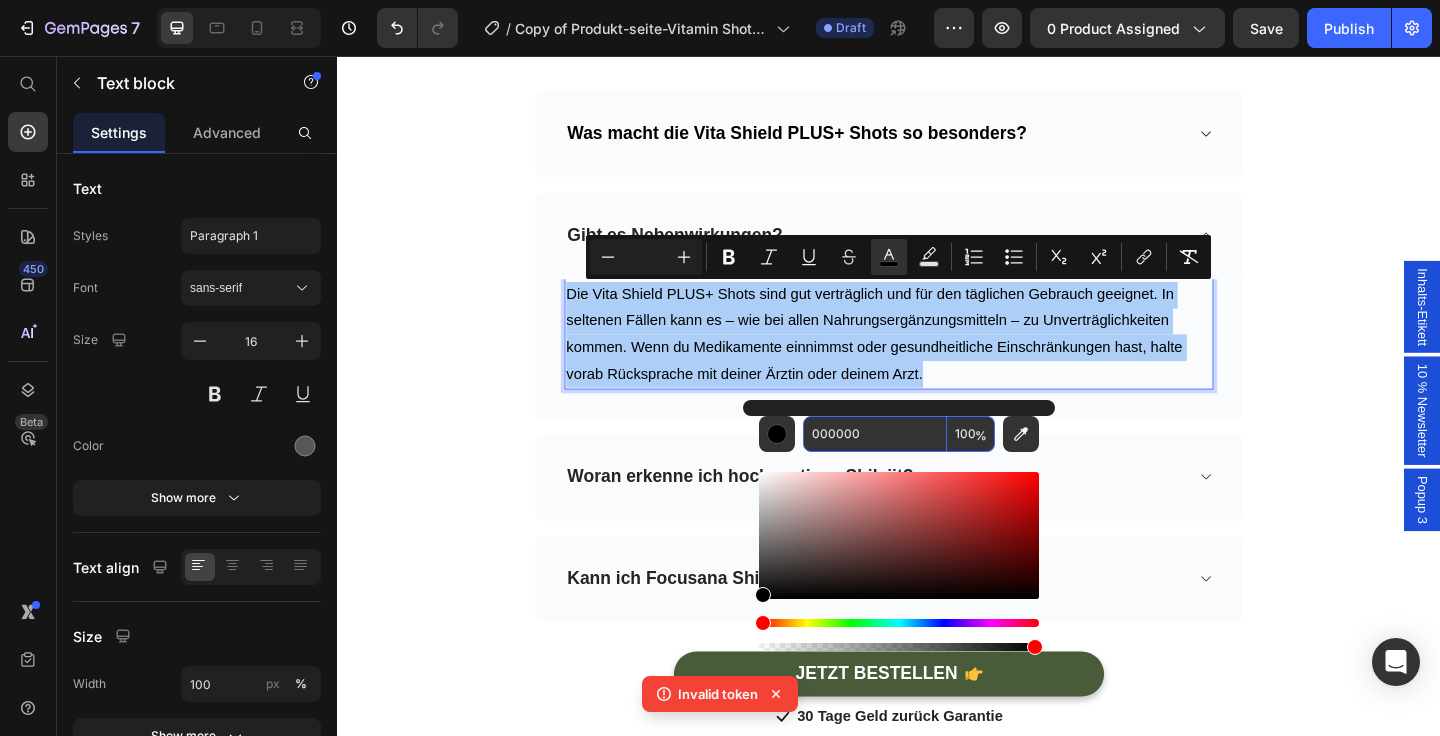 click on "000000" at bounding box center (875, 434) 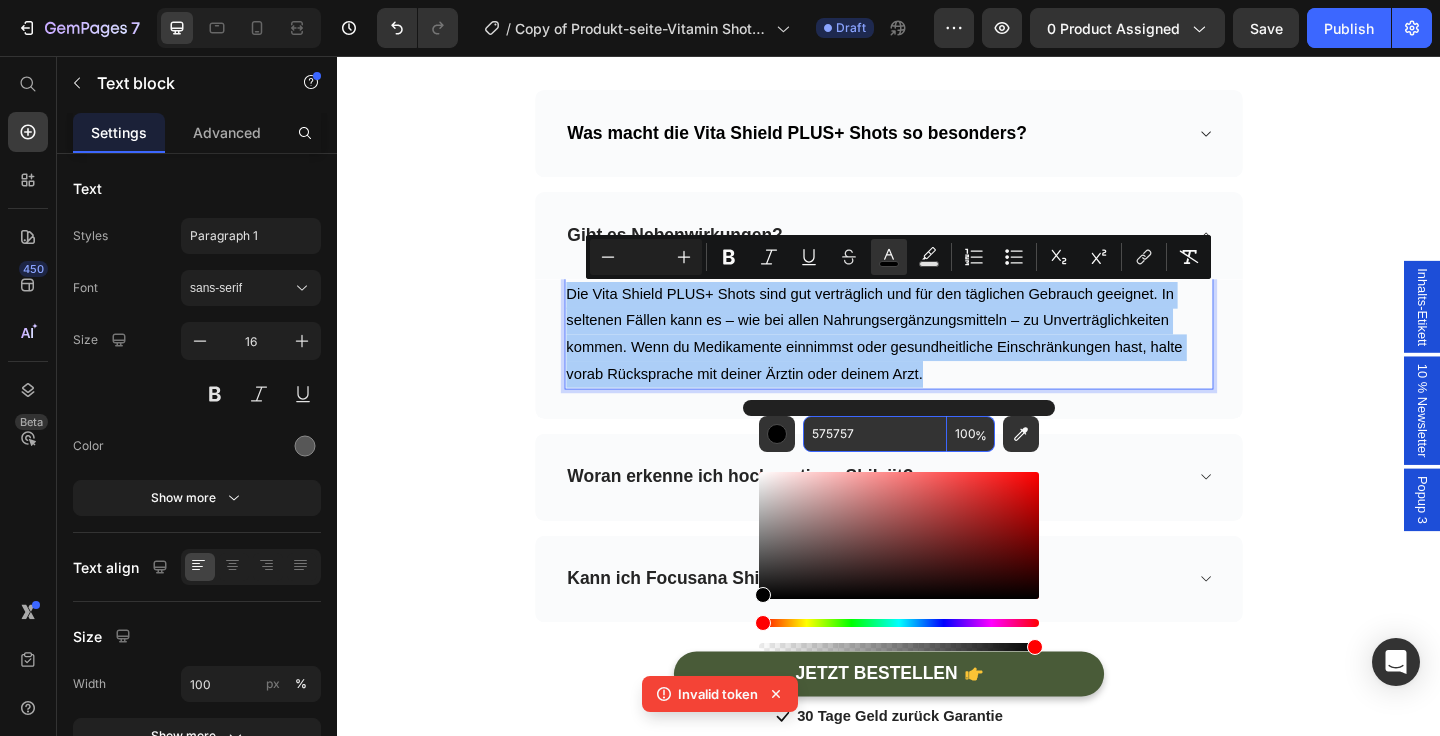 type on "575757" 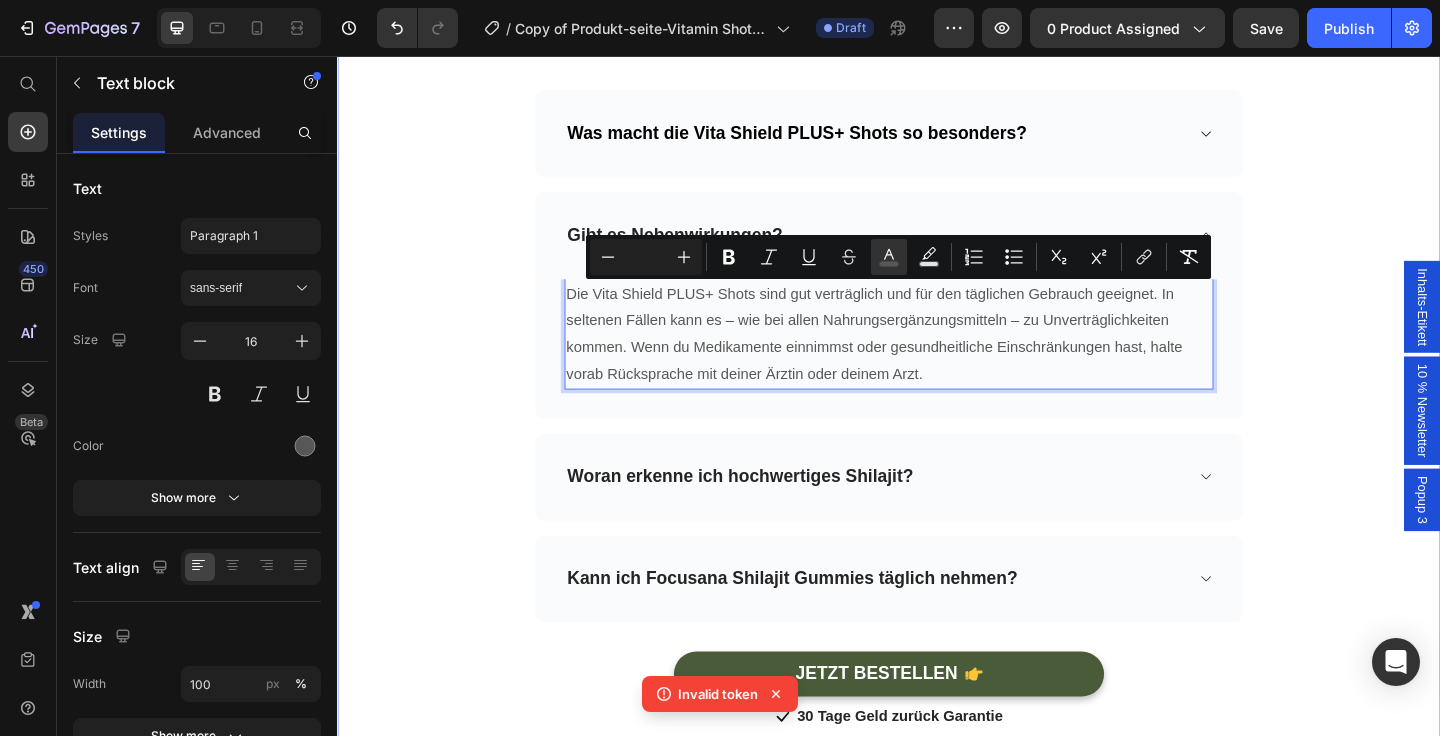 click on "Häufig gestellte Fragen Heading Du hast noch Fragen zu unseren Focusana Produkten? Unser Kundenservice hilft dir gern weiter – schreib uns einfach an office@[EMAIL] Text block Row Row
Was macht die Vita Shield PLUS+ Shots so besonders?
Gibt es Nebenwirkungen? Die Vita Shield PLUS+ Shots sind gut verträglich und für den täglichen Gebrauch geeignet. In seltenen Fällen kann es – wie bei allen Nahrungsergänzungsmitteln – zu Unverträglichkeiten kommen. Wenn du Medikamente einnimmst oder gesundheitliche Einschränkungen hast, halte vorab Rücksprache mit deiner Ärztin oder deinem Arzt. Text block   0 Row
Woran erkenne ich hochwertiges Shilajit?
Kann ich Focusana Shilajit Gummies täglich nehmen? Accordion  	   JETZT BESTELLEN Button                Icon 30 Tage Geld zurück Garantie Text block Icon List Row" at bounding box center (937, 342) 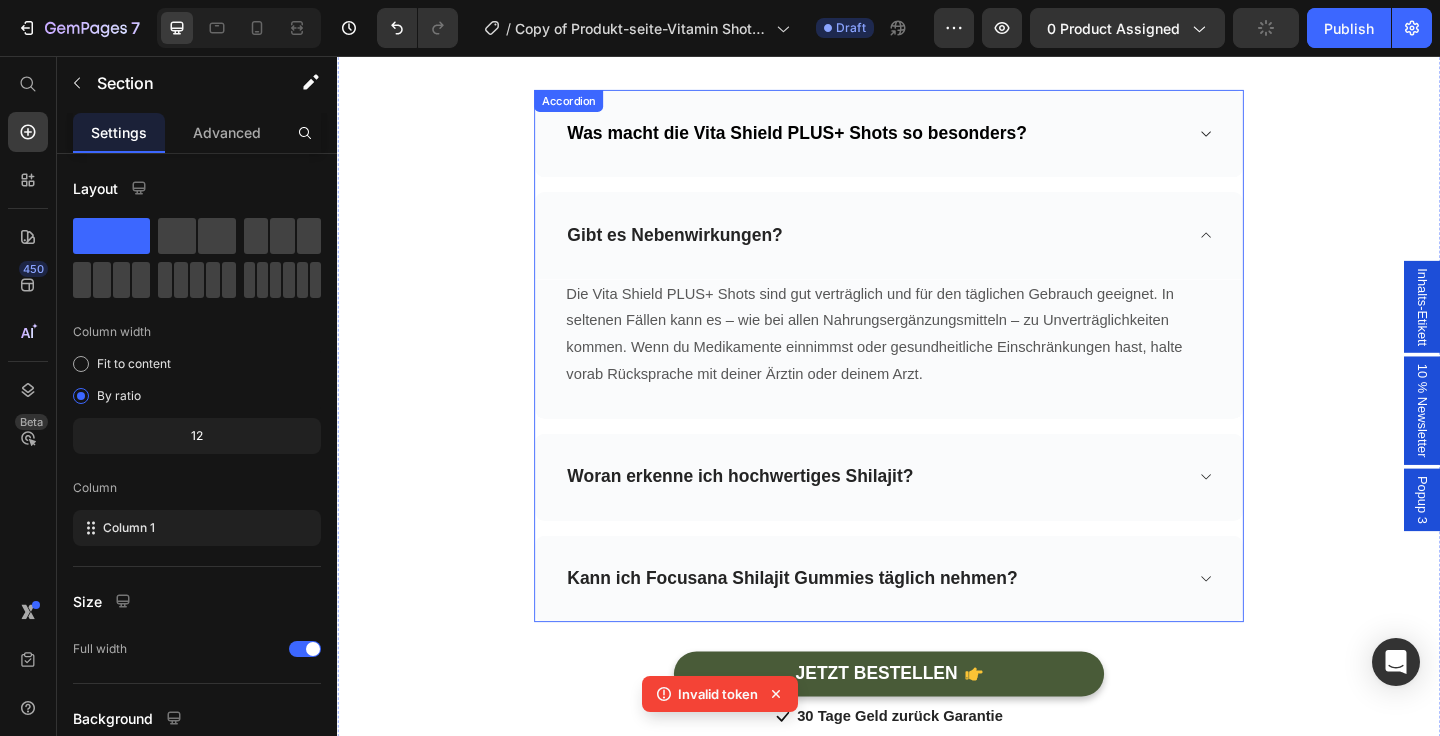 click on "Gibt es Nebenwirkungen?" at bounding box center (921, 251) 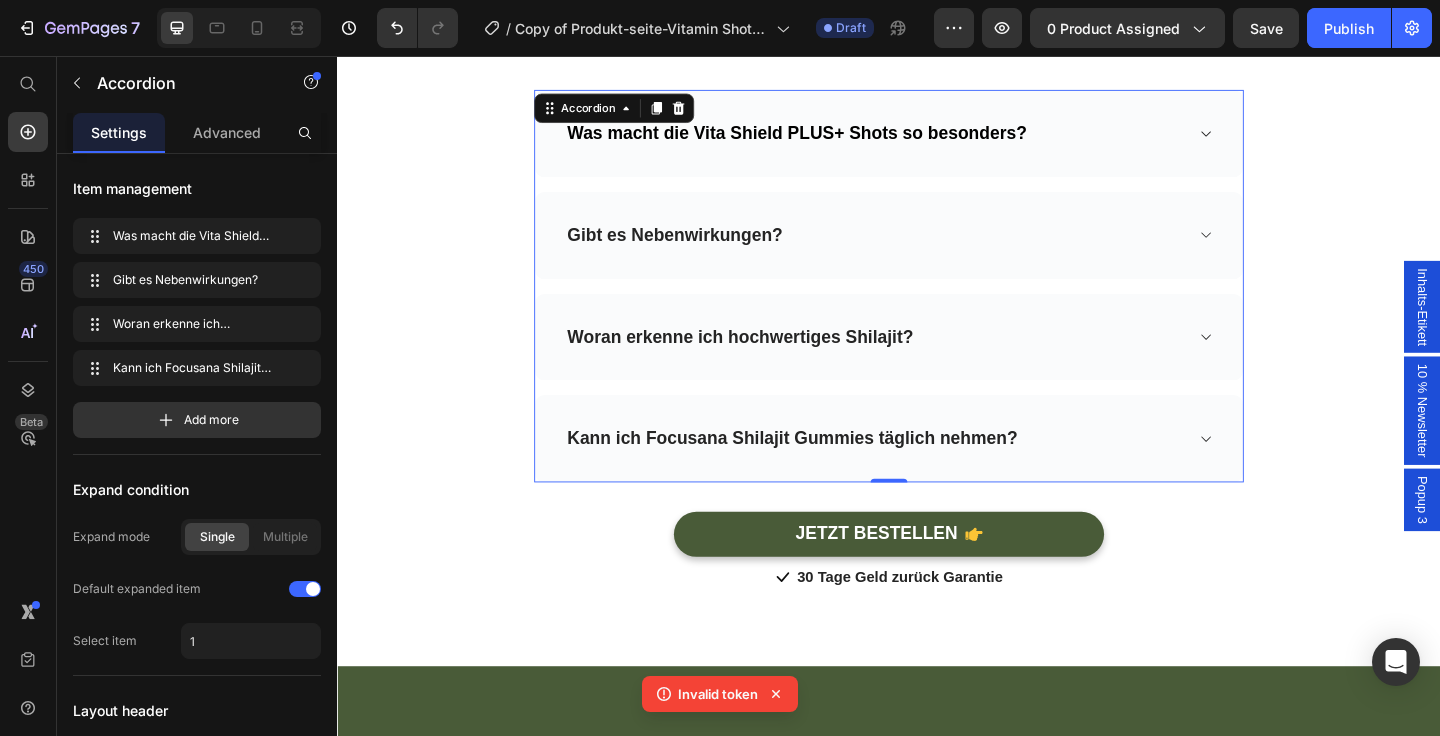 click on "Woran erkenne ich hochwertiges Shilajit?" at bounding box center (921, 362) 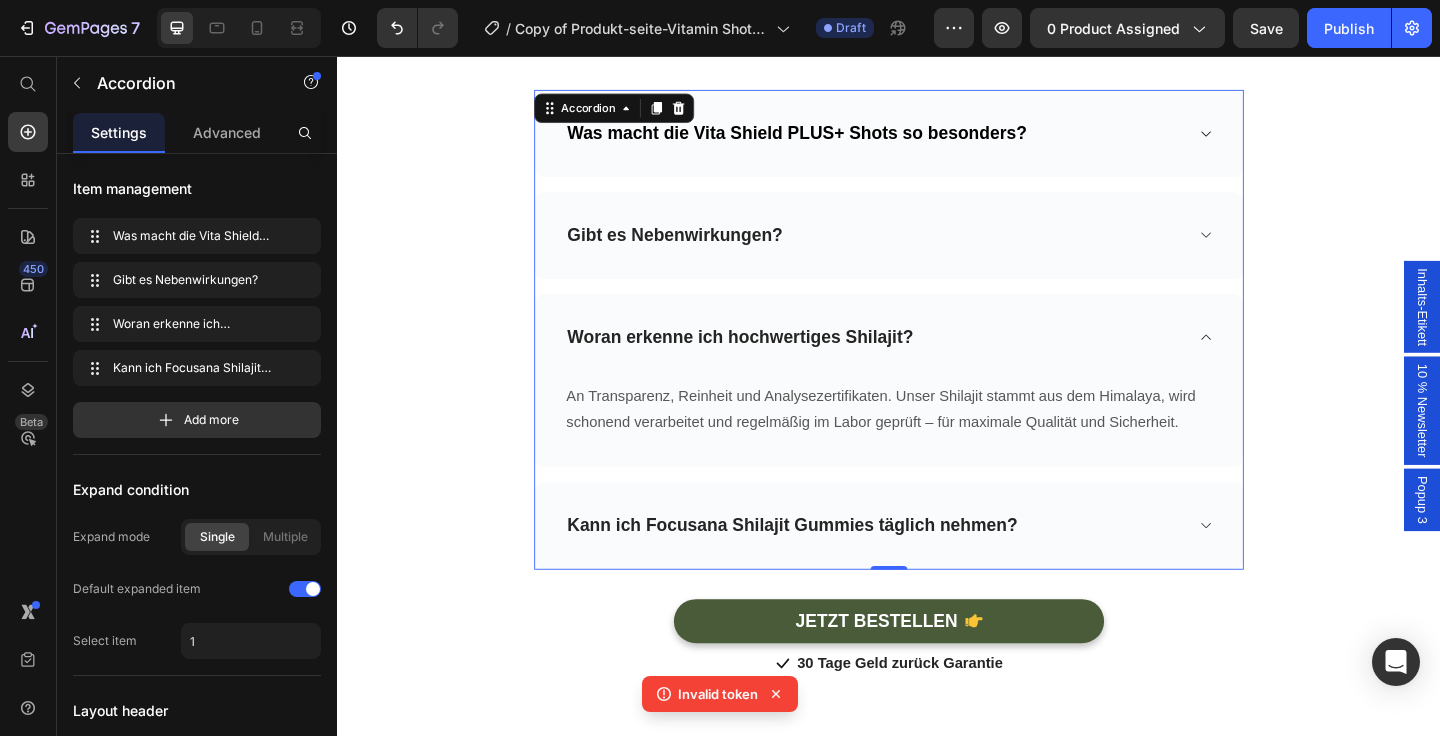 click 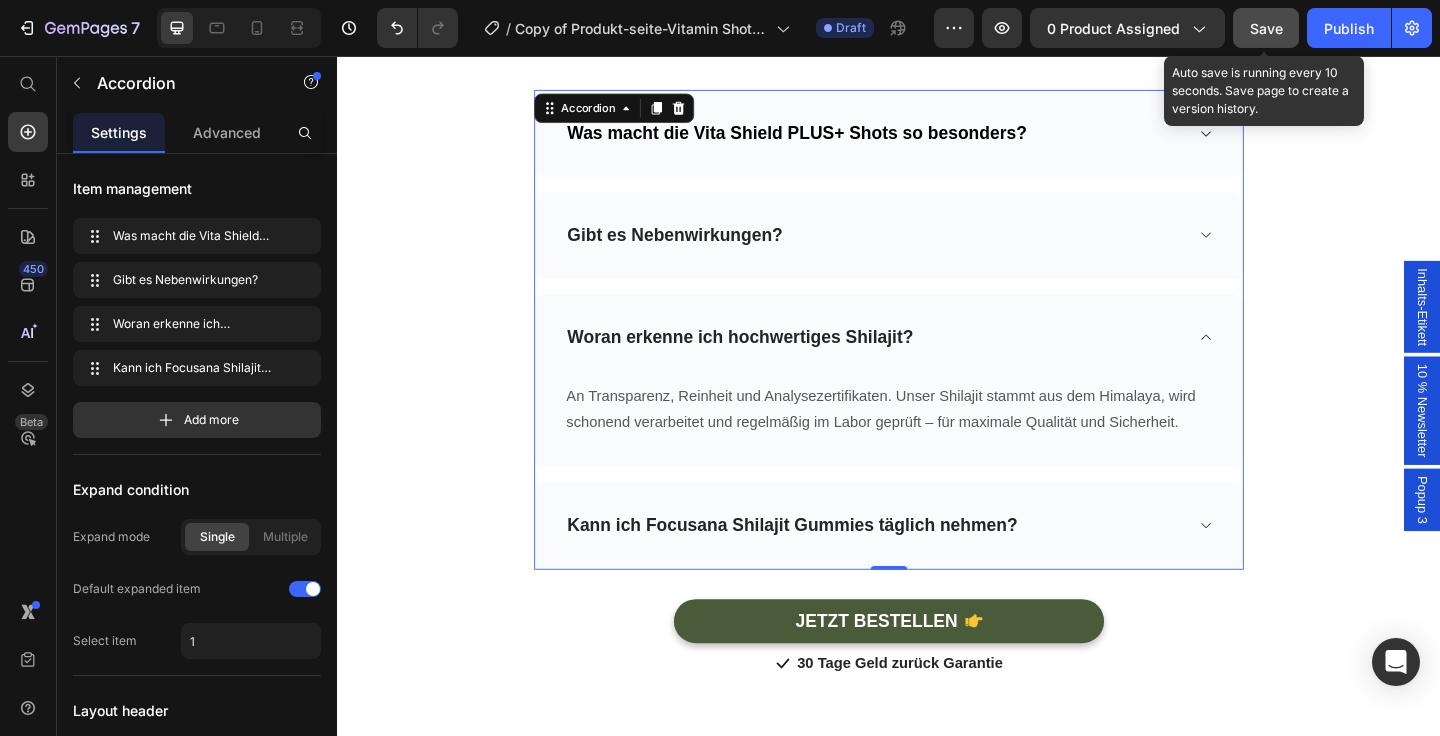 click on "Save" at bounding box center [1266, 28] 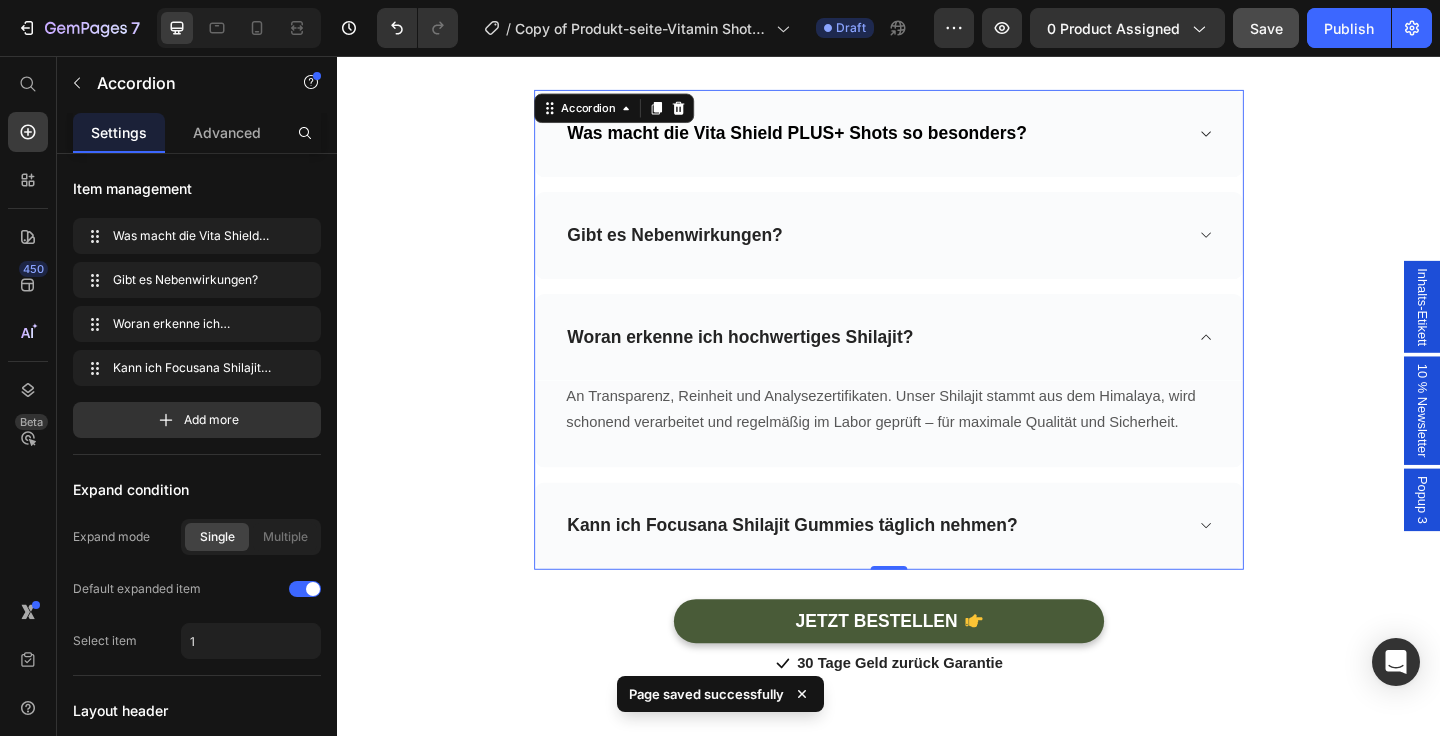 click on "Woran erkenne ich hochwertiges Shilajit?" at bounding box center (921, 362) 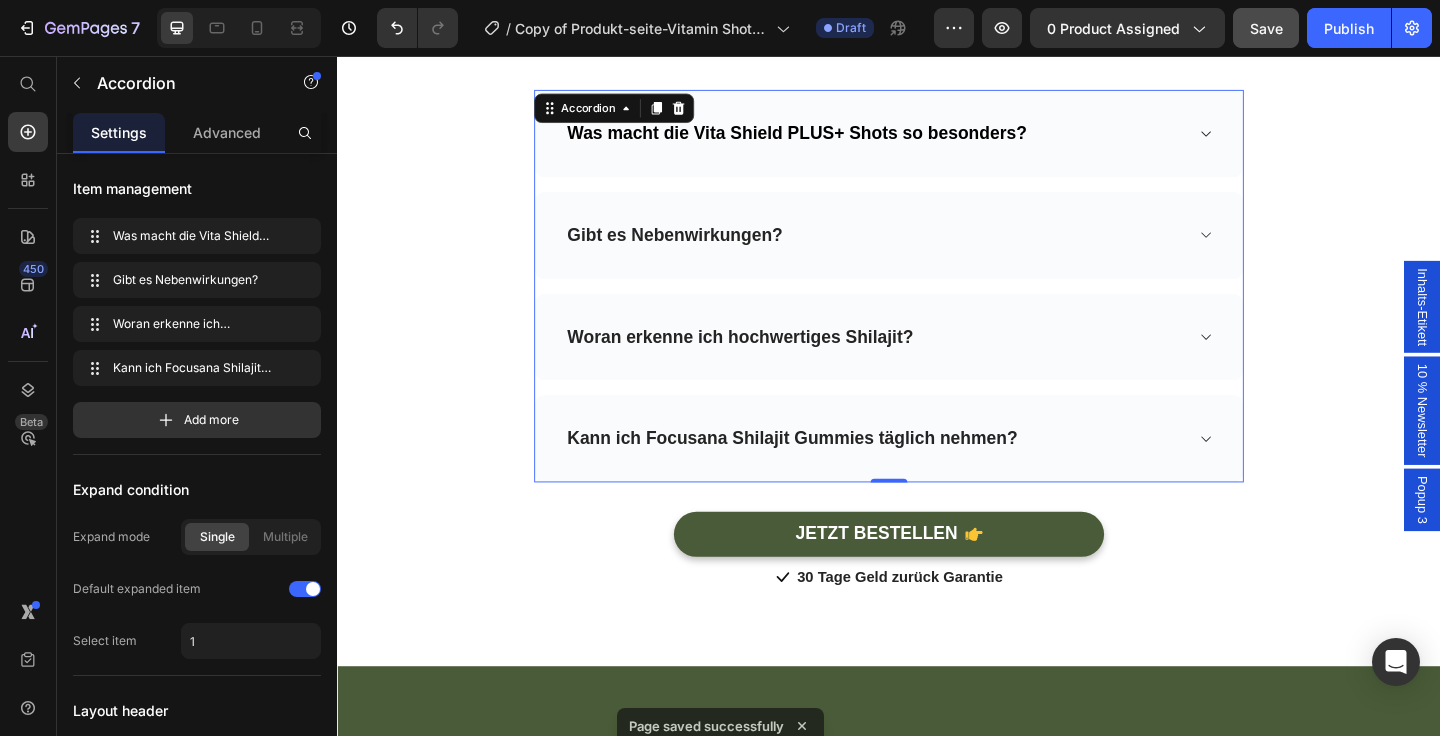 click on "Woran erkenne ich hochwertiges Shilajit?" at bounding box center [921, 362] 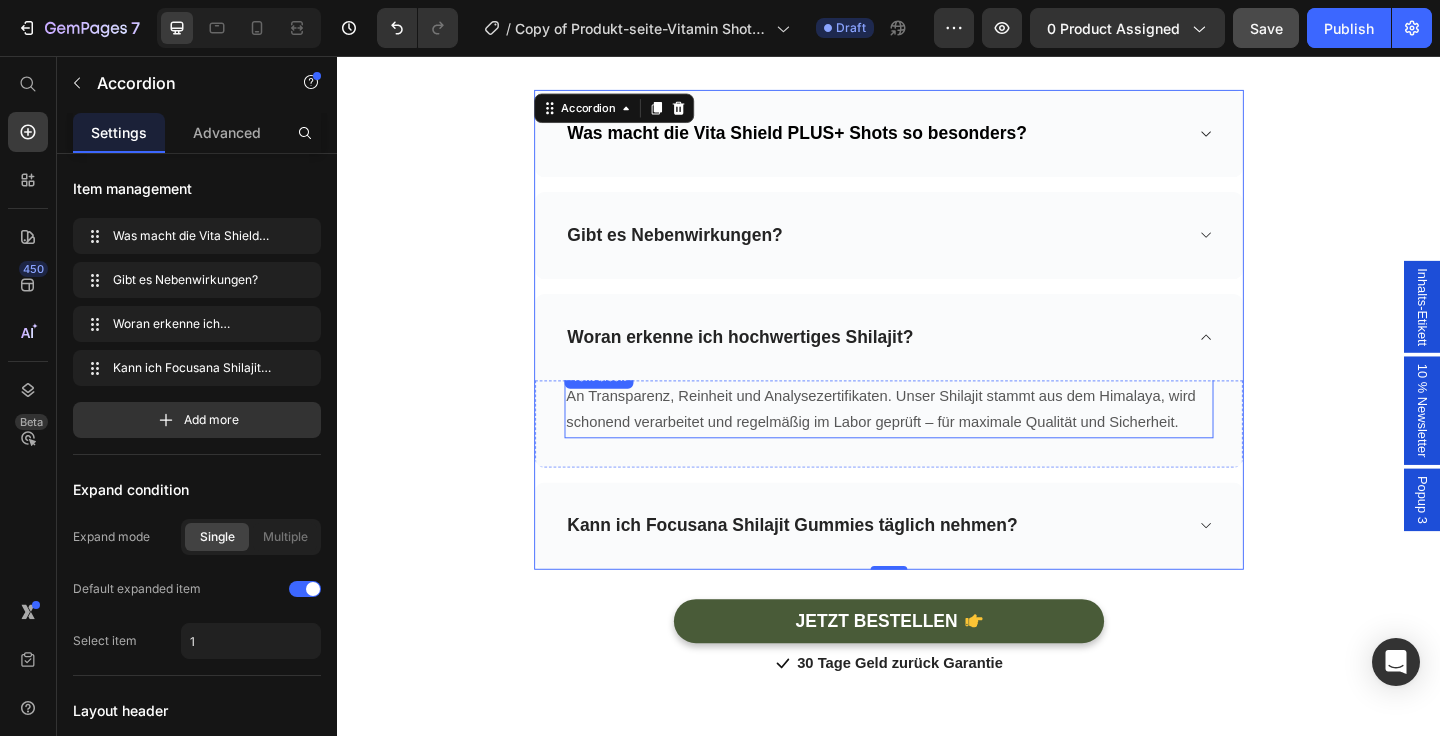 click on "An Transparenz, Reinheit und Analysezertifikaten. Unser Shilajit stammt aus dem Himalaya, wird schonend verarbeitet und regelmäßig im Labor geprüft – für maximale Qualität und Sicherheit." at bounding box center (937, 441) 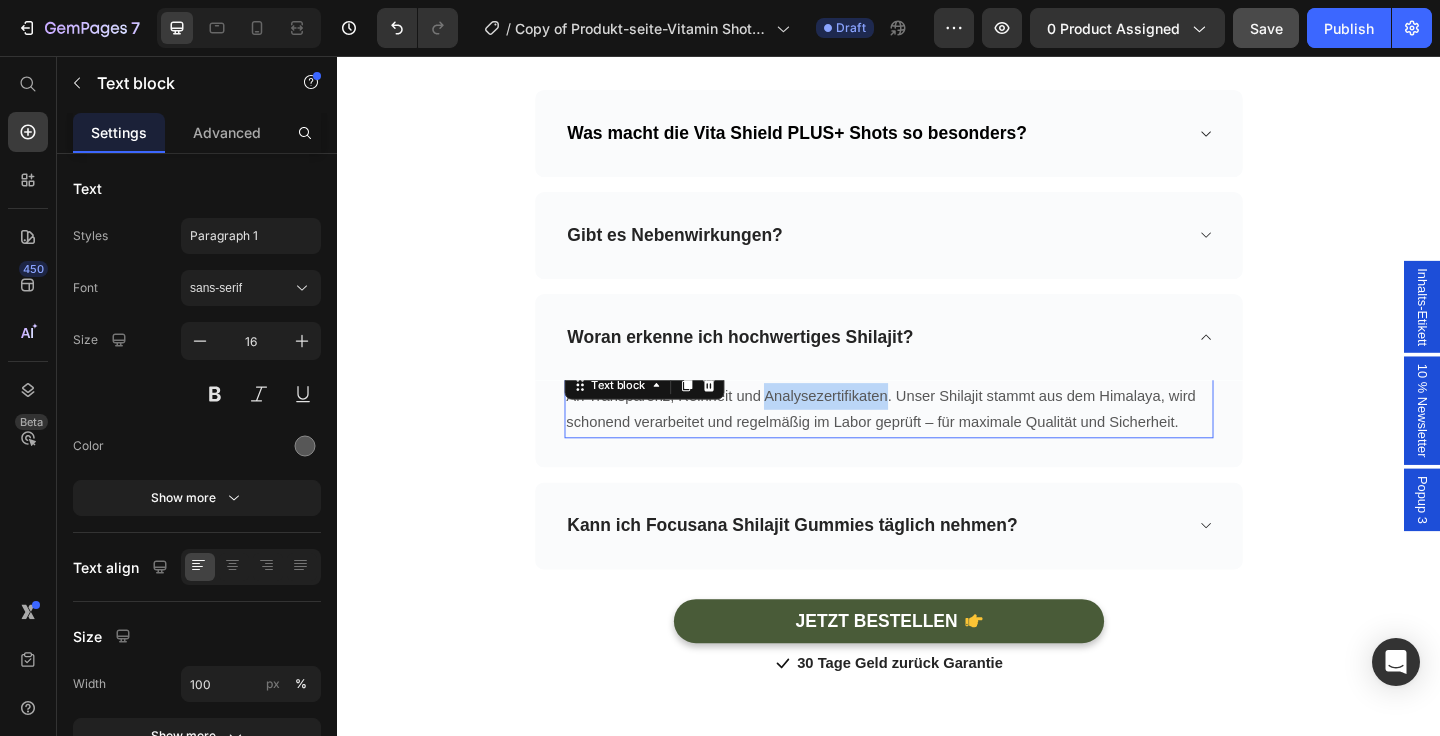 click on "An Transparenz, Reinheit und Analysezertifikaten. Unser Shilajit stammt aus dem Himalaya, wird schonend verarbeitet und regelmäßig im Labor geprüft – für maximale Qualität und Sicherheit." at bounding box center (937, 441) 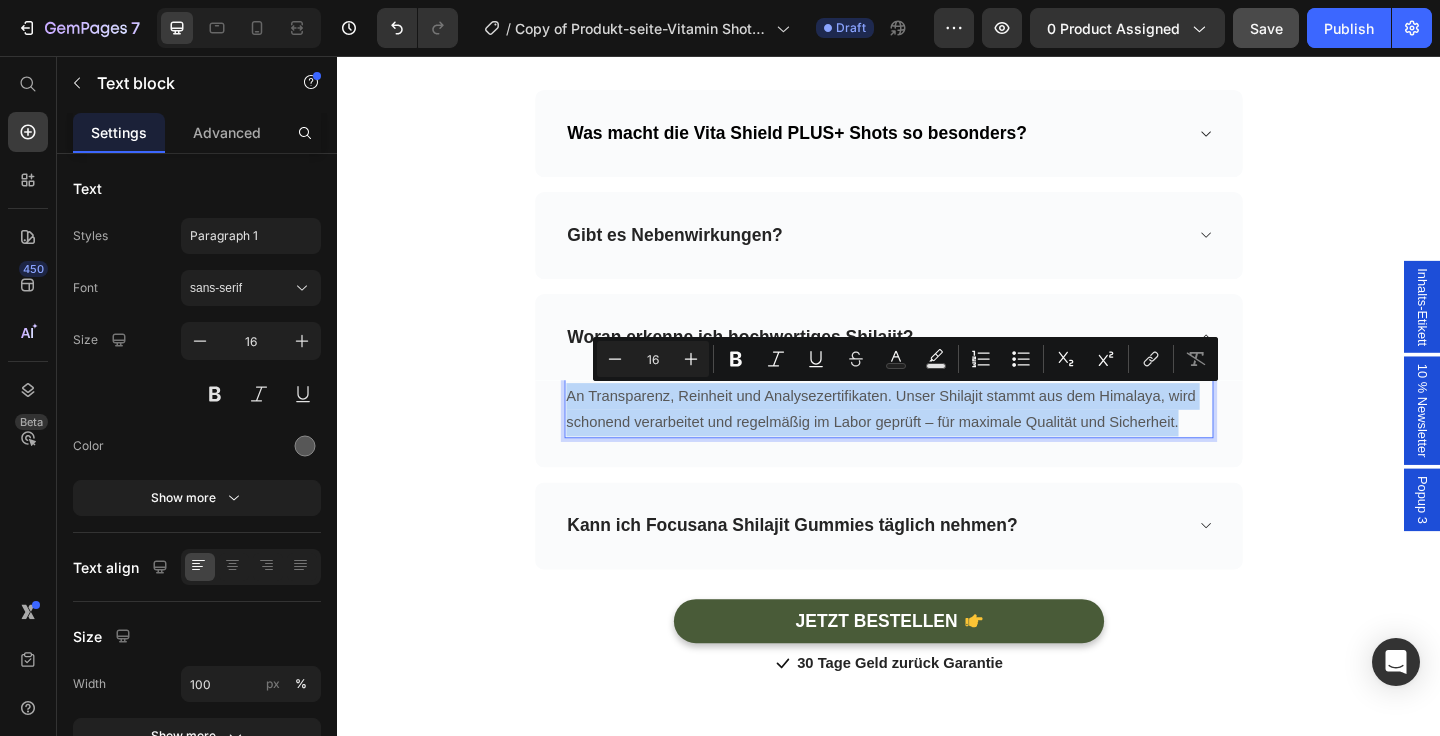 type 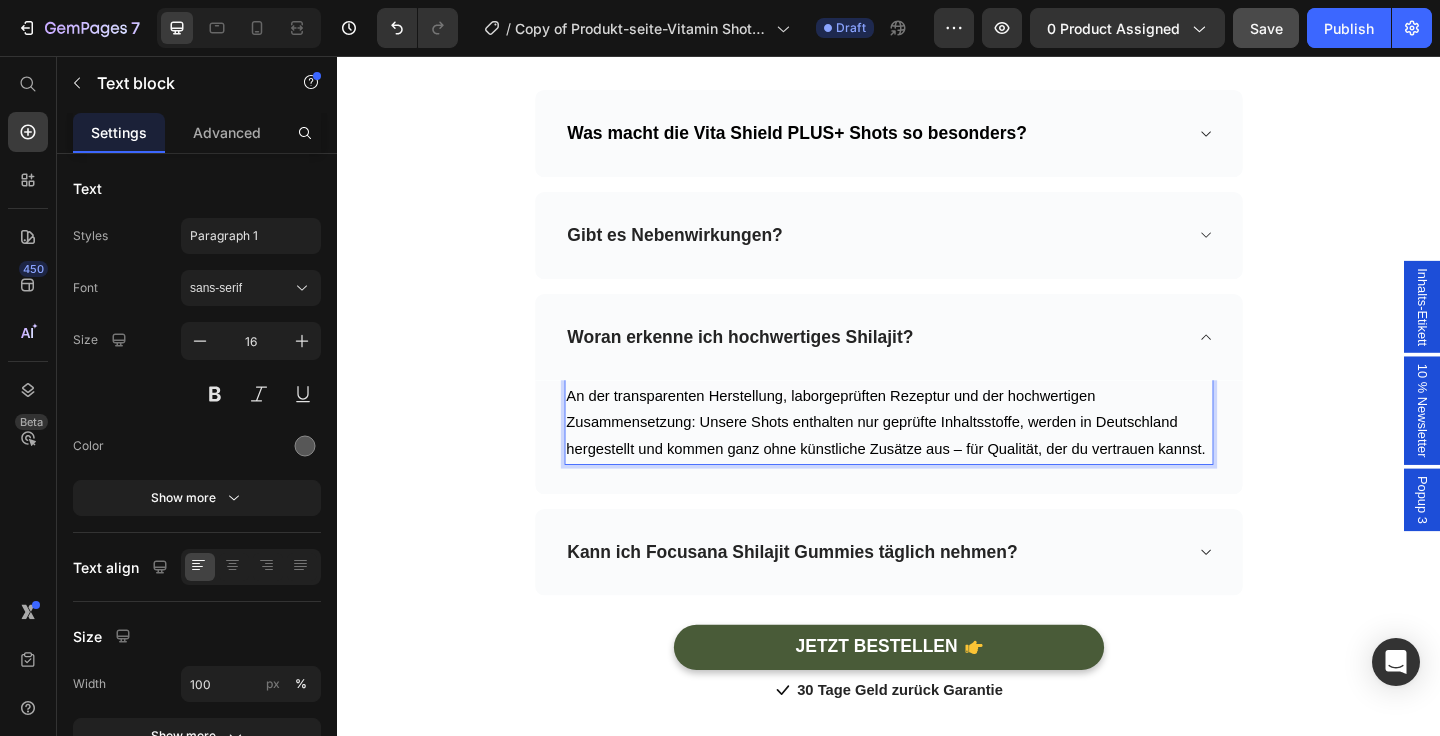 click on "An der transparenten Herstellung, laborgeprüften Rezeptur und der hochwertigen Zusammensetzung: Unsere Shots enthalten nur geprüfte Inhaltsstoffe, werden in Deutschland hergestellt und kommen ganz ohne künstliche Zusätze aus – für Qualität, der du vertrauen kannst." at bounding box center (937, 455) 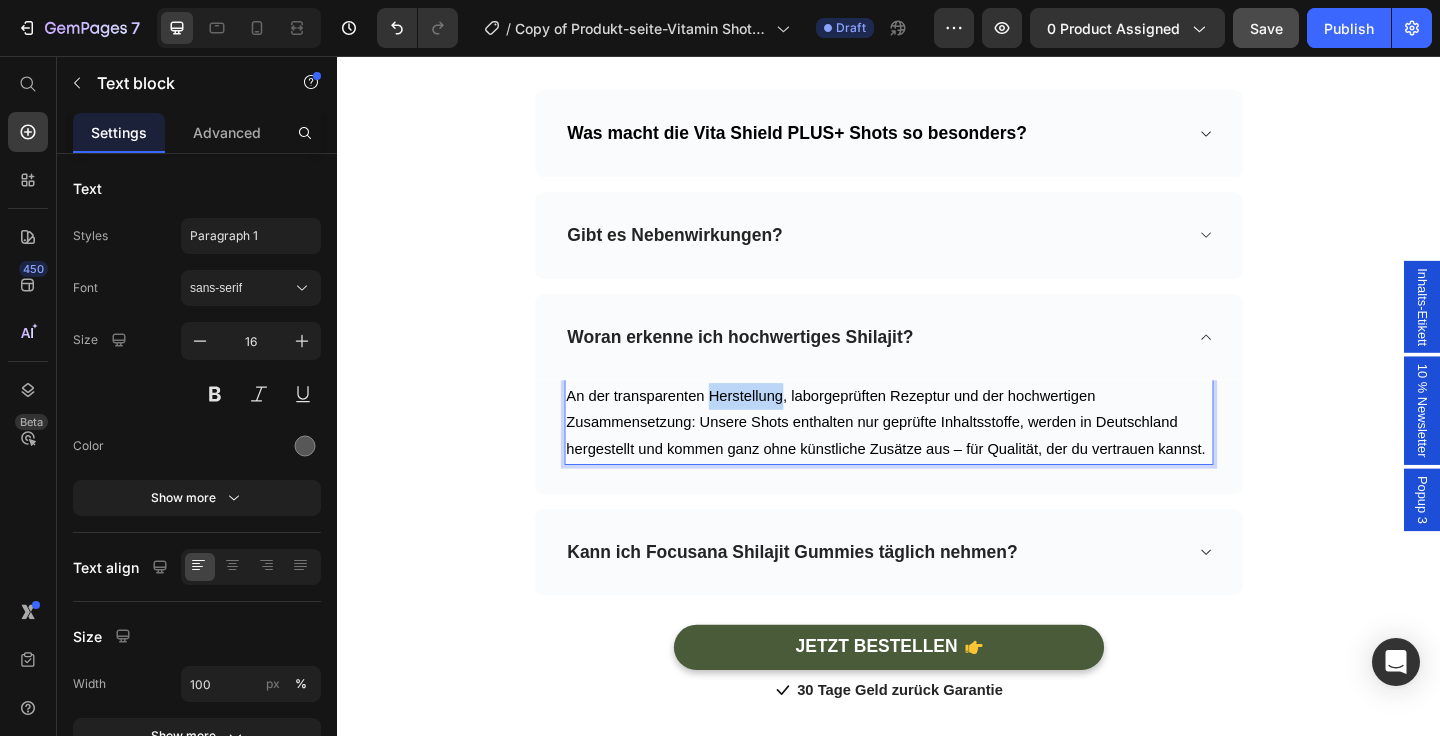 click on "An der transparenten Herstellung, laborgeprüften Rezeptur und der hochwertigen Zusammensetzung: Unsere Shots enthalten nur geprüfte Inhaltsstoffe, werden in Deutschland hergestellt und kommen ganz ohne künstliche Zusätze aus – für Qualität, der du vertrauen kannst." at bounding box center [937, 455] 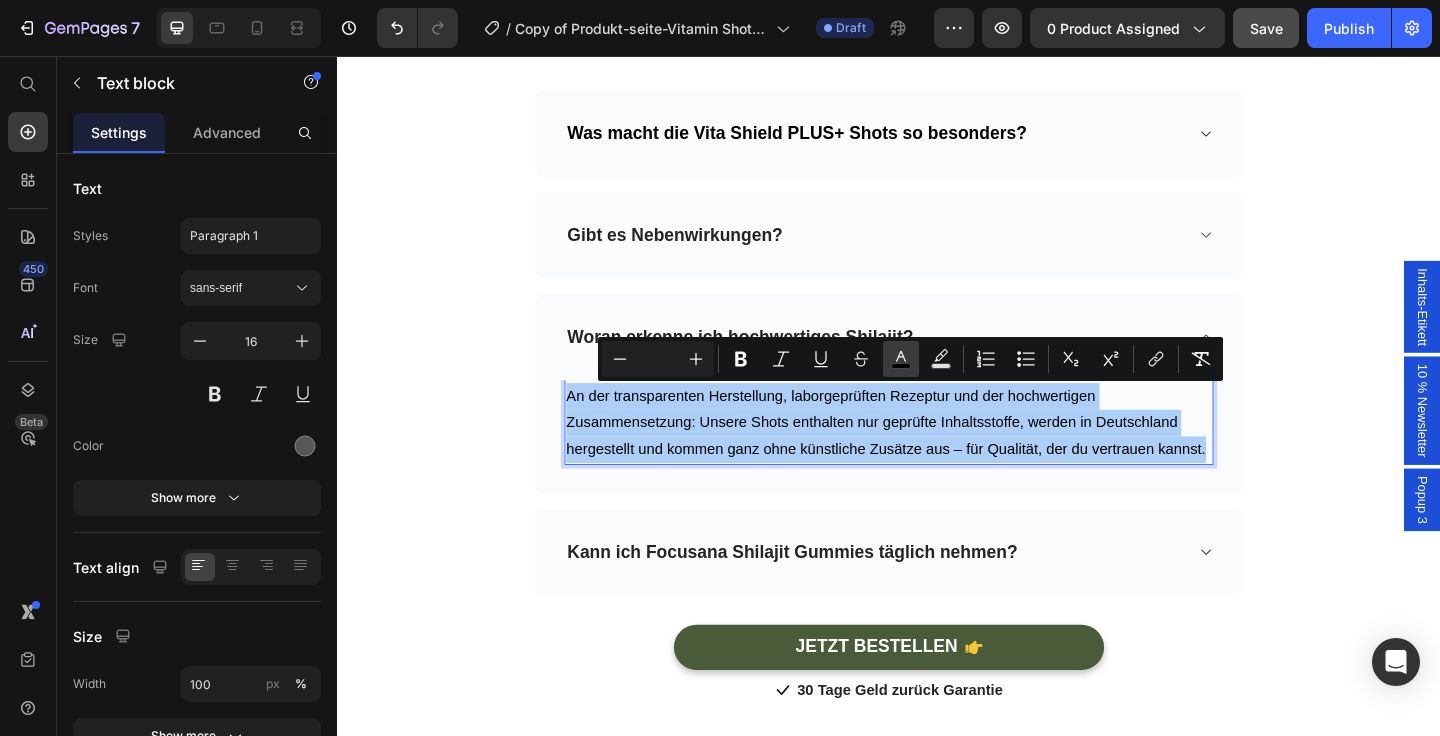 click 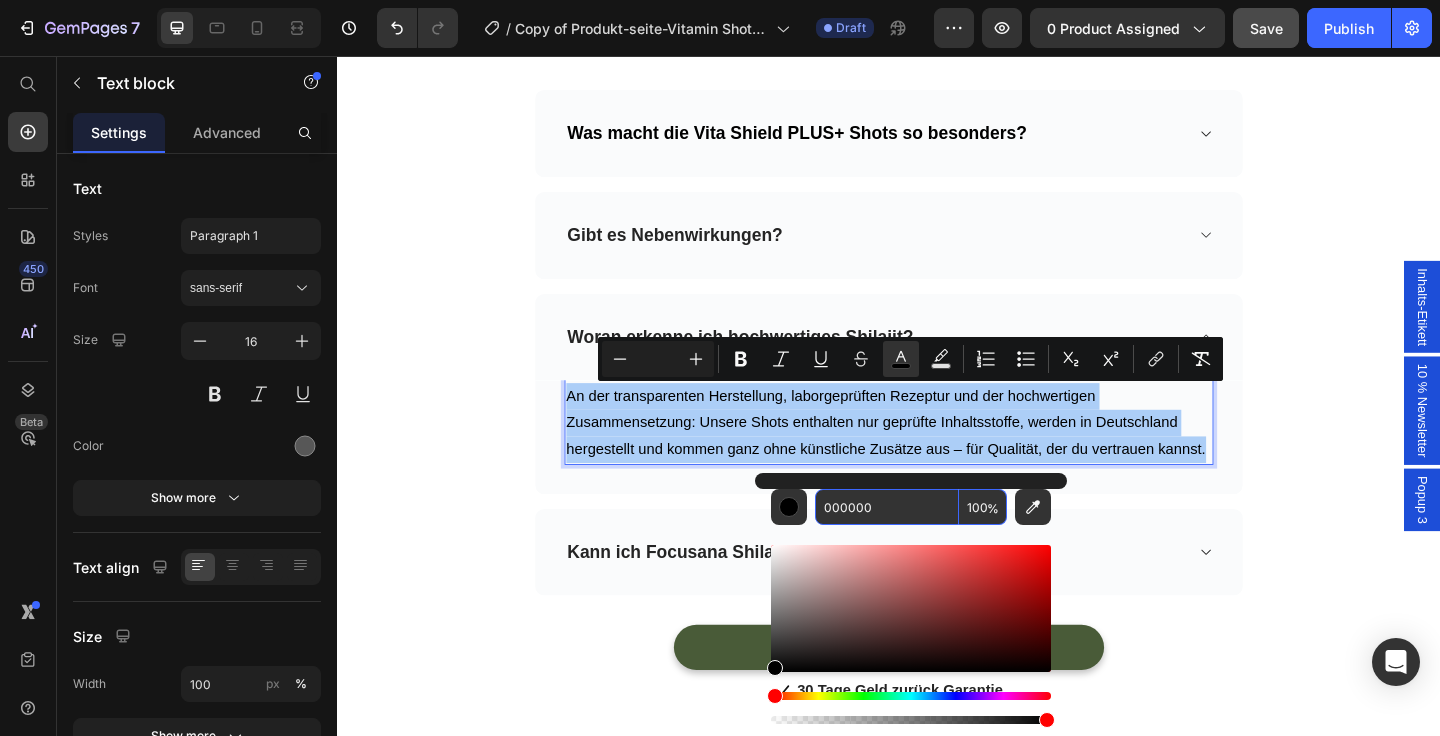 click on "000000" at bounding box center [887, 507] 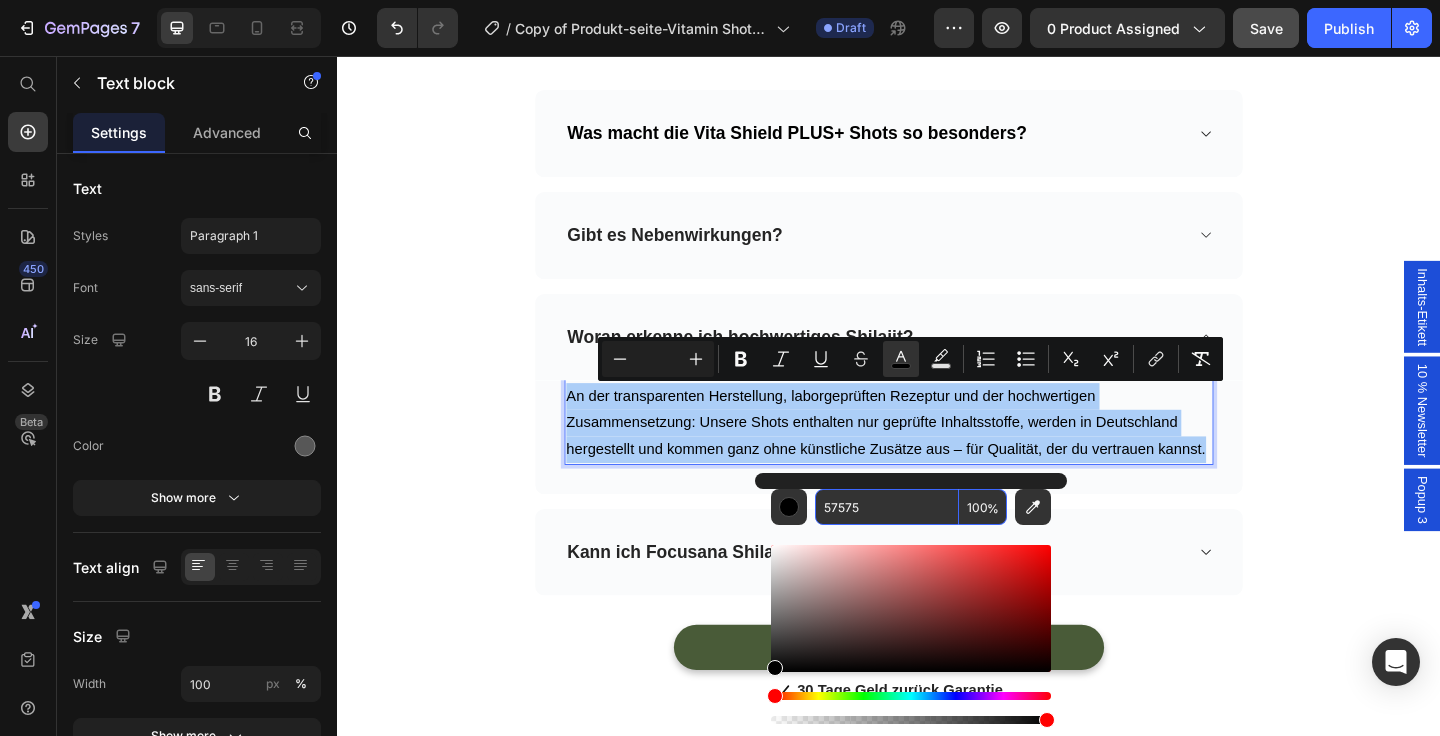 type on "575757" 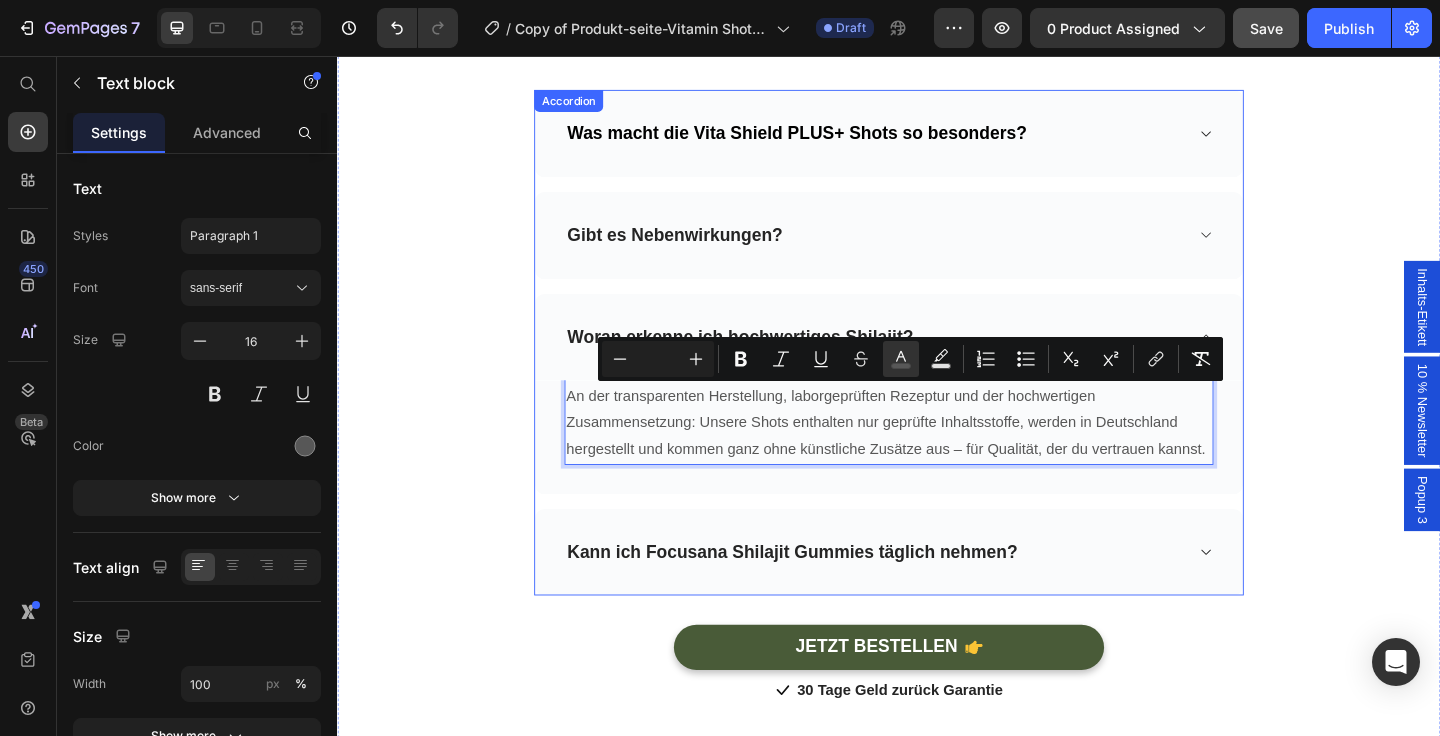 click on "Woran erkenne ich hochwertiges Shilajit?" at bounding box center [937, 362] 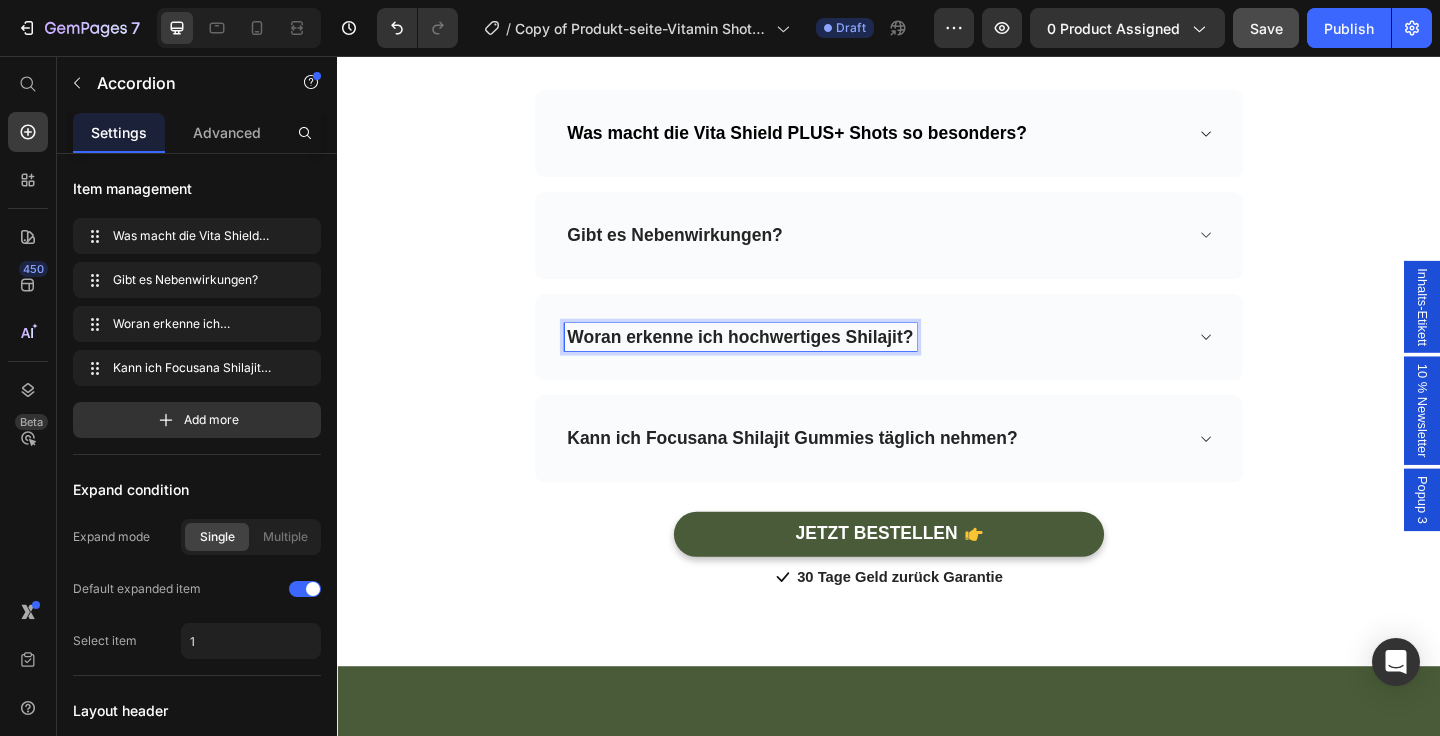 click on "Woran erkenne ich hochwertiges Shilajit?" at bounding box center [921, 362] 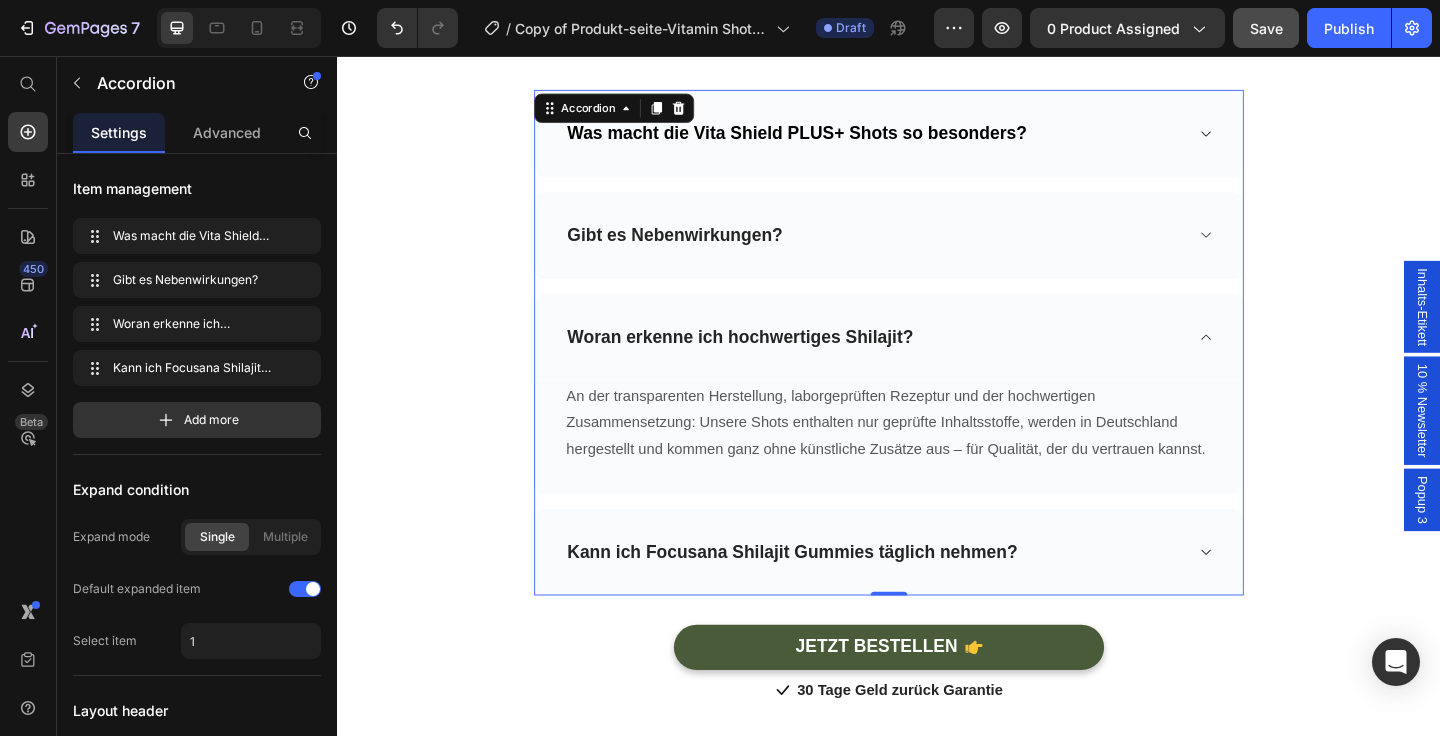 click on "Gibt es Nebenwirkungen?" at bounding box center [937, 251] 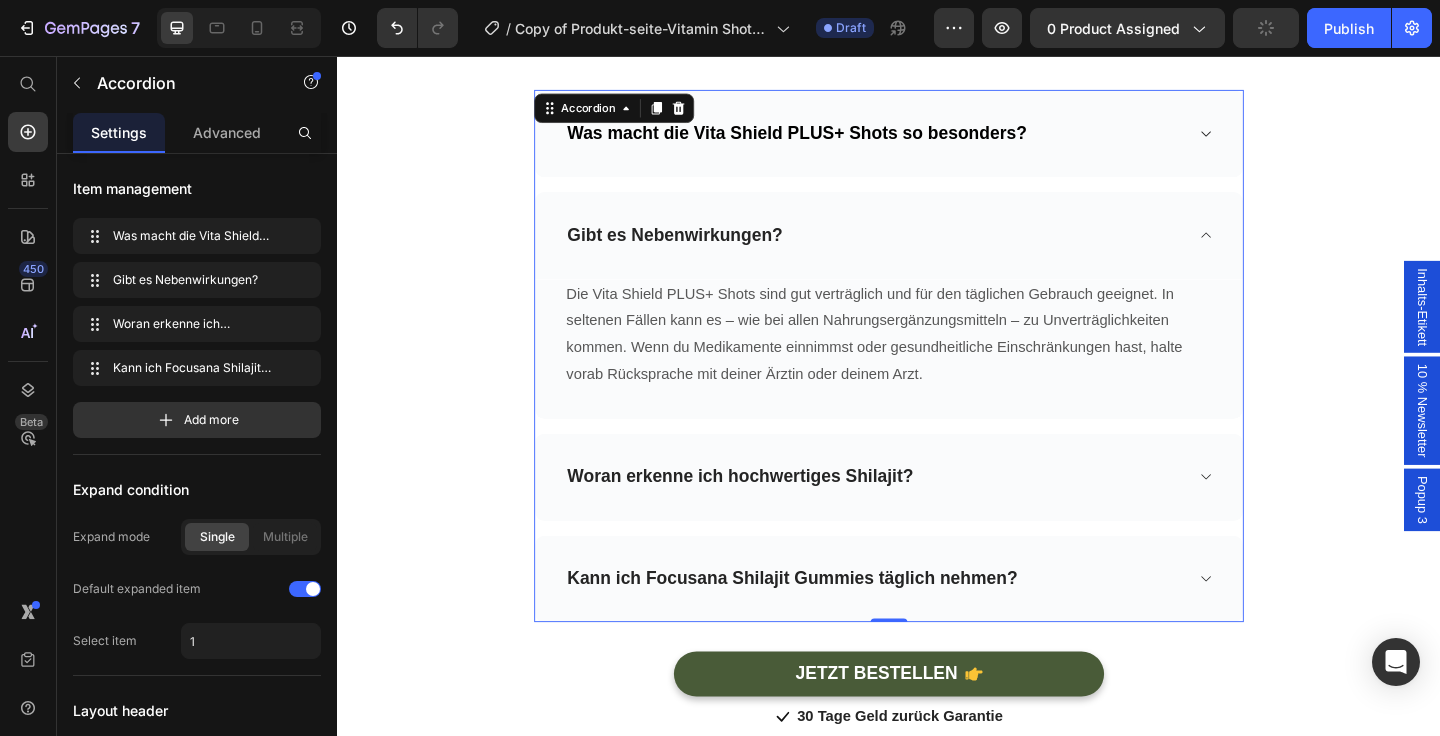 click on "Woran erkenne ich hochwertiges Shilajit?" at bounding box center [921, 514] 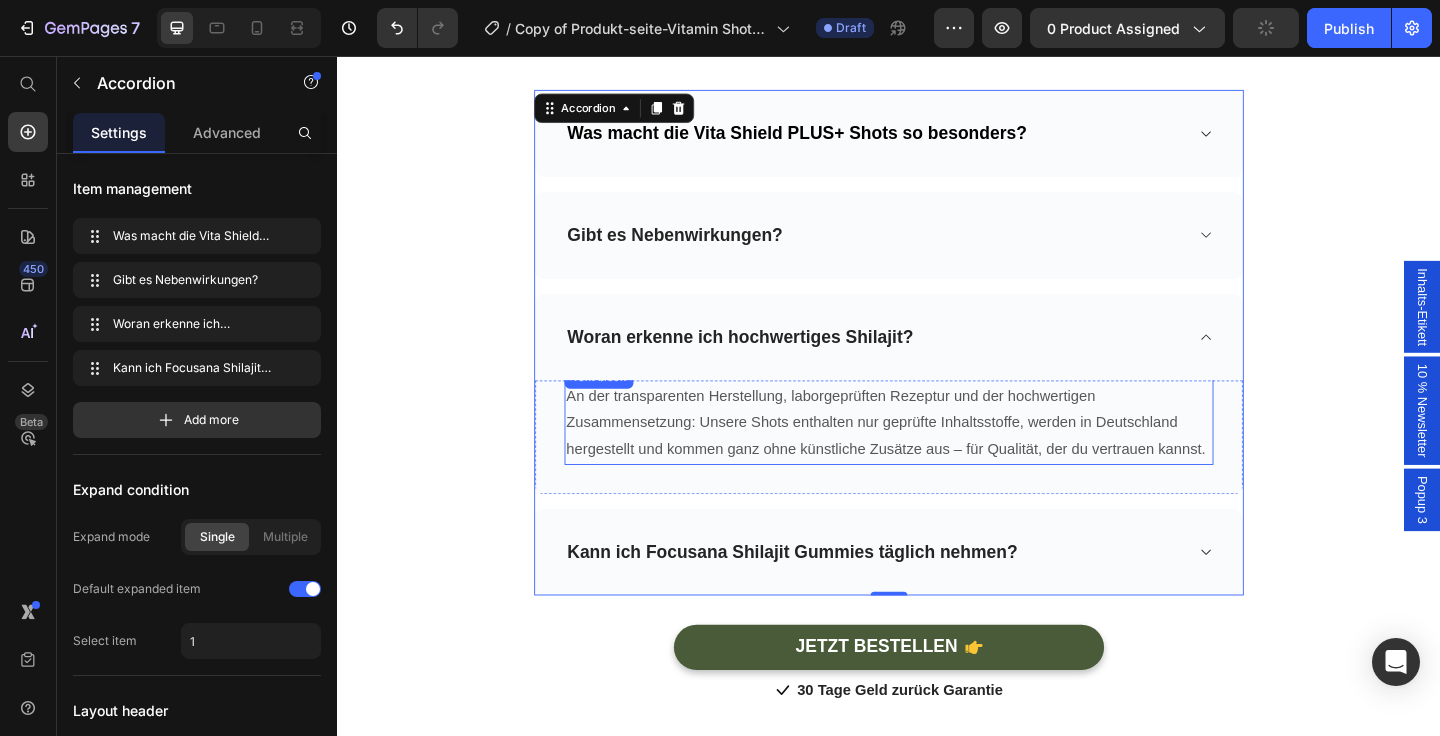 click on "An der transparenten Herstellung, laborgeprüften Rezeptur und der hochwertigen Zusammensetzung: Unsere Shots enthalten nur geprüfte Inhaltsstoffe, werden in Deutschland hergestellt und kommen ganz ohne künstliche Zusätze aus – für Qualität, der du vertrauen kannst." at bounding box center (934, 454) 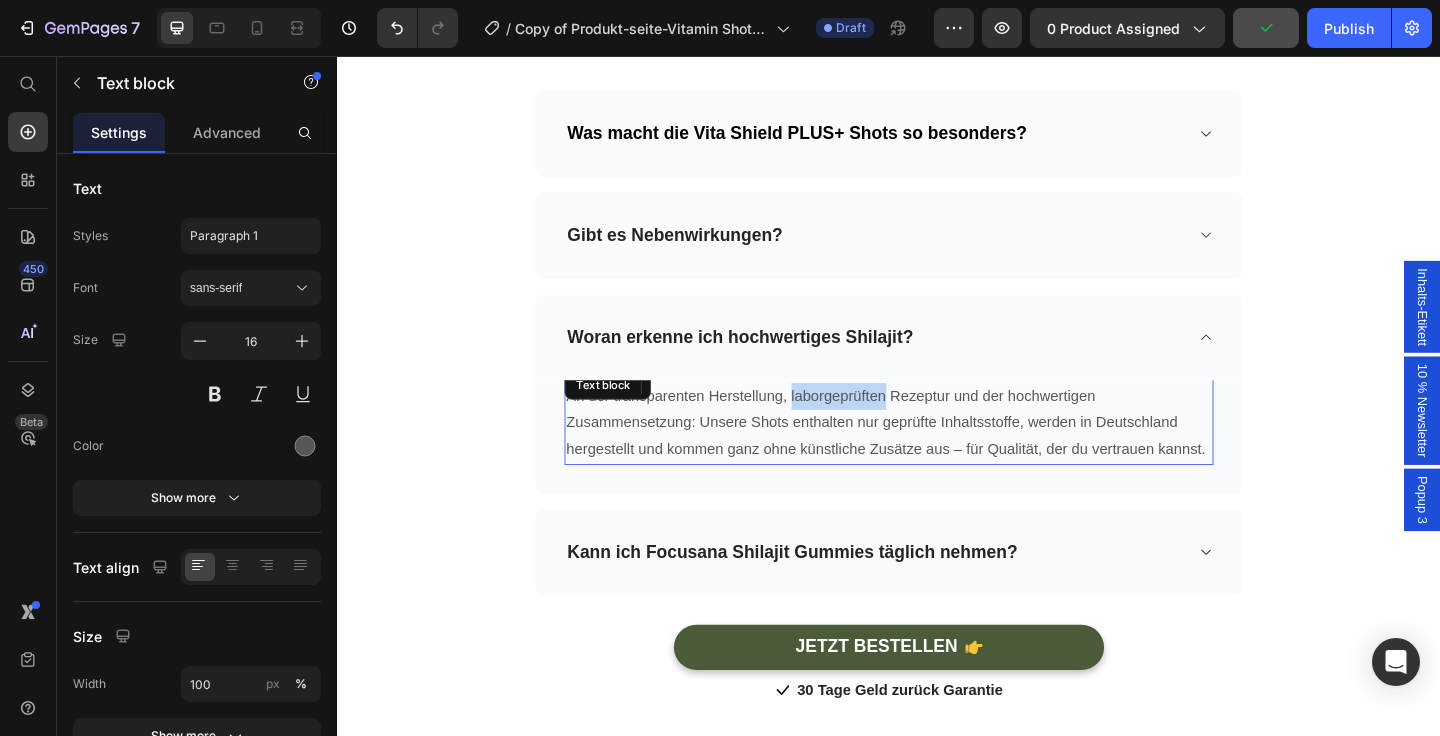 click on "An der transparenten Herstellung, laborgeprüften Rezeptur und der hochwertigen Zusammensetzung: Unsere Shots enthalten nur geprüfte Inhaltsstoffe, werden in Deutschland hergestellt und kommen ganz ohne künstliche Zusätze aus – für Qualität, der du vertrauen kannst." at bounding box center (934, 454) 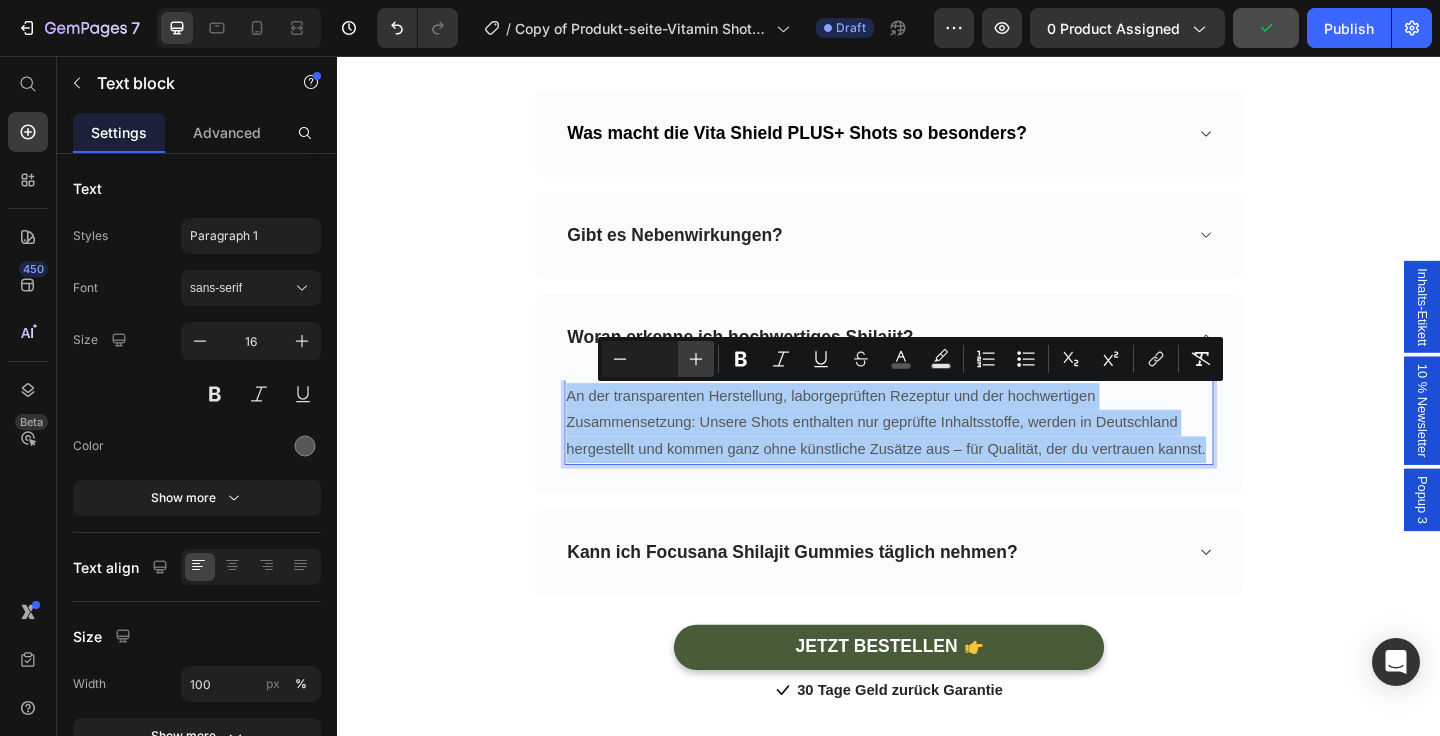 click 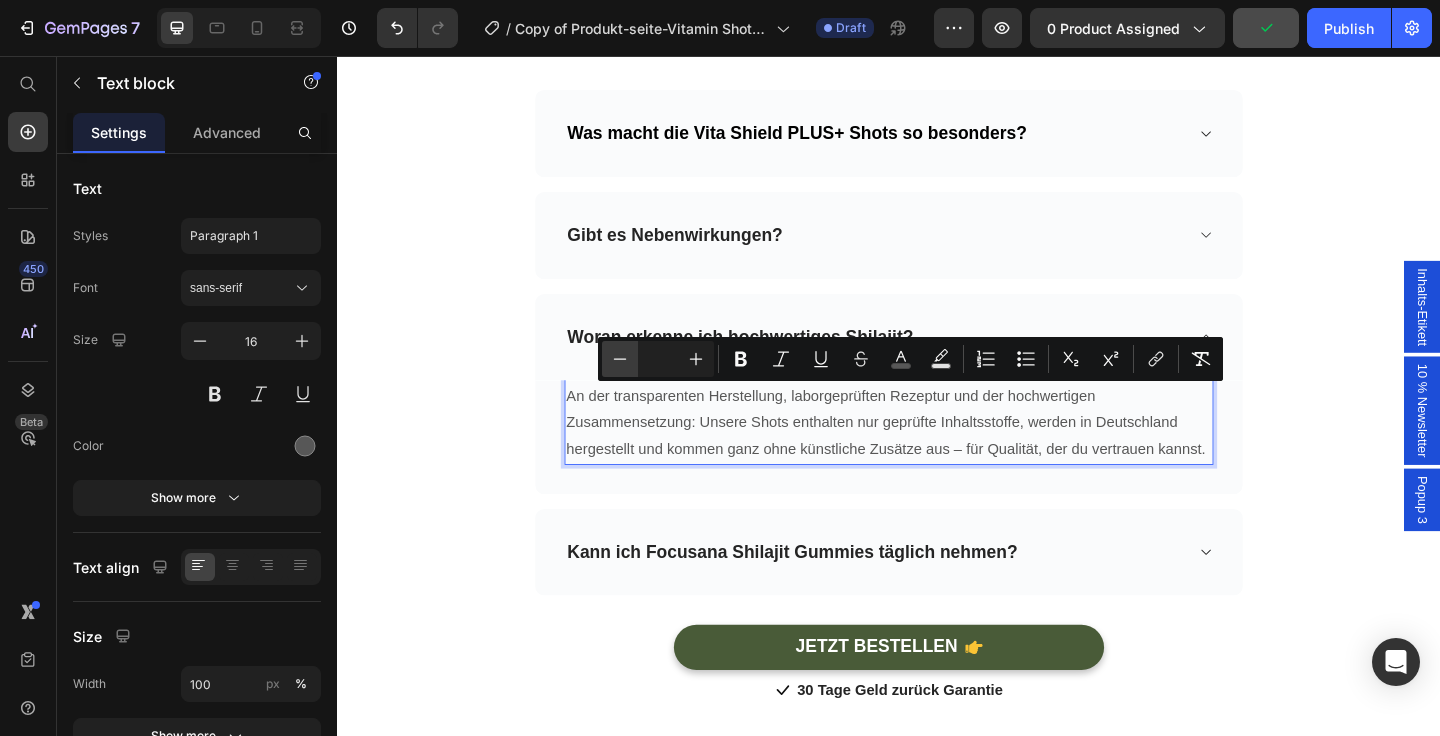 click 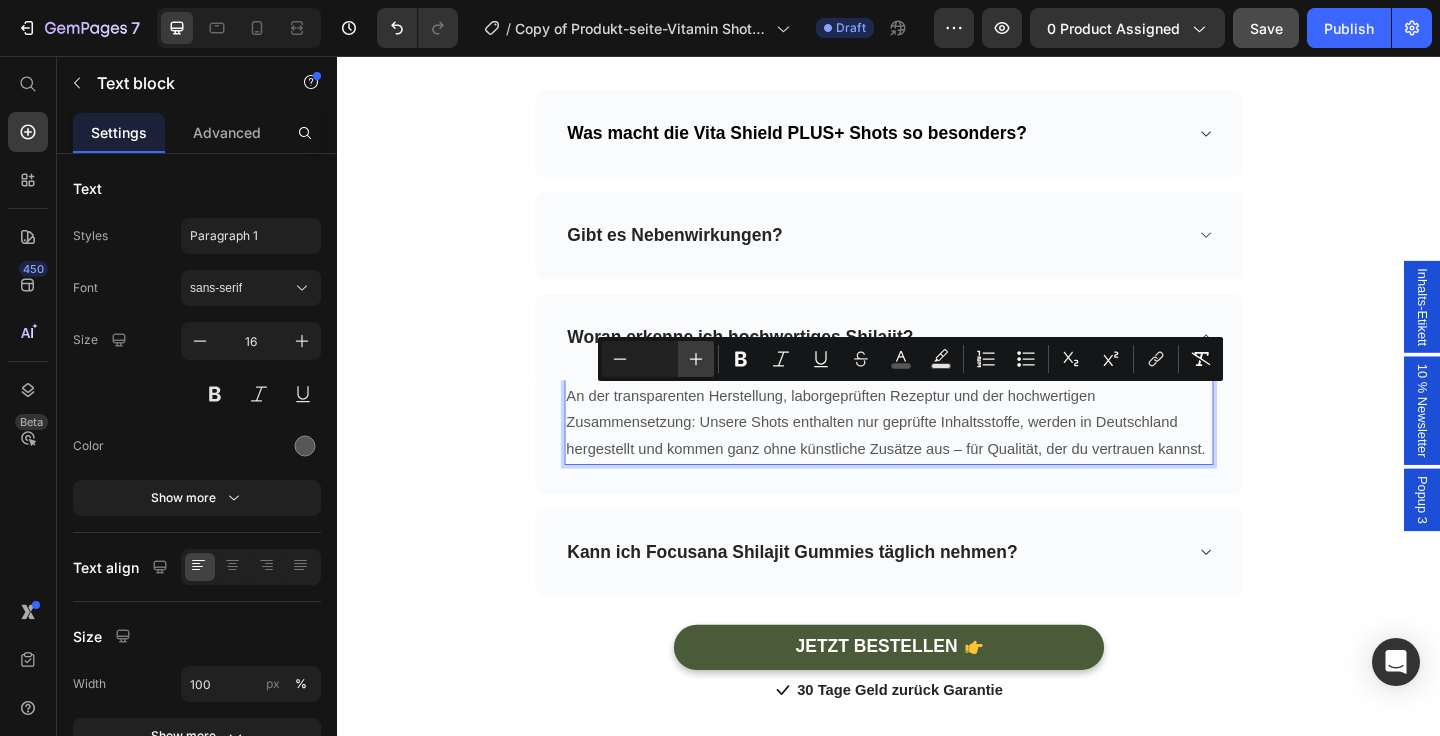click 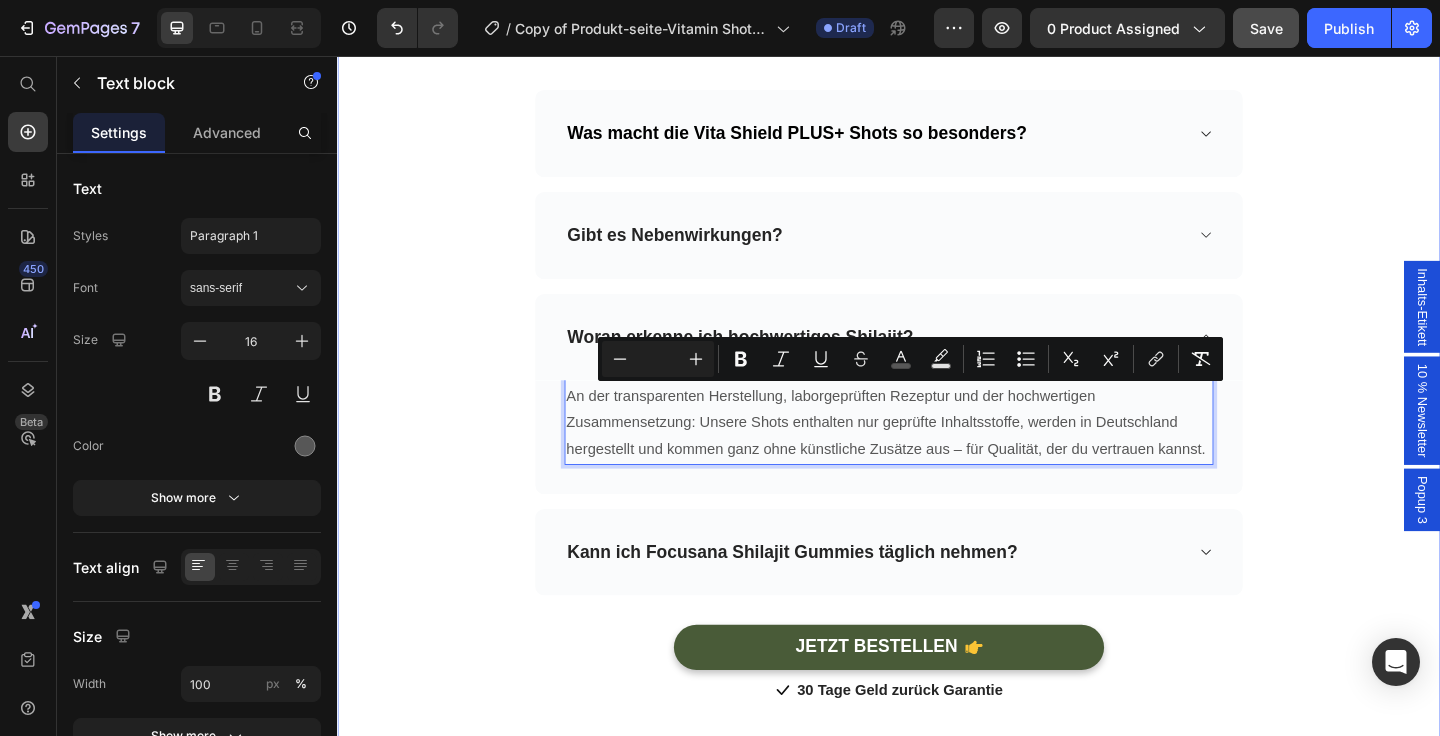 click on "Häufig gestellte Fragen Heading Du hast noch Fragen zu unseren Focusana Produkten? Unser Kundenservice hilft dir gern weiter – schreib uns einfach an office@[EMAIL] Text block Row Row
Was macht die Vita Shield PLUS+ Shots so besonders?
Gibt es Nebenwirkungen?
Woran erkenne ich hochwertiges Shilajit? An der transparenten Herstellung, laborgeprüften Rezeptur und der hochwertigen Zusammensetzung: Unsere Shots enthalten nur geprüfte Inhaltsstoffe, werden in Deutschland hergestellt und kommen ganz ohne künstliche Zusätze aus – für Qualität, der du vertrauen kannst. Text block   0 Row
Kann ich Focusana Shilajit Gummies täglich nehmen? Accordion  	   JETZT BESTELLEN Button                Icon 30 Tage Geld zurück Garantie Text block Icon List Row" at bounding box center [937, 327] 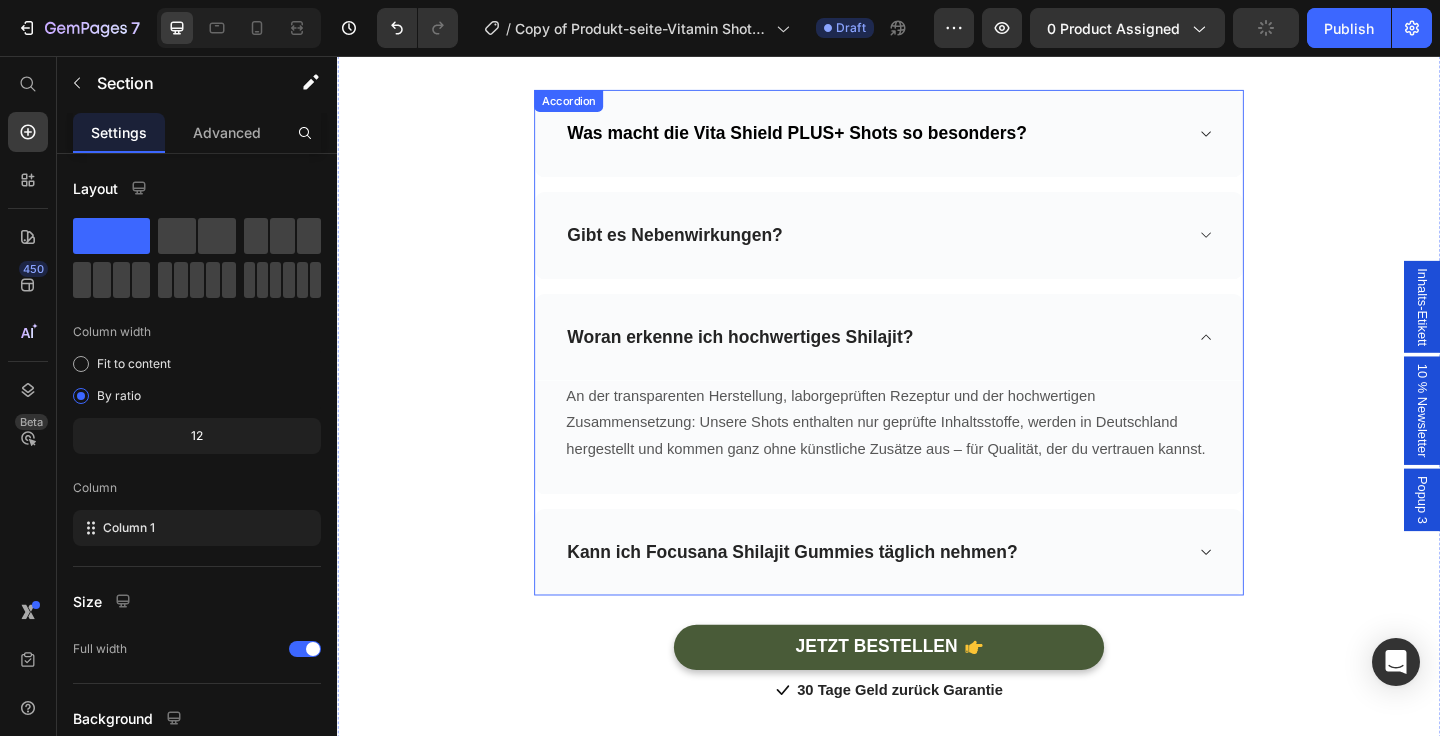 click on "Woran erkenne ich hochwertiges Shilajit?" at bounding box center [775, 361] 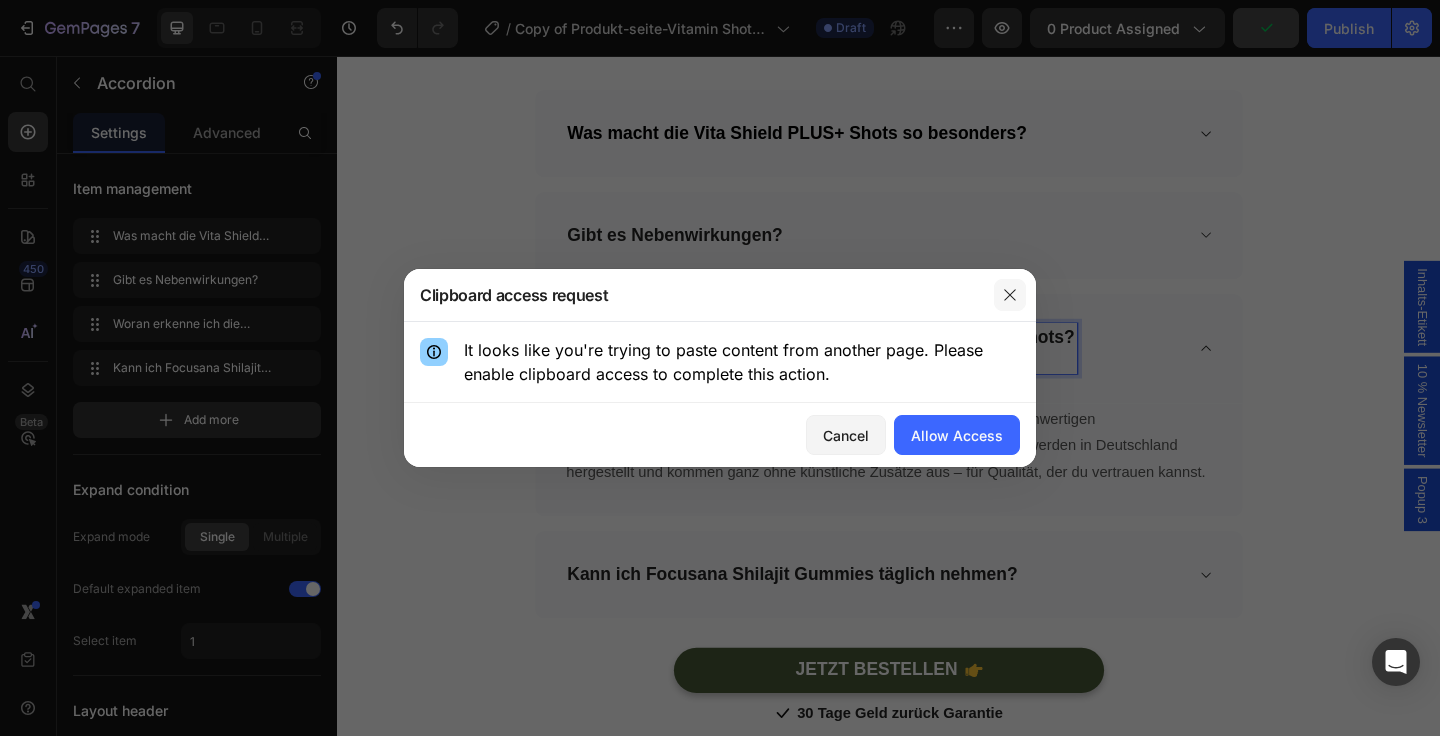 click 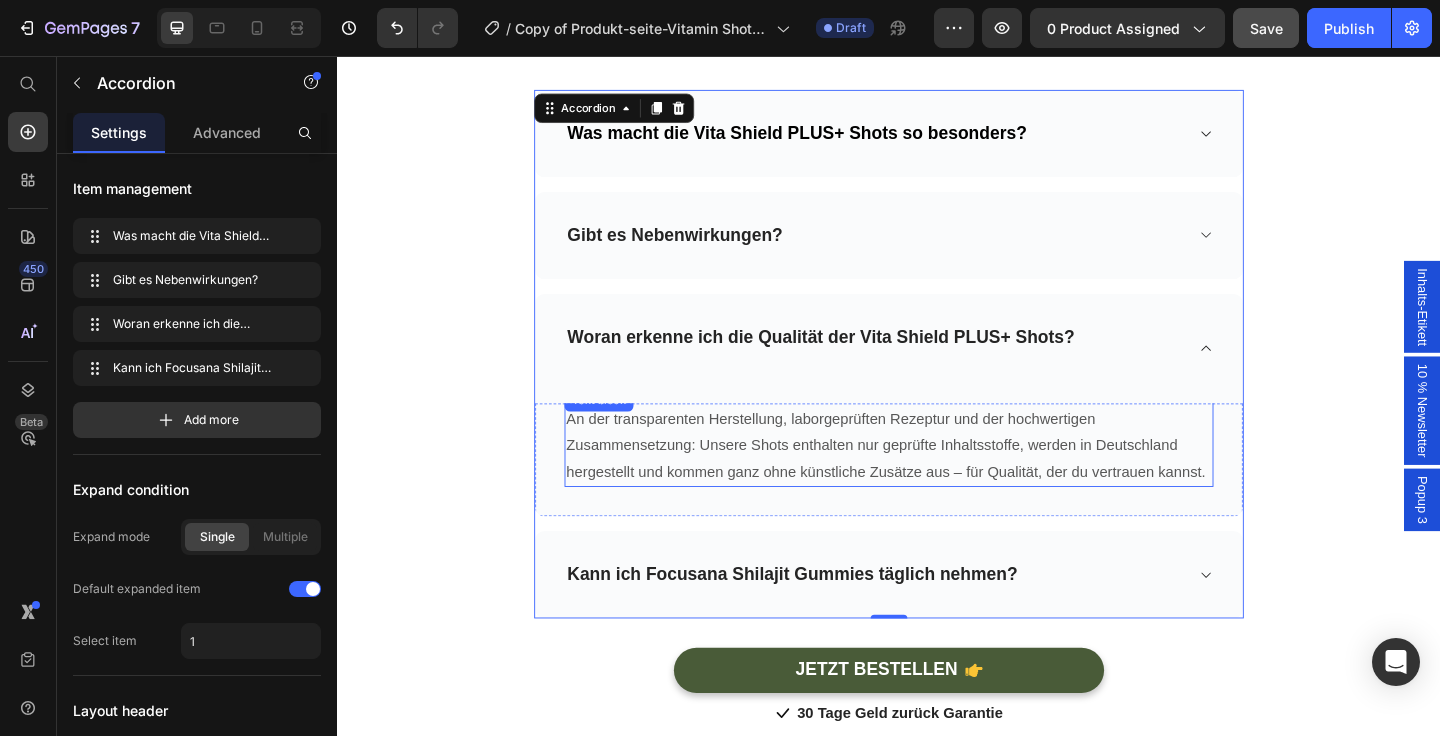 click on "An der transparenten Herstellung, laborgeprüften Rezeptur und der hochwertigen Zusammensetzung: Unsere Shots enthalten nur geprüfte Inhaltsstoffe, werden in Deutschland hergestellt und kommen ganz ohne künstliche Zusätze aus – für Qualität, der du vertrauen kannst." at bounding box center (934, 479) 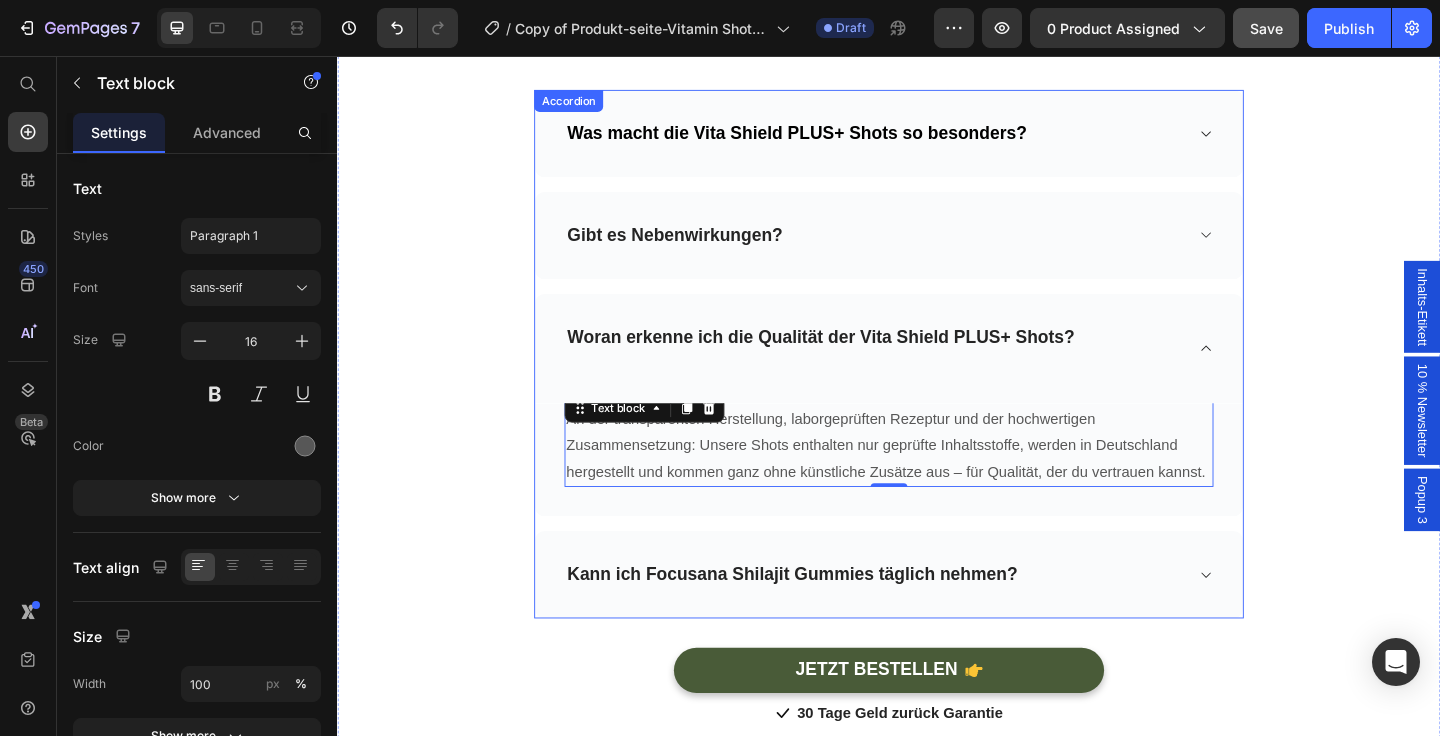 click on "Woran erkenne ich die Qualität der Vita Shield PLUS+ Shots?" at bounding box center [863, 374] 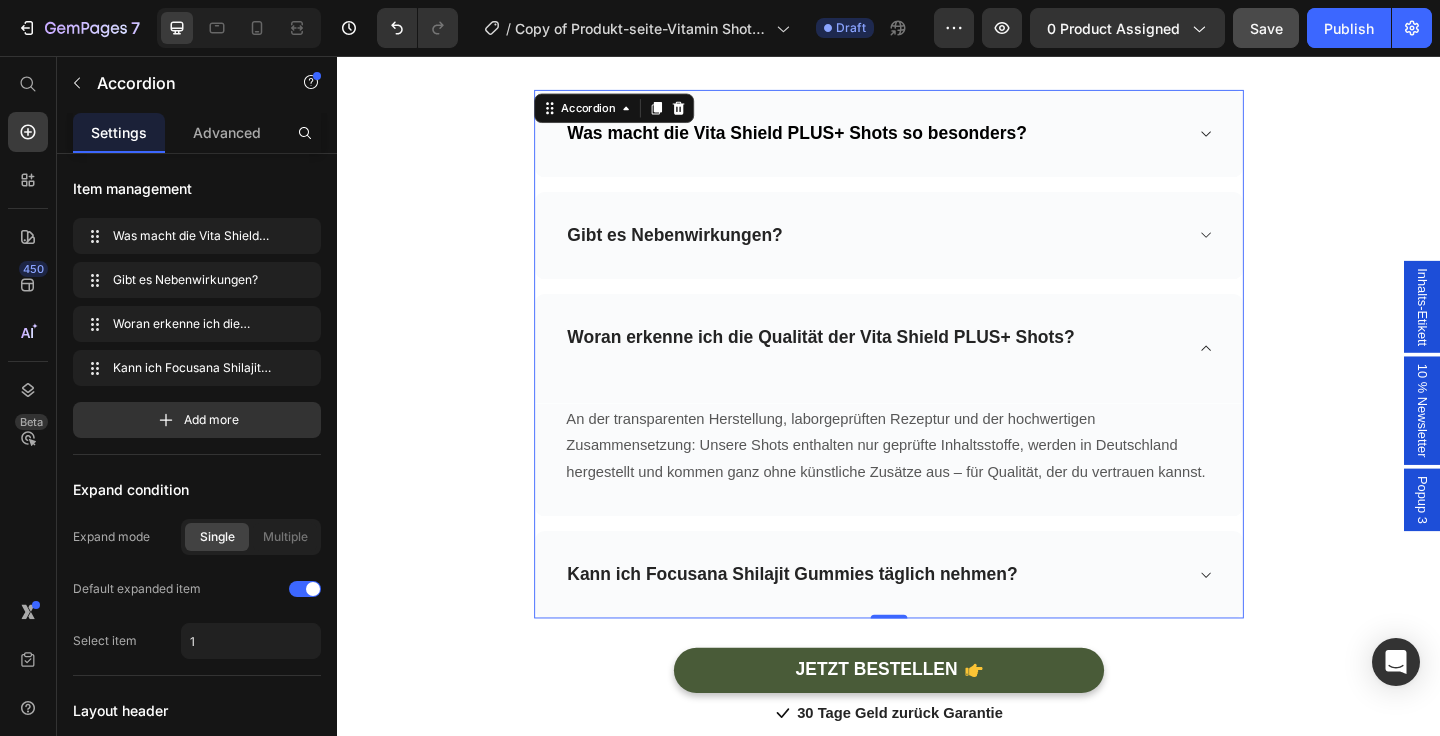 click on "Woran erkenne ich die Qualität der Vita Shield PLUS+ Shots?" at bounding box center [921, 374] 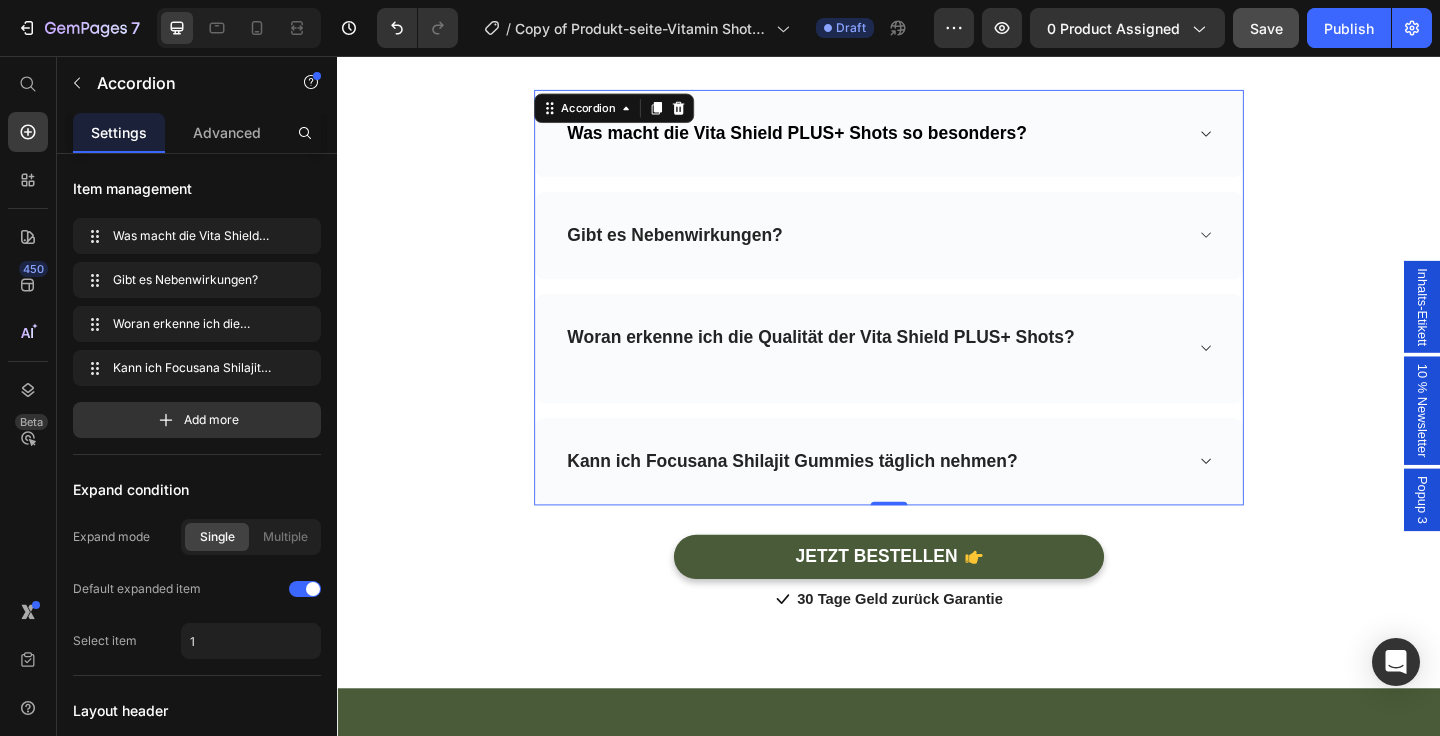 click on "Kann ich Focusana Shilajit Gummies täglich nehmen?" at bounding box center [921, 497] 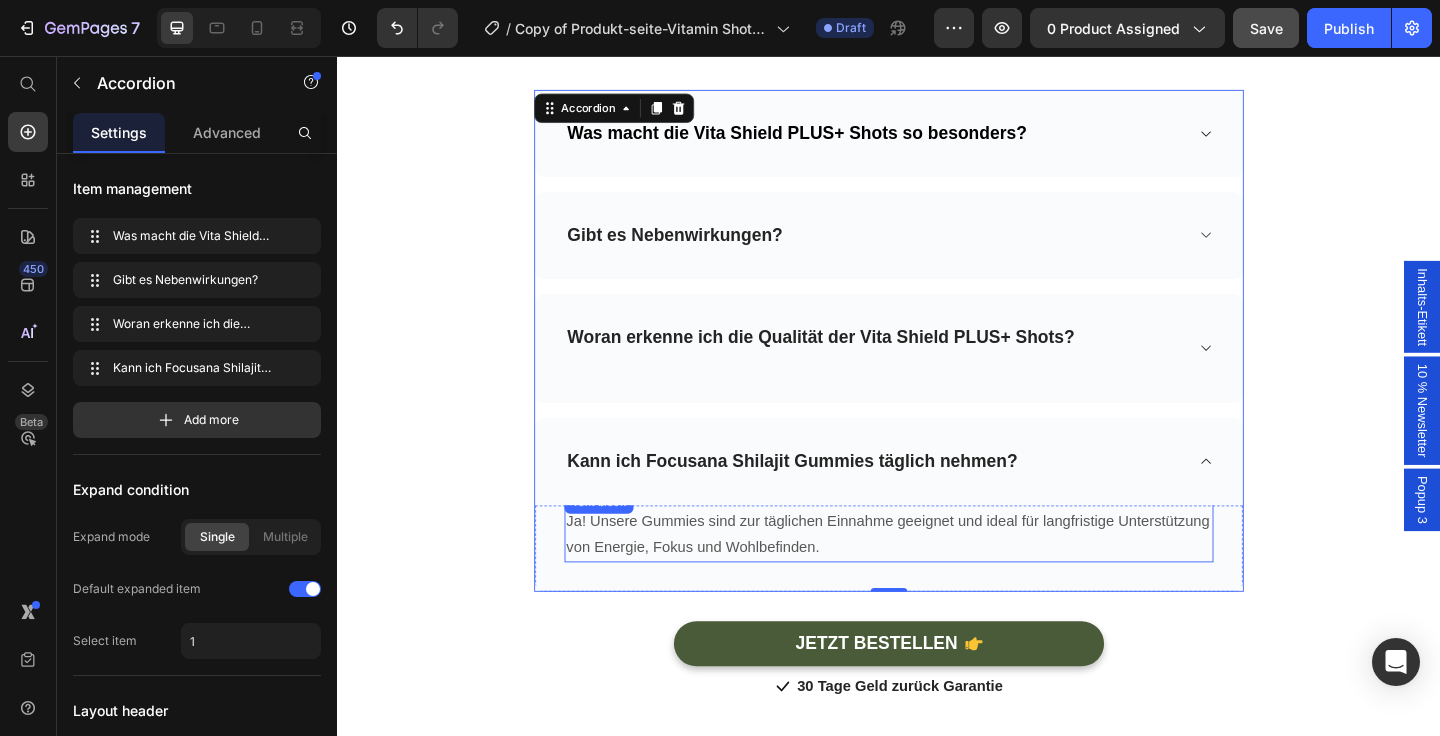 click on "Ja! Unsere Gummies sind zur täglichen Einnahme geeignet und ideal für langfristige Unterstützung von Energie, Fokus und Wohlbefinden." at bounding box center [937, 577] 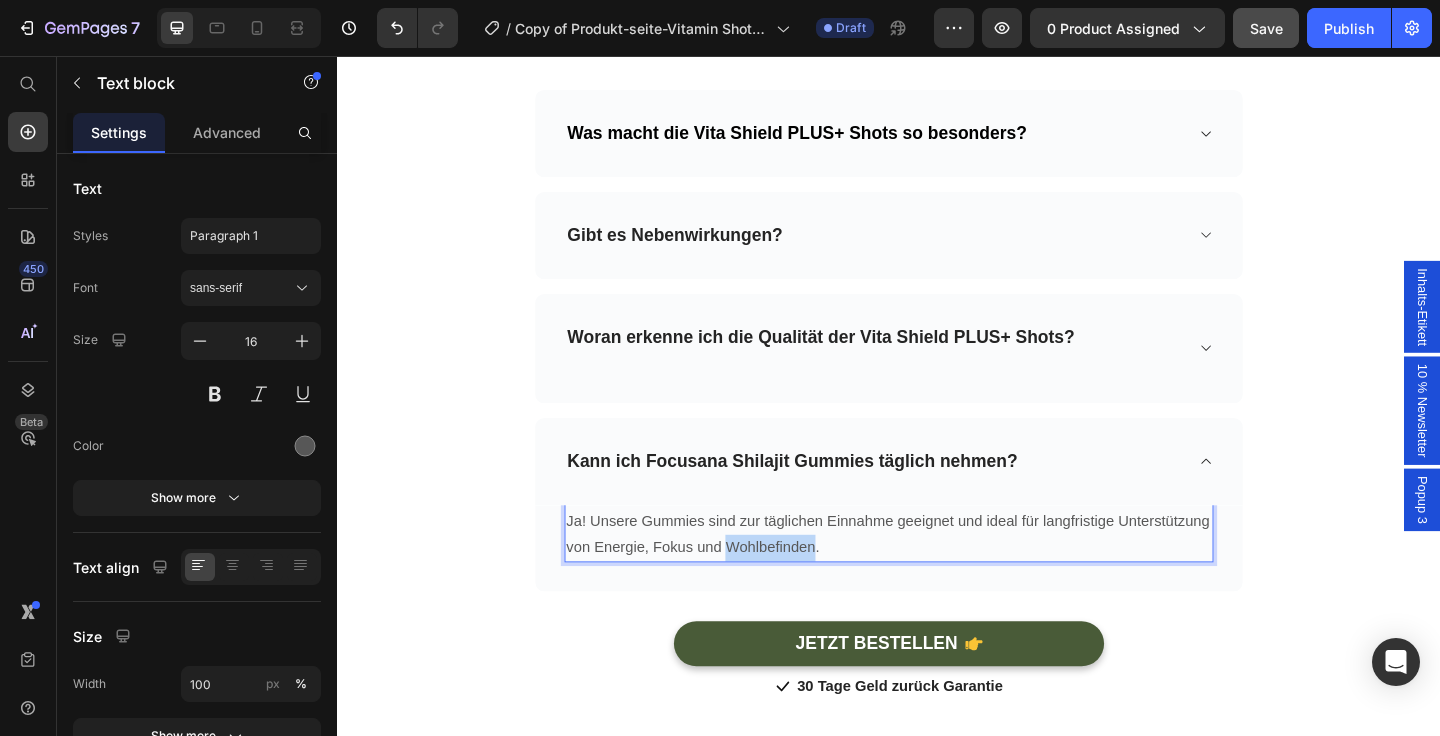 click on "Ja! Unsere Gummies sind zur täglichen Einnahme geeignet und ideal für langfristige Unterstützung von Energie, Fokus und Wohlbefinden." at bounding box center (937, 577) 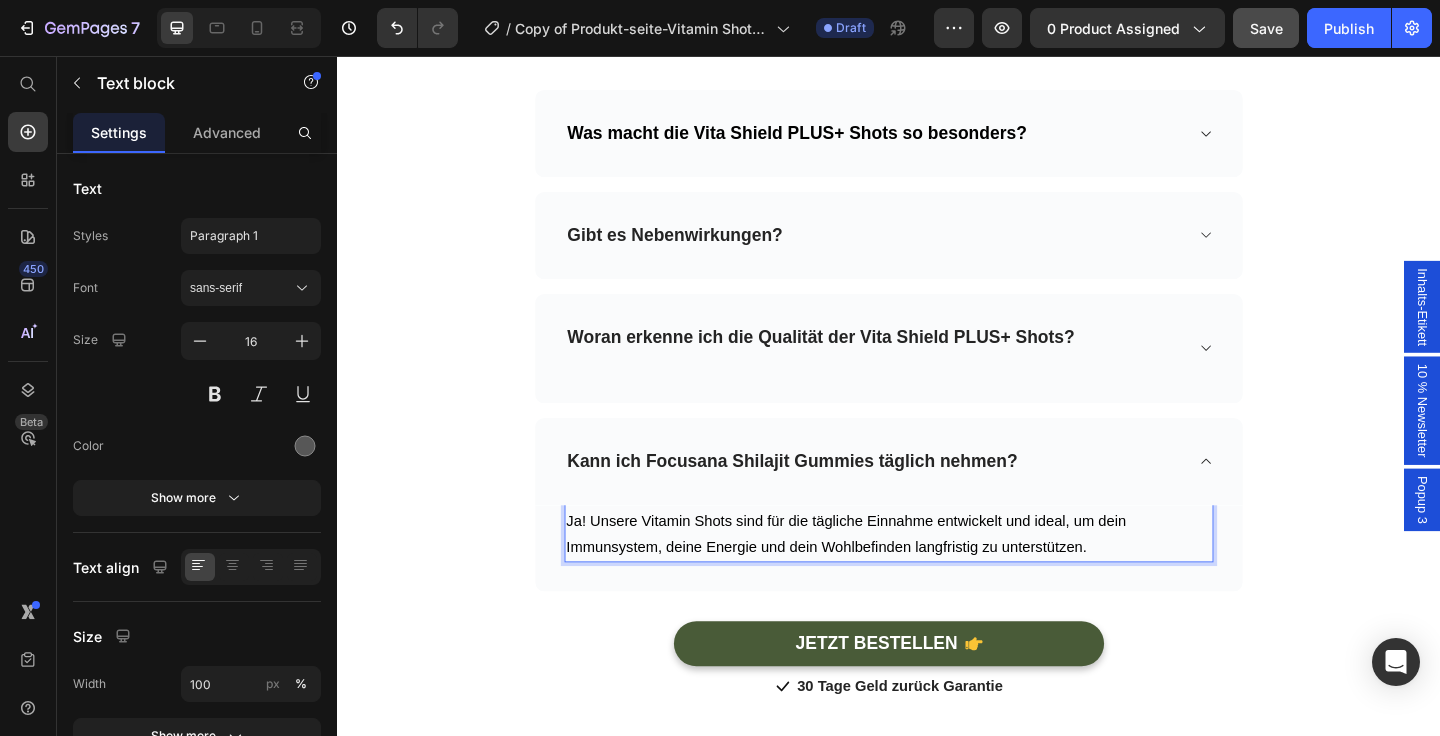 click on "Ja! Unsere Vitamin Shots sind für die tägliche Einnahme entwickelt und ideal, um dein Immunsystem, deine Energie und dein Wohlbefinden langfristig zu unterstützen." at bounding box center [890, 576] 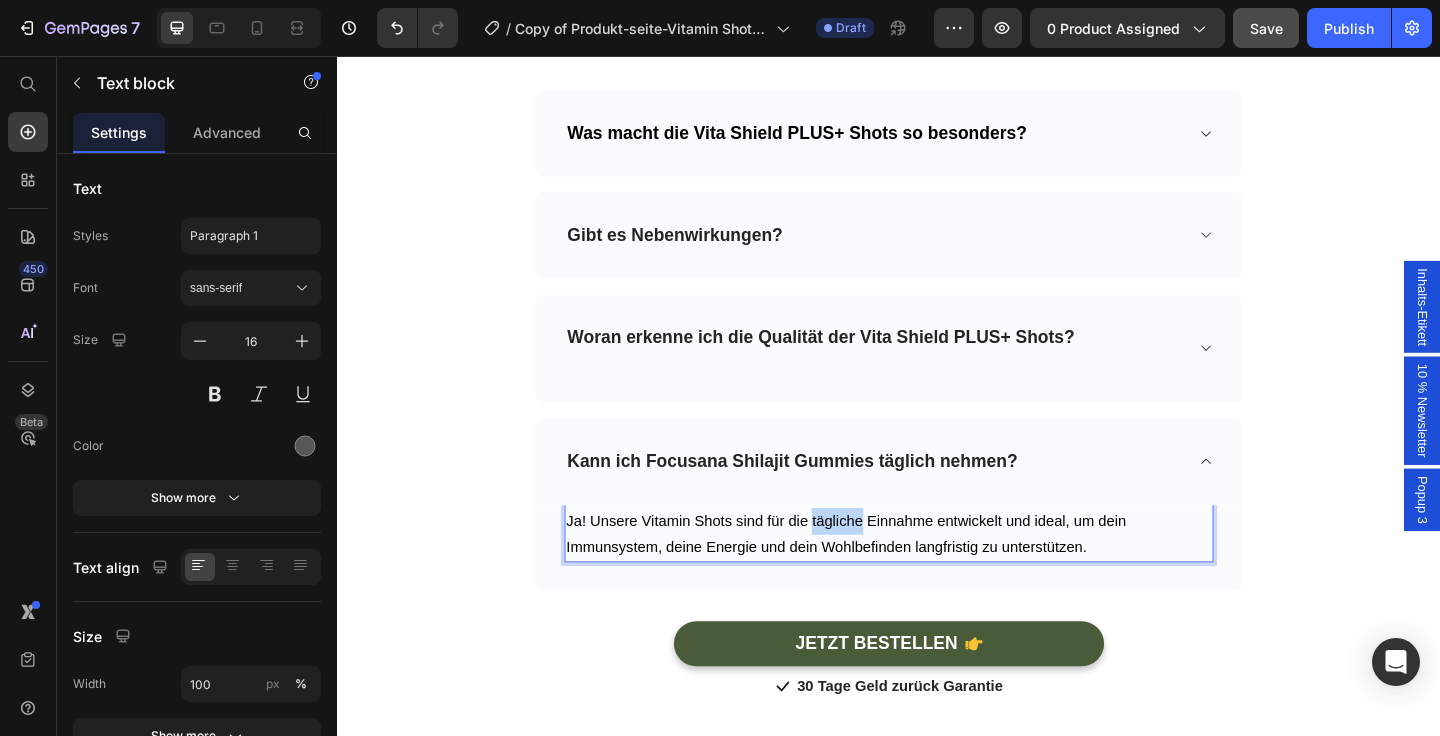 click on "Ja! Unsere Vitamin Shots sind für die tägliche Einnahme entwickelt und ideal, um dein Immunsystem, deine Energie und dein Wohlbefinden langfristig zu unterstützen." at bounding box center [890, 576] 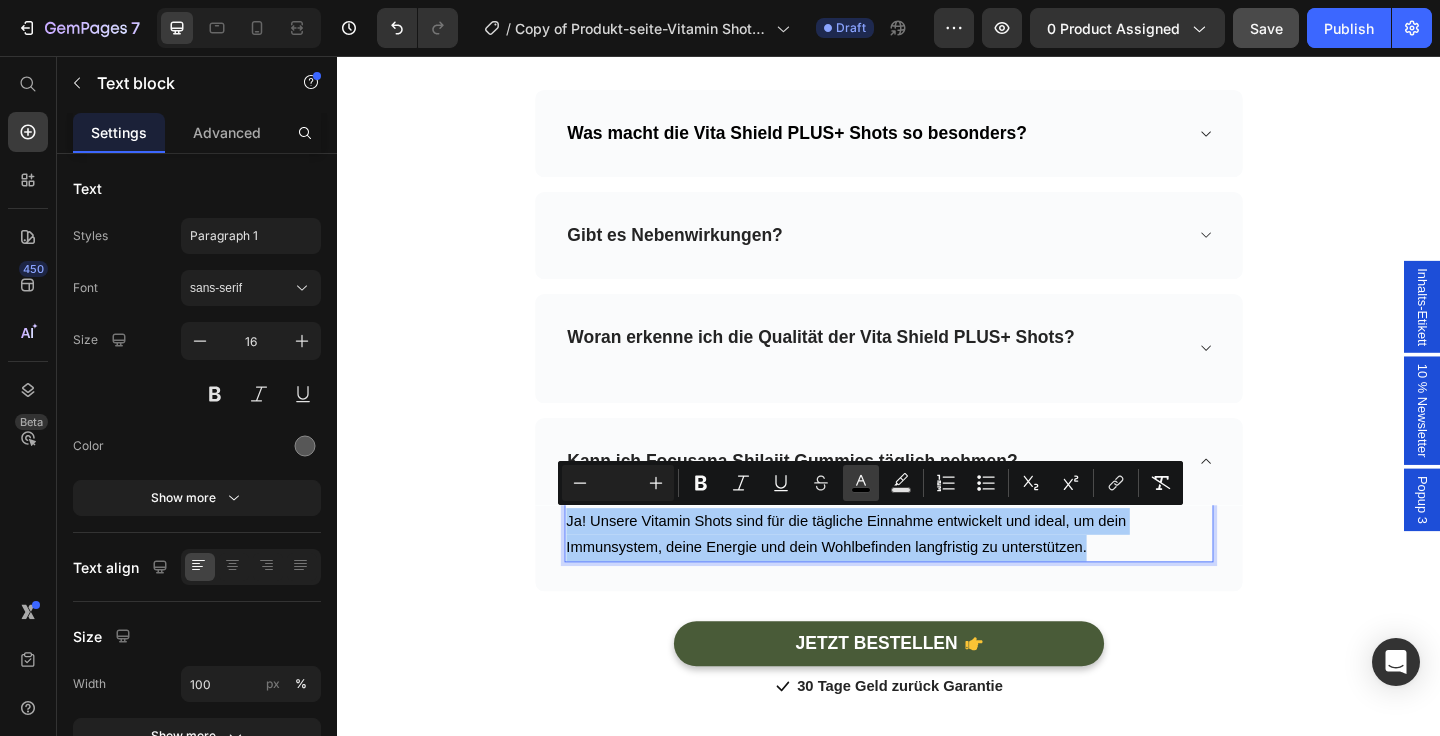 click 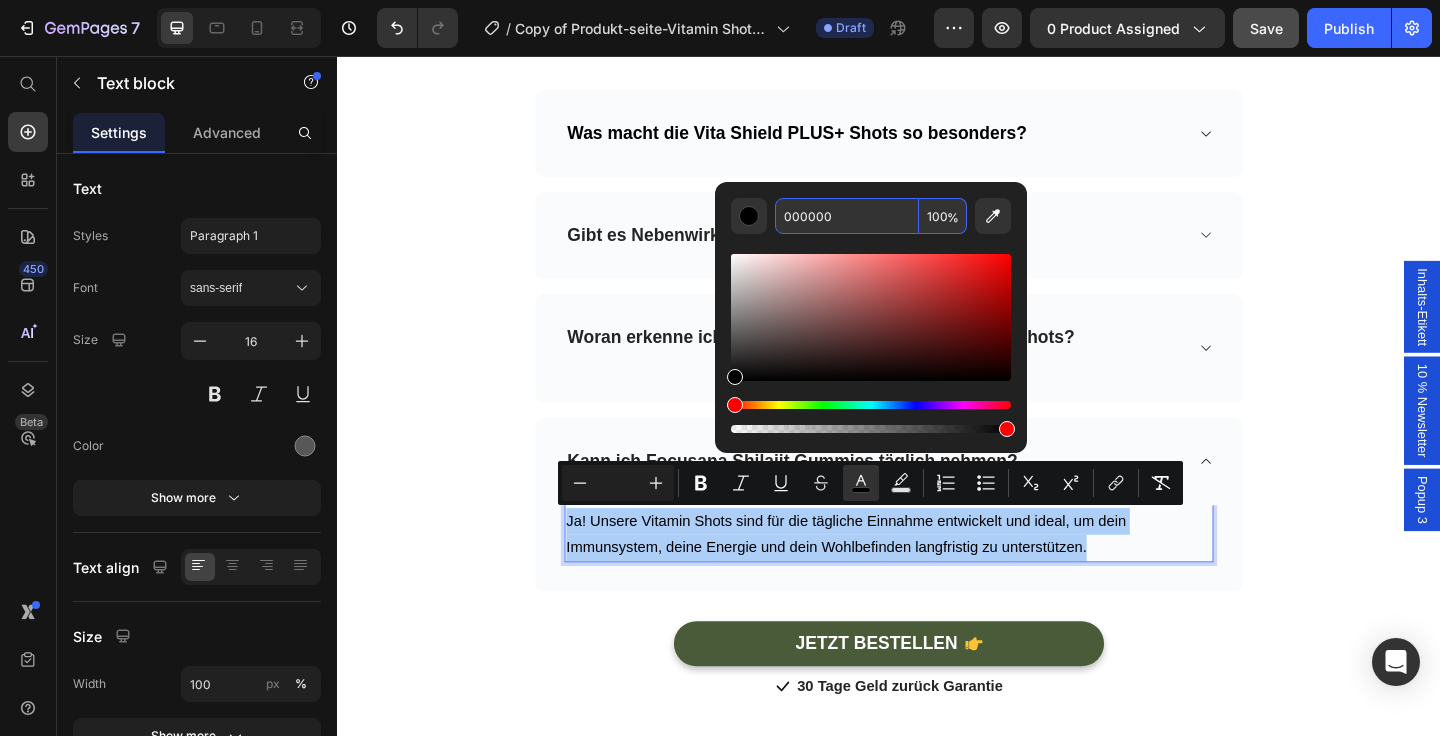click on "000000" at bounding box center (847, 216) 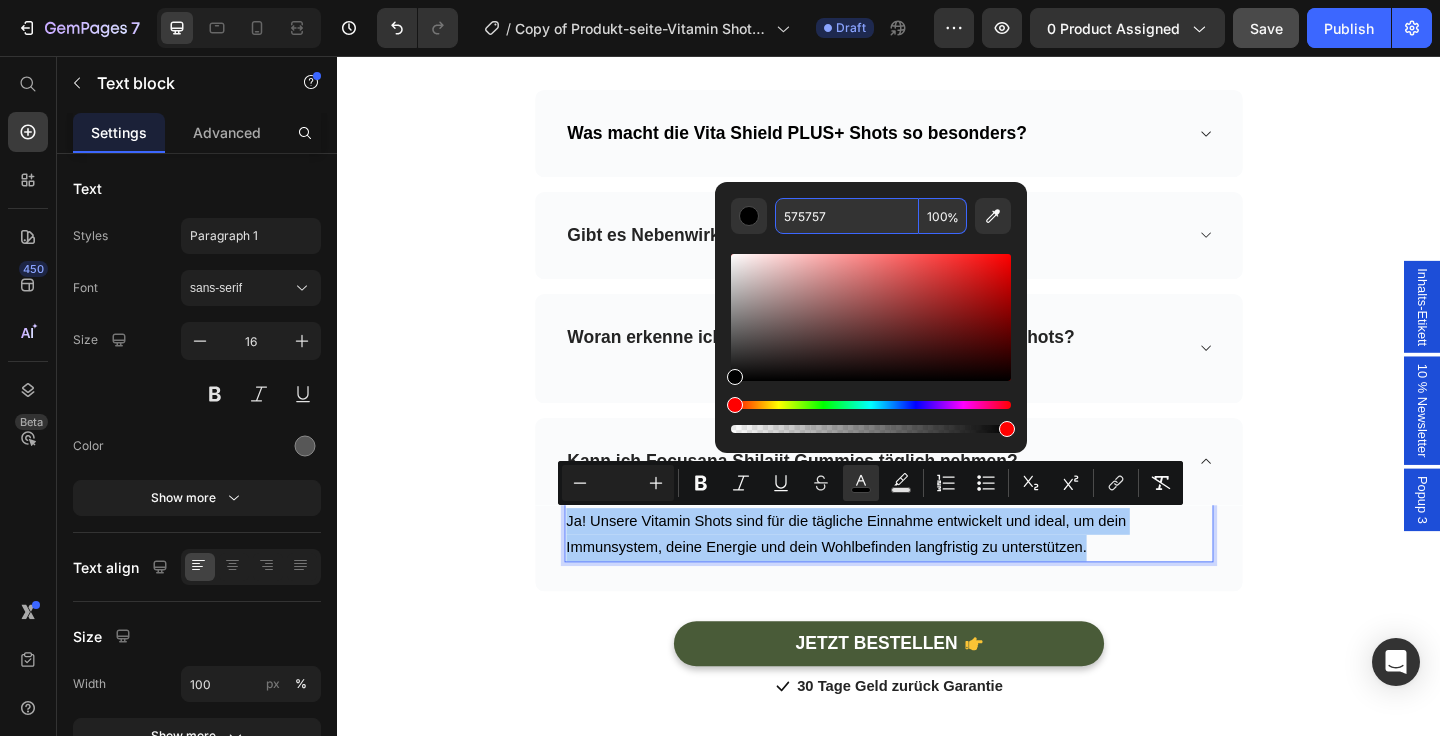 type on "575757" 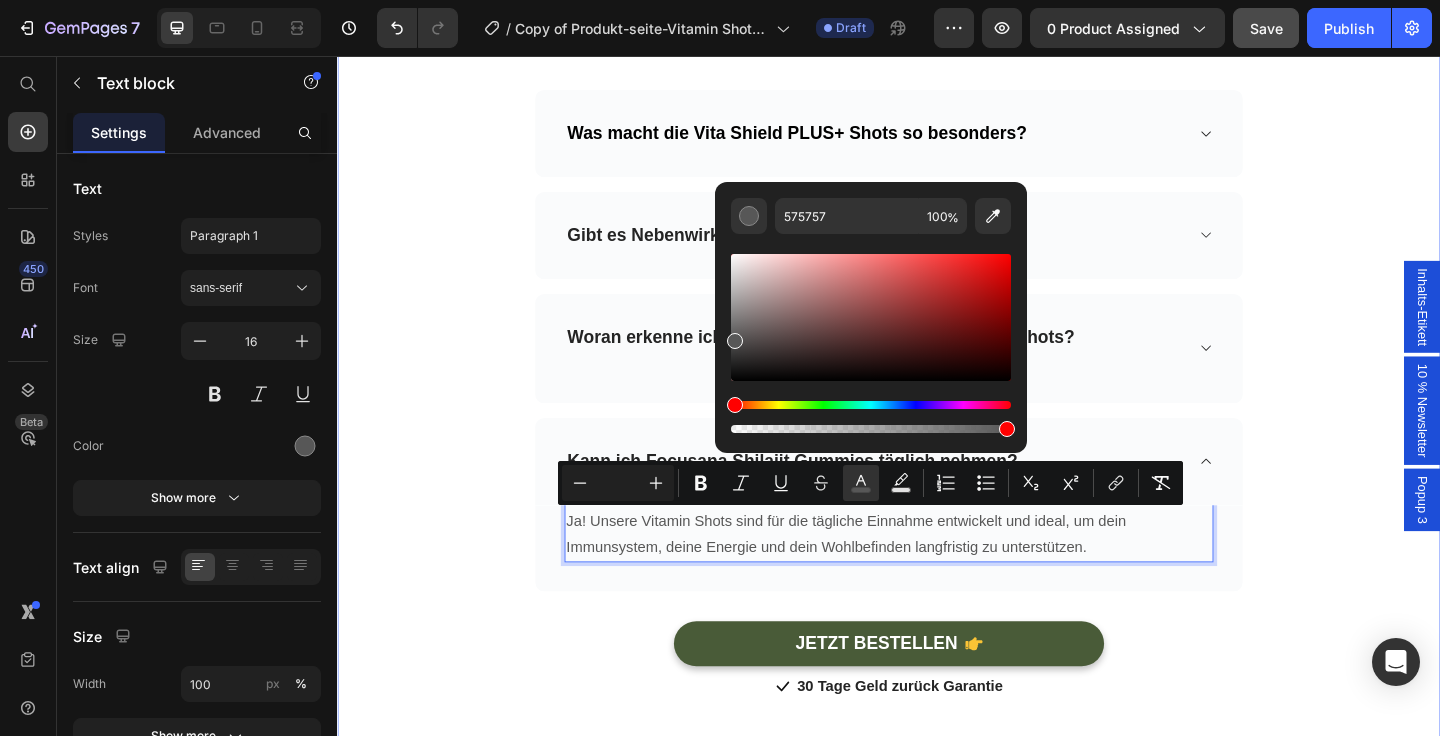 click on "Häufig gestellte Fragen Heading Du hast noch Fragen zu unseren Focusana Produkten? Unser Kundenservice hilft dir gern weiter – schreib uns einfach an office@[EMAIL] Text block Row Row
Was macht die Vita Shield PLUS+ Shots so besonders?
Gibt es Nebenwirkungen?
Woran erkenne ich die Qualität der Vita Shield PLUS+ Shots?
Kann ich Focusana Shilajit Gummies täglich nehmen? Ja! Unsere Vitamin Shots sind für die tägliche Einnahme entwickelt und ideal, um dein Immunsystem, deine Energie und dein Wohlbefinden langfristig zu unterstützen. Text block   0 Row Accordion  	   JETZT BESTELLEN Button                Icon 30 Tage Geld zurück Garantie Text block Icon List Row" at bounding box center (937, 325) 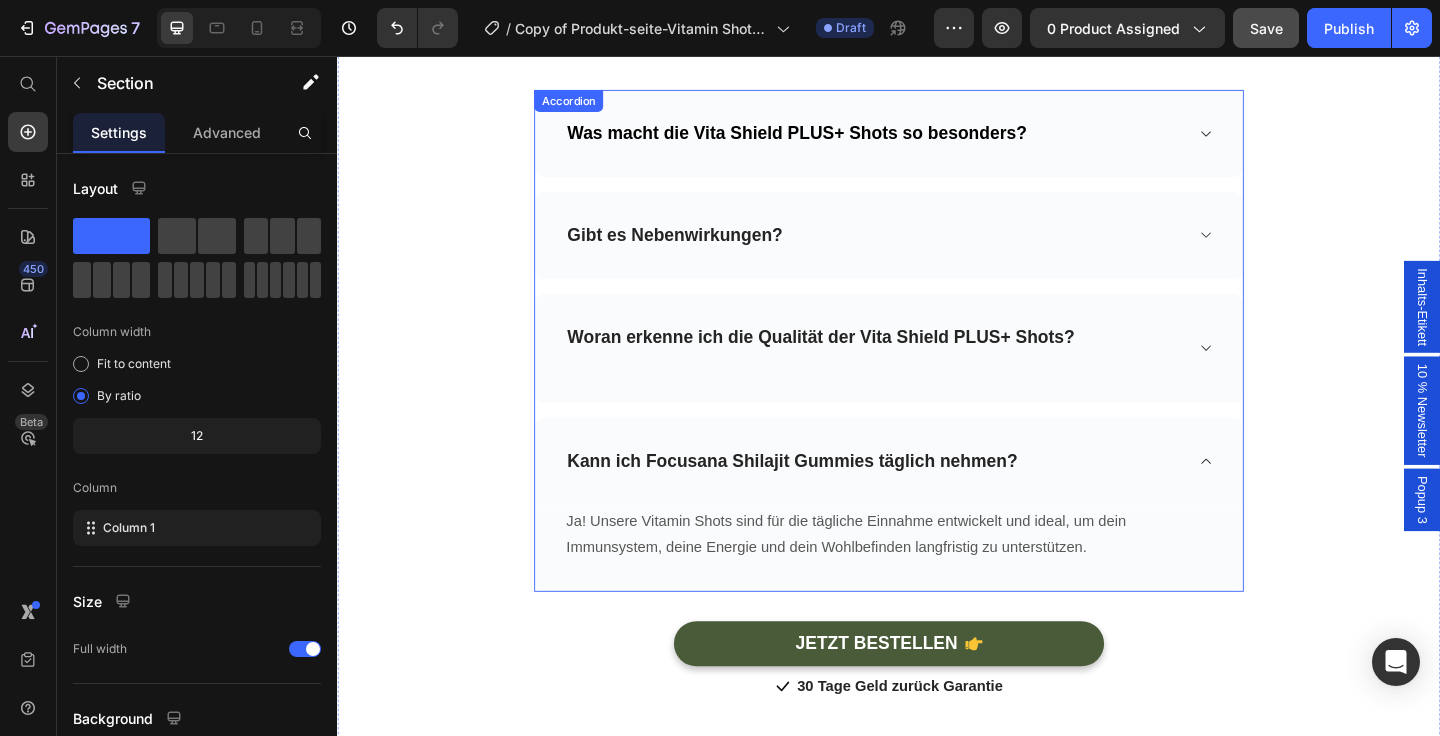 click on "Kann ich Focusana Shilajit Gummies täglich nehmen?" at bounding box center (832, 496) 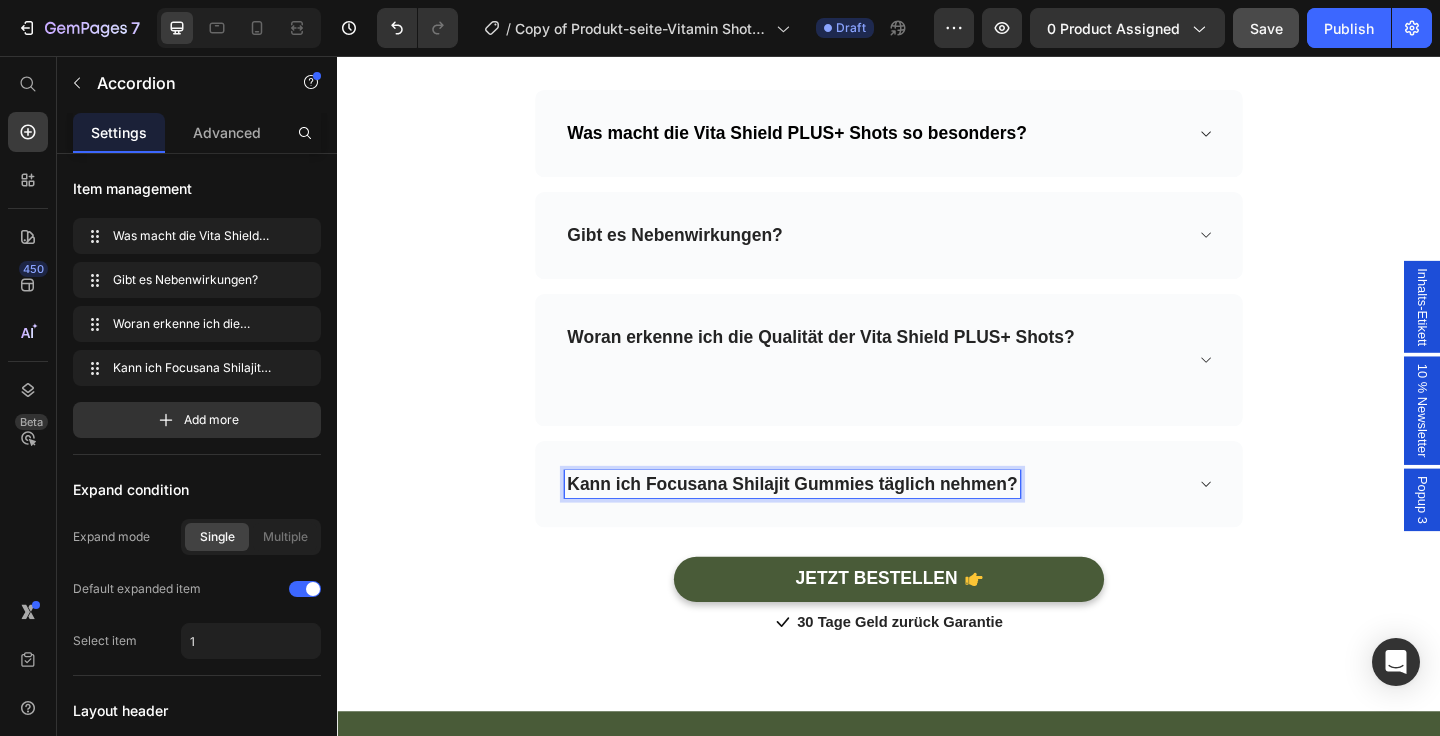 click on "Kann ich Focusana Shilajit Gummies täglich nehmen?" at bounding box center [832, 521] 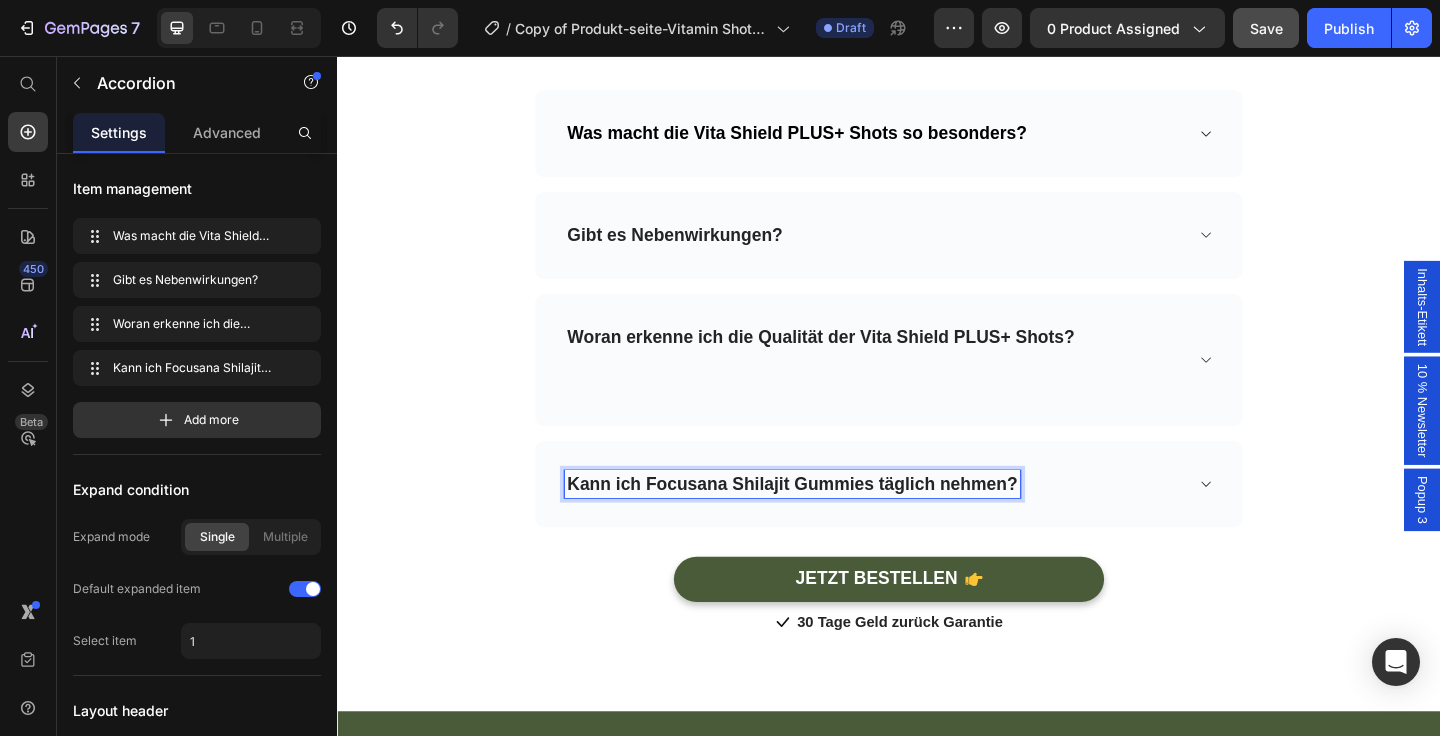 click on "Kann ich Focusana Shilajit Gummies täglich nehmen?" at bounding box center [832, 521] 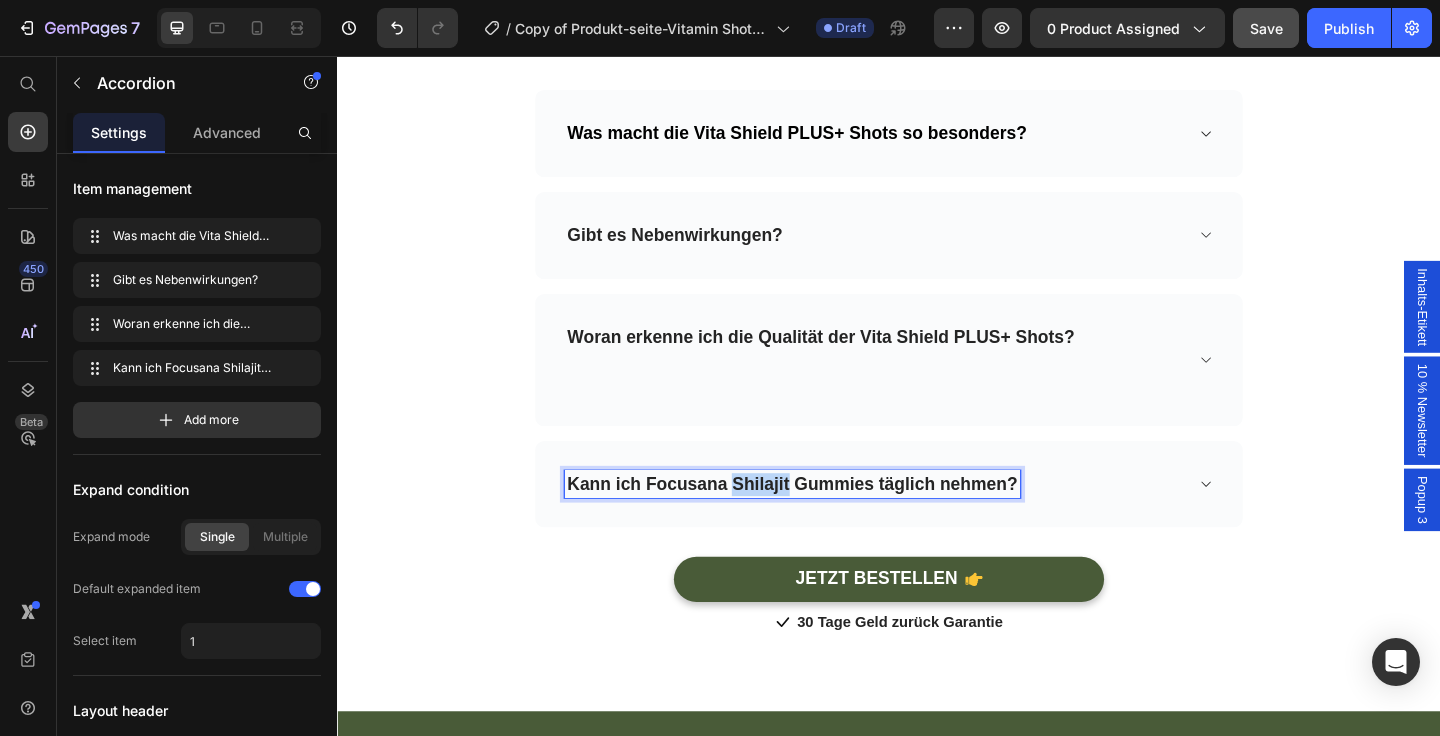 click on "Kann ich Focusana Shilajit Gummies täglich nehmen?" at bounding box center (832, 521) 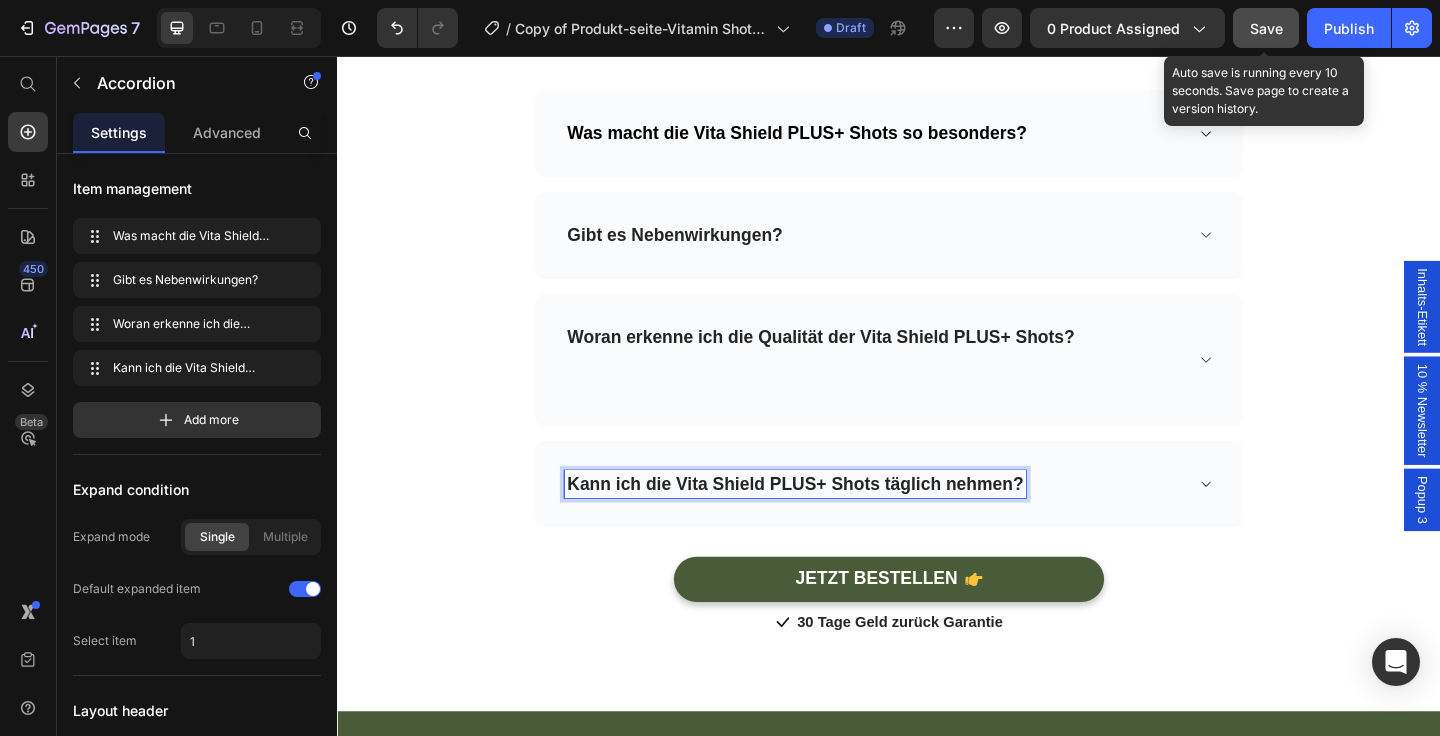 click on "Save" 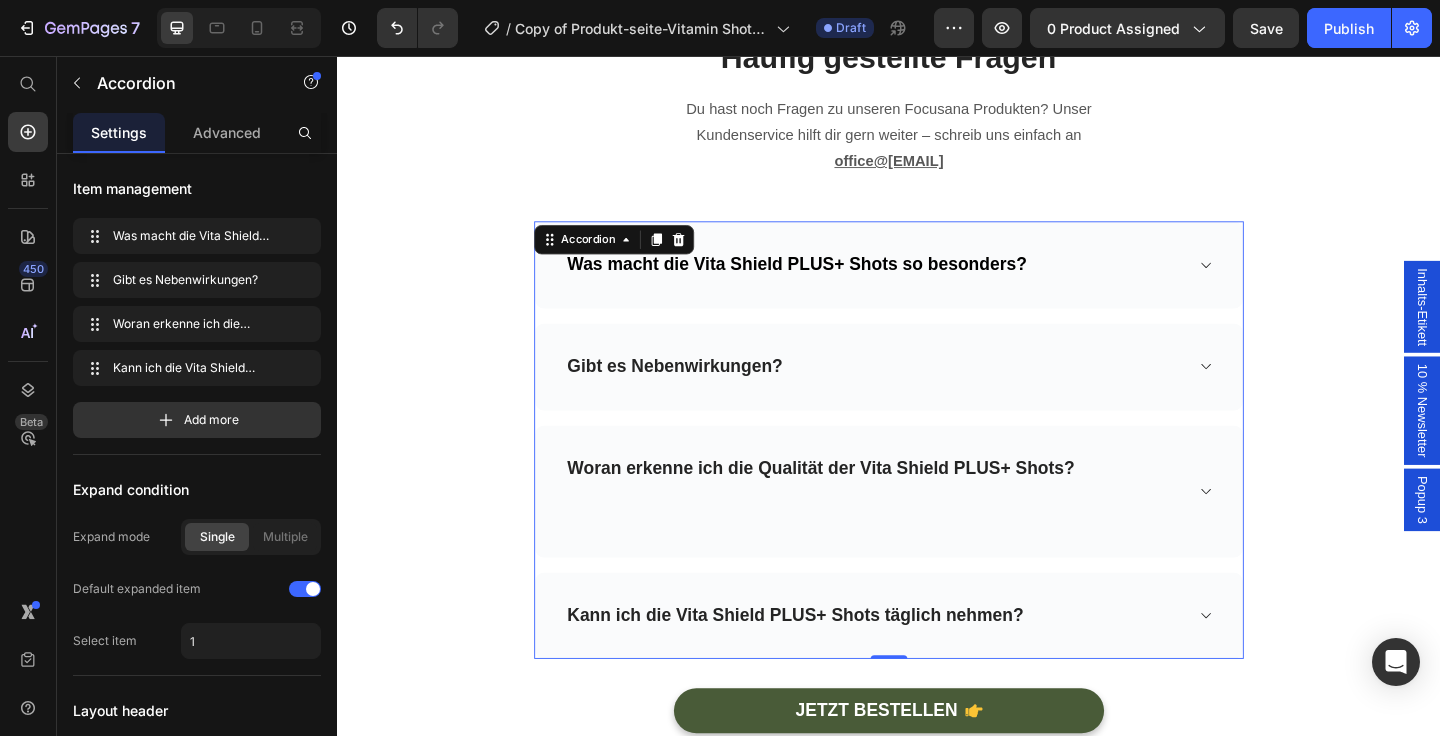 scroll, scrollTop: 7965, scrollLeft: 0, axis: vertical 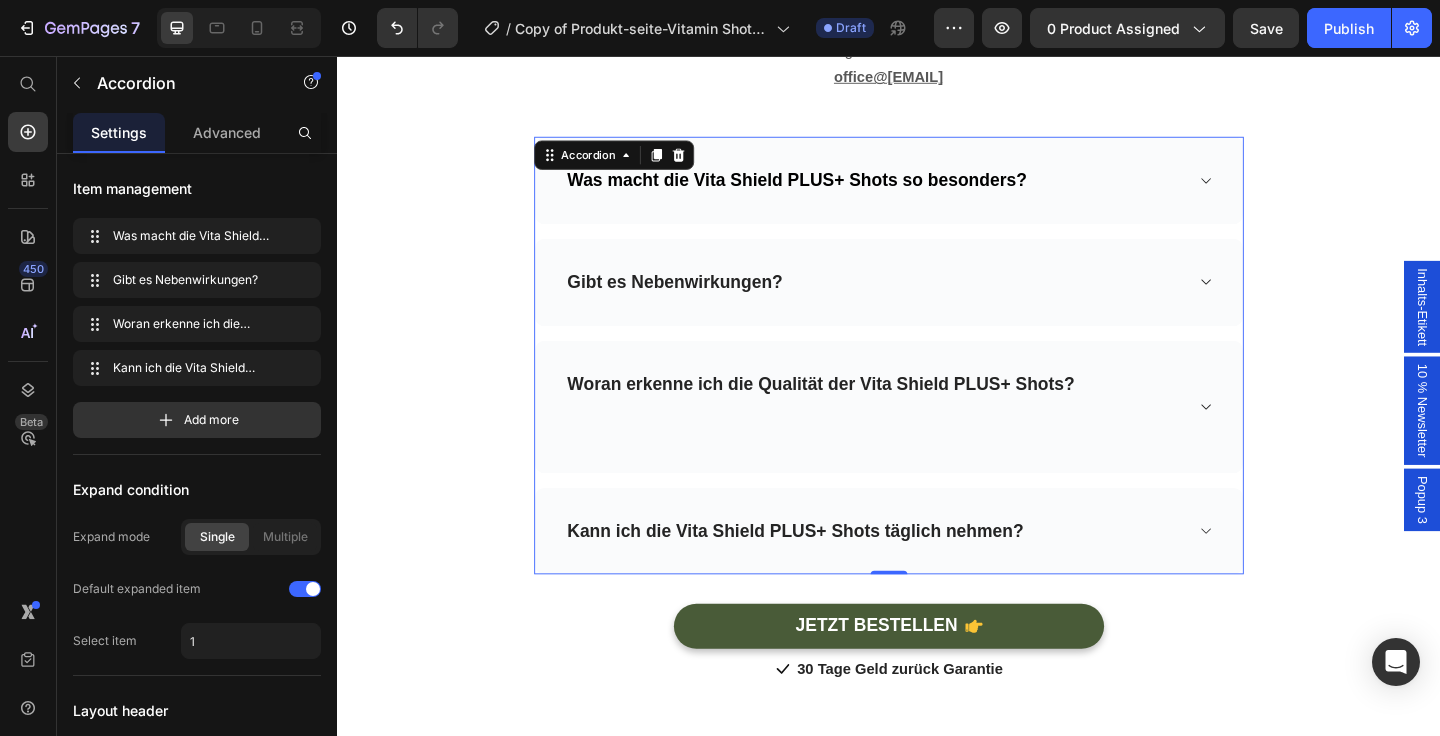 click on "Woran erkenne ich die Qualität der Vita Shield PLUS+ Shots?" at bounding box center (921, 438) 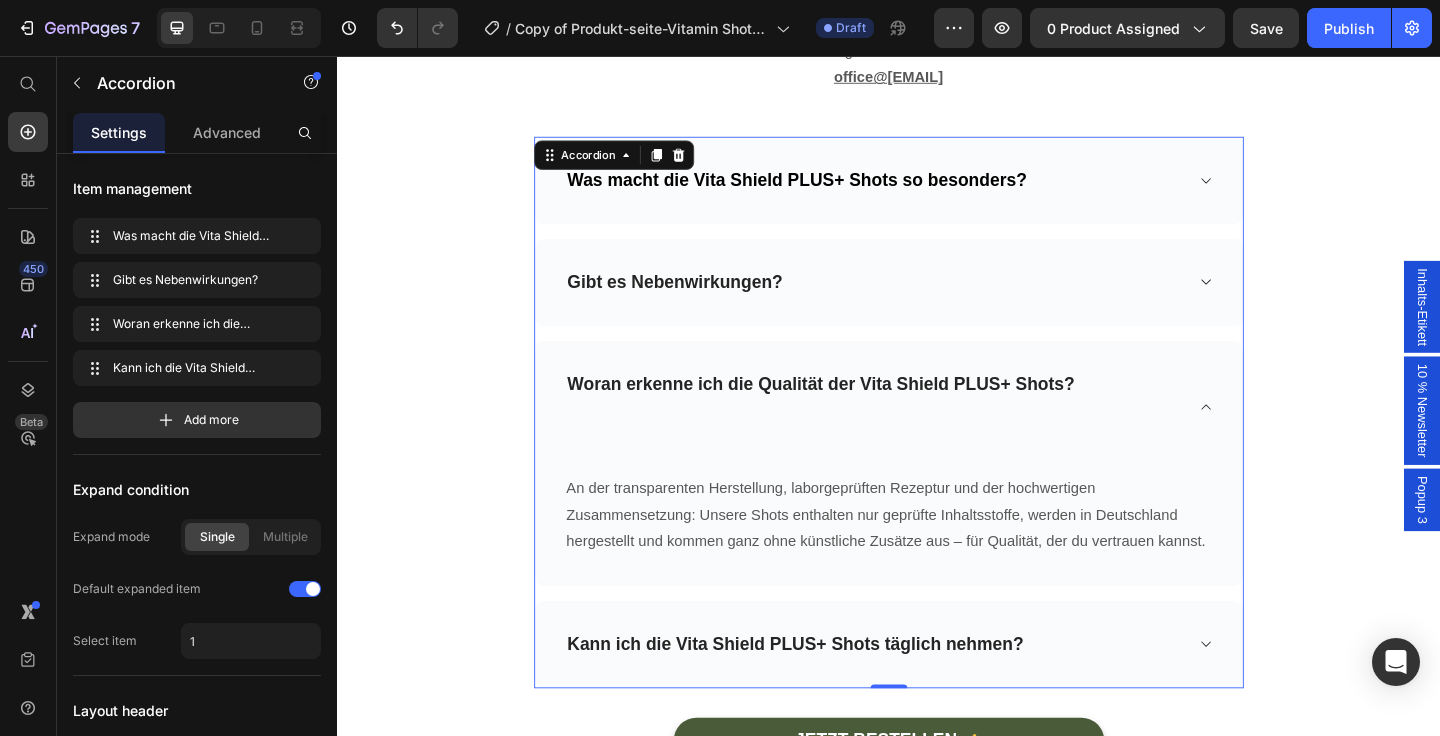 click on "Woran erkenne ich die Qualität der Vita Shield PLUS+ Shots?" at bounding box center [937, 438] 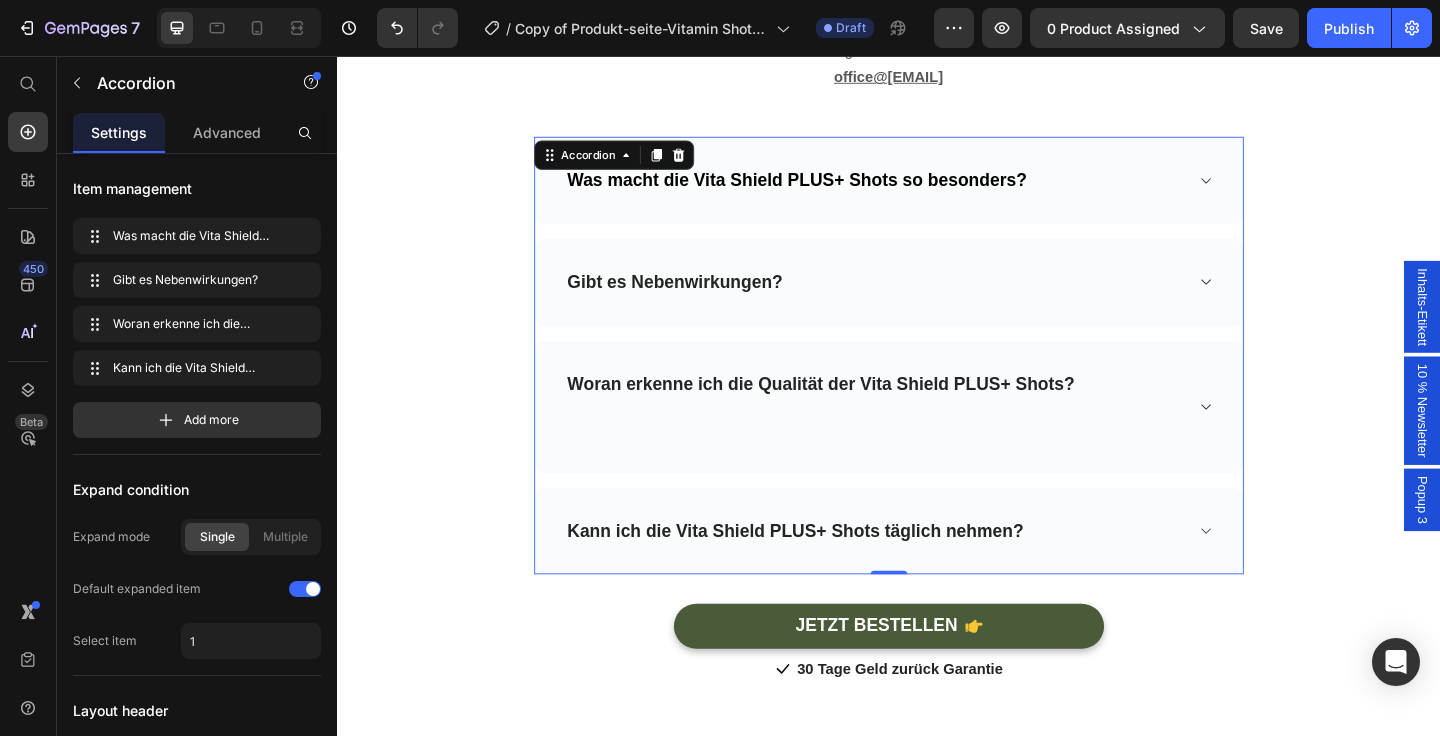 click on "Woran erkenne ich die Qualität der Vita Shield PLUS+ Shots?" at bounding box center (937, 438) 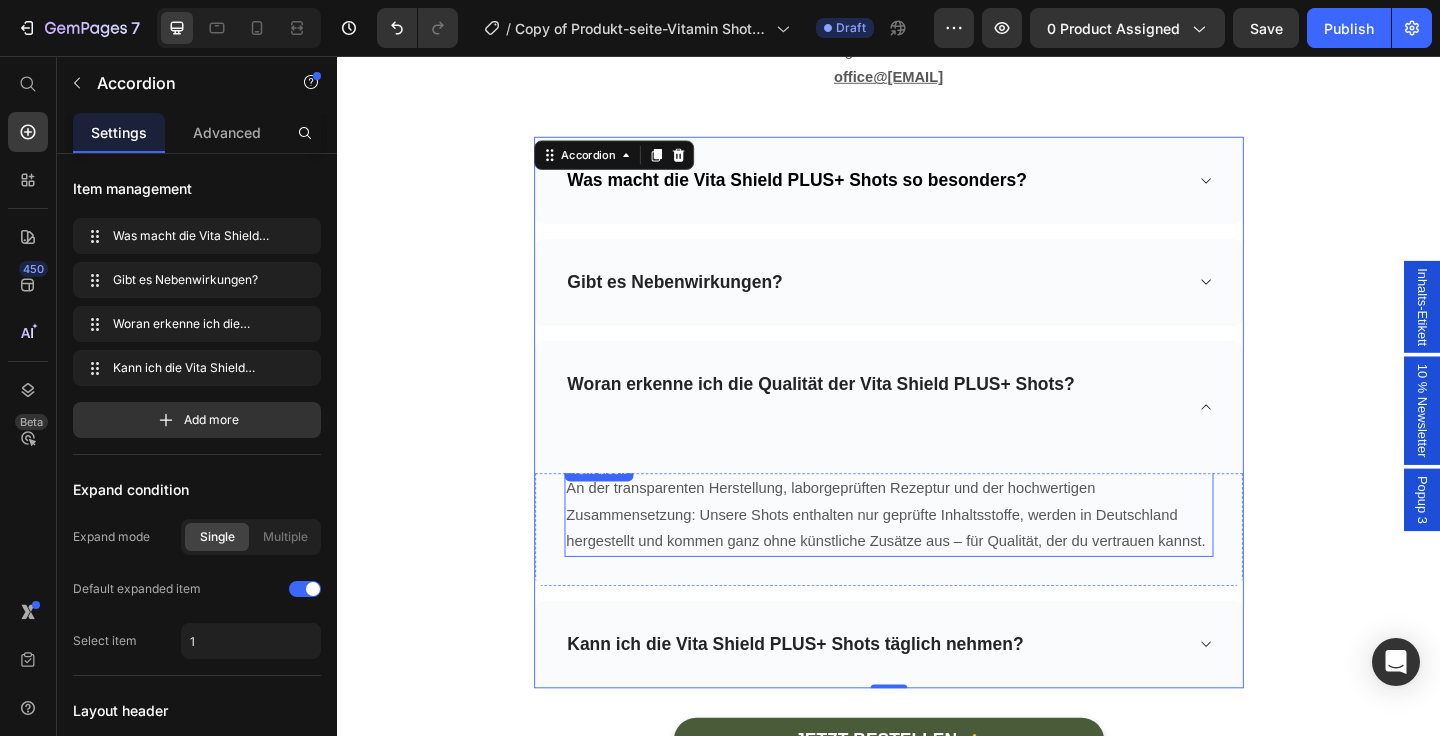 click on "An der transparenten Herstellung, laborgeprüften Rezeptur und der hochwertigen Zusammensetzung: Unsere Shots enthalten nur geprüfte Inhaltsstoffe, werden in Deutschland hergestellt und kommen ganz ohne künstliche Zusätze aus – für Qualität, der du vertrauen kannst." at bounding box center [934, 555] 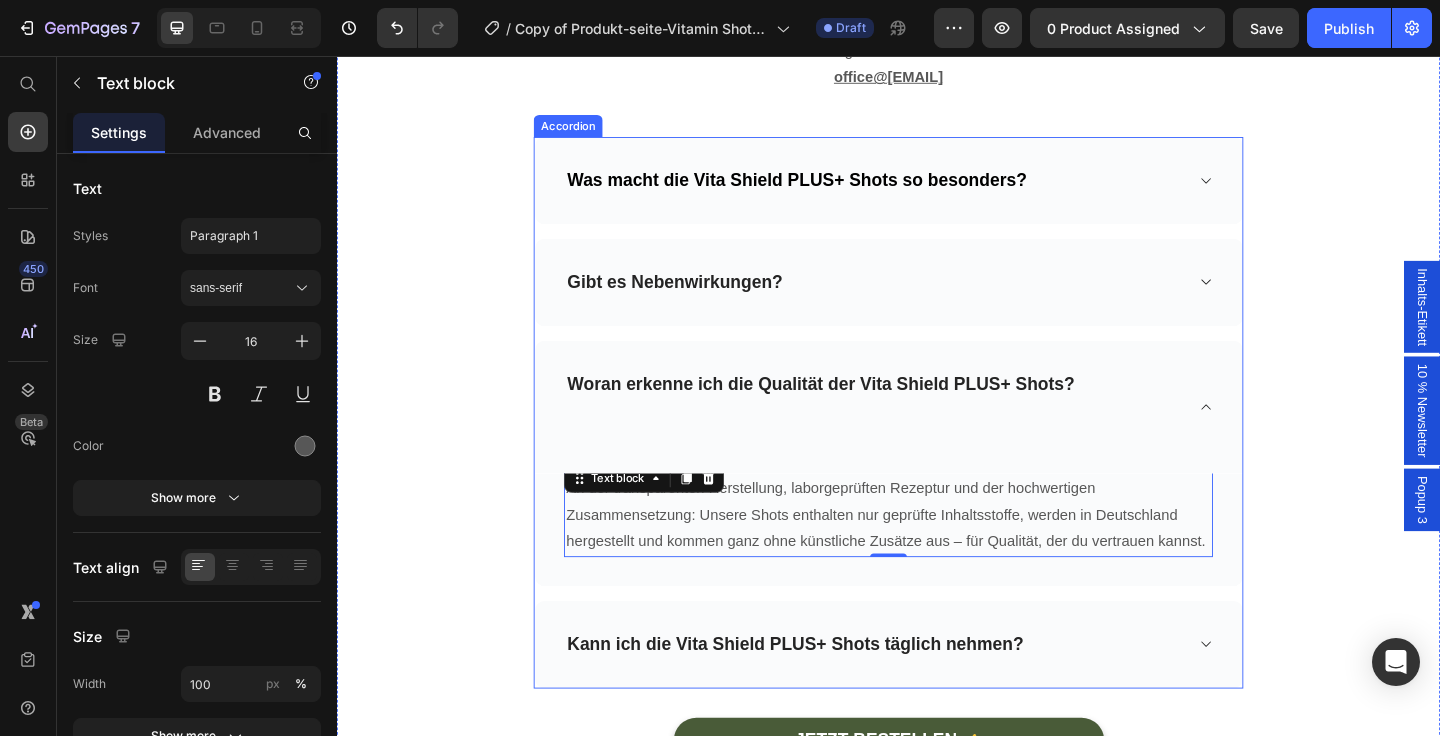 click on "Woran erkenne ich die Qualität der Vita Shield PLUS+ Shots?" at bounding box center (937, 438) 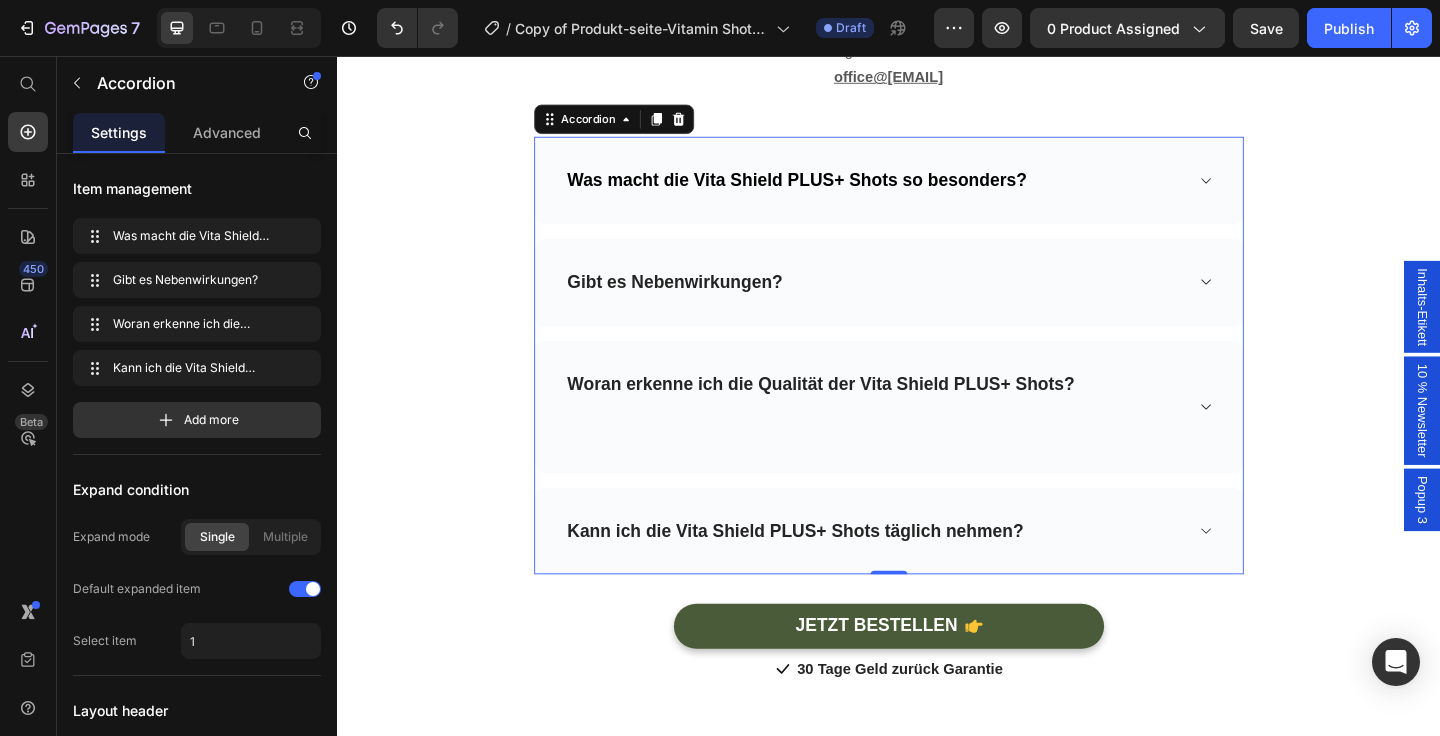 click on "Woran erkenne ich die Qualität der Vita Shield PLUS+ Shots?" at bounding box center [937, 438] 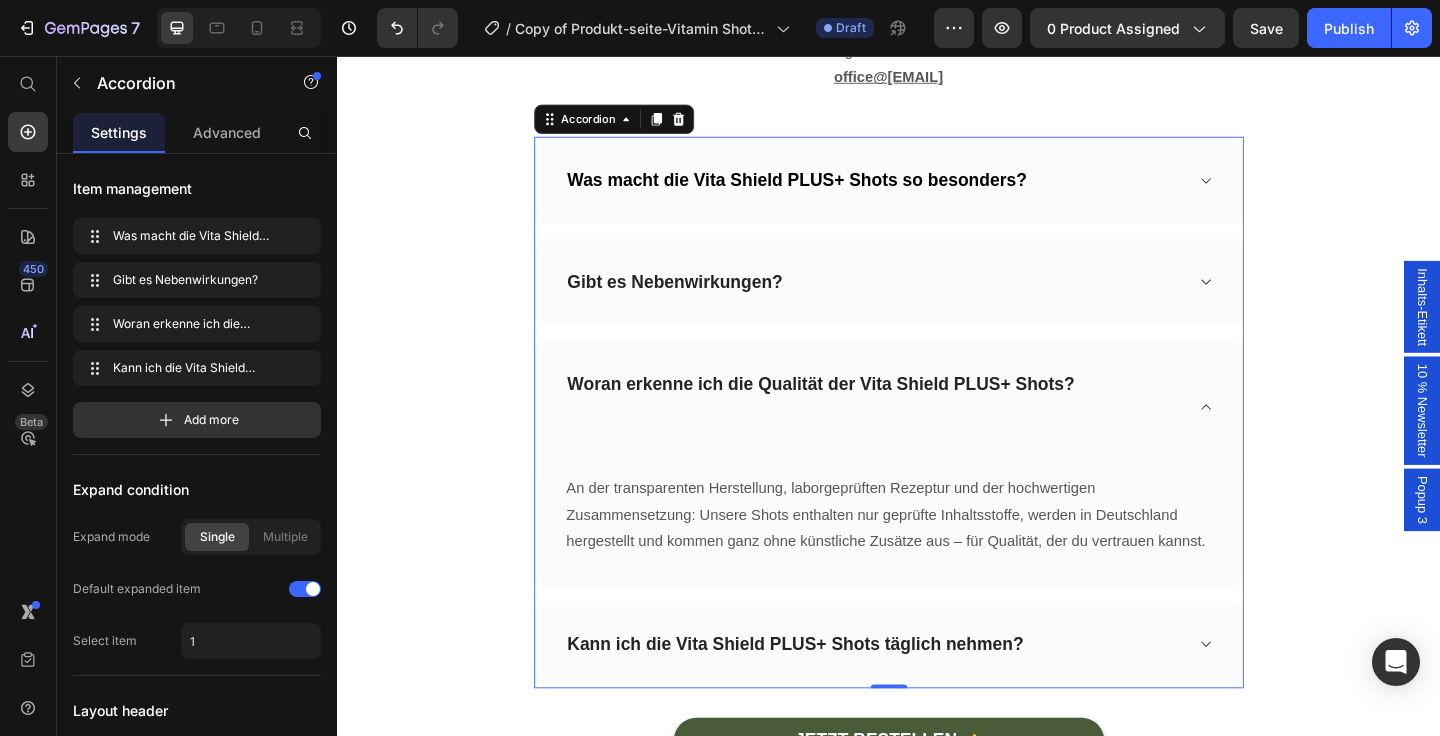 click on "Woran erkenne ich die Qualität der Vita Shield PLUS+ Shots?" at bounding box center (937, 438) 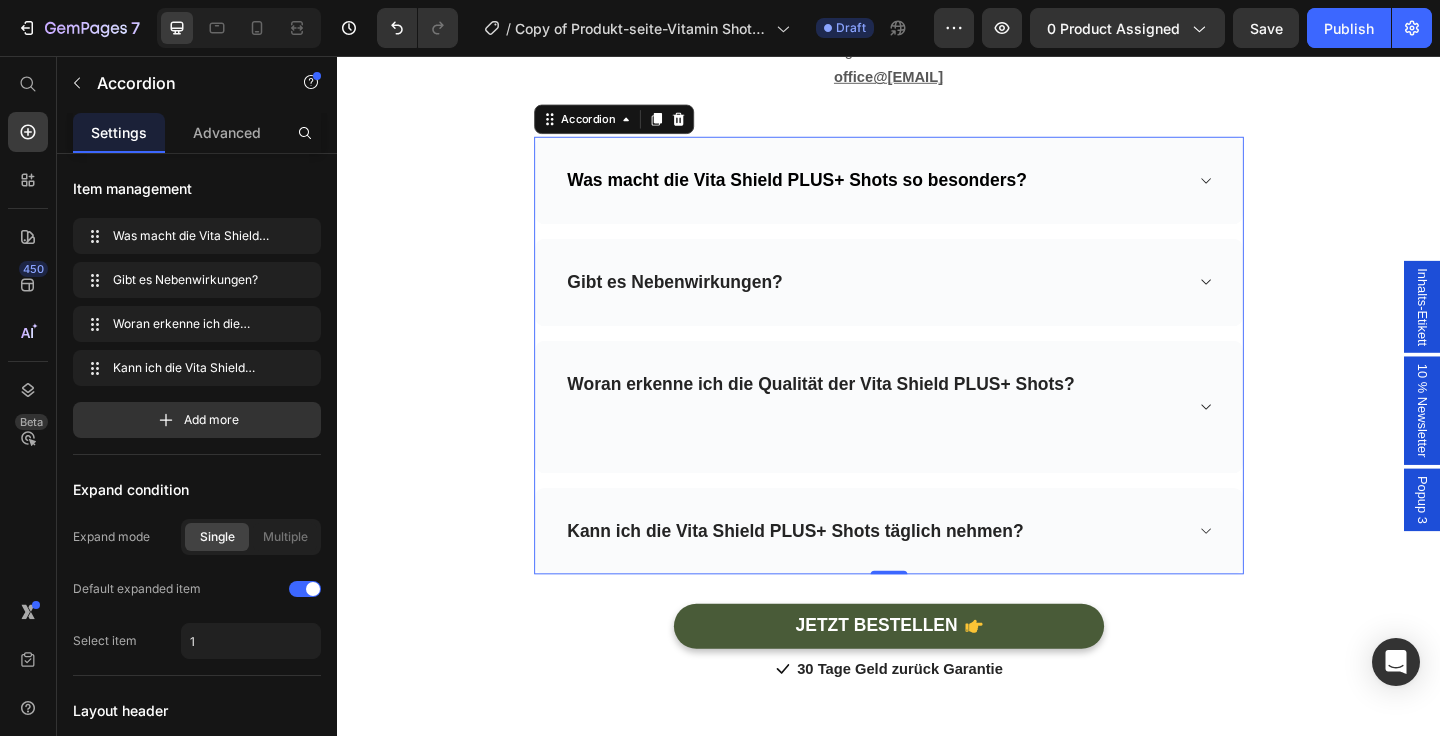 click on "Woran erkenne ich die Qualität der Vita Shield PLUS+ Shots?" at bounding box center (937, 438) 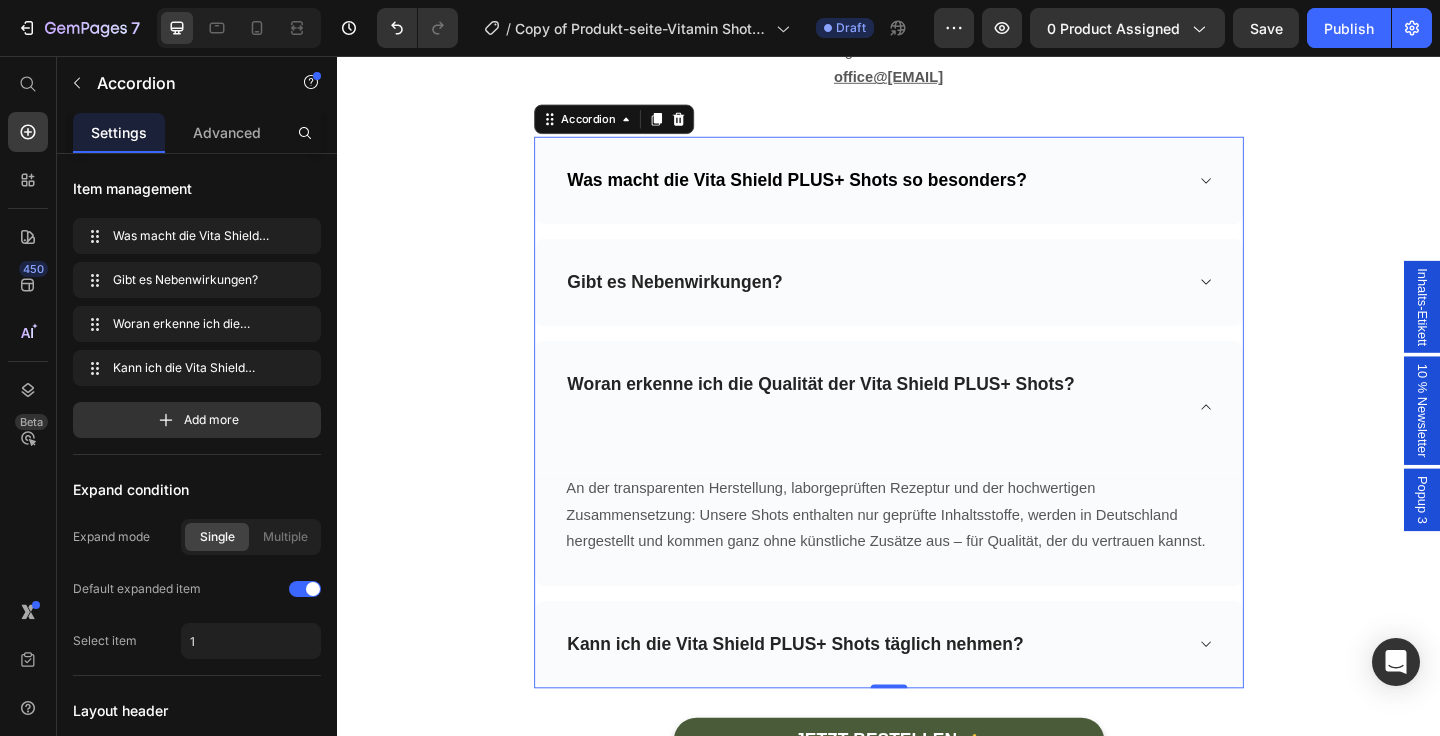 click on "Woran erkenne ich die Qualität der Vita Shield PLUS+ Shots?" at bounding box center [863, 438] 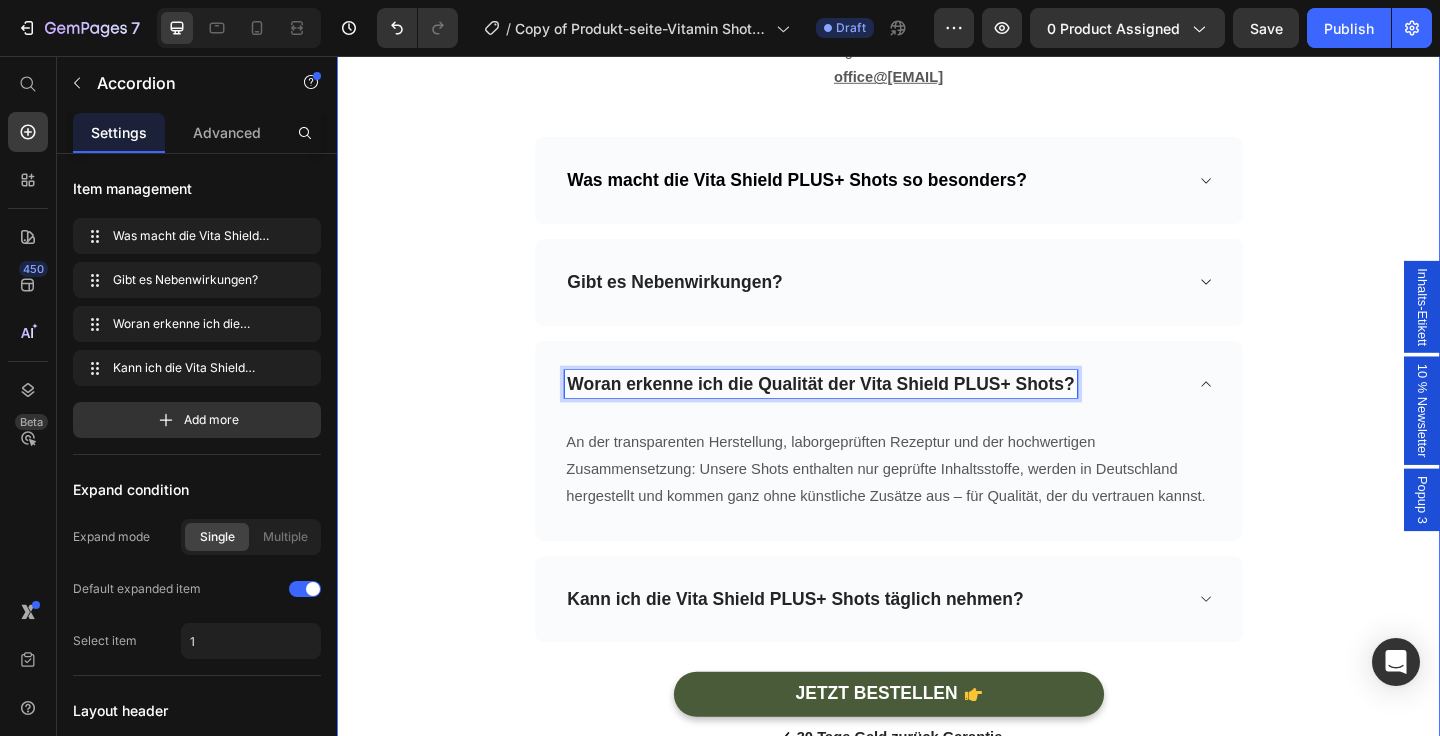 click on "Häufig gestellte Fragen Heading Du hast noch Fragen zu unseren Focusana Produkten? Unser Kundenservice hilft dir gern weiter – schreib uns einfach an office@[EMAIL] Text block Row Row
Was macht die Vita Shield PLUS+ Shots so besonders?
Gibt es Nebenwirkungen?
Woran erkenne ich die Qualität der Vita Shield PLUS+ Shots? An der transparenten Herstellung, laborgeprüften Rezeptur und der hochwertigen Zusammensetzung: Unsere Shots enthalten nur geprüfte Inhaltsstoffe, werden in Deutschland hergestellt und kommen ganz ohne künstliche Zusätze aus – für Qualität, der du vertrauen kannst. Text block Row
Kann ich die Vita Shield PLUS+ Shots täglich nehmen? Accordion   0  	   JETZT BESTELLEN Button                Icon 30 Tage Geld zurück Garantie Text block Icon List Row" at bounding box center (937, 378) 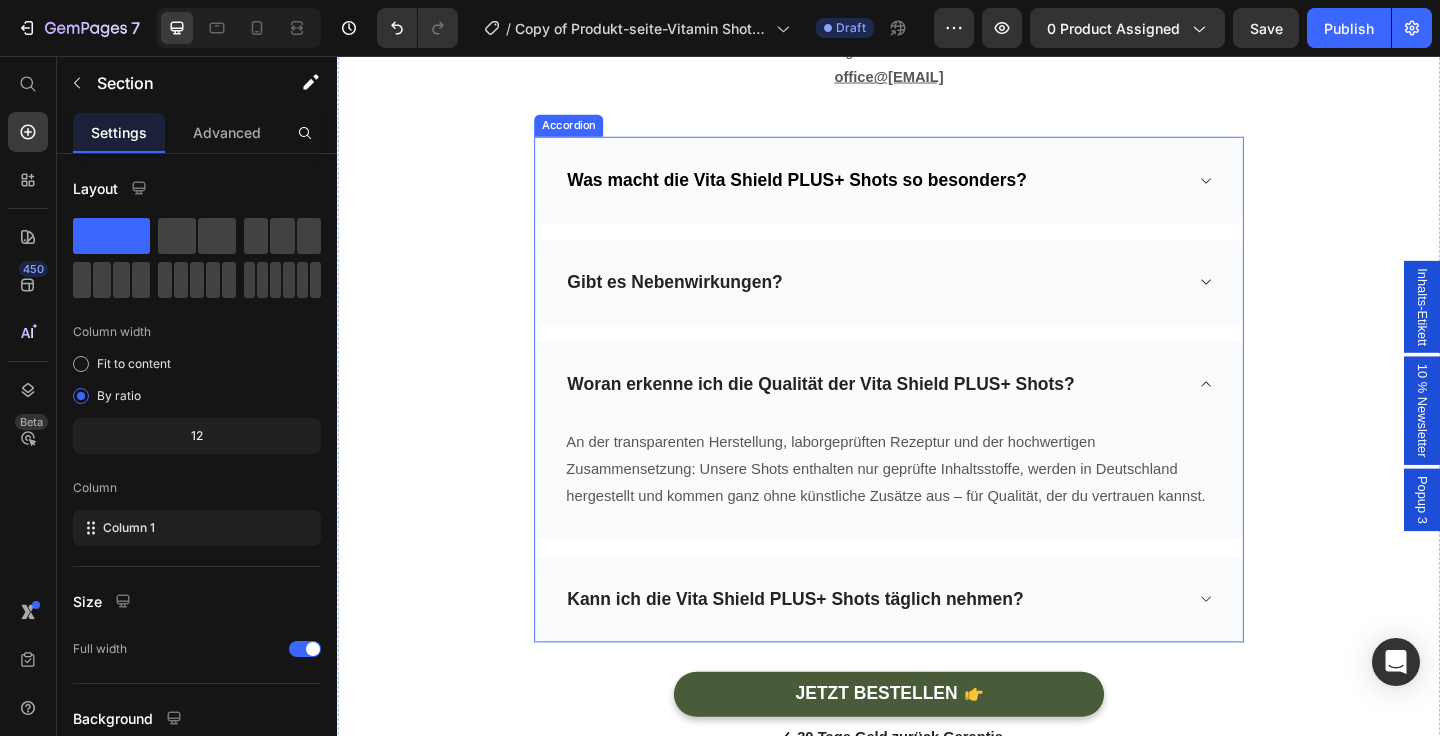 click on "Woran erkenne ich die Qualität der Vita Shield PLUS+ Shots?" at bounding box center (863, 412) 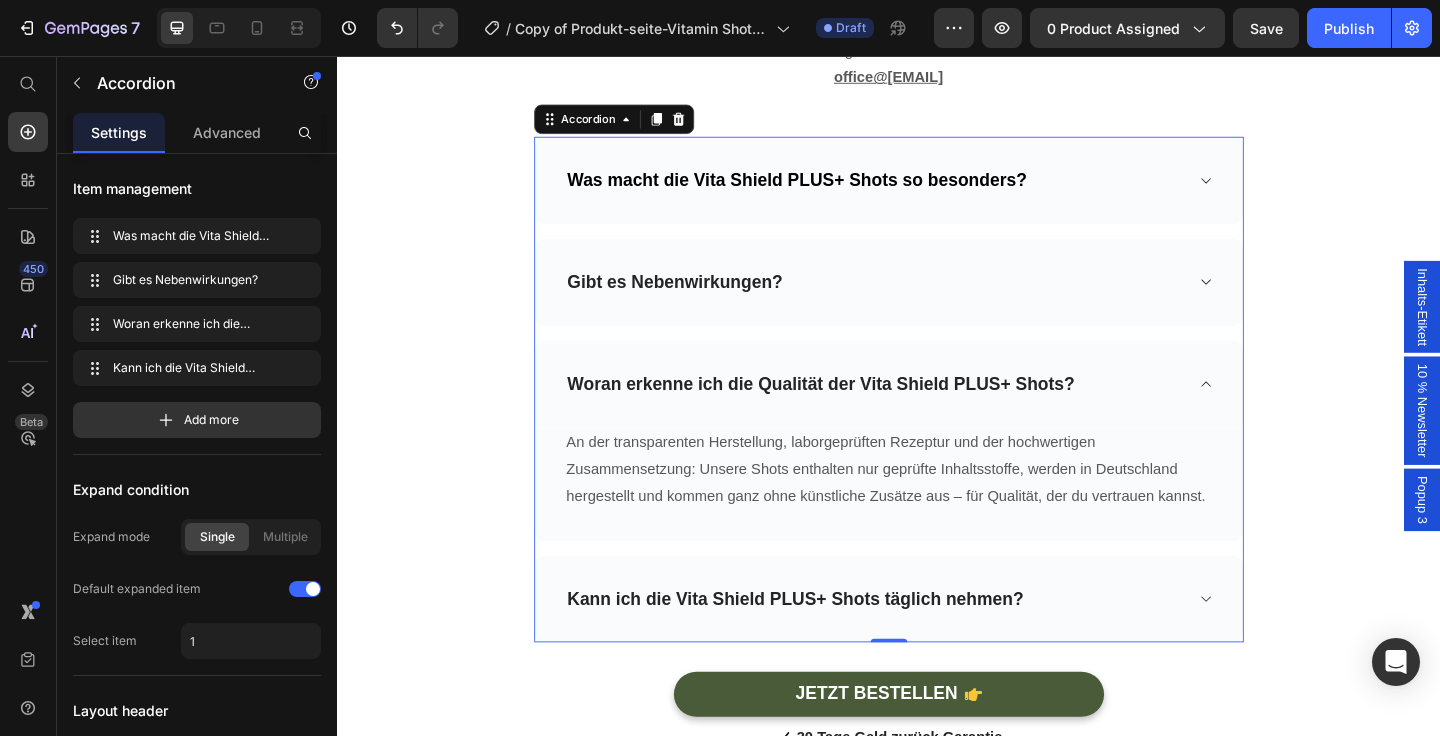 click on "Woran erkenne ich die Qualität der Vita Shield PLUS+ Shots?" at bounding box center (937, 413) 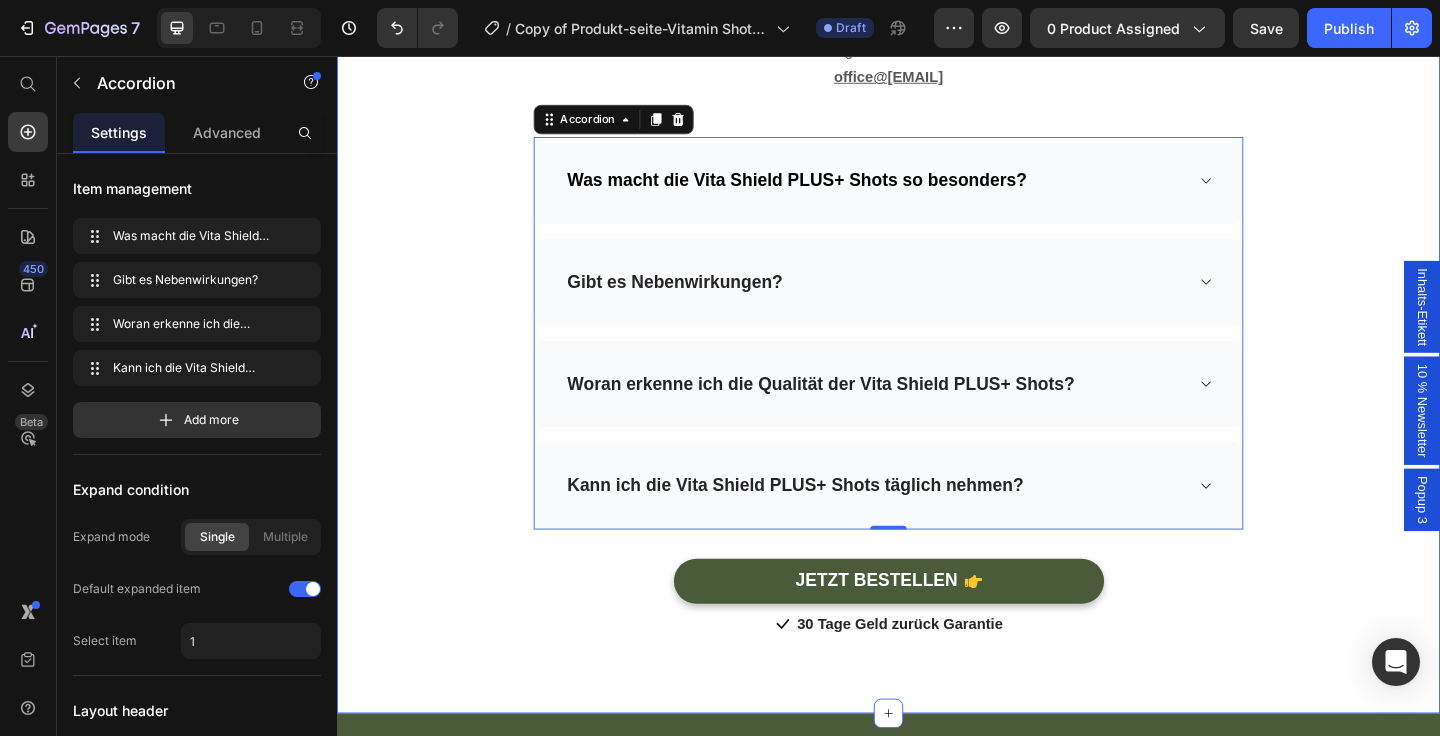 click on "Häufig gestellte Fragen Heading Du hast noch Fragen zu unseren Focusana Produkten? Unser Kundenservice hilft dir gern weiter – schreib uns einfach an office@[EMAIL] Text block Row Row
Was macht die Vita Shield PLUS+ Shots so besonders?
Gibt es Nebenwirkungen?
Woran erkenne ich die Qualität der Vita Shield PLUS+ Shots?
Kann ich die Vita Shield PLUS+ Shots täglich nehmen? Accordion   0  	   JETZT BESTELLEN Button                Icon 30 Tage Geld zurück Garantie Text block Icon List Row" at bounding box center [937, 317] 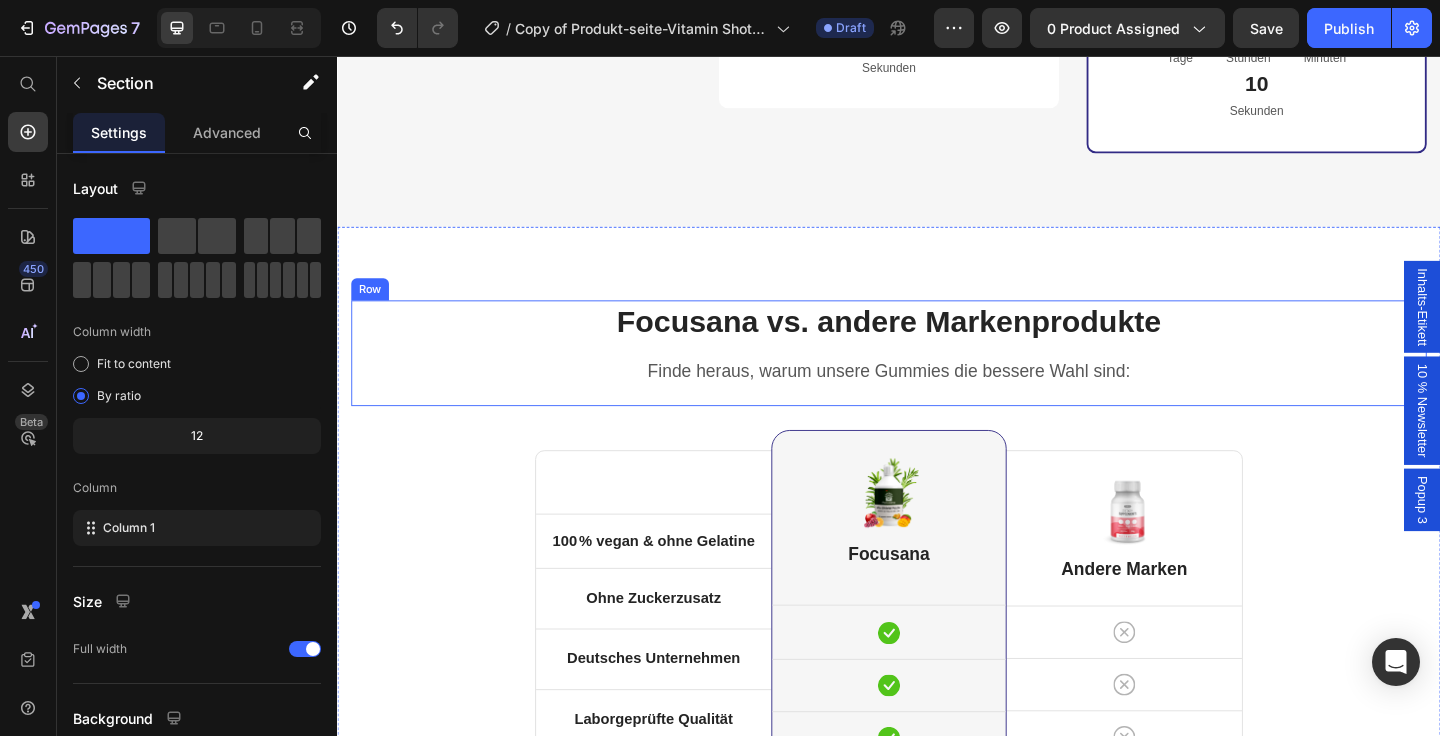scroll, scrollTop: 6062, scrollLeft: 0, axis: vertical 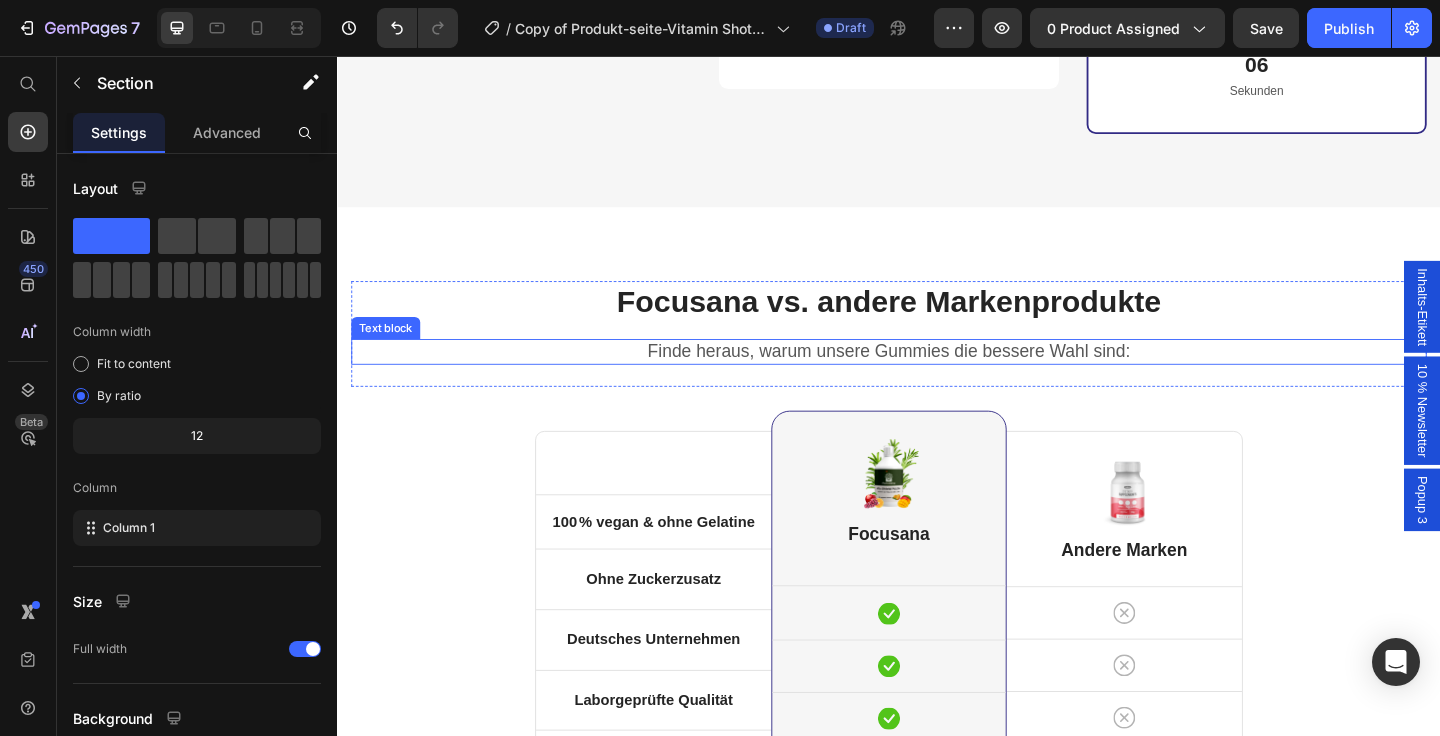 click on "Finde heraus, warum unsere Gummies die bessere Wahl sind:" at bounding box center [937, 378] 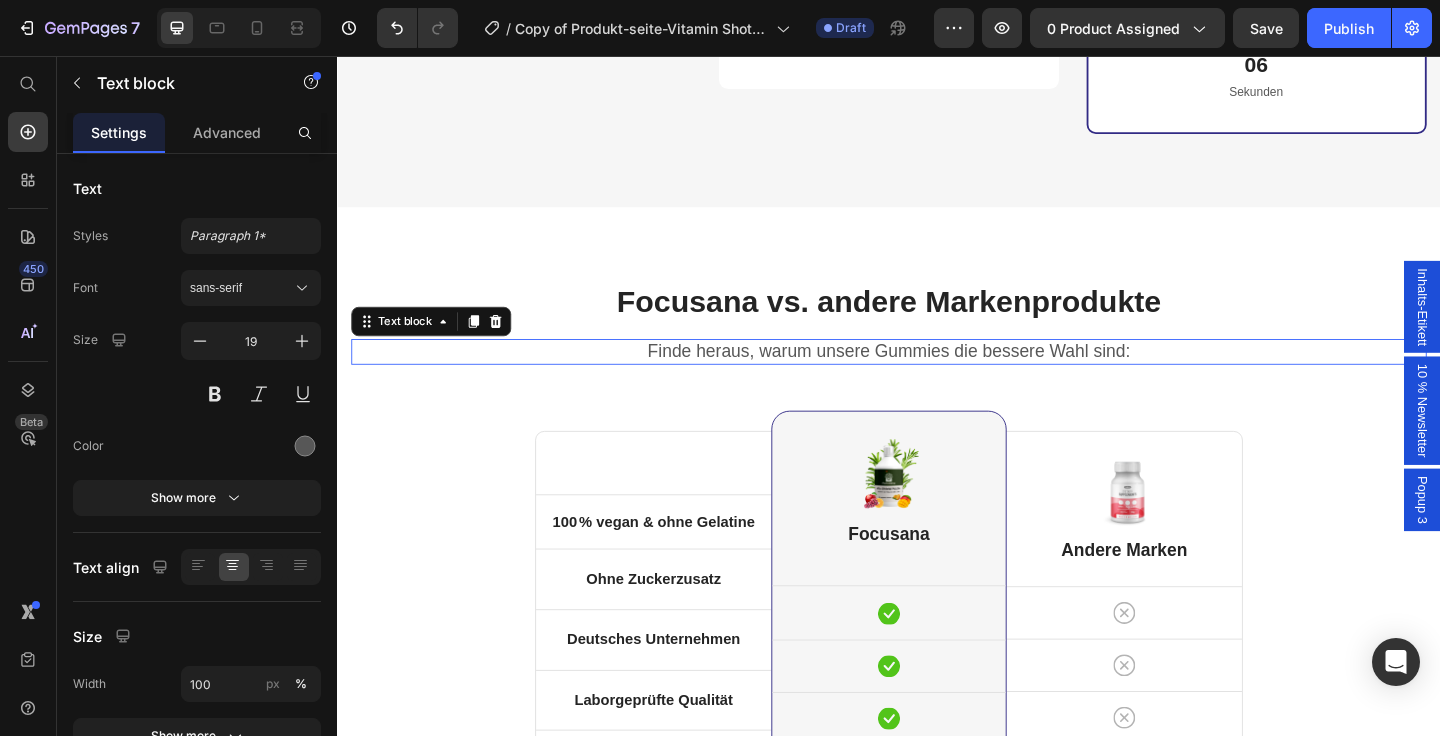 click on "Finde heraus, warum unsere Gummies die bessere Wahl sind:" at bounding box center [937, 378] 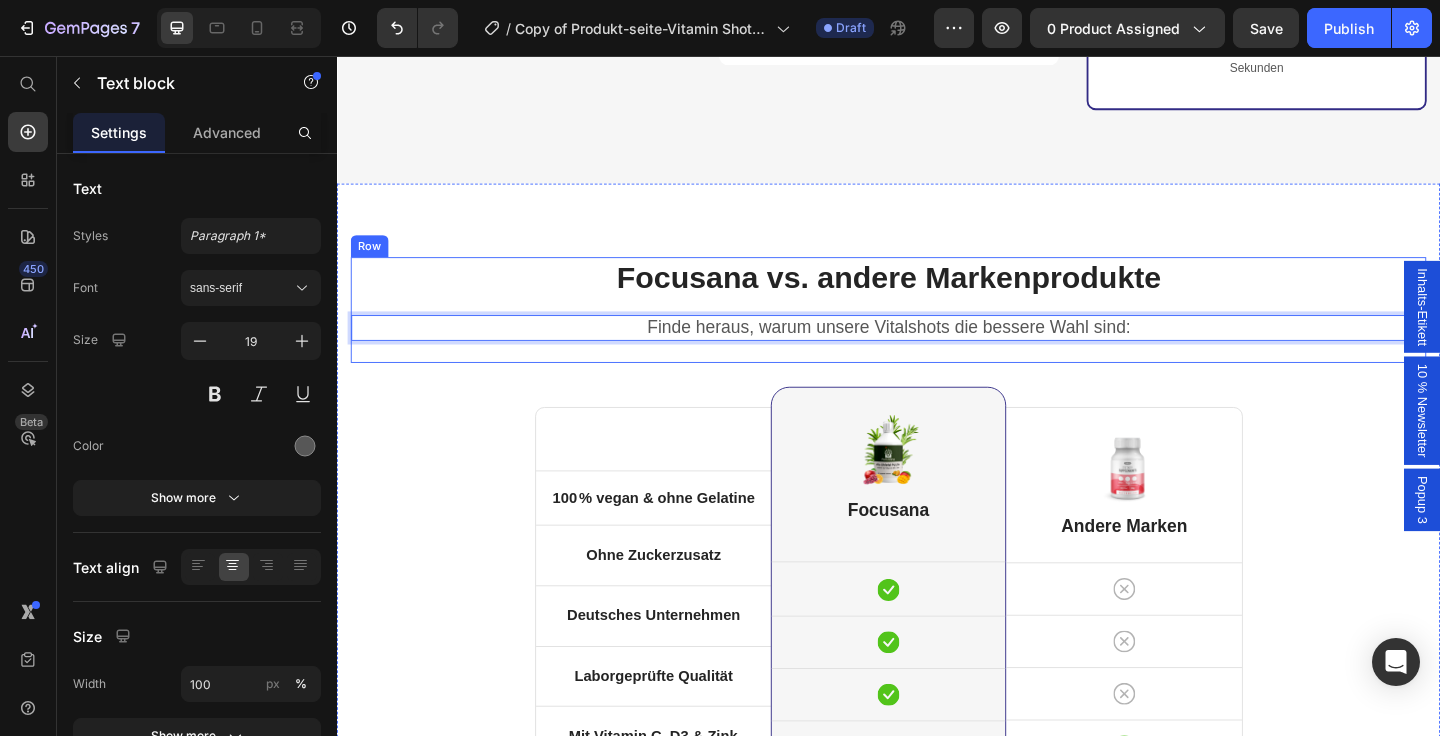 scroll, scrollTop: 6101, scrollLeft: 0, axis: vertical 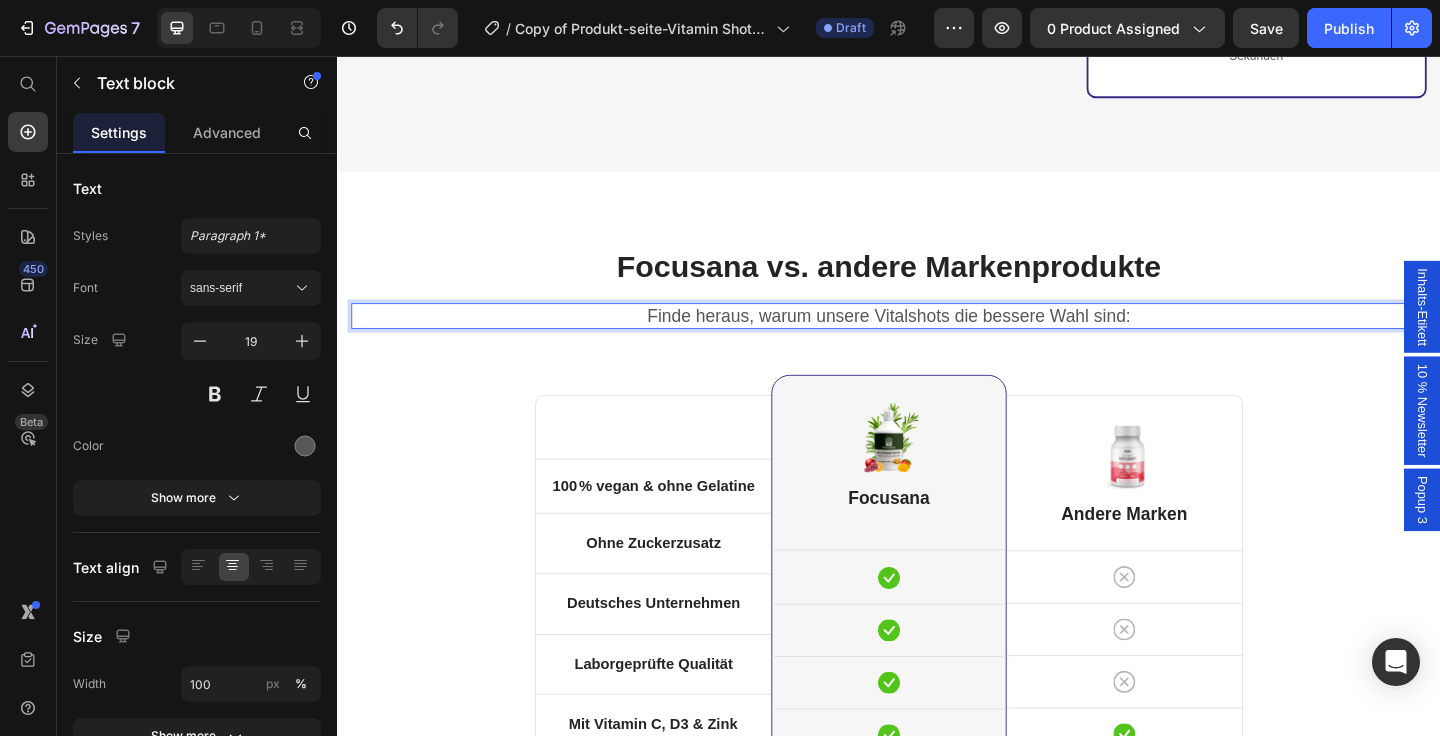 click on "Finde heraus, warum unsere Vitalshots die bessere Wahl sind:" at bounding box center [937, 339] 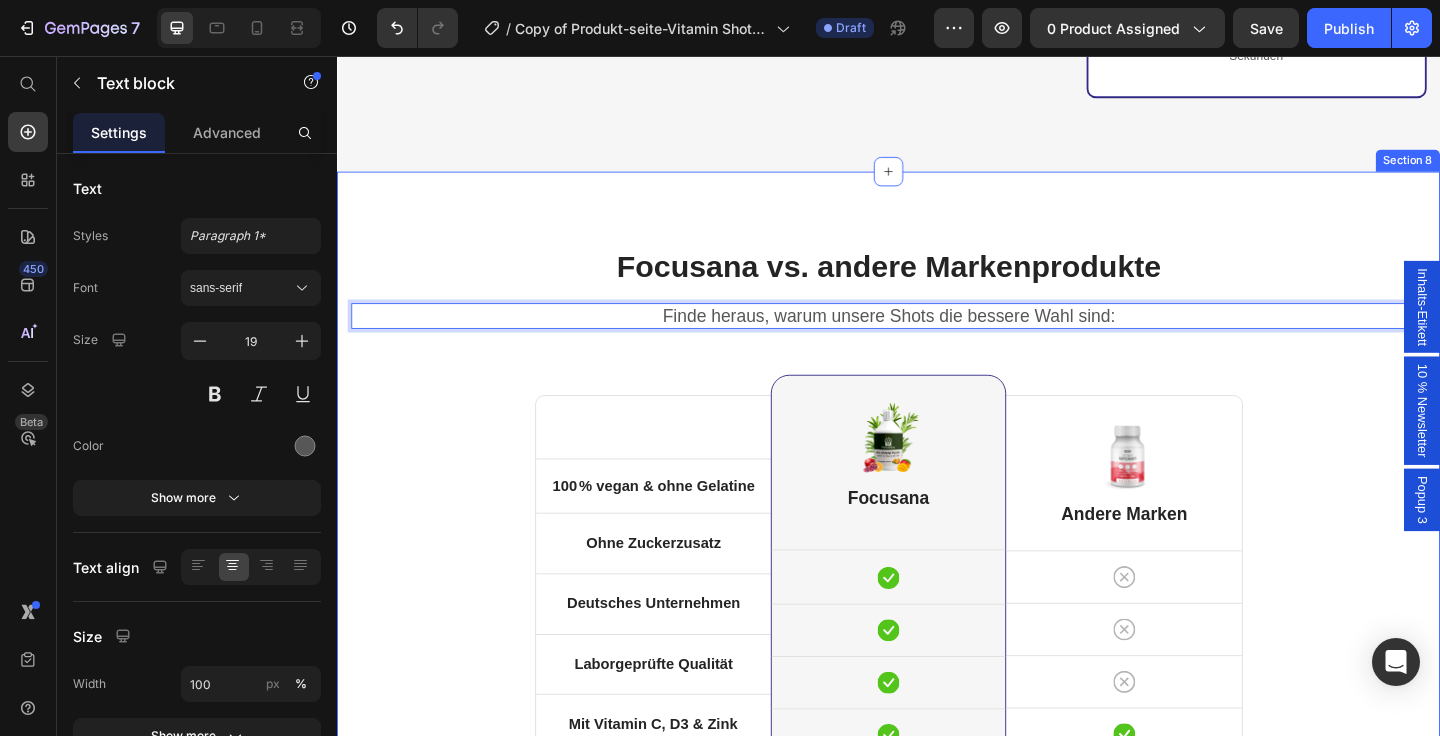 click on "Focusana vs. andere Markenprodukte Heading Finde heraus, warum unsere Shots die bessere Wahl sind: Text block   0 Row 100 % vegan & ohne Gelatine Text block Row Ohne Zuckerzusatz Text block Row Deutsches Unternehmen Text block Row Laborgeprüfte Qualität Text block Row Mit Vitamin C, D3 & Zink Text block Row Zertifiziert & transparent Text block Row Fruchtiger Geschmack  Orange) Text block Row Nachhaltig produziert & leicht in der Anwendung Text block Row Image Focusana Heading
Icon Row
Icon Row
Icon Row
Icon Row
Icon Row
Icon Row
Icon Row
Icon Row Row Image Andere Marken Heading
Icon Row
Icon Row
Icon Row
Icon Row
Icon Row
Icon Row
Icon Row
Icon Row Row Focusana Heading 100 % vegan & ohne Gelatine Text block
Icon Row Ohne Zuckerzusatz" at bounding box center (937, 763) 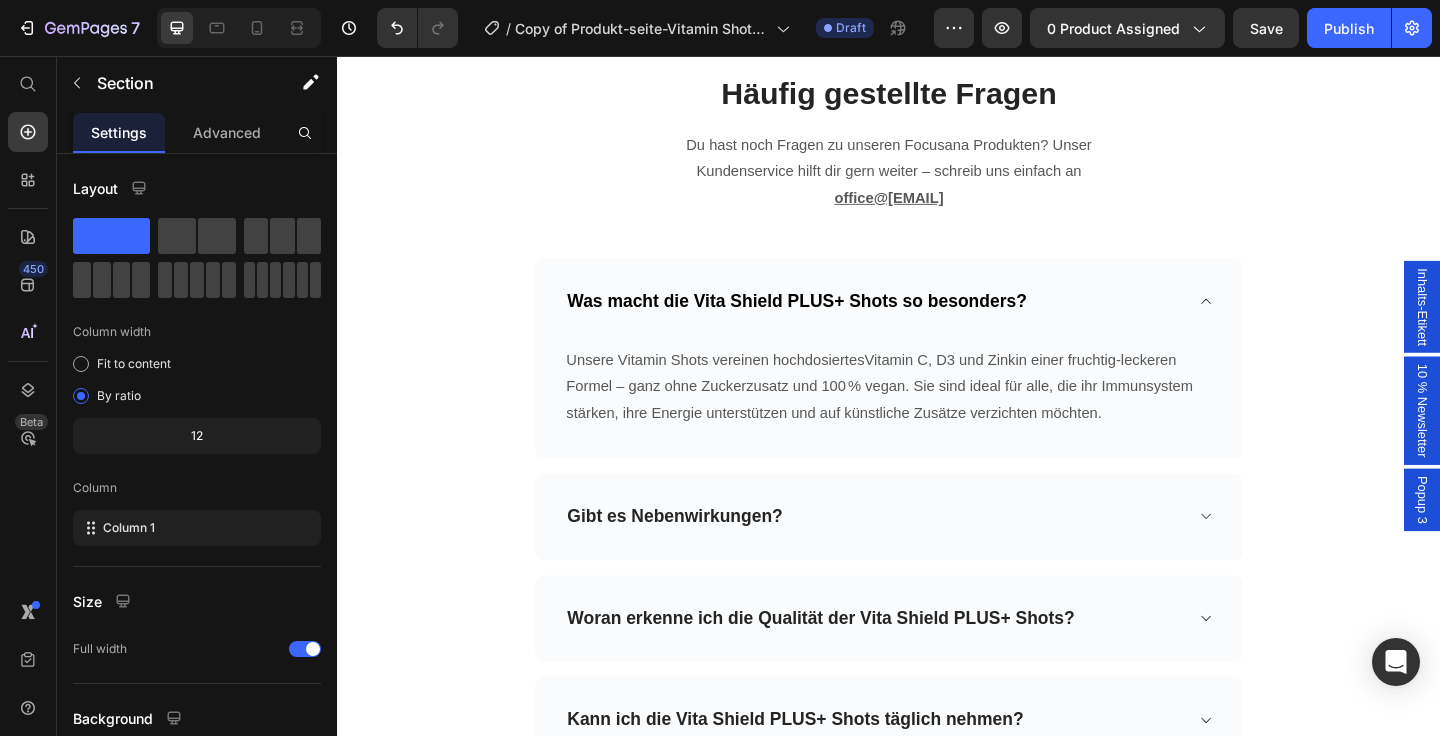 scroll, scrollTop: 7869, scrollLeft: 0, axis: vertical 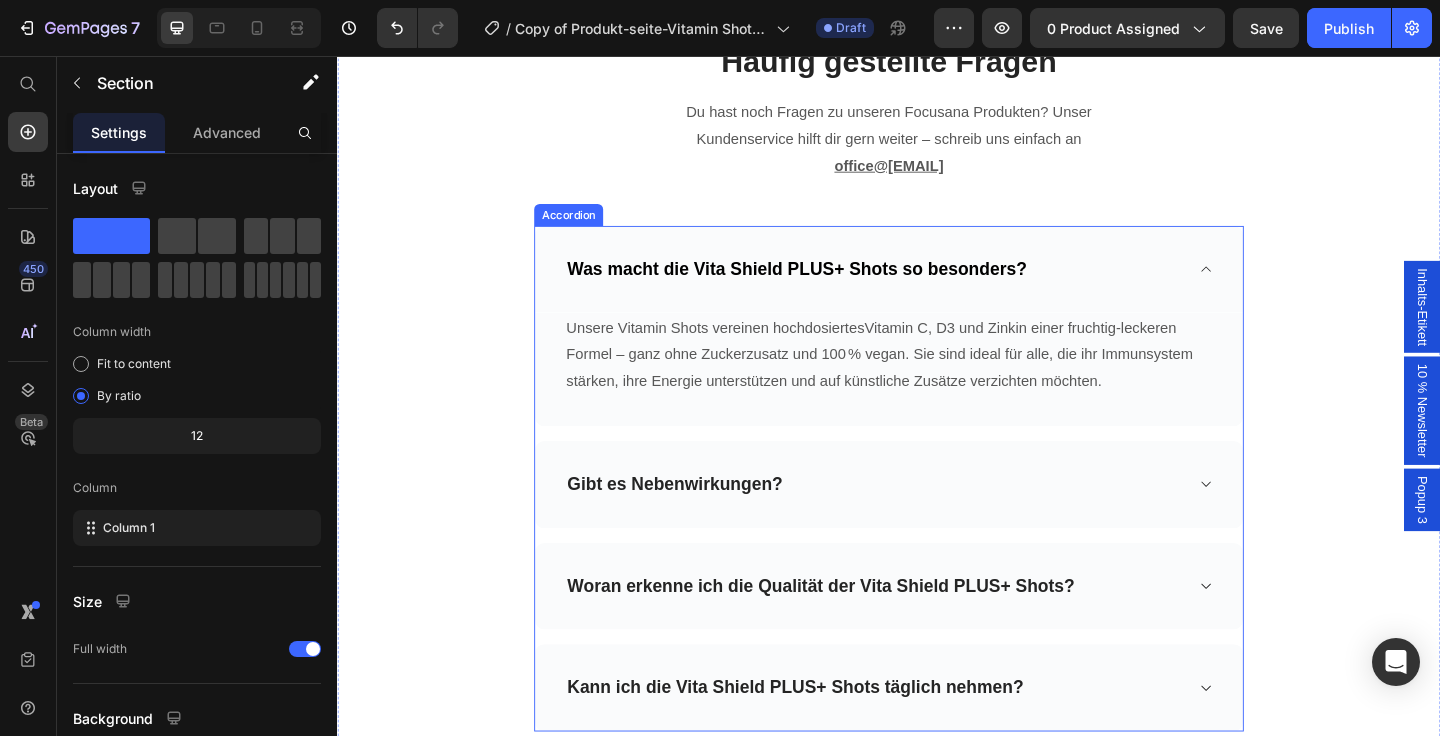 click on "Was macht die Vita Shield PLUS+ Shots so besonders?" at bounding box center (837, 287) 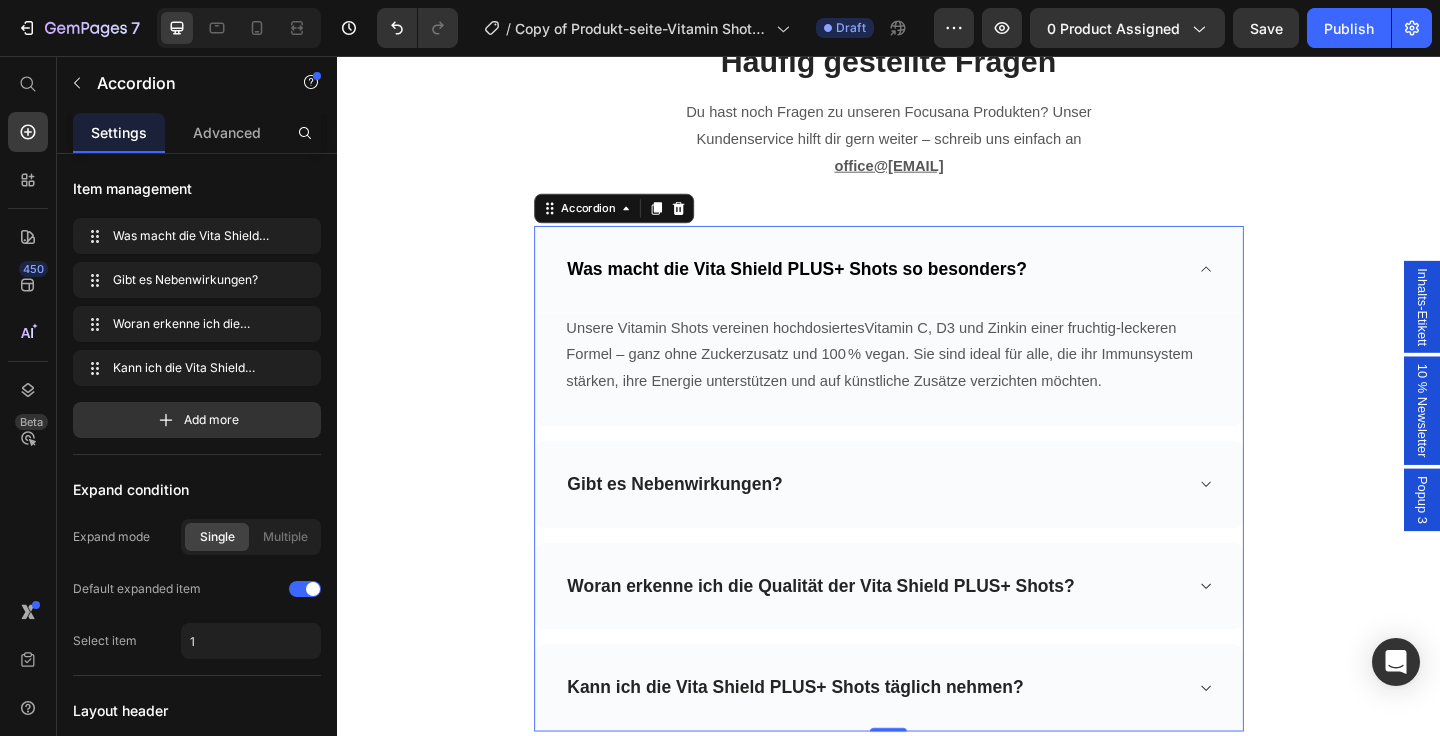 click on "Was macht die Vita Shield PLUS+ Shots so besonders?" at bounding box center (921, 288) 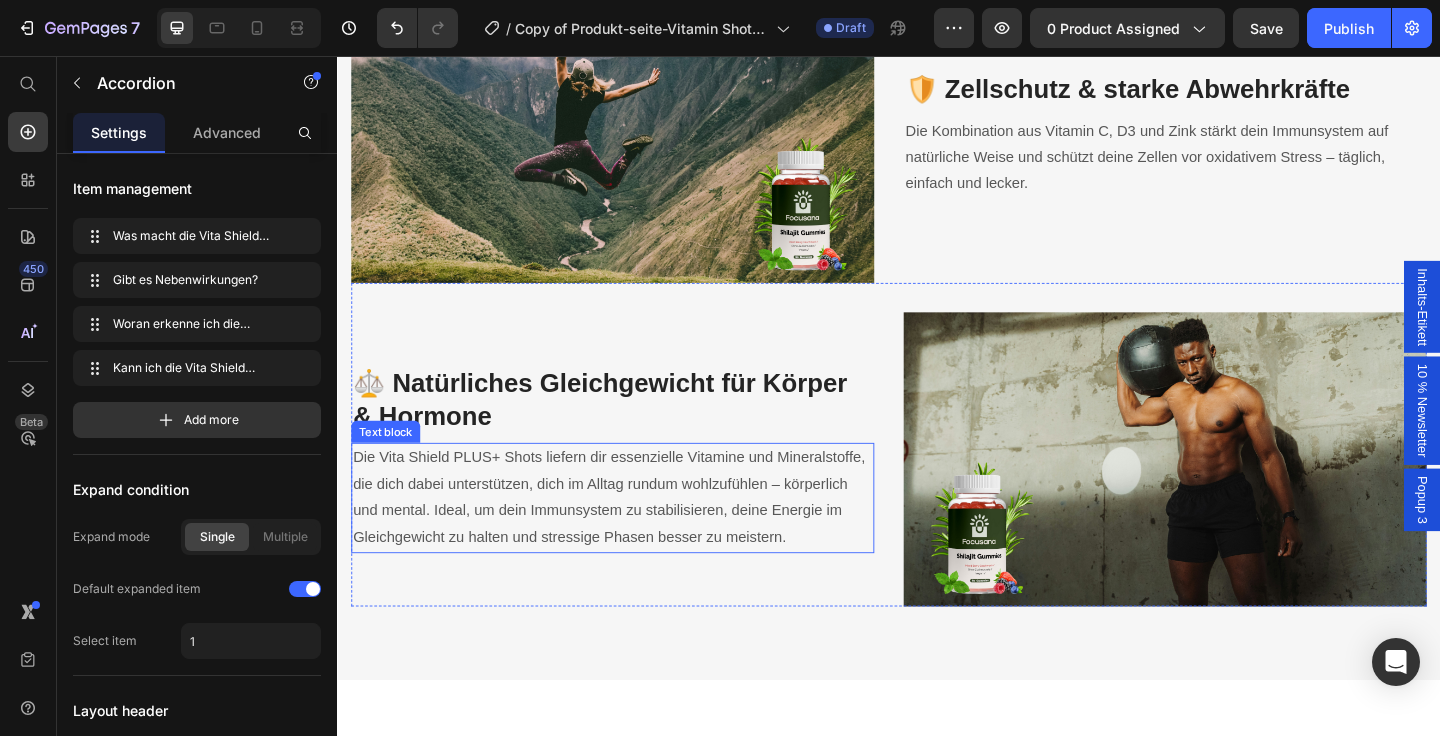 scroll, scrollTop: 3389, scrollLeft: 0, axis: vertical 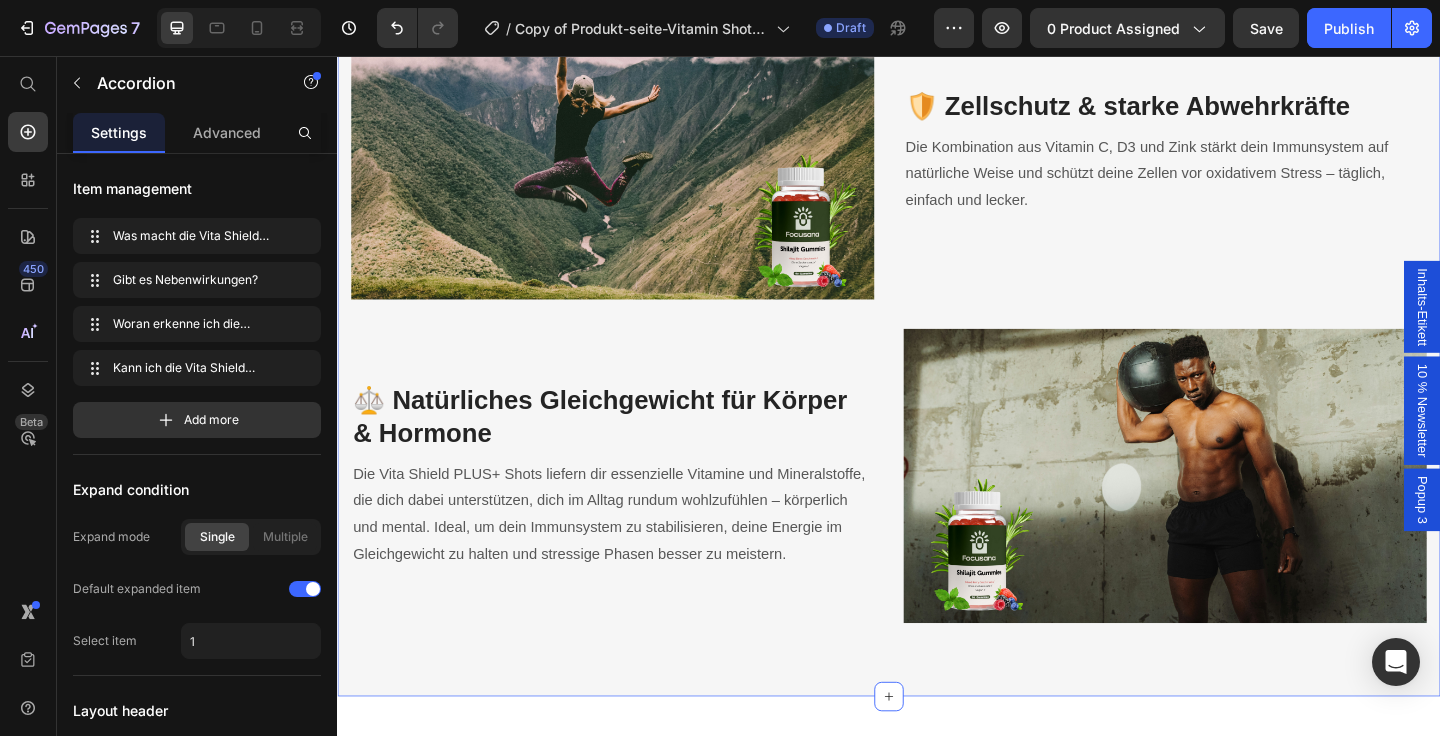 click on "Die Kraft von Vitaminen – clever kombiniert. Heading Entdecke die Wirkung von Vitamin C, D3 und Zink – modern dosiert als fruchtiger Vitamin-Shot für jeden Tag. Text block Row Row Image 🌿  Natürlich gestärkte Abwehr & Energie Heading Die Vita Shield PLUS+ Shots liefern dir essenzielle Mikronährstoffe für dein Immunsystem und deine Vitalität. Vitamin C und Zink schützen deine Zellen, Vitamin D3 unterstützt dein Immunsystem – ideal für stressige Tage, Wetterumschwünge oder einfach mehr Wohlbefinden im Alltag. Text block Row 🧠 Mentale Klarheit & Fokus Heading Vitamin C unterstützt deine Konzentration, schützt deine Zellen und trägt dazu bei, geistige Erschöpfung zu reduzieren – ideal für stressige Tage oder lange To-do-Listen. Text block Image Row Image 🛡️ Zellschutz & starke Abwehrkräfte Heading Die Kombination aus Vitamin C, D3 und Zink stärkt dein Immunsystem auf natürliche Weise und schützt deine Zellen vor oxidativem Stress – täglich, einfach und lecker. Text block" at bounding box center [937, -98] 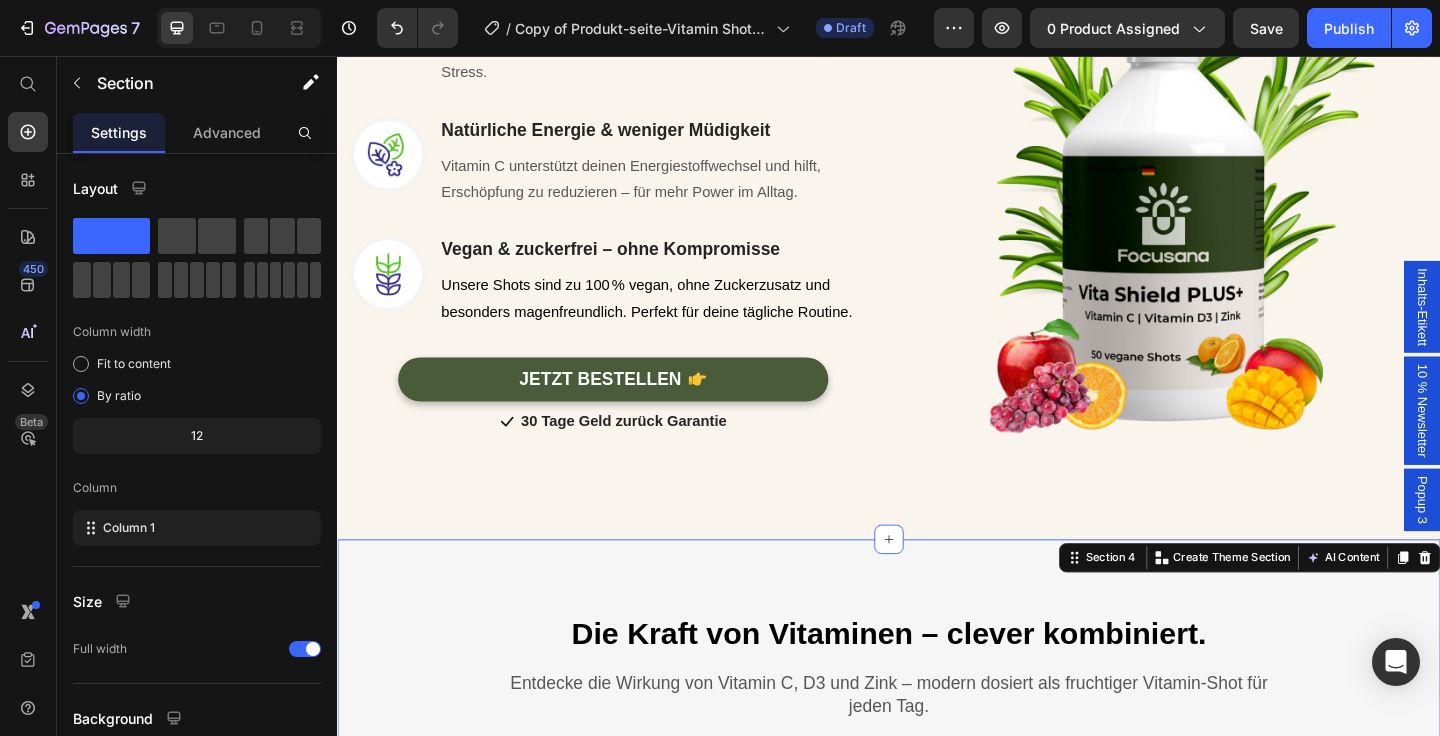 scroll, scrollTop: 2599, scrollLeft: 0, axis: vertical 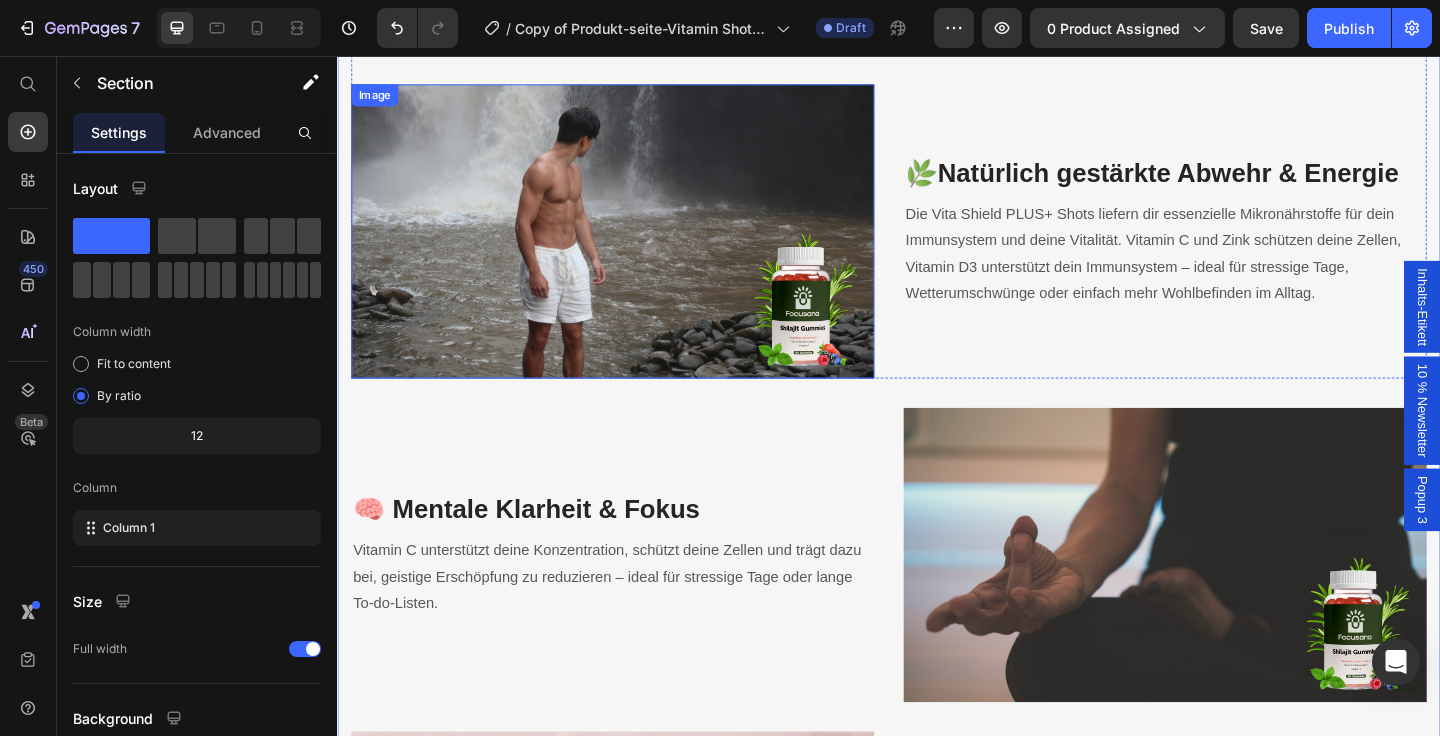 click at bounding box center [636, 247] 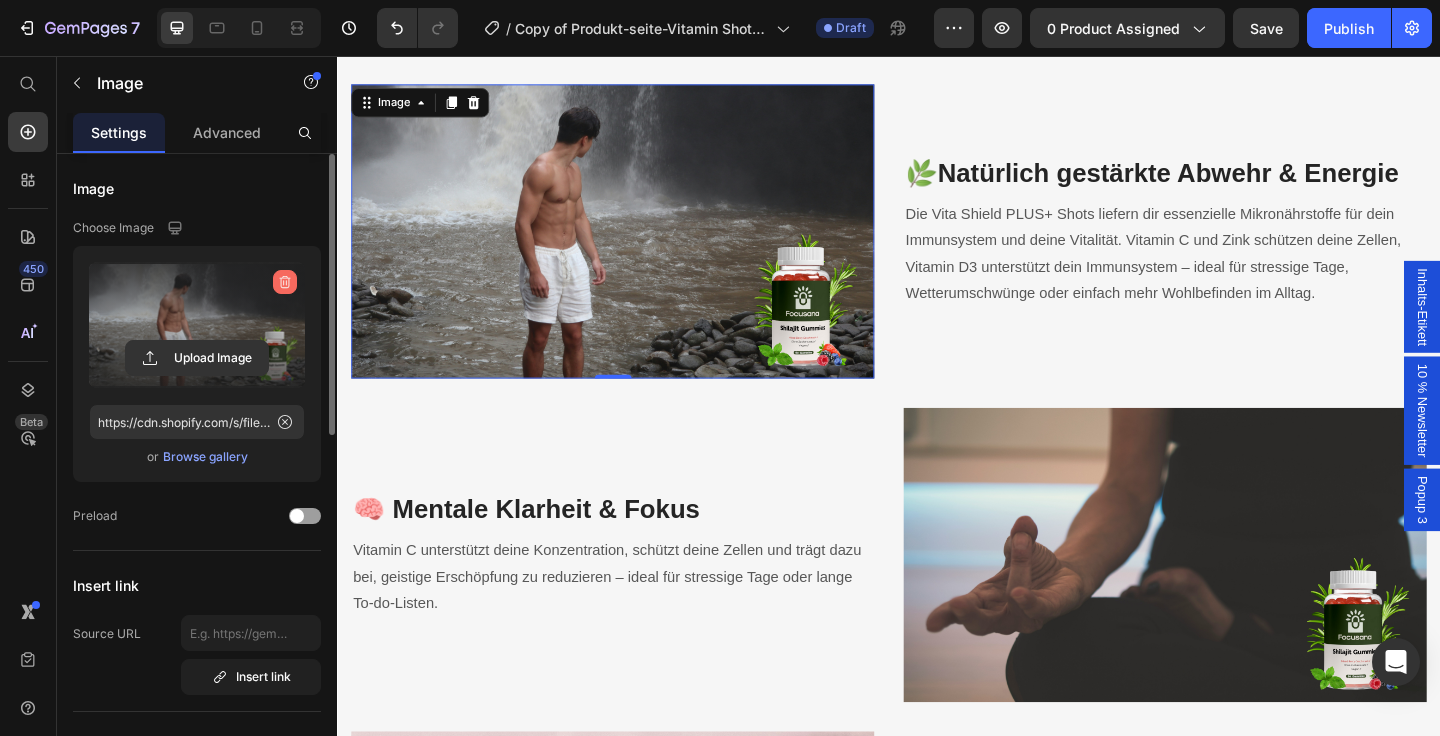 click 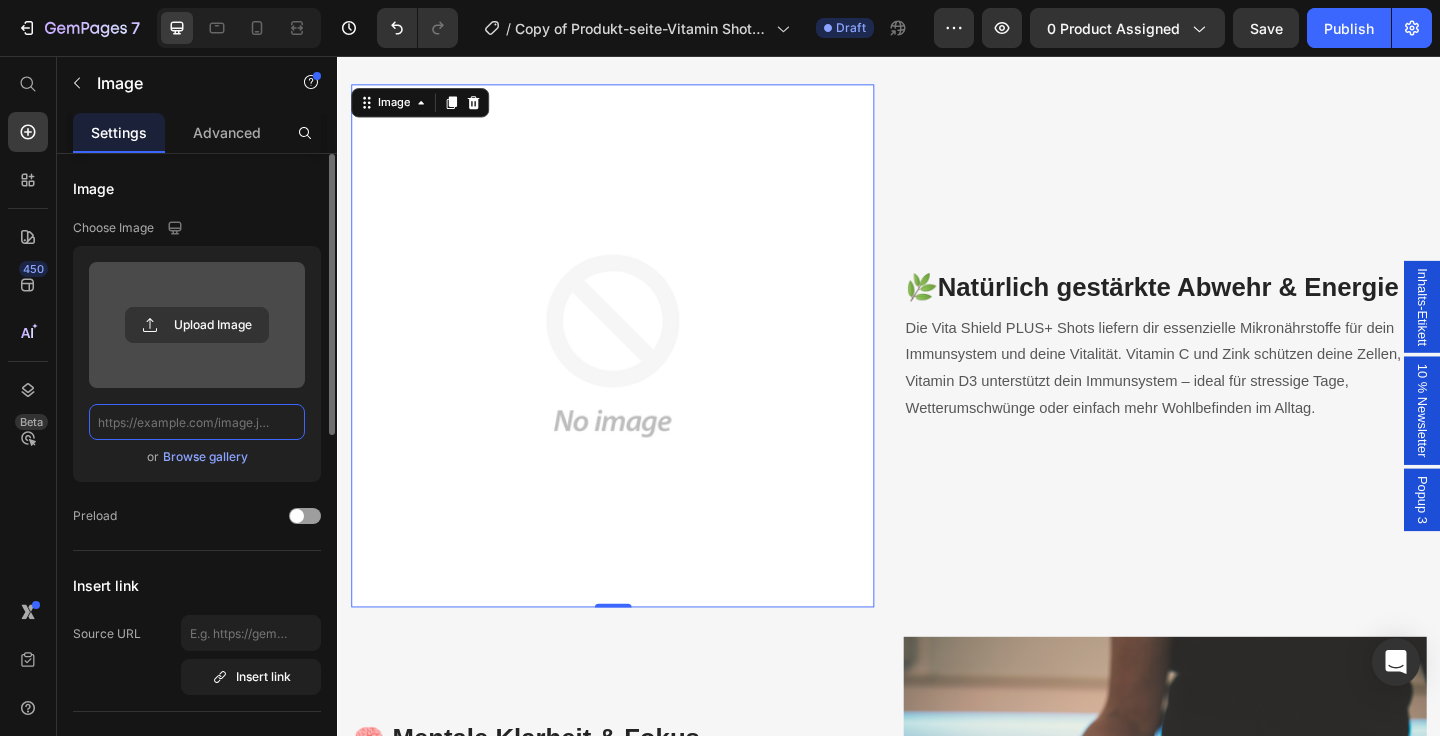 scroll, scrollTop: 0, scrollLeft: 0, axis: both 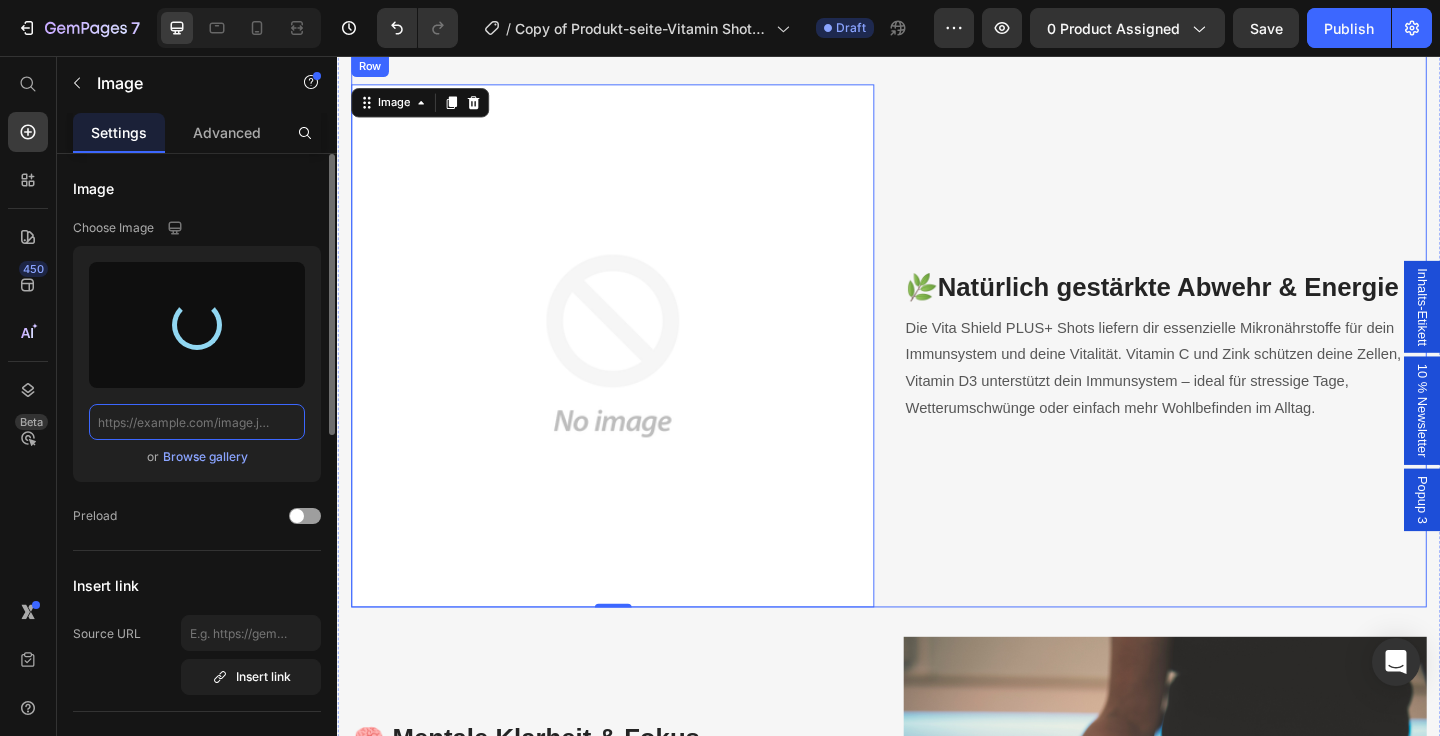 type on "https://cdn.shopify.com/s/files/1/0914/5971/5416/files/gempages_566325962250126361-f11e9993-aa2e-4b36-be52-0331bcb4a67e.png" 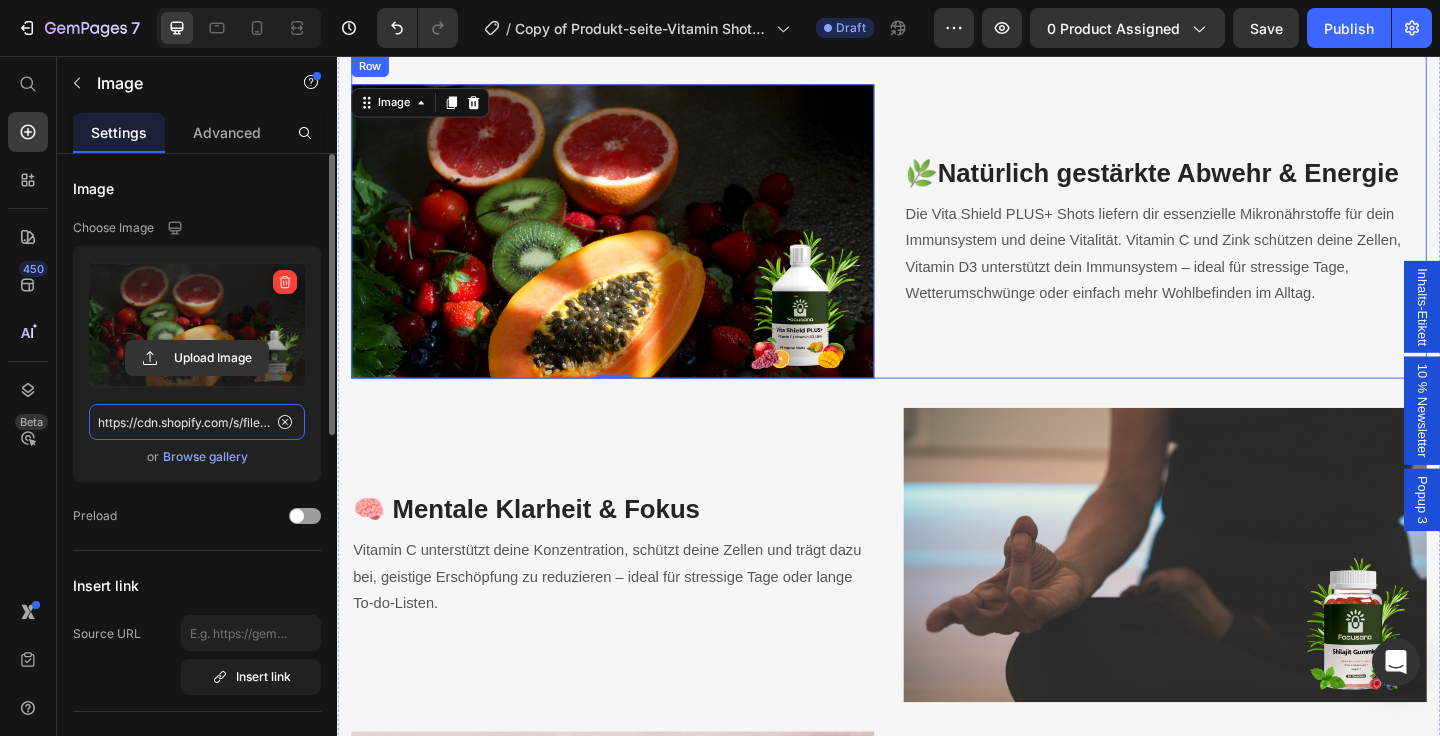 scroll, scrollTop: 2669, scrollLeft: 0, axis: vertical 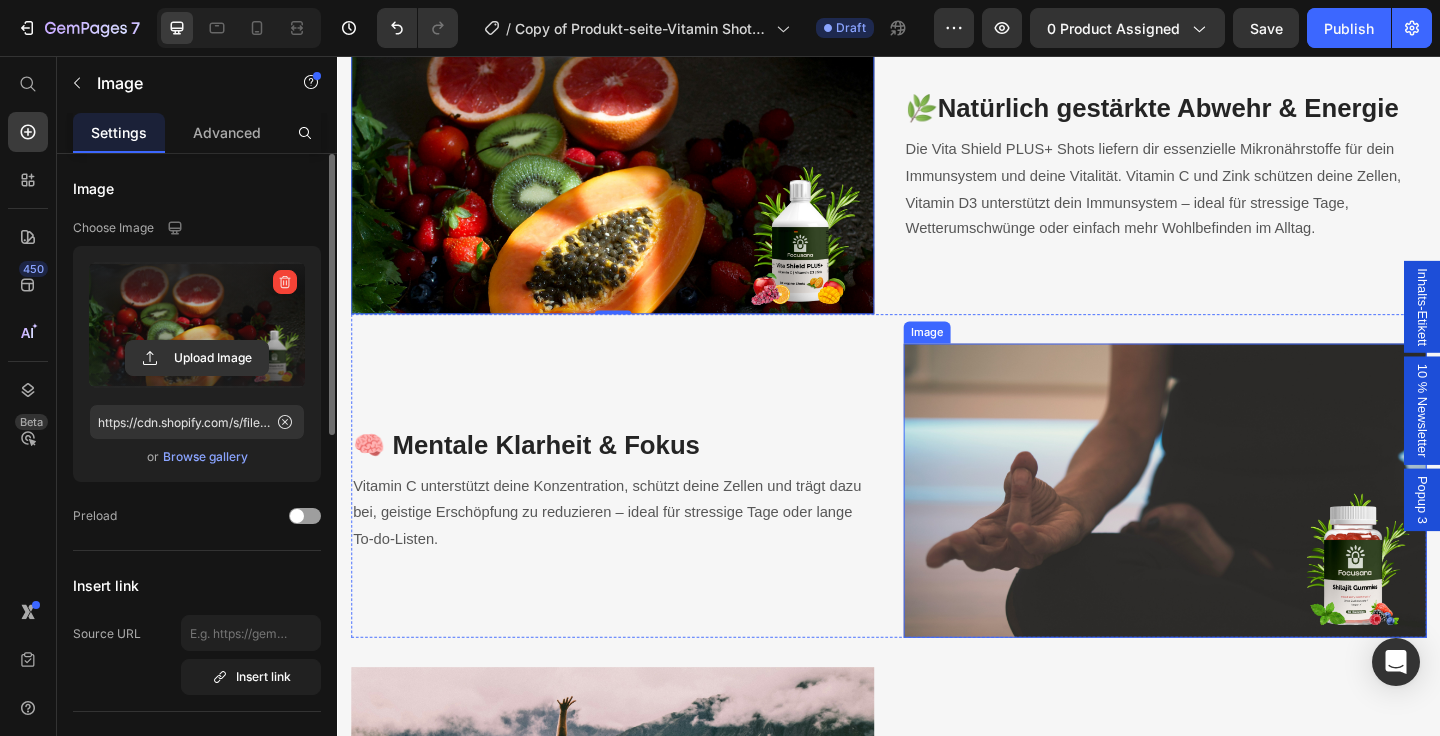 click at bounding box center [1237, 529] 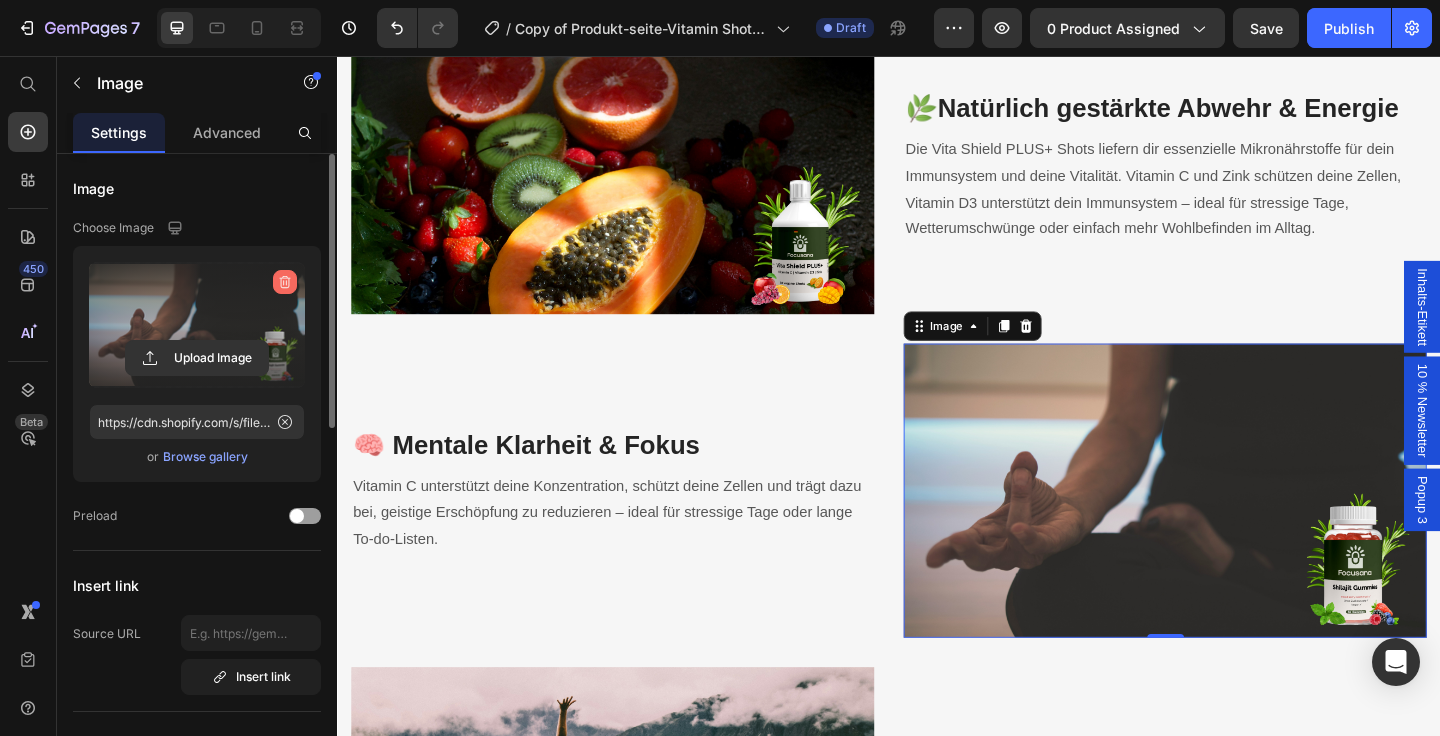 click 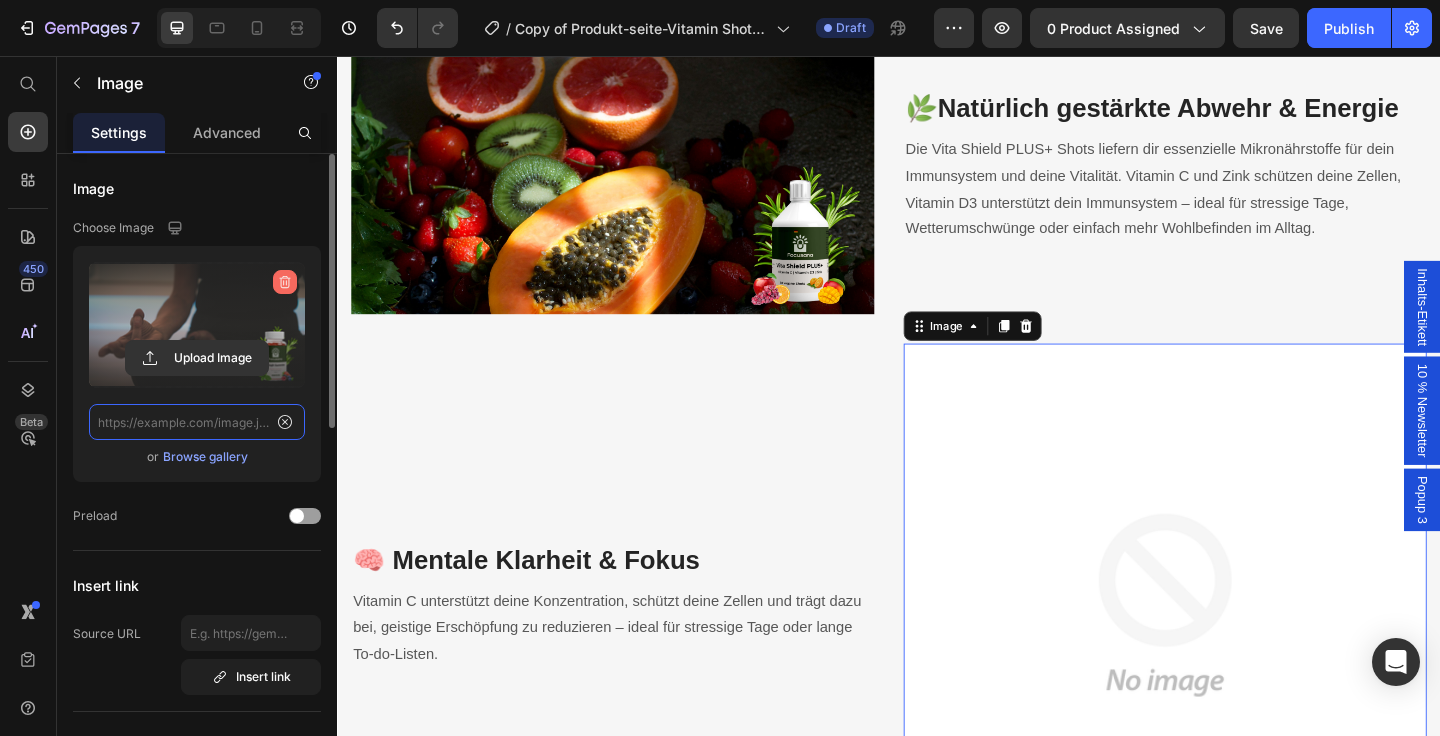 scroll, scrollTop: 0, scrollLeft: 0, axis: both 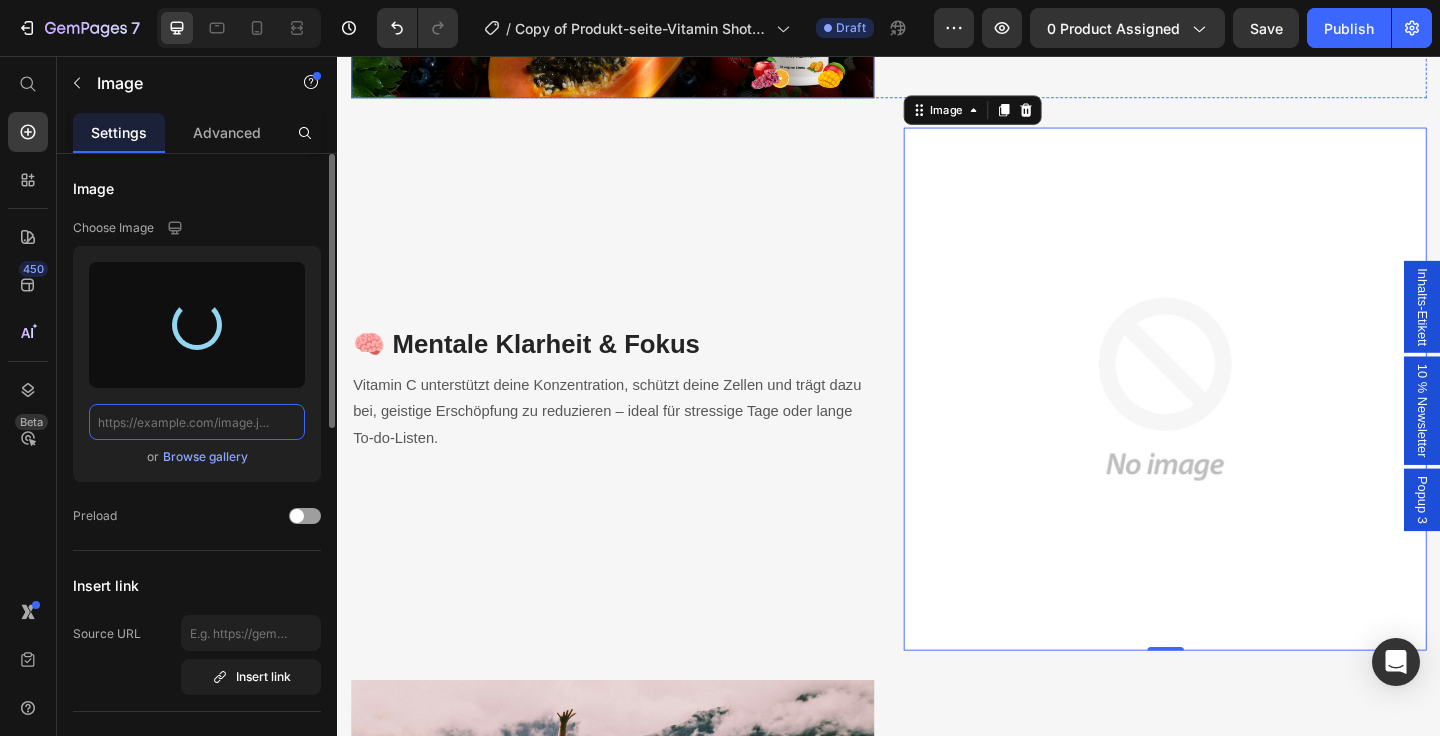 type on "https://cdn.shopify.com/s/files/1/0914/5971/5416/files/gempages_566325962250126361-934baaf9-2c1b-43c4-adc3-9cbd688db1f5.png" 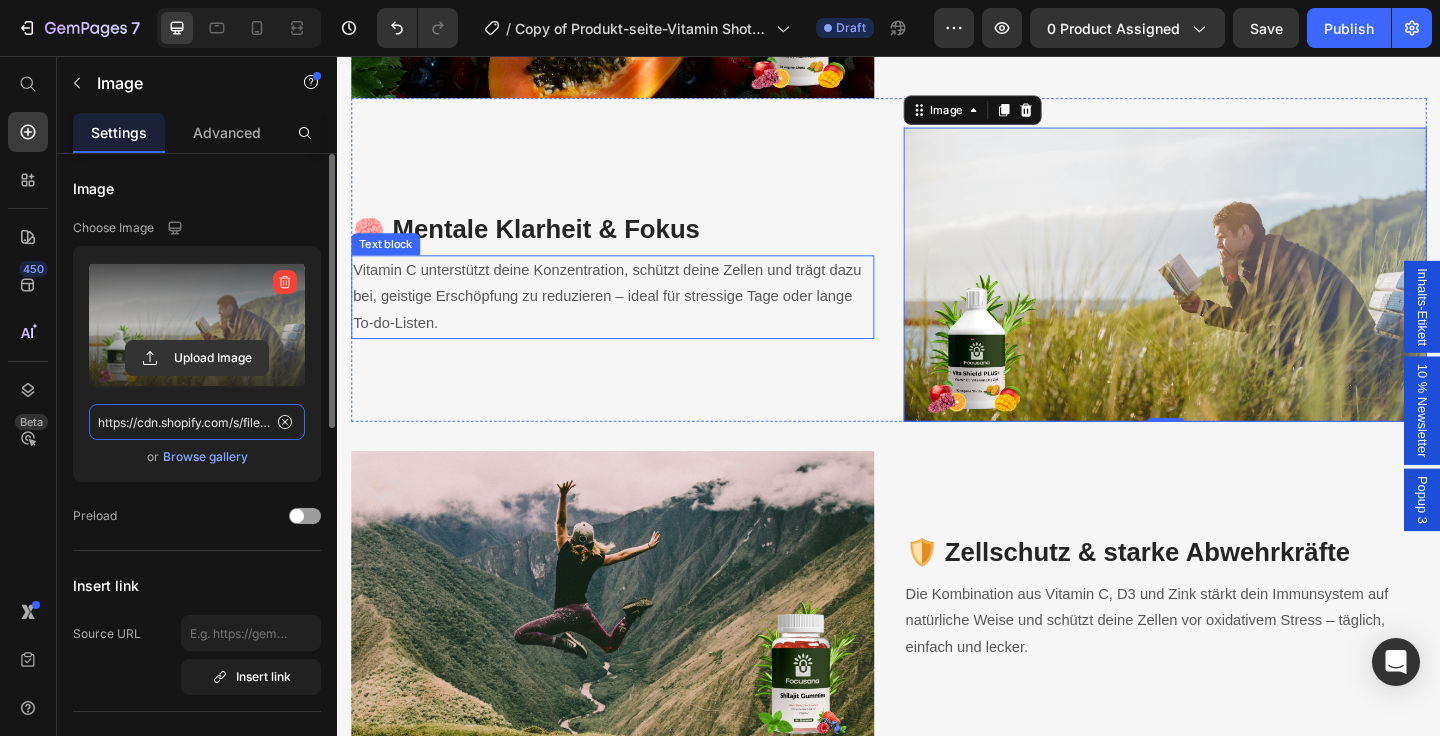 scroll, scrollTop: 3125, scrollLeft: 0, axis: vertical 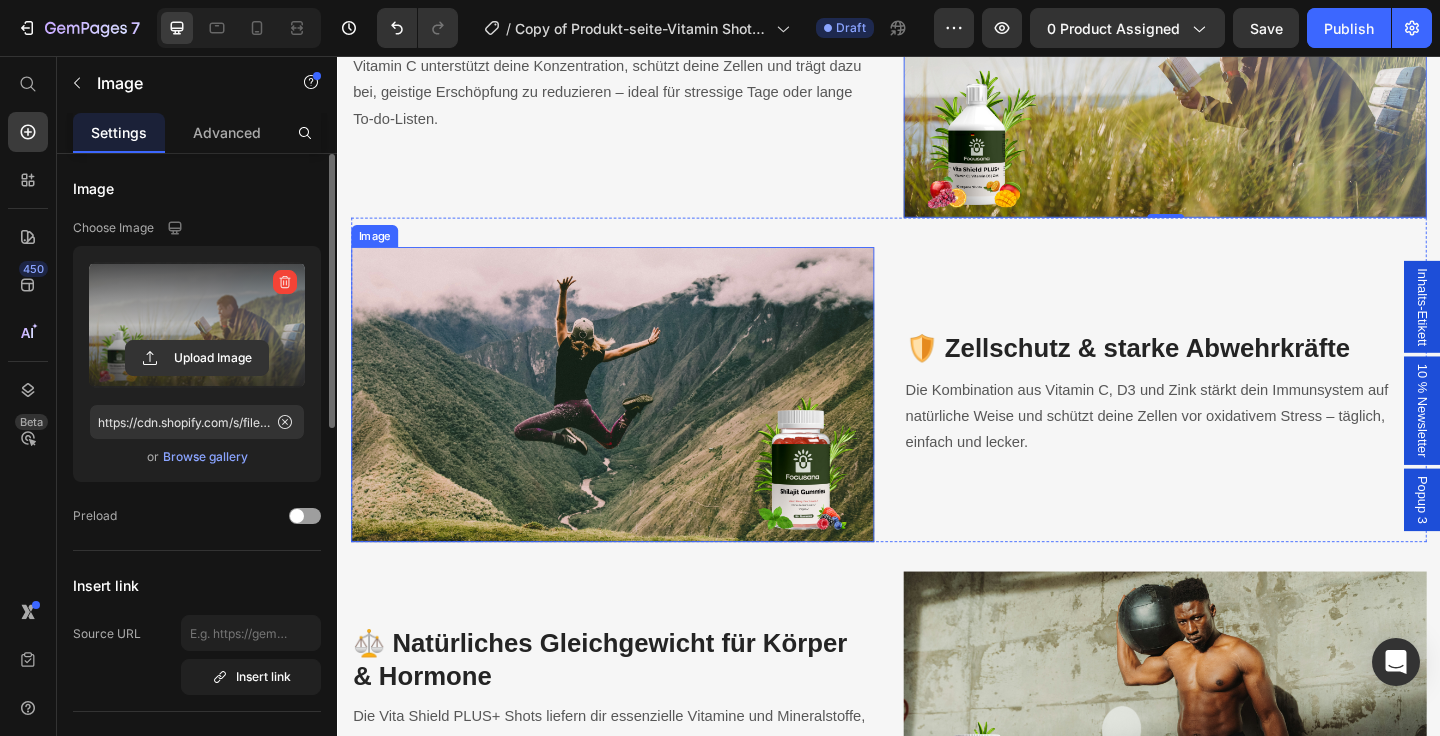 click at bounding box center (636, 424) 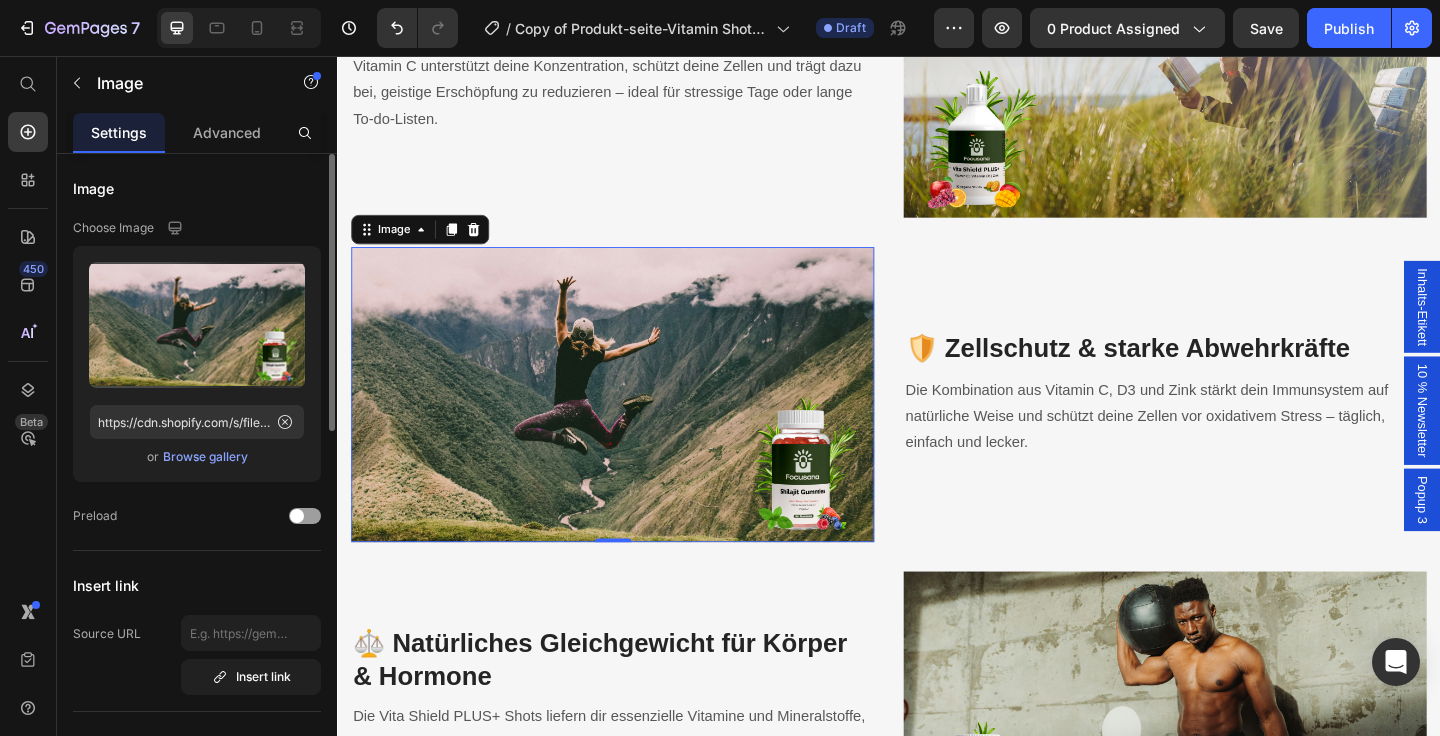 click at bounding box center [636, 424] 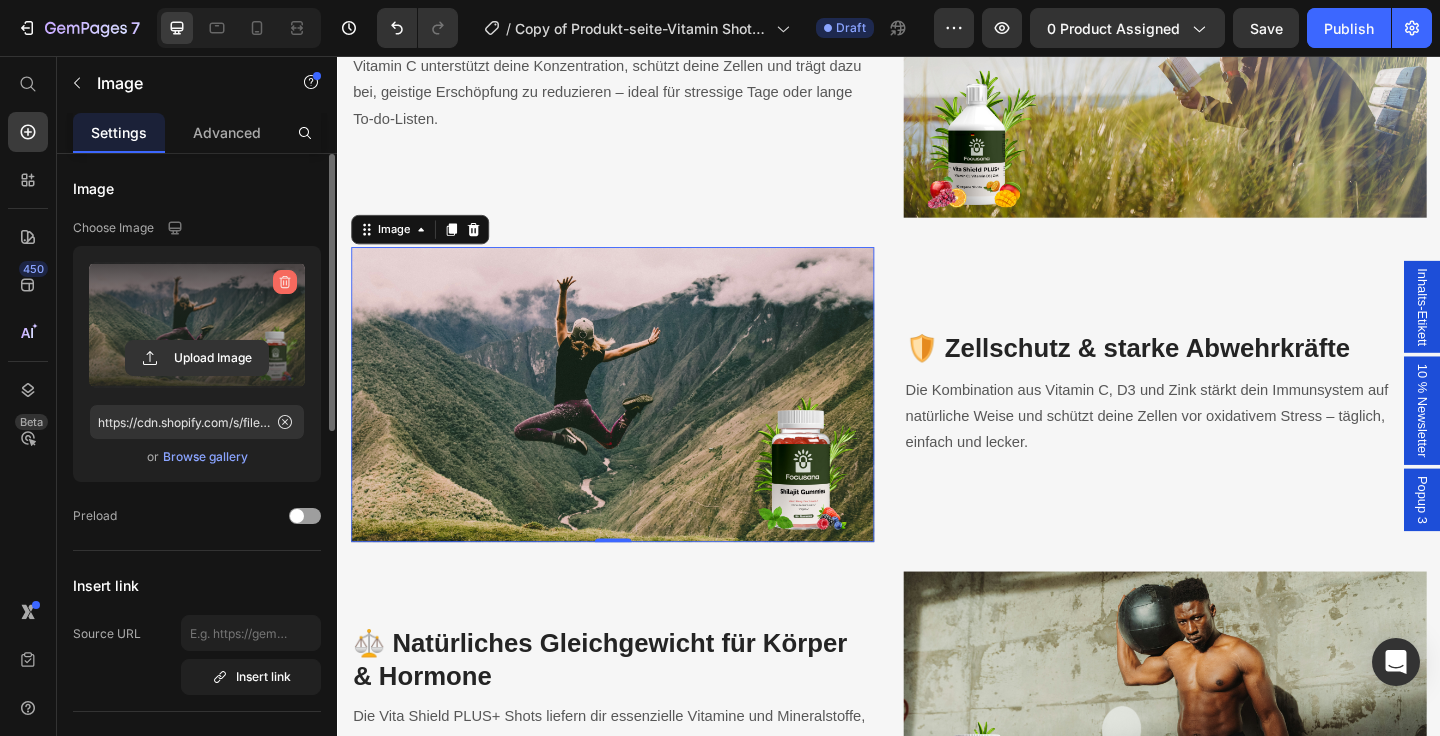 click 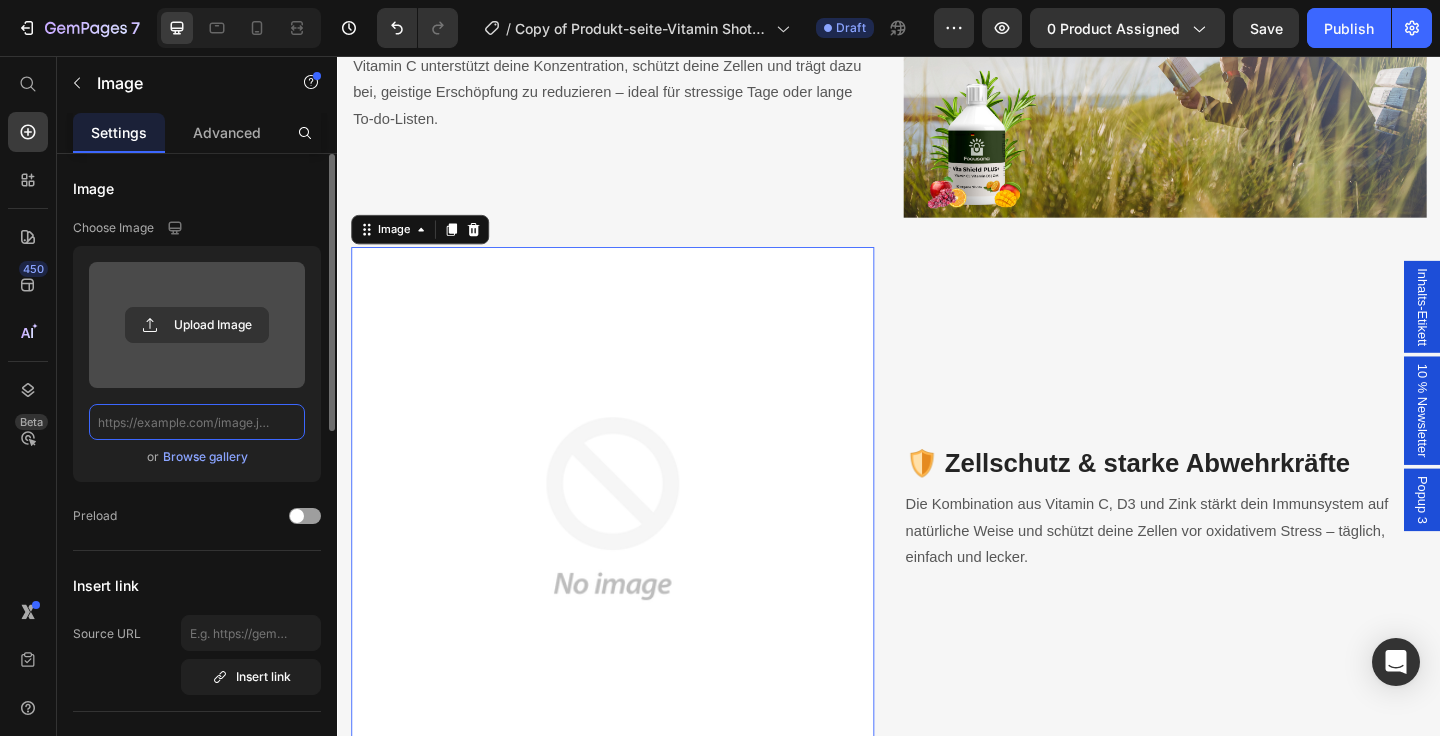 scroll, scrollTop: 0, scrollLeft: 0, axis: both 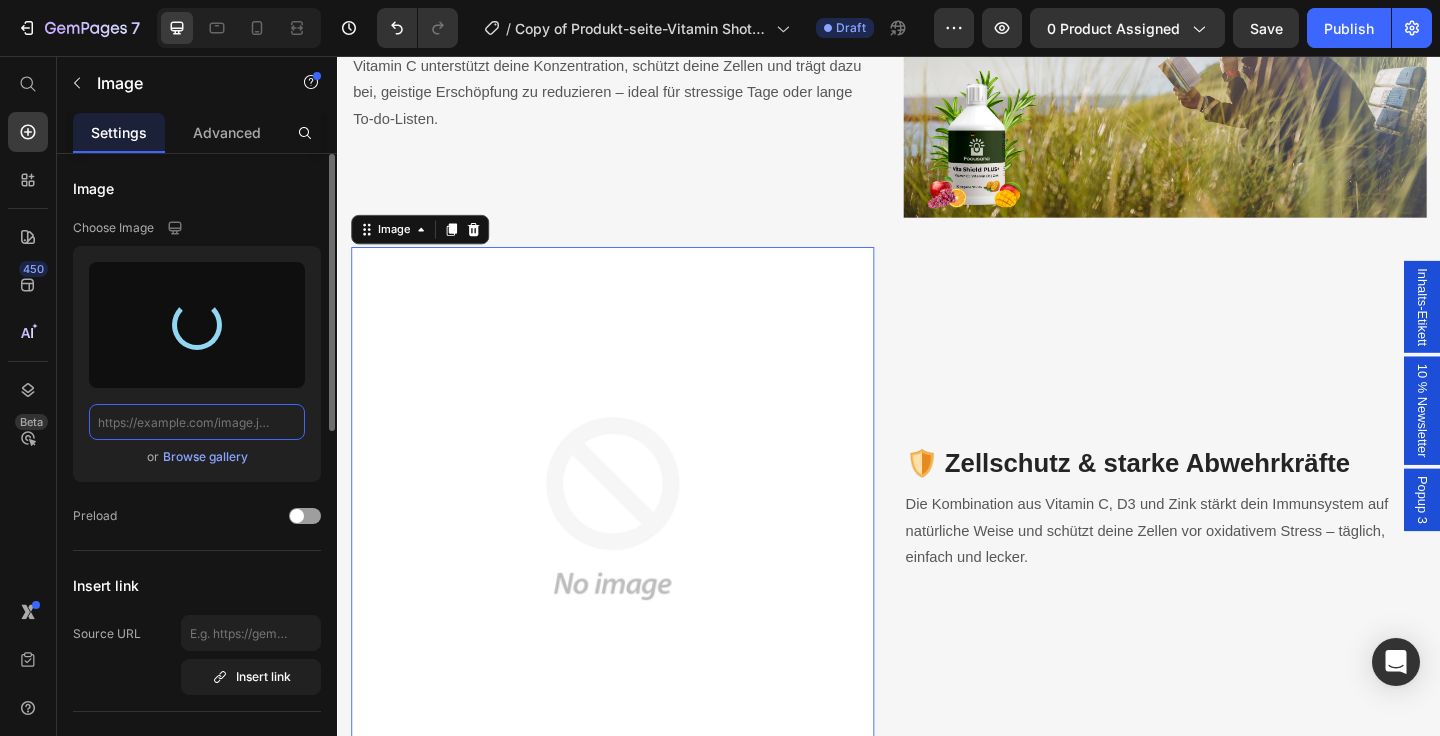 type on "https://cdn.shopify.com/s/files/1/0914/5971/5416/files/gempages_566325962250126361-be8d8543-ced9-48a4-b53a-32c84620ff4b.png" 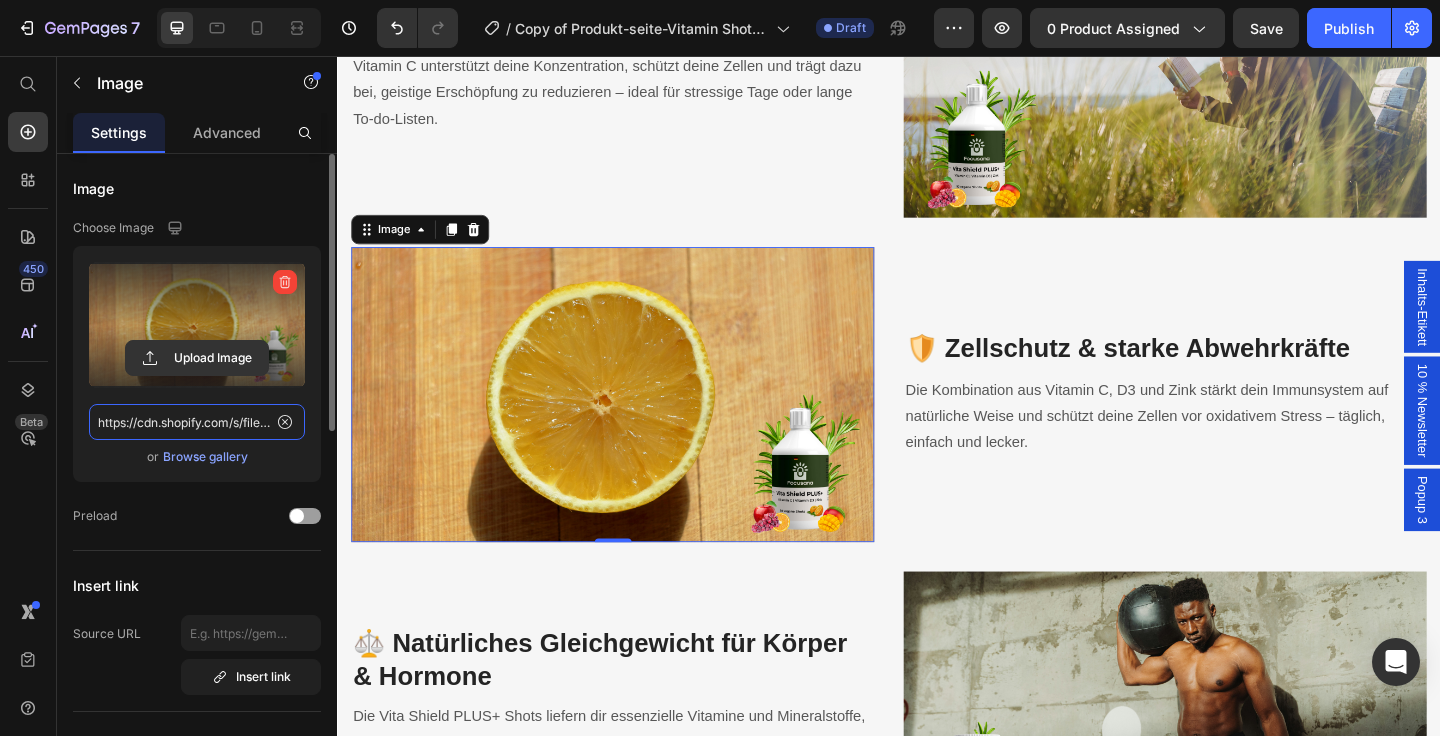 scroll, scrollTop: 3419, scrollLeft: 0, axis: vertical 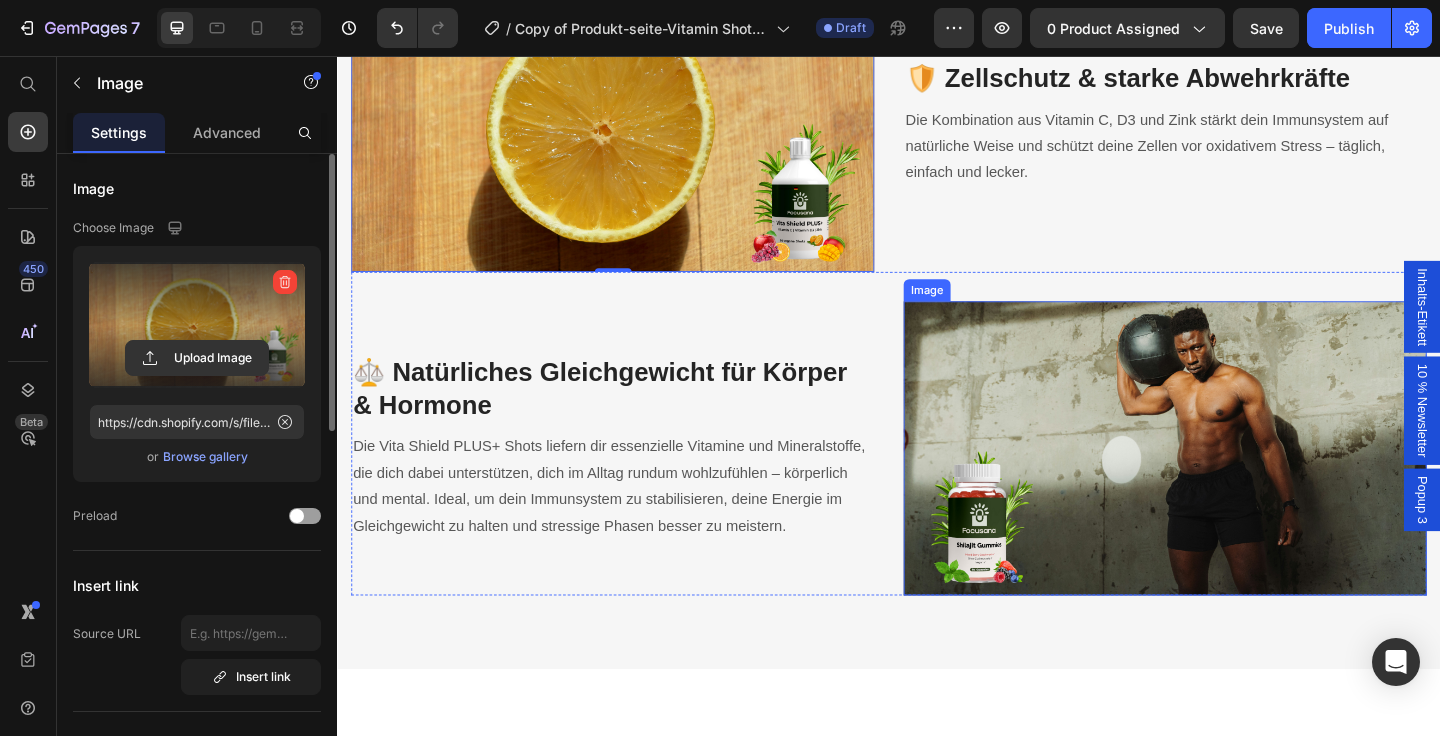 click at bounding box center (1237, 483) 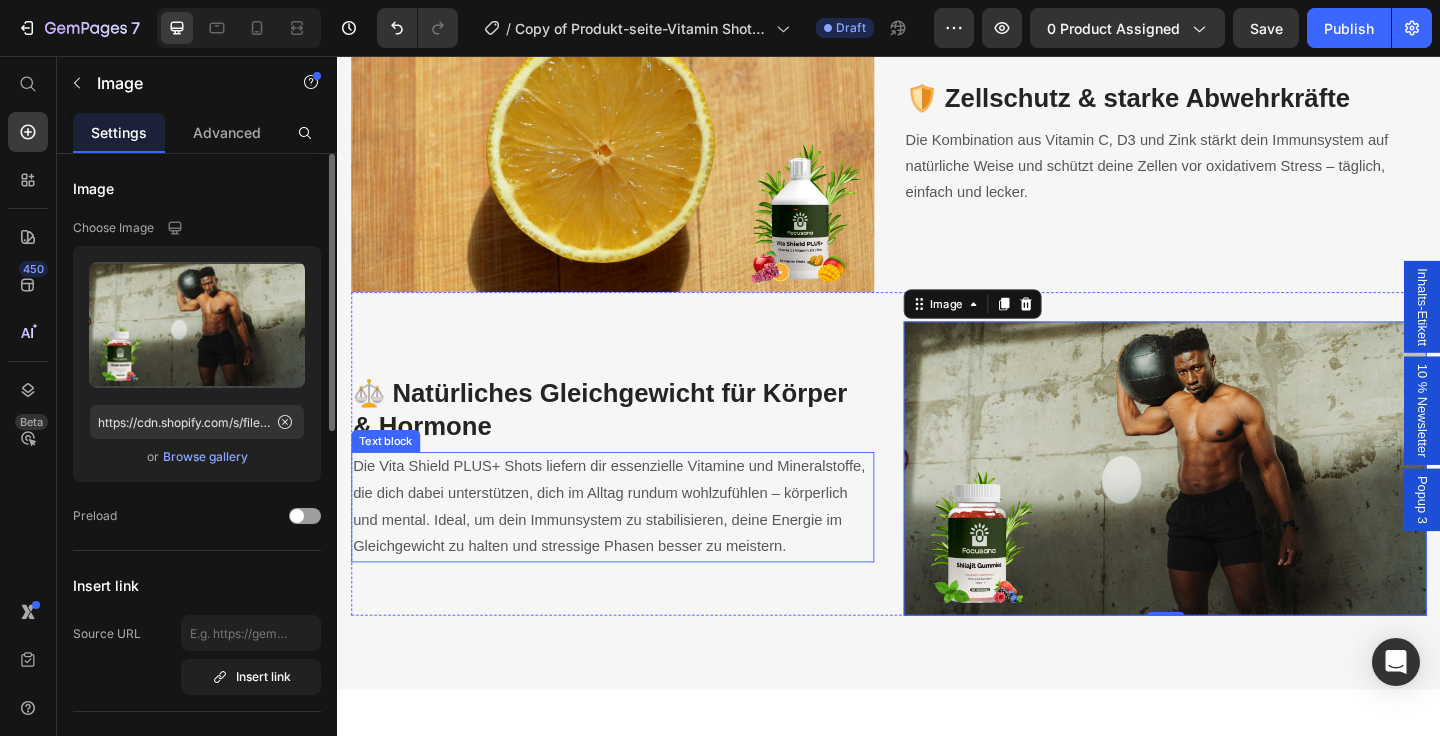 scroll, scrollTop: 3399, scrollLeft: 0, axis: vertical 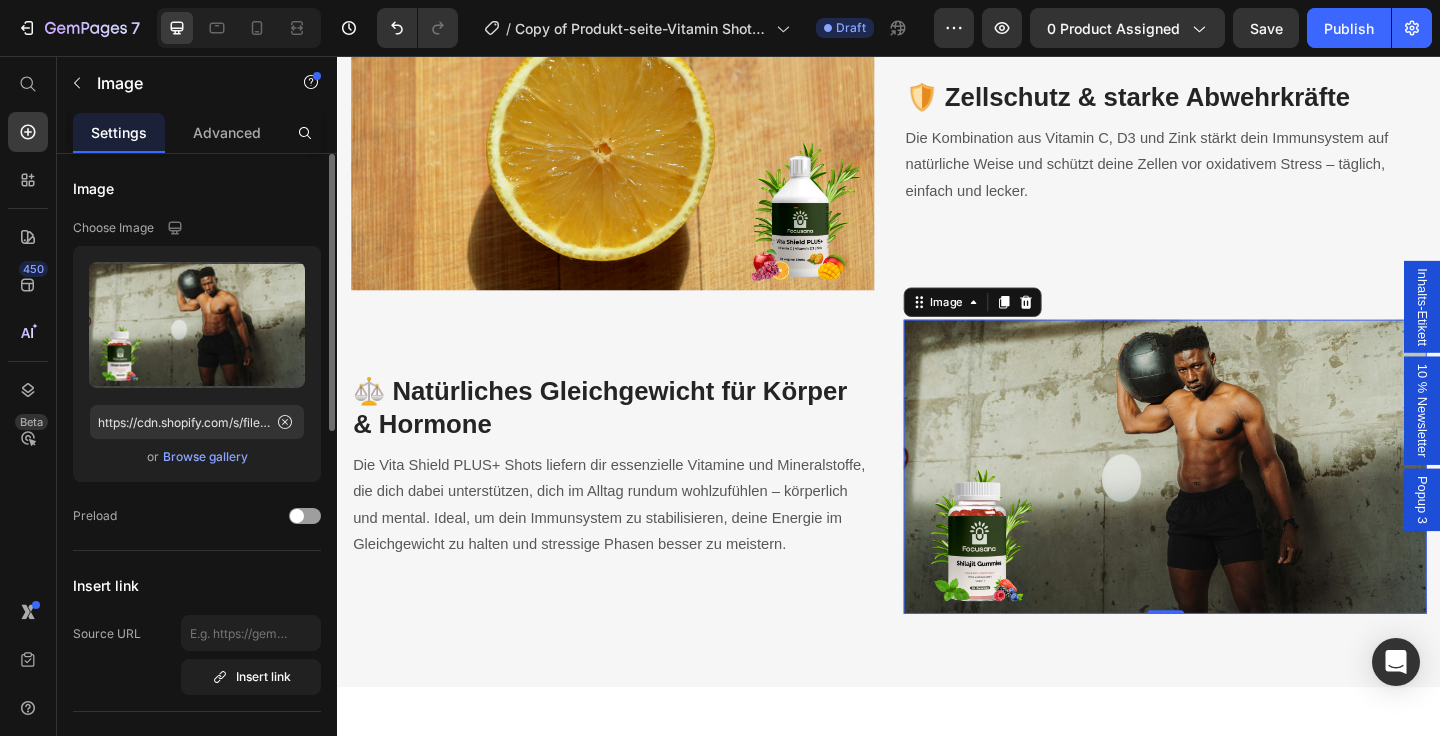 click at bounding box center [1237, 503] 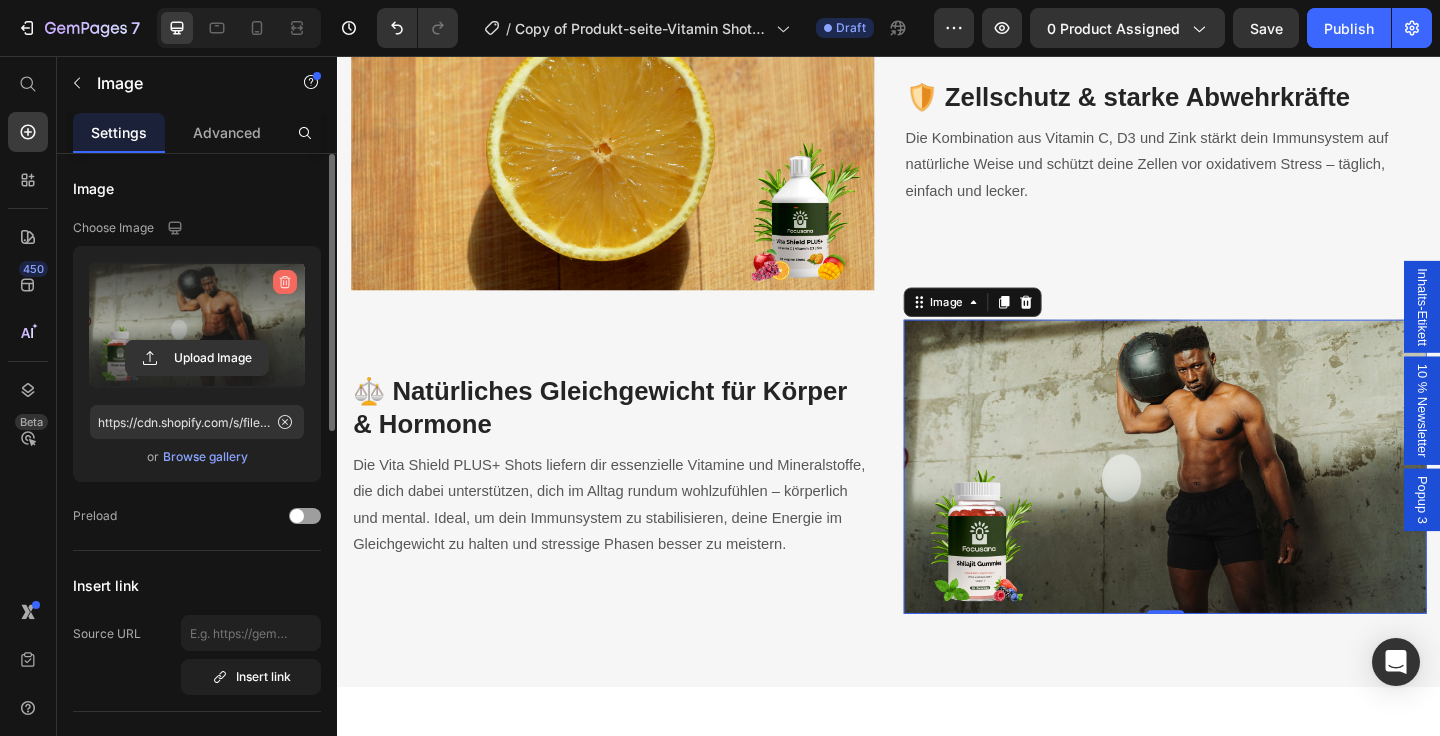 click 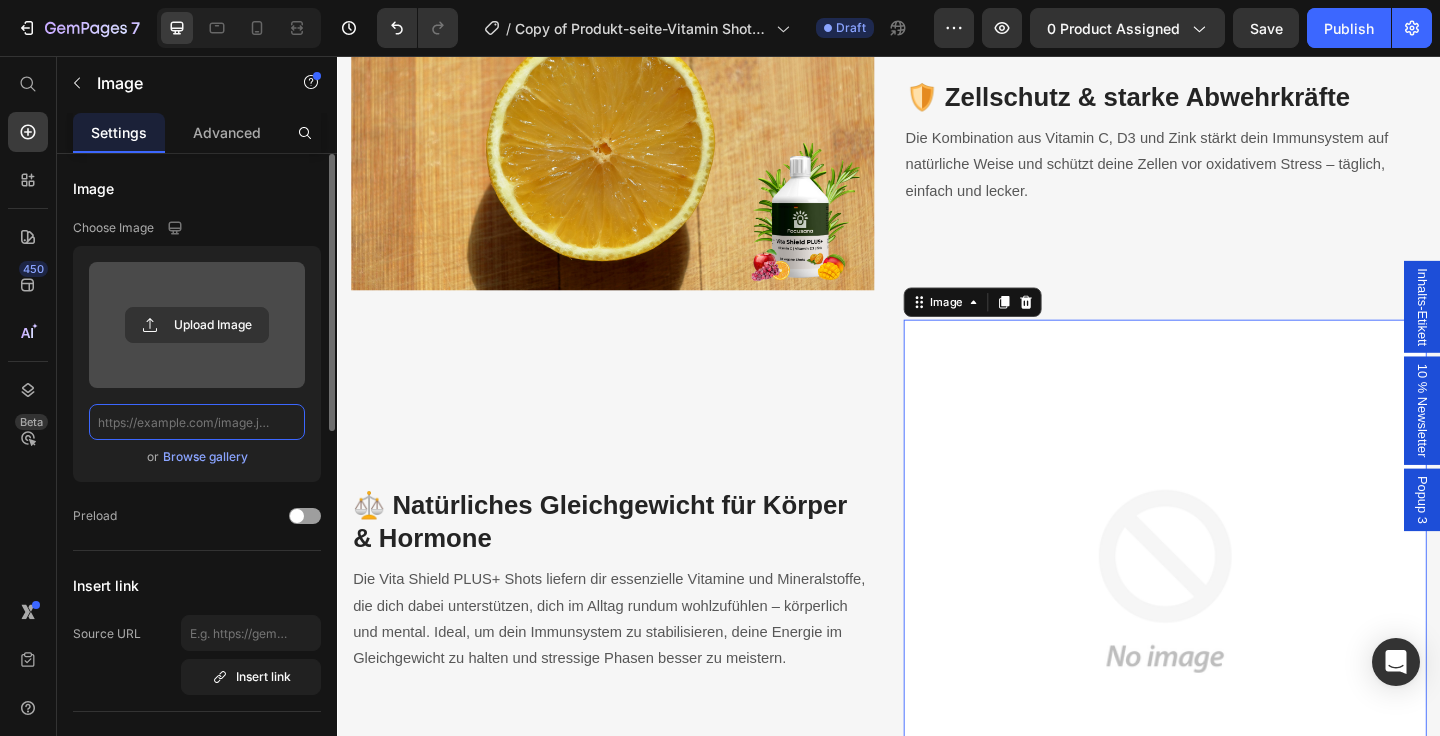 scroll, scrollTop: 0, scrollLeft: 0, axis: both 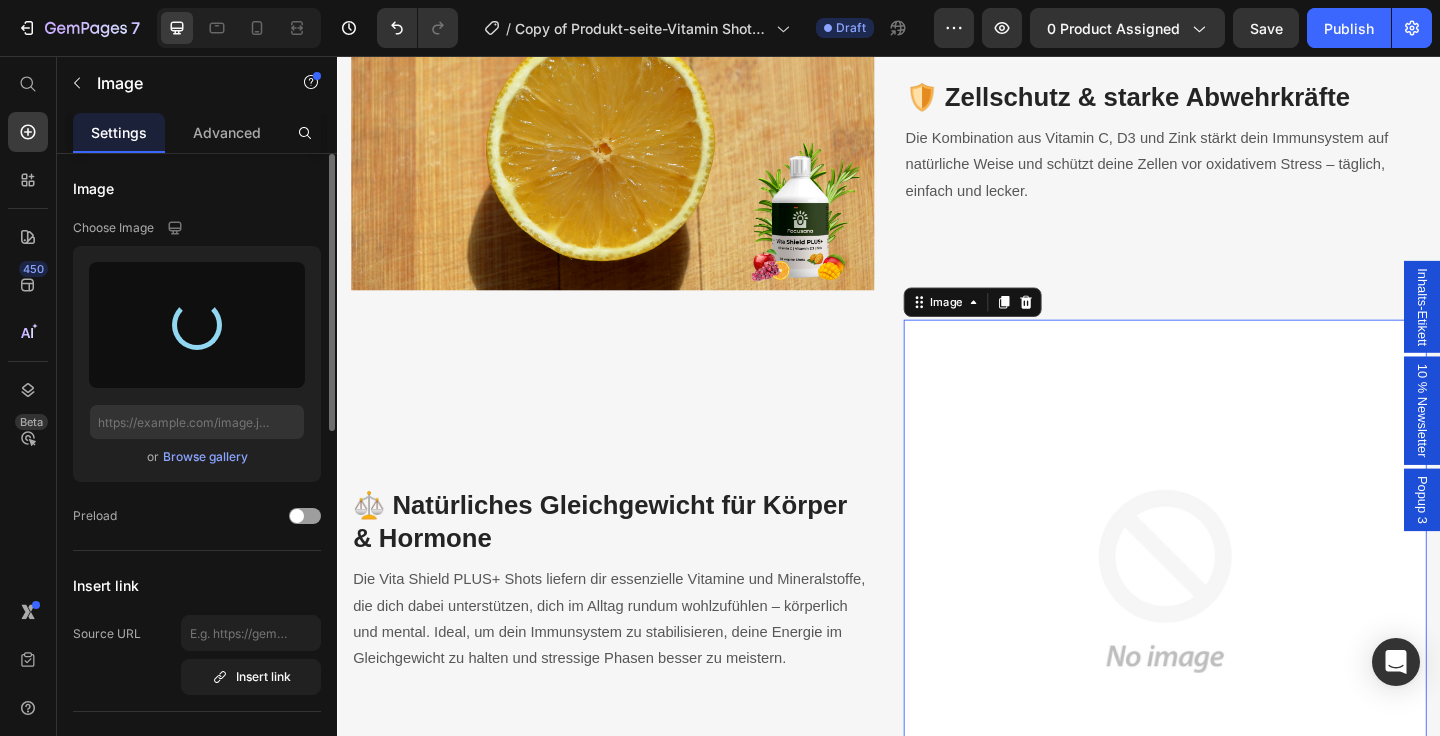 type on "https://cdn.shopify.com/s/files/1/0914/5971/5416/files/gempages_566325962250126361-7299d52d-b7fd-4ba9-9c60-dc5dea5c6548.png" 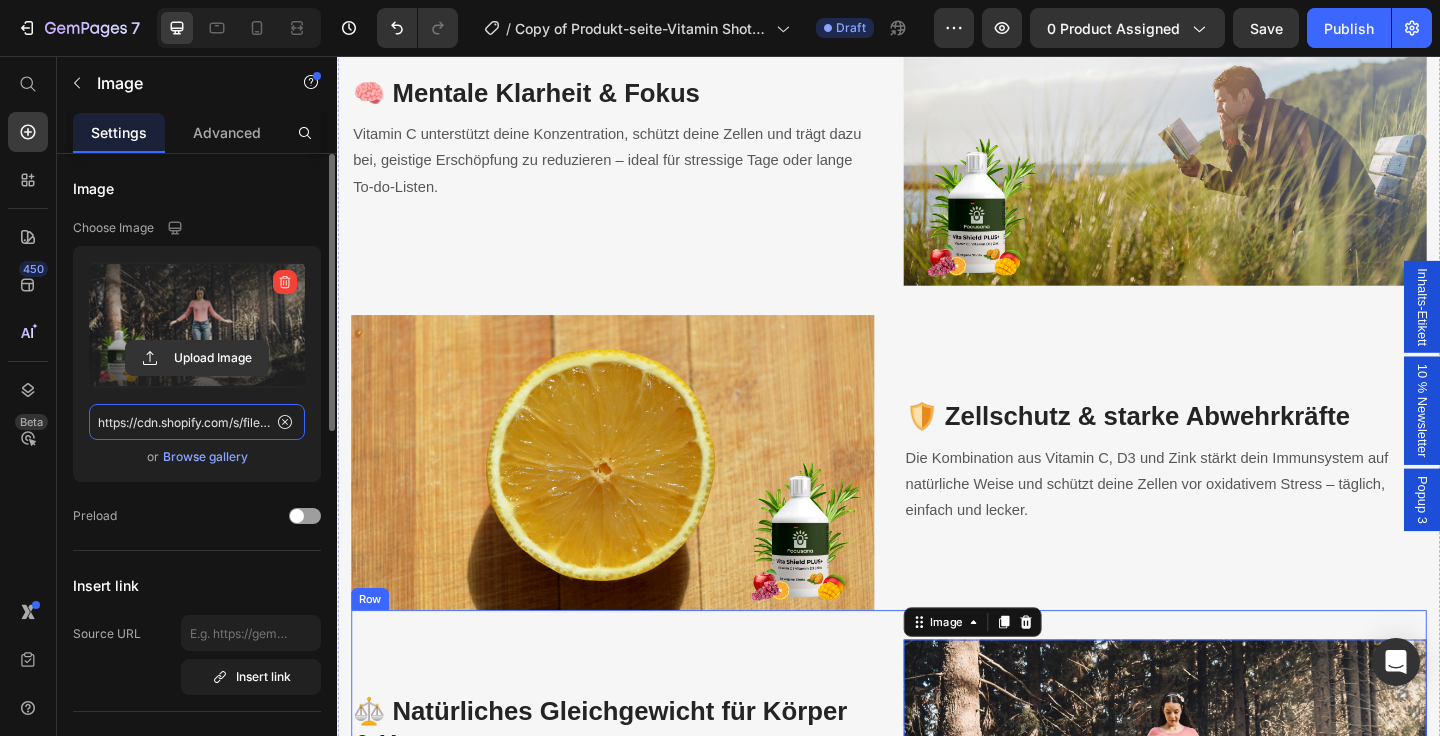 scroll, scrollTop: 3790, scrollLeft: 0, axis: vertical 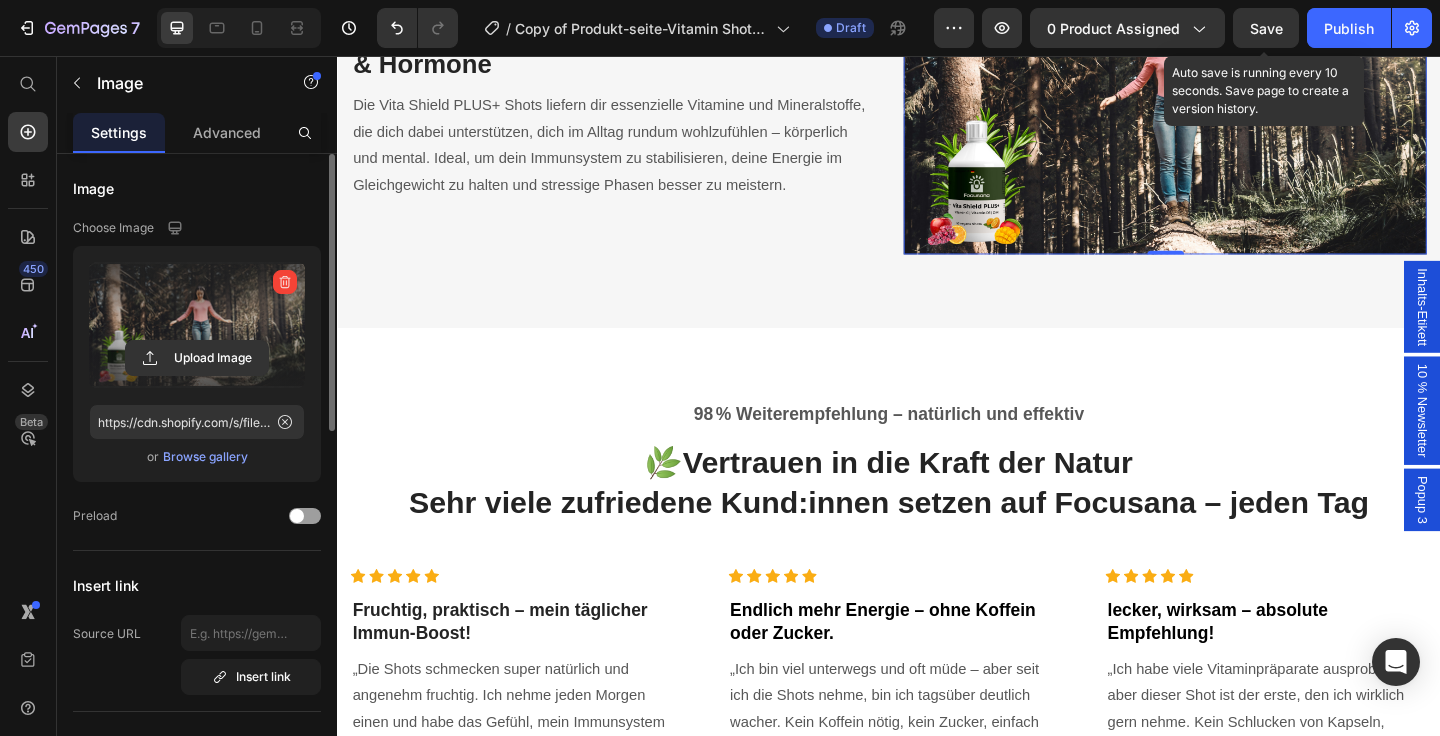 click on "Save" at bounding box center [1266, 28] 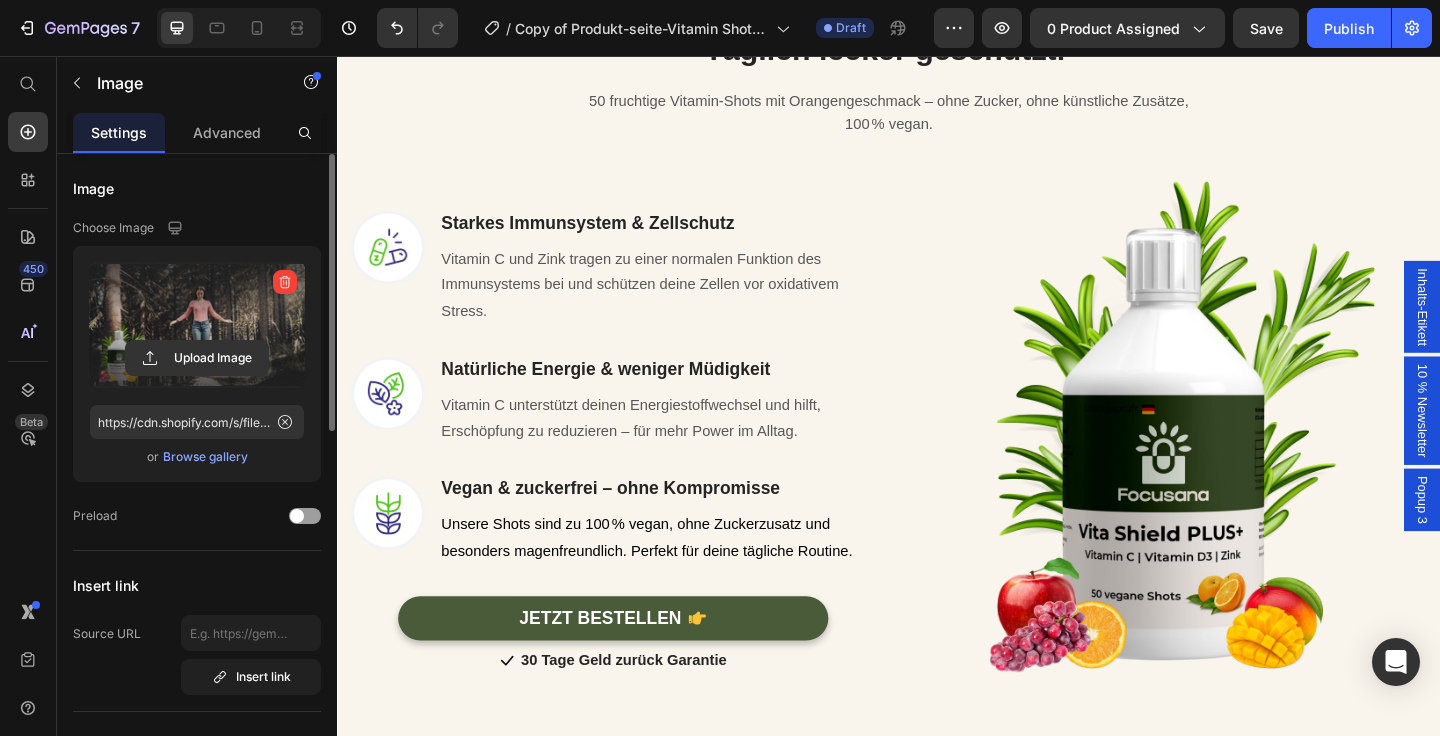 scroll, scrollTop: 1584, scrollLeft: 0, axis: vertical 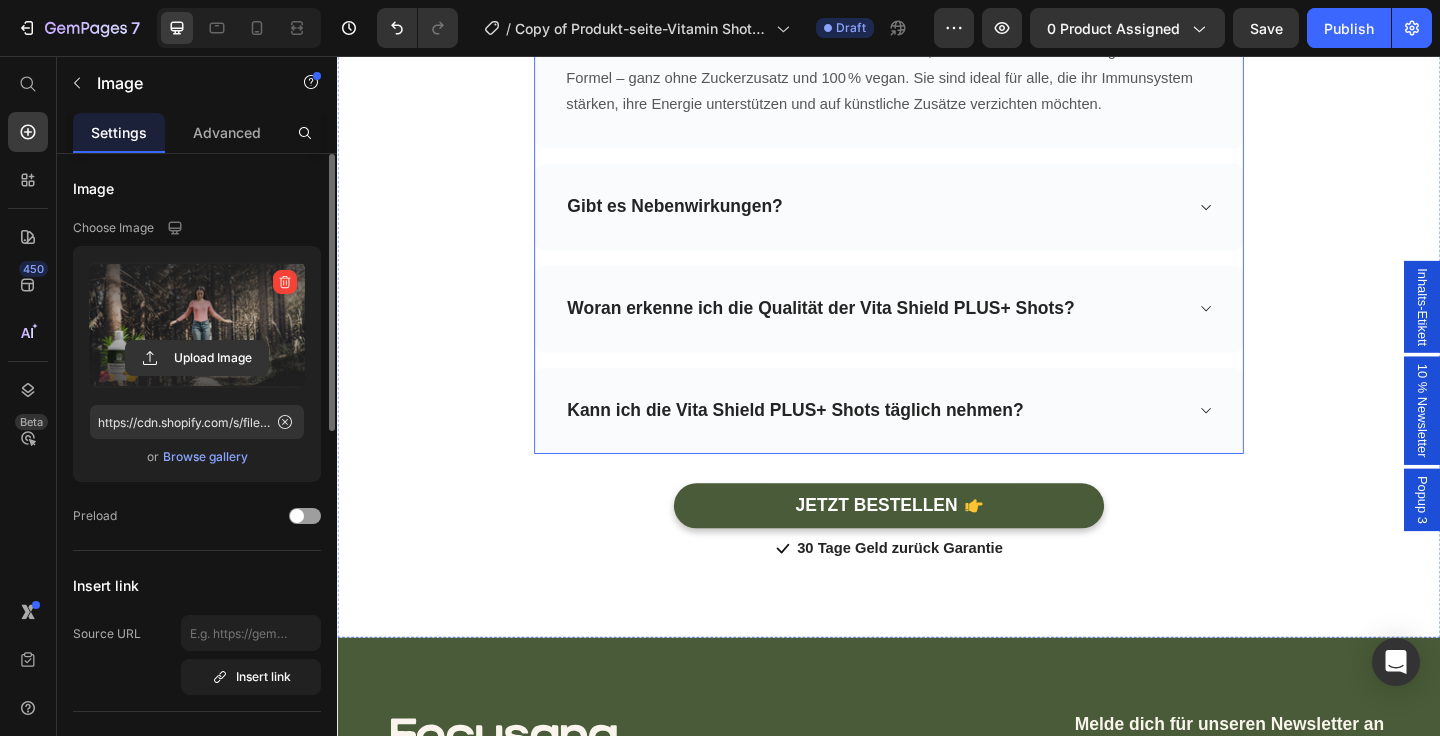 click on "Kann ich die Vita Shield PLUS+ Shots täglich nehmen?" at bounding box center (921, 442) 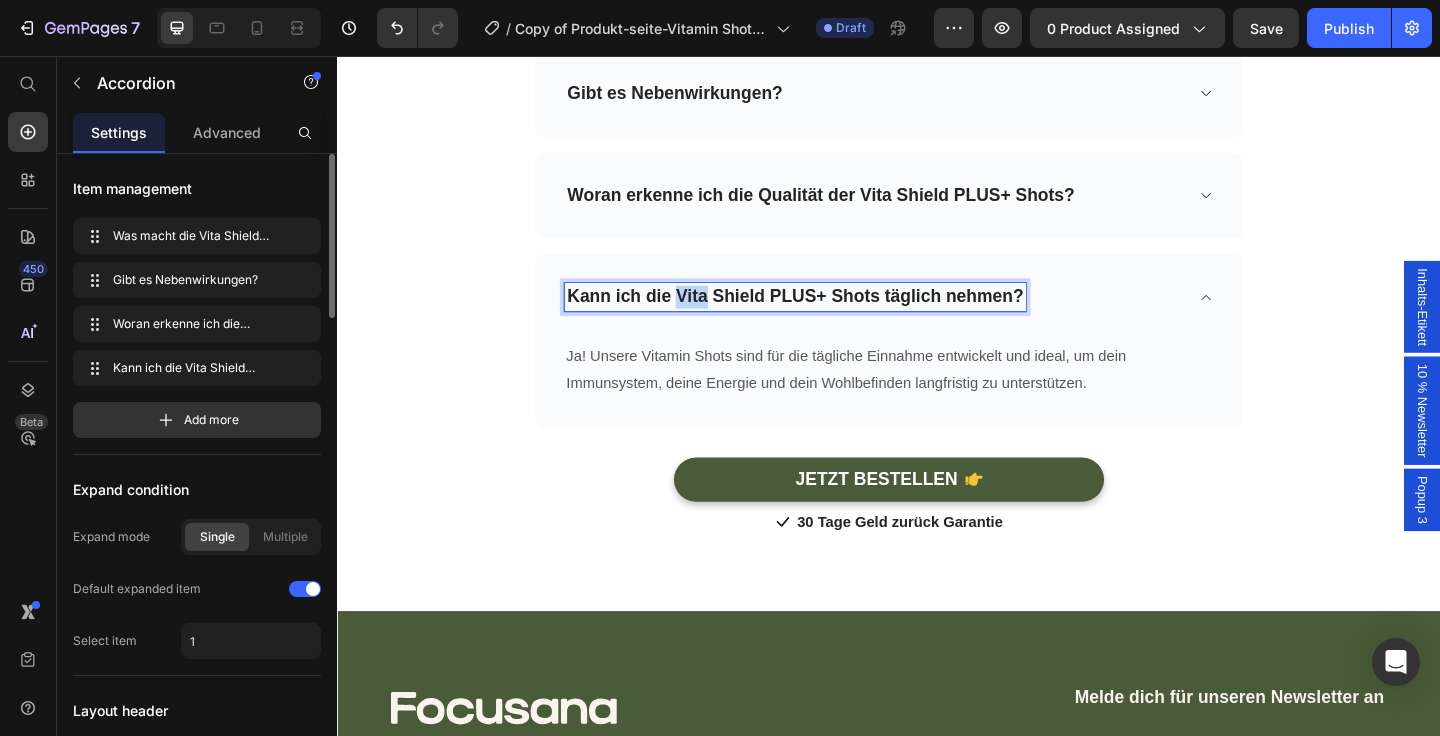 click on "Kann ich die Vita Shield PLUS+ Shots täglich nehmen?" at bounding box center (835, 317) 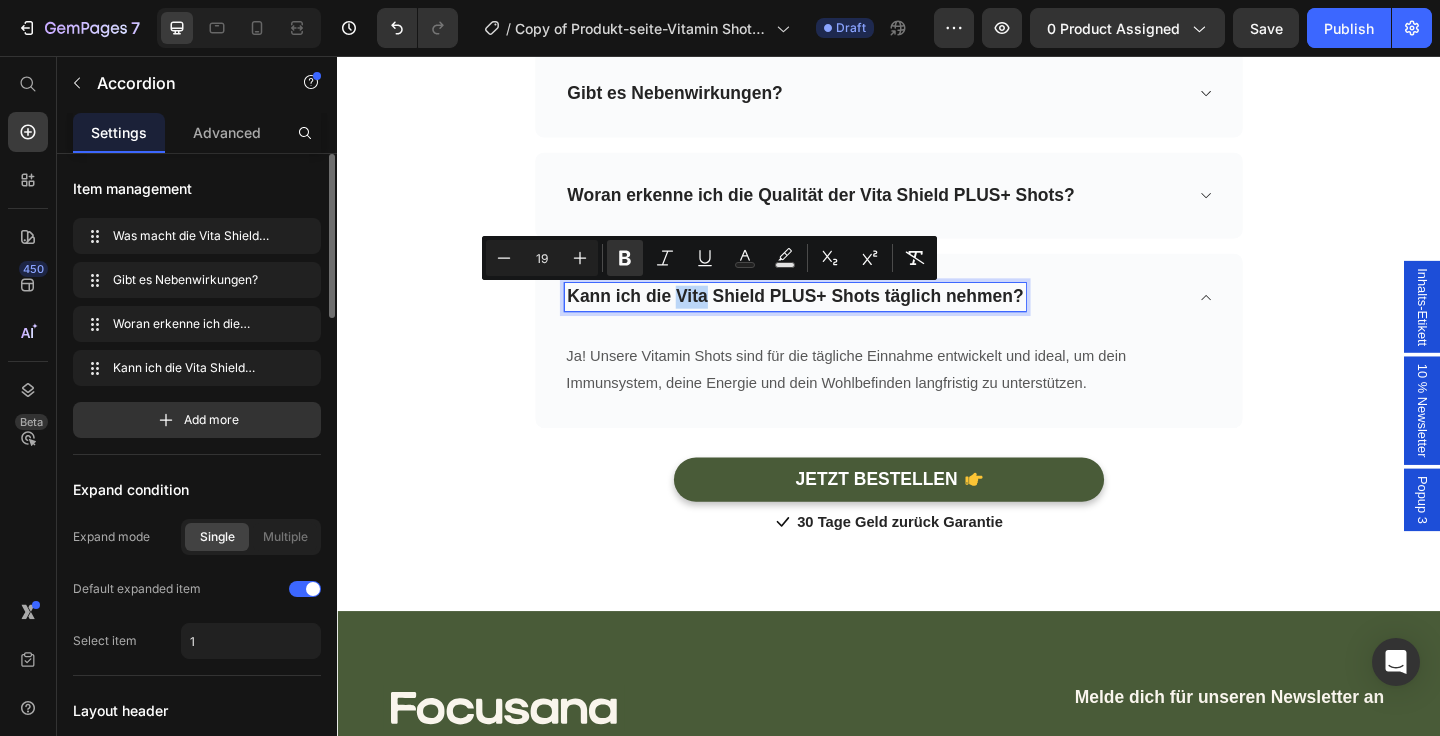click on "Kann ich die Vita Shield PLUS+ Shots täglich nehmen?" at bounding box center [835, 317] 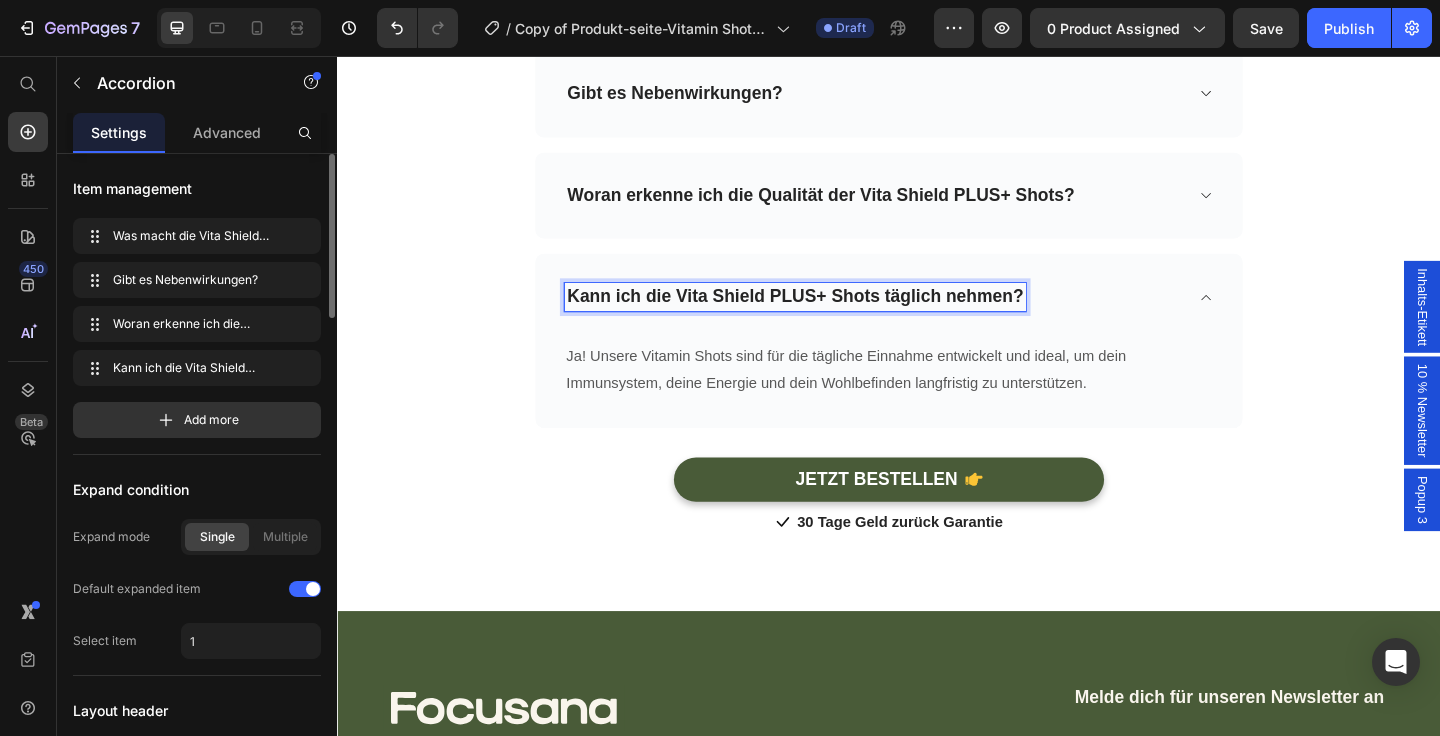 click on "Kann ich die Vita Shield PLUS+ Shots täglich nehmen?" at bounding box center [835, 317] 